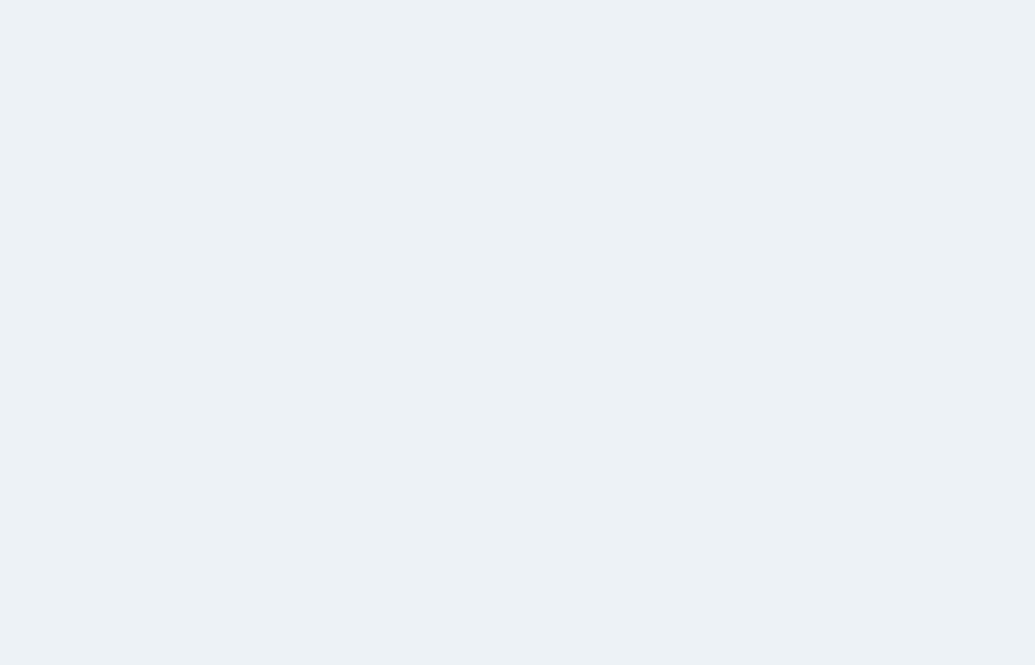 scroll, scrollTop: 0, scrollLeft: 0, axis: both 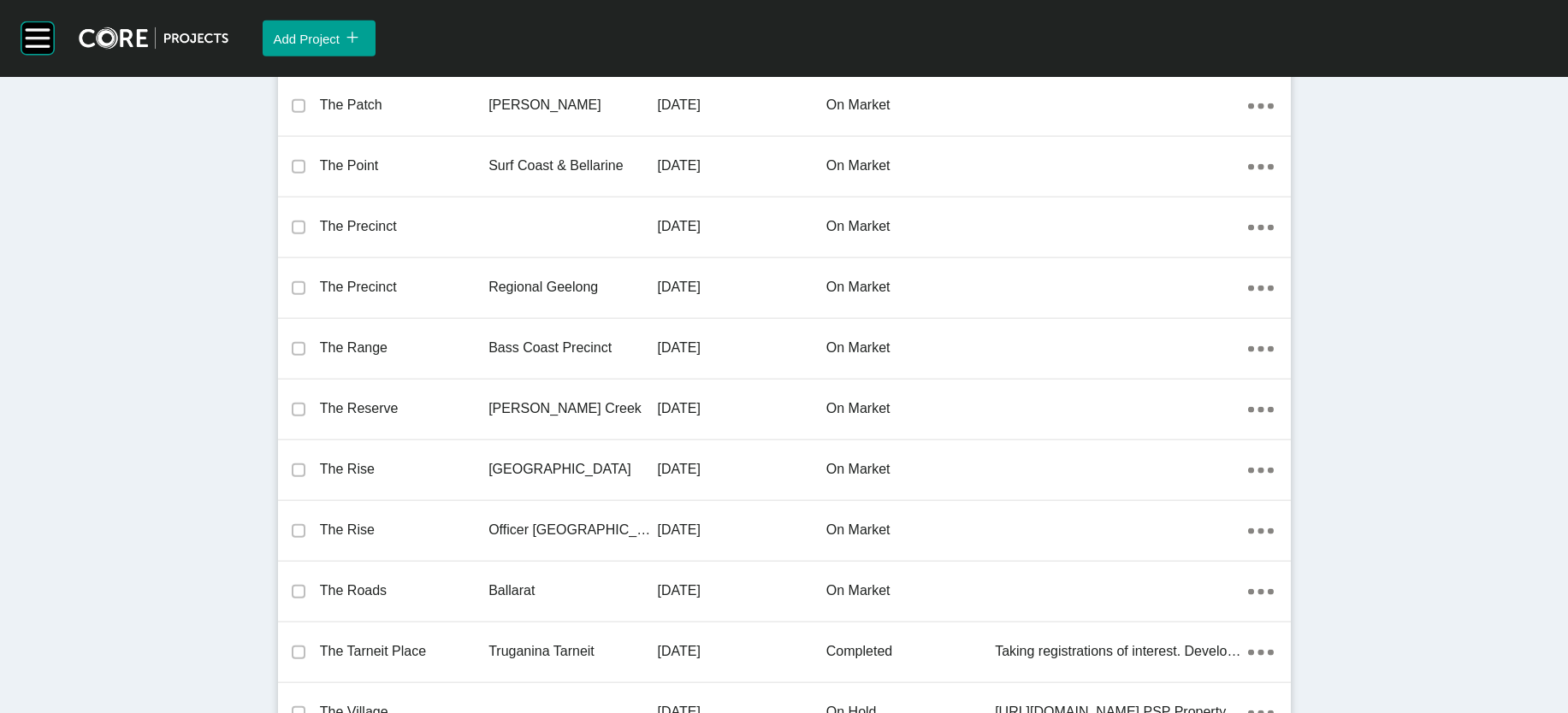 click on "Macedon Ranges" at bounding box center [572, -6754] 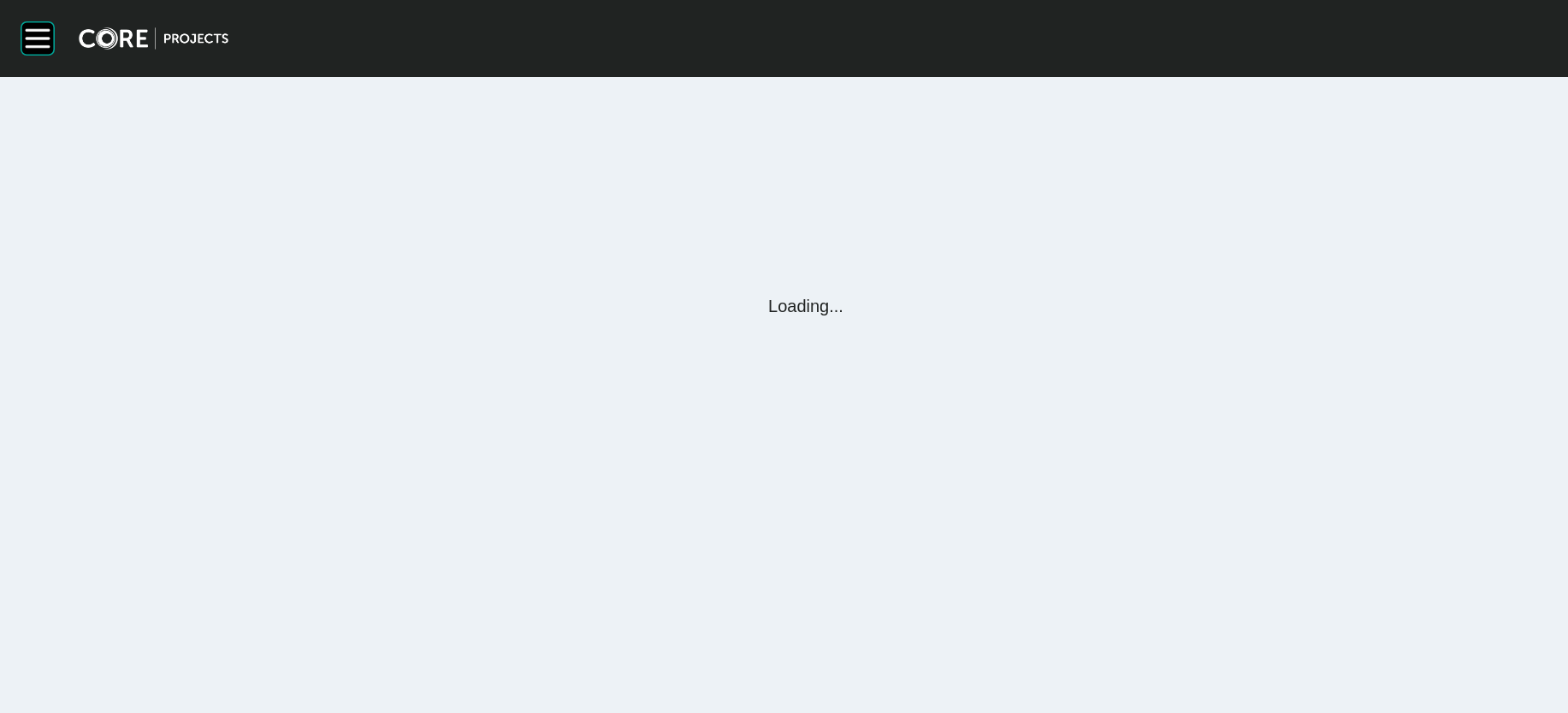scroll, scrollTop: 0, scrollLeft: 0, axis: both 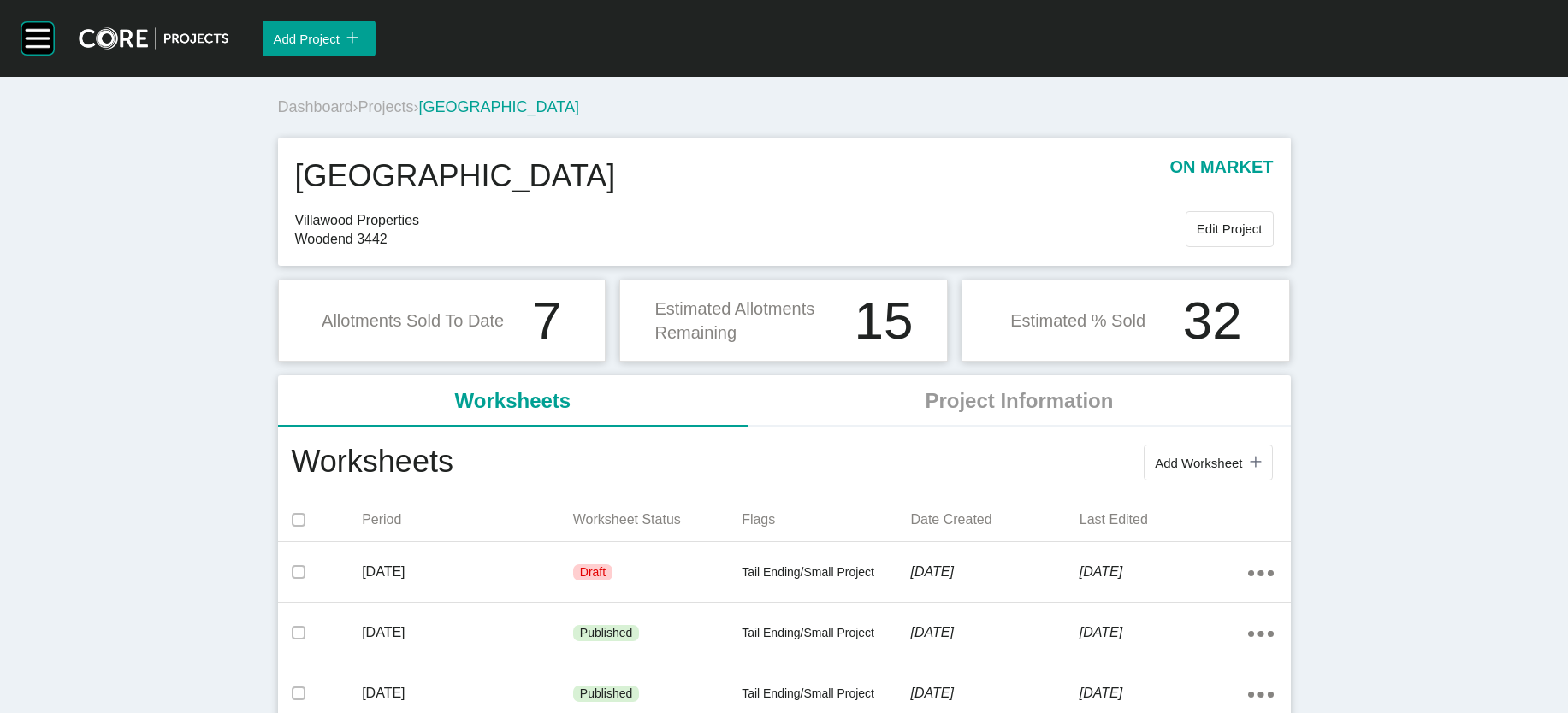 click on "Projects" at bounding box center [386, 107] 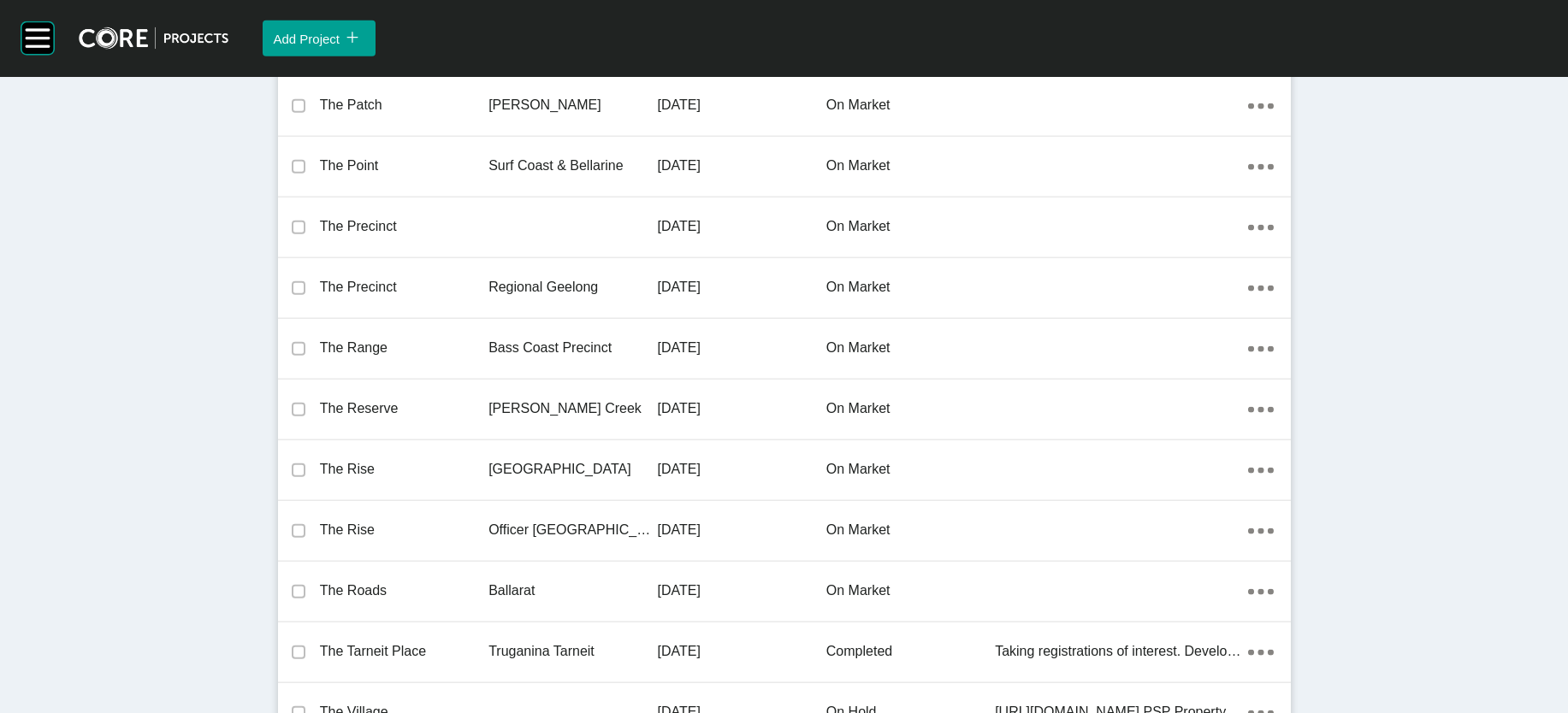 scroll, scrollTop: 26997, scrollLeft: 0, axis: vertical 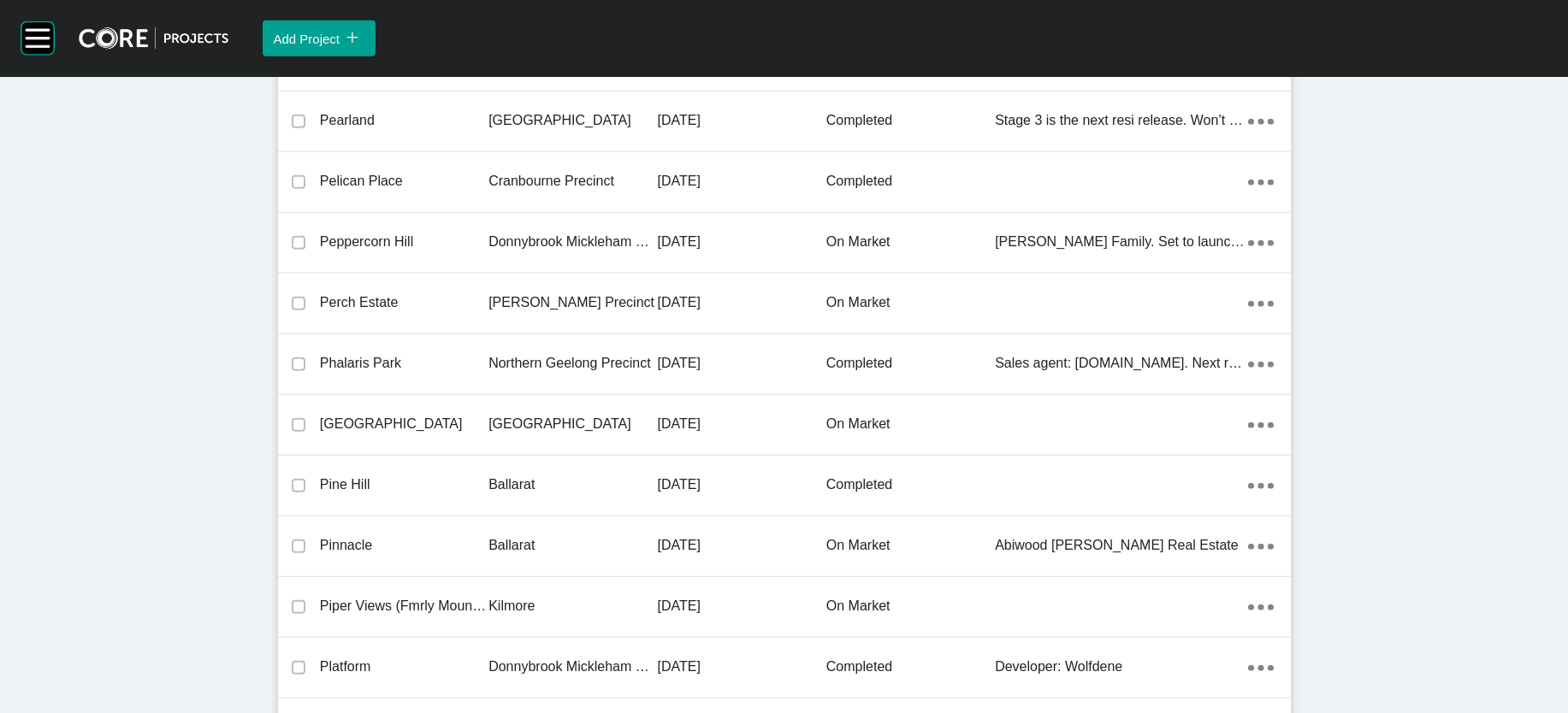 click on "[DATE]" at bounding box center (741, -4917) 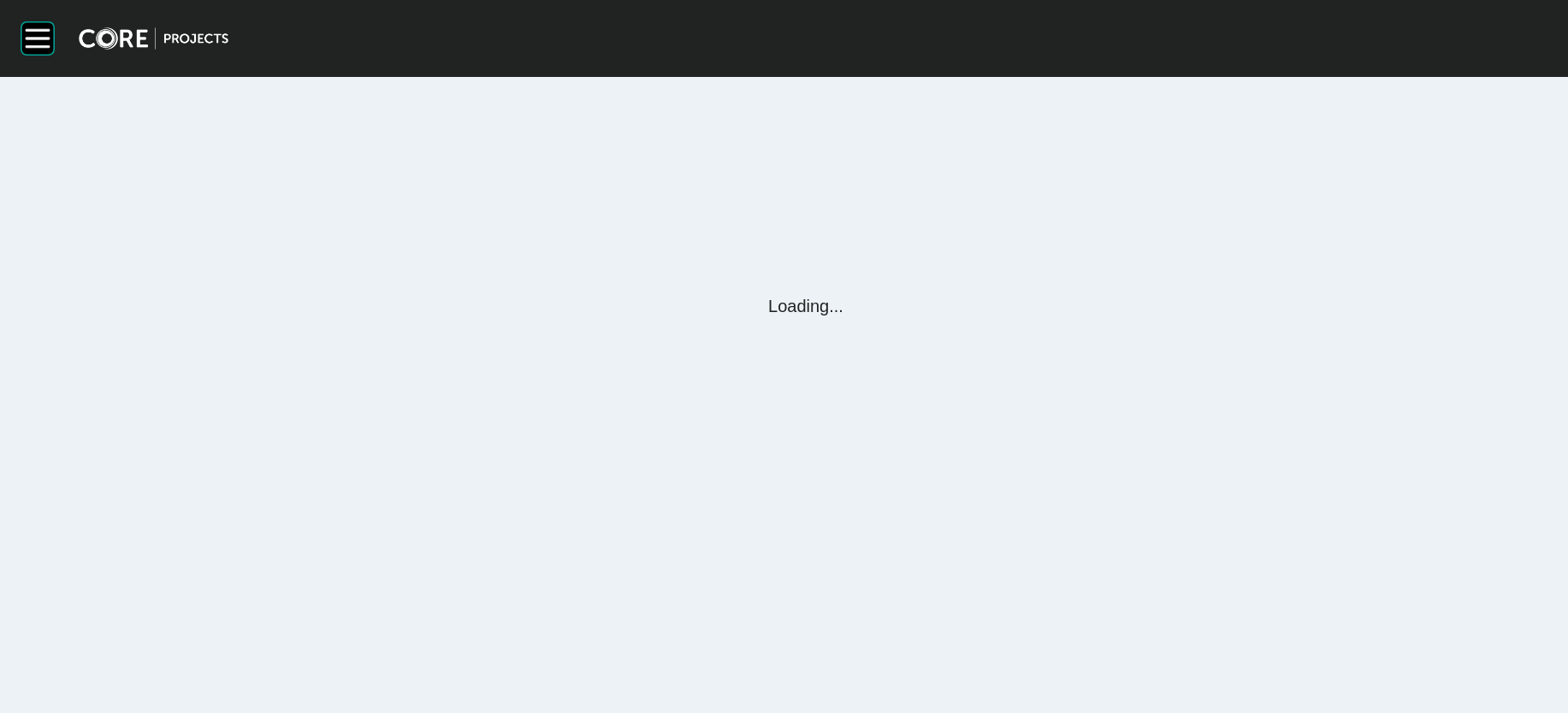 scroll, scrollTop: 0, scrollLeft: 0, axis: both 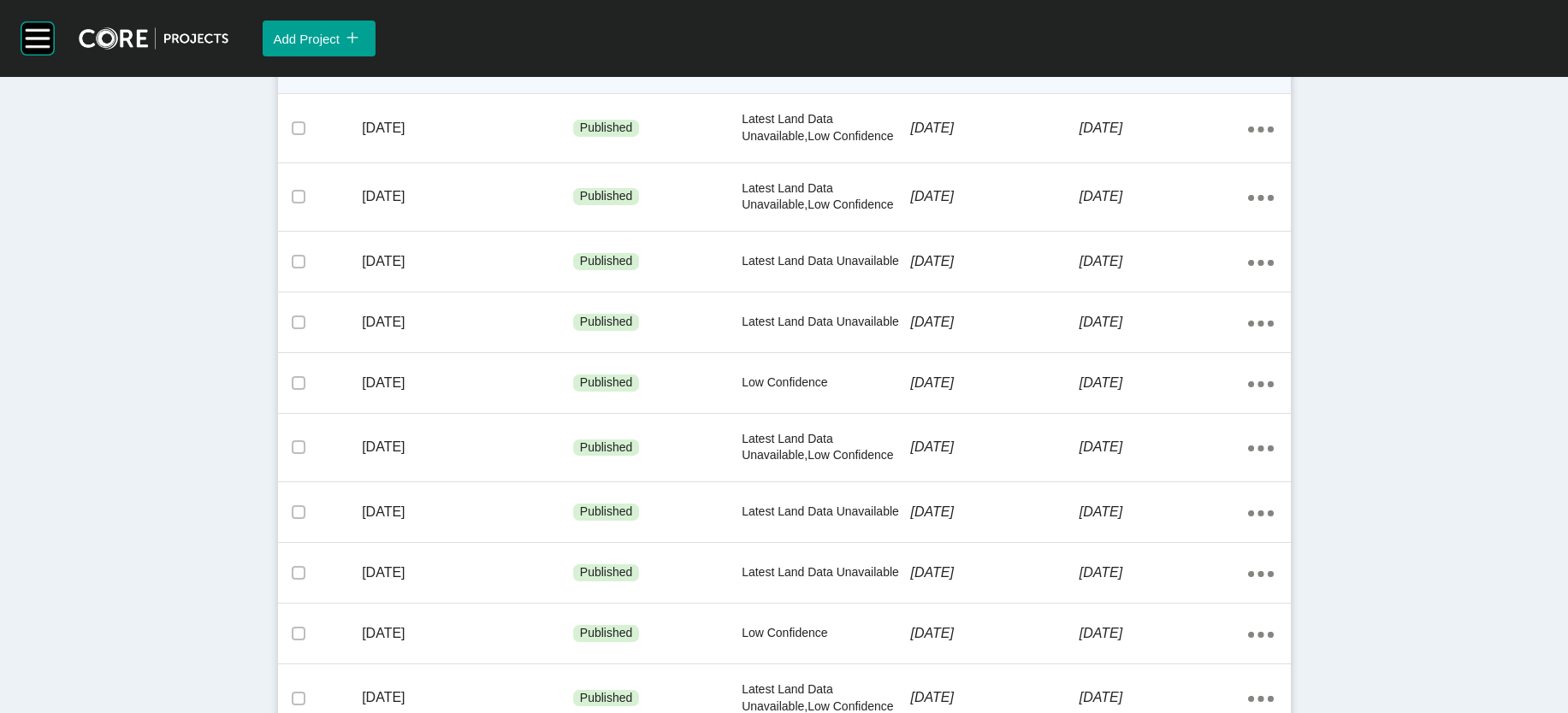 click on "Low Confidence" at bounding box center (825, 64) 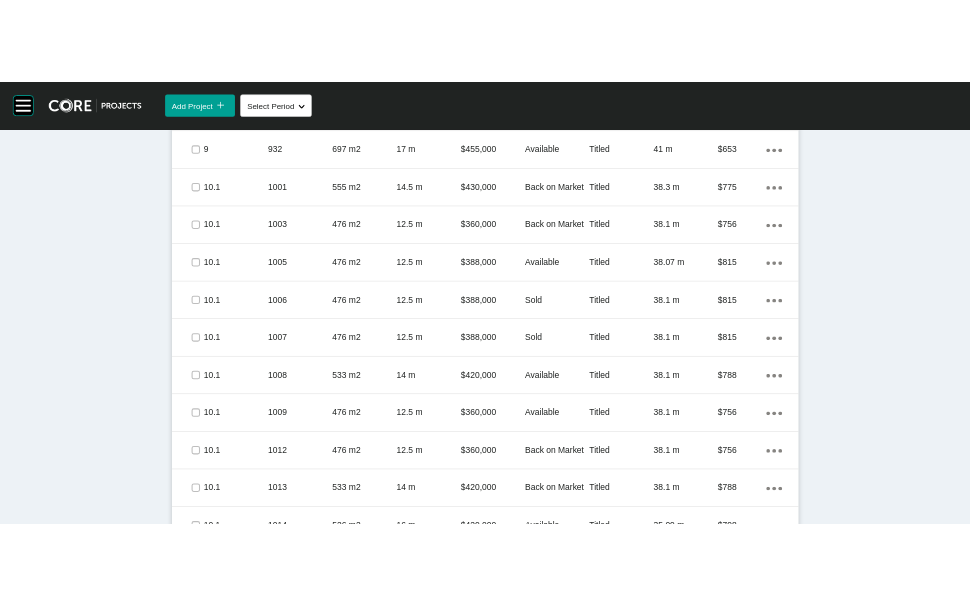 scroll, scrollTop: 1721, scrollLeft: 0, axis: vertical 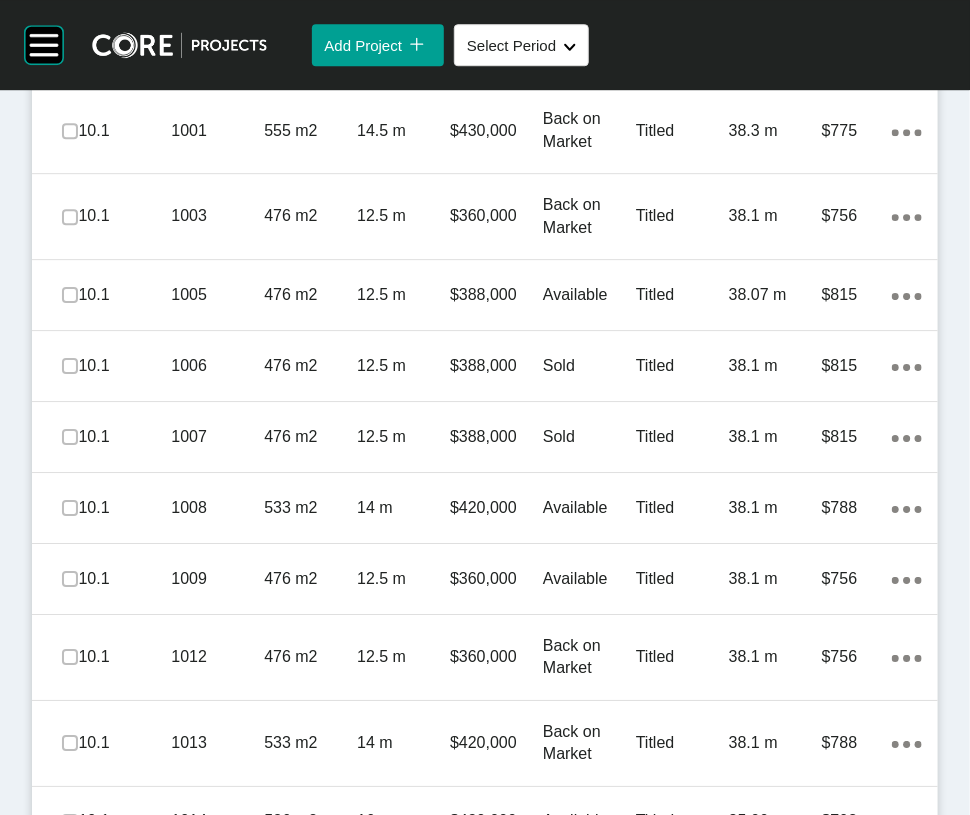 click on "41 m" at bounding box center (775, 52) 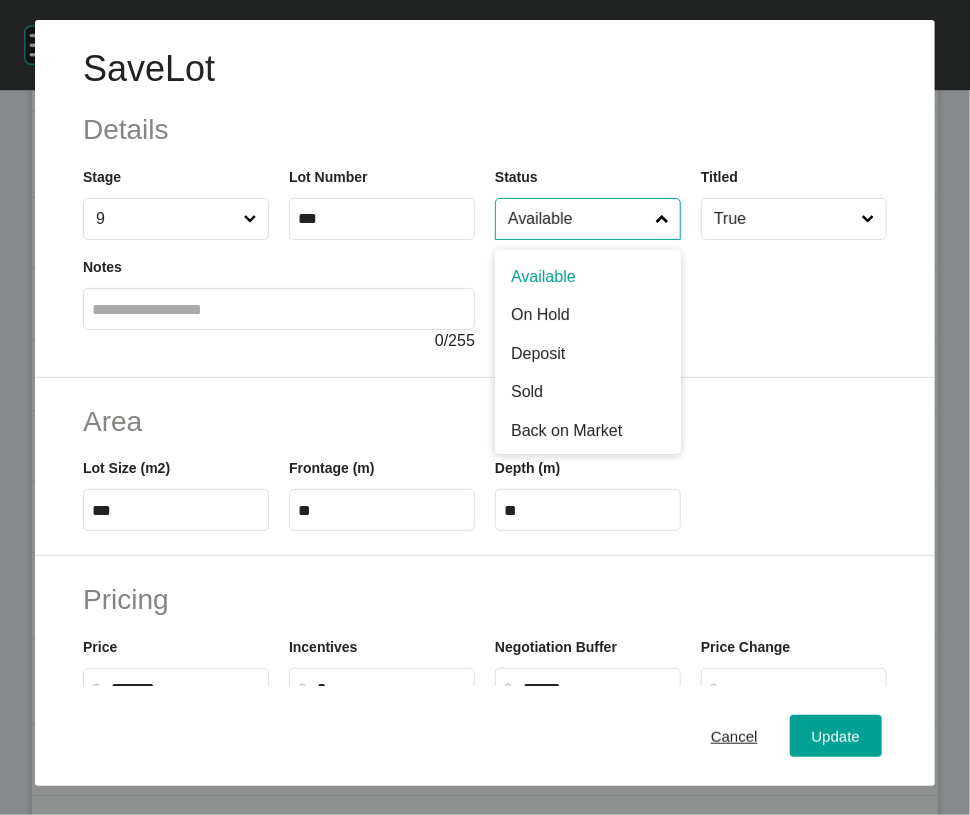 click on "Available" at bounding box center (578, 219) 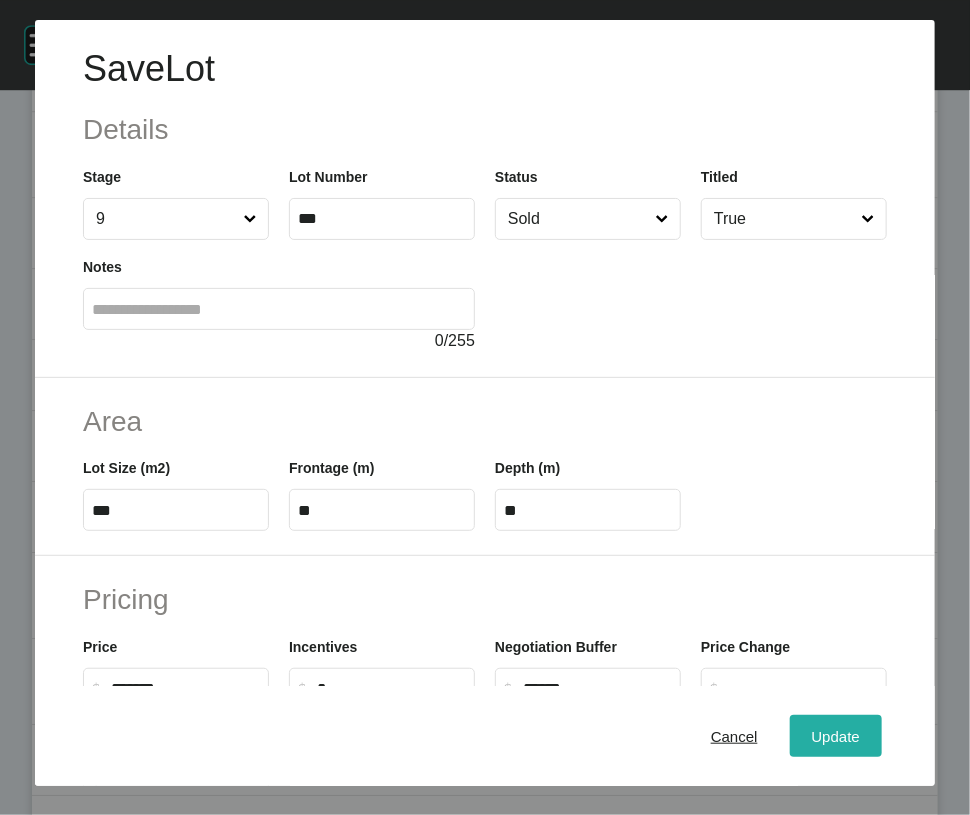 click on "Update" at bounding box center (836, 736) 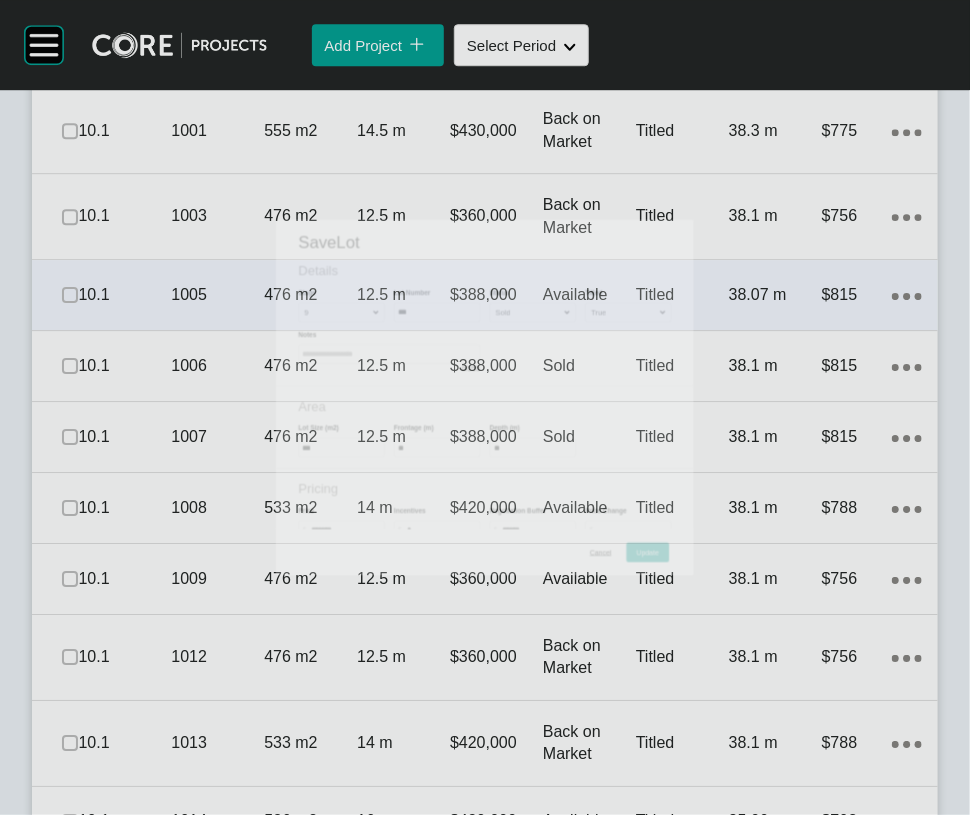 scroll, scrollTop: 1828, scrollLeft: 0, axis: vertical 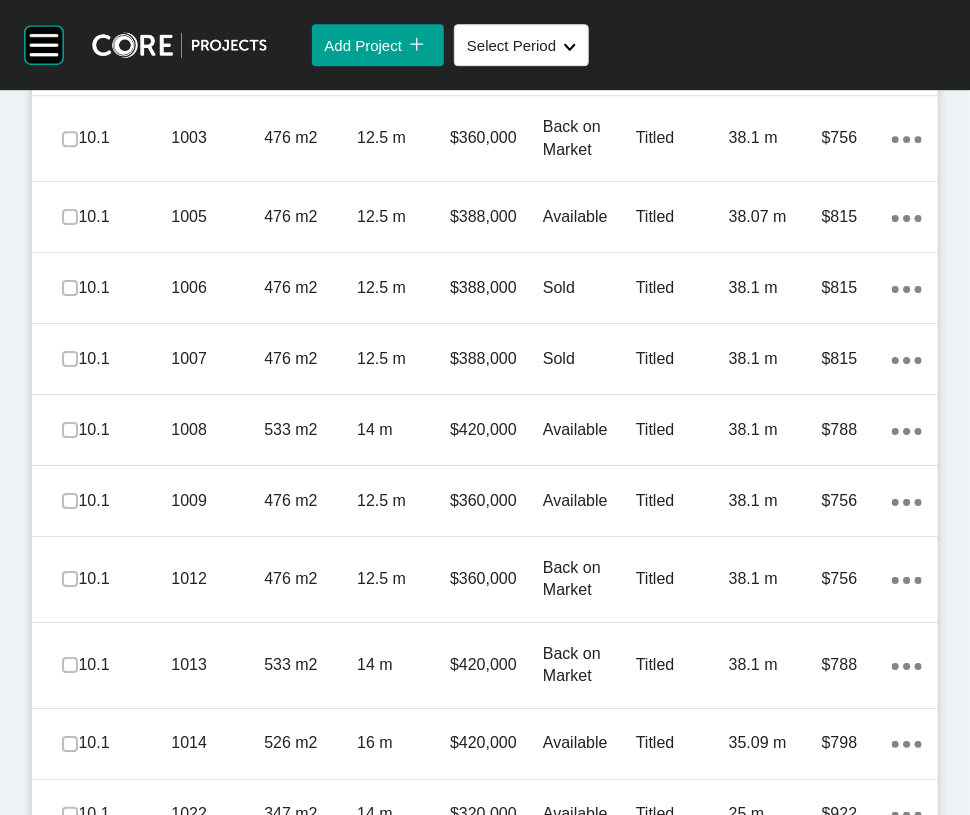click on "476 m2" at bounding box center (310, 217) 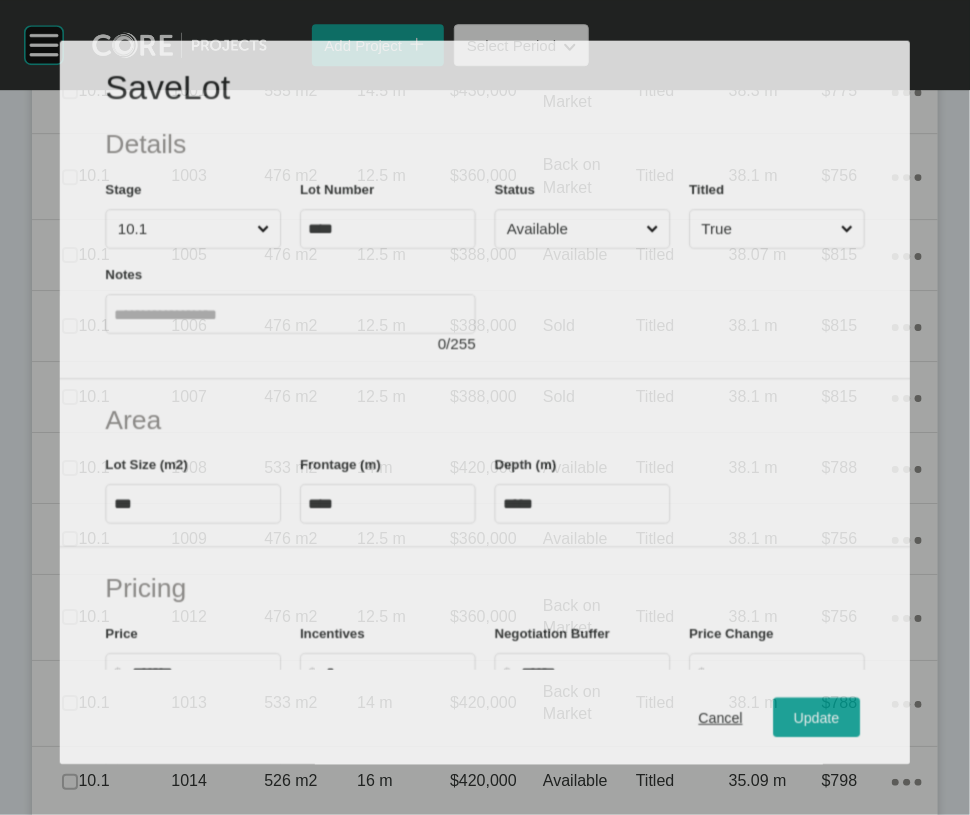 scroll, scrollTop: 1750, scrollLeft: 0, axis: vertical 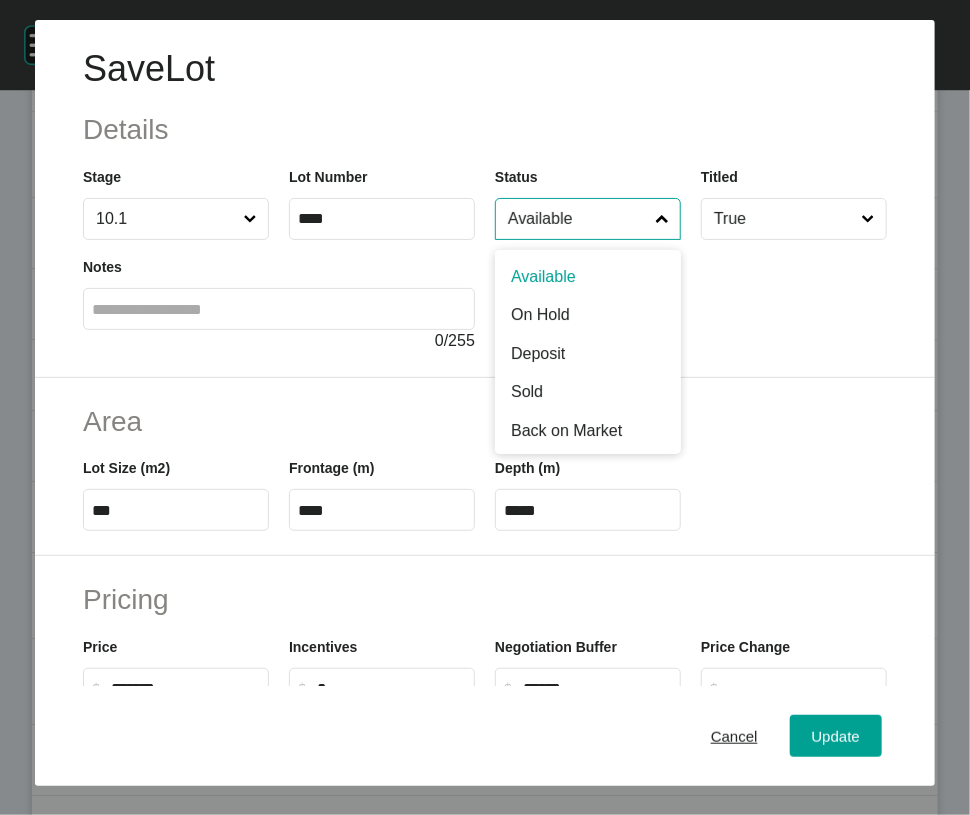 click on "Available" at bounding box center (578, 219) 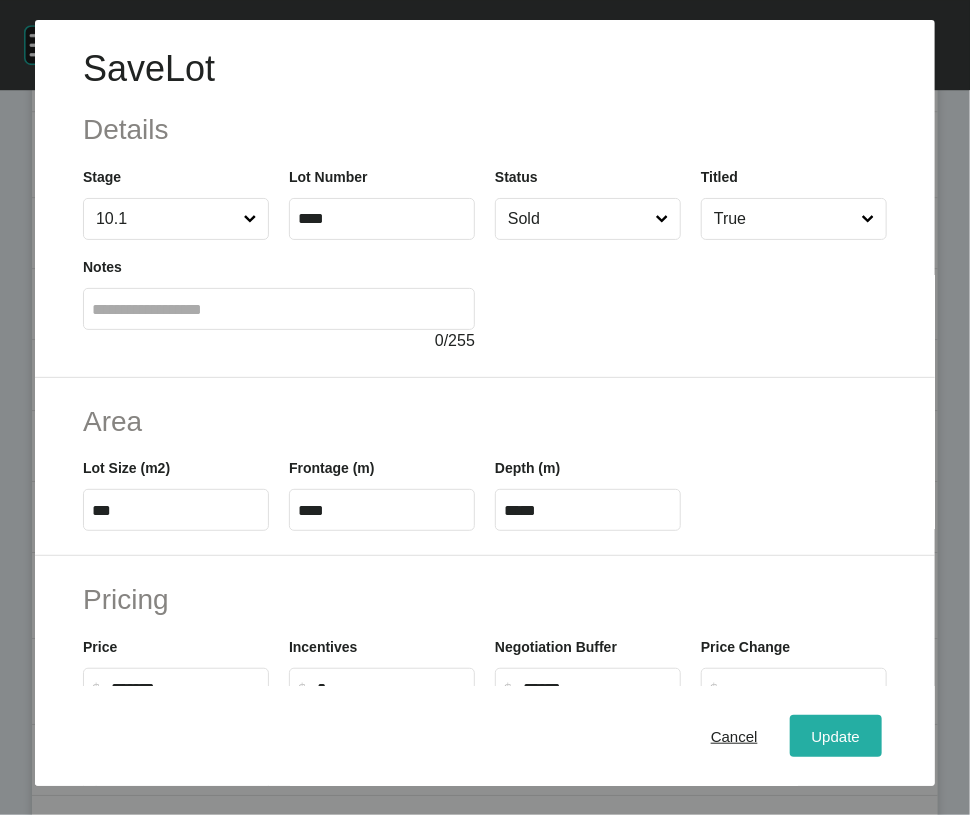 click on "Update" at bounding box center (836, 736) 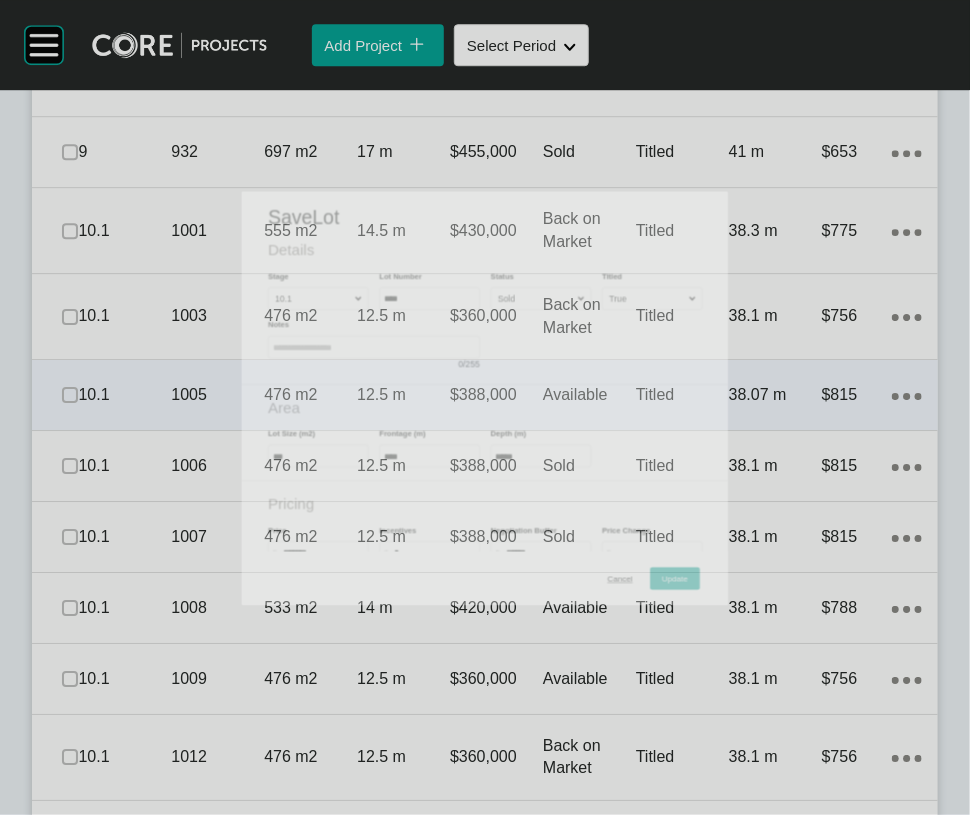 scroll, scrollTop: 1828, scrollLeft: 0, axis: vertical 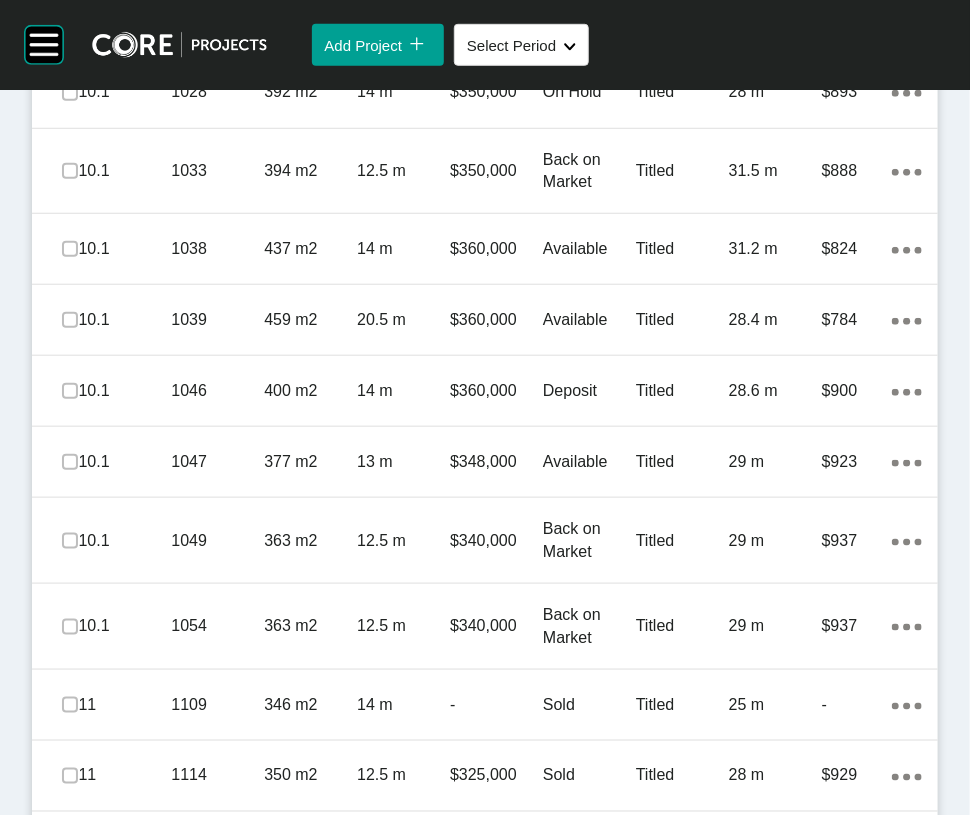 click at bounding box center [70, -49] 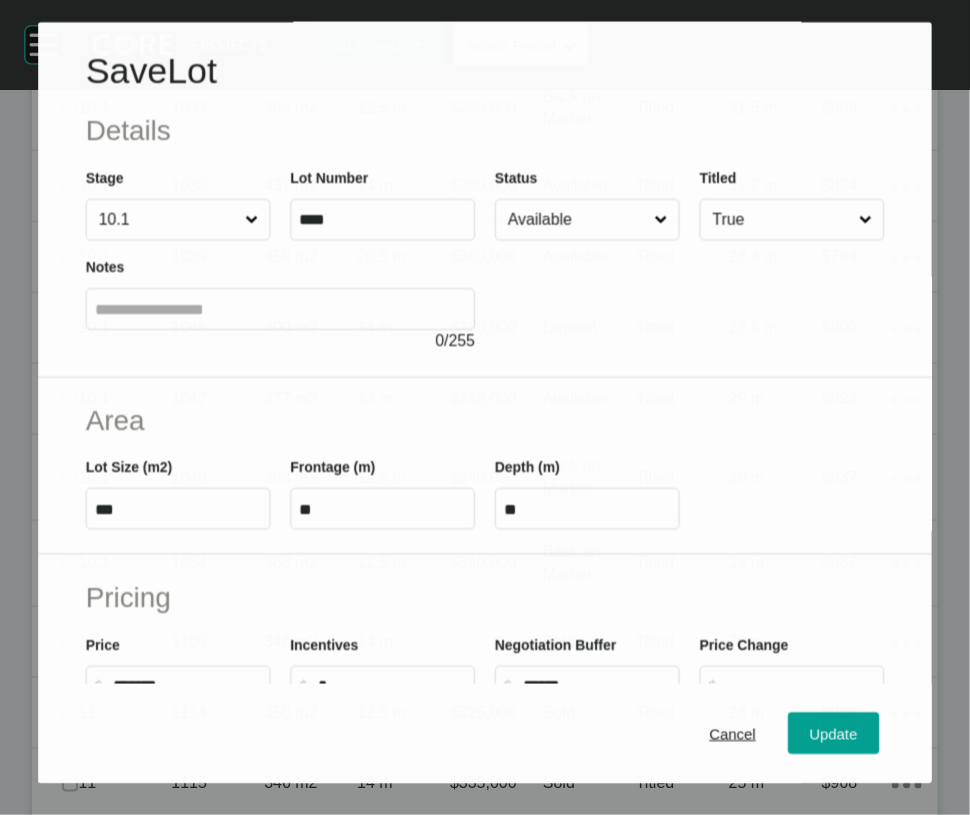 scroll, scrollTop: 2615, scrollLeft: 0, axis: vertical 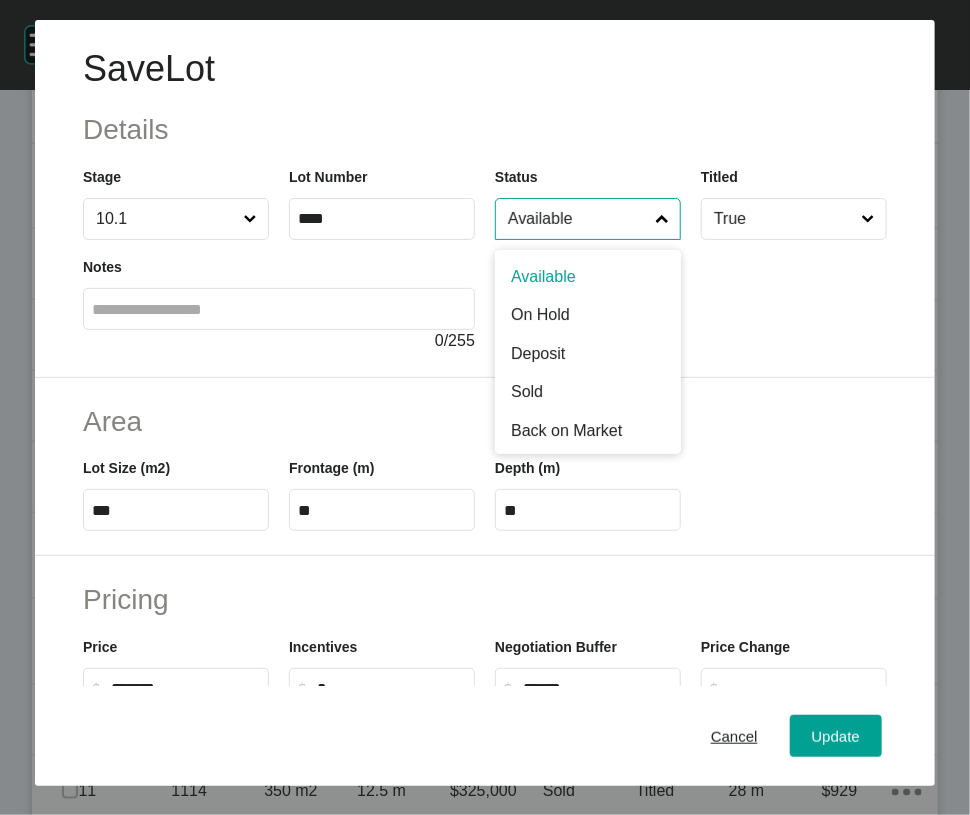 click on "Available" at bounding box center [578, 219] 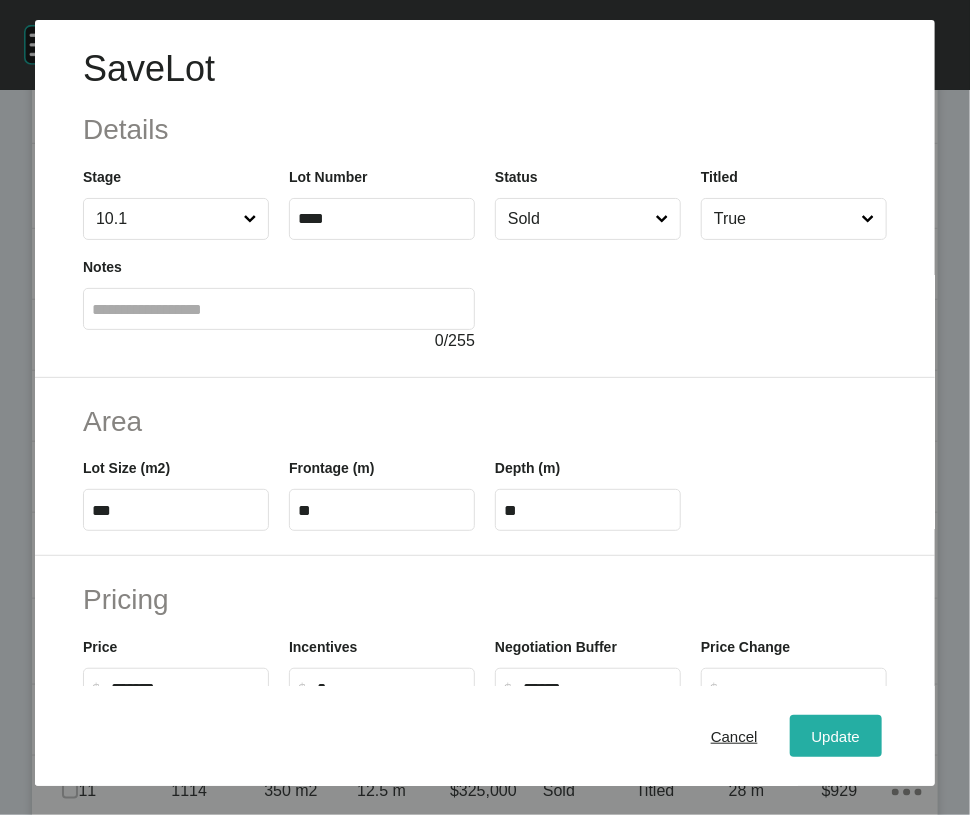 click on "Update" at bounding box center (836, 736) 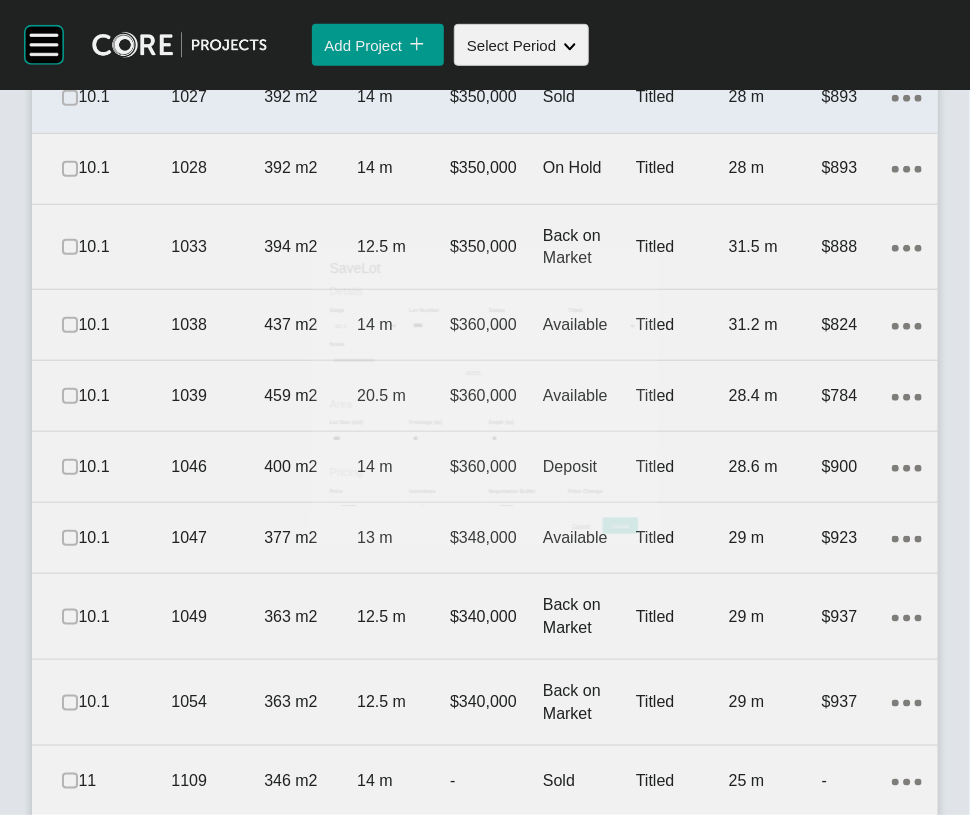 scroll, scrollTop: 2692, scrollLeft: 0, axis: vertical 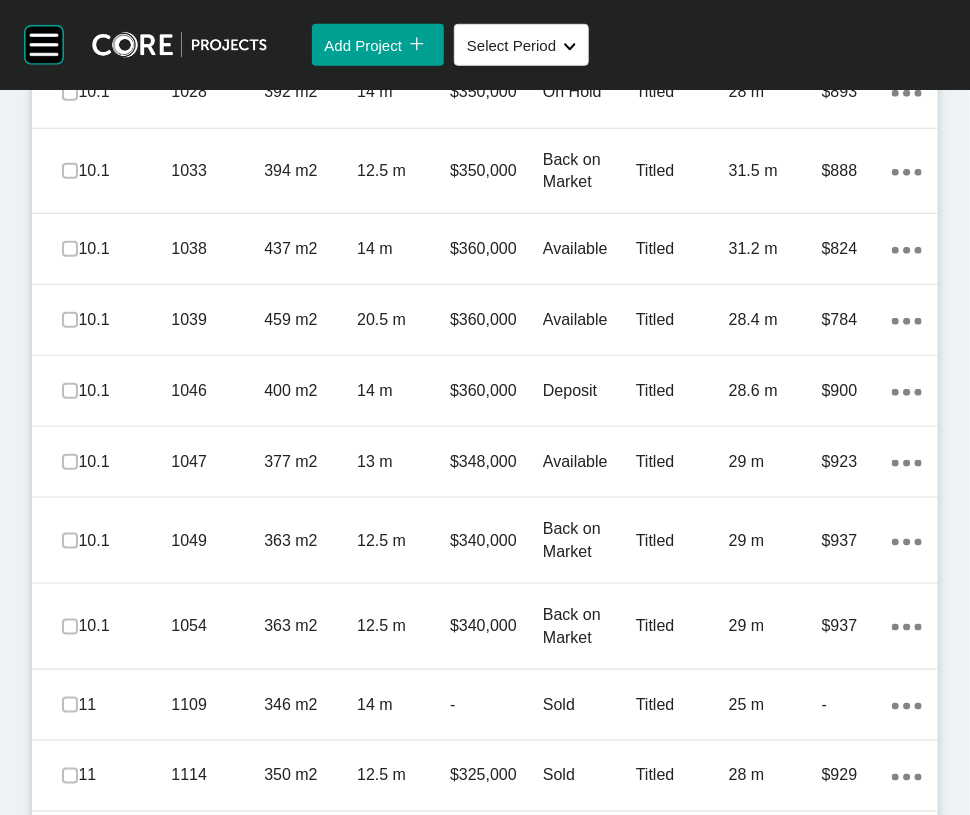 click at bounding box center [70, -49] 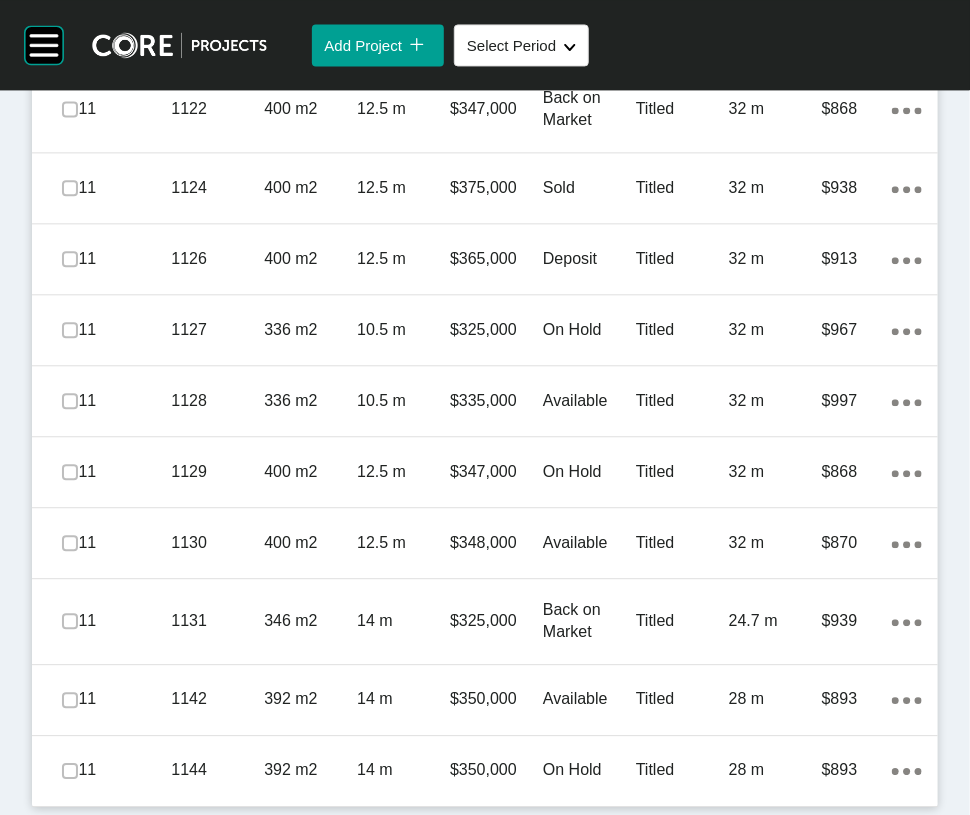 scroll, scrollTop: 4062, scrollLeft: 0, axis: vertical 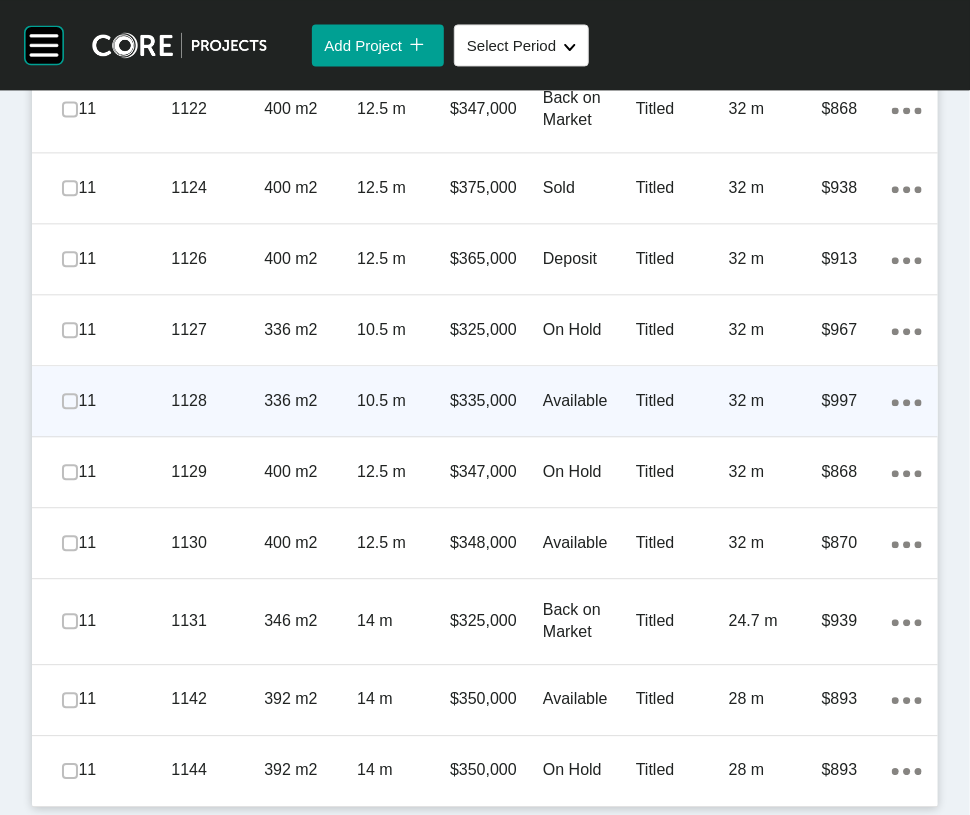 click on "Titled" at bounding box center [682, 401] 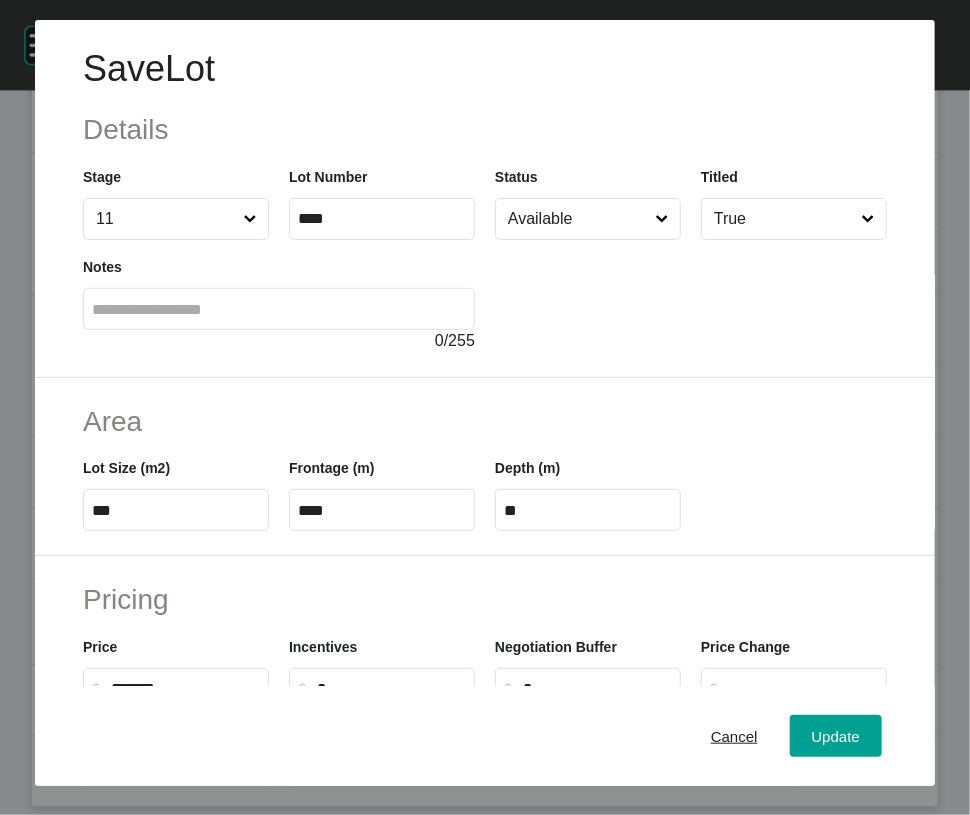 scroll, scrollTop: 4130, scrollLeft: 0, axis: vertical 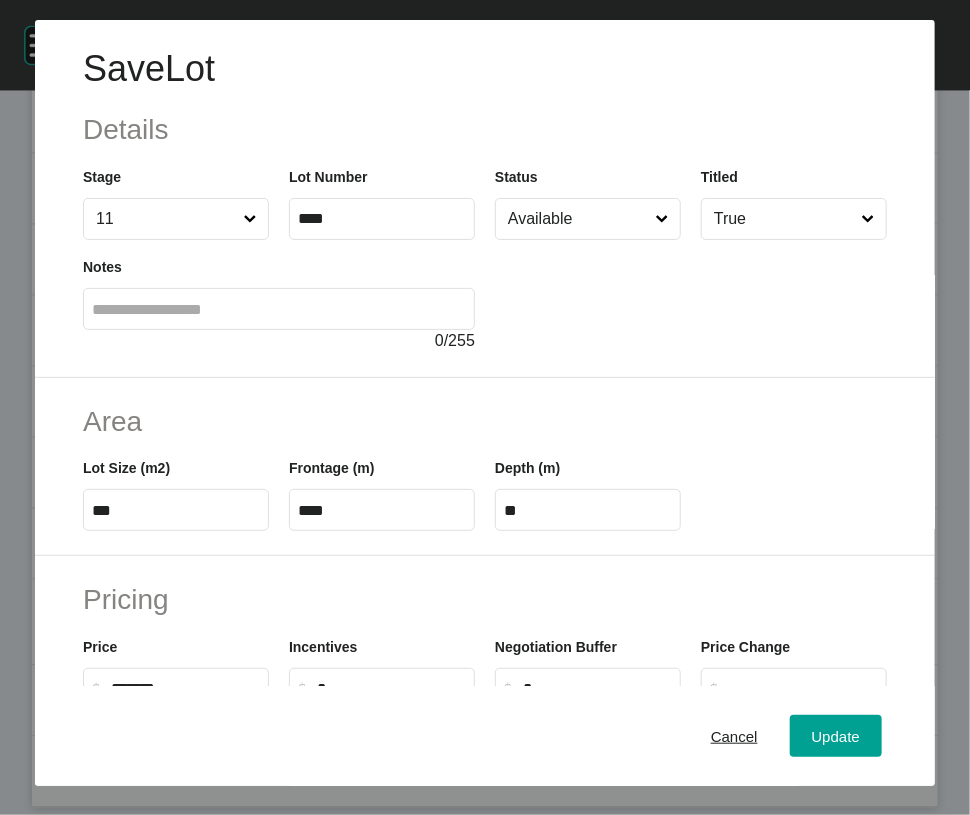 click on "Available" at bounding box center (578, 219) 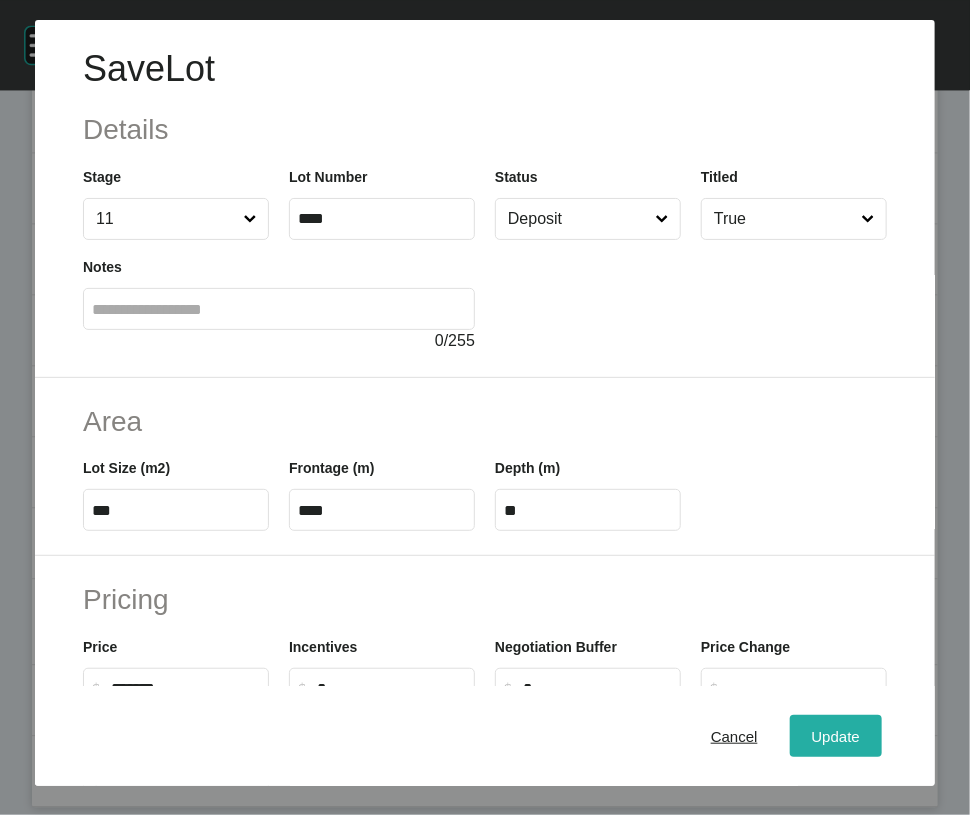 click on "Update" at bounding box center (836, 736) 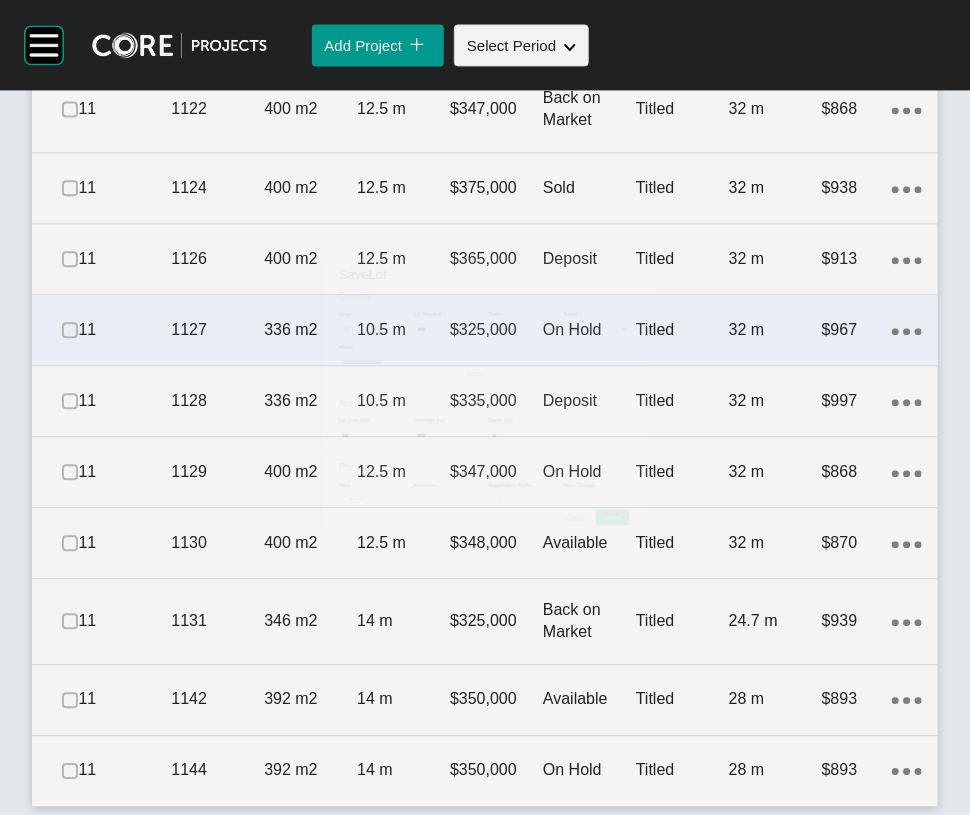 scroll, scrollTop: 4208, scrollLeft: 0, axis: vertical 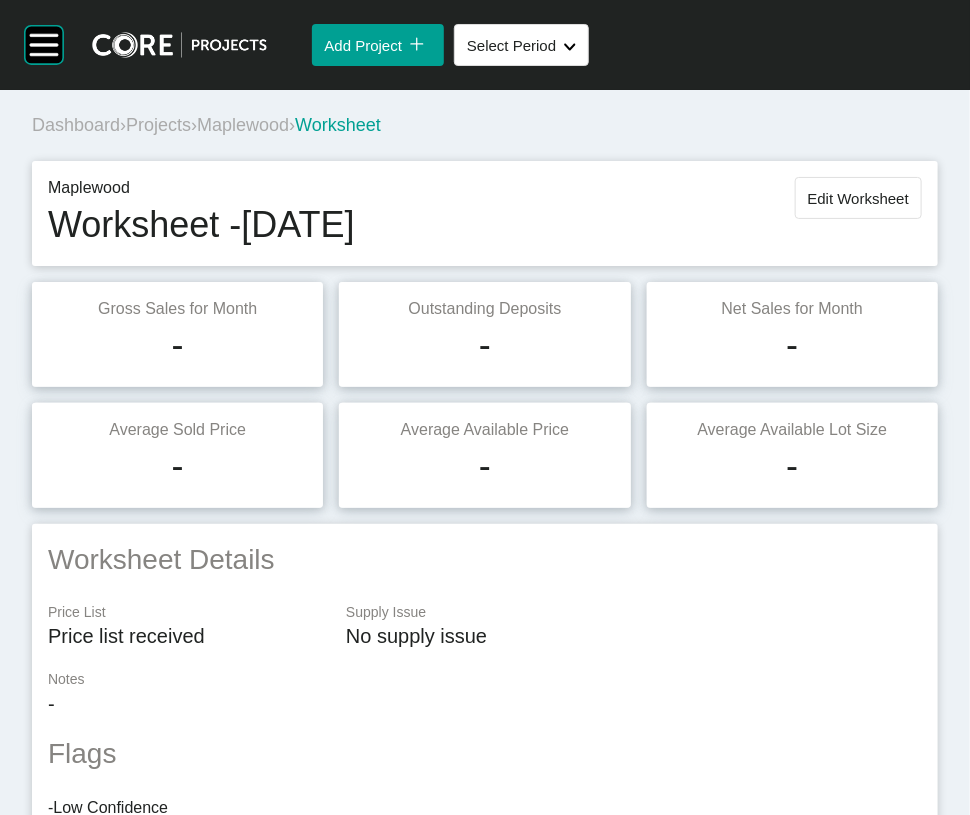 click on "Maplewood Worksheet -  June 2025 Edit Worksheet" at bounding box center (485, 213) 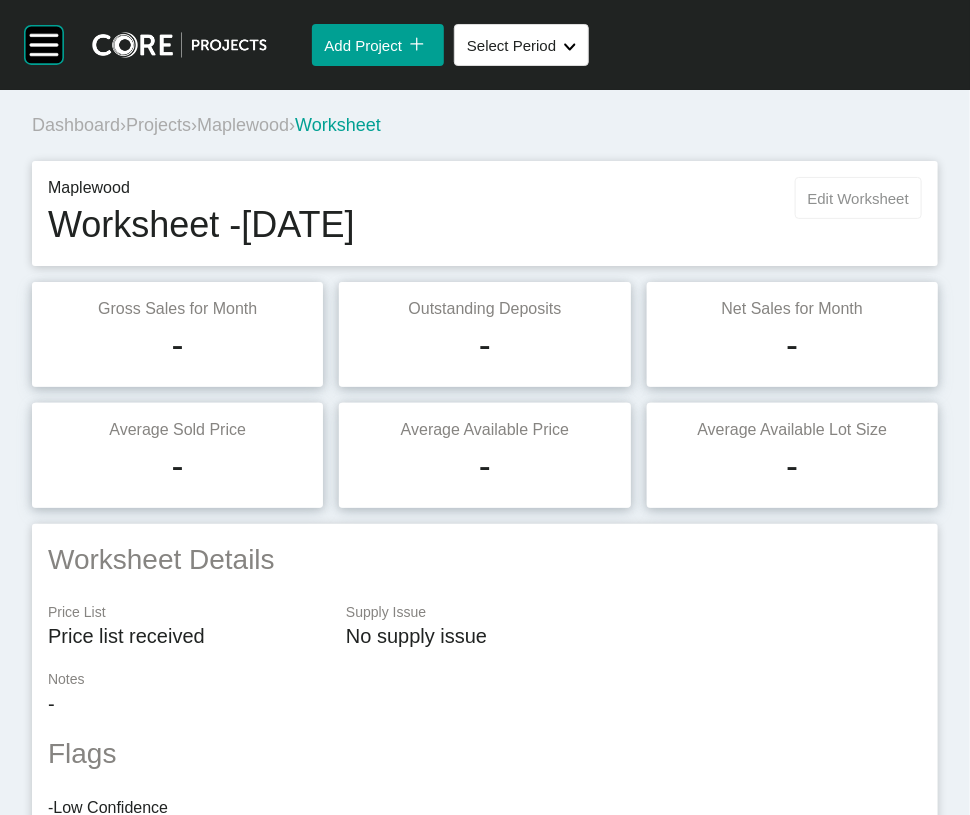 click on "Edit Worksheet" at bounding box center (858, 198) 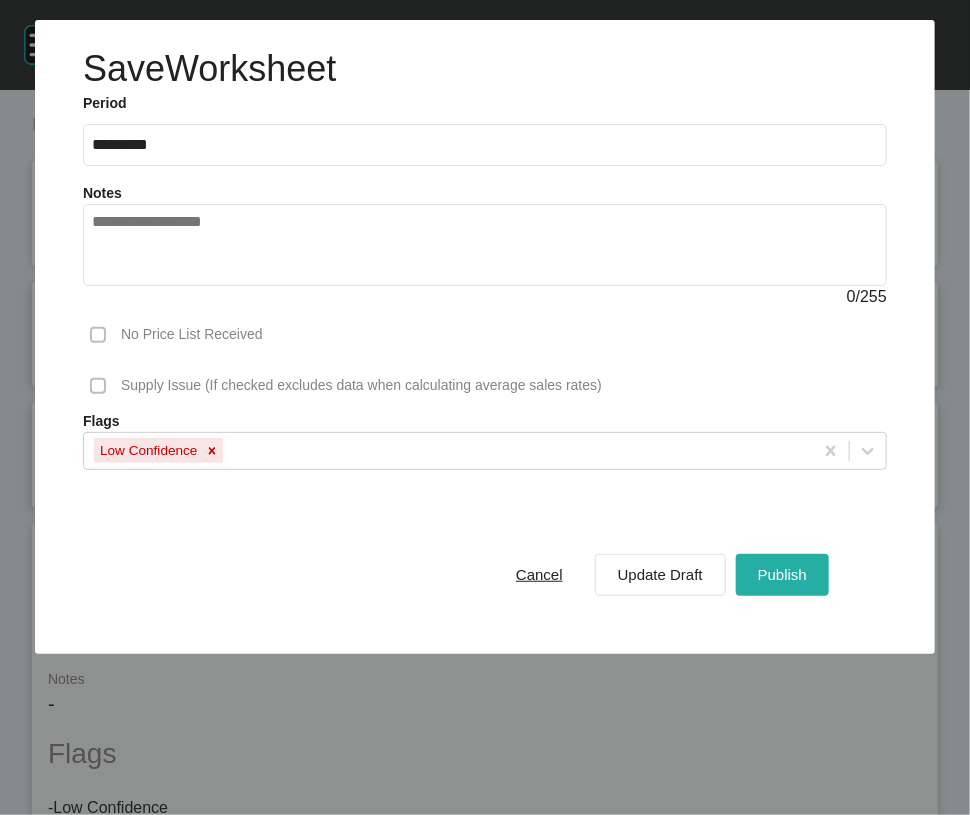click on "Publish" at bounding box center (782, 574) 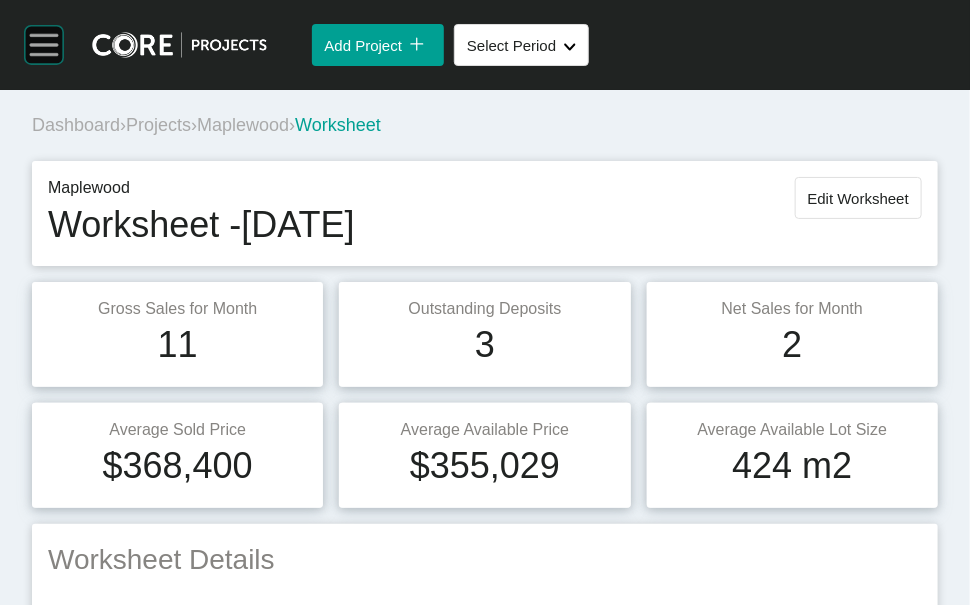 click 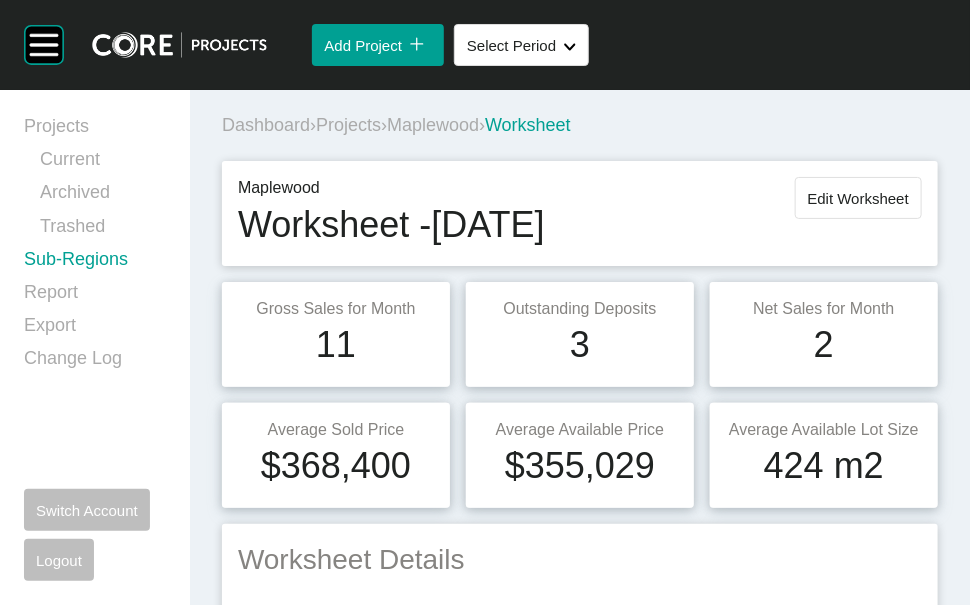 click on "Sub-Regions" at bounding box center [95, 263] 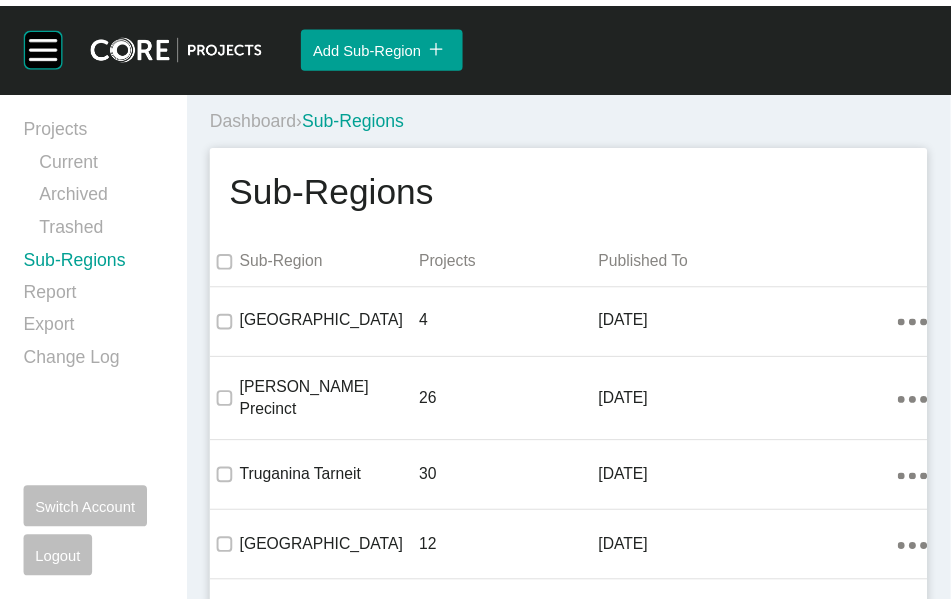 scroll, scrollTop: 3494, scrollLeft: 0, axis: vertical 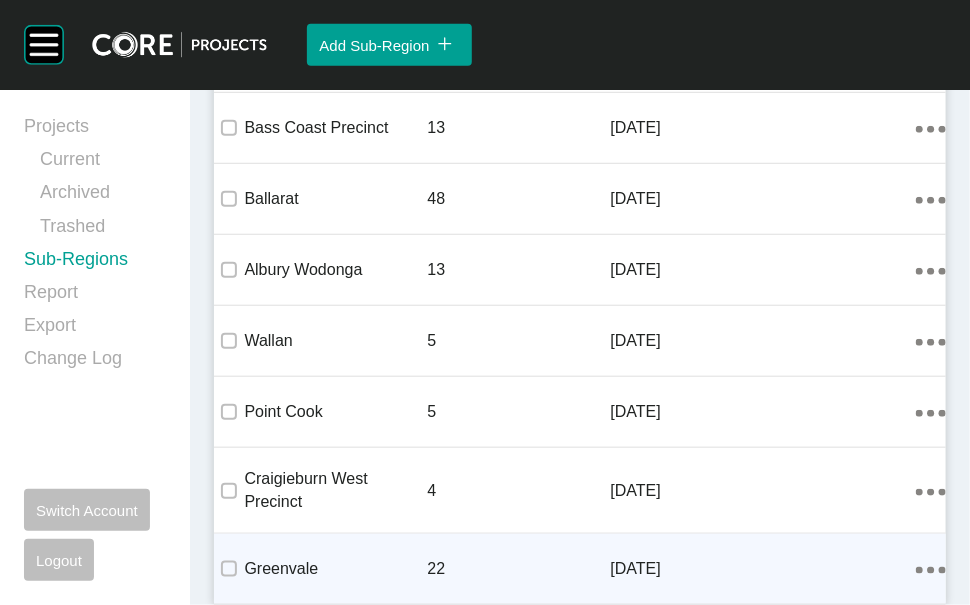 click on "Action Menu Dots Copy 6 Created with Sketch." 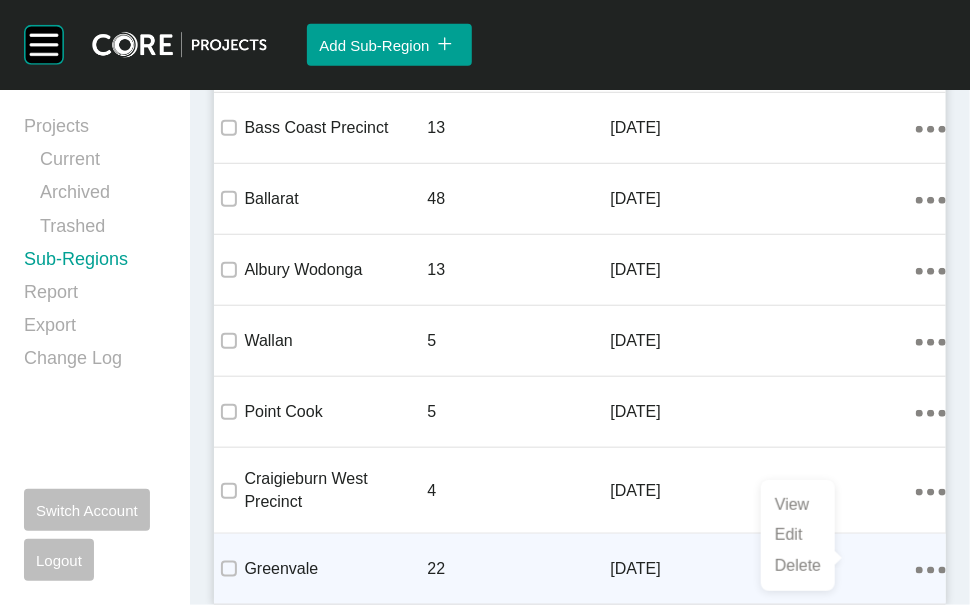 scroll, scrollTop: 3521, scrollLeft: 0, axis: vertical 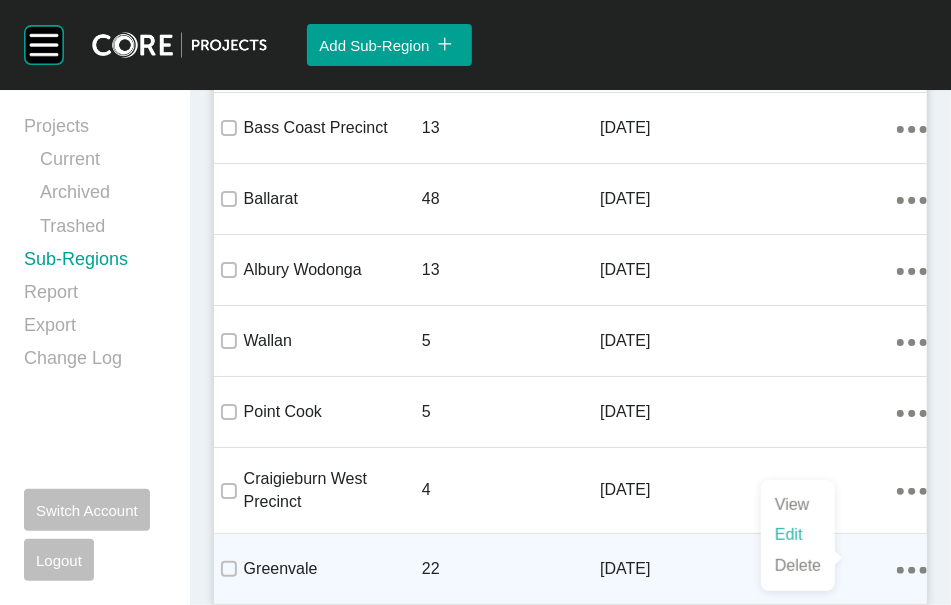 click on "Edit" at bounding box center [798, 535] 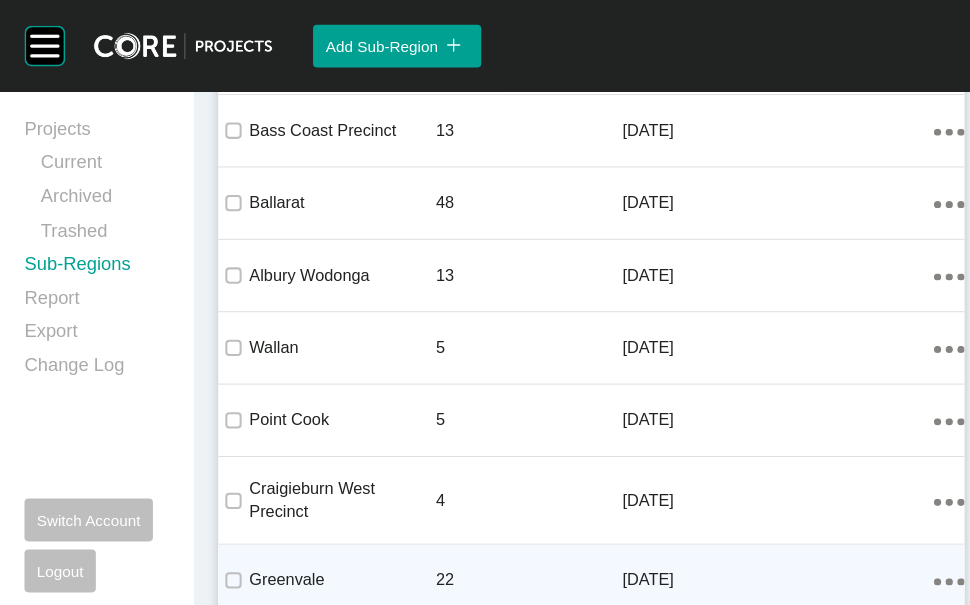 scroll, scrollTop: 3494, scrollLeft: 0, axis: vertical 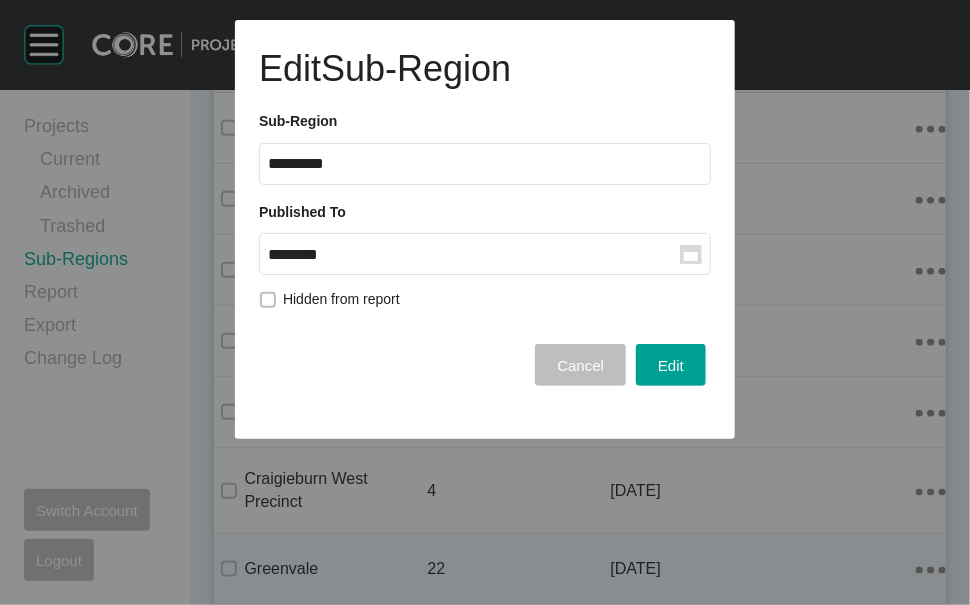 click on "********" at bounding box center [474, 254] 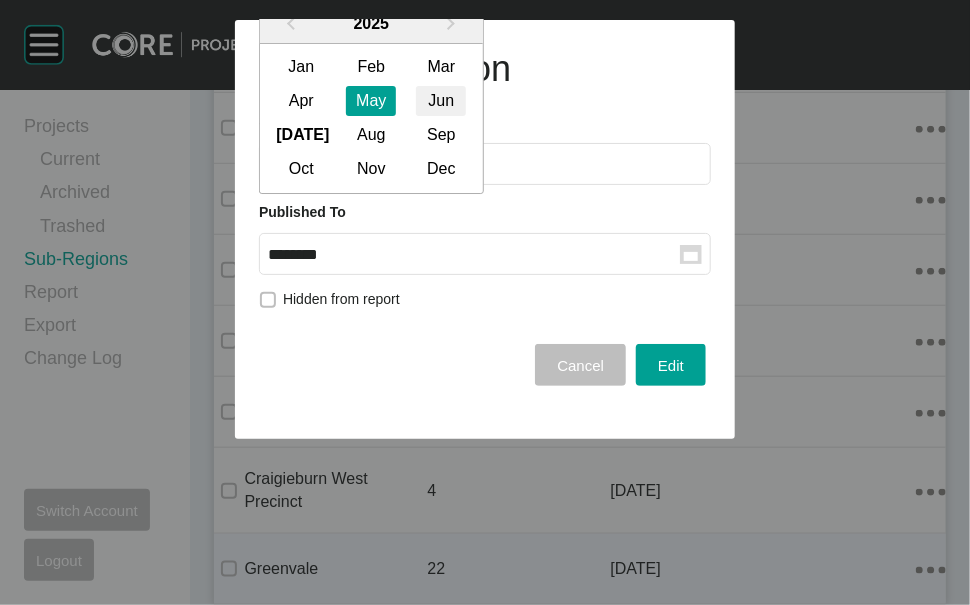 click on "Jun" at bounding box center [441, 102] 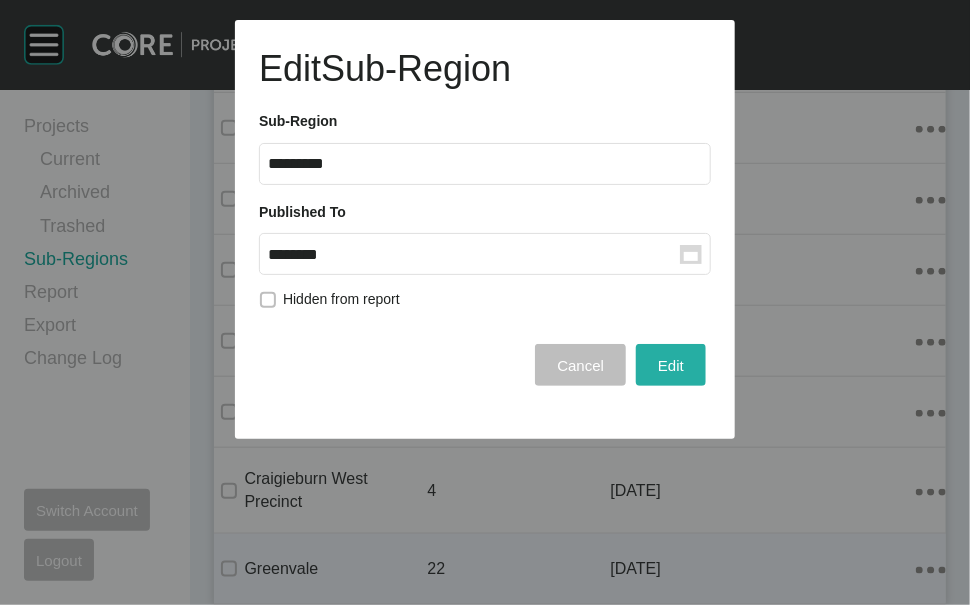 click on "Edit" at bounding box center [671, 365] 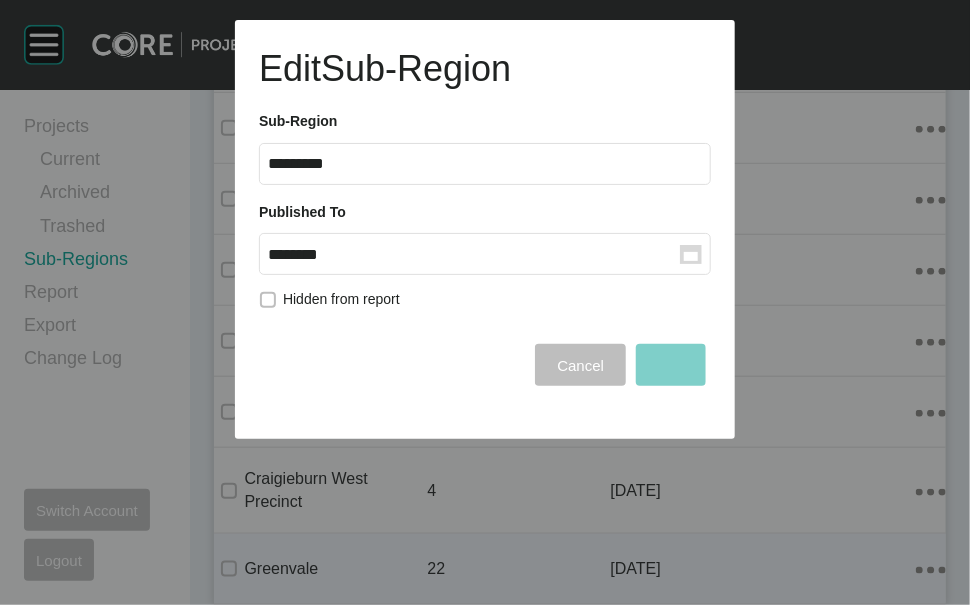 scroll, scrollTop: 3471, scrollLeft: 0, axis: vertical 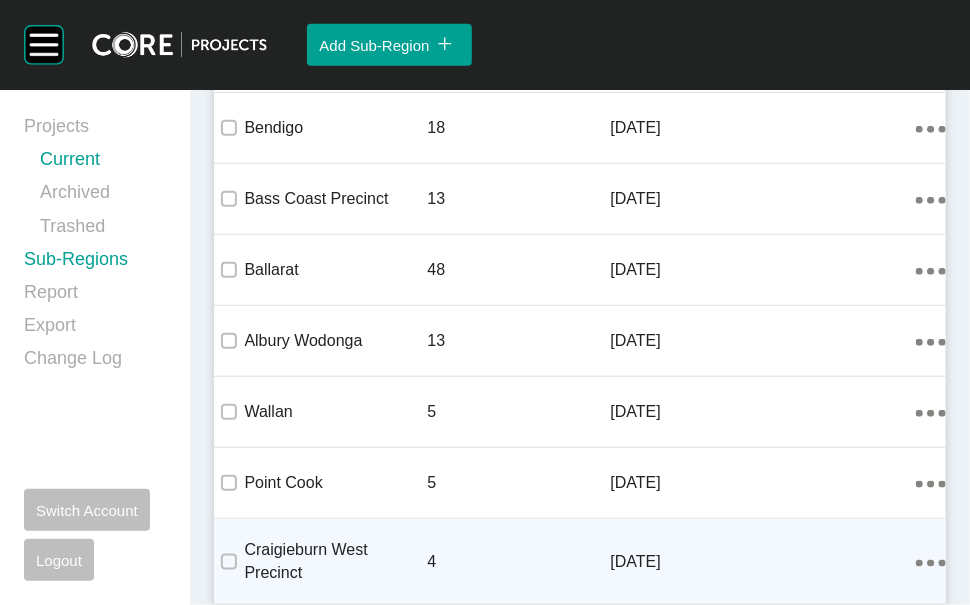 click on "Current" at bounding box center (103, 163) 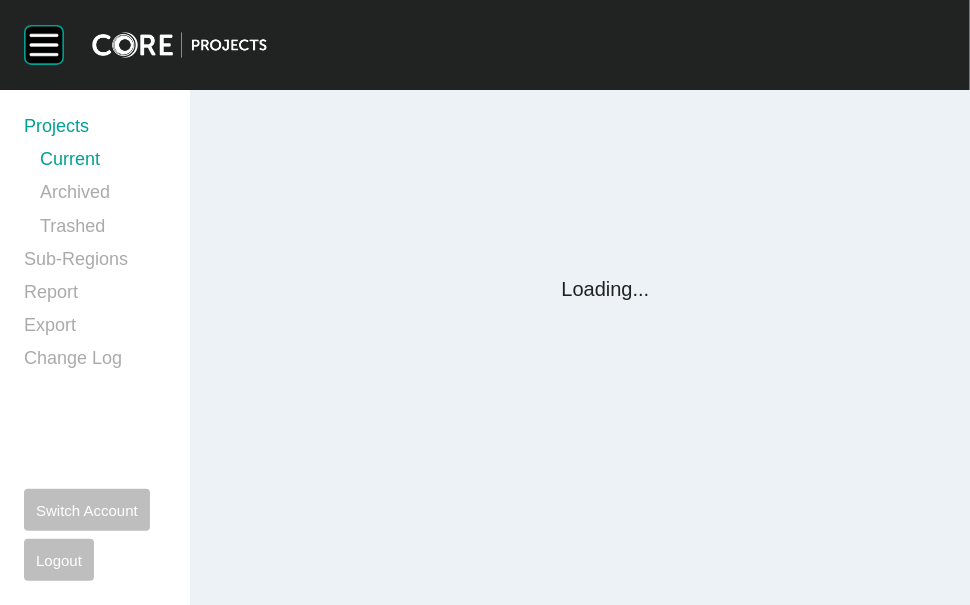 scroll, scrollTop: 0, scrollLeft: 0, axis: both 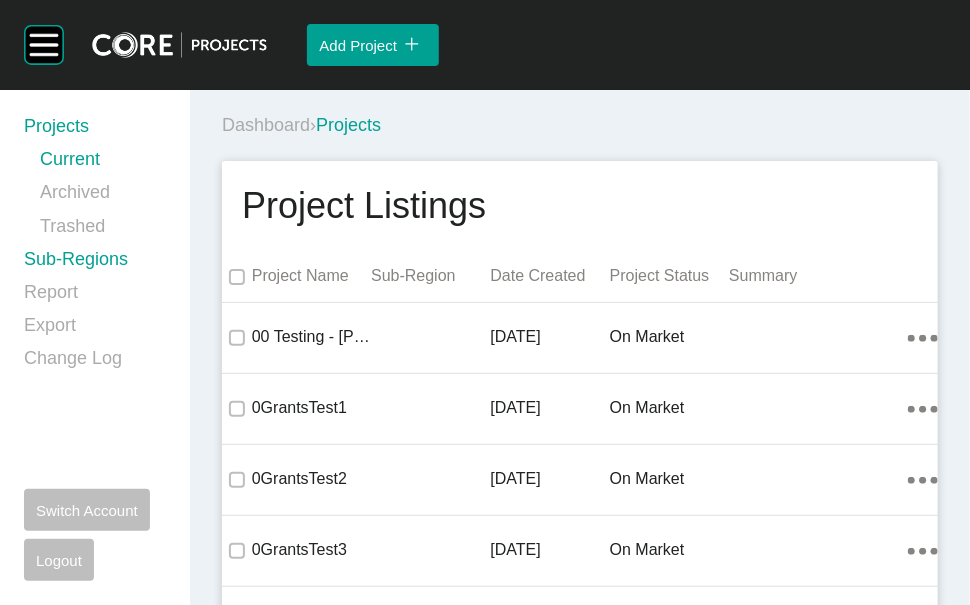 click on "Sub-Regions" at bounding box center (95, 263) 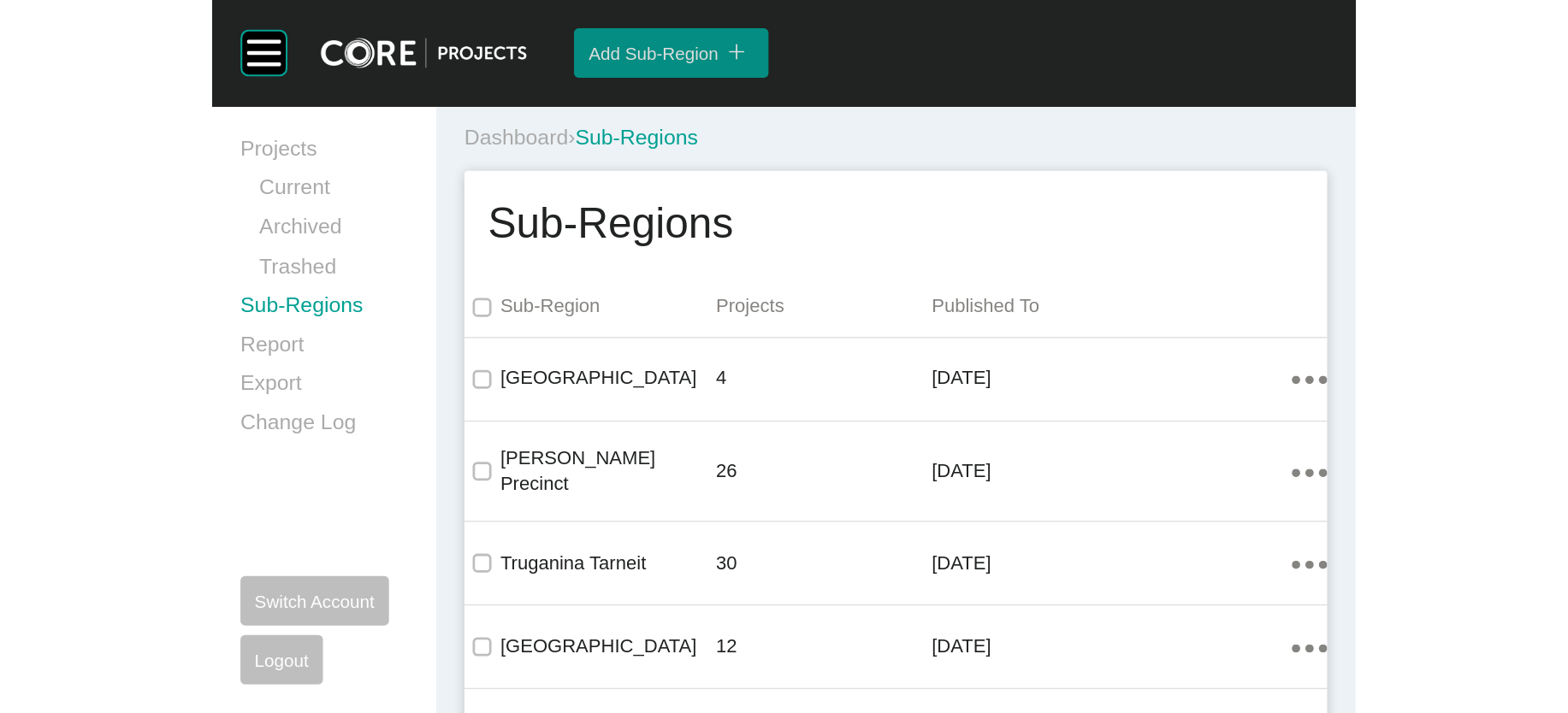scroll, scrollTop: 1054, scrollLeft: 0, axis: vertical 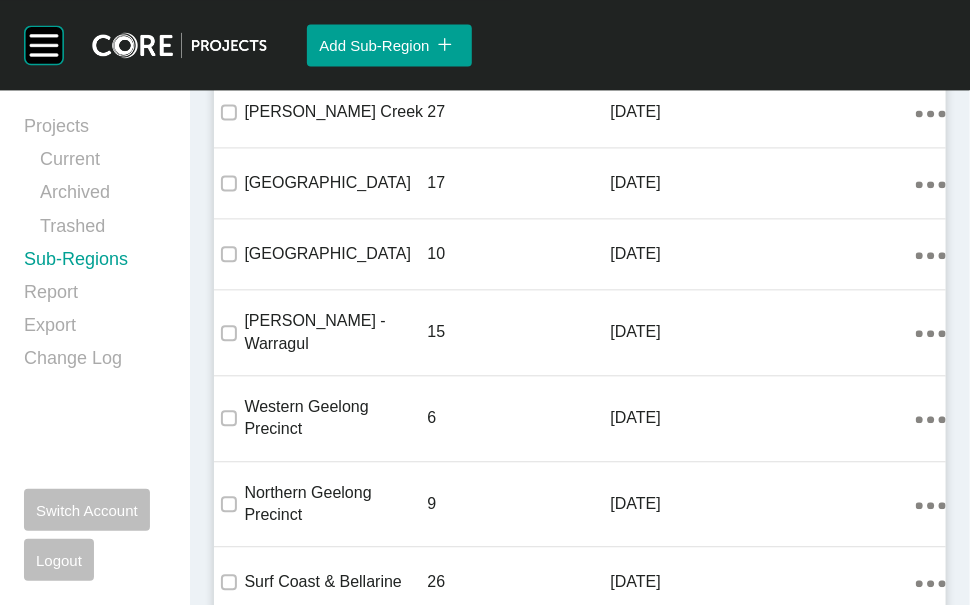 click on "Action Menu Dots Copy 6 Created with Sketch." 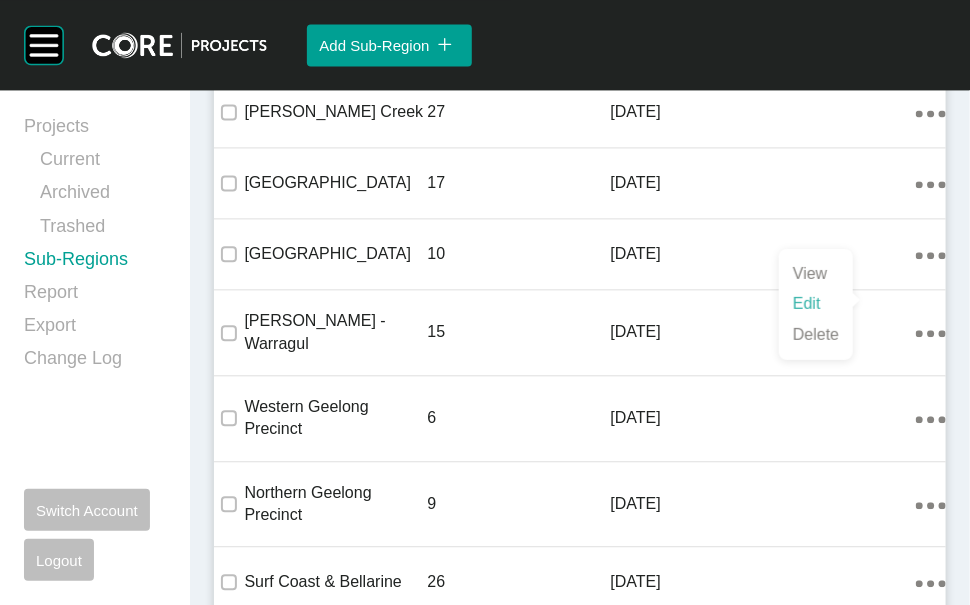click on "Edit" at bounding box center [816, 304] 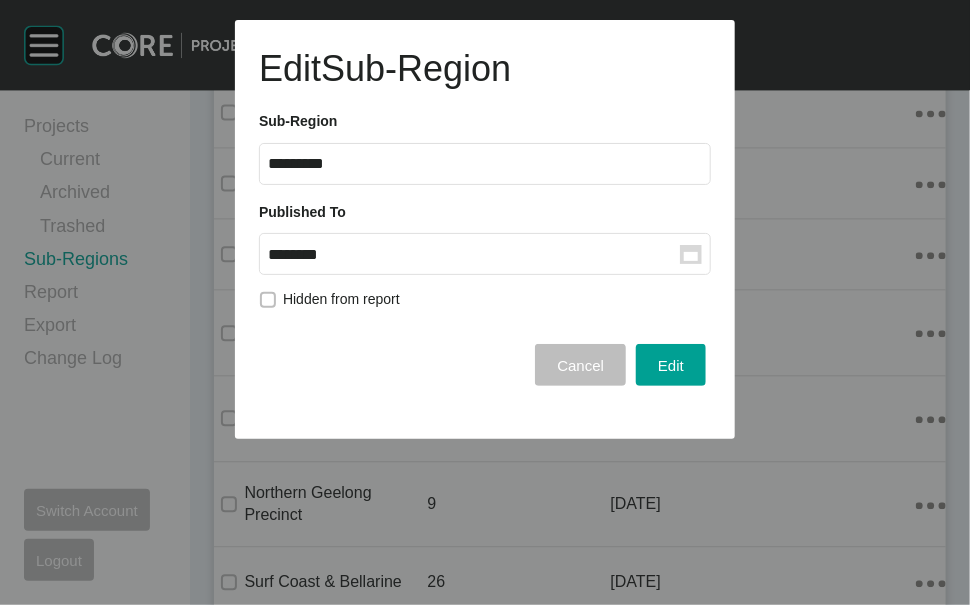 click on "********" at bounding box center (474, 254) 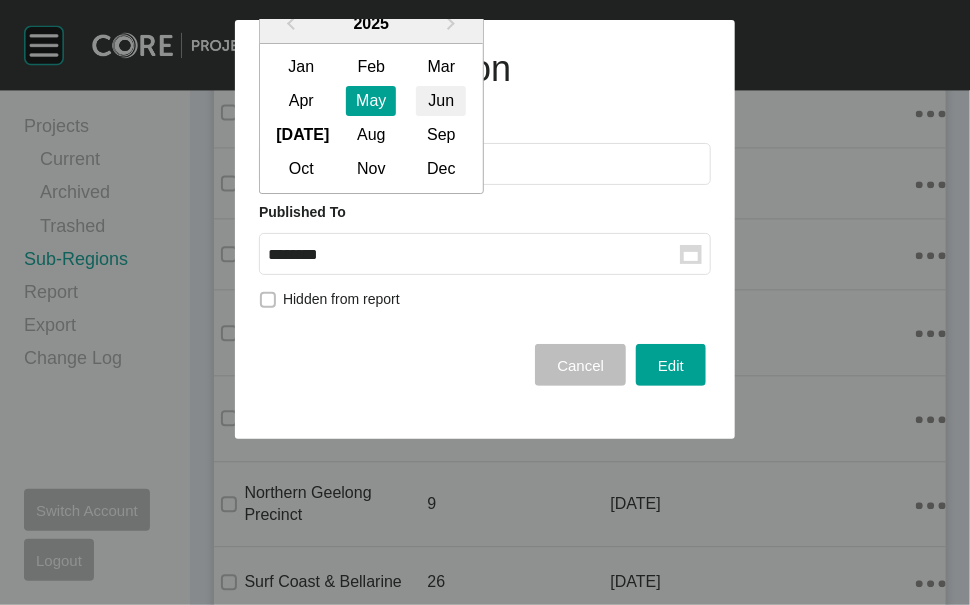click on "Jun" at bounding box center (441, 102) 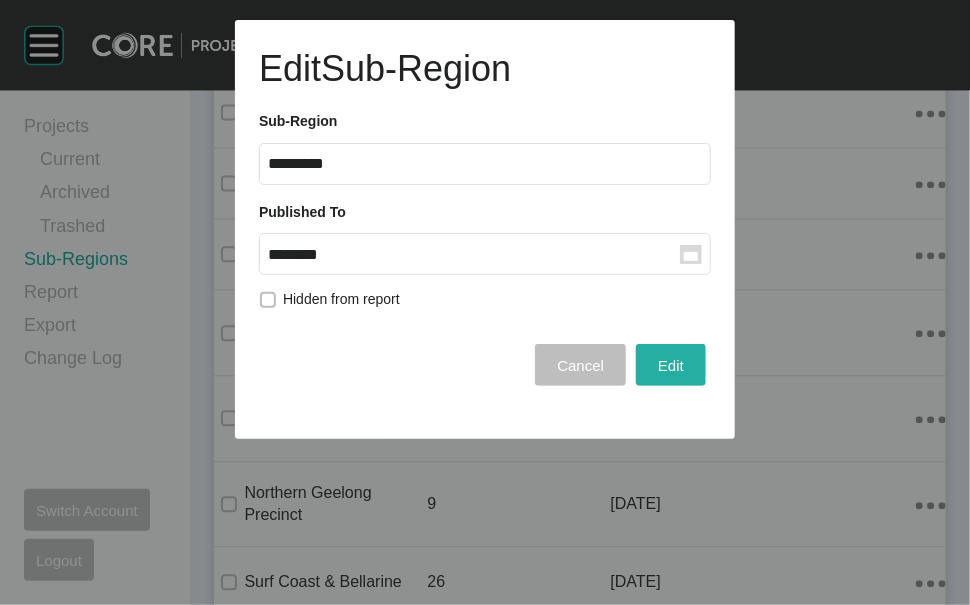click on "Edit" at bounding box center [671, 365] 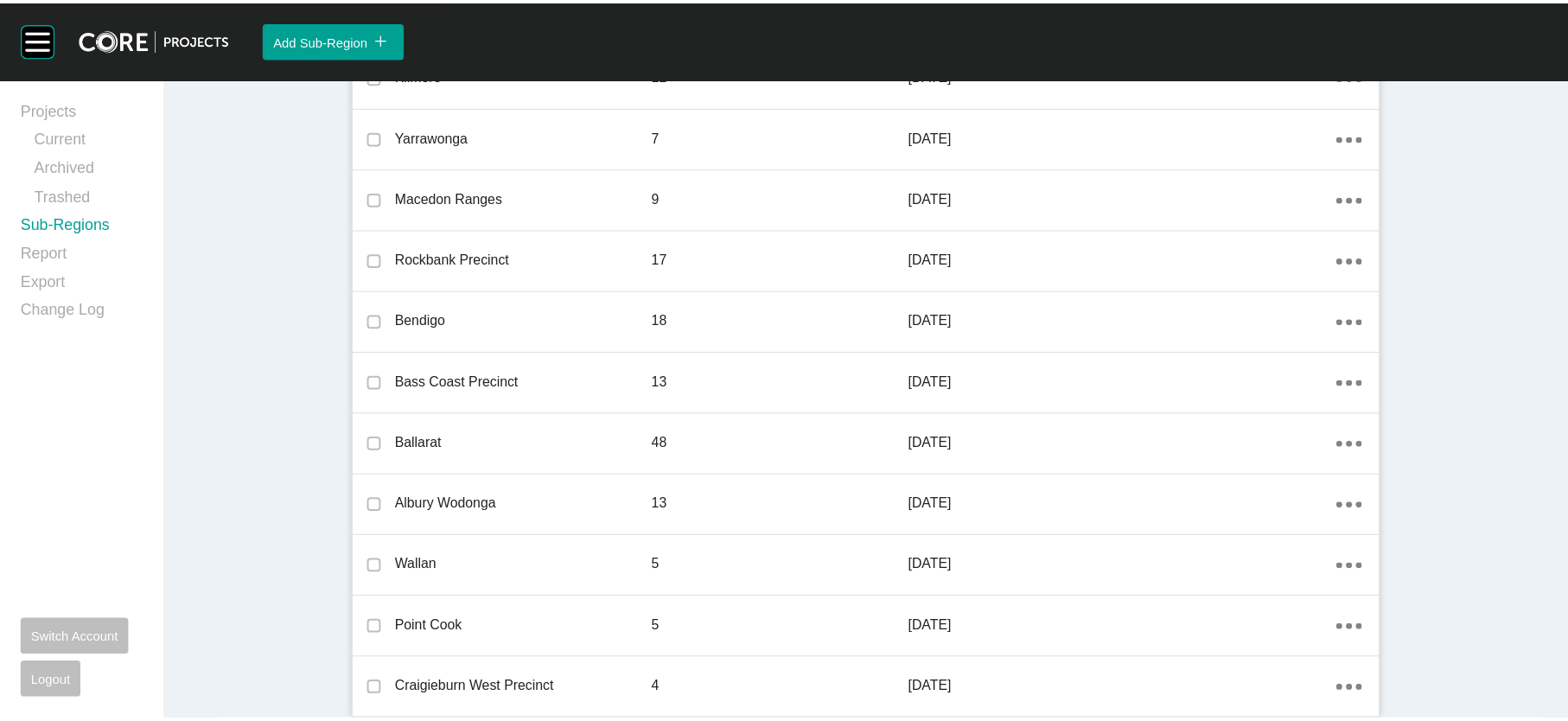 scroll, scrollTop: 445, scrollLeft: 0, axis: vertical 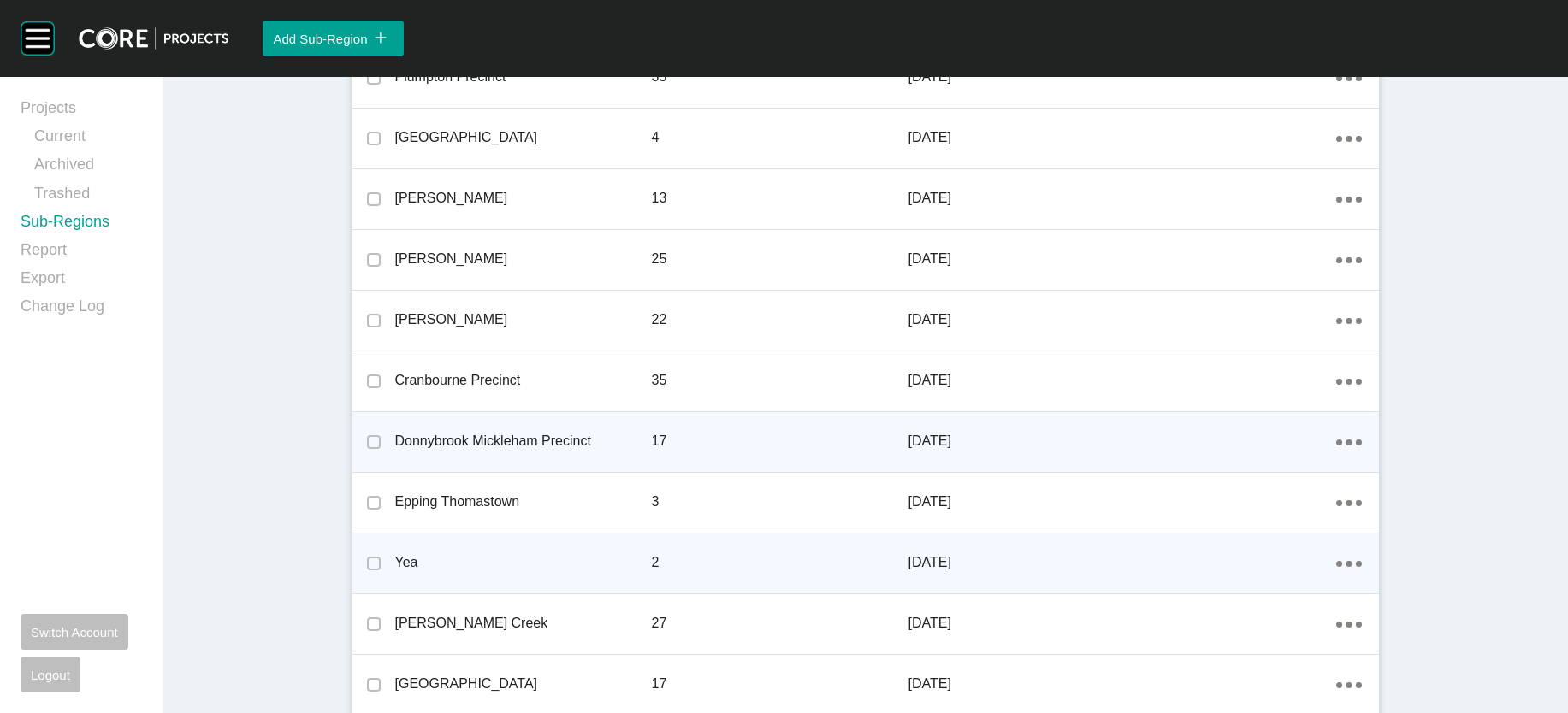 click on "Action Menu Dots Copy 6 Created with Sketch." 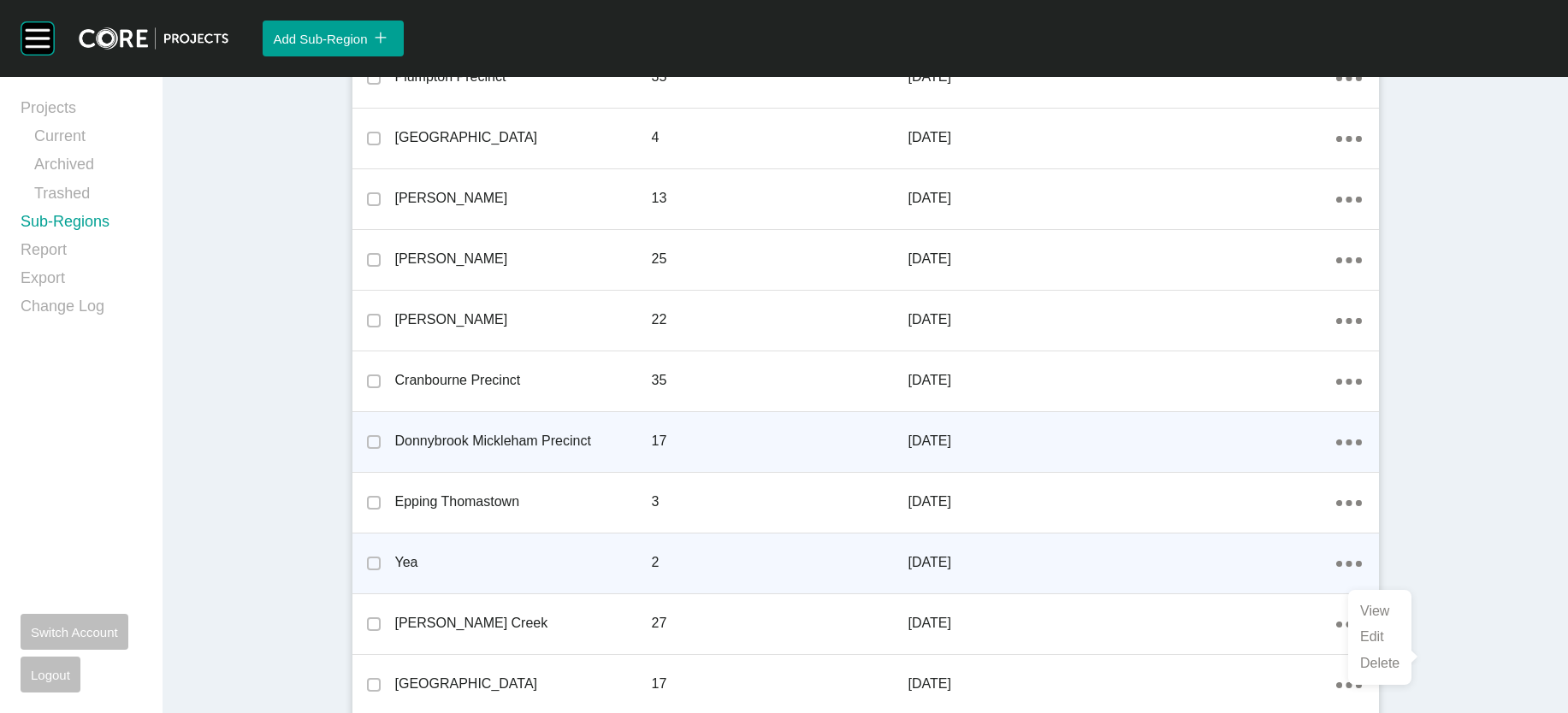 click on "Edit" at bounding box center [1380, 637] 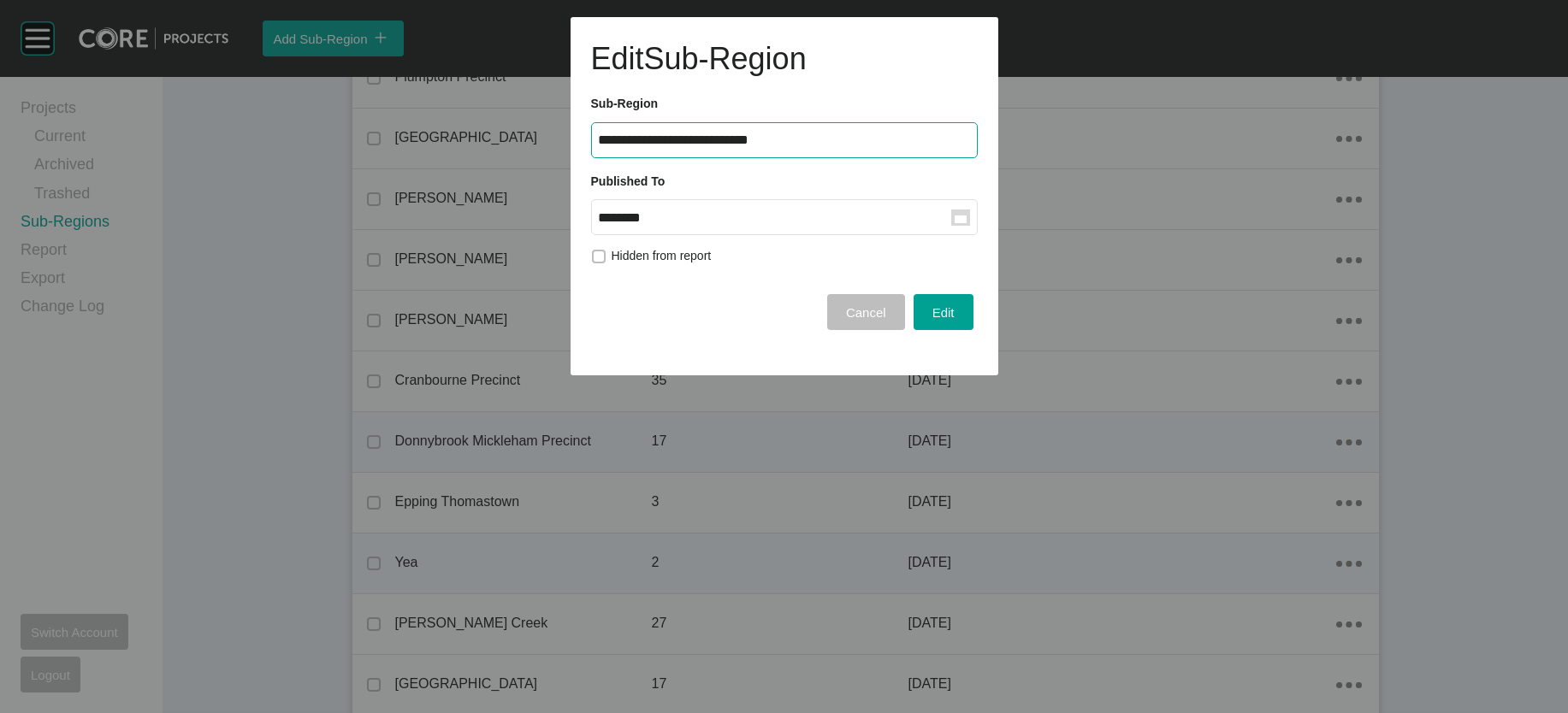 click on "********" at bounding box center (775, 217) 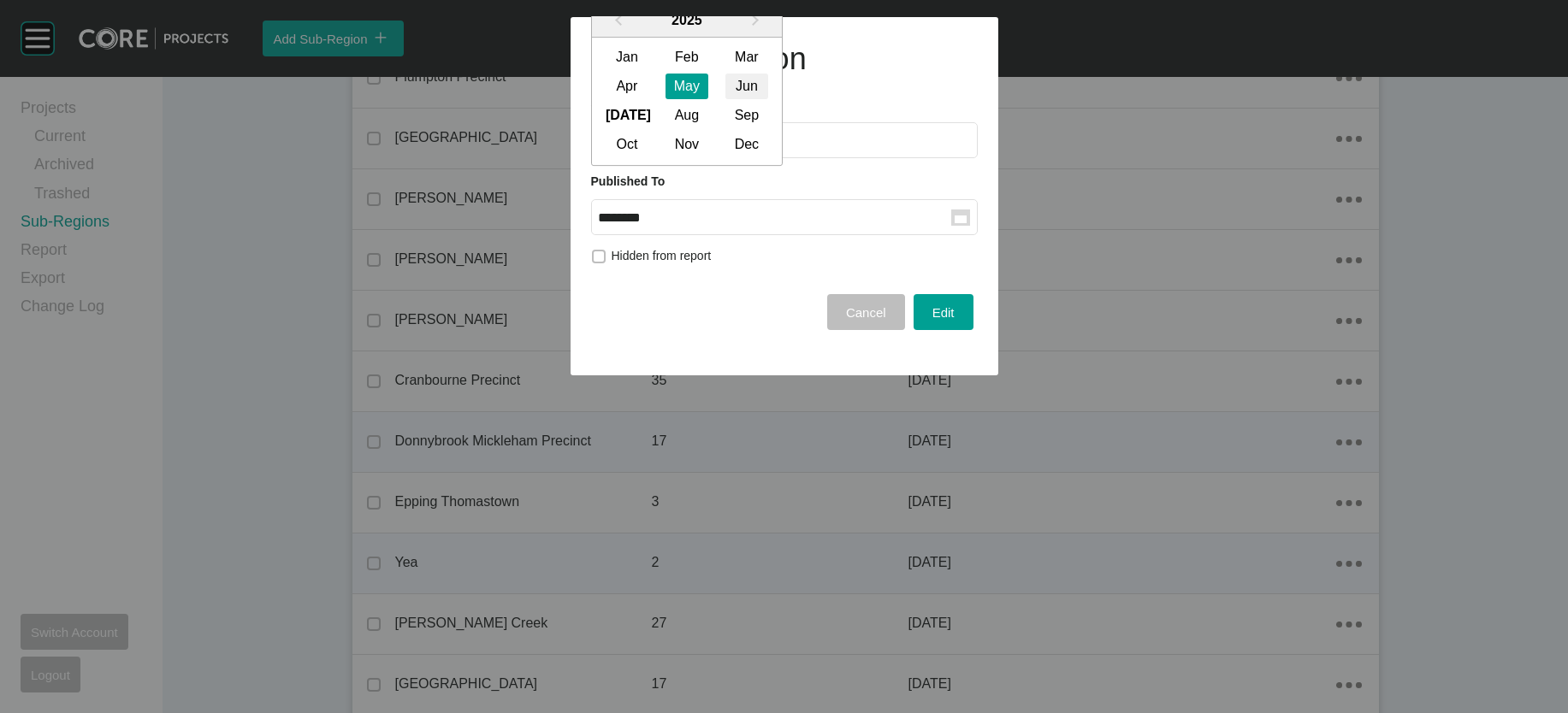 click on "Jun" at bounding box center (747, 87) 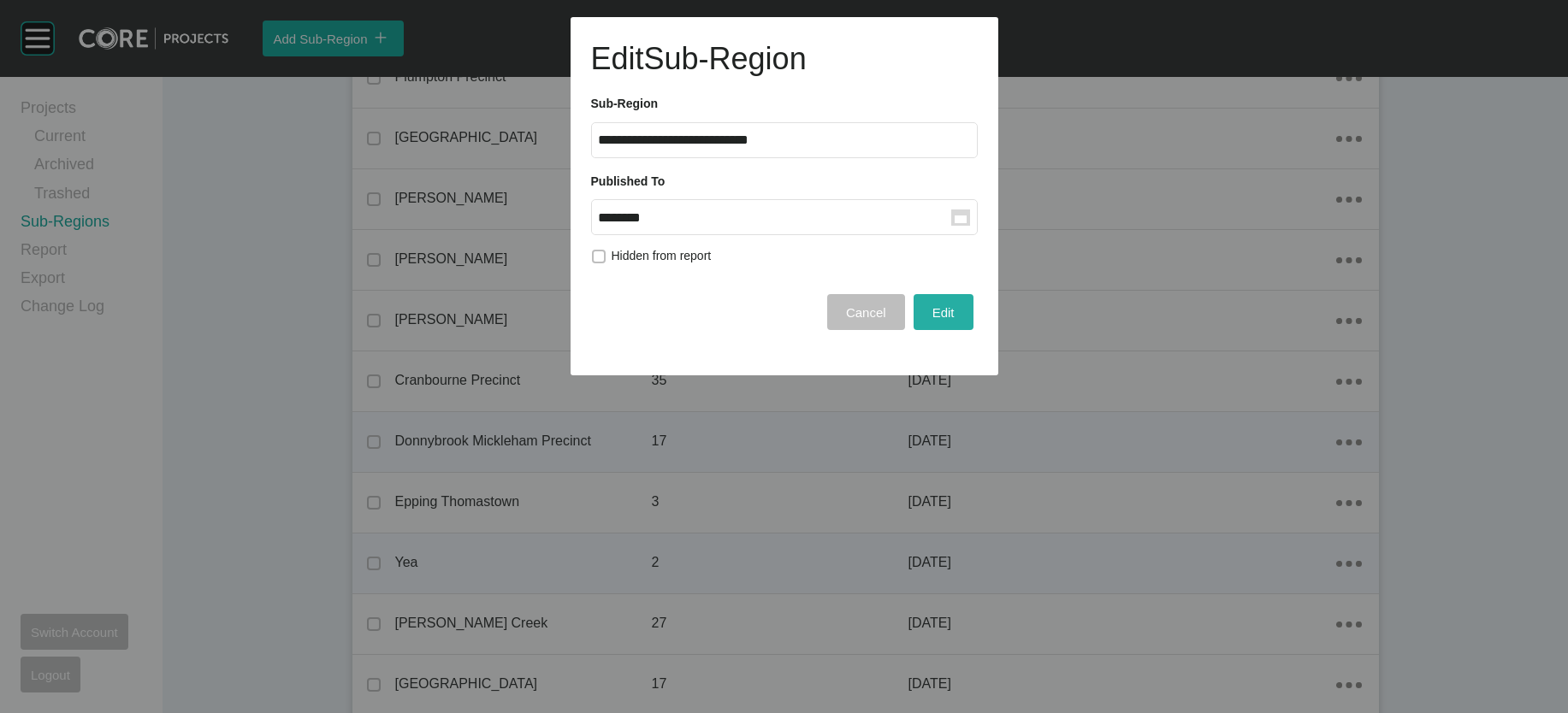 click on "Edit" at bounding box center (944, 312) 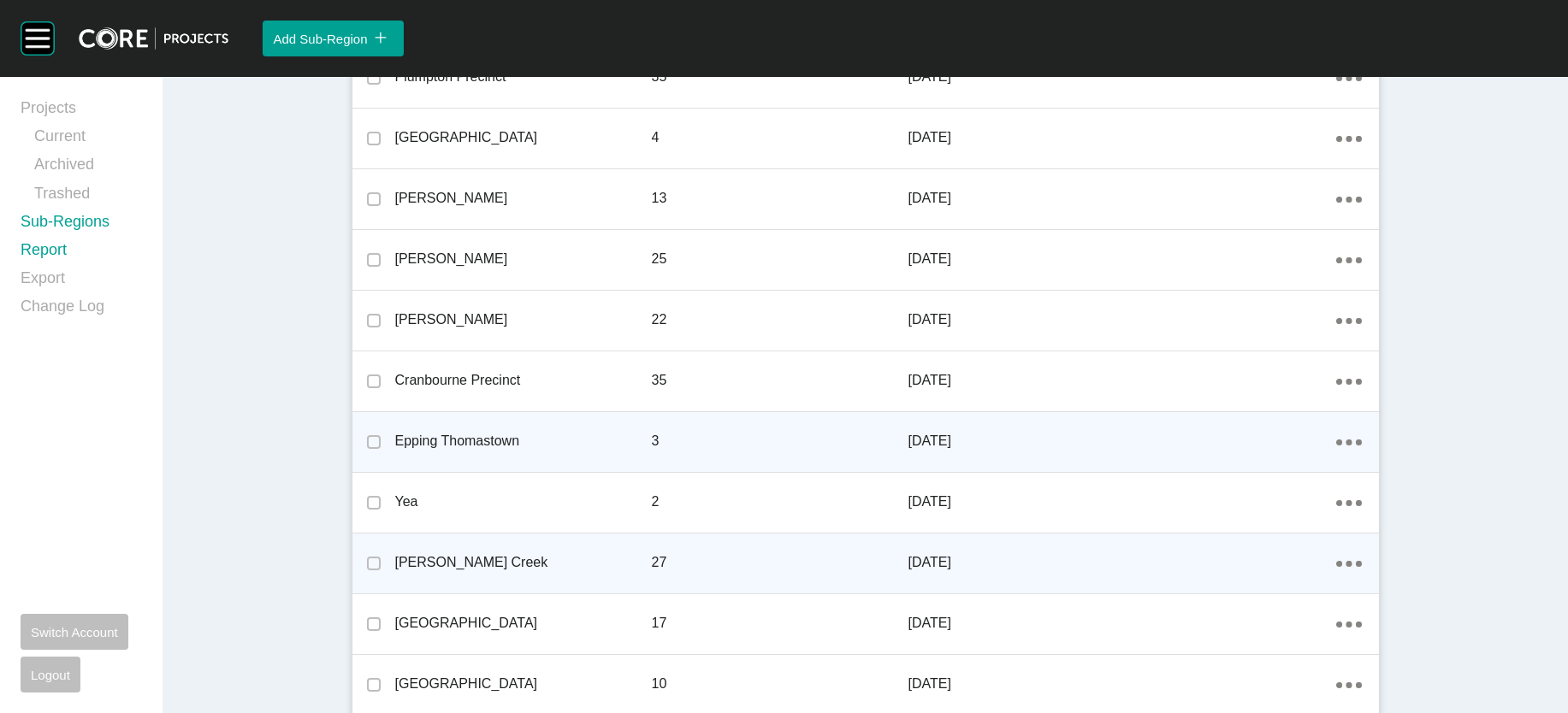 click on "Report" at bounding box center (81, 253) 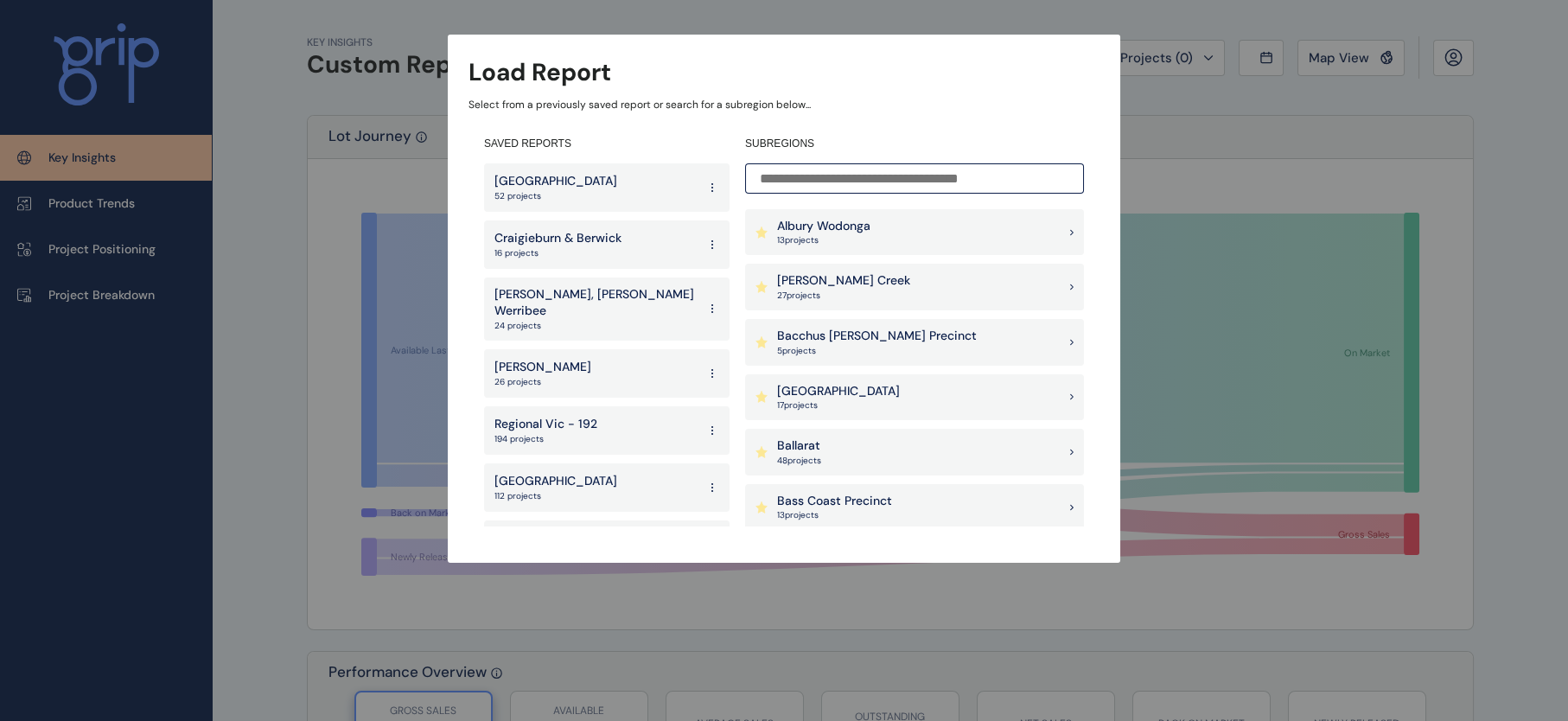 scroll, scrollTop: 317, scrollLeft: 0, axis: vertical 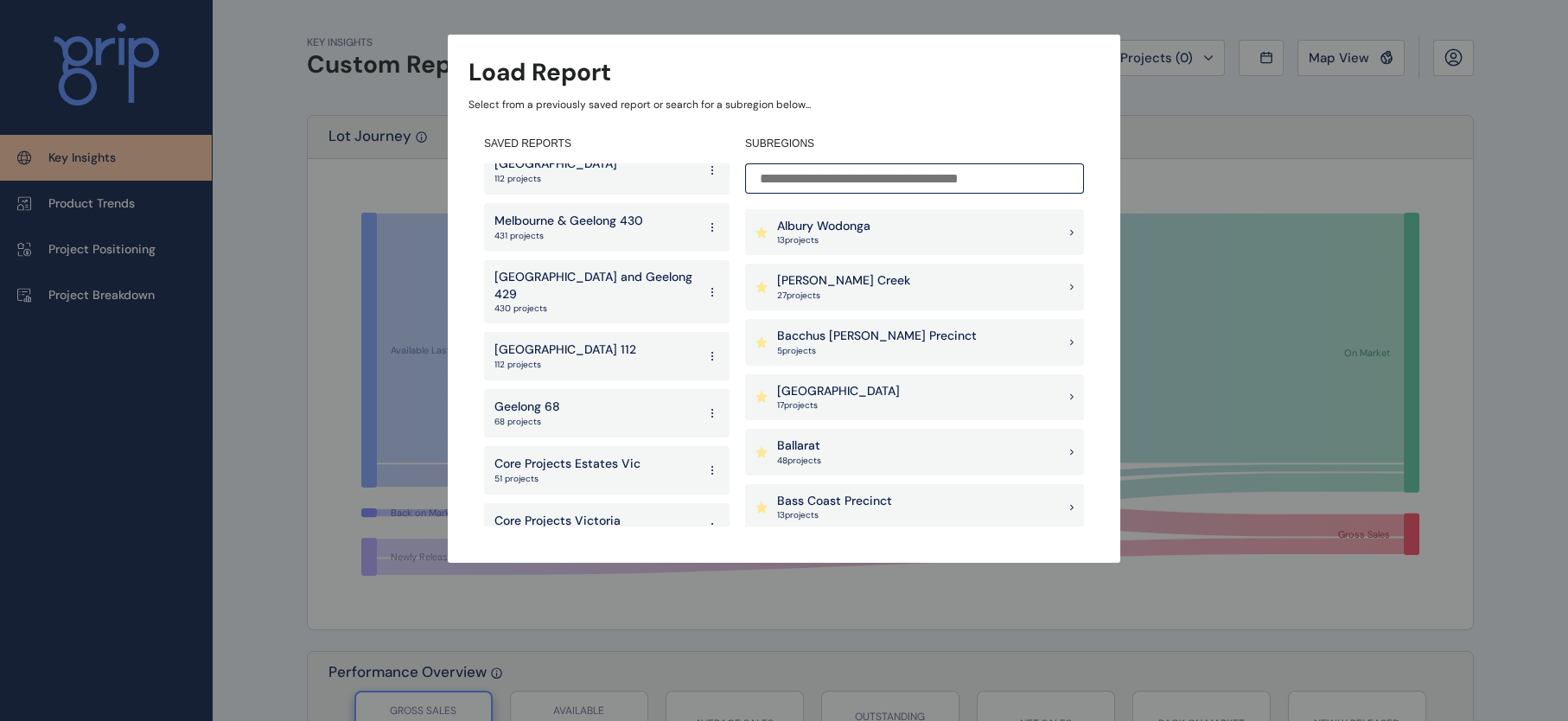 click on "Melbourne & Geelong 430" at bounding box center (569, 221) 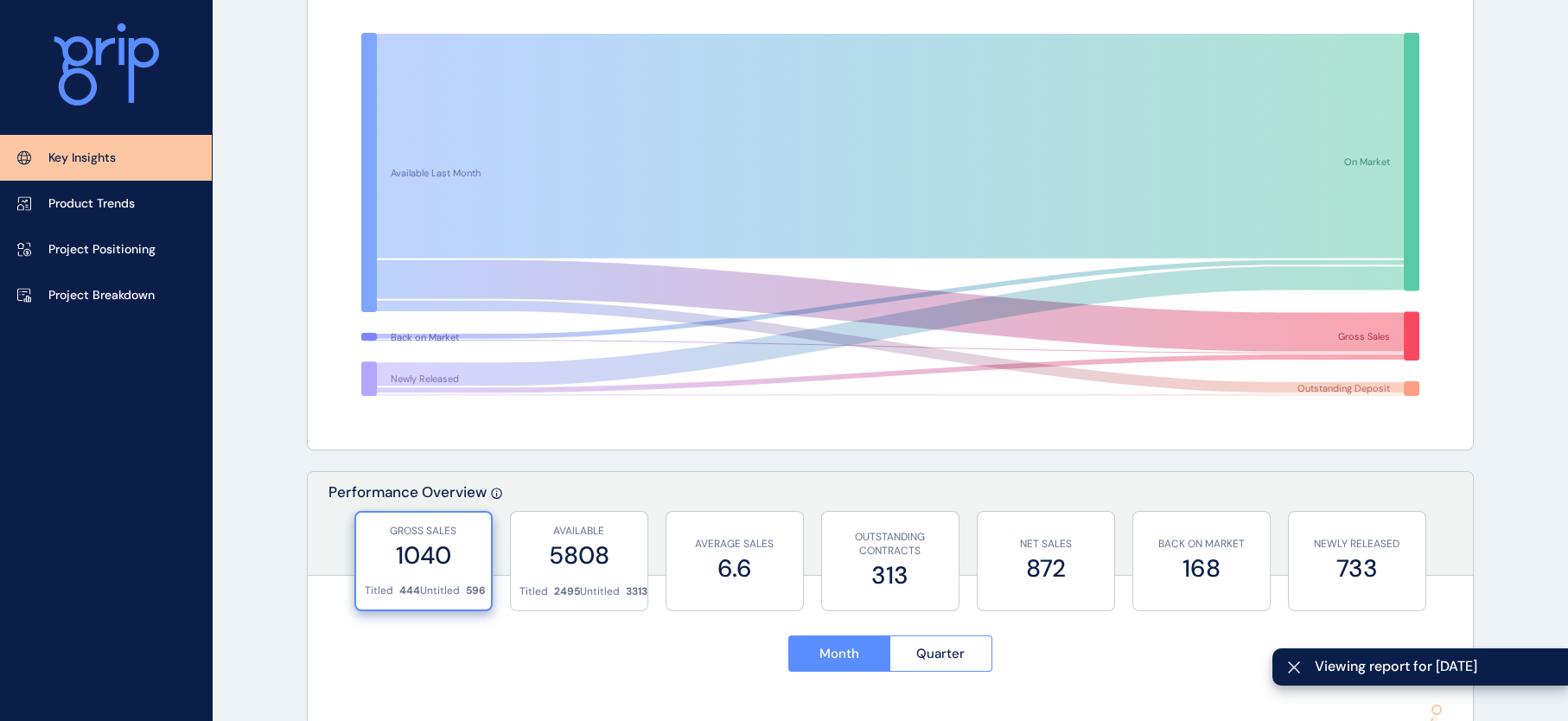 scroll, scrollTop: 0, scrollLeft: 0, axis: both 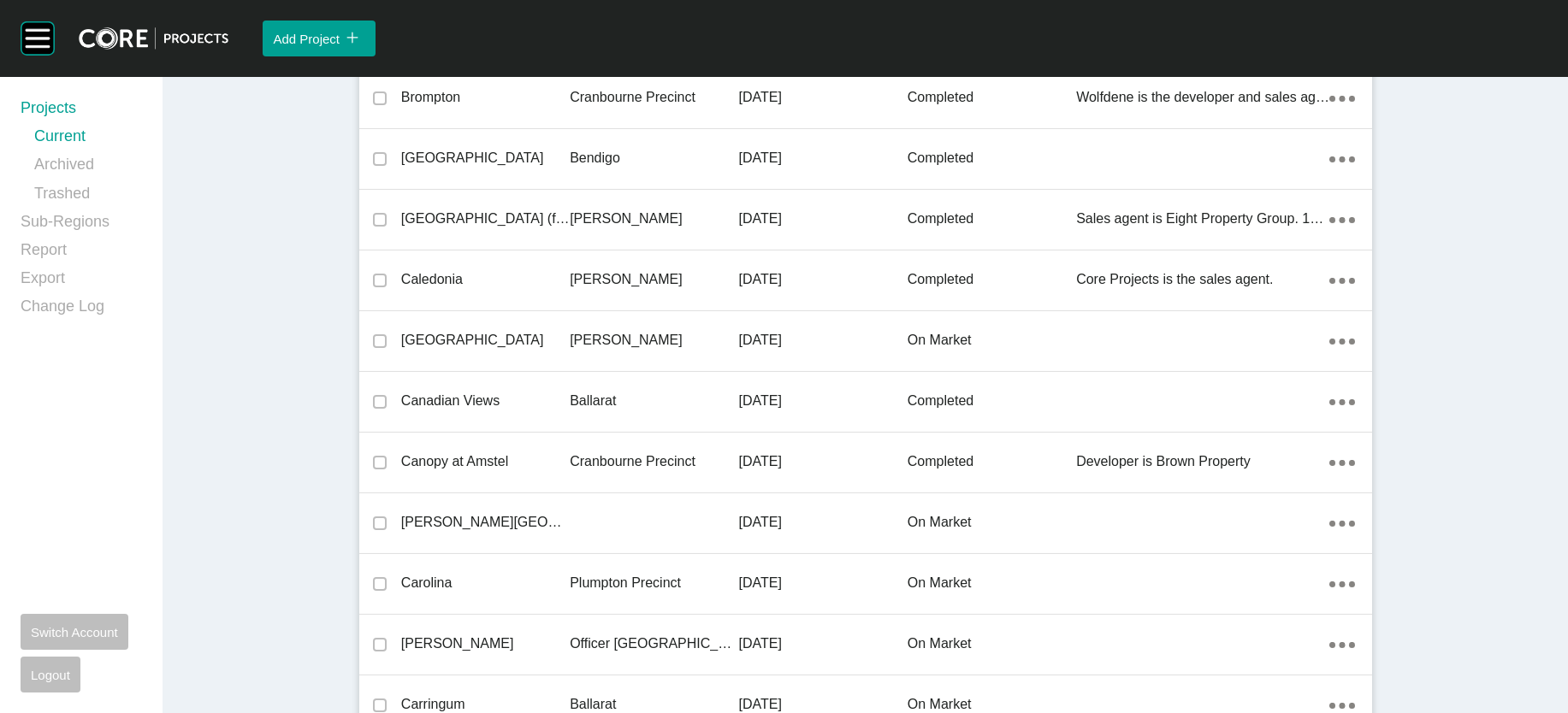 click at bounding box center (1203, -1116) 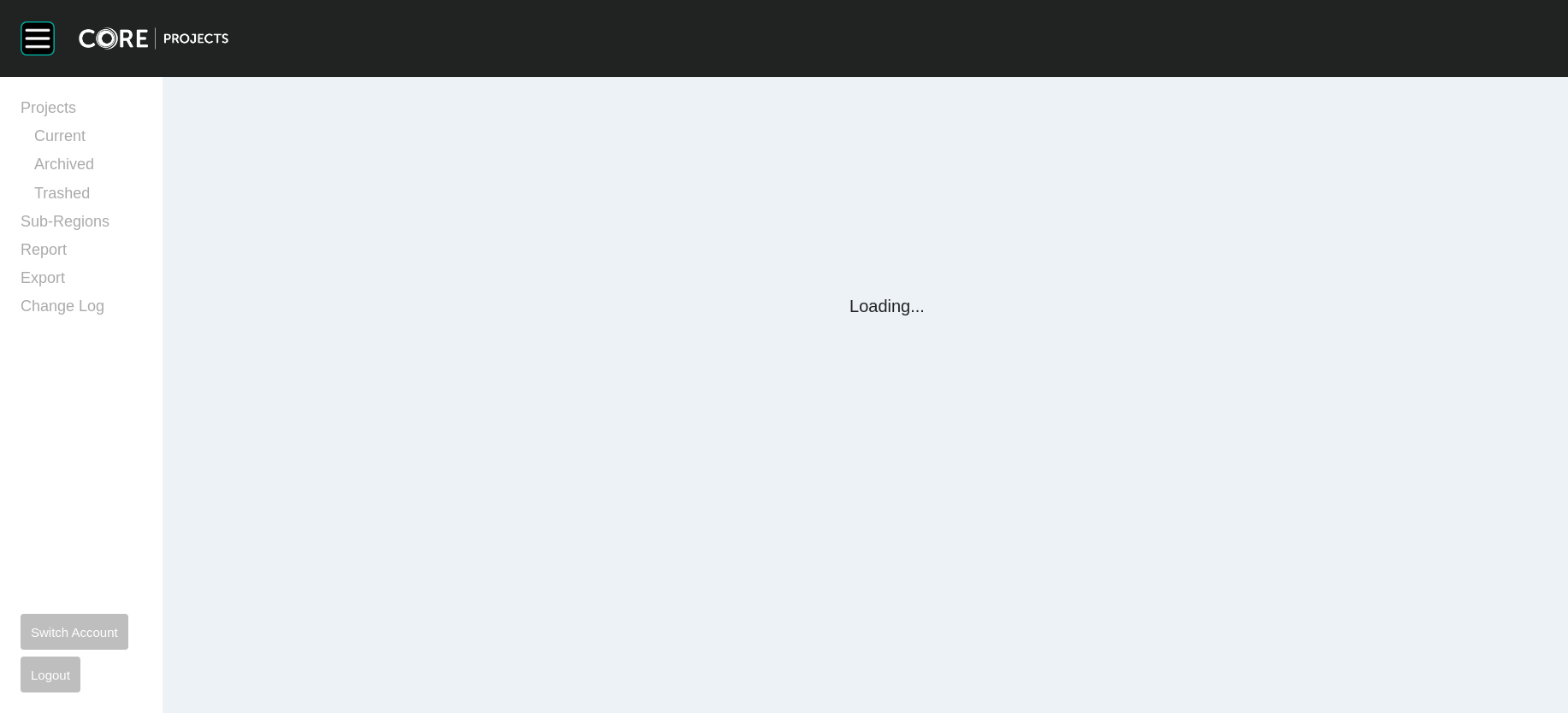 scroll, scrollTop: 0, scrollLeft: 0, axis: both 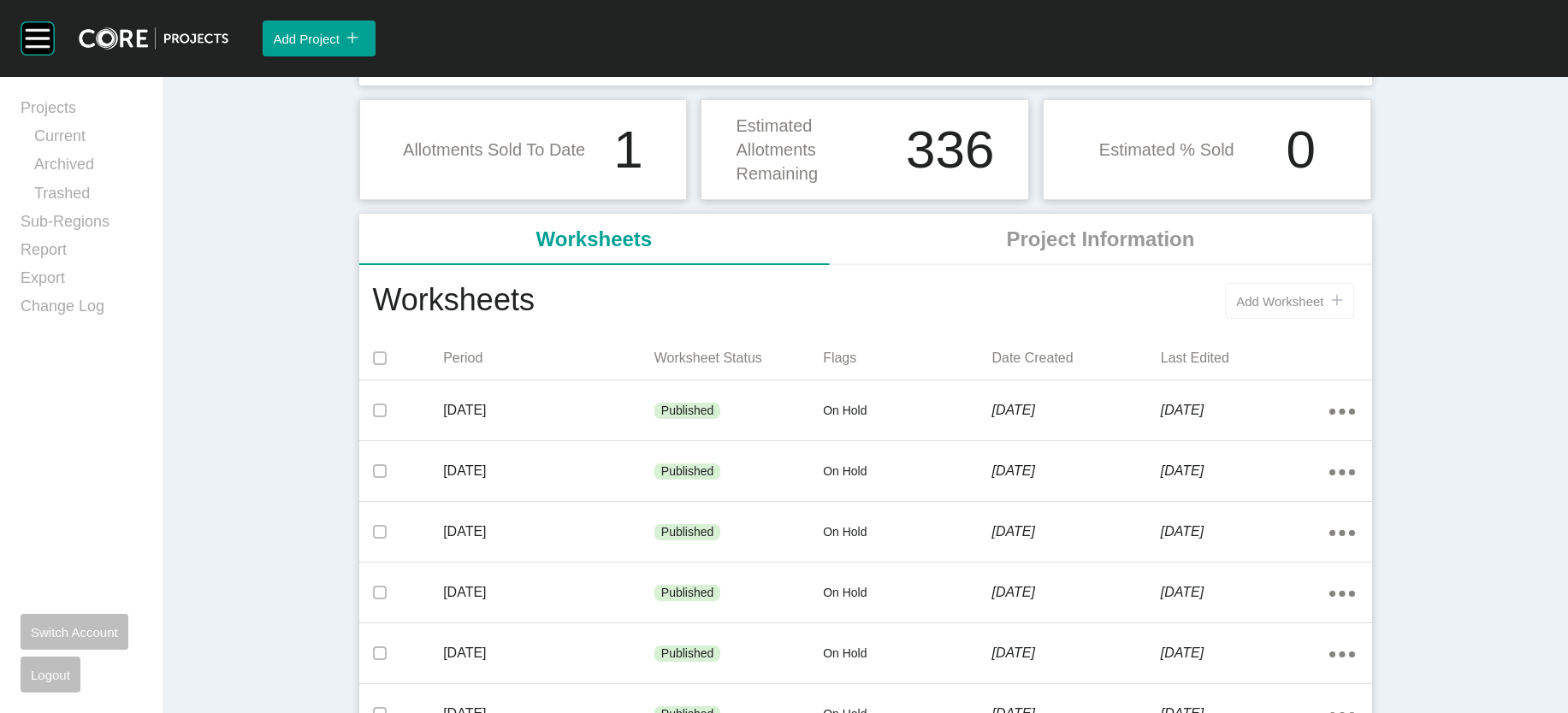 click on "Add Worksheet" at bounding box center (1280, 301) 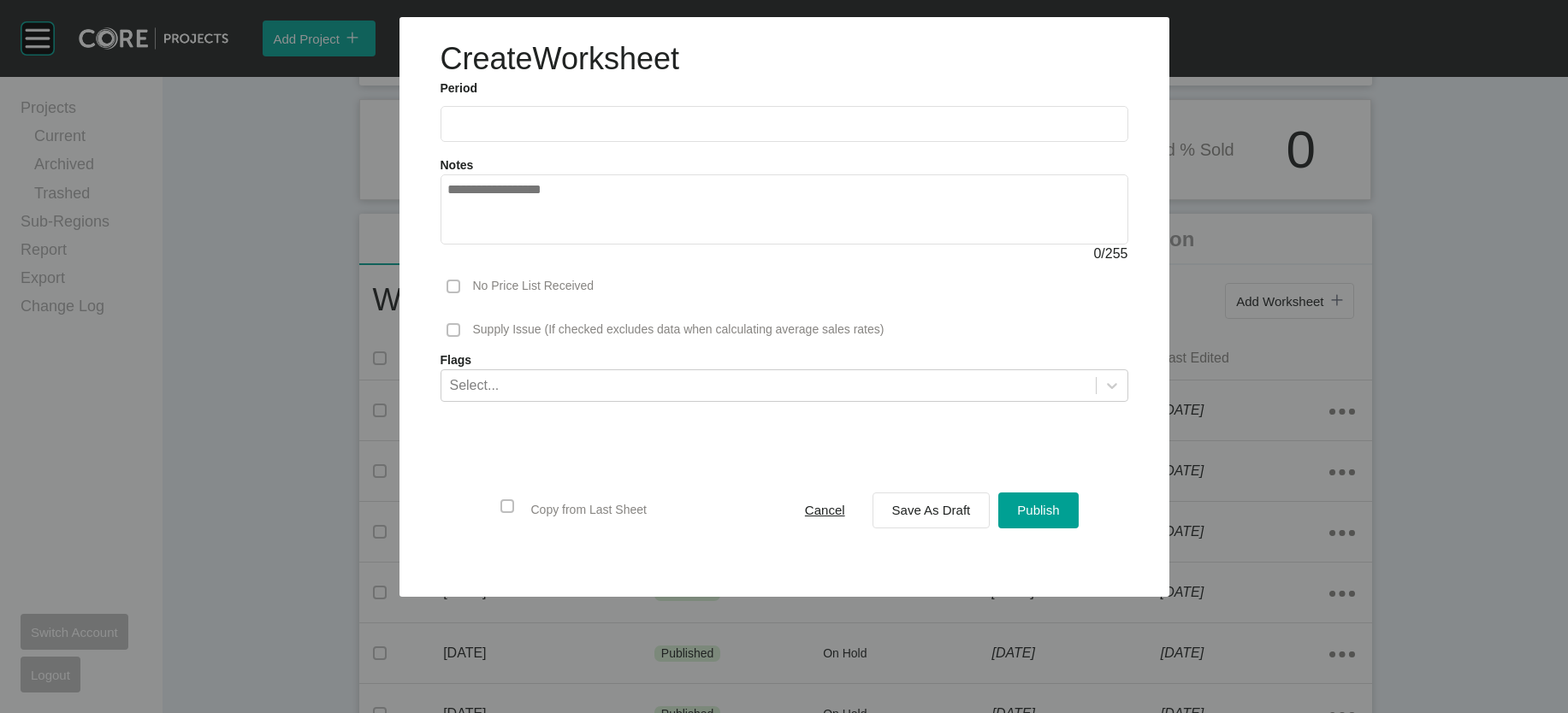 click at bounding box center (784, 124) 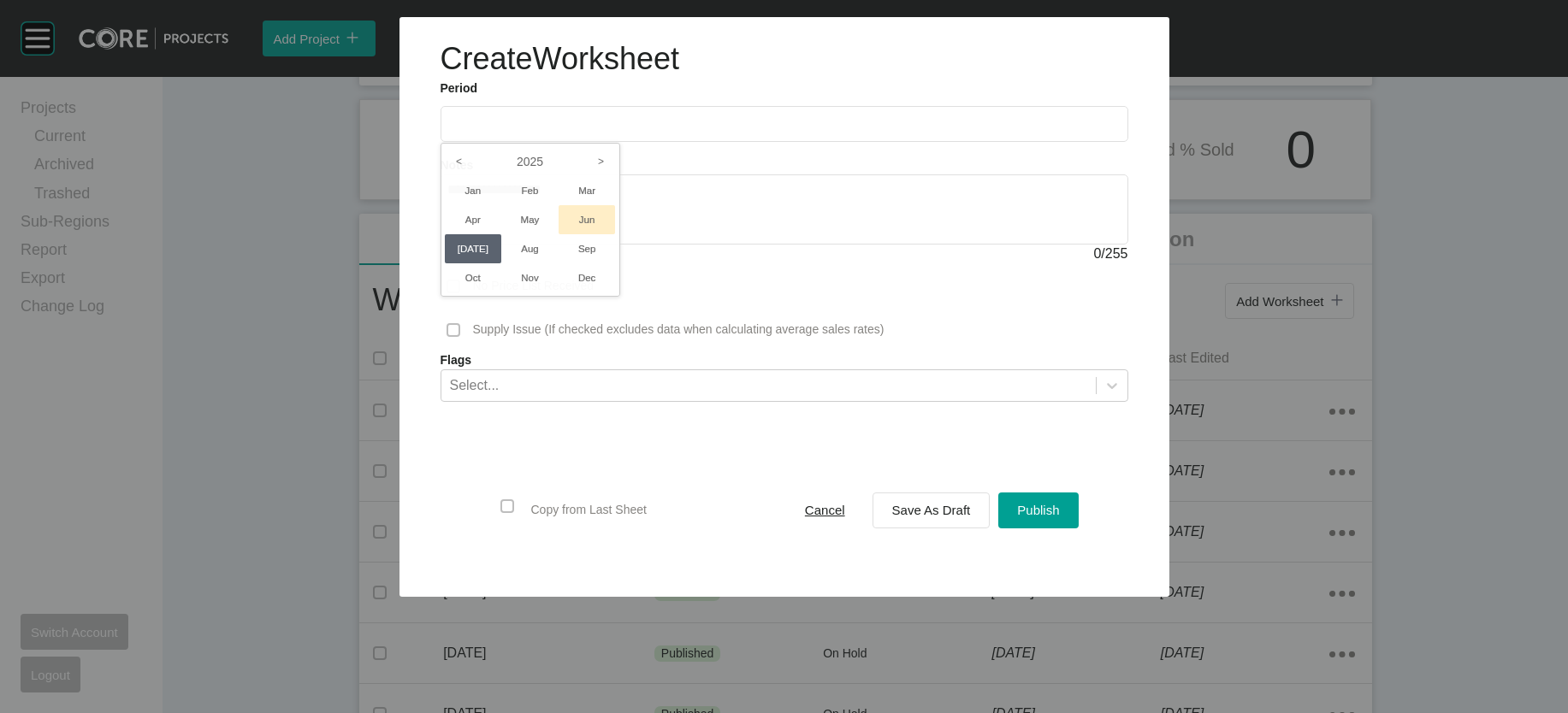 click on "Jun" at bounding box center [587, 220] 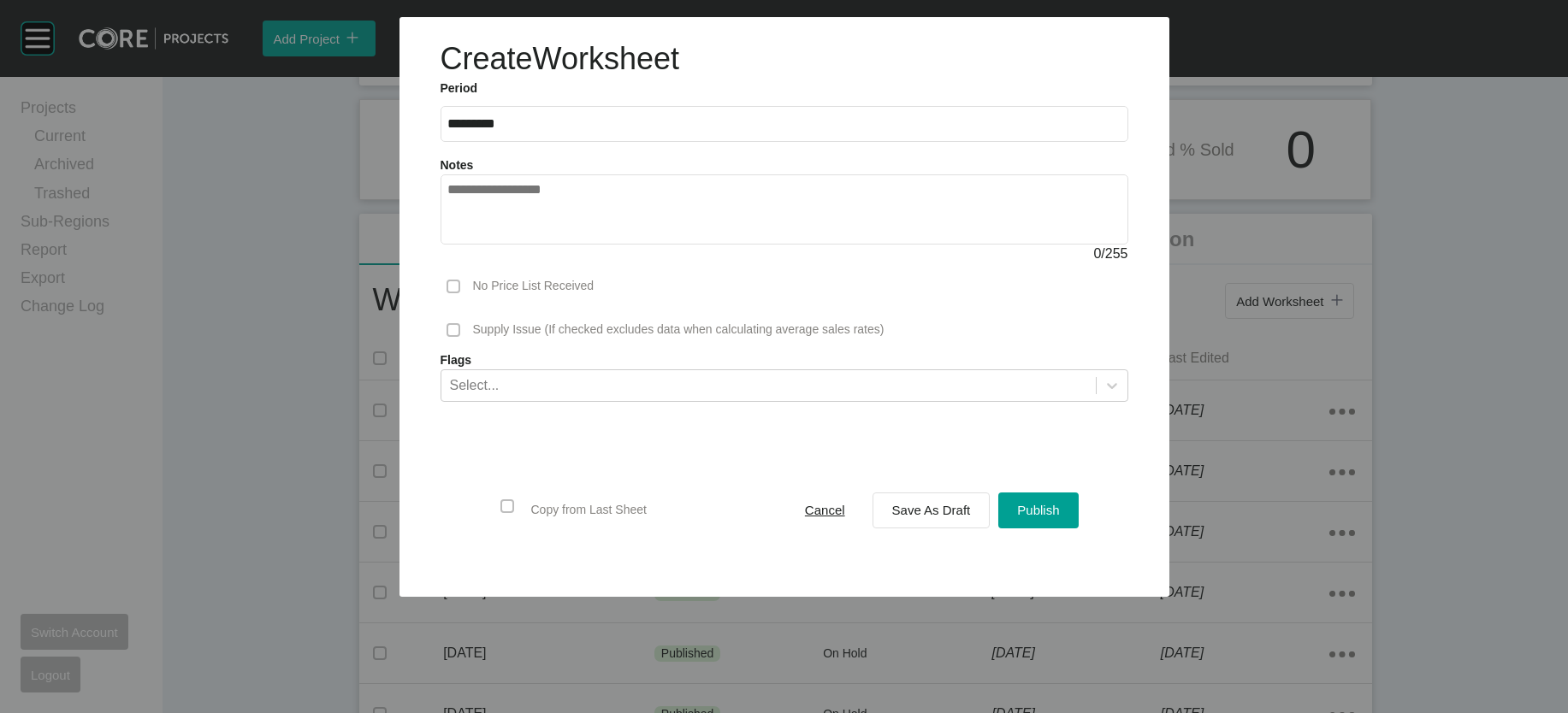 click on "Period ********* 2025 < > Jan Feb Mar Apr May Jun Jul Aug Sep Oct Nov Dec Notes
0 / 255 No Price List Received Supply Issue (If checked excludes data when calculating average sales rates) Flags Select... Copy from Last Sheet Cancel Save As Draft Publish" at bounding box center (784, 327) 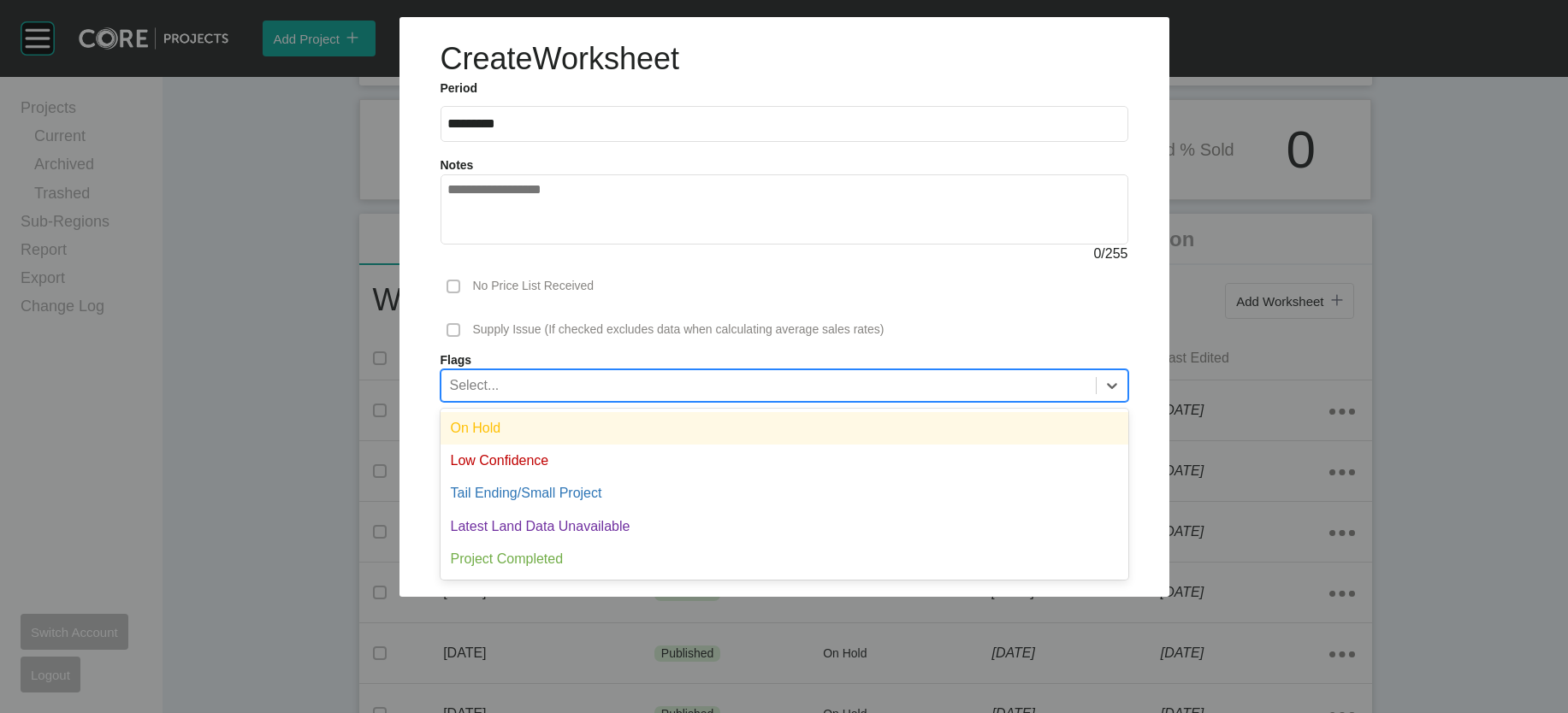 click on "Select..." at bounding box center [768, 385] 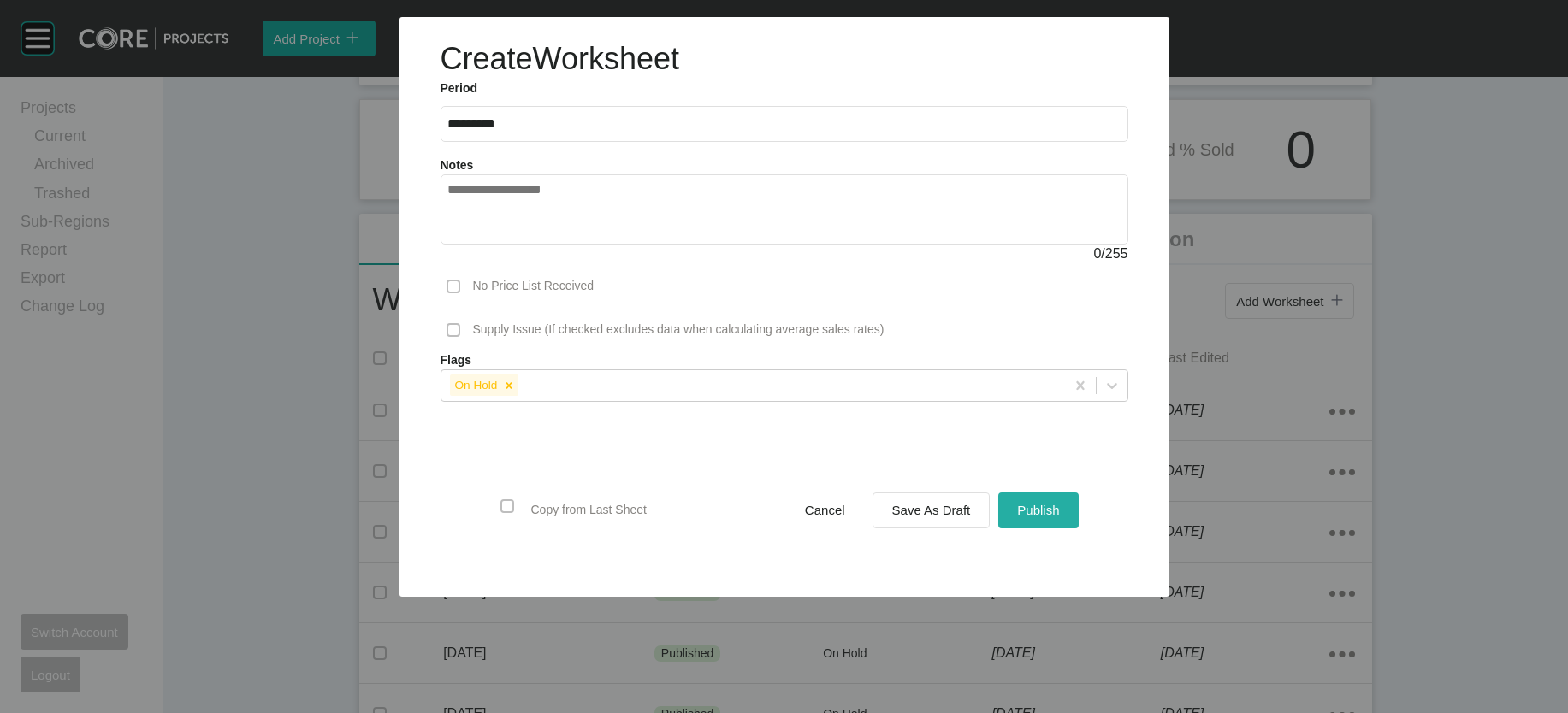 click on "Publish" at bounding box center [1038, 510] 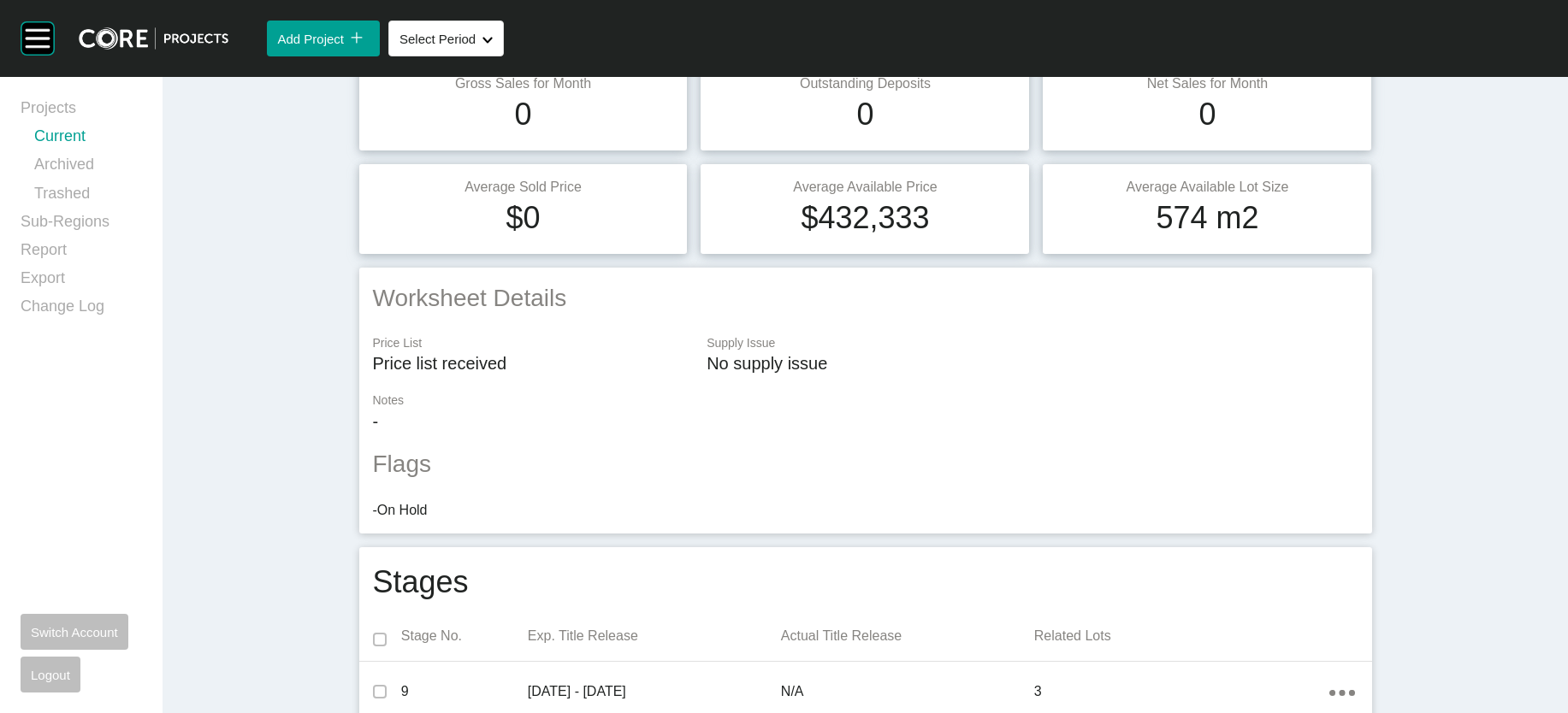 click on "Current" at bounding box center (88, 139) 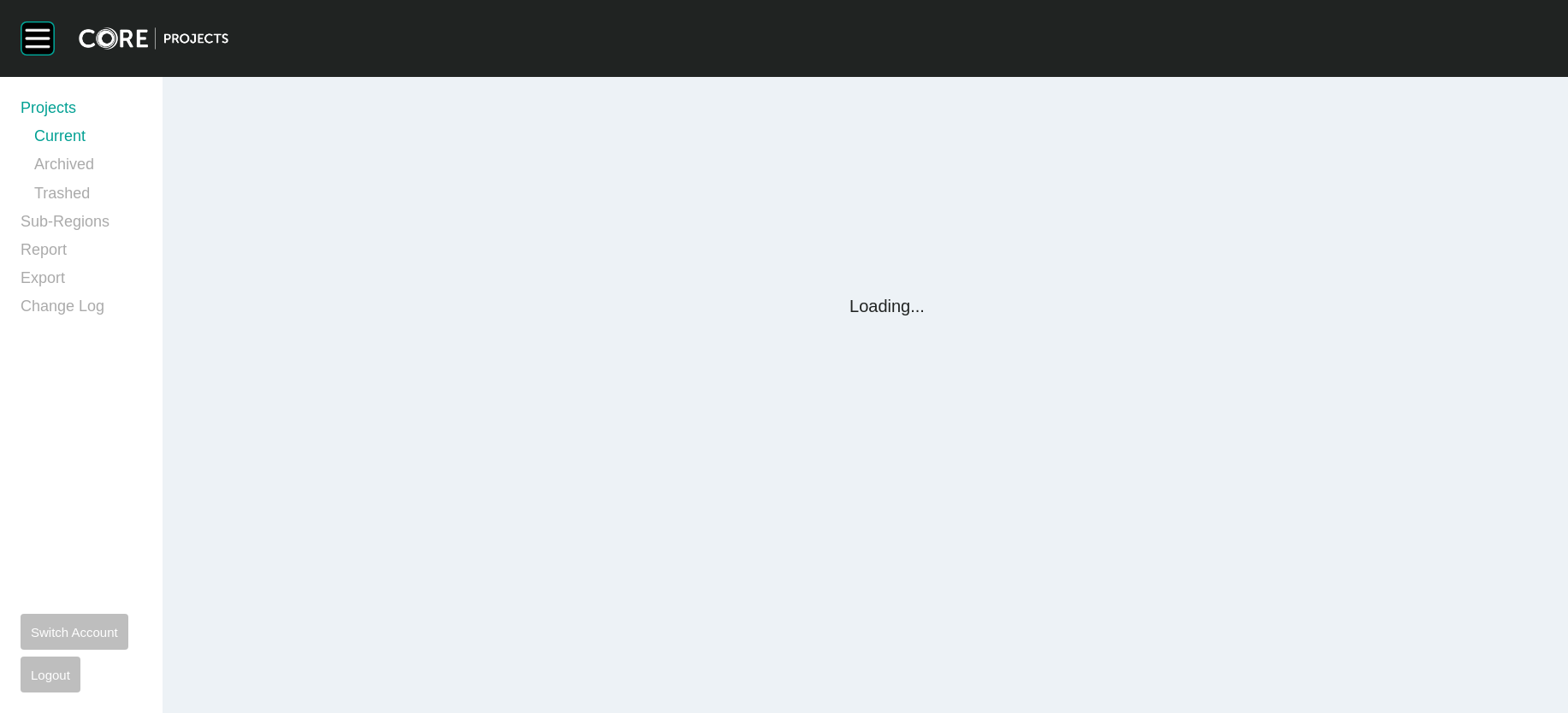 scroll, scrollTop: 0, scrollLeft: 0, axis: both 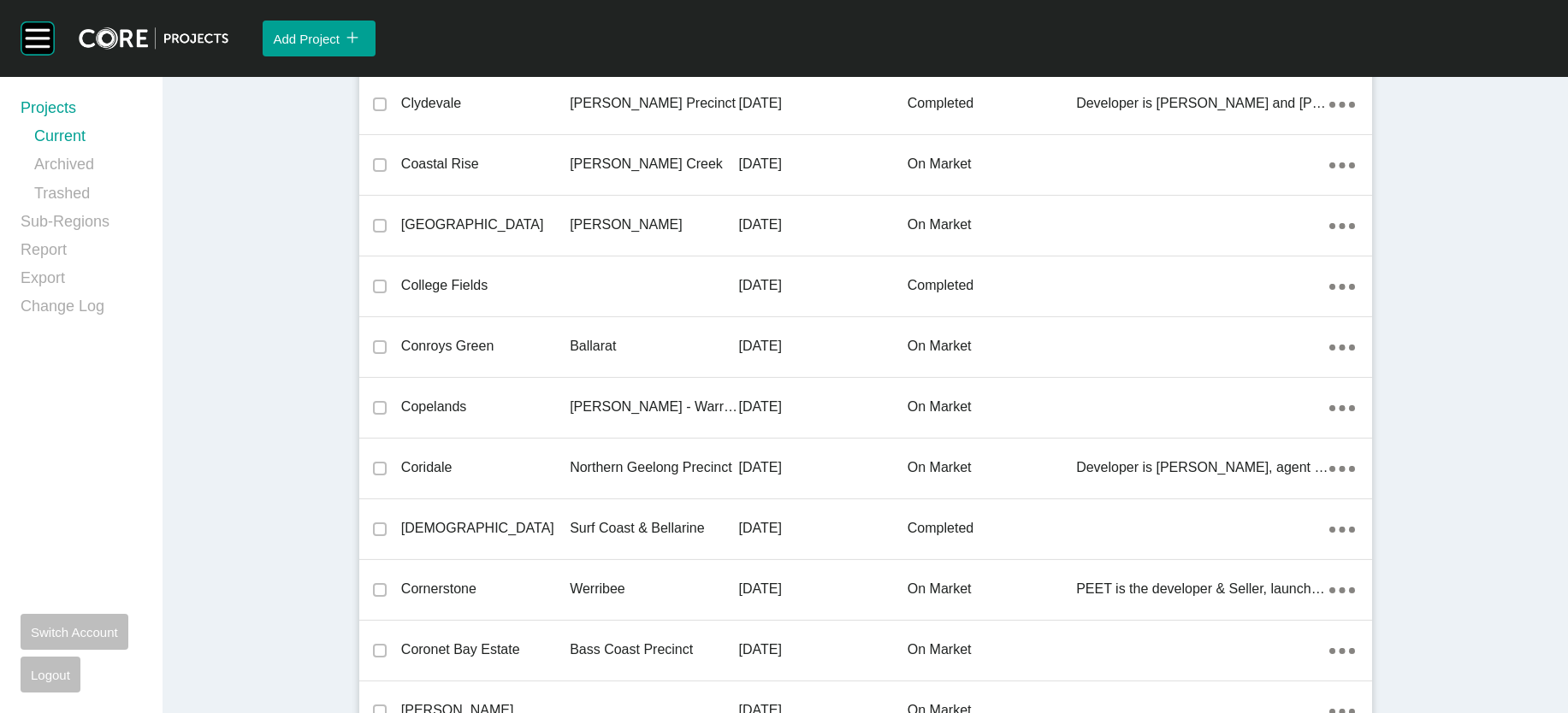 click on "on market" at bounding box center (991, -1475) 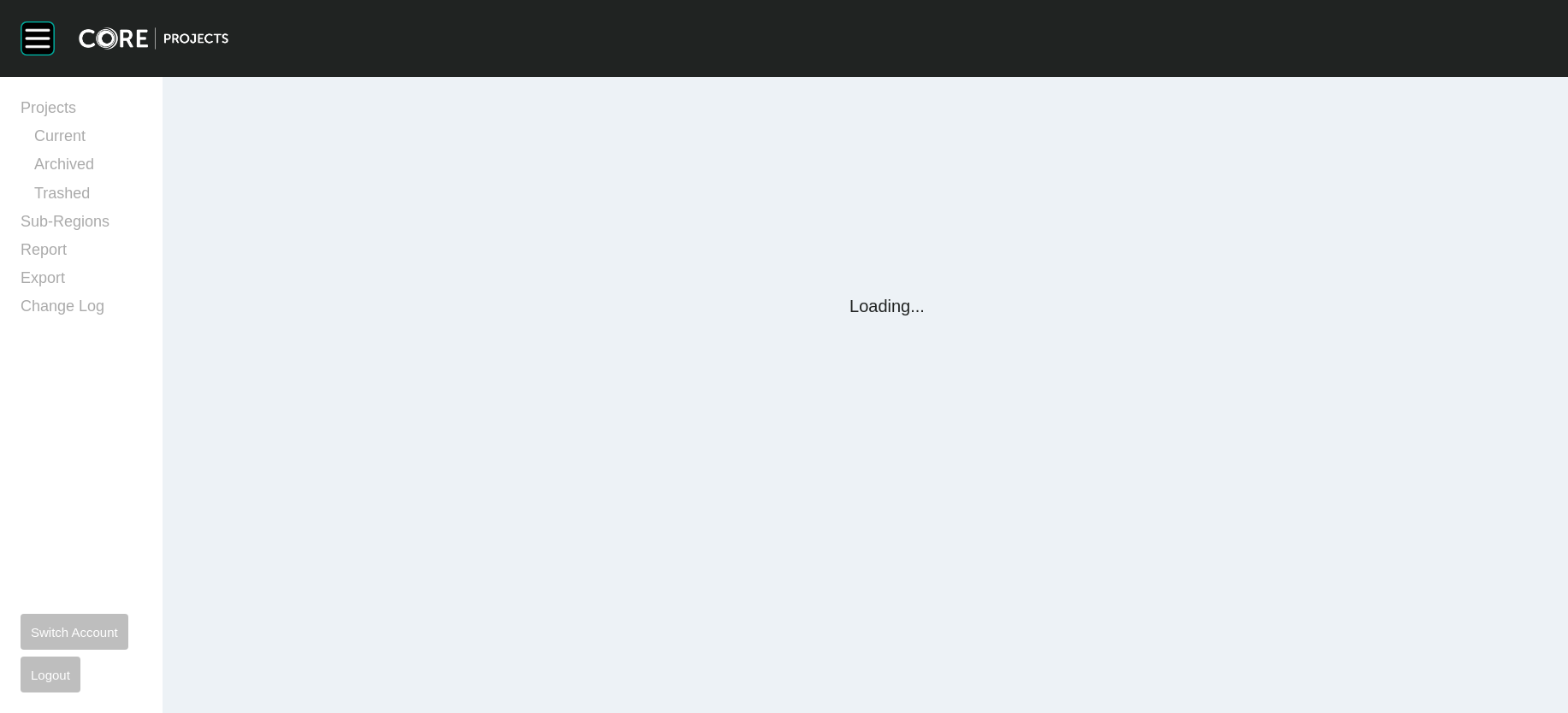 scroll, scrollTop: 0, scrollLeft: 0, axis: both 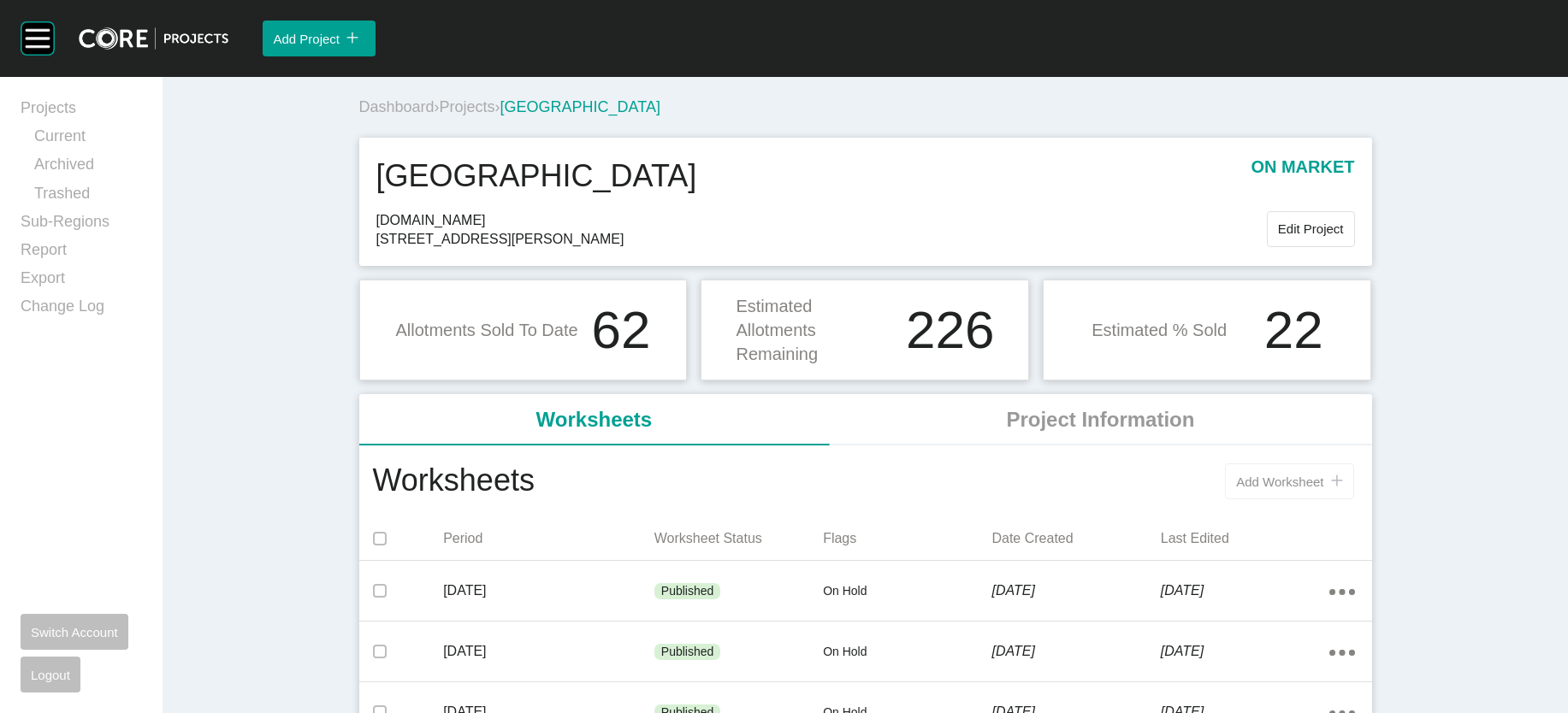 click on "Add Worksheet icon/tick copy 11 Created with Sketch." at bounding box center [1289, 481] 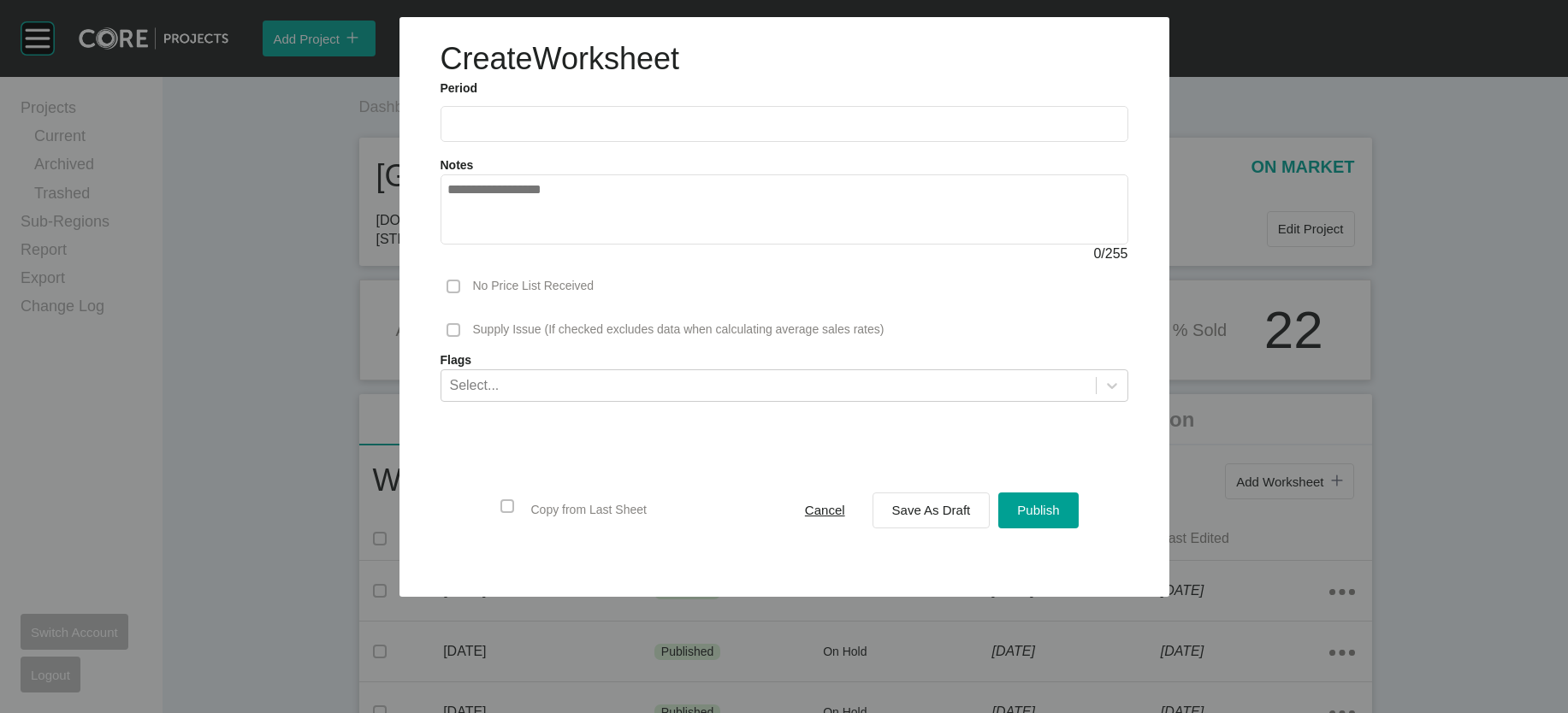 click at bounding box center [784, 123] 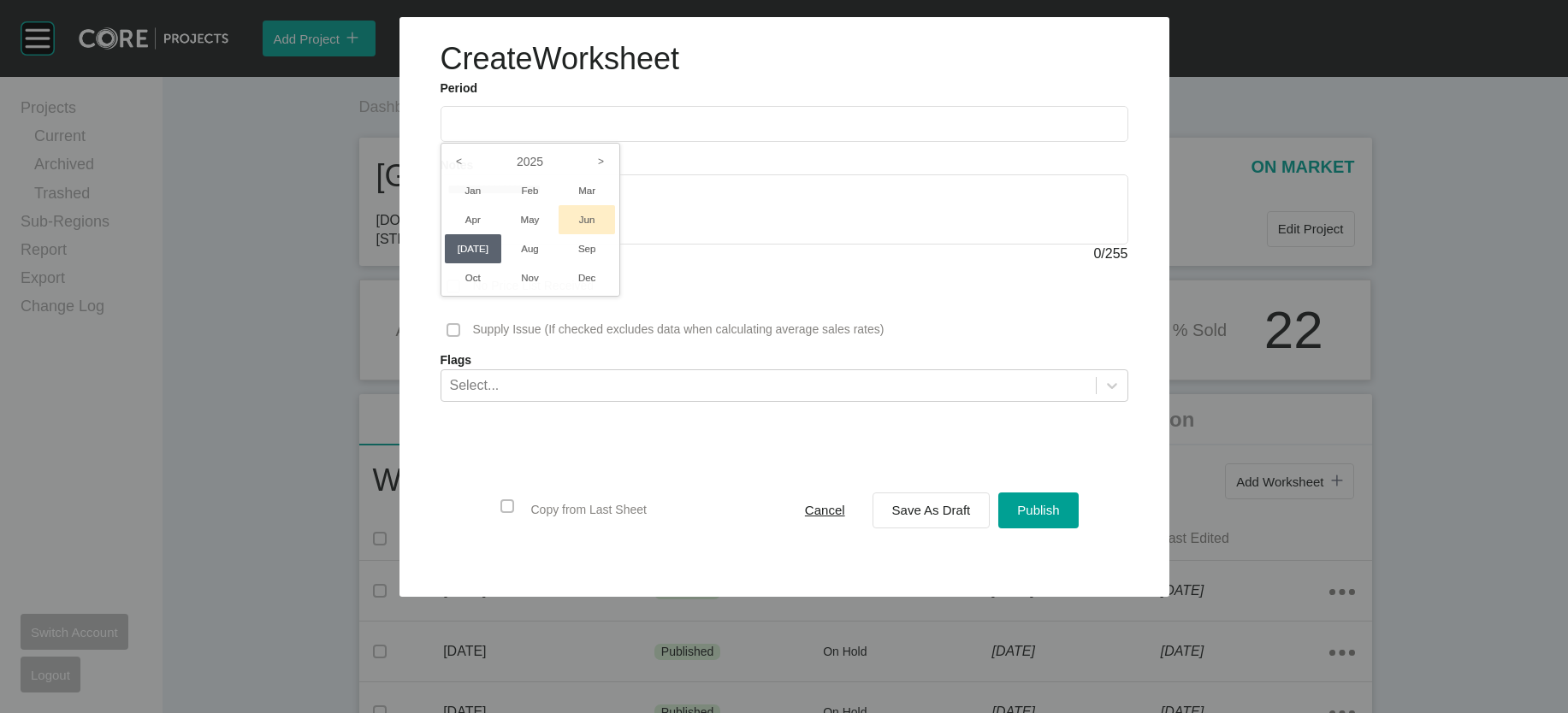 click on "Jun" at bounding box center [587, 220] 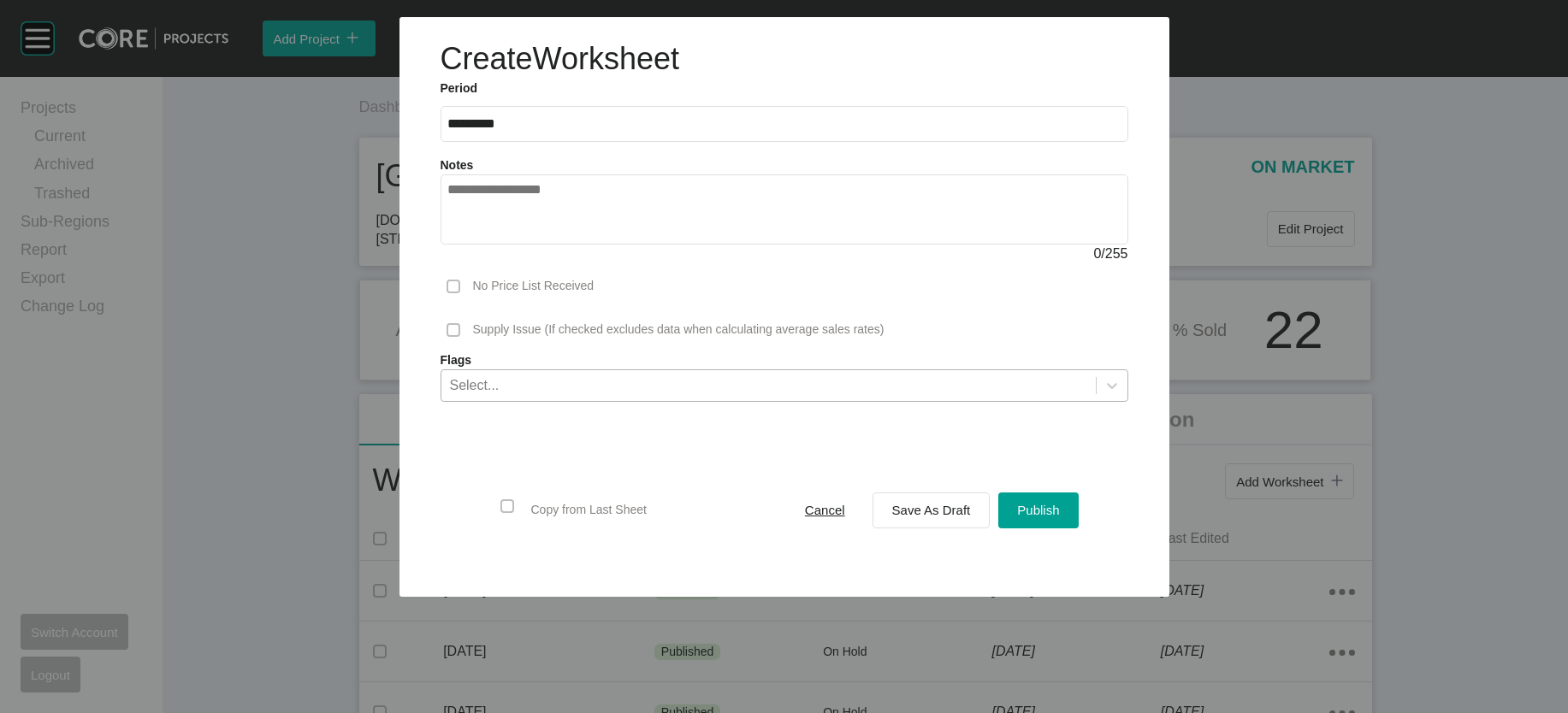 click on "Select..." at bounding box center (768, 385) 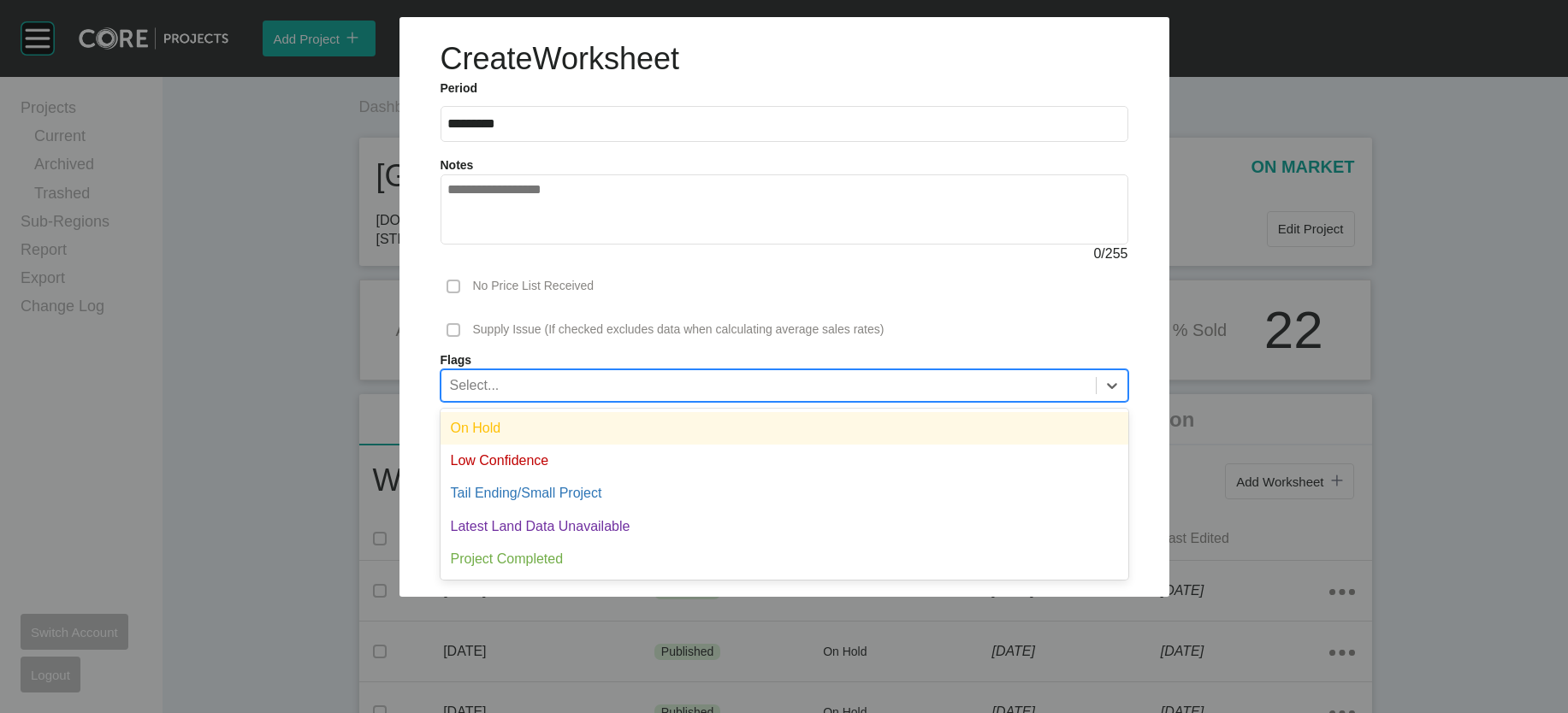 click on "On Hold" at bounding box center [784, 428] 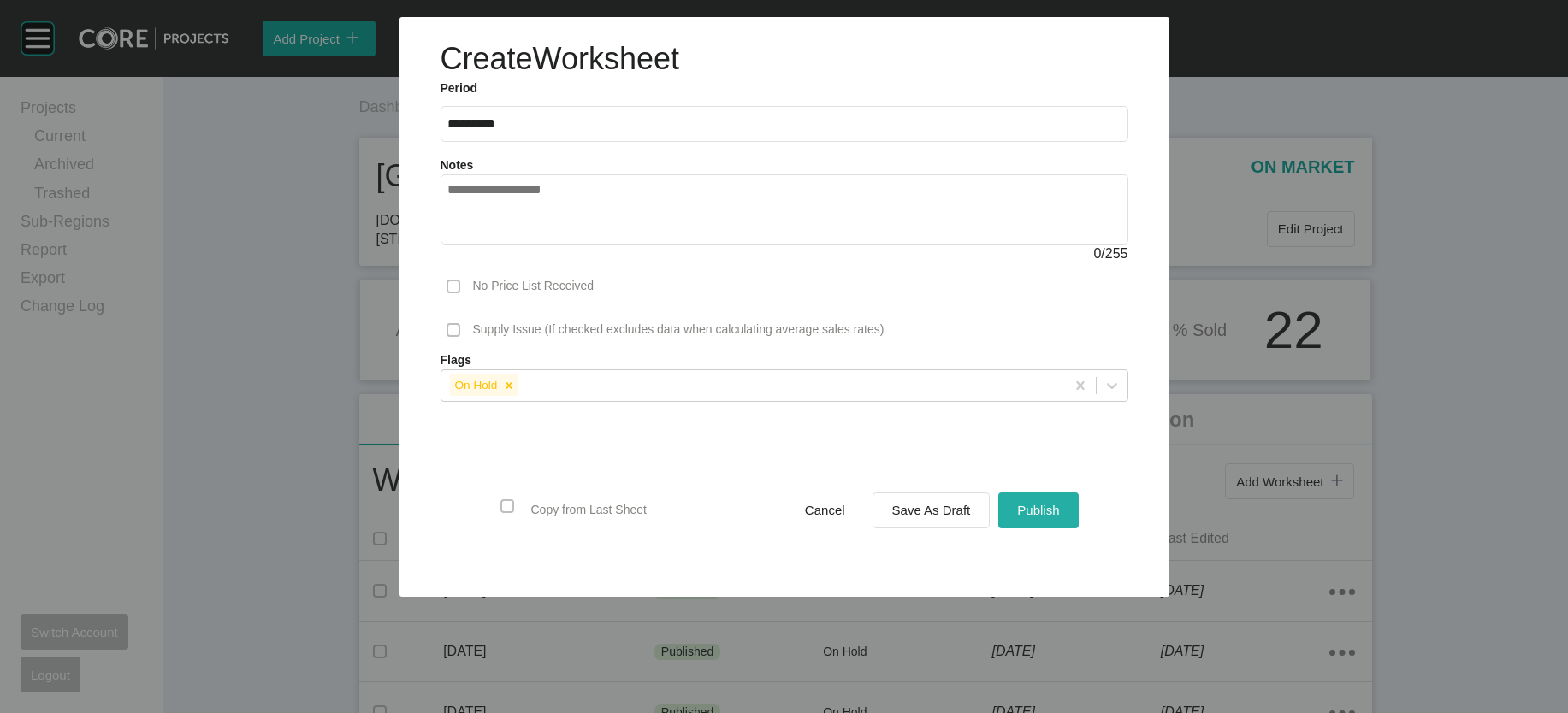 click on "Publish" at bounding box center (1038, 510) 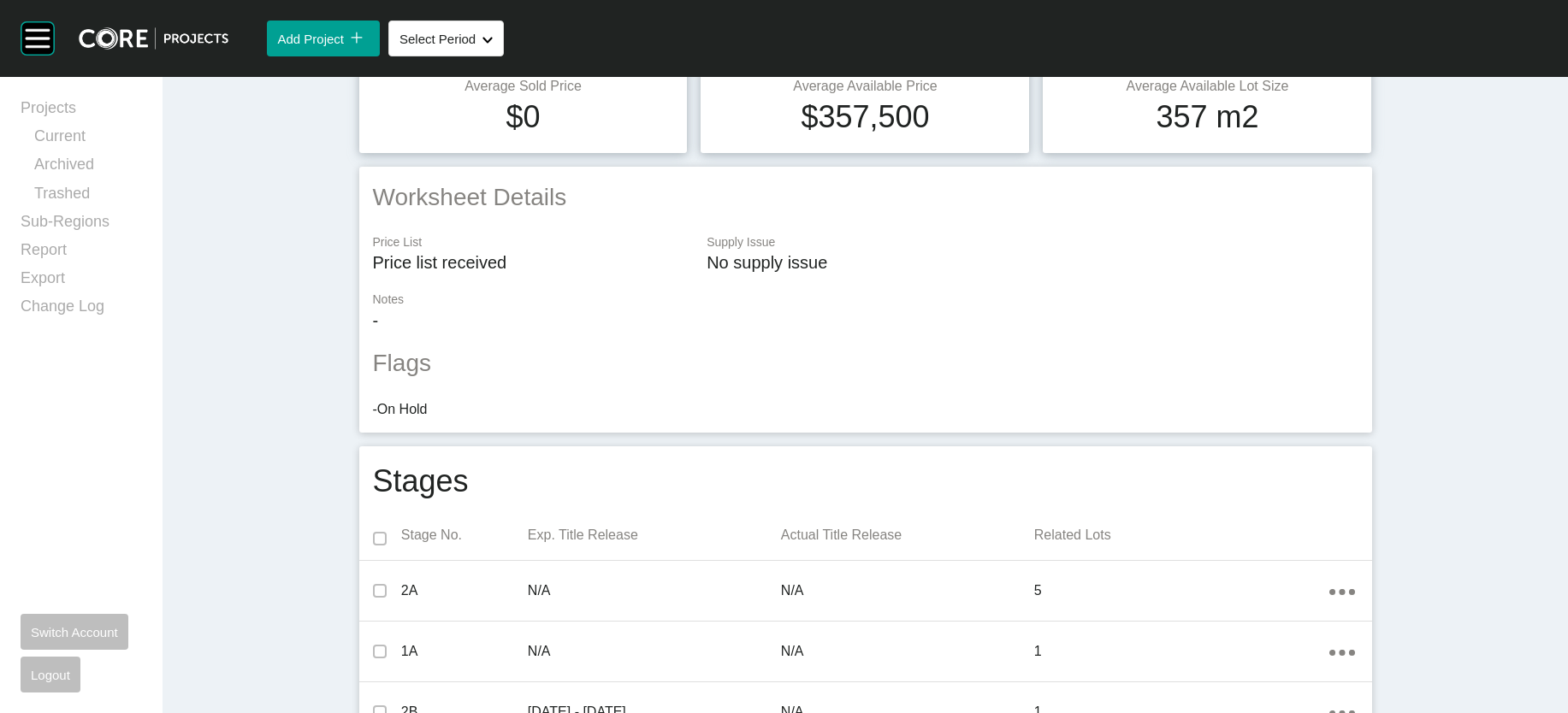 scroll, scrollTop: 0, scrollLeft: 0, axis: both 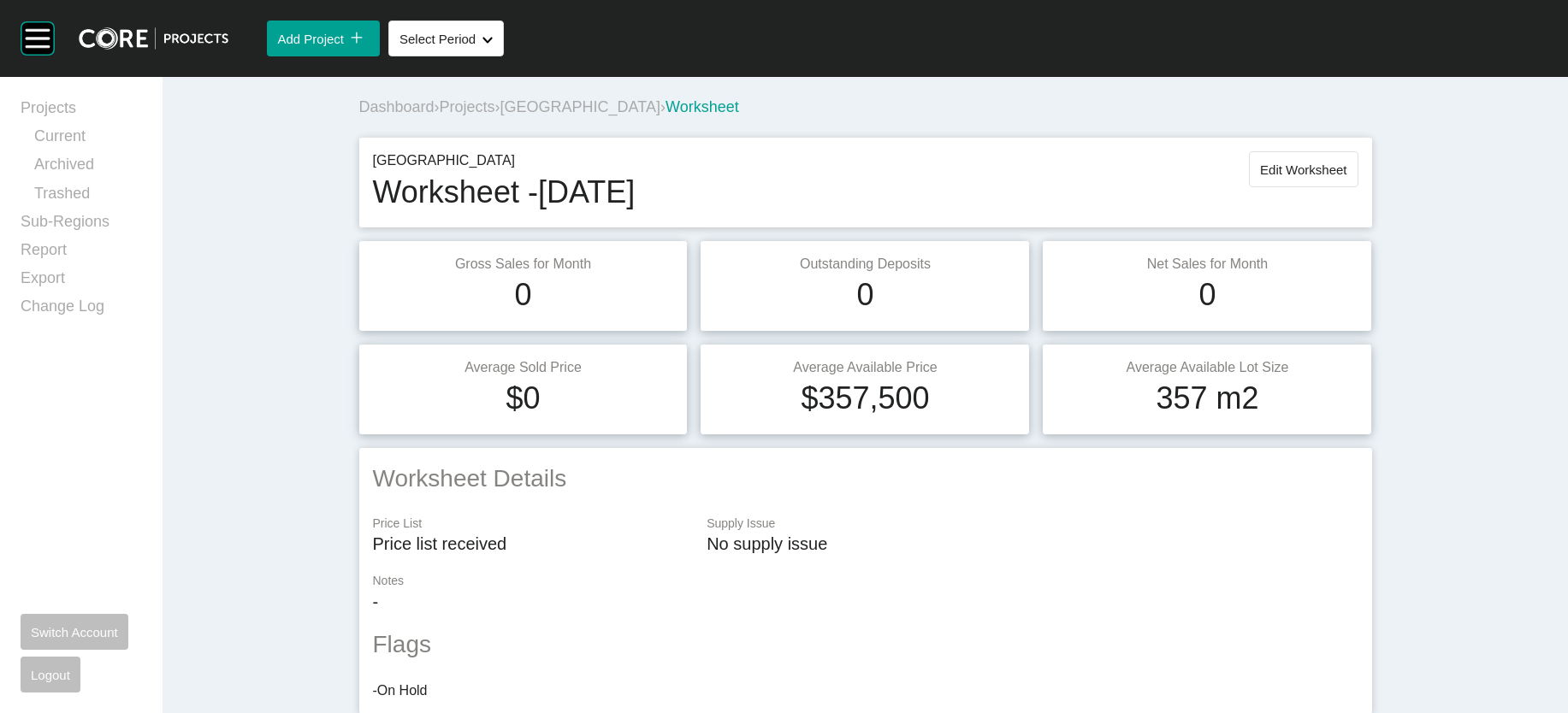 click on "Projects" at bounding box center (467, 107) 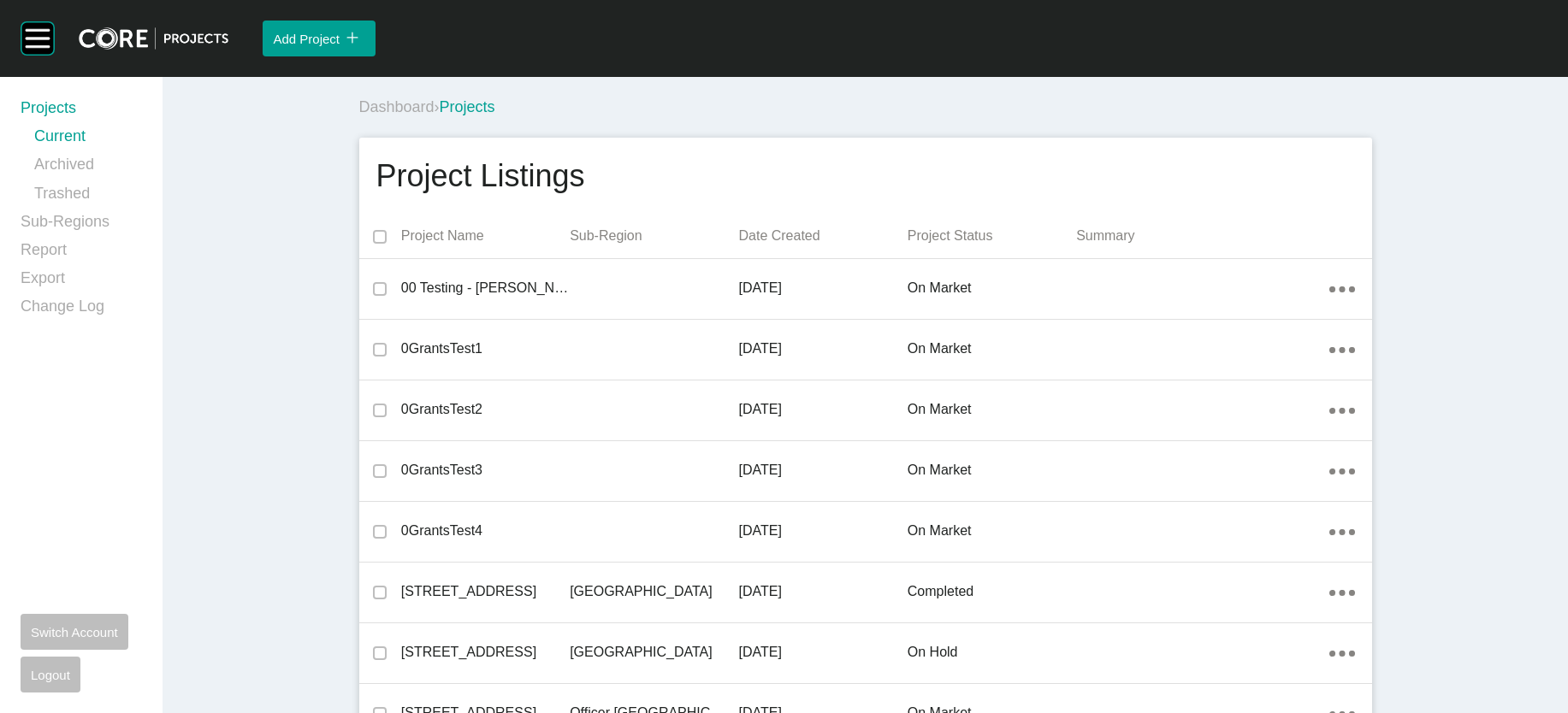 scroll, scrollTop: 11042, scrollLeft: 0, axis: vertical 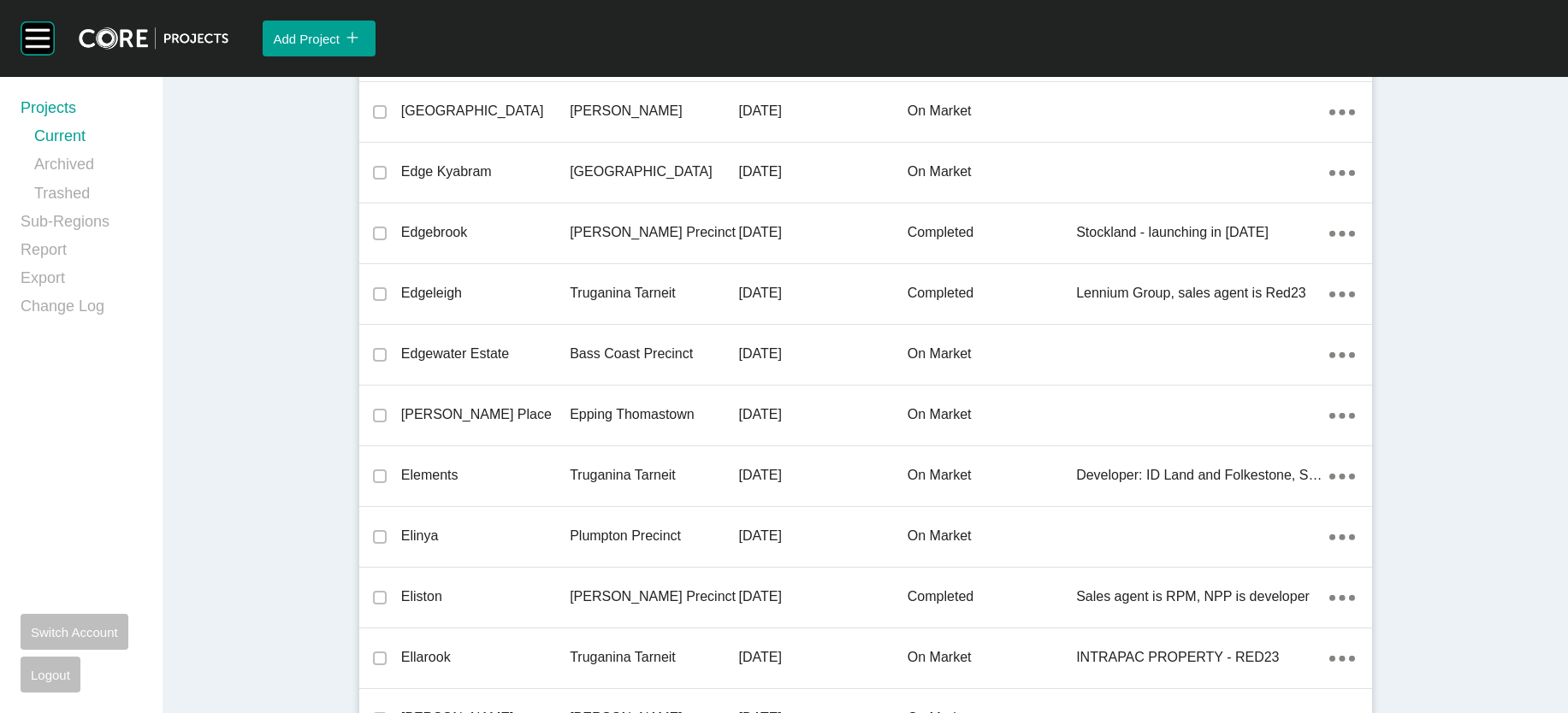click on "[PERSON_NAME]" at bounding box center (654, -1892) 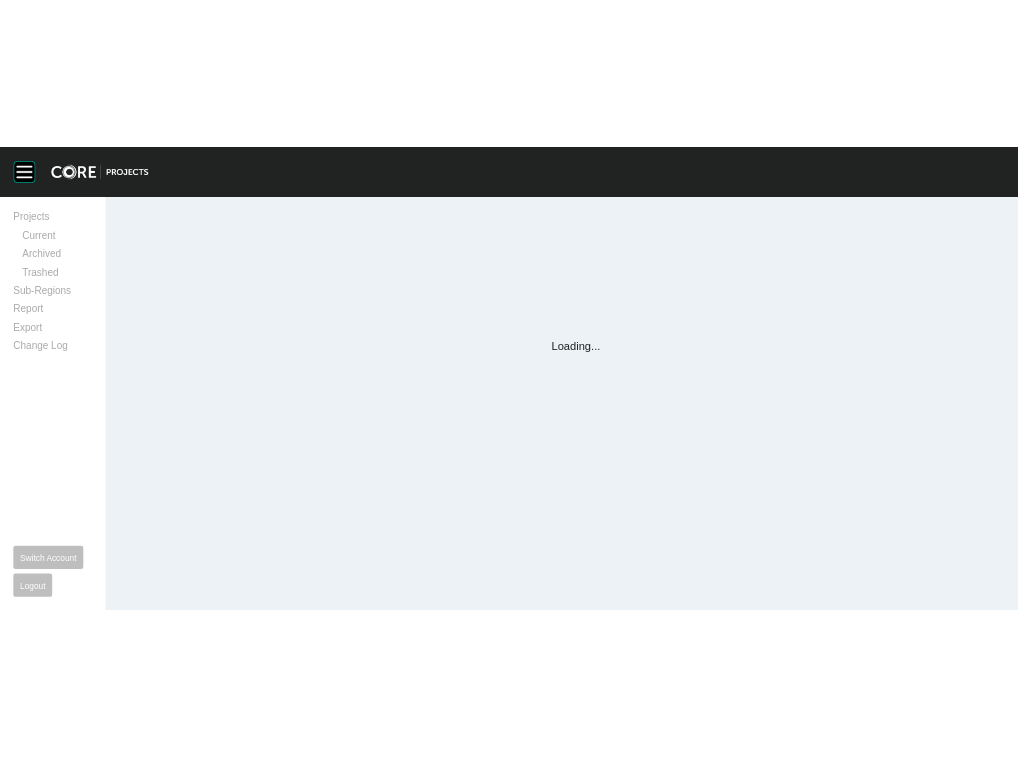 scroll, scrollTop: 0, scrollLeft: 0, axis: both 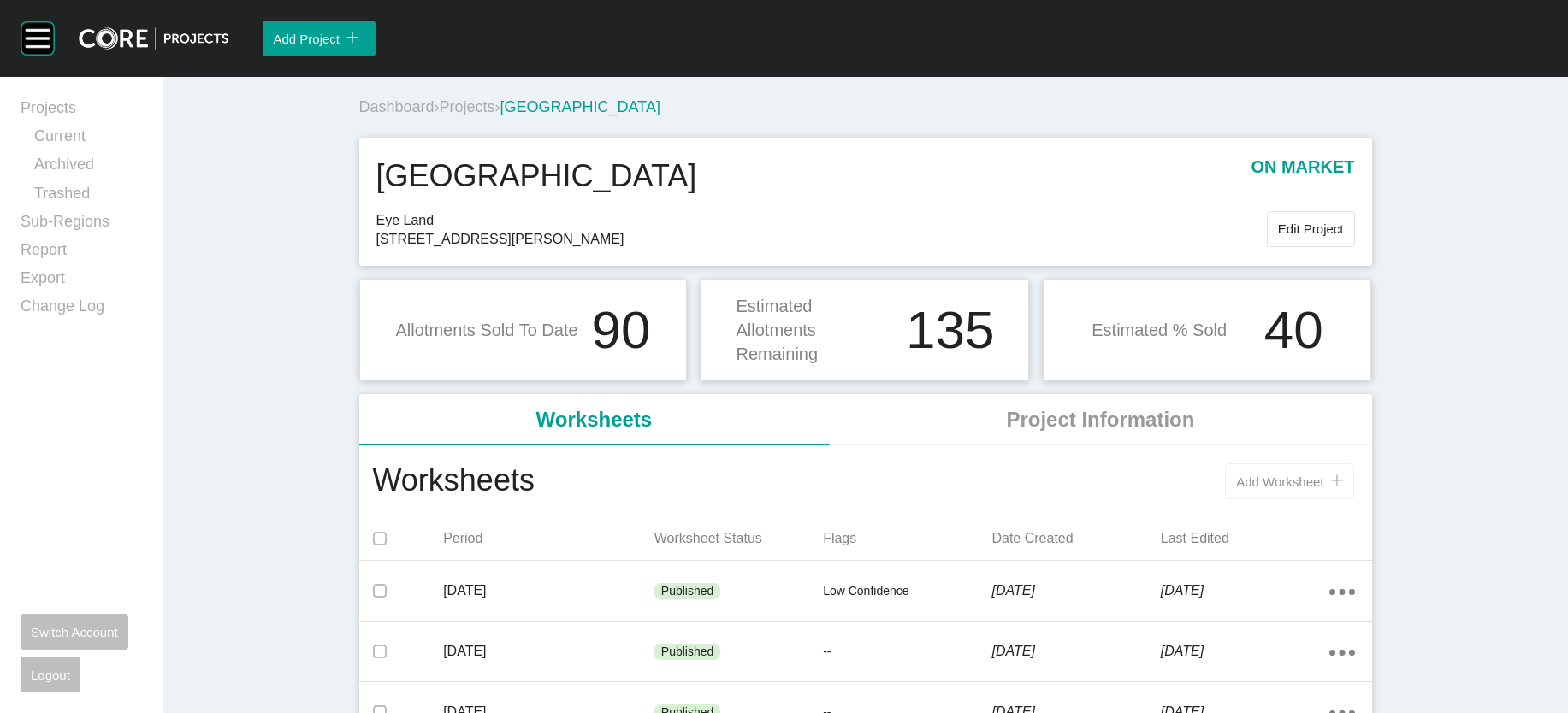 click on "Add Worksheet" at bounding box center (1280, 481) 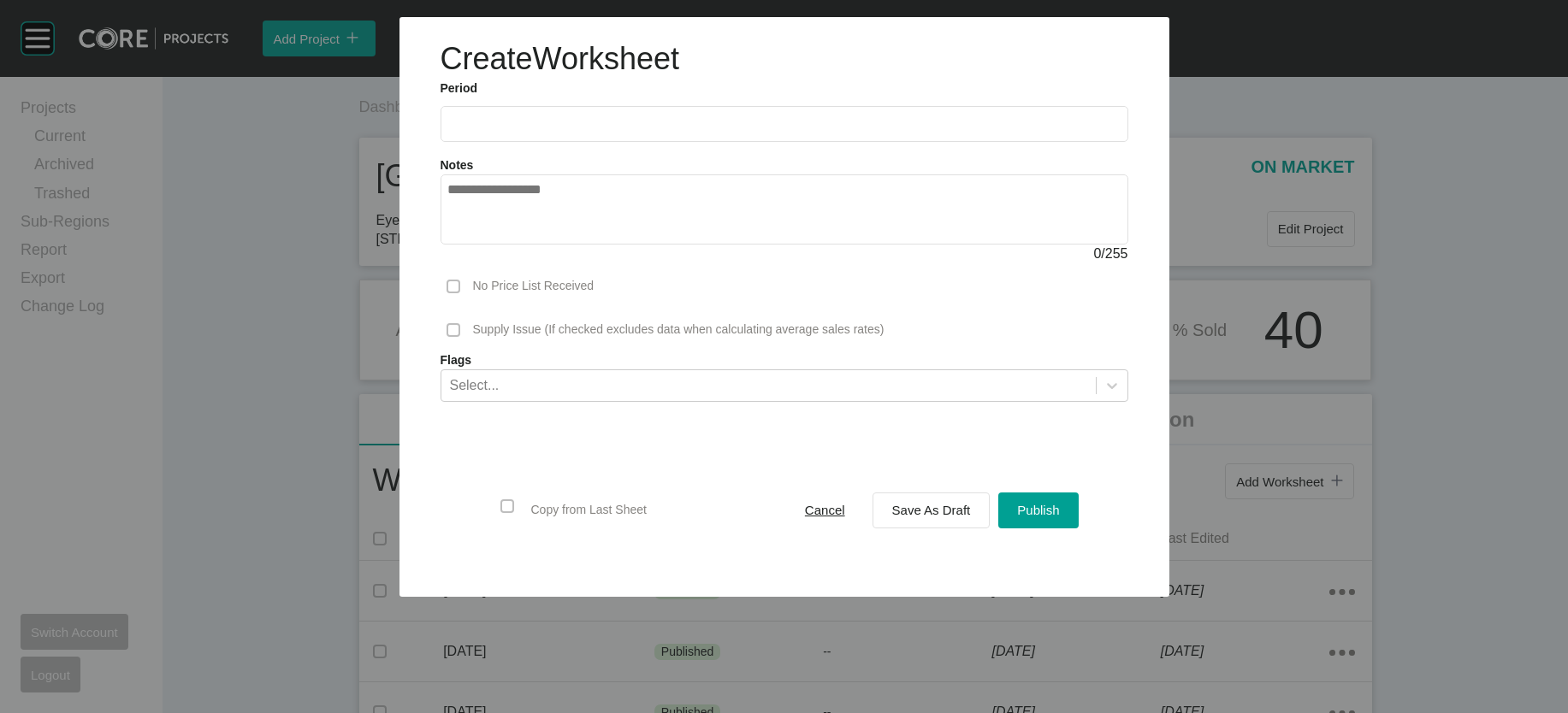 click at bounding box center [784, 124] 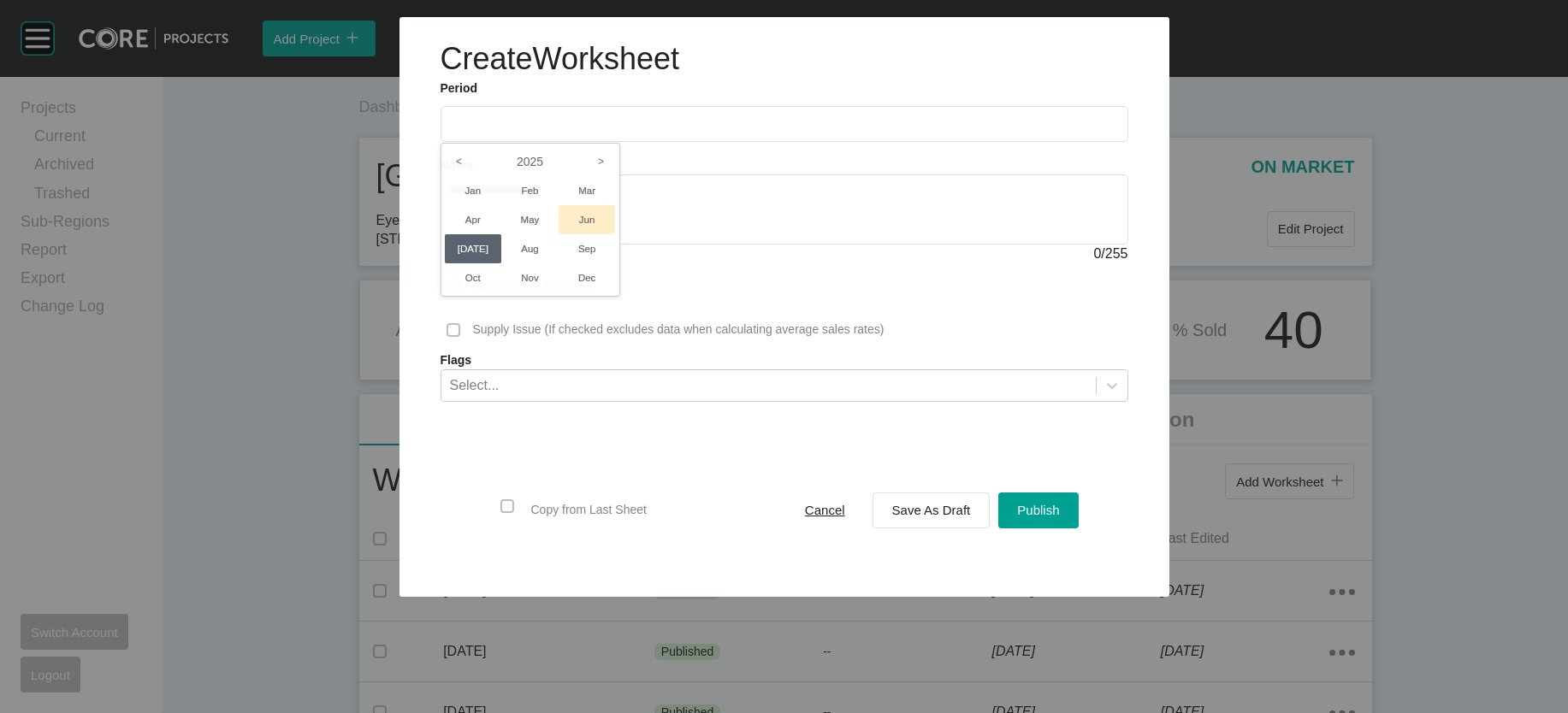 click on "Jun" at bounding box center (587, 220) 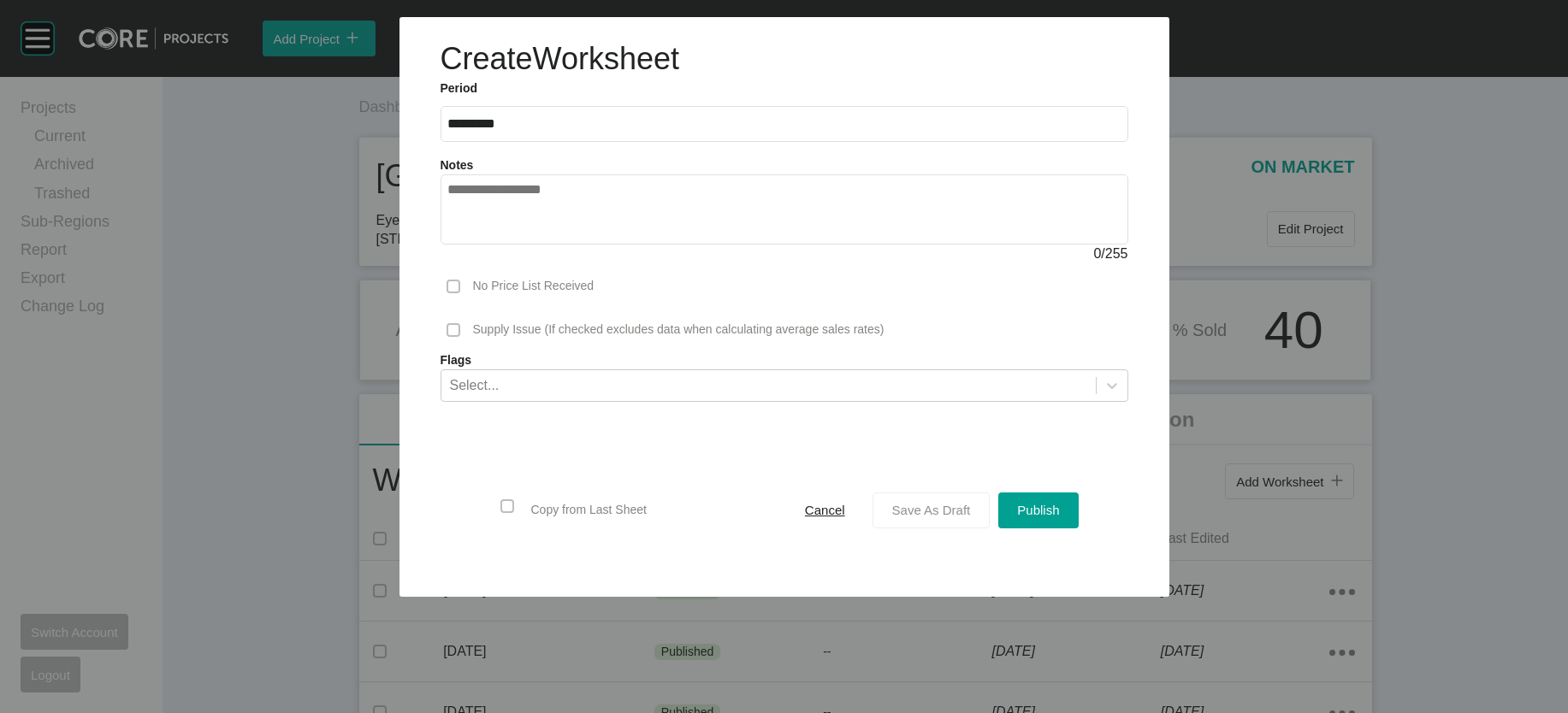 click on "Save As Draft" at bounding box center [932, 510] 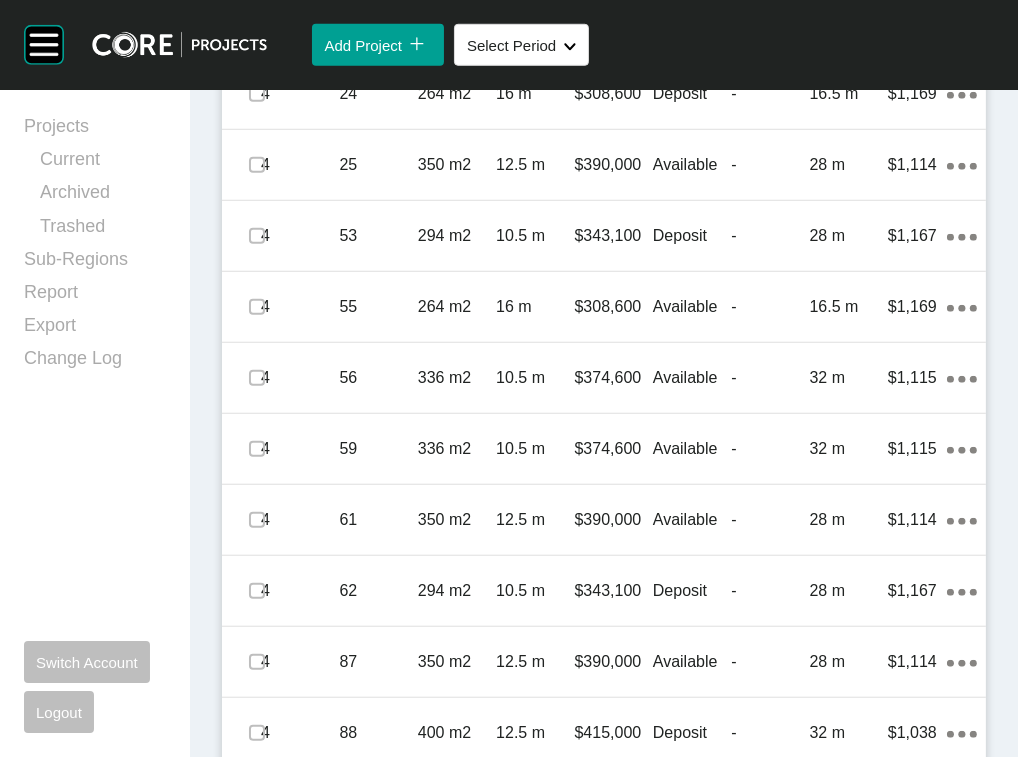 scroll, scrollTop: 1666, scrollLeft: 0, axis: vertical 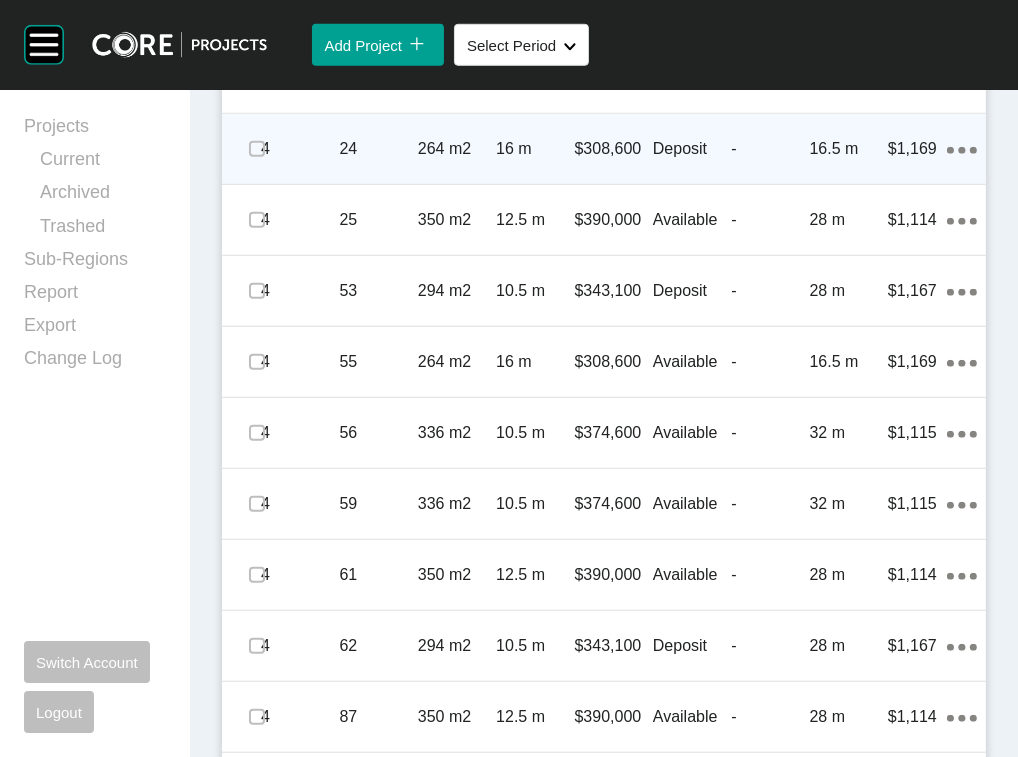 click on "$308,600" at bounding box center [614, 149] 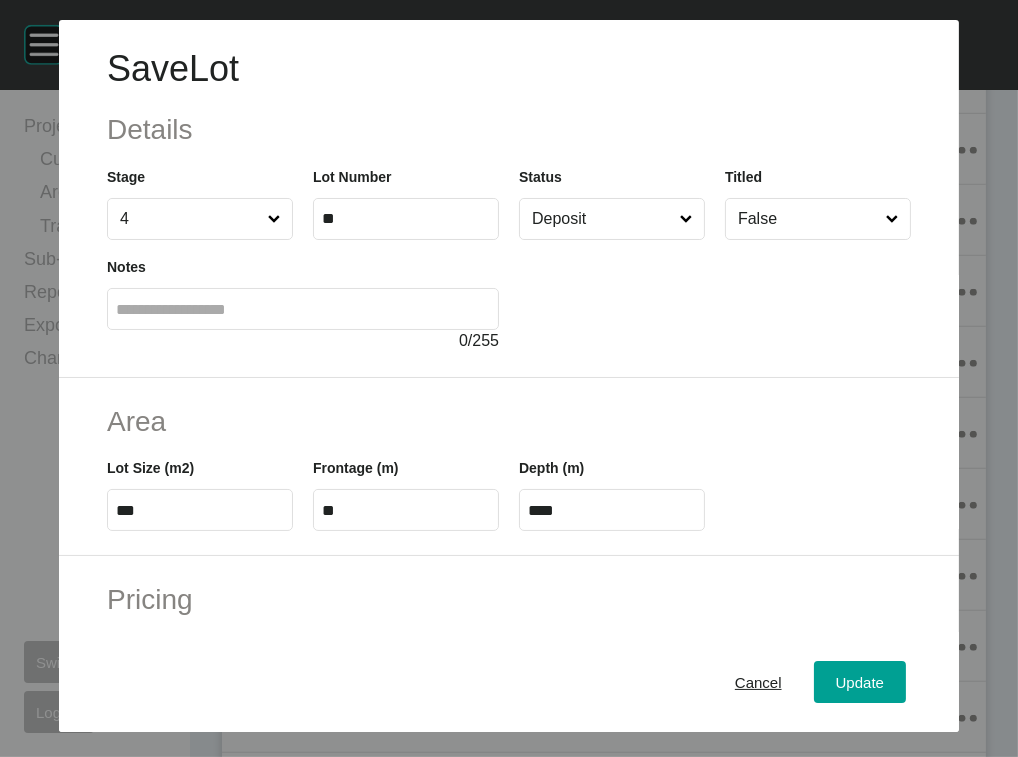 click on "Deposit" at bounding box center (602, 219) 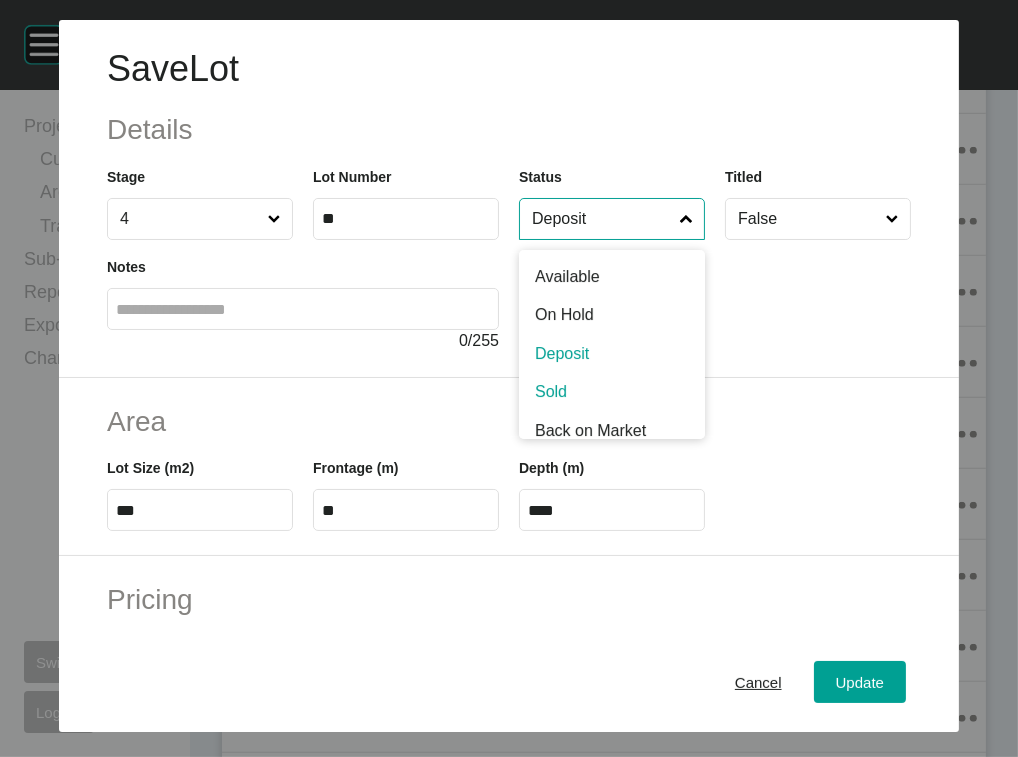 scroll, scrollTop: 7, scrollLeft: 0, axis: vertical 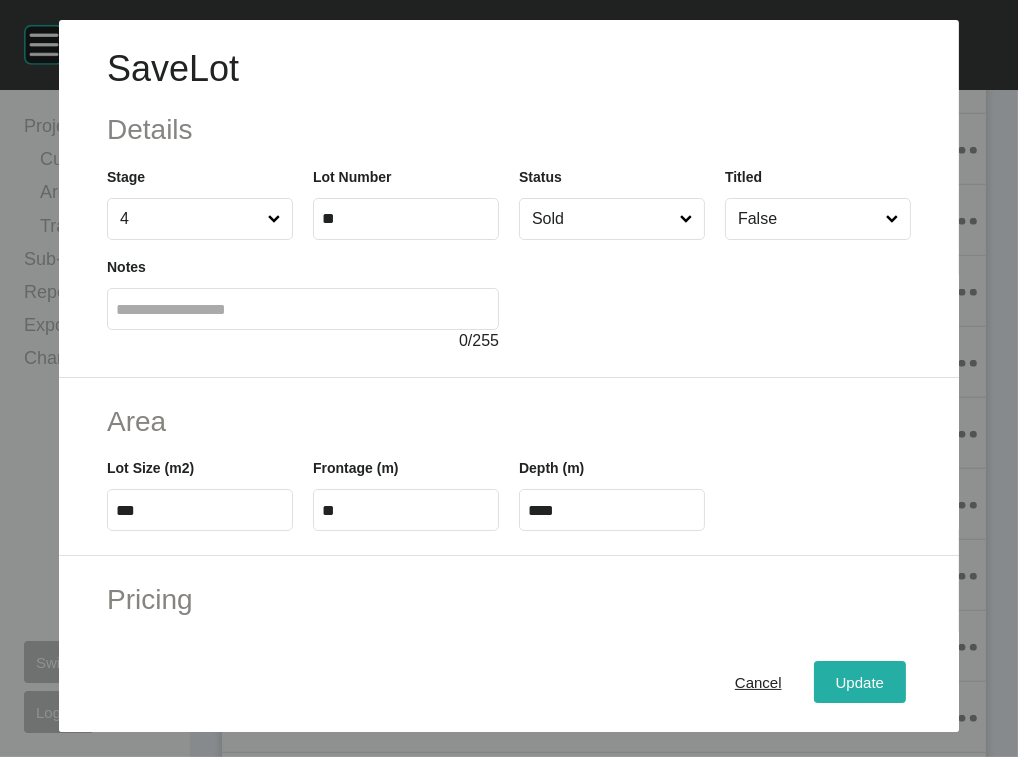 click on "Update" at bounding box center (860, 681) 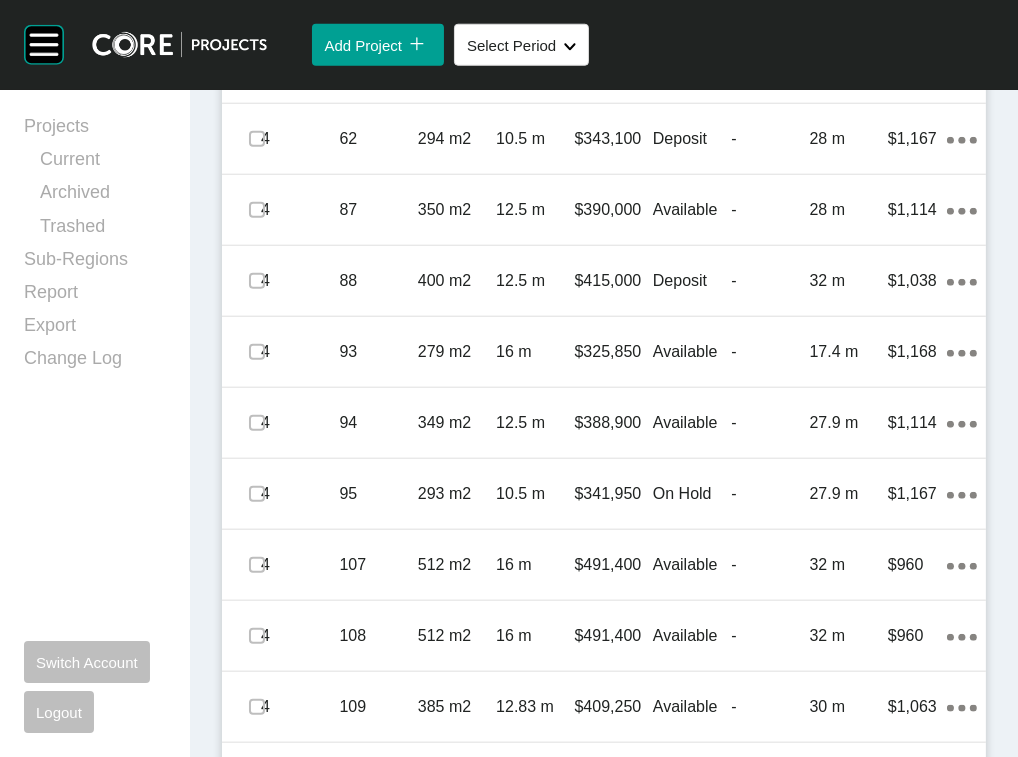 scroll, scrollTop: 2118, scrollLeft: 0, axis: vertical 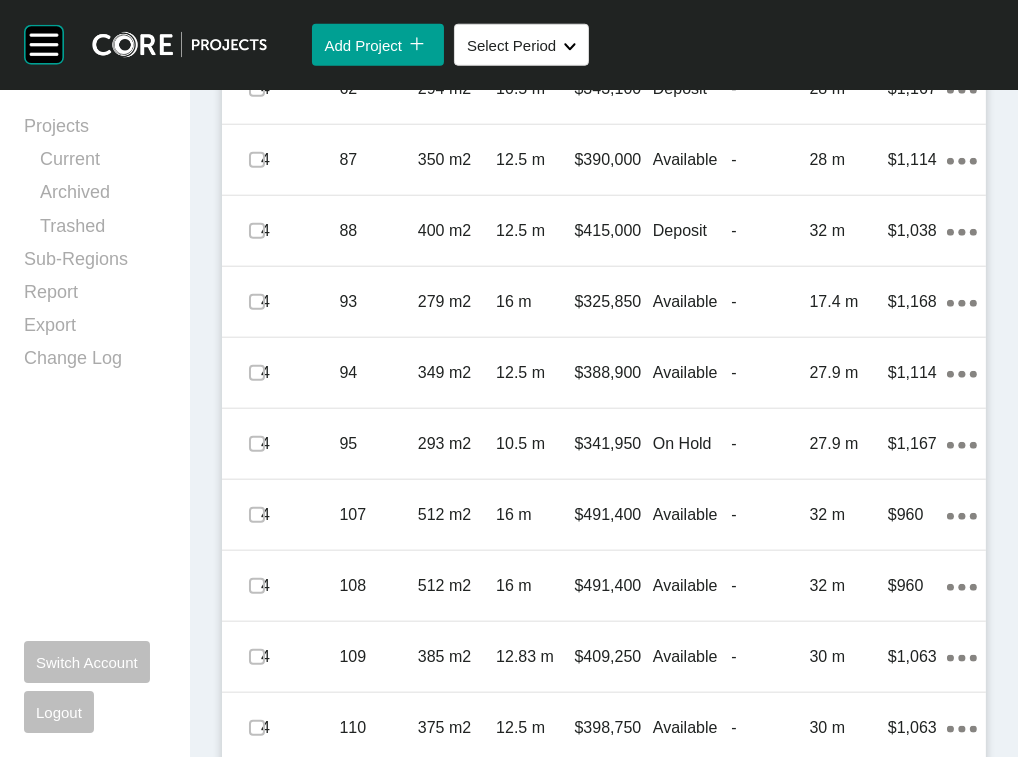 click on "Available" at bounding box center [692, -53] 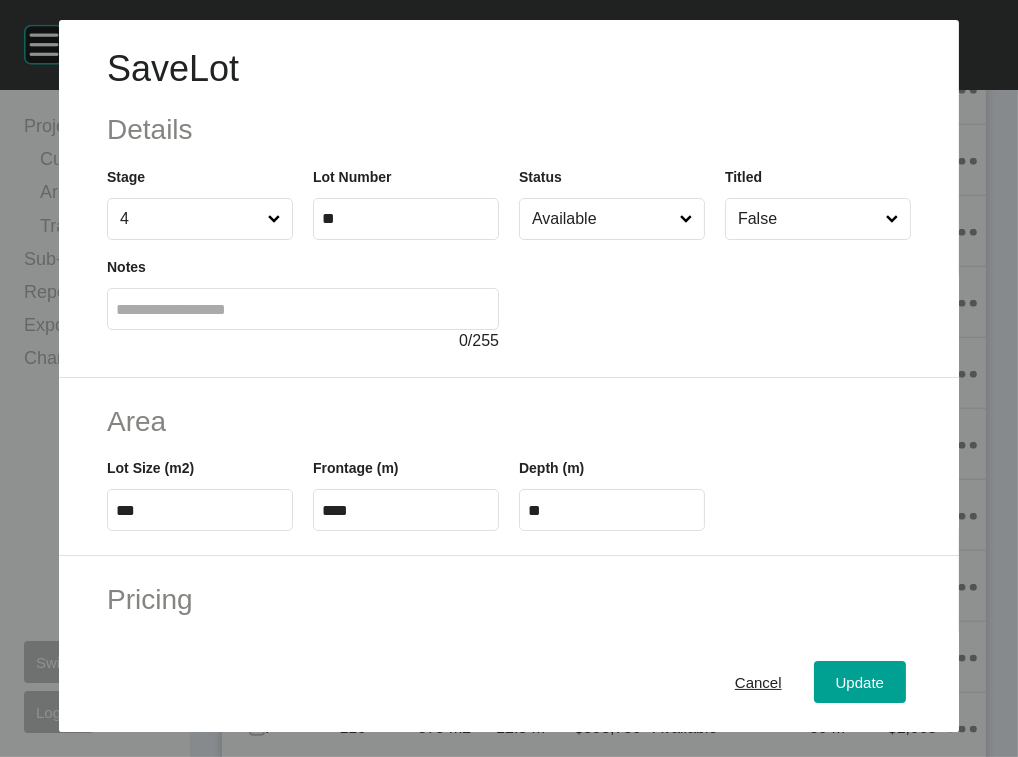 click at bounding box center [715, 296] 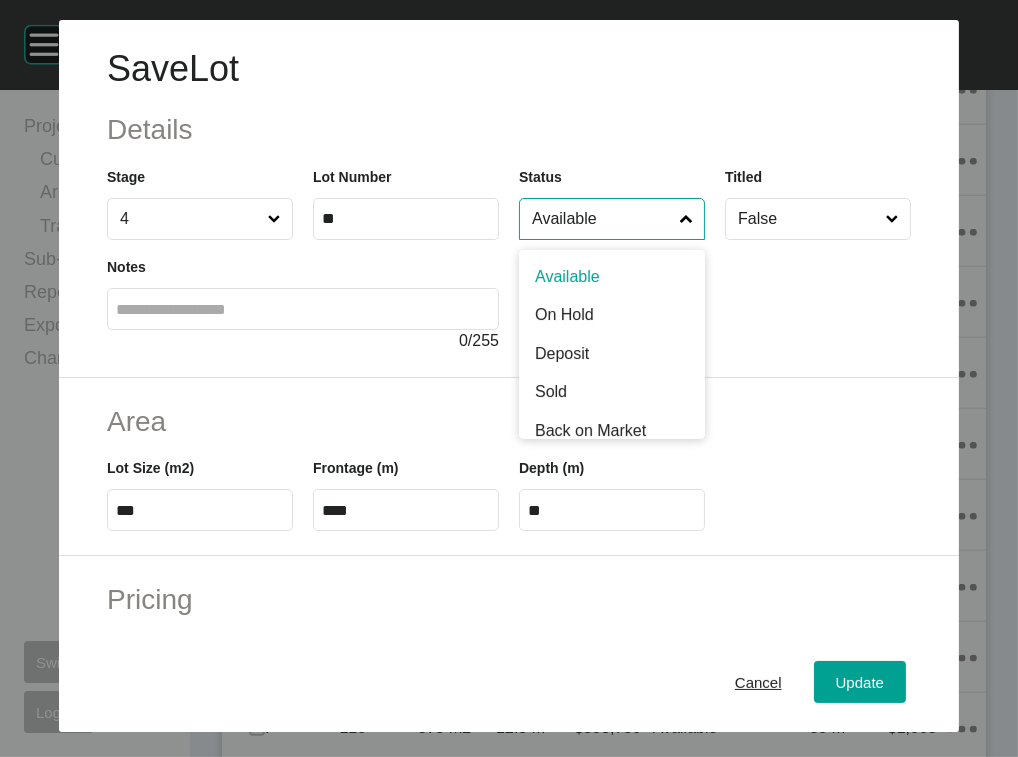 click on "Available" at bounding box center [602, 219] 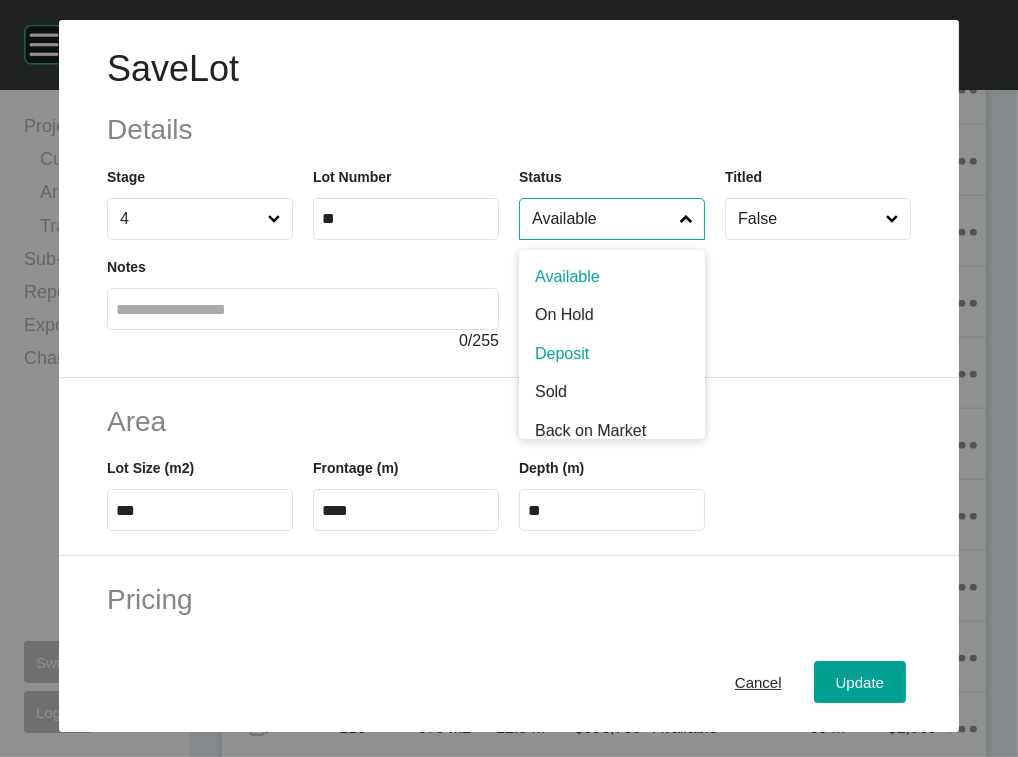 scroll, scrollTop: 7, scrollLeft: 0, axis: vertical 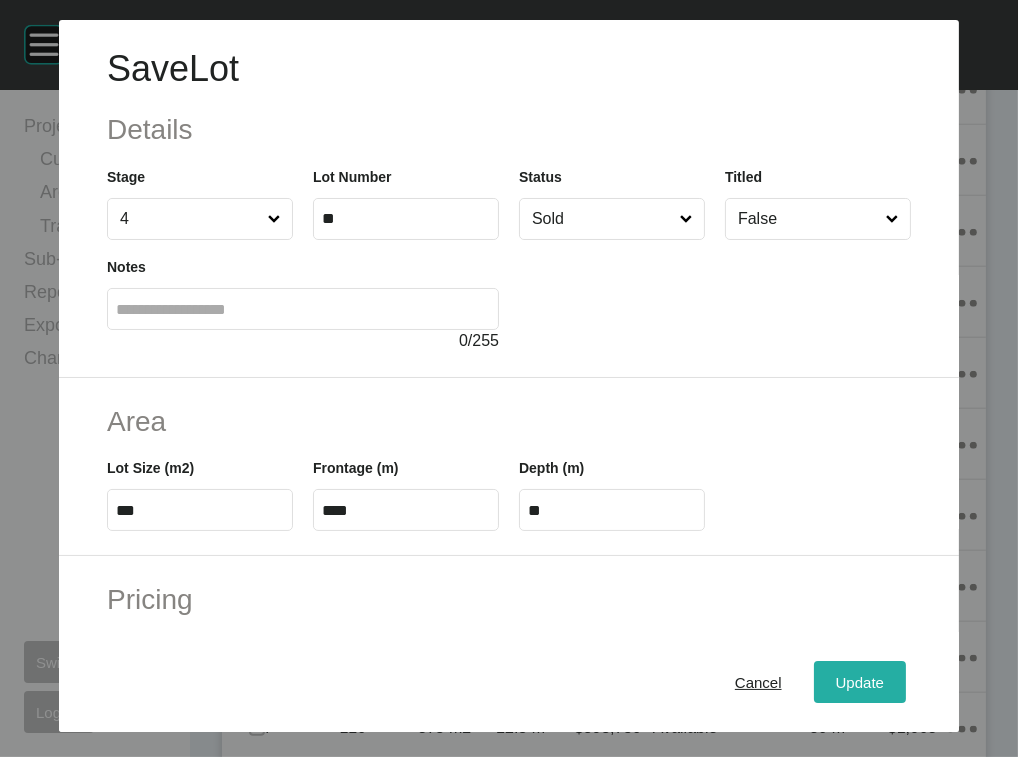 click on "Update" at bounding box center (860, 681) 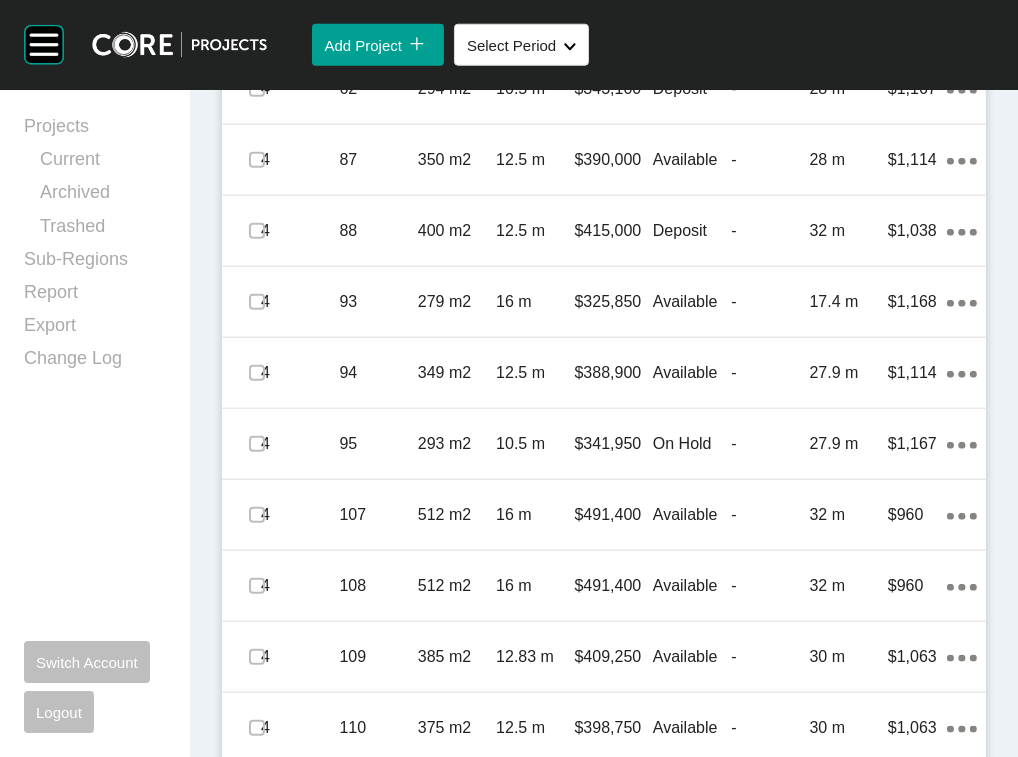 click on "28 m" at bounding box center [849, 18] 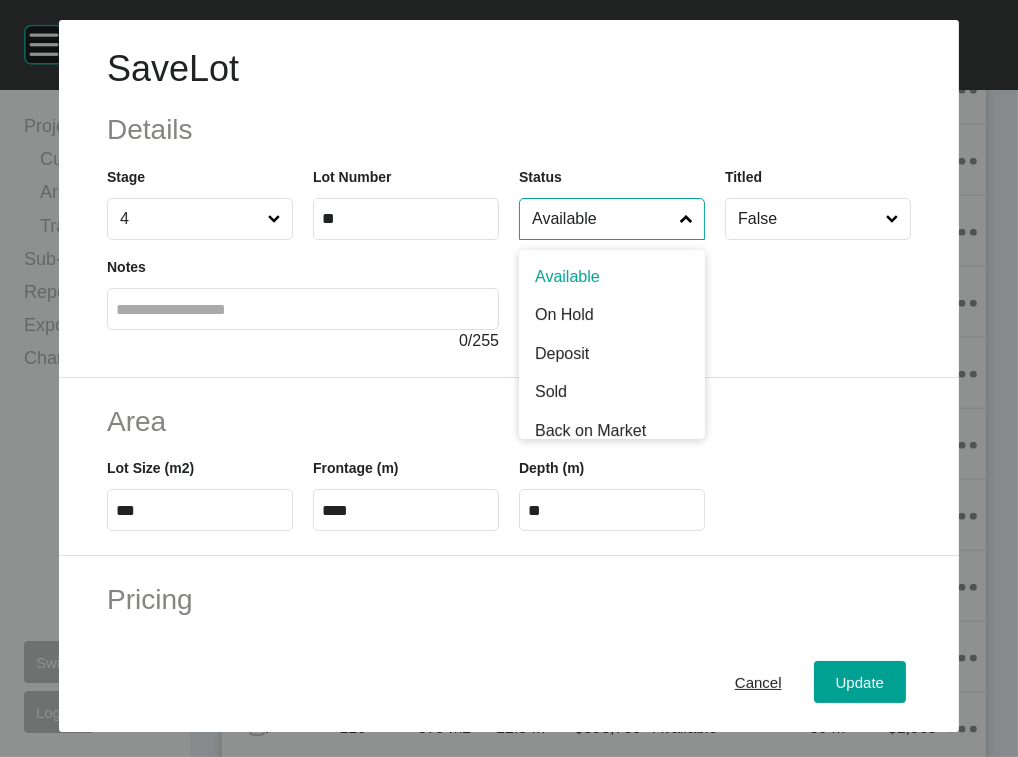 click on "Available" at bounding box center (602, 219) 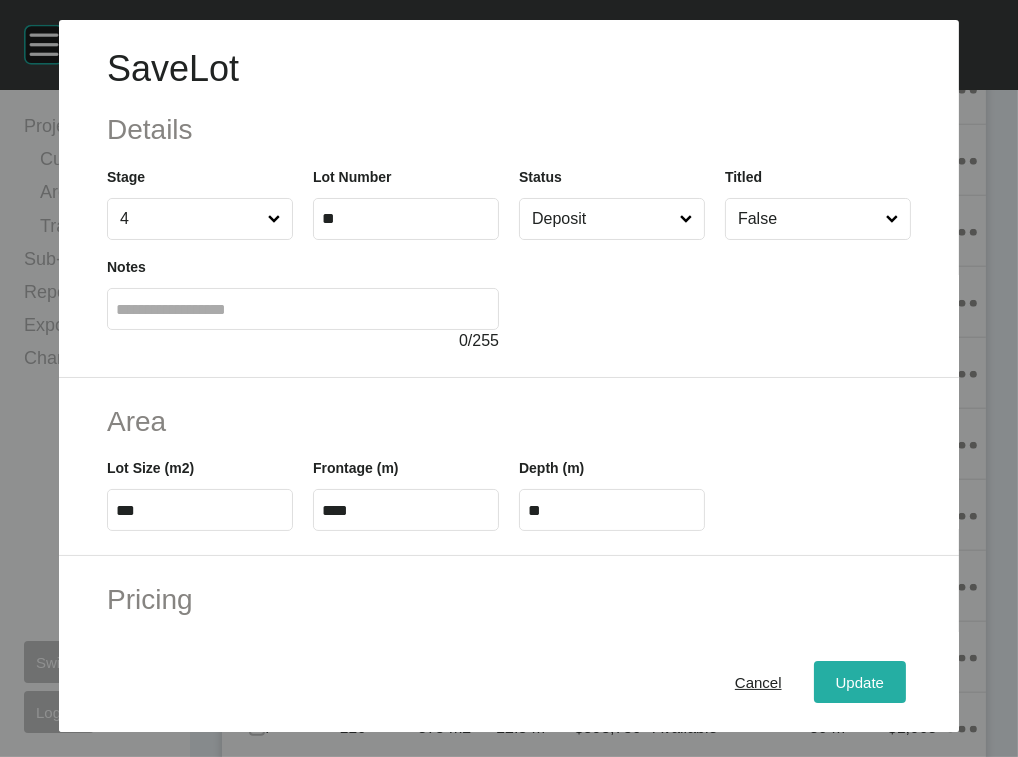 click on "Update" at bounding box center (860, 681) 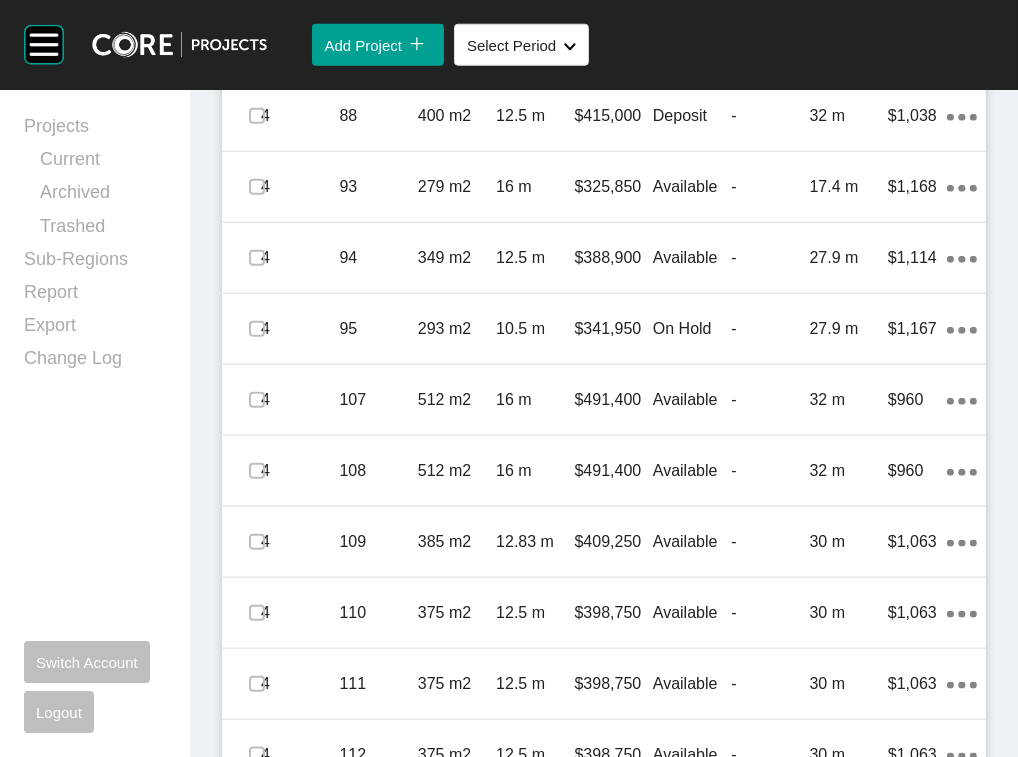 scroll, scrollTop: 2245, scrollLeft: 0, axis: vertical 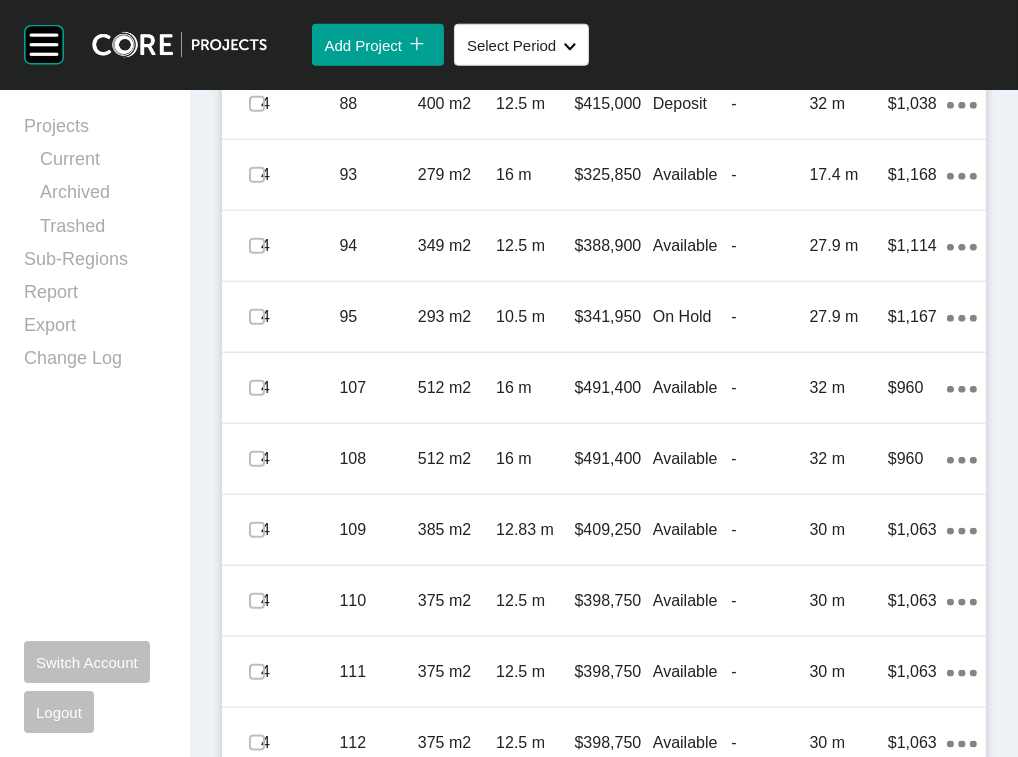 click on "28 m" at bounding box center (849, -38) 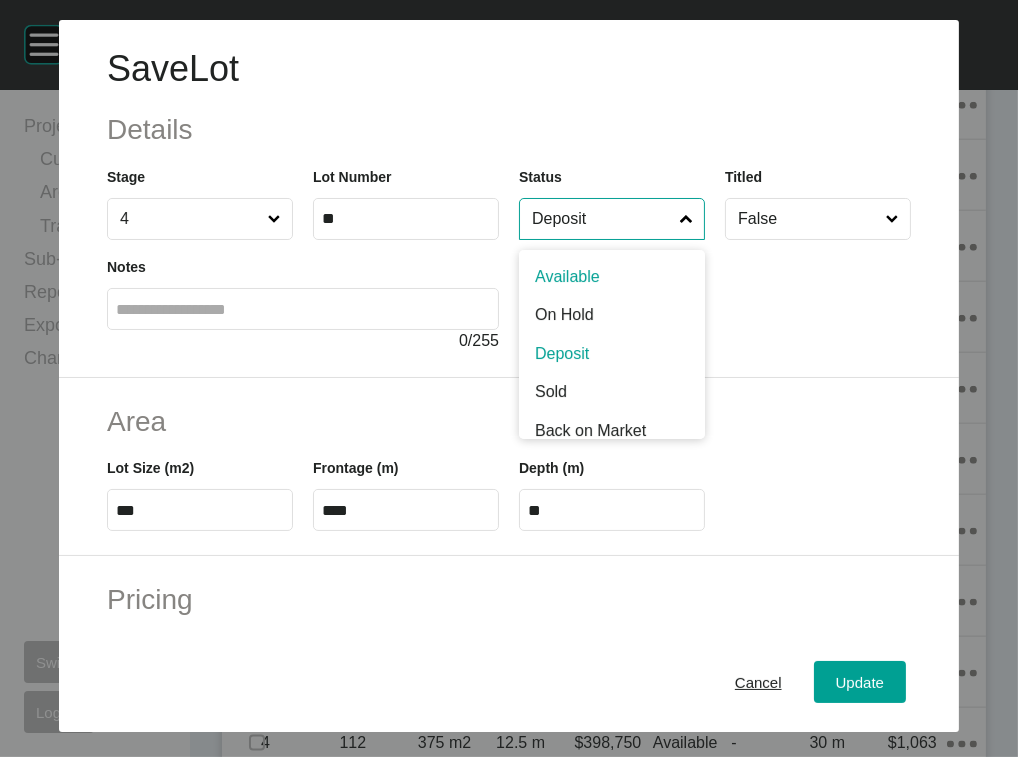 click on "Deposit" at bounding box center [602, 219] 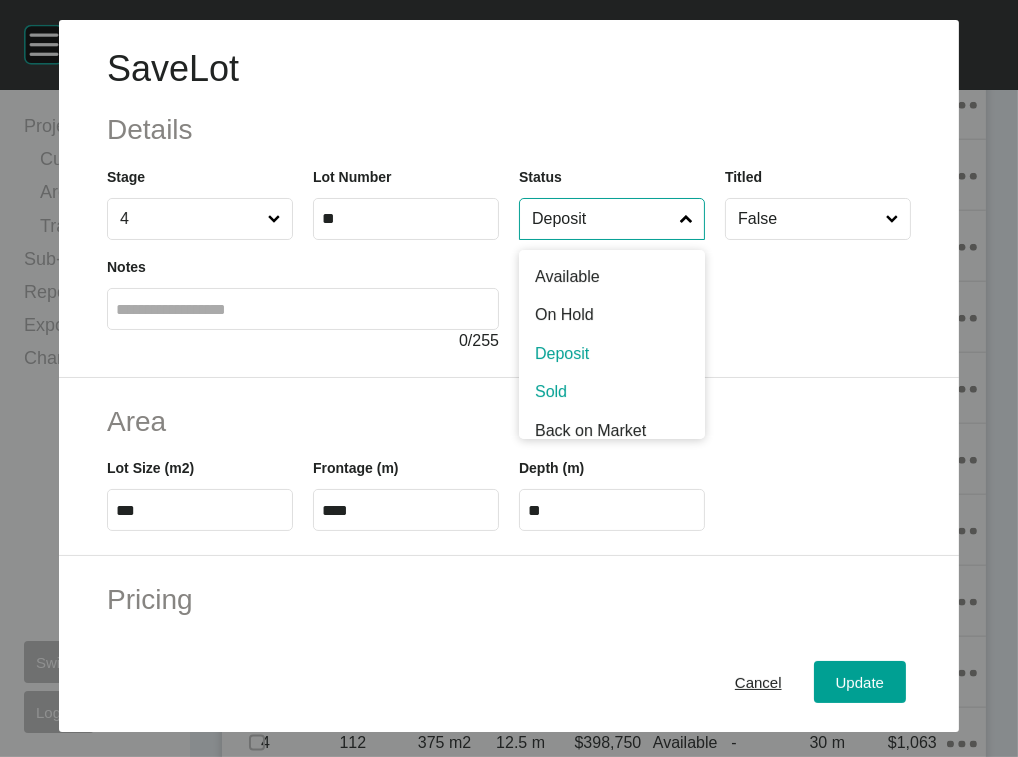 scroll, scrollTop: 7, scrollLeft: 0, axis: vertical 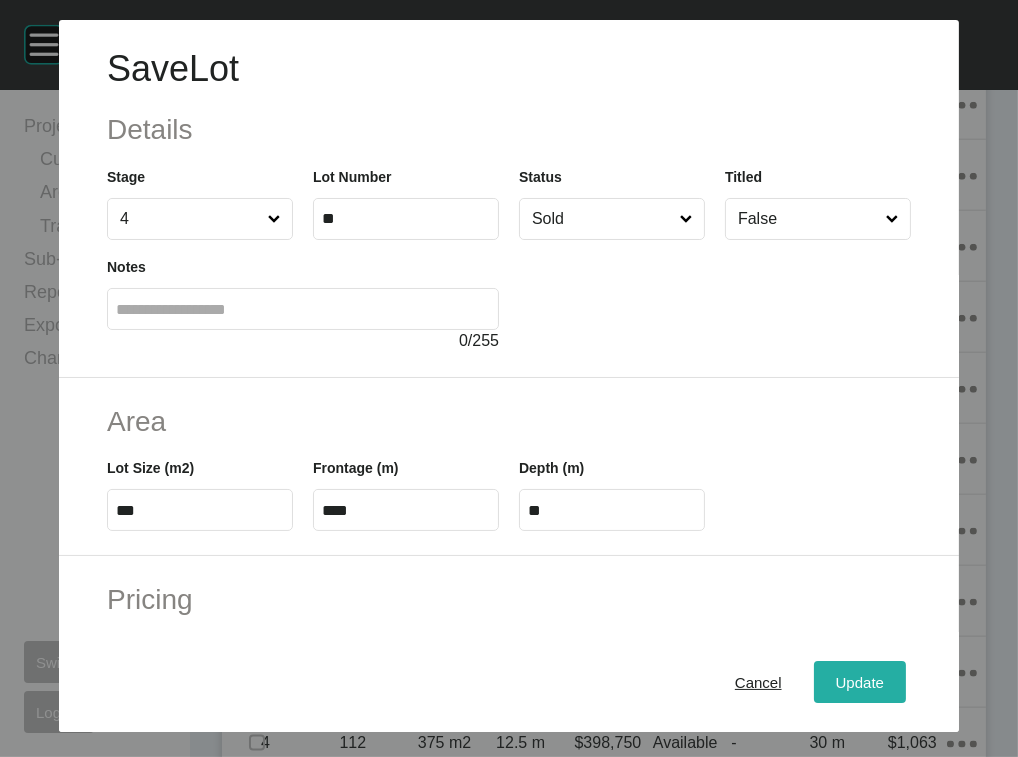click on "Update" at bounding box center [860, 681] 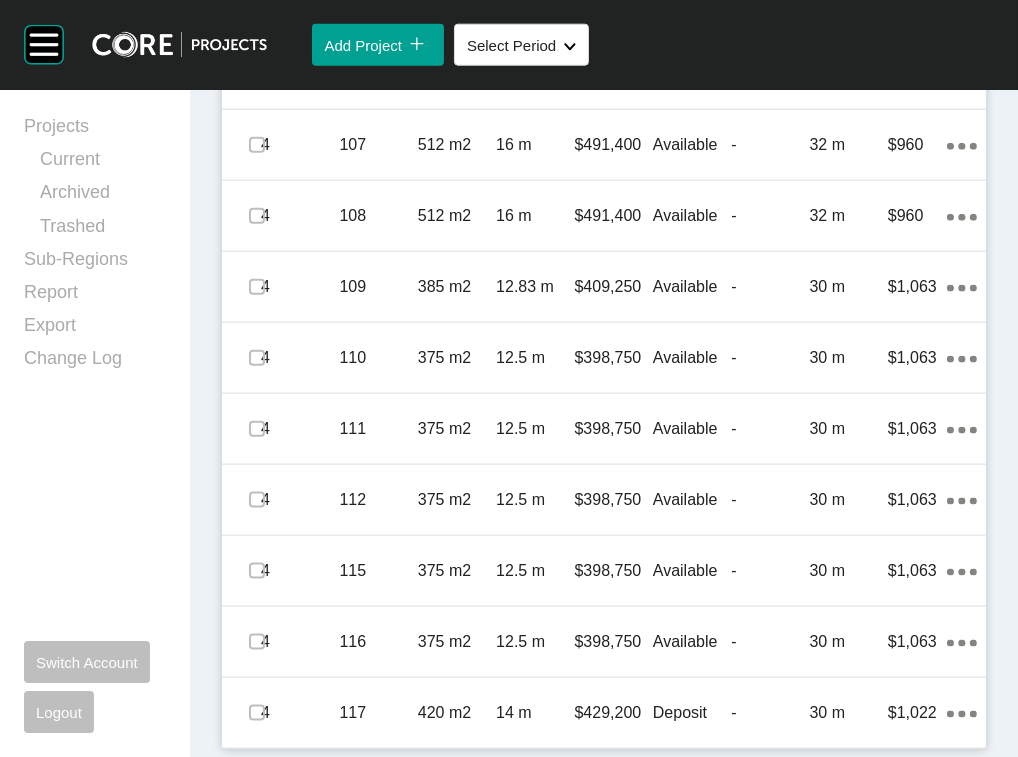 scroll, scrollTop: 2858, scrollLeft: 0, axis: vertical 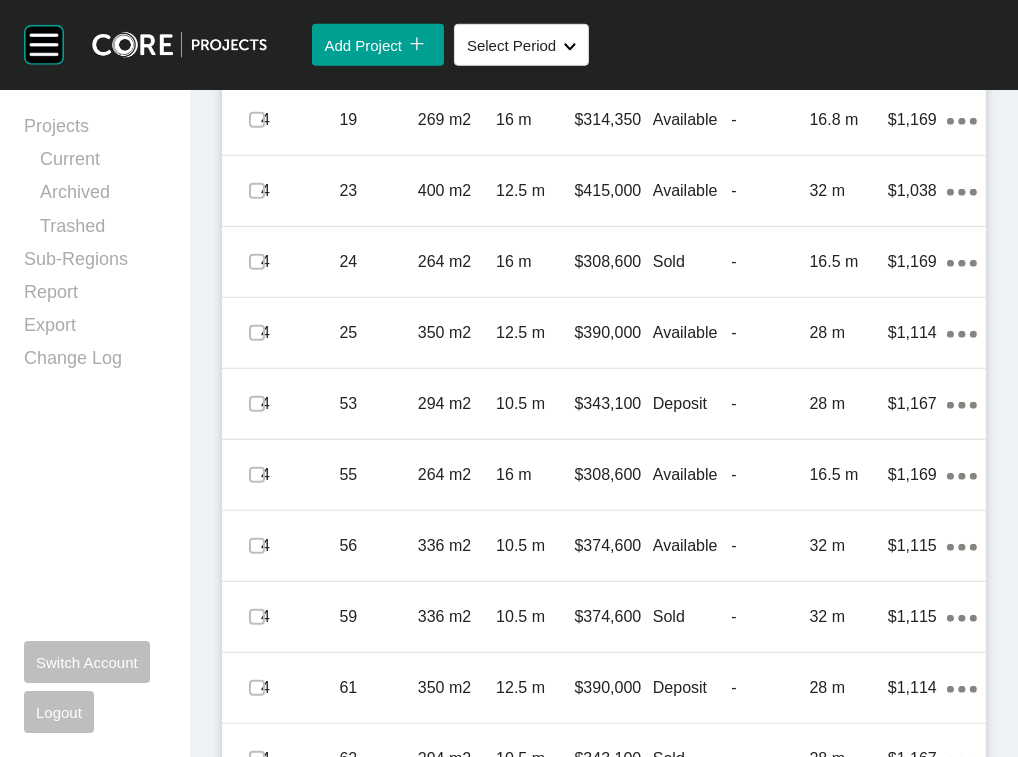 click on "Add Lot icon/tick copy 11 Created with Sketch." at bounding box center (915, -150) 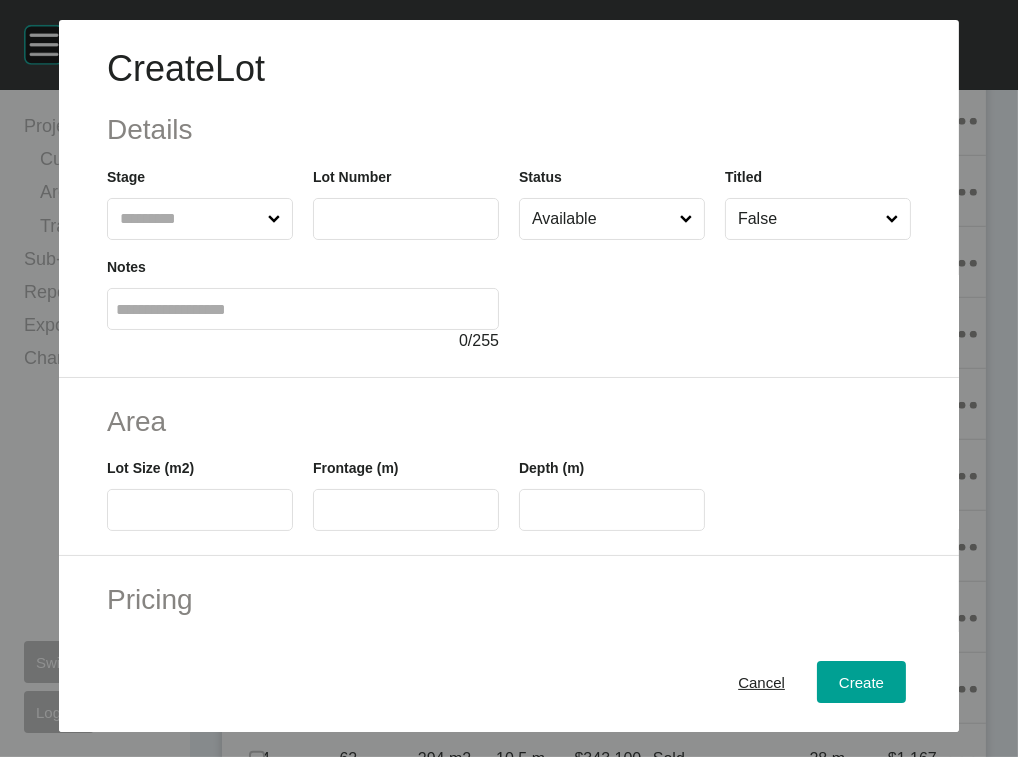 click at bounding box center [190, 219] 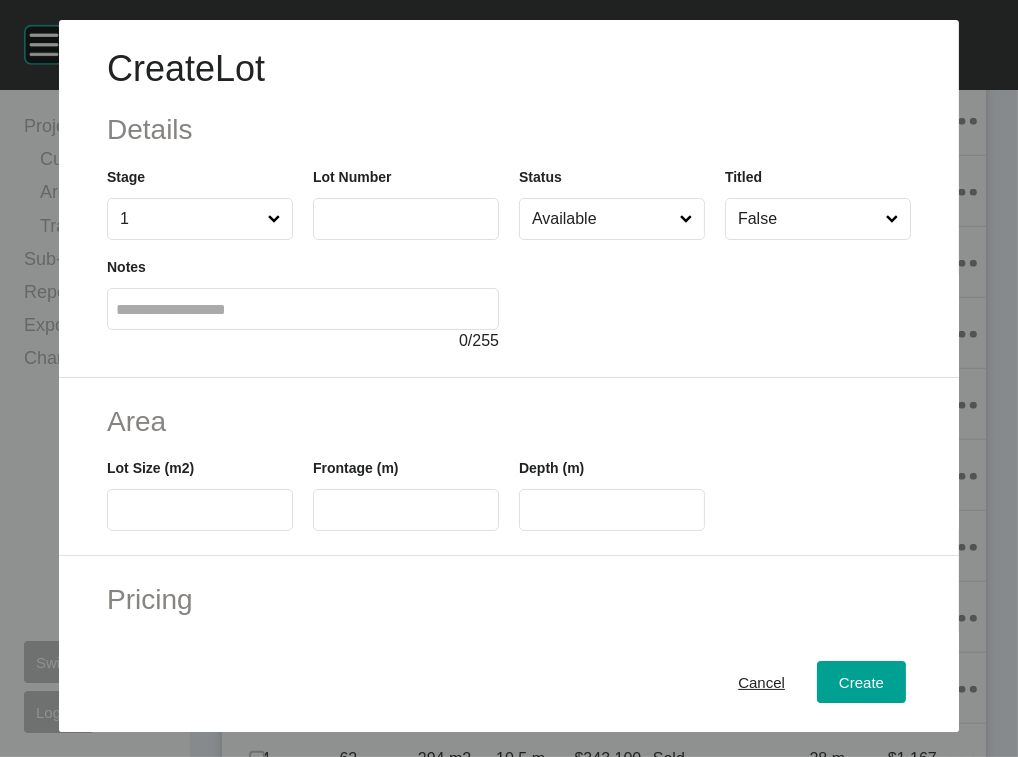 drag, startPoint x: 126, startPoint y: 332, endPoint x: 157, endPoint y: 328, distance: 31.257 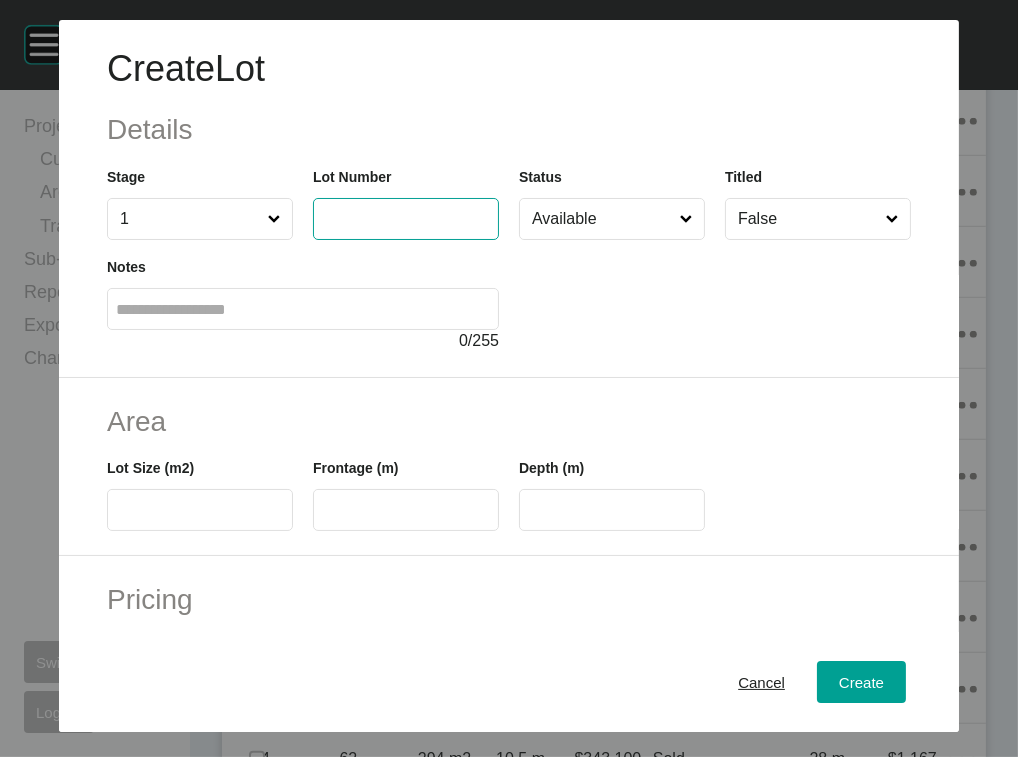 click at bounding box center (406, 218) 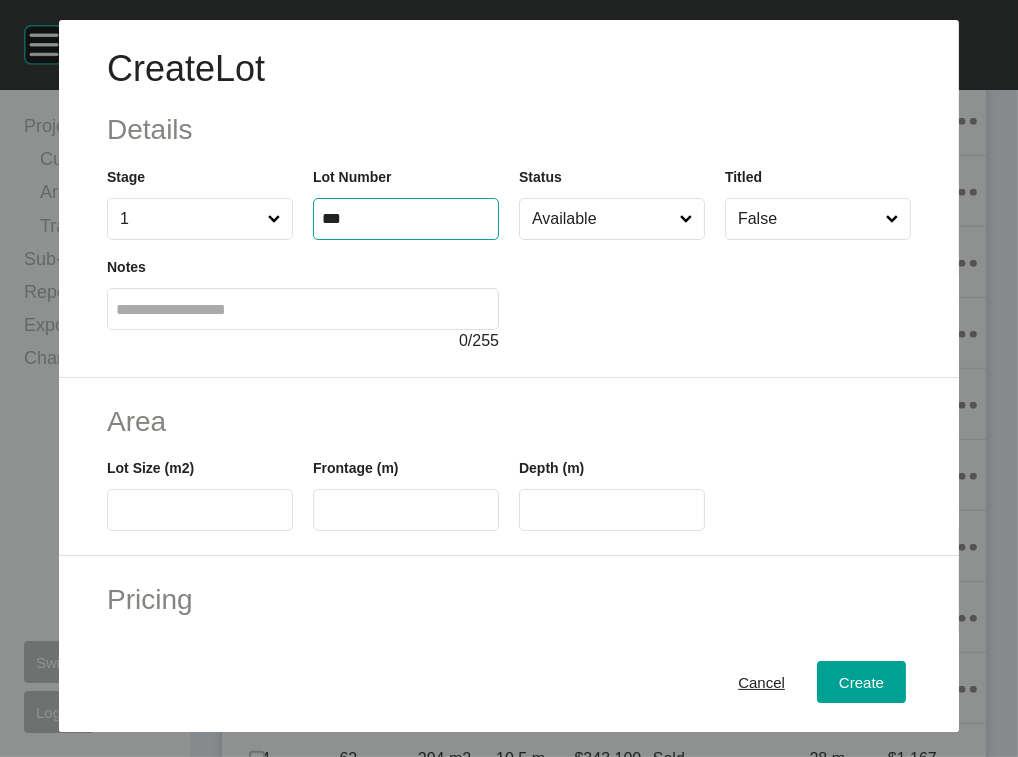 type on "***" 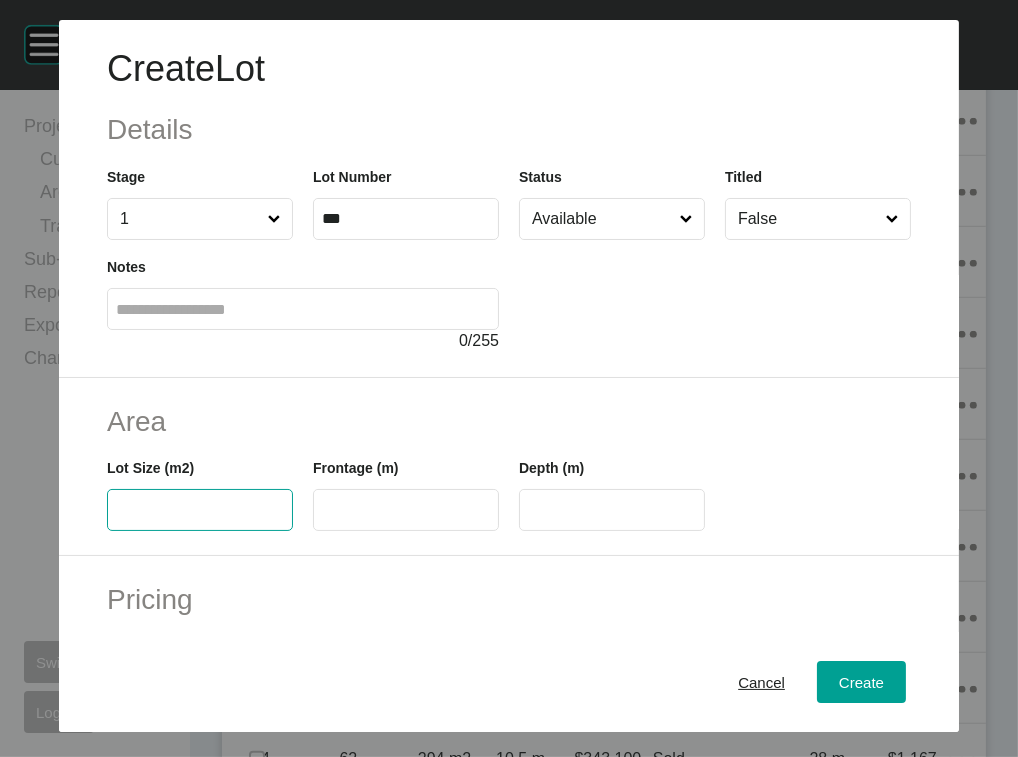 click at bounding box center (200, 510) 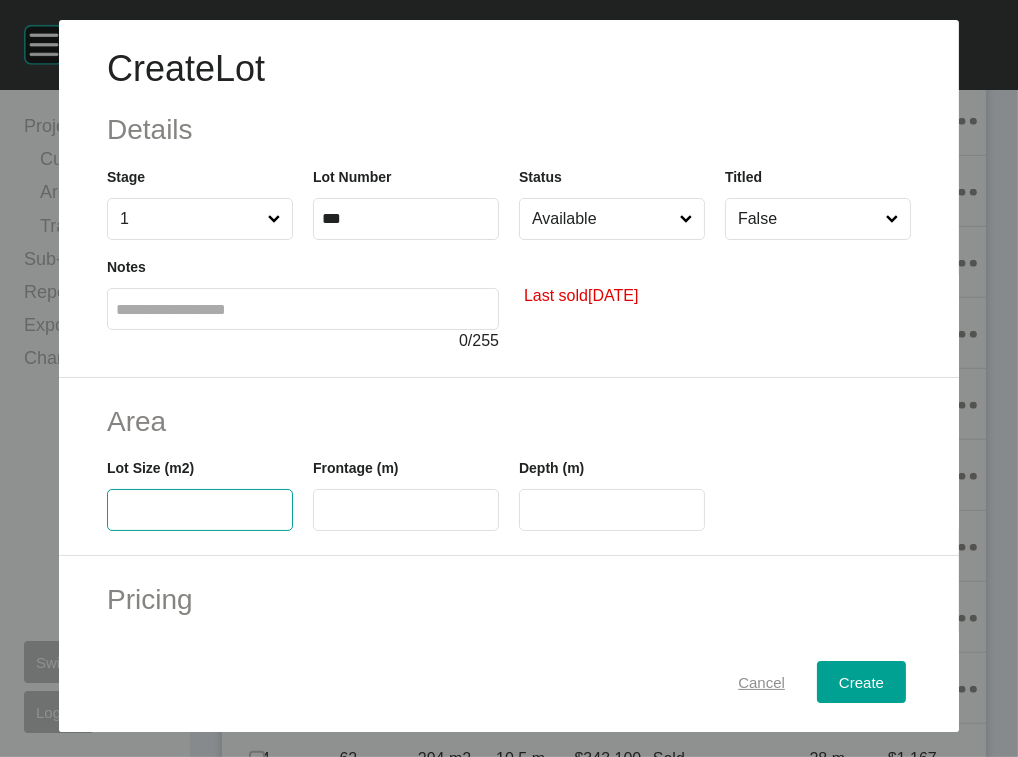 click on "Cancel" at bounding box center (761, 681) 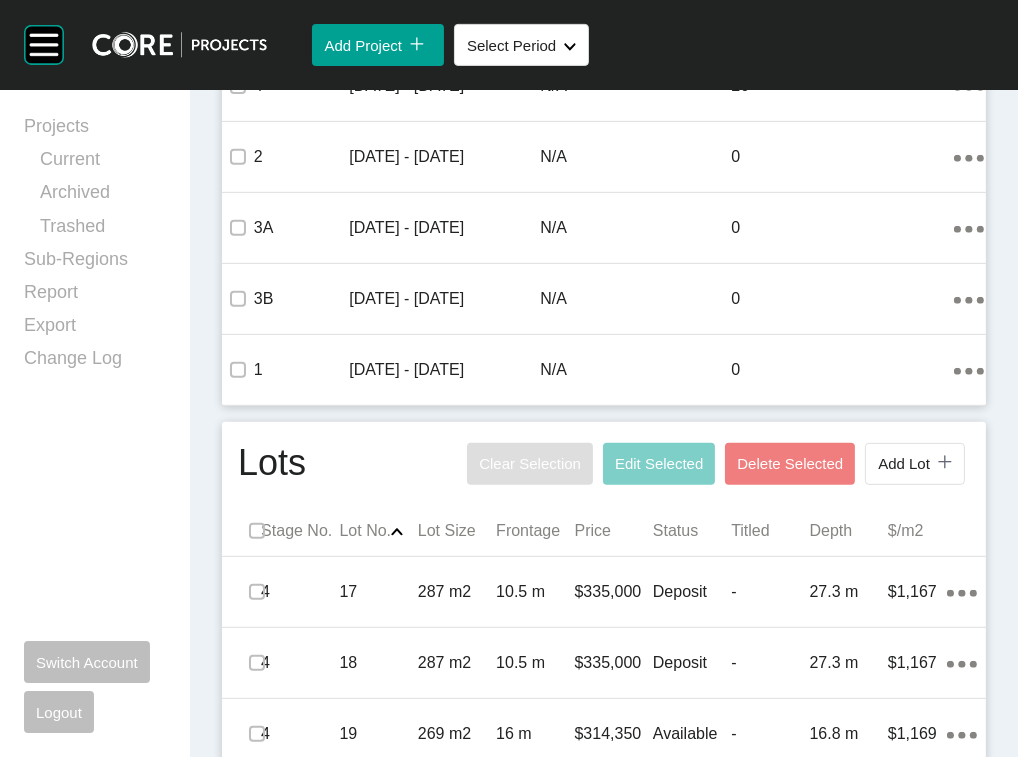 scroll, scrollTop: 0, scrollLeft: 0, axis: both 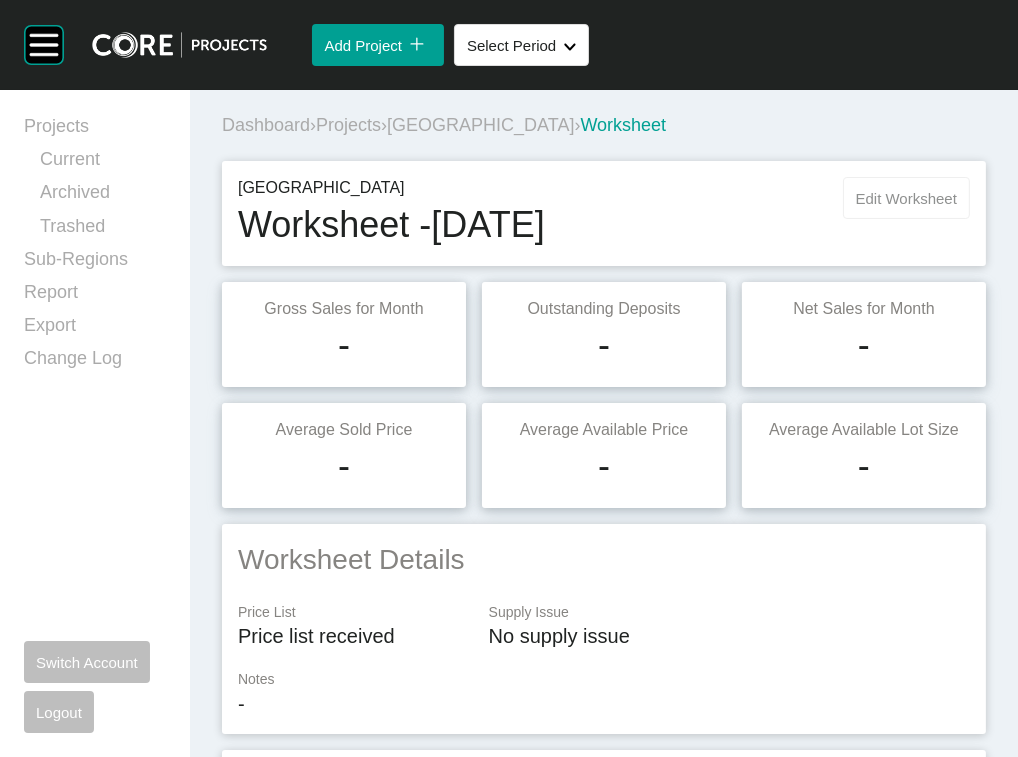 click on "Edit Worksheet" at bounding box center [906, 198] 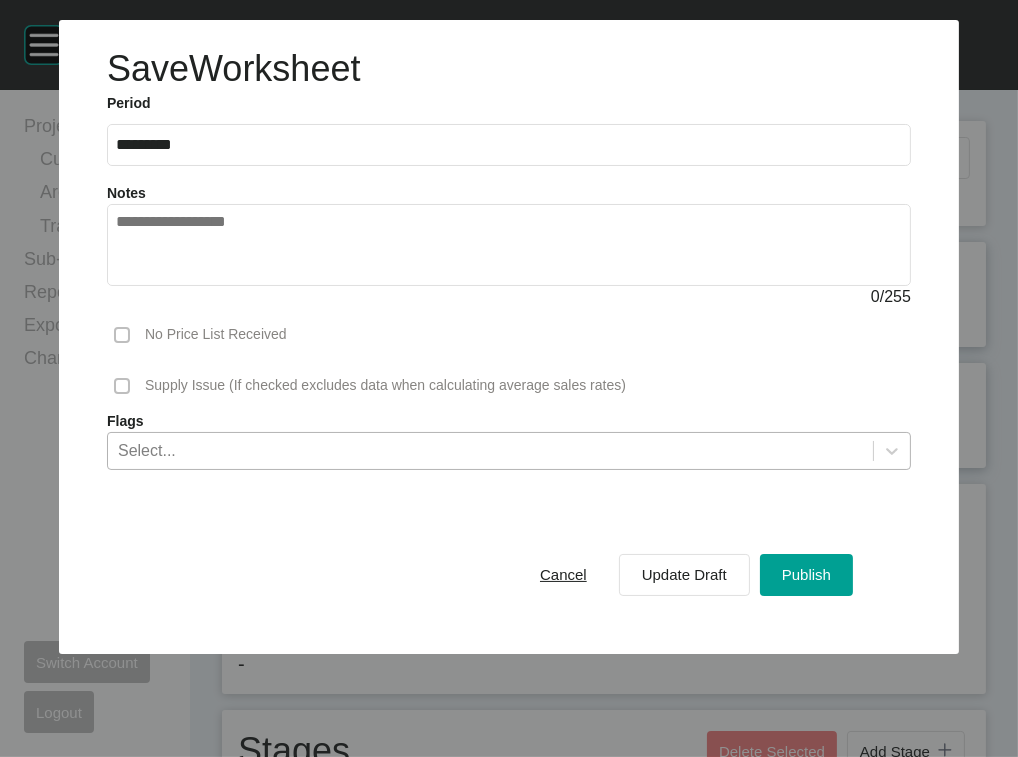 click on "Select..." at bounding box center [490, 450] 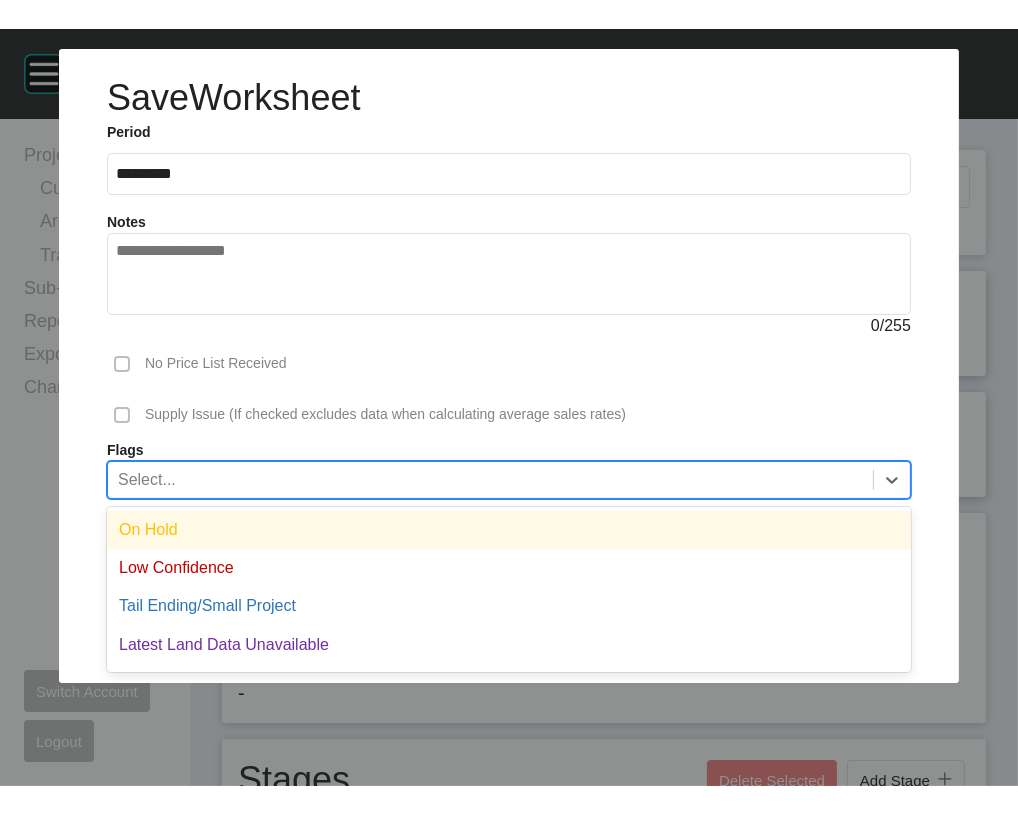 scroll, scrollTop: 42, scrollLeft: 0, axis: vertical 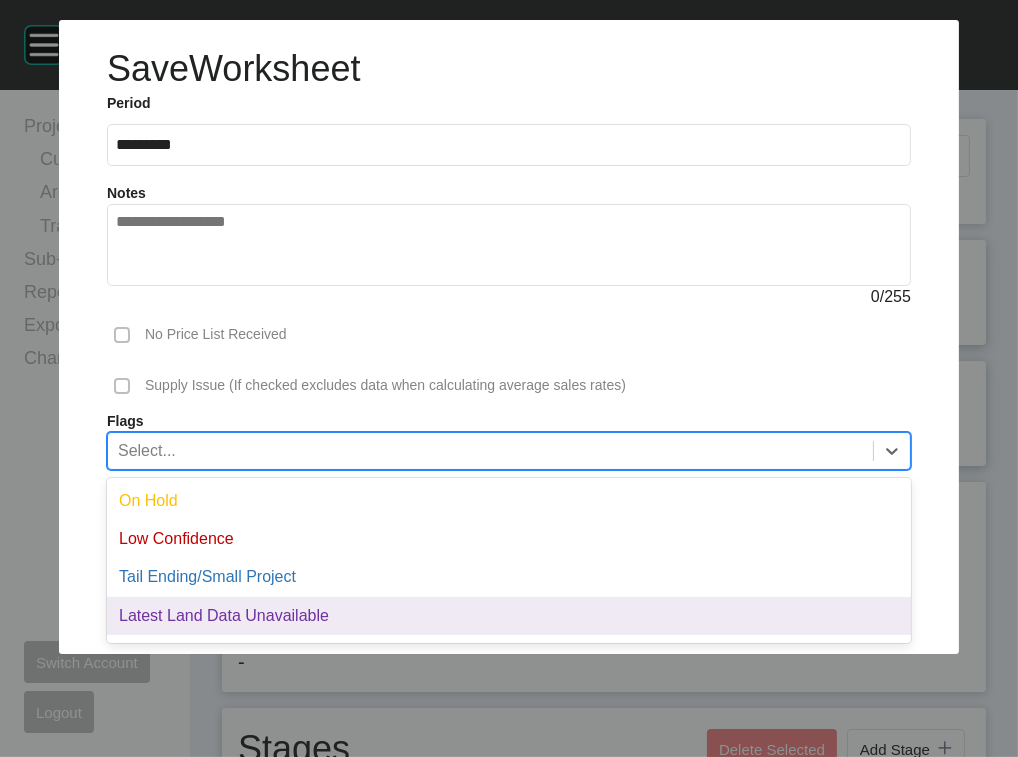 click on "Latest Land Data Unavailable" at bounding box center [509, 616] 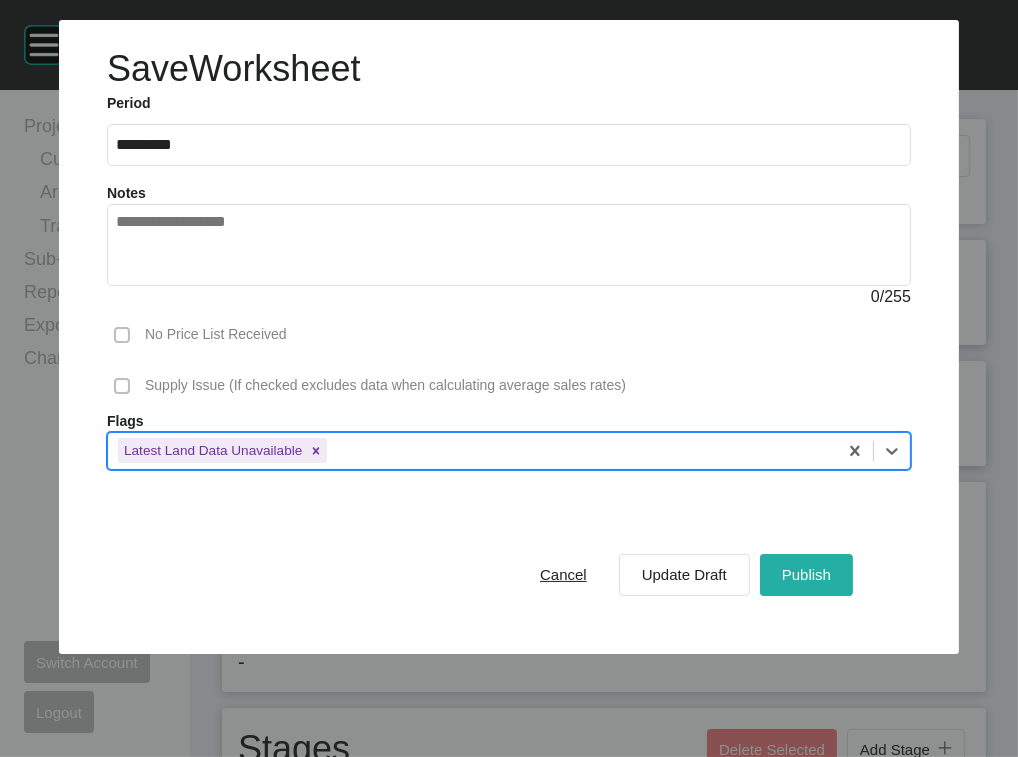 click on "Publish" at bounding box center (806, 574) 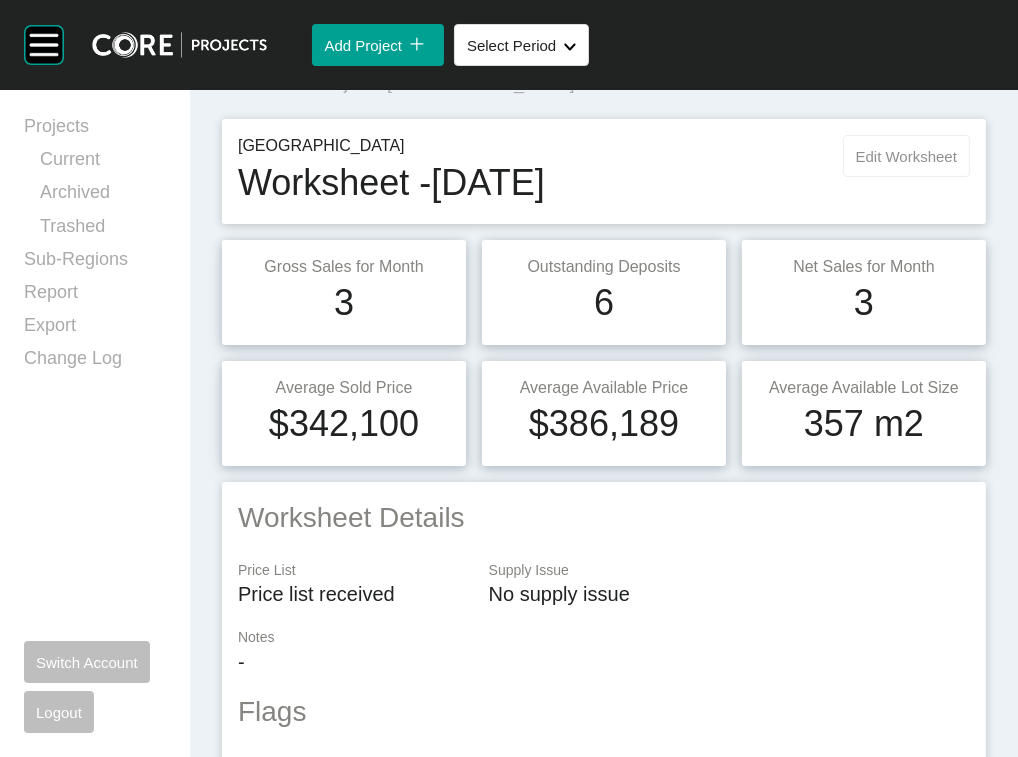 click on "Edit Worksheet" at bounding box center [906, 156] 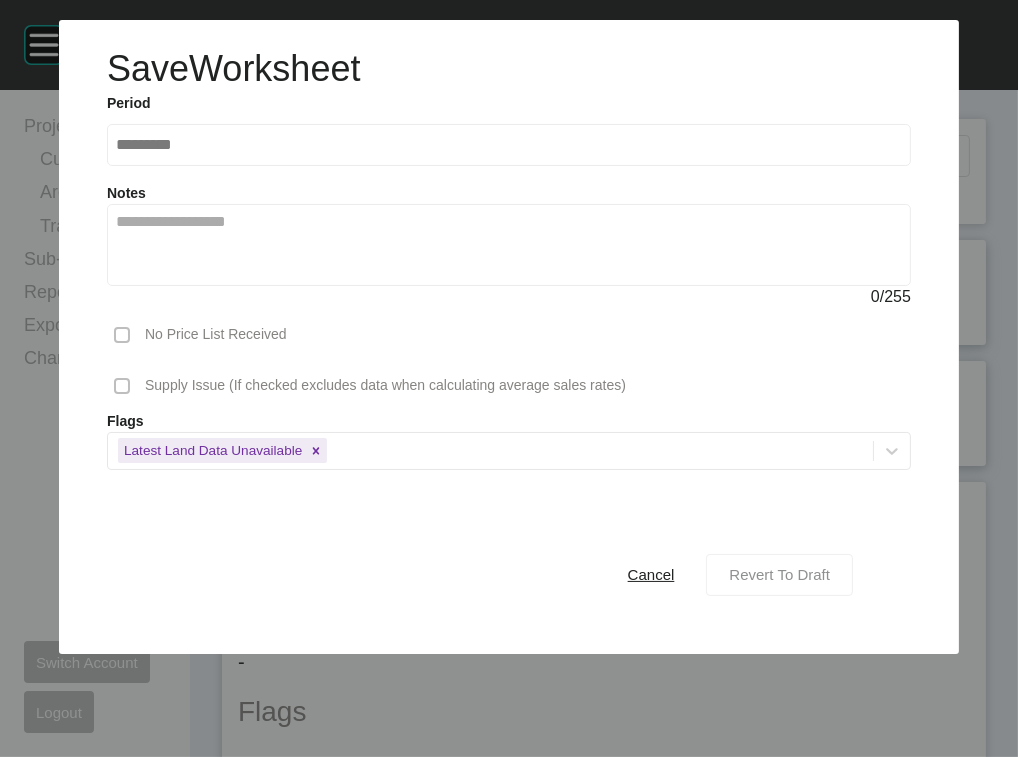 click on "Revert To Draft" at bounding box center (779, 575) 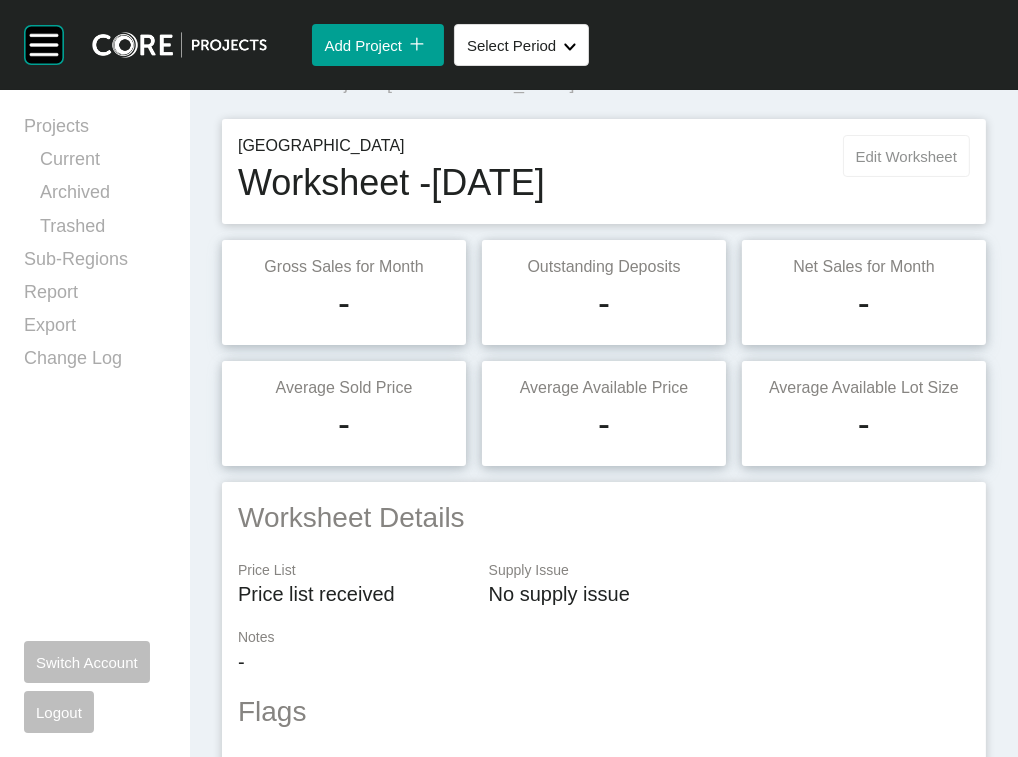 click on "Edit Worksheet" at bounding box center (906, 156) 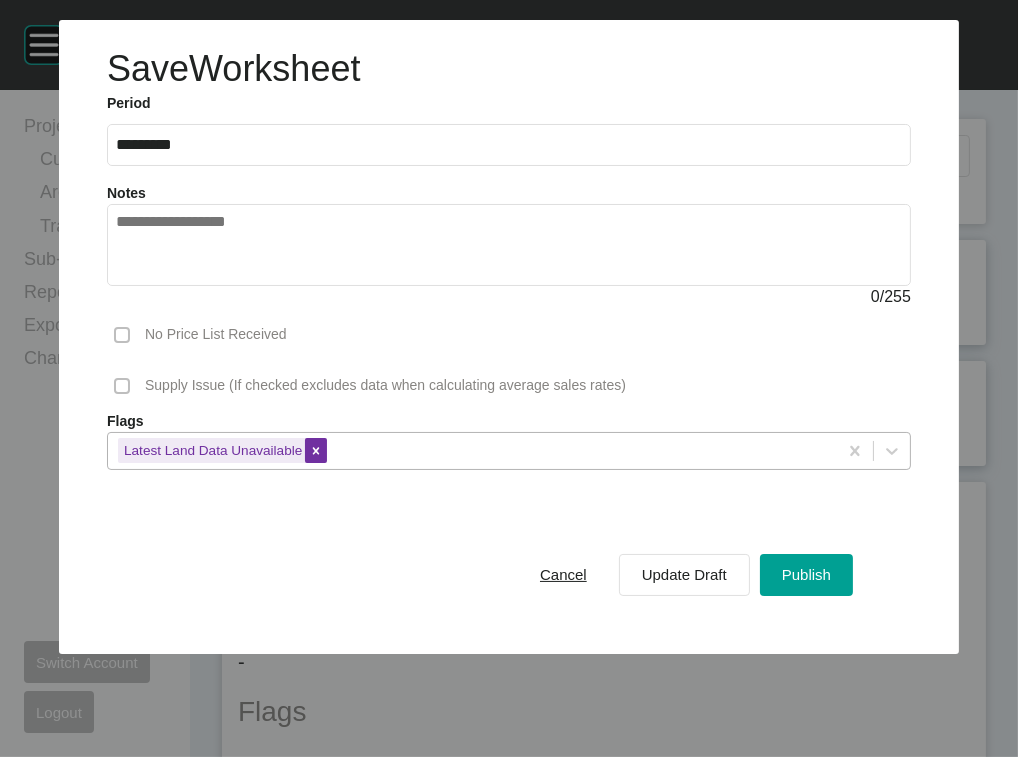 click 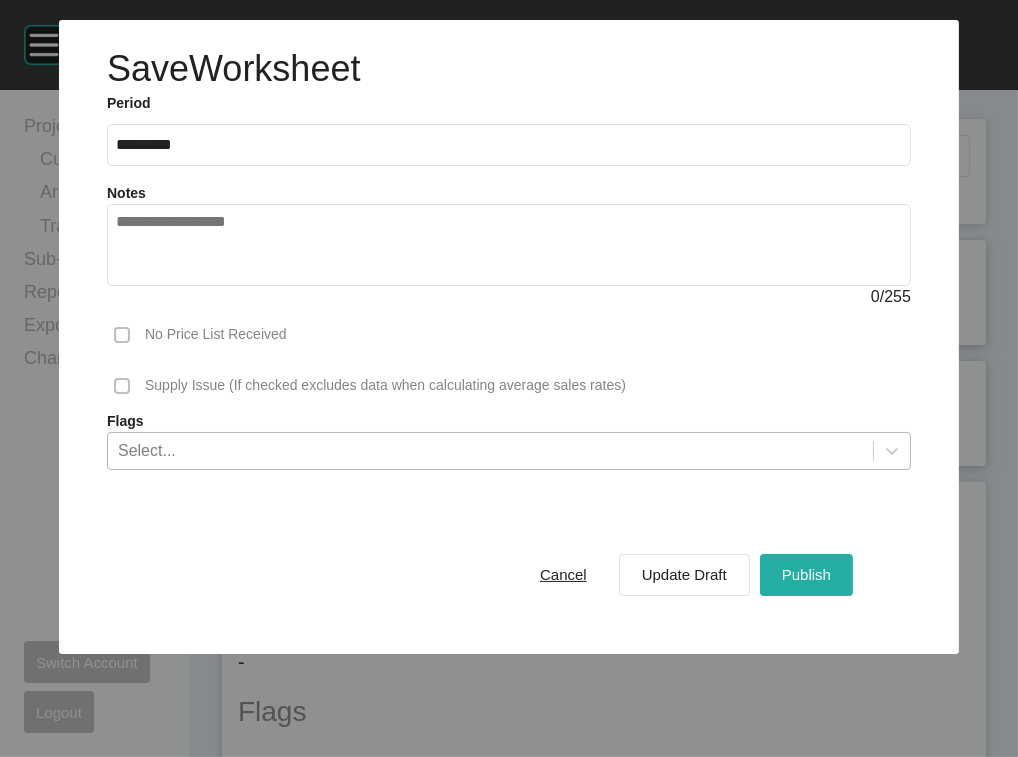 click on "Publish" at bounding box center (806, 574) 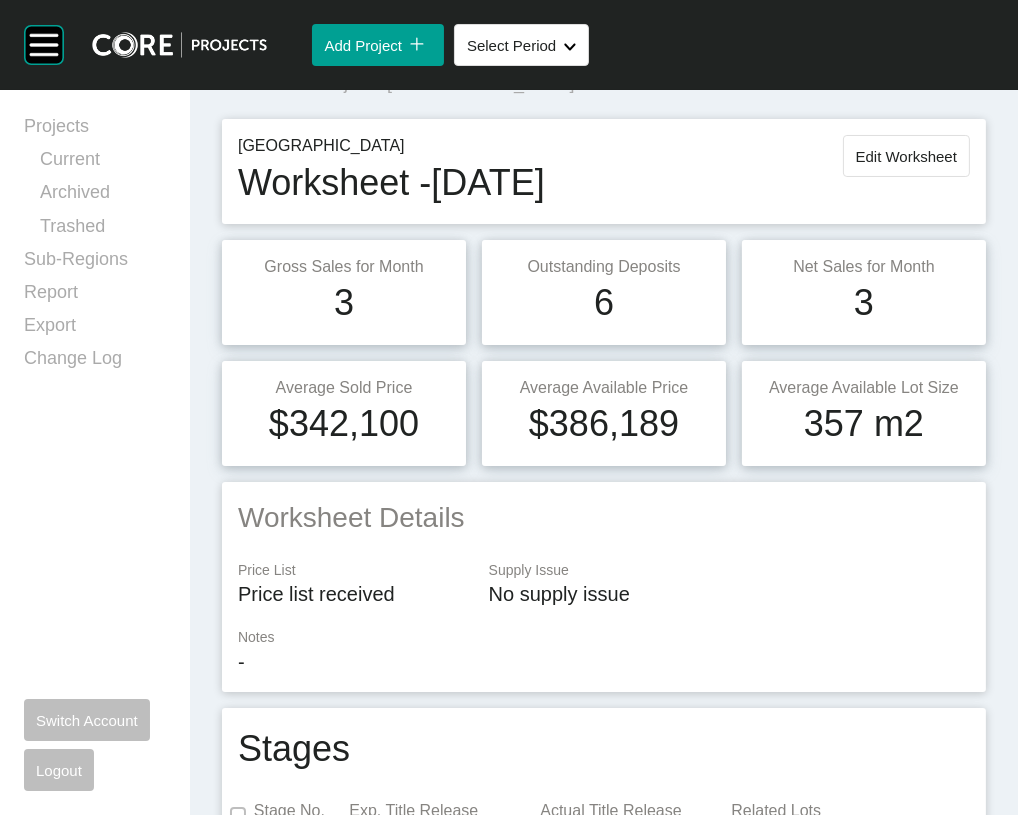 click on "Projects" at bounding box center [348, 83] 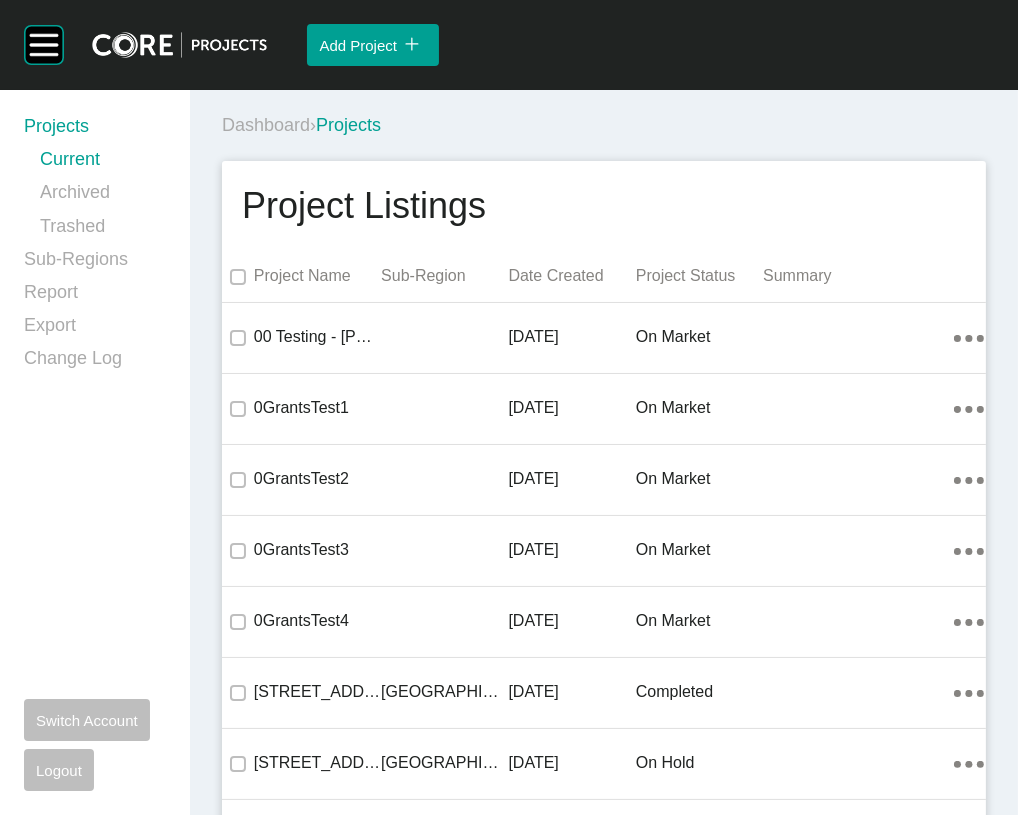scroll, scrollTop: 35727, scrollLeft: 0, axis: vertical 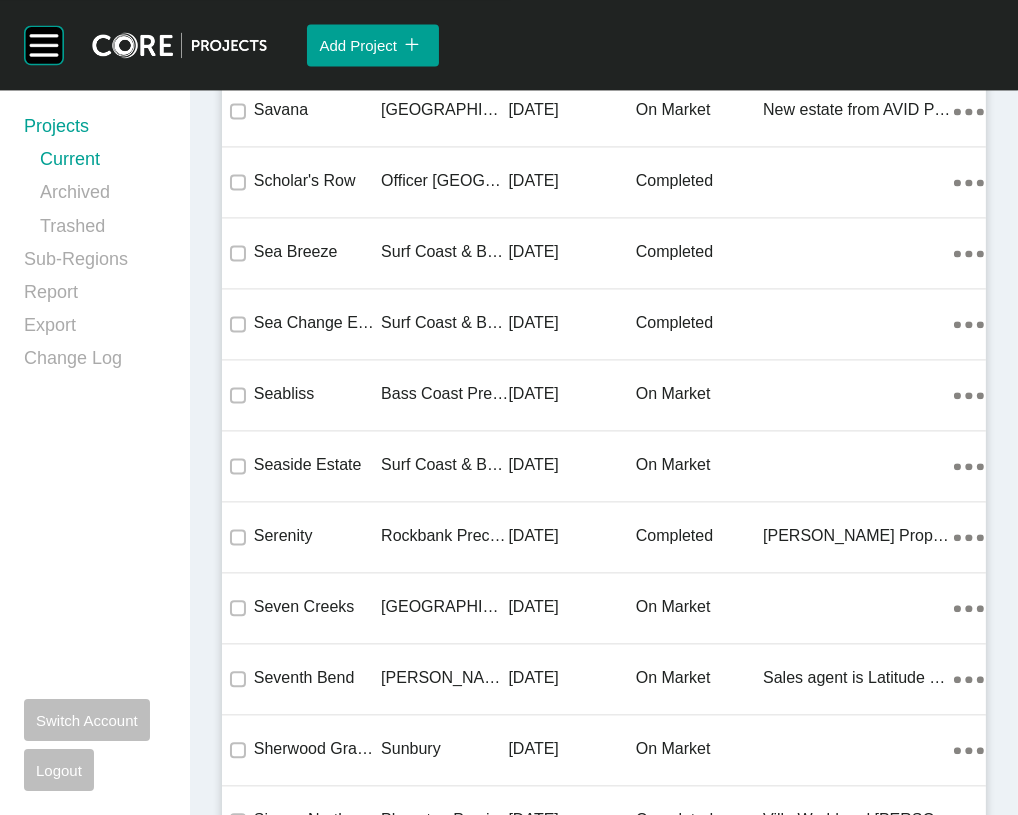 click on "Mason Quarter Wollert 3 December 2020 on market Action Menu Dots Copy 6 Created with Sketch." at bounding box center (604, -9545) 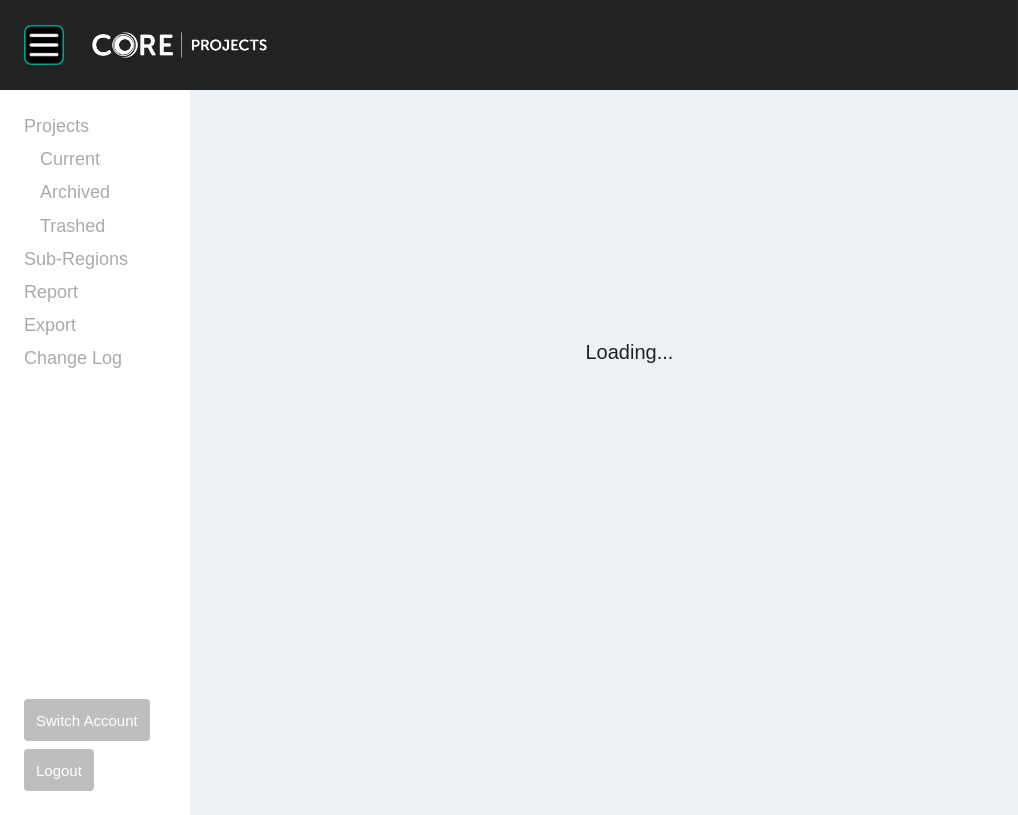 scroll, scrollTop: 0, scrollLeft: 0, axis: both 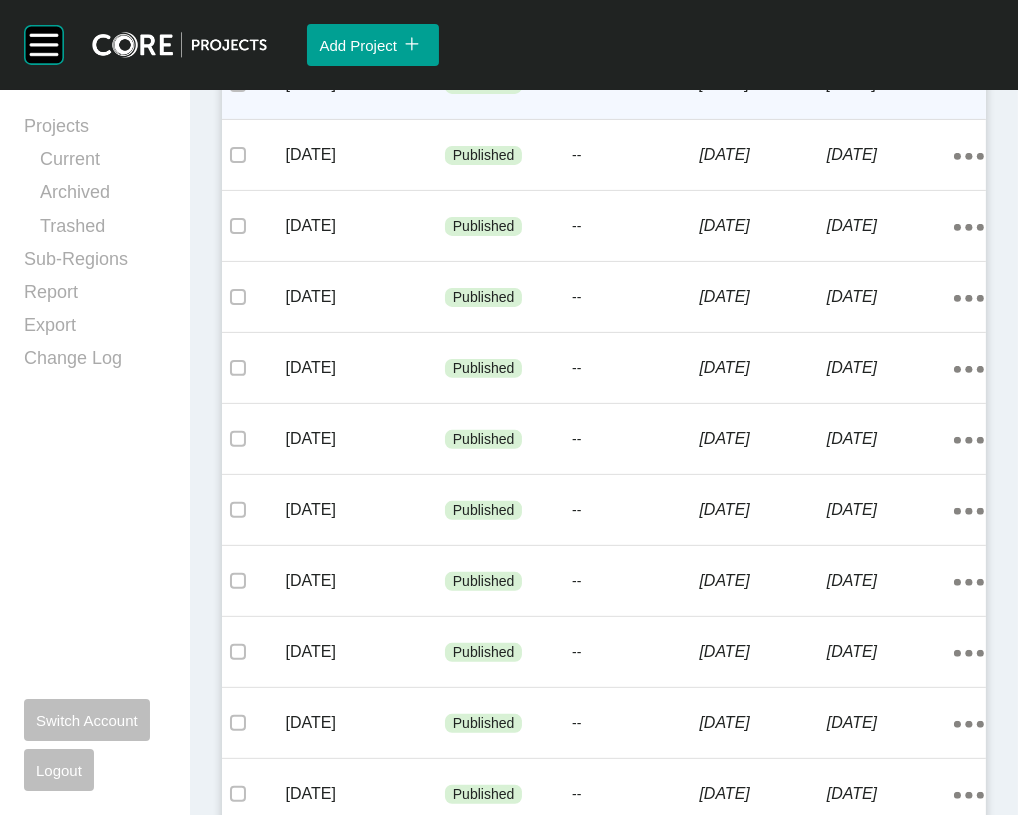 click on "--" at bounding box center (635, 85) 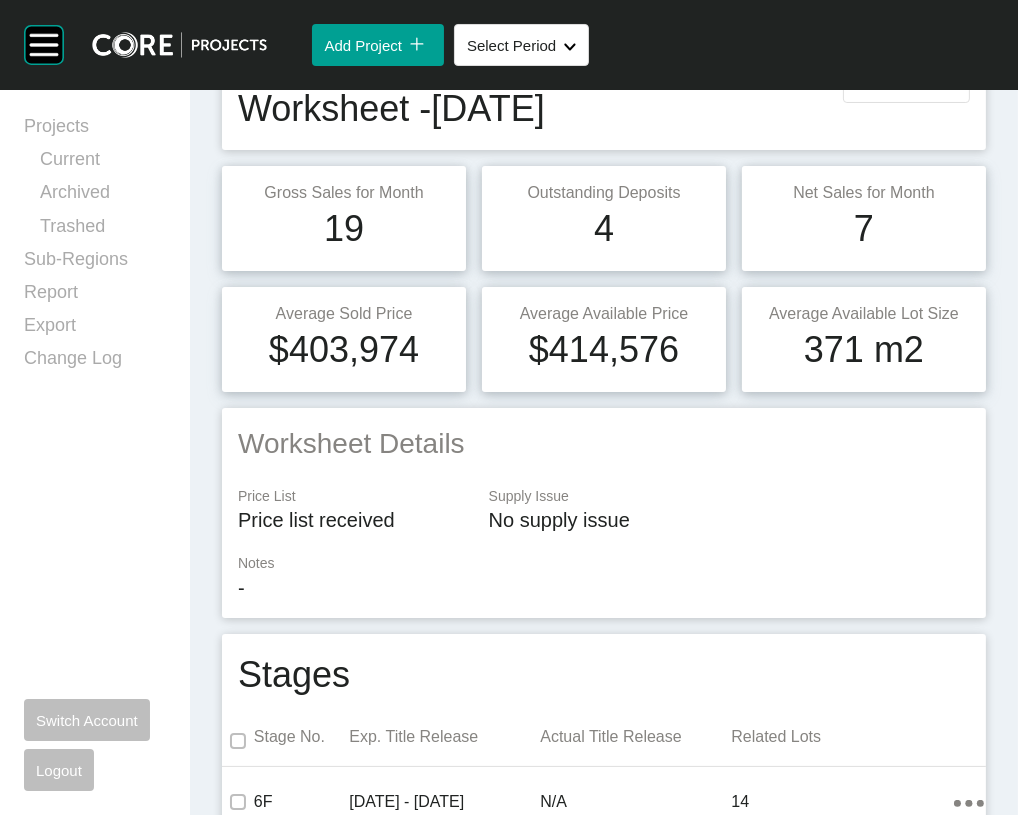 scroll, scrollTop: 85, scrollLeft: 0, axis: vertical 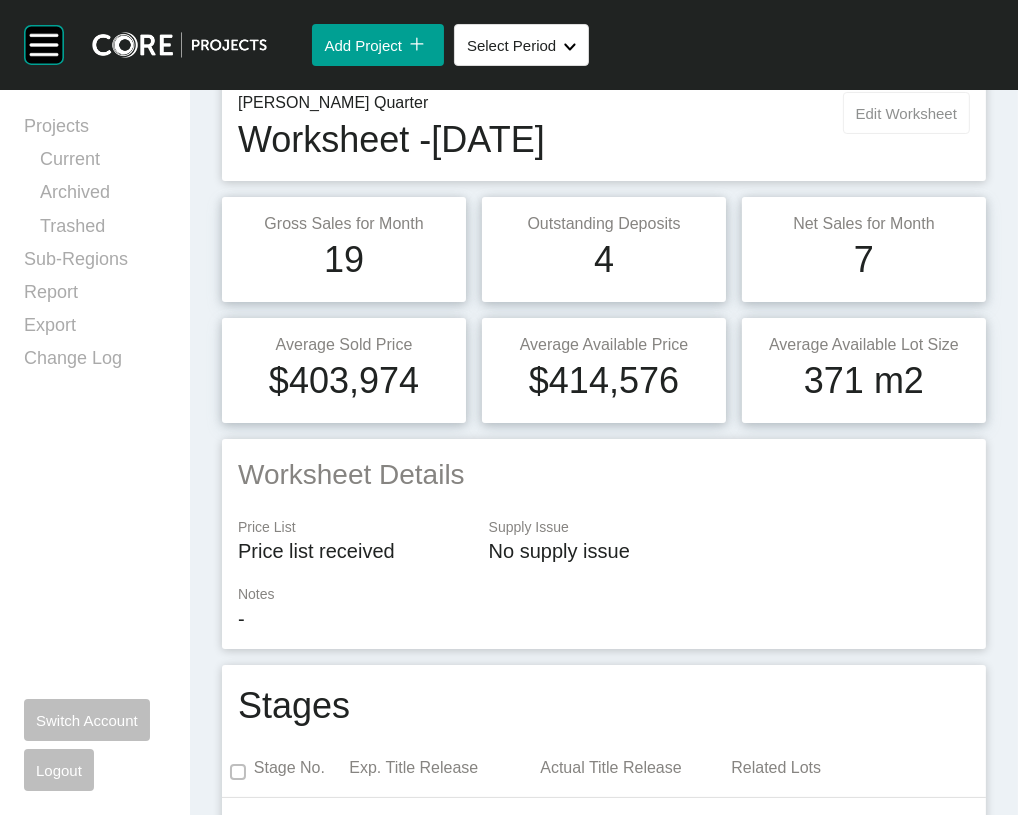 click on "Edit Worksheet" at bounding box center (906, 113) 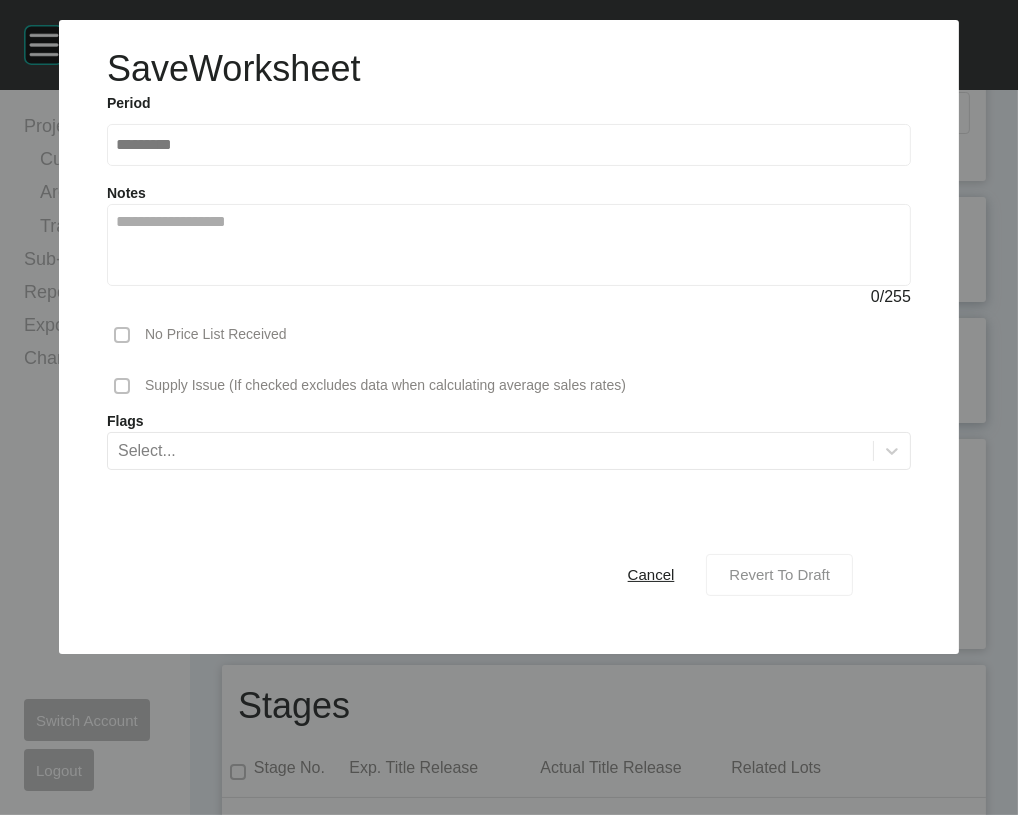 click on "Revert To Draft" at bounding box center [779, 574] 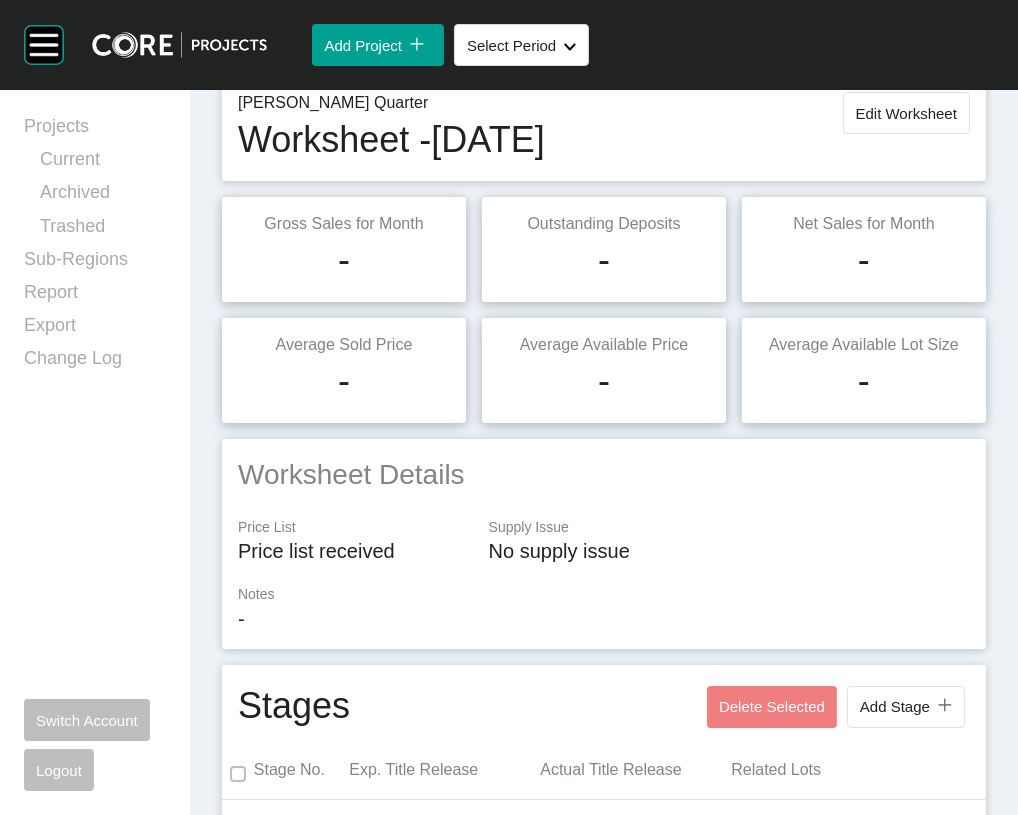 scroll, scrollTop: 143, scrollLeft: 0, axis: vertical 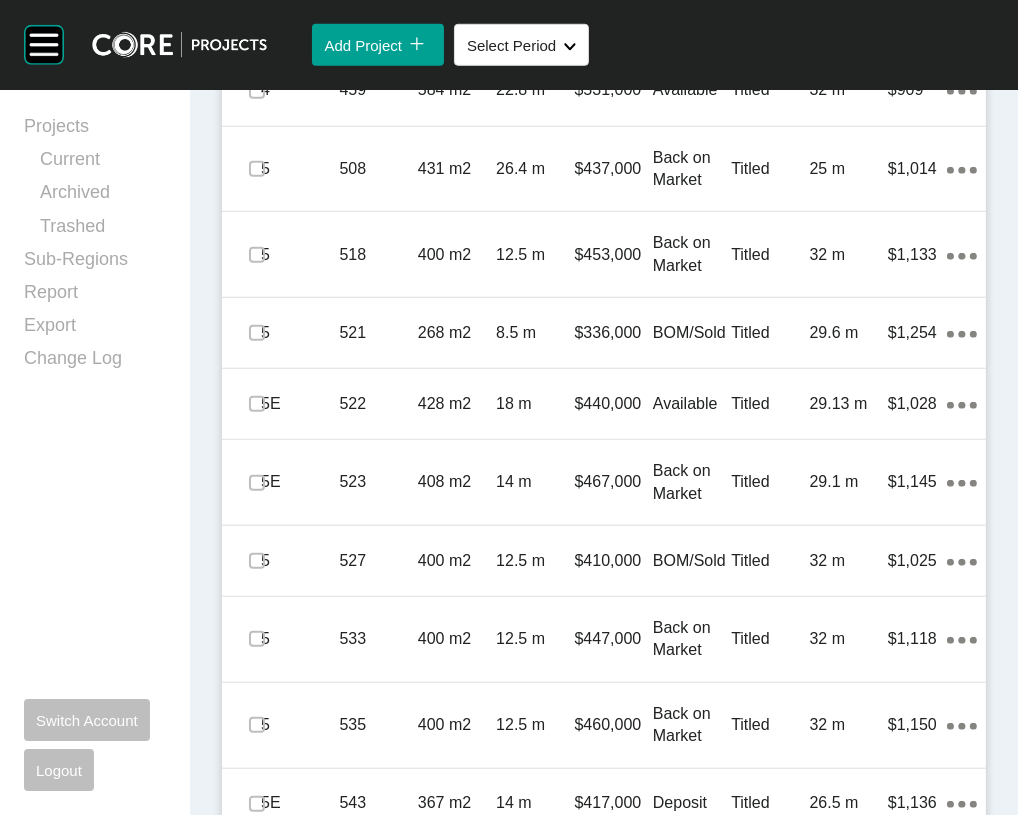 click on "Titled" at bounding box center [770, -52] 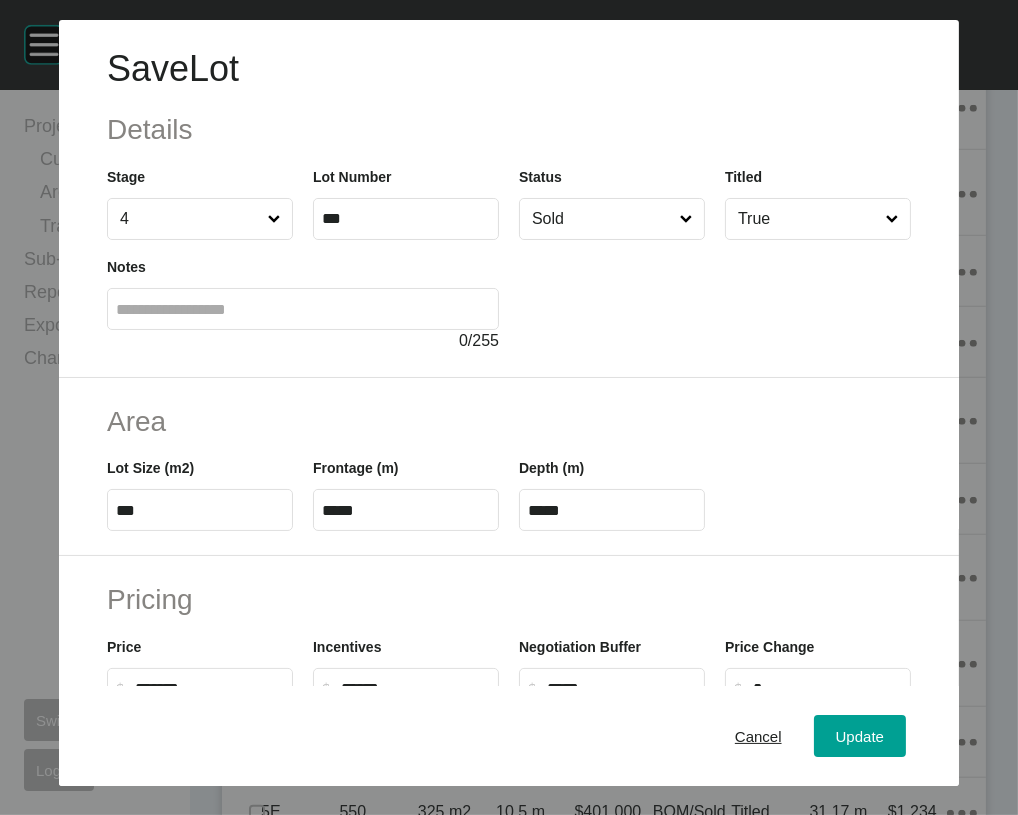 click on "Sold" at bounding box center [602, 219] 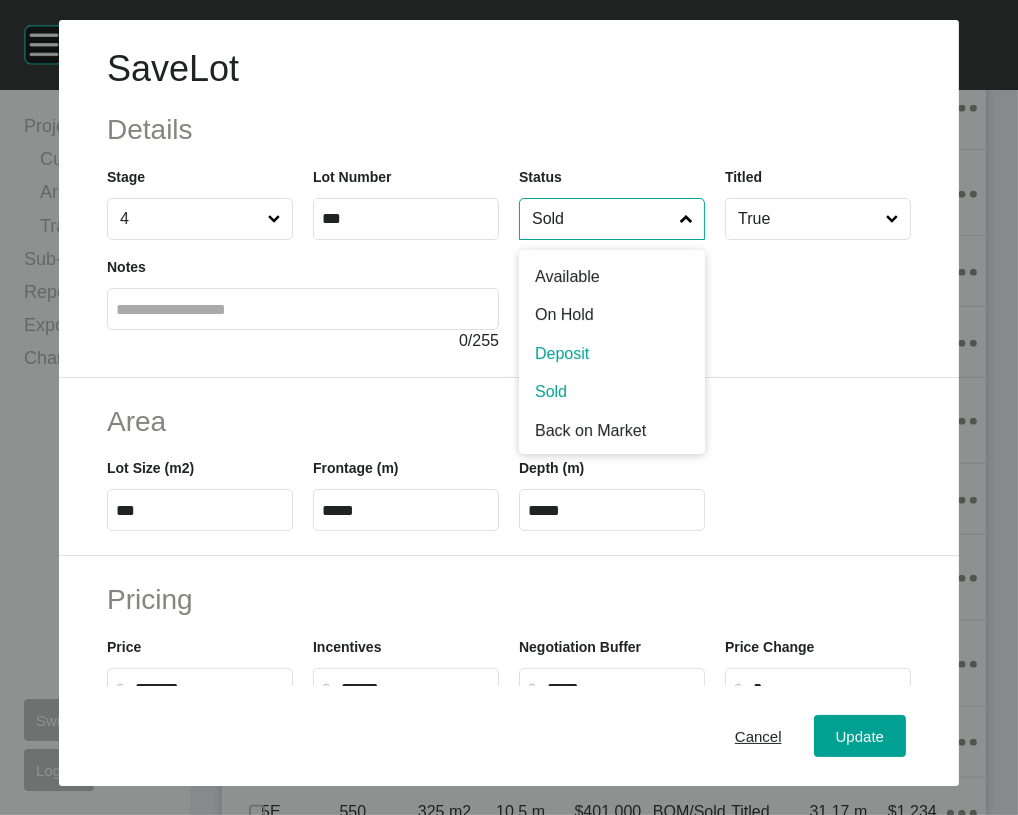 drag, startPoint x: 568, startPoint y: 438, endPoint x: 586, endPoint y: 436, distance: 18.110771 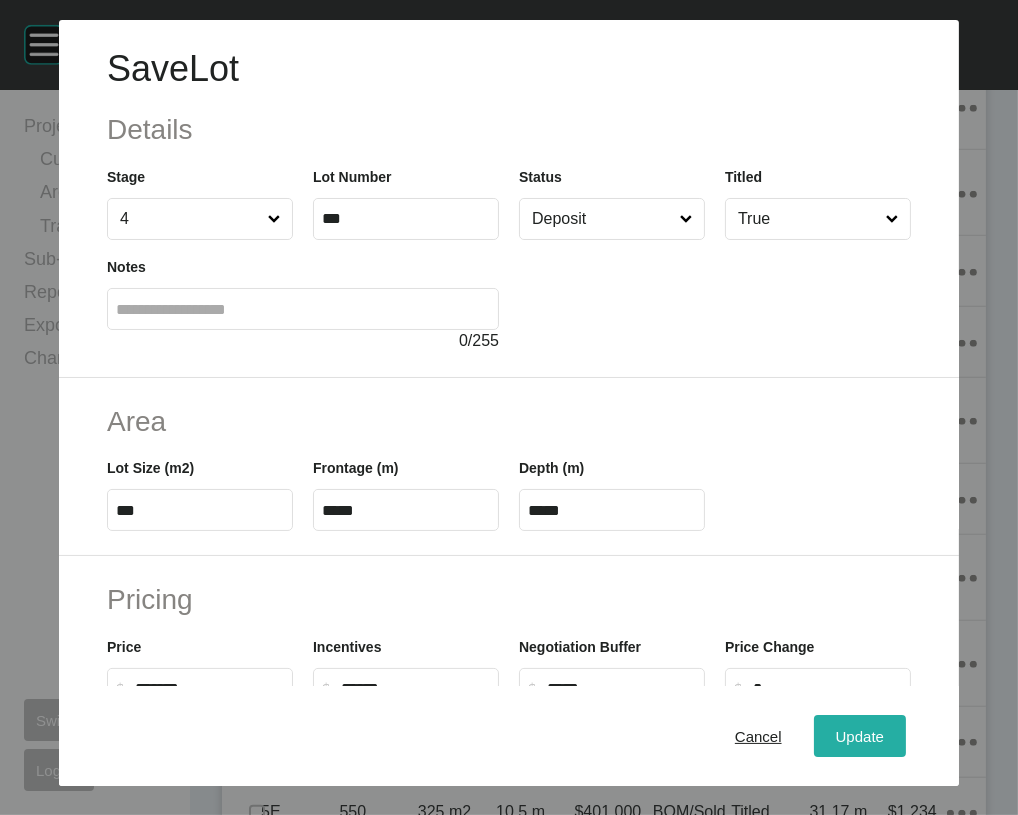 click on "Update" at bounding box center [860, 736] 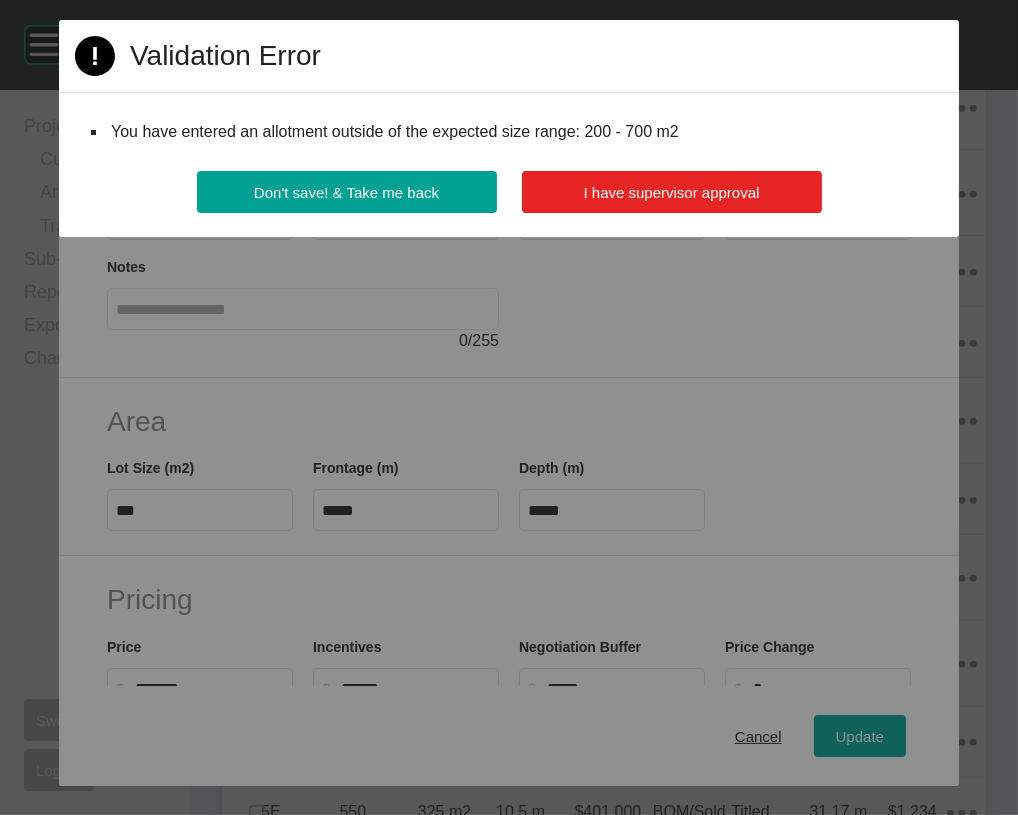 click on "I have supervisor approval" at bounding box center (672, 192) 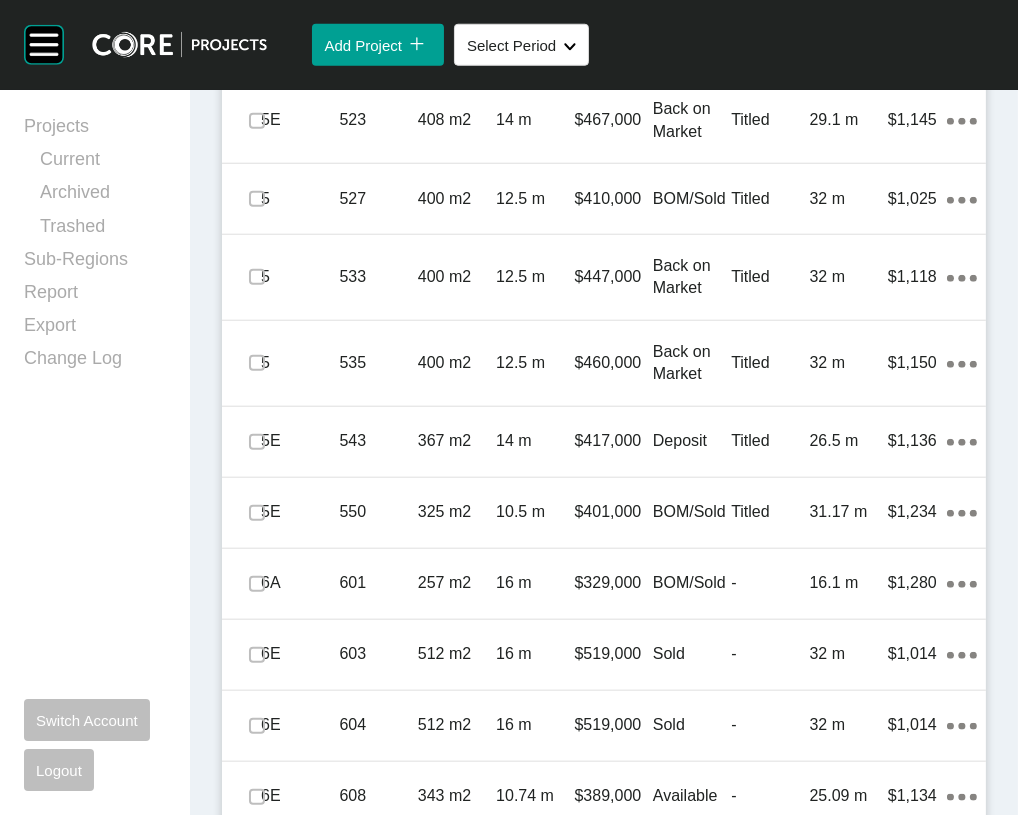scroll, scrollTop: 1995, scrollLeft: 0, axis: vertical 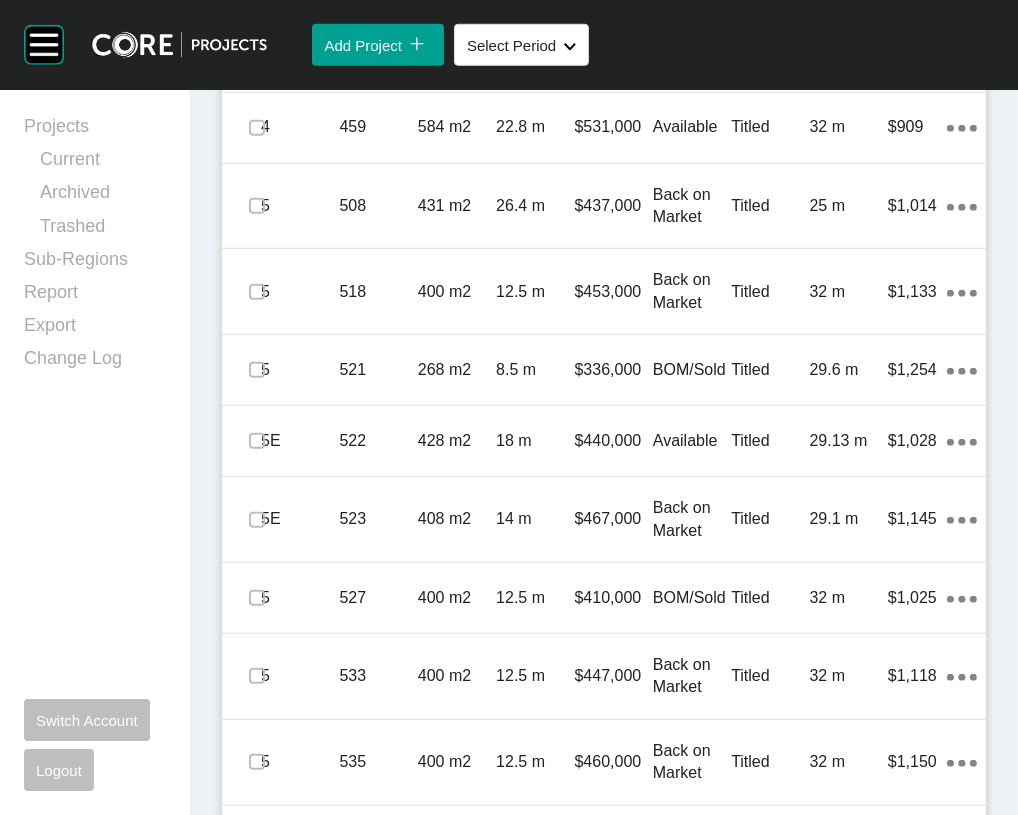 click on "Action Menu Dots Copy 6 Created with Sketch." at bounding box center (962, -93) 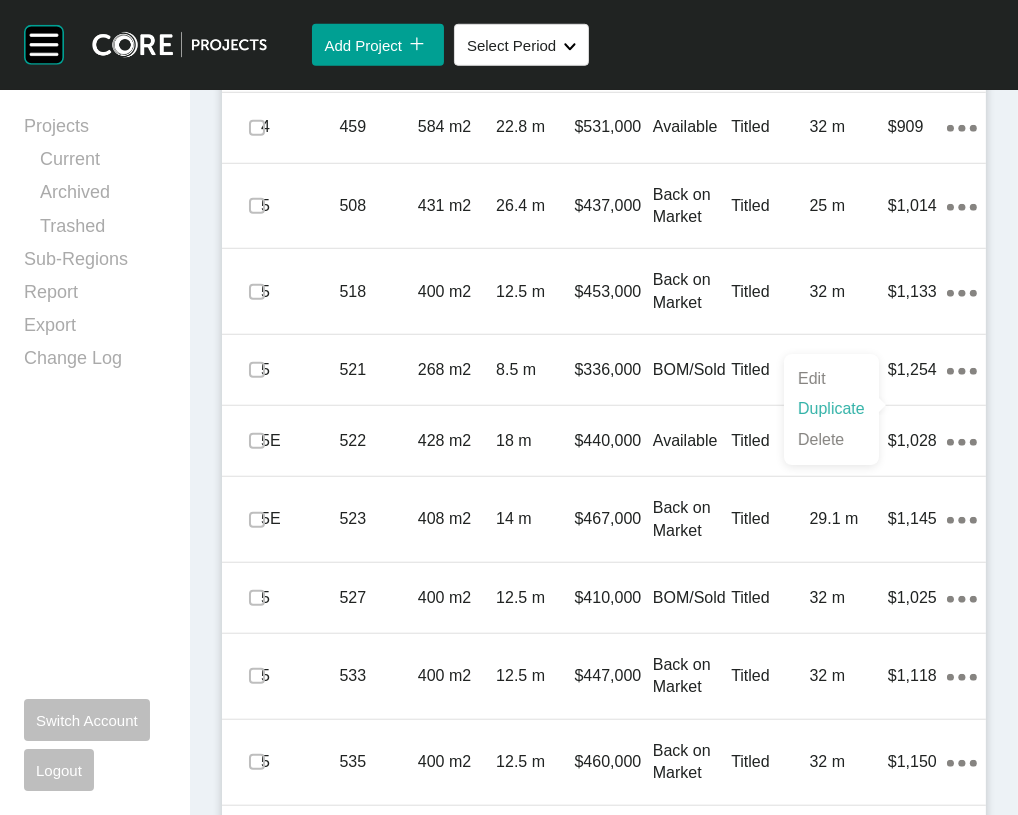 click on "Duplicate" at bounding box center [831, 409] 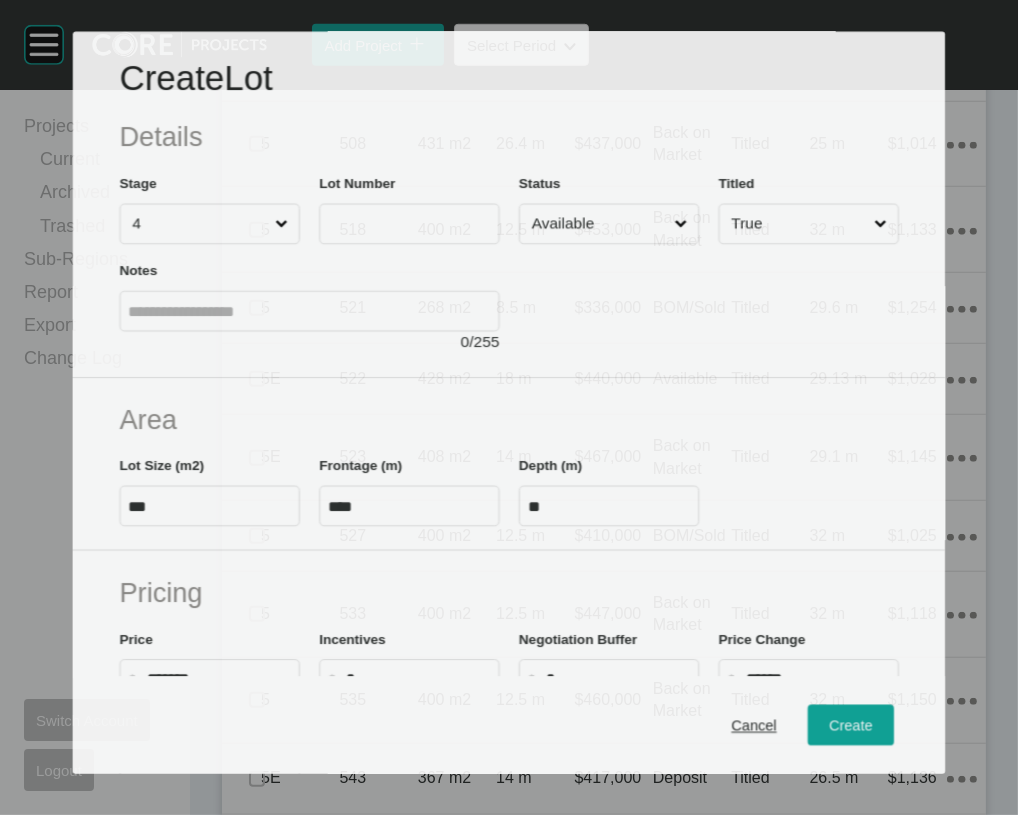 scroll, scrollTop: 1511, scrollLeft: 0, axis: vertical 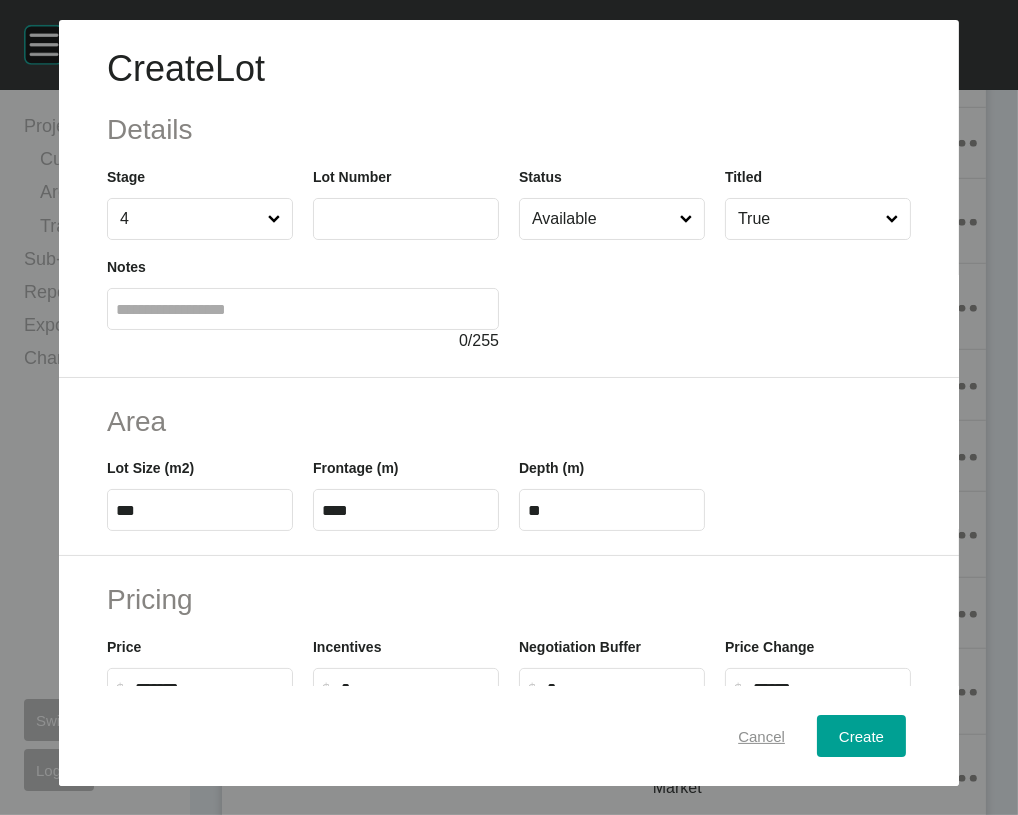 click on "Cancel" at bounding box center (761, 736) 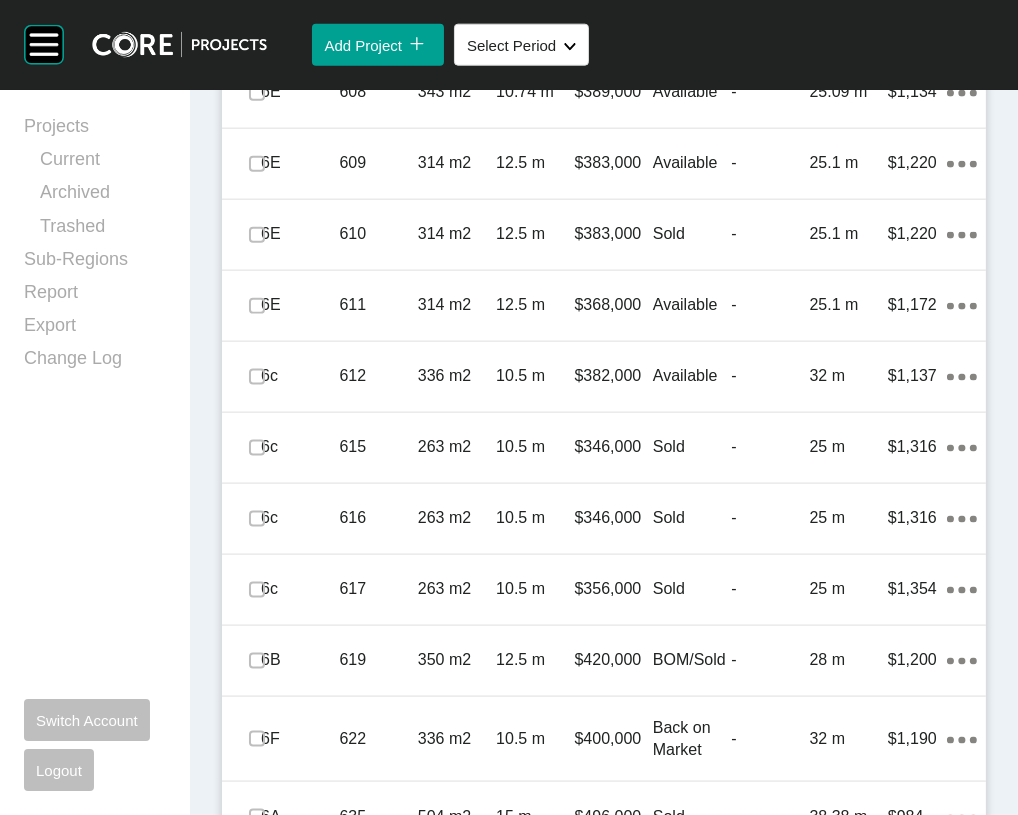 scroll, scrollTop: 2675, scrollLeft: 0, axis: vertical 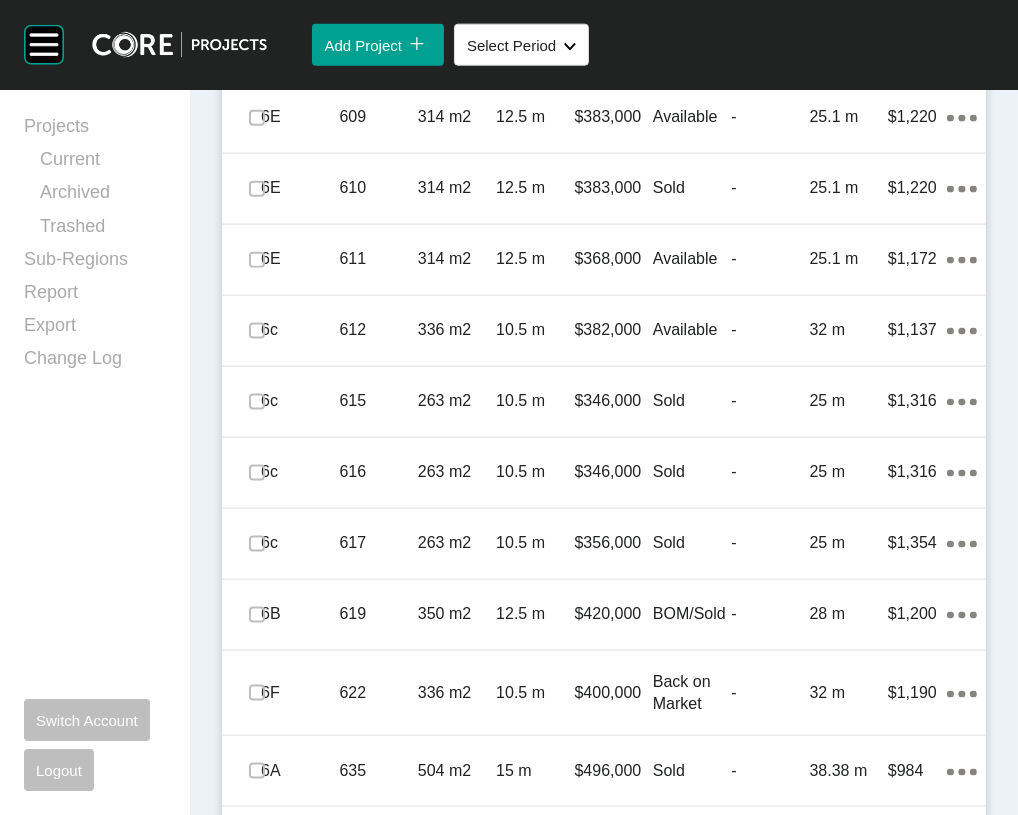 click on "32 m" at bounding box center [849, -96] 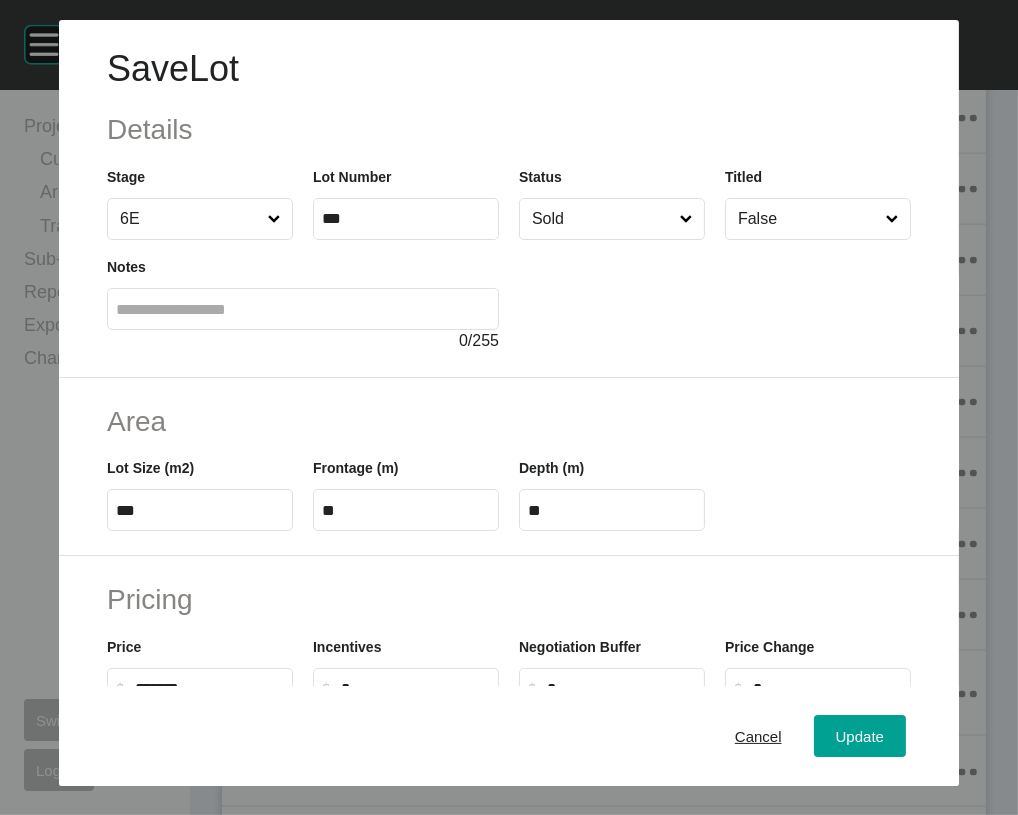 click on "Sold" at bounding box center [602, 219] 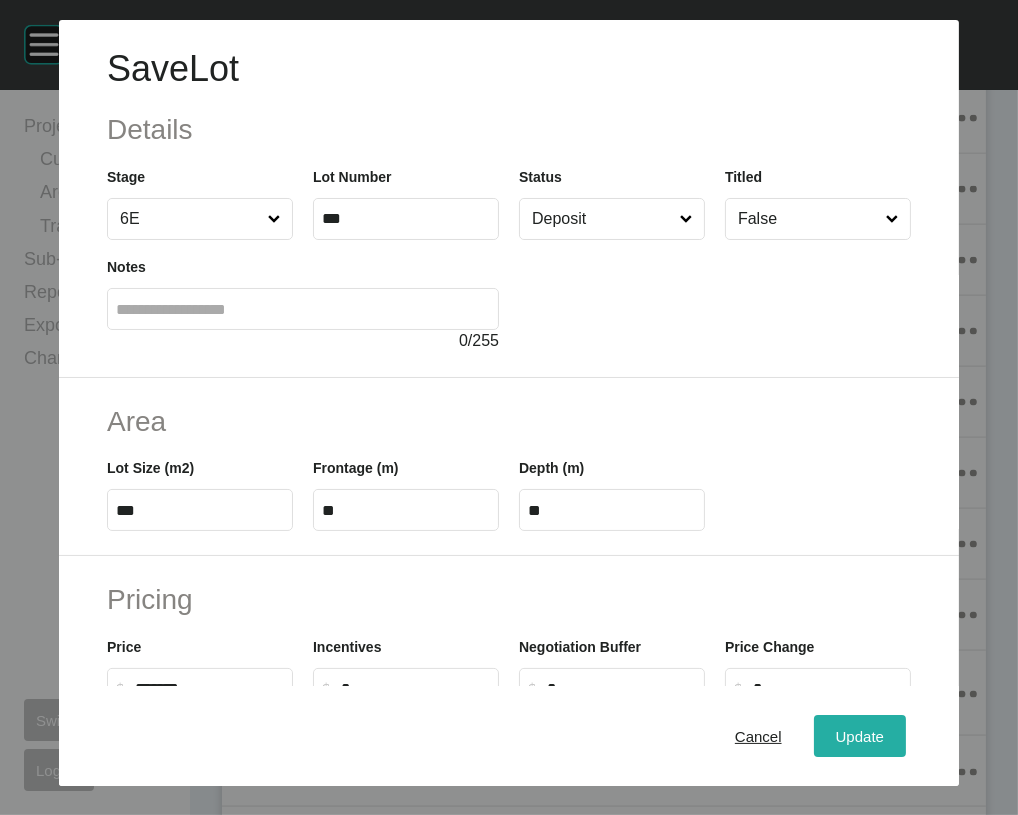 click on "Update" at bounding box center (860, 736) 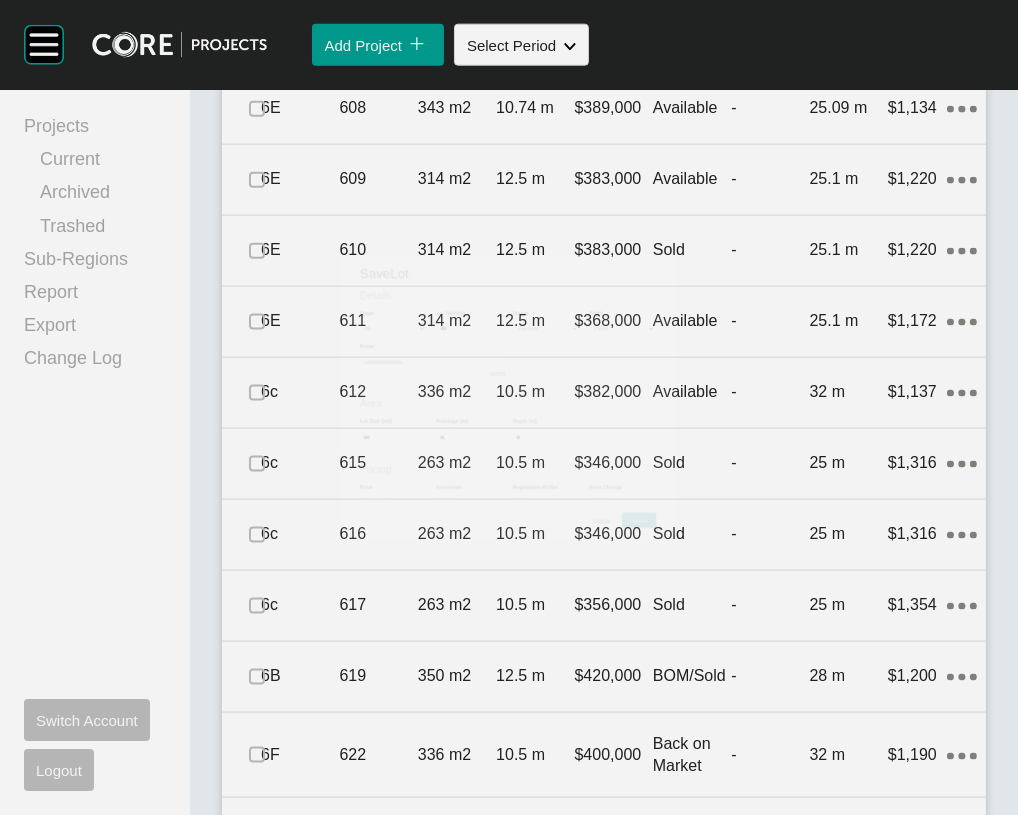 scroll, scrollTop: 2752, scrollLeft: 0, axis: vertical 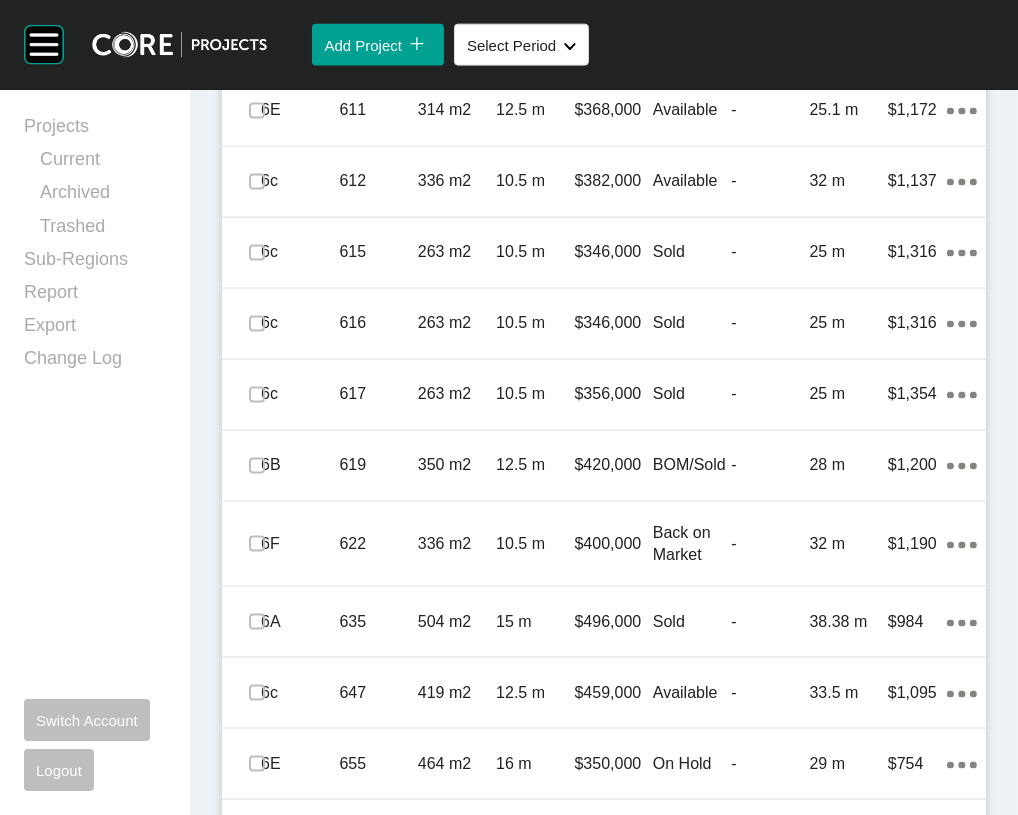 click on "Action Menu Dots Copy 6 Created with Sketch." 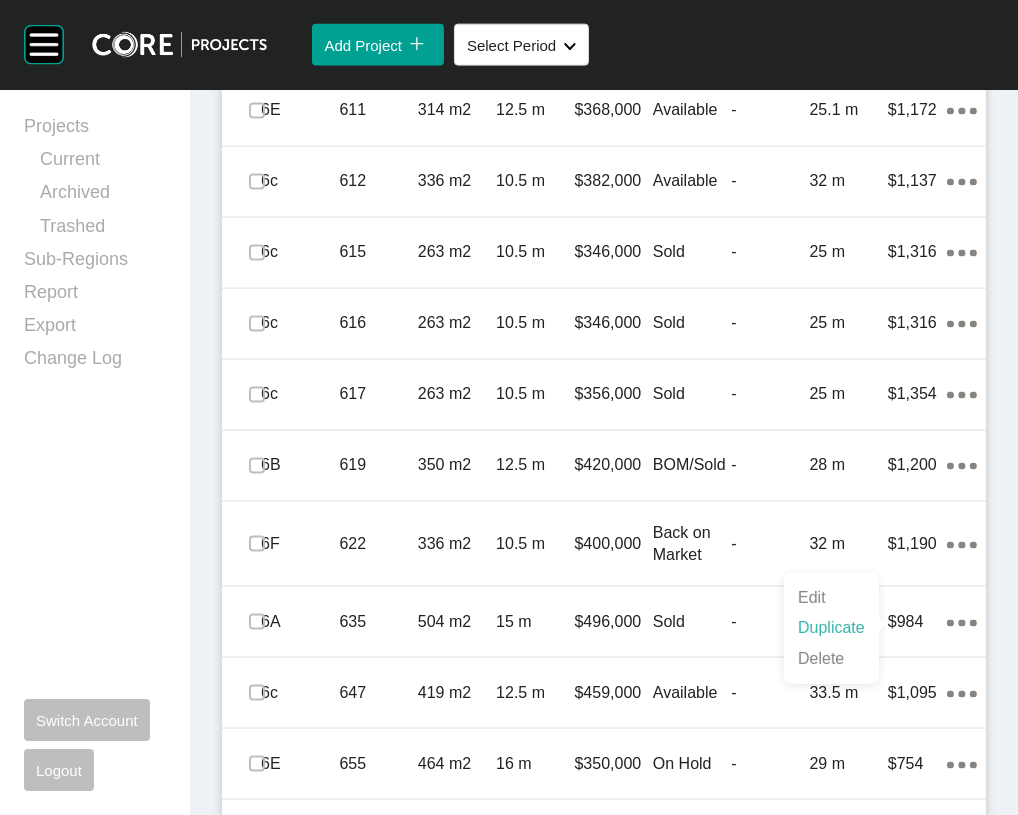 click on "Duplicate" at bounding box center (831, 628) 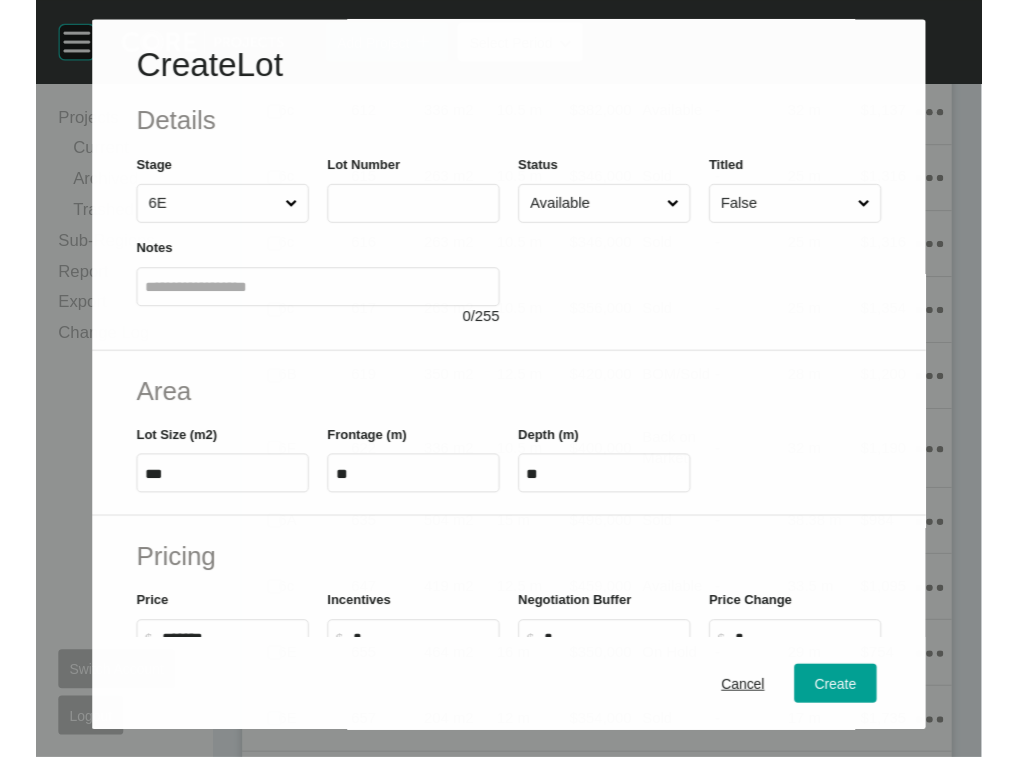 scroll, scrollTop: 2808, scrollLeft: 0, axis: vertical 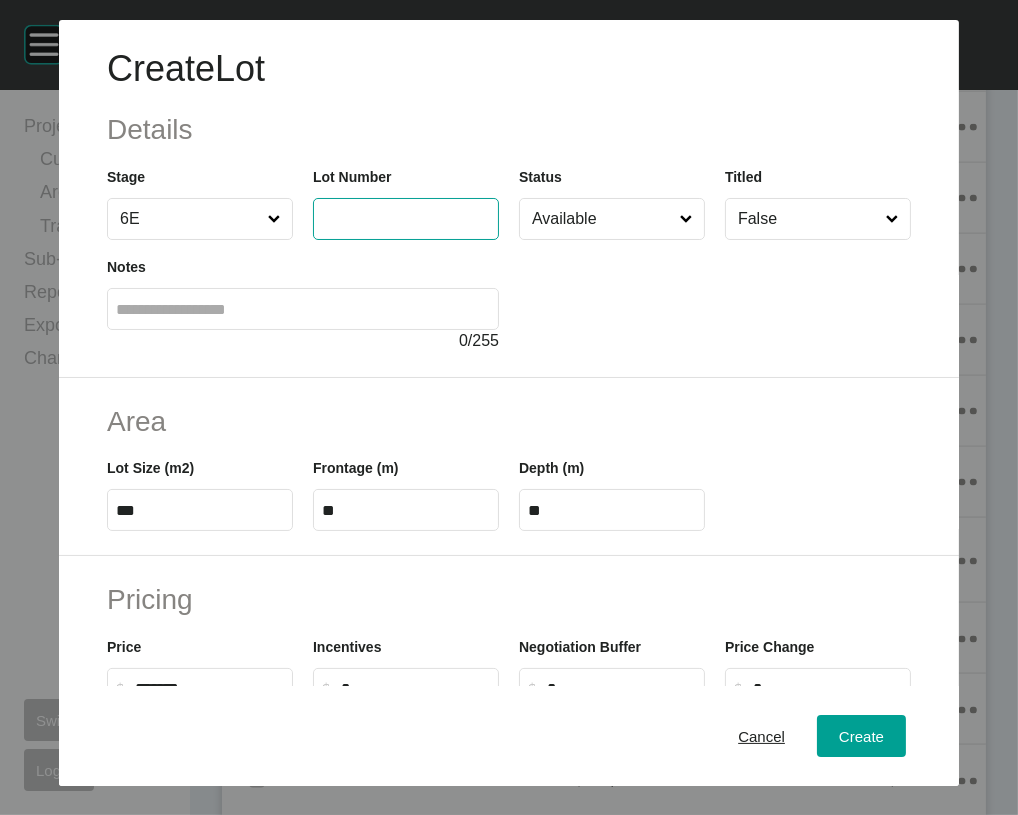 click at bounding box center [406, 218] 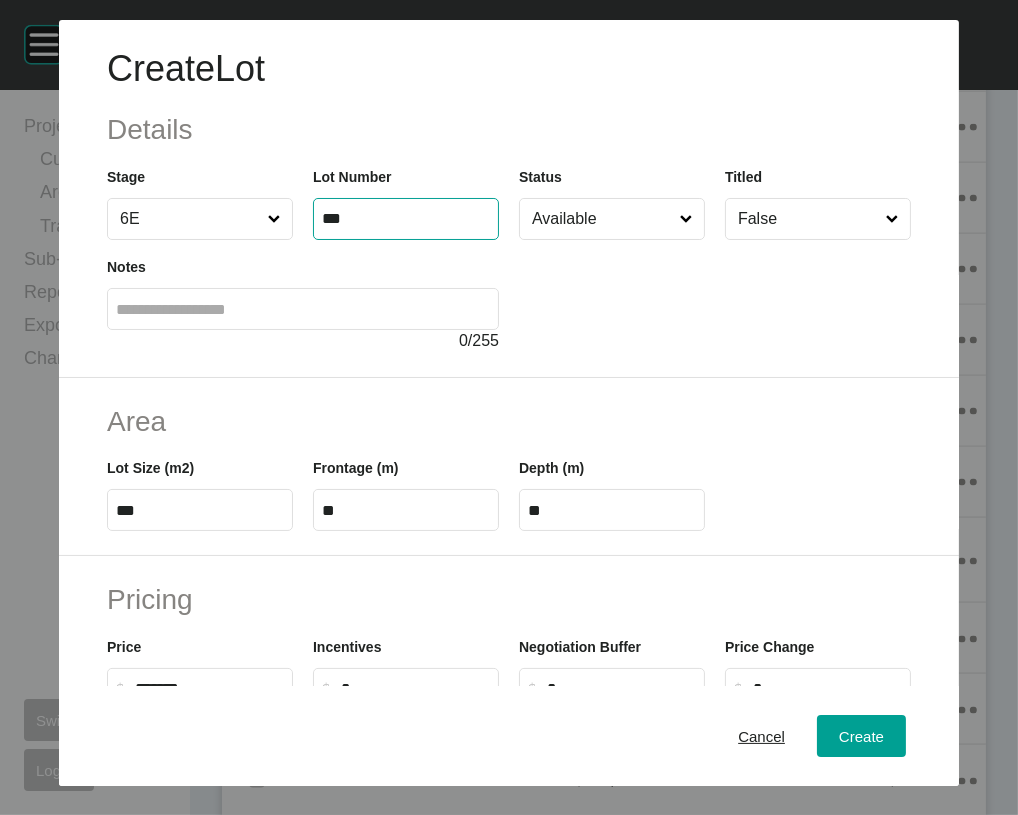 type on "***" 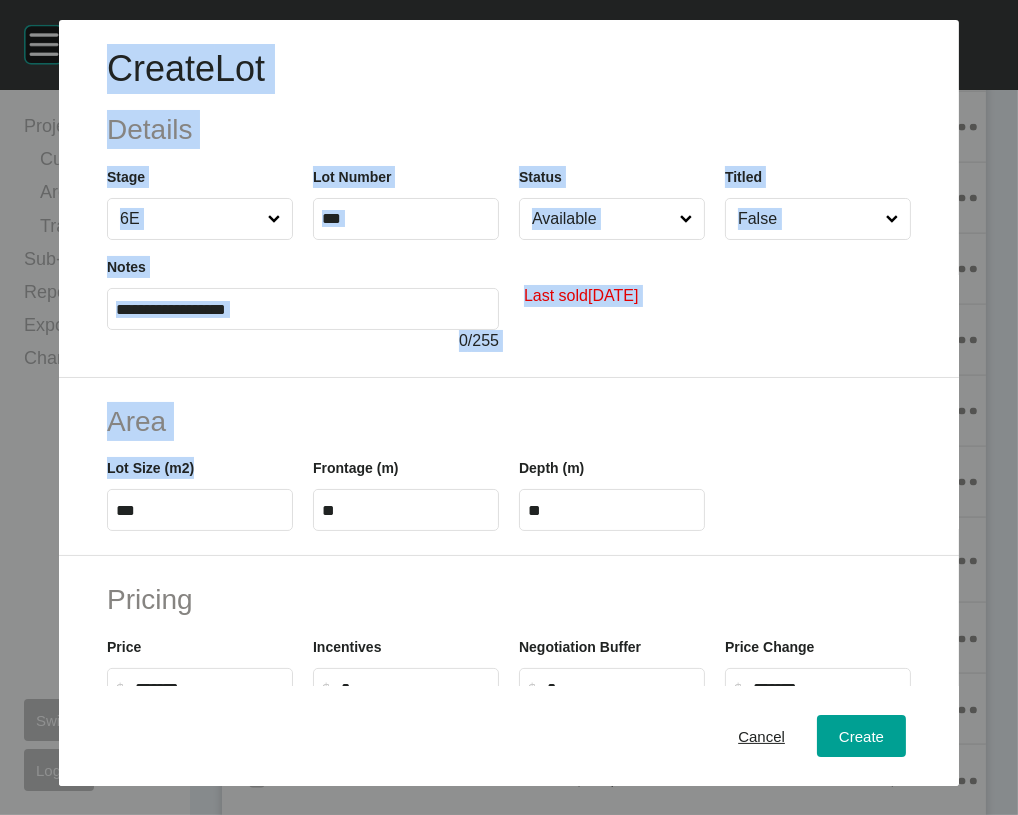 drag, startPoint x: 161, startPoint y: 648, endPoint x: 5, endPoint y: 626, distance: 157.54364 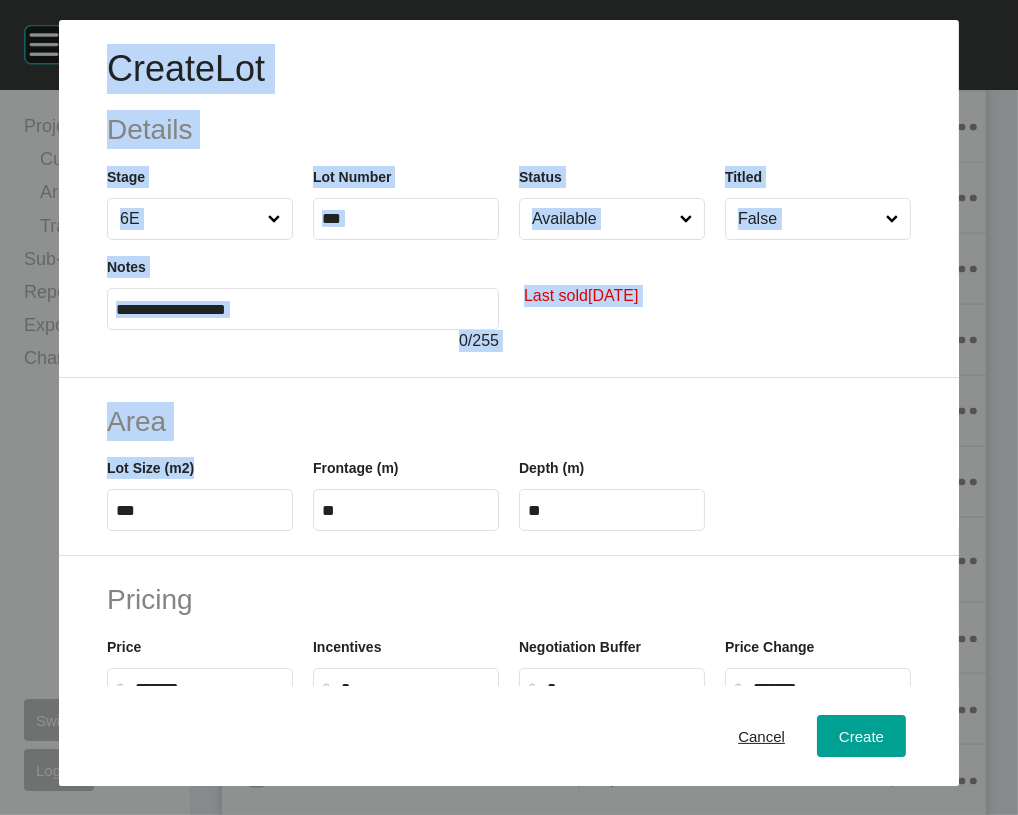 click on "Create  Lot Details Stage 6E Lot Number *** Status Available Titled False Notes 0 / 255 Last sold  April 2025 Area Lot Size (m2) *** Frontage (m) ** Depth (m) ** Pricing Price $ Created with Sketch. $ ******* Incentives $ Created with Sketch. $ * Negotiation Buffer $ Created with Sketch. $ * Price Change $ Created with Sketch. $ ******* $/m2 $ Created with Sketch. $ ***** Characteristics Corner Fall Fill Irregular Nearby Amenity Park / Wetlands Powerlines Substation Double Storey Orientation Cancel Create Group 2 Created with Sketch. . Add Project icon/tick copy 11 Created with Sketch. Select Period Shape Created with Sketch. 2025 < > Jan Feb Mar Apr May Jun Jul Aug Sep Oct Nov Dec Projects Current Archived Trashed Sub-Regions Report Export Change Log Switch Account Logout Dashboard  ›  Projects  ›  Mason Quarter  ›  Worksheet Mason Quarter Worksheet -  June 2025 Edit Worksheet Gross Sales for Month - Outstanding Deposits - Net Sales for Month - Average Sold Price - - - Worksheet Details" at bounding box center [512, 407] 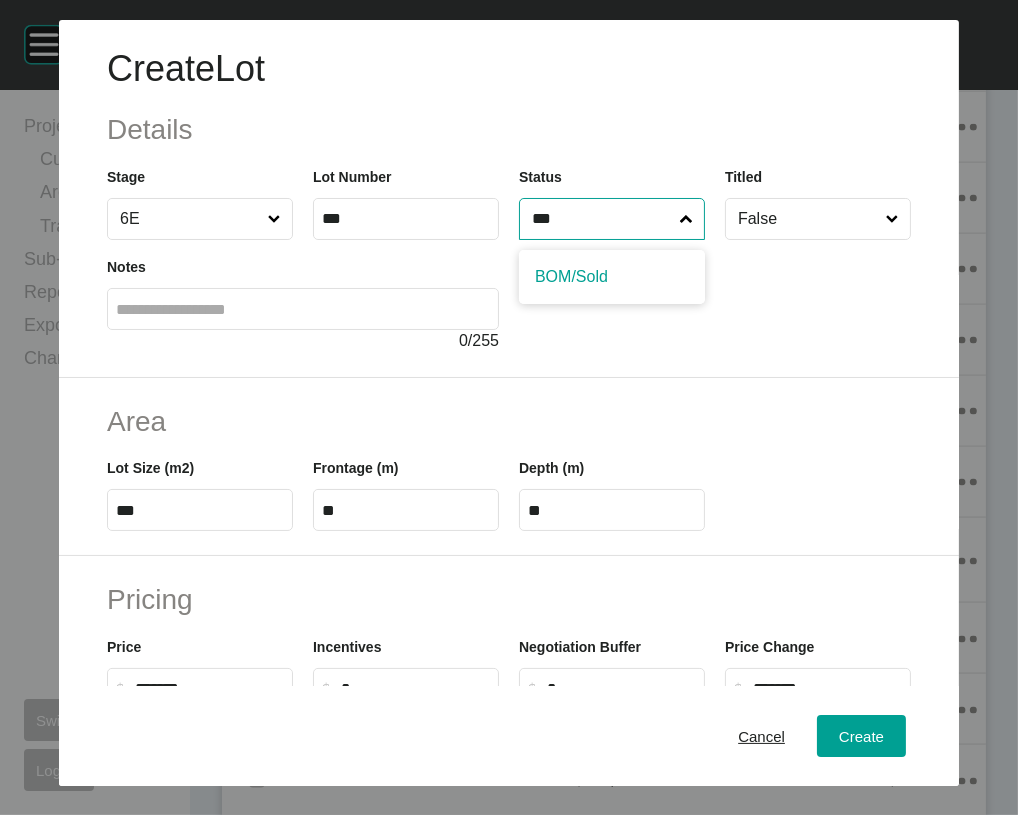type on "***" 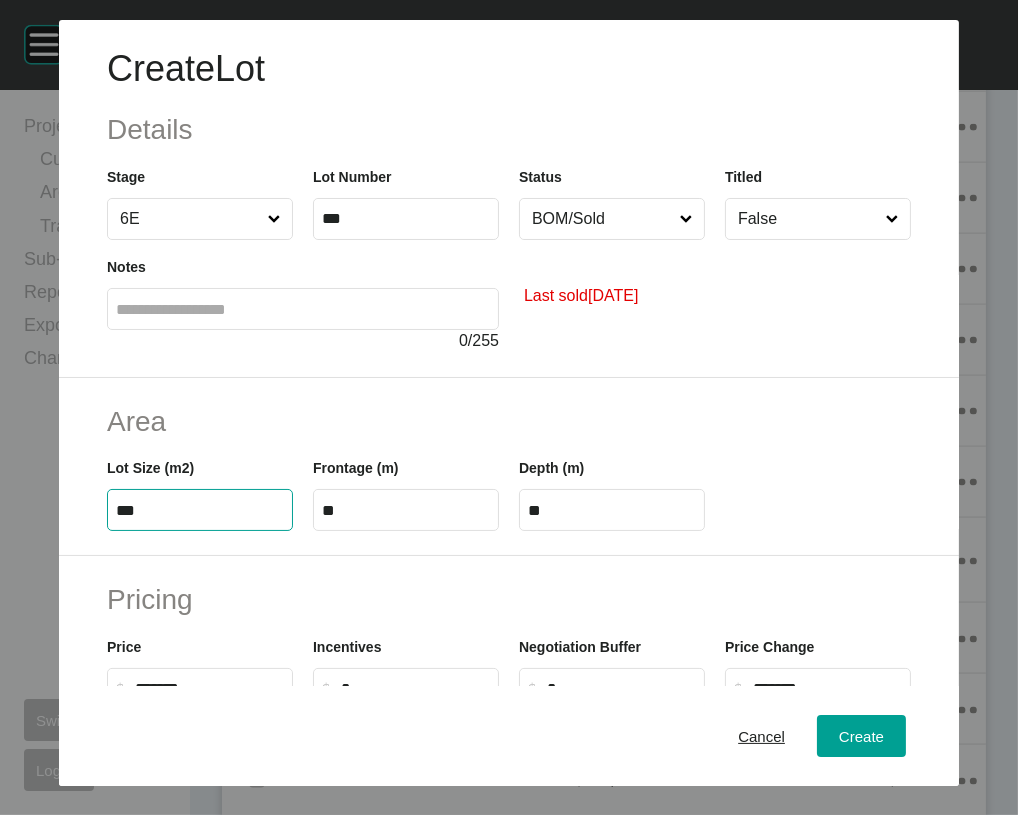 drag, startPoint x: 146, startPoint y: 641, endPoint x: -51, endPoint y: 642, distance: 197.00253 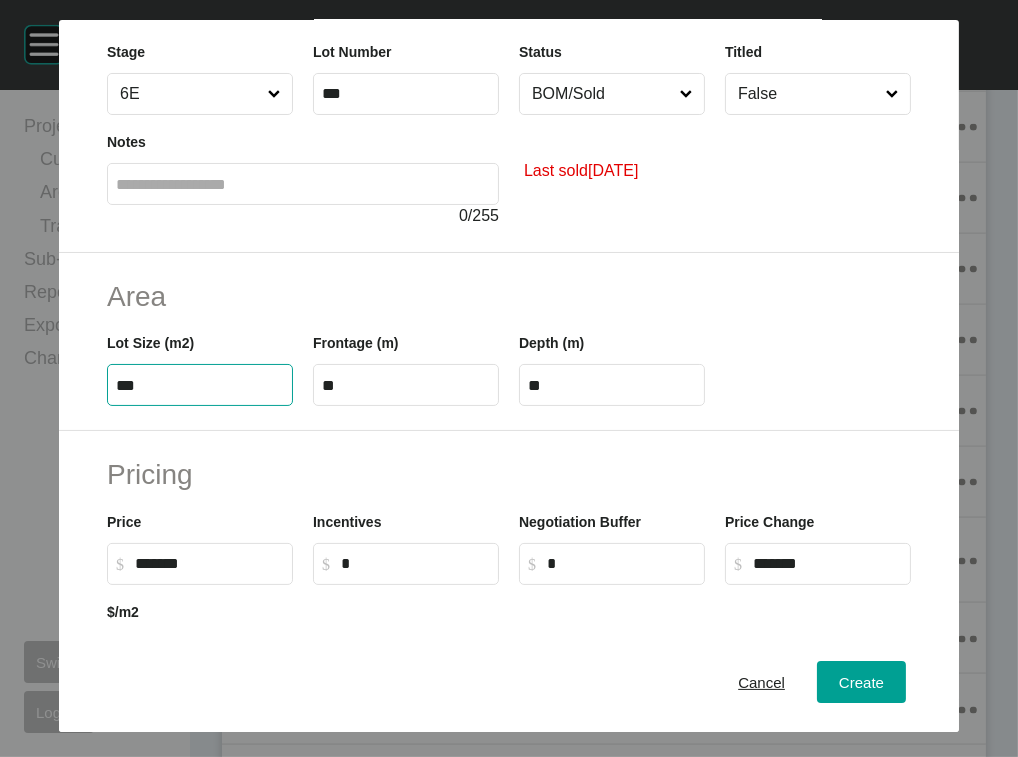 scroll, scrollTop: 159, scrollLeft: 0, axis: vertical 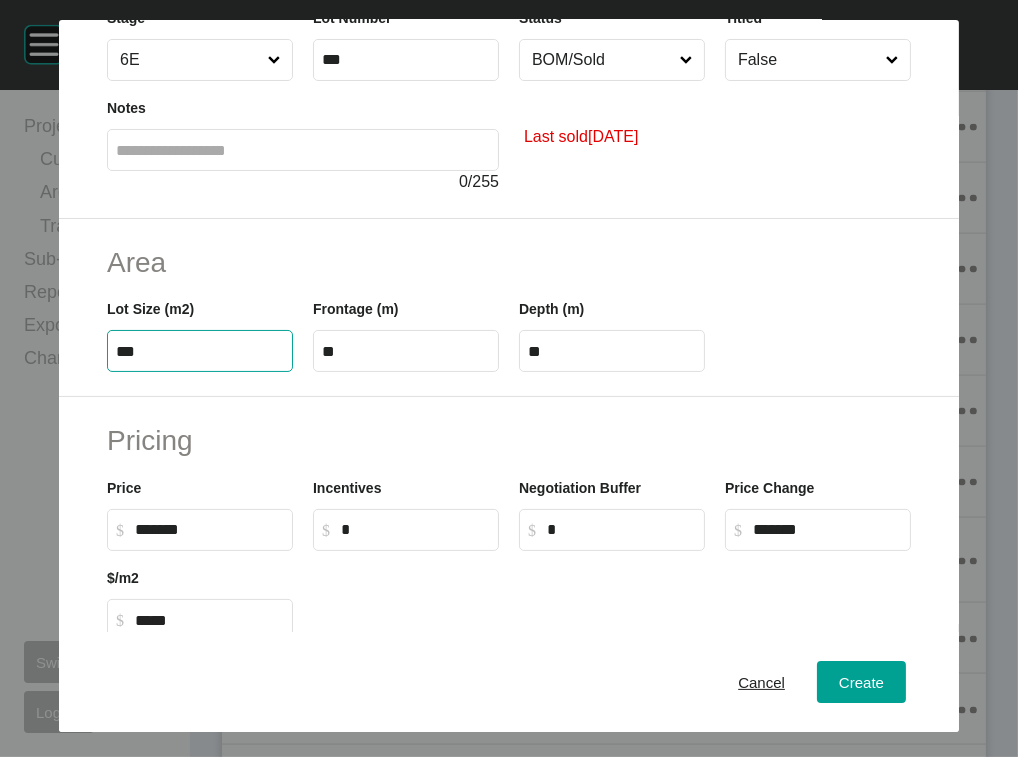 type on "***" 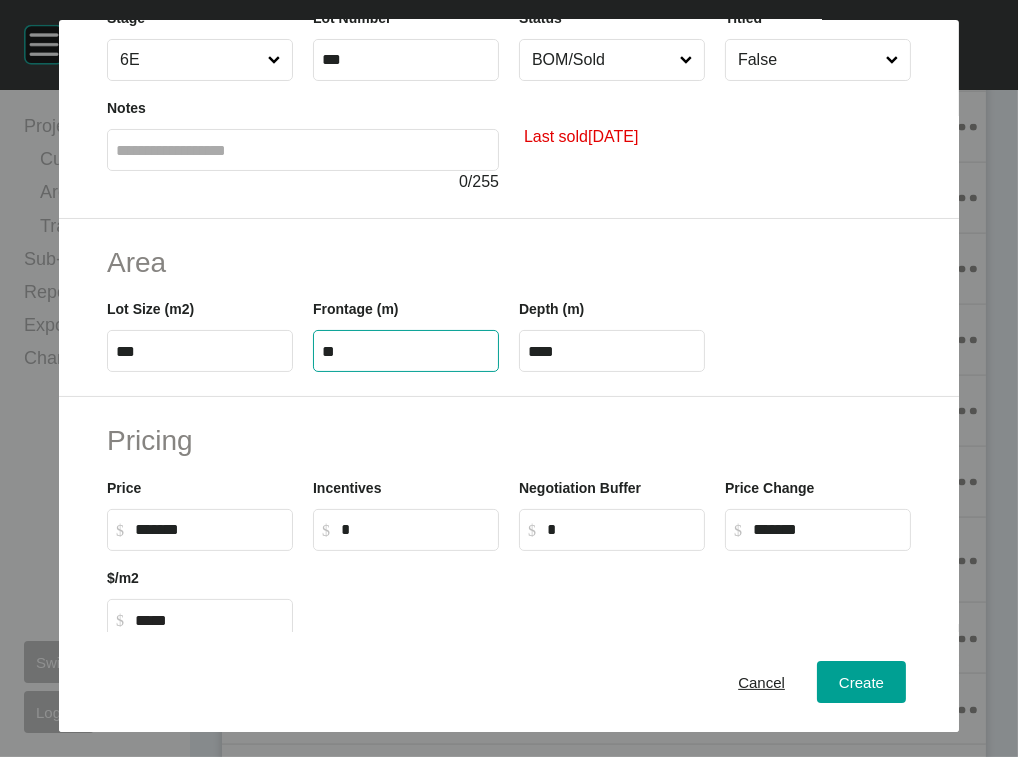 drag, startPoint x: 399, startPoint y: 479, endPoint x: 248, endPoint y: 468, distance: 151.40013 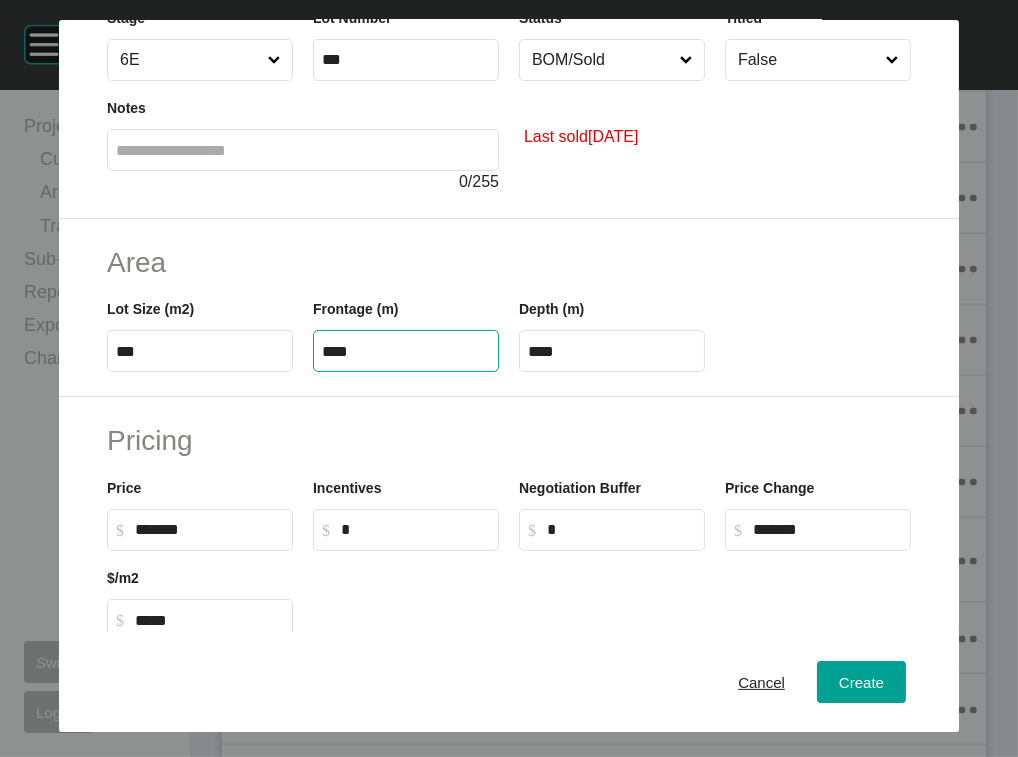 type on "****" 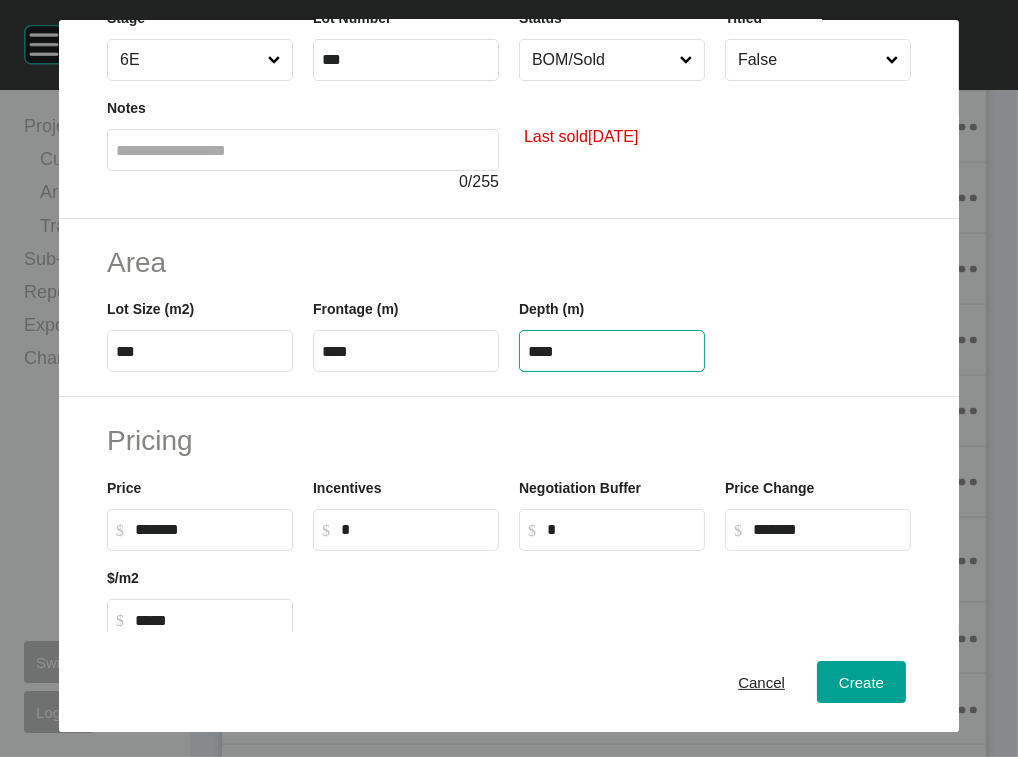 click on "****" at bounding box center [612, 351] 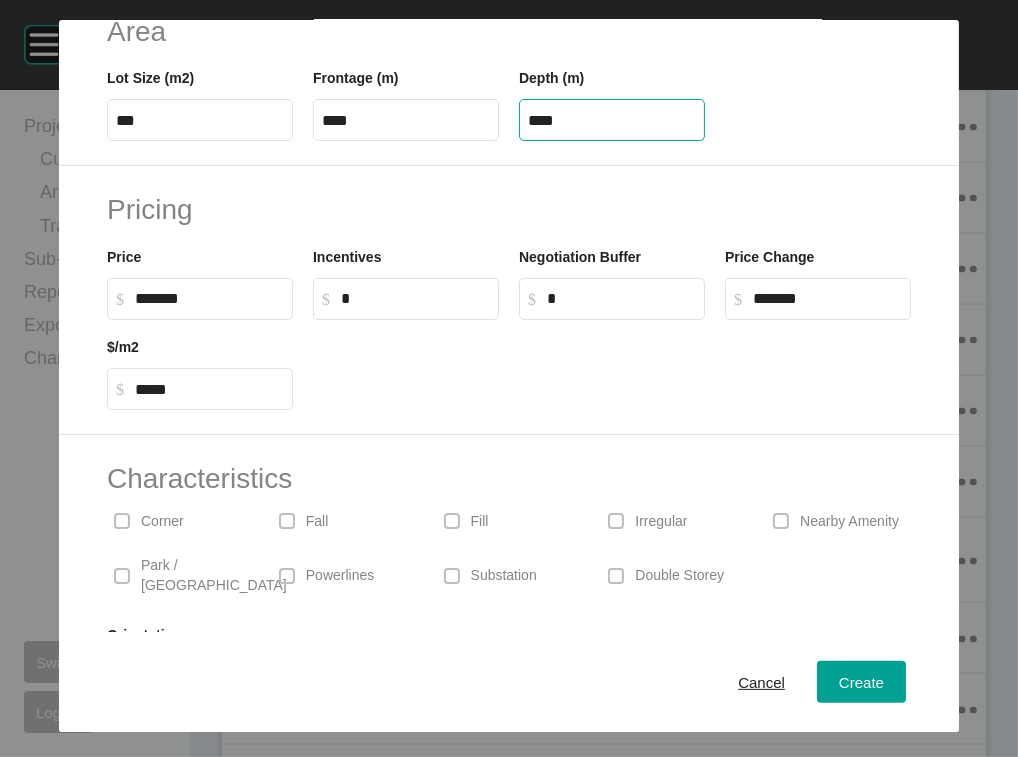 scroll, scrollTop: 447, scrollLeft: 0, axis: vertical 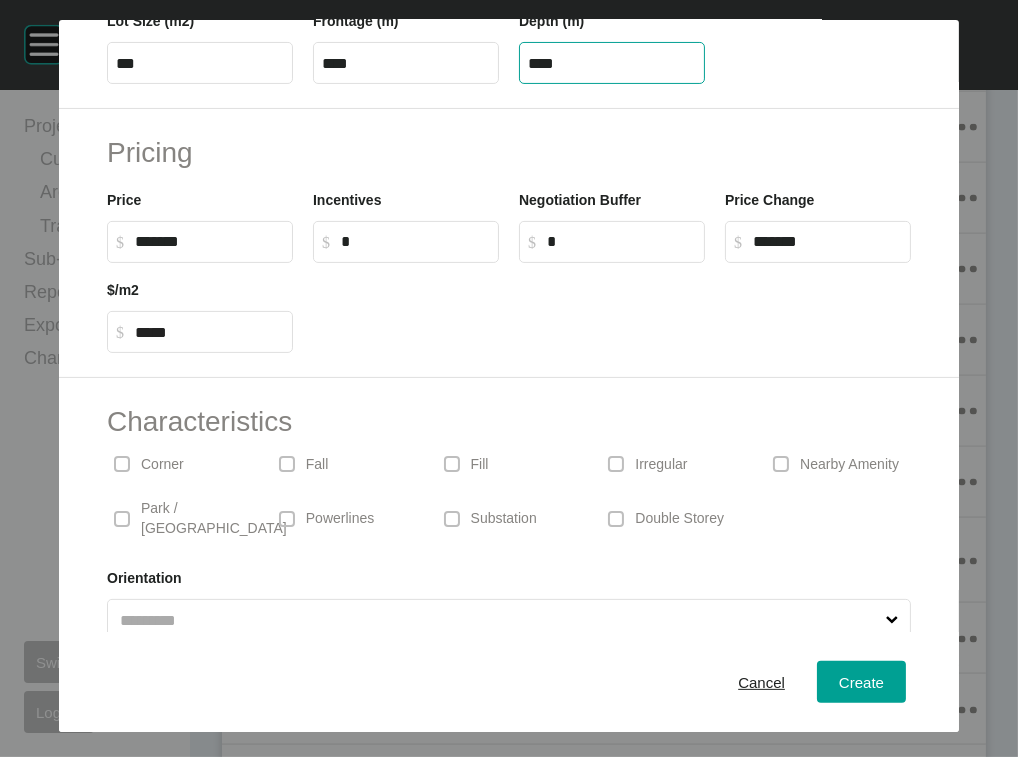 type on "****" 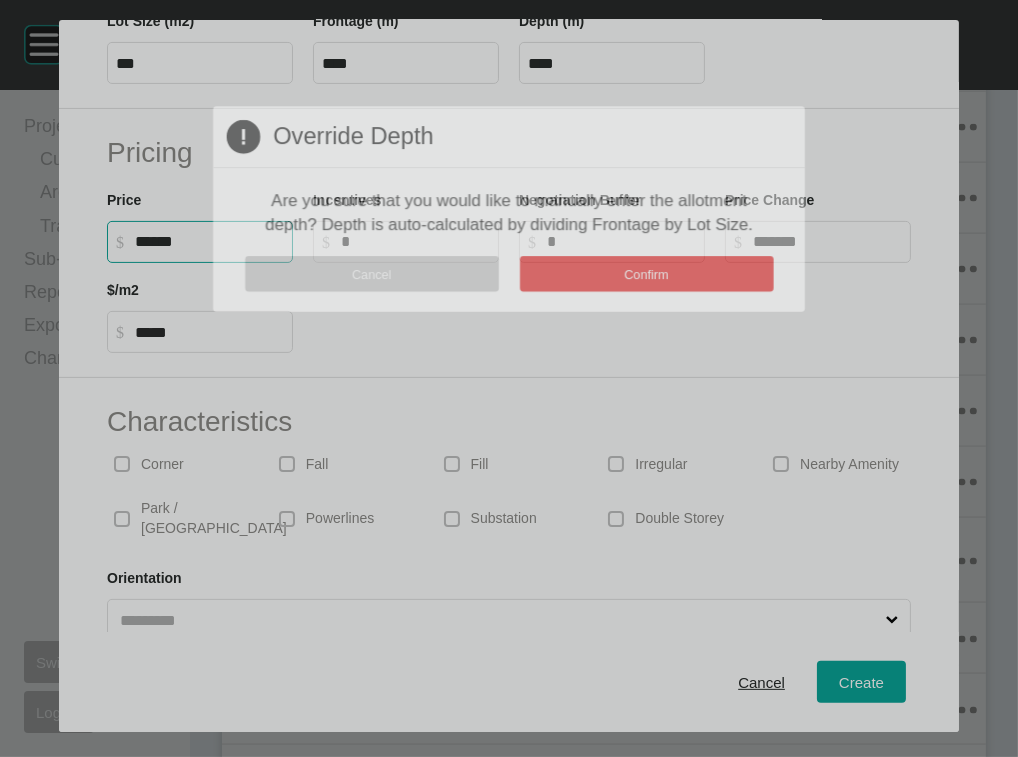 drag, startPoint x: 126, startPoint y: 408, endPoint x: 29, endPoint y: 399, distance: 97.41663 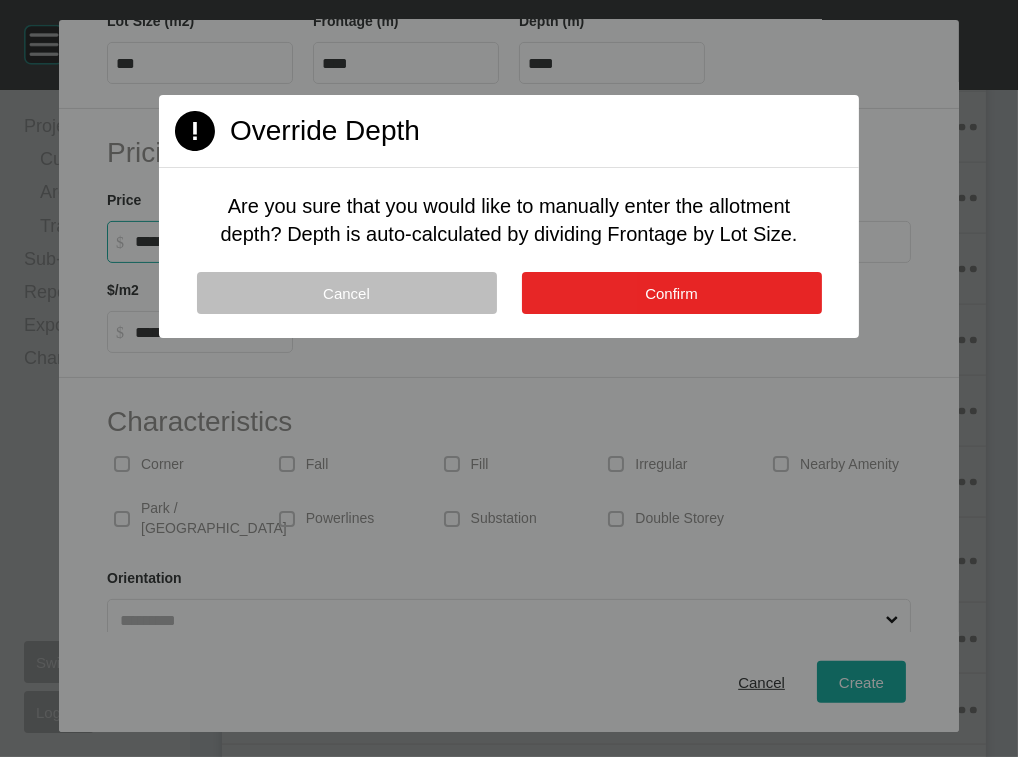 type on "*******" 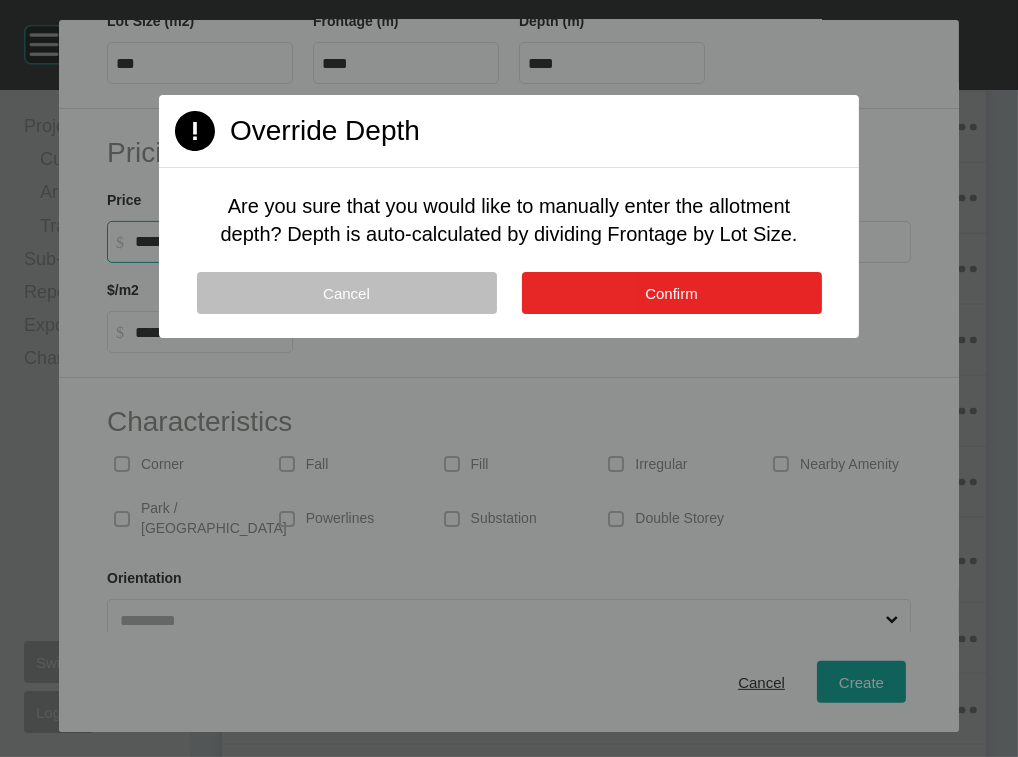 type on "*" 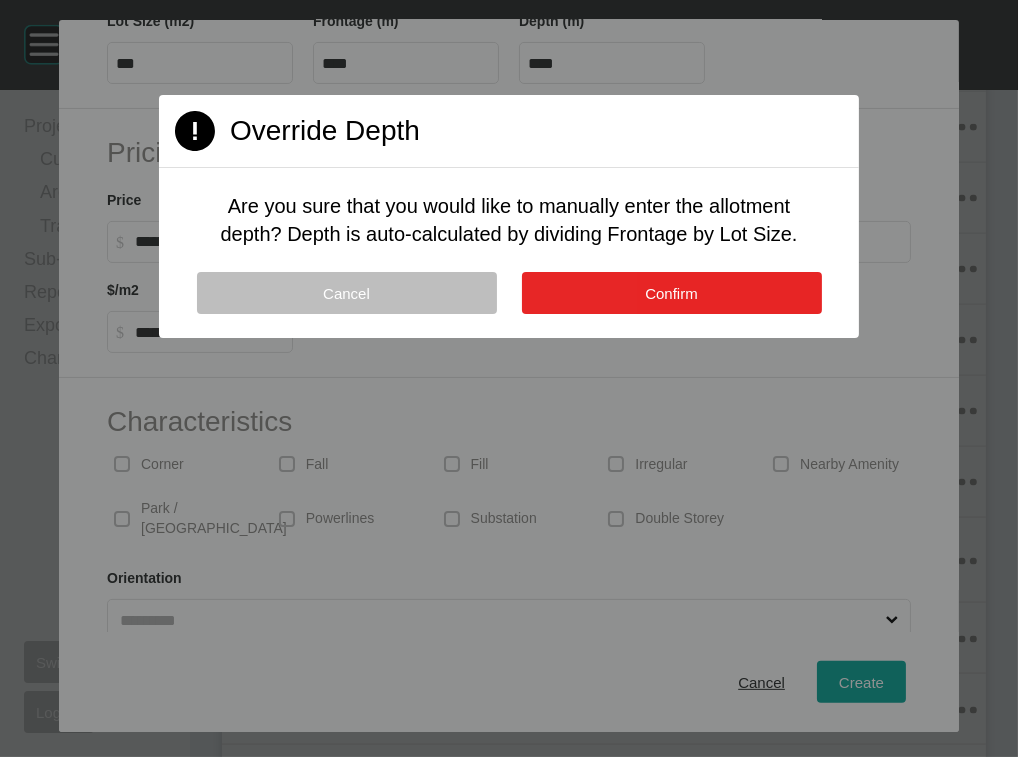 click on "Confirm" at bounding box center (672, 293) 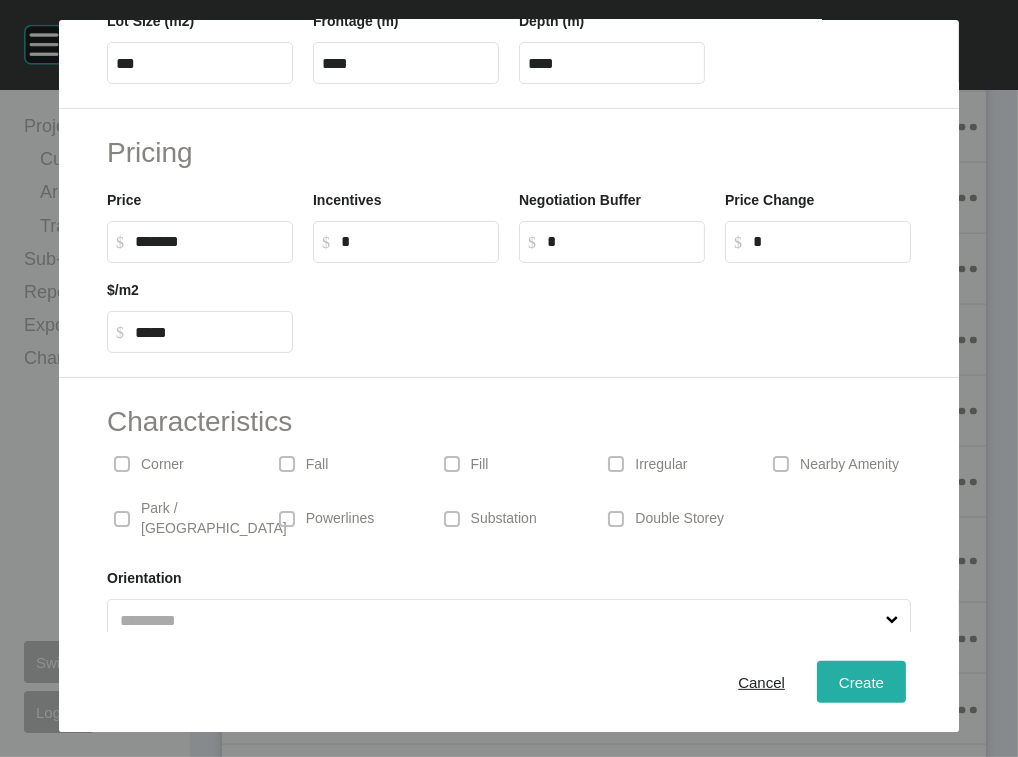 click on "Create" at bounding box center [861, 681] 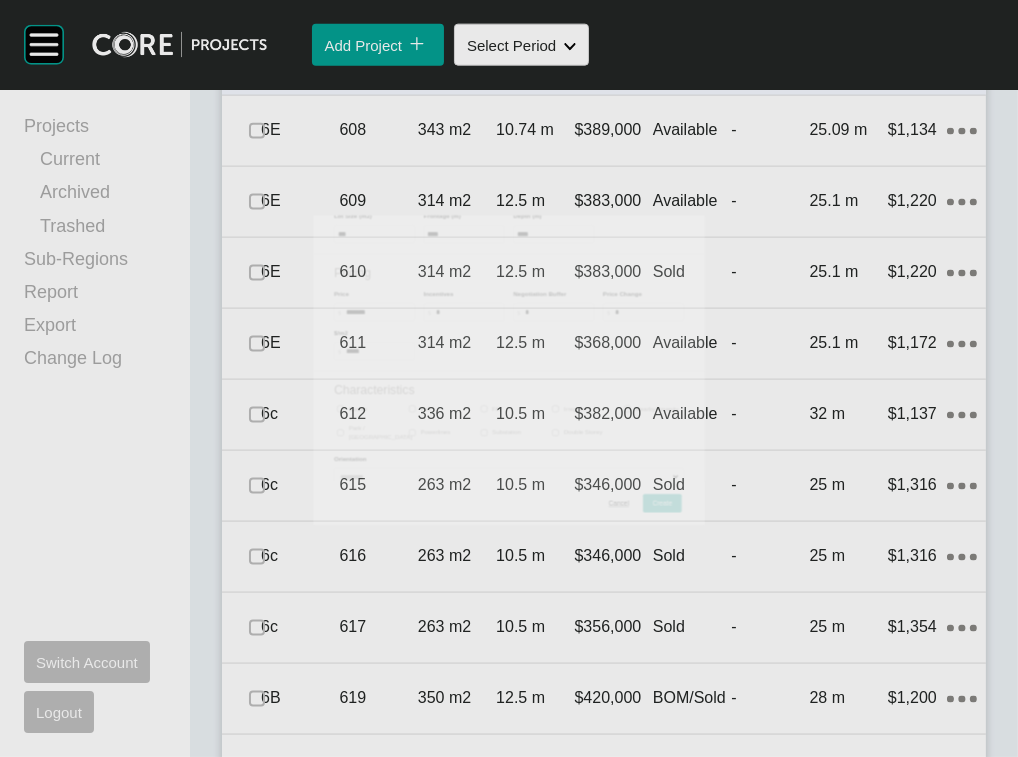 scroll, scrollTop: 2886, scrollLeft: 0, axis: vertical 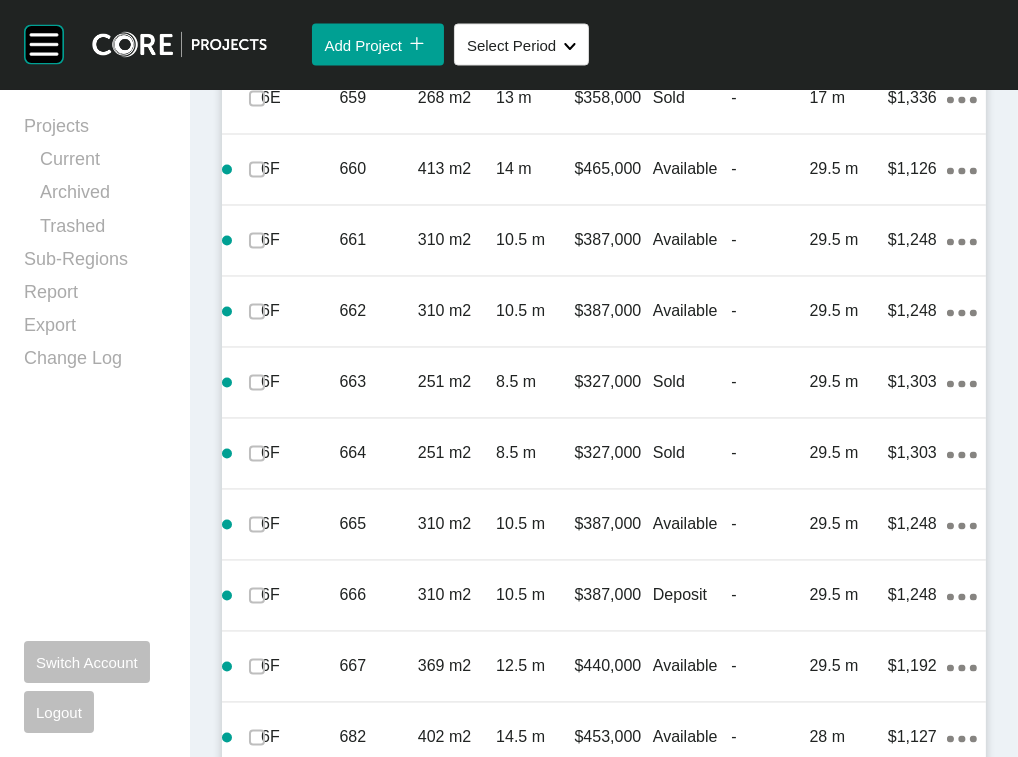 click on "Back on Market" at bounding box center [692, -334] 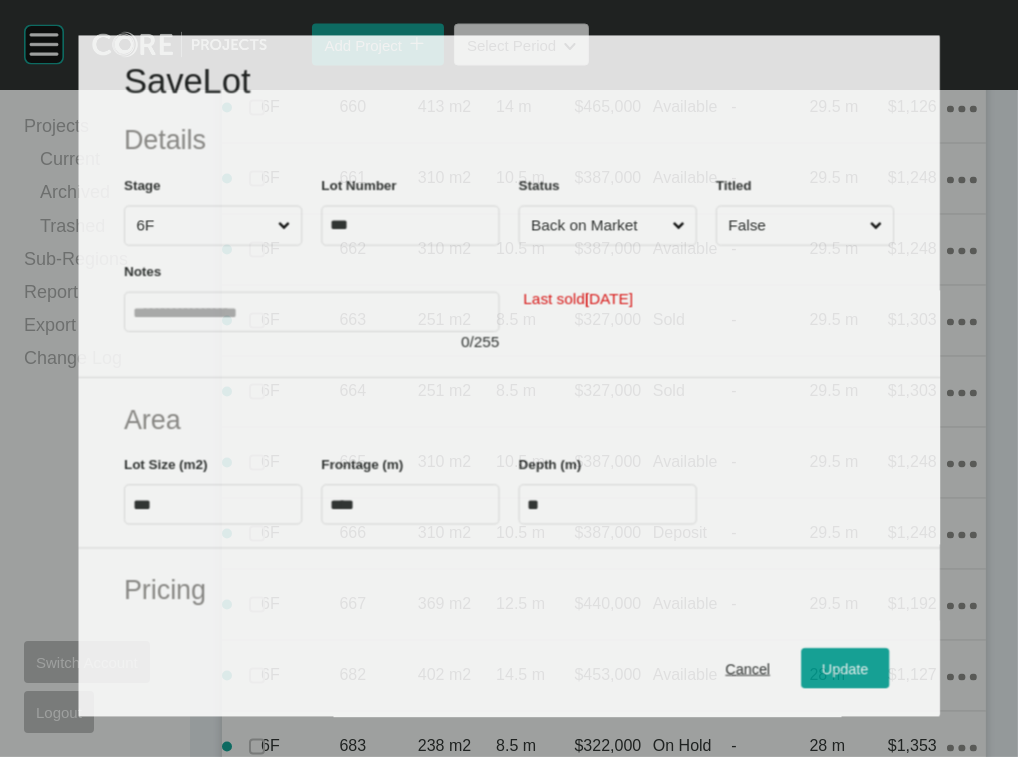 scroll, scrollTop: 3757, scrollLeft: 0, axis: vertical 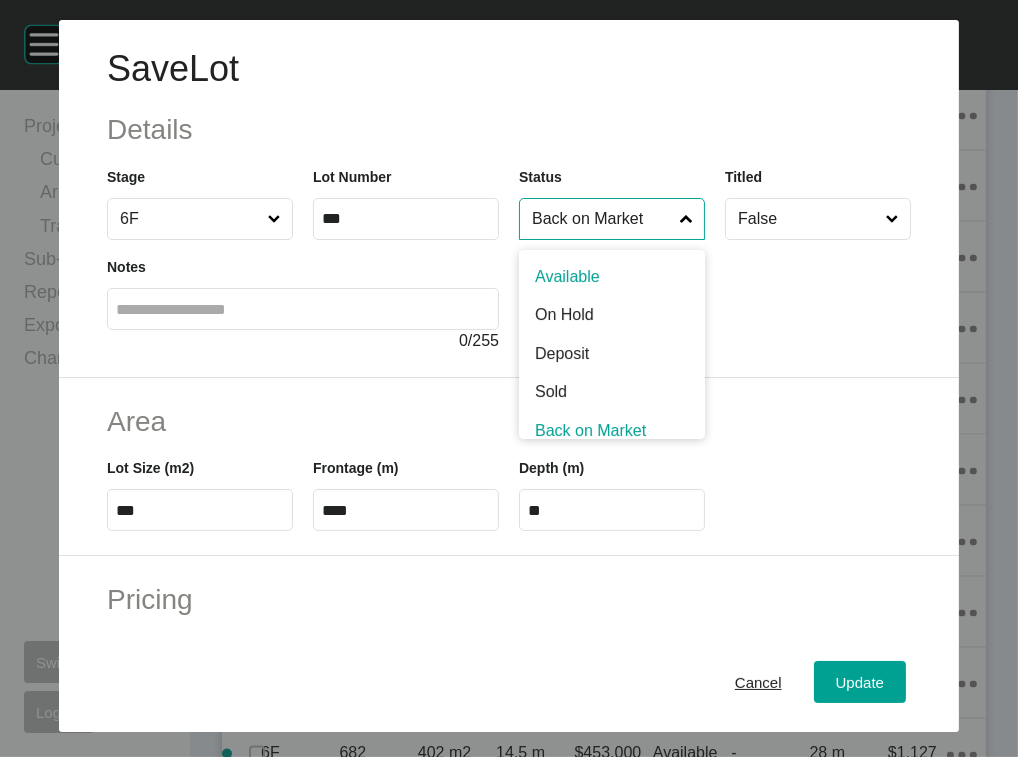 click on "Back on Market" at bounding box center [602, 219] 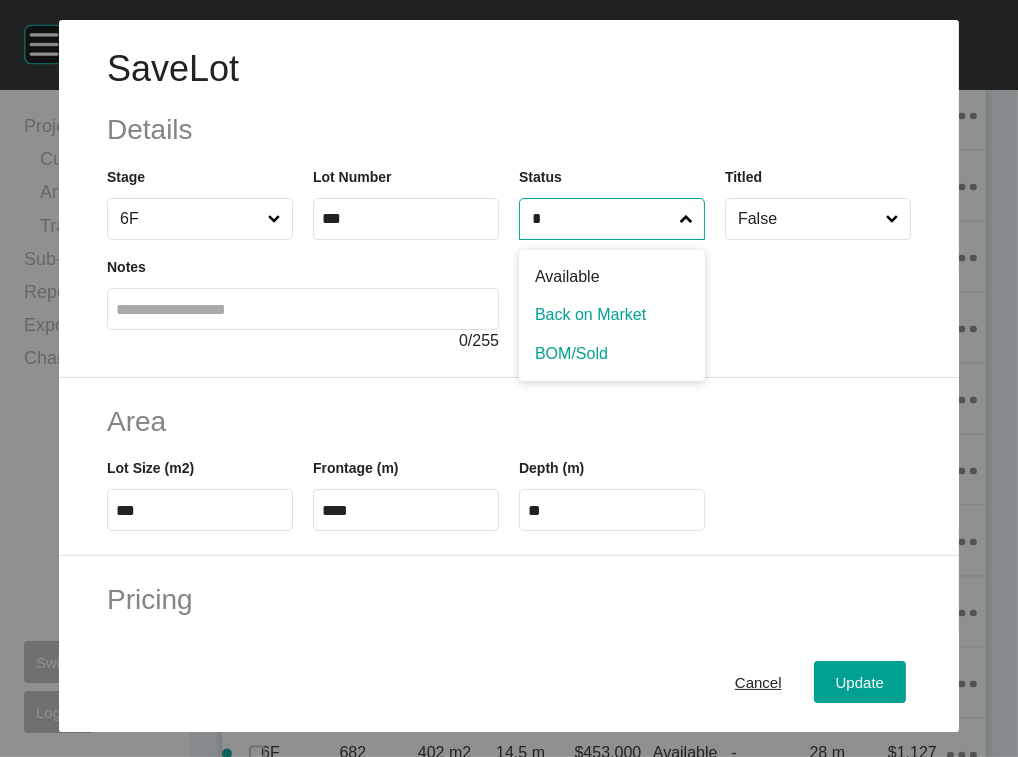 type on "*" 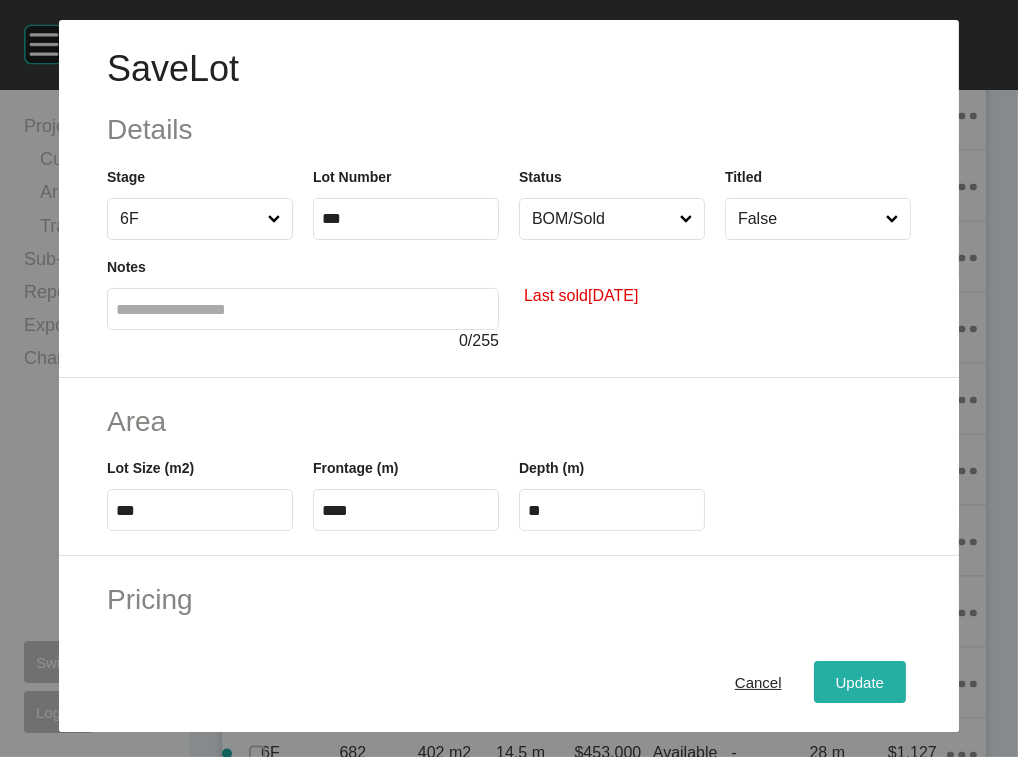 click on "Update" at bounding box center (860, 681) 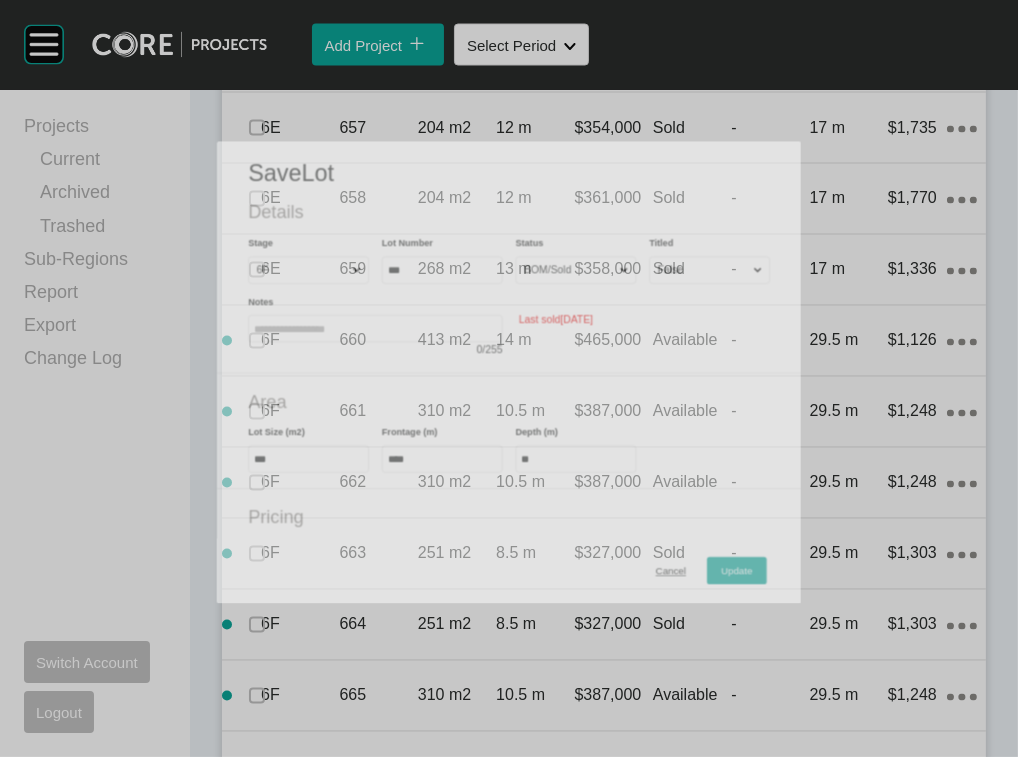 scroll, scrollTop: 3835, scrollLeft: 0, axis: vertical 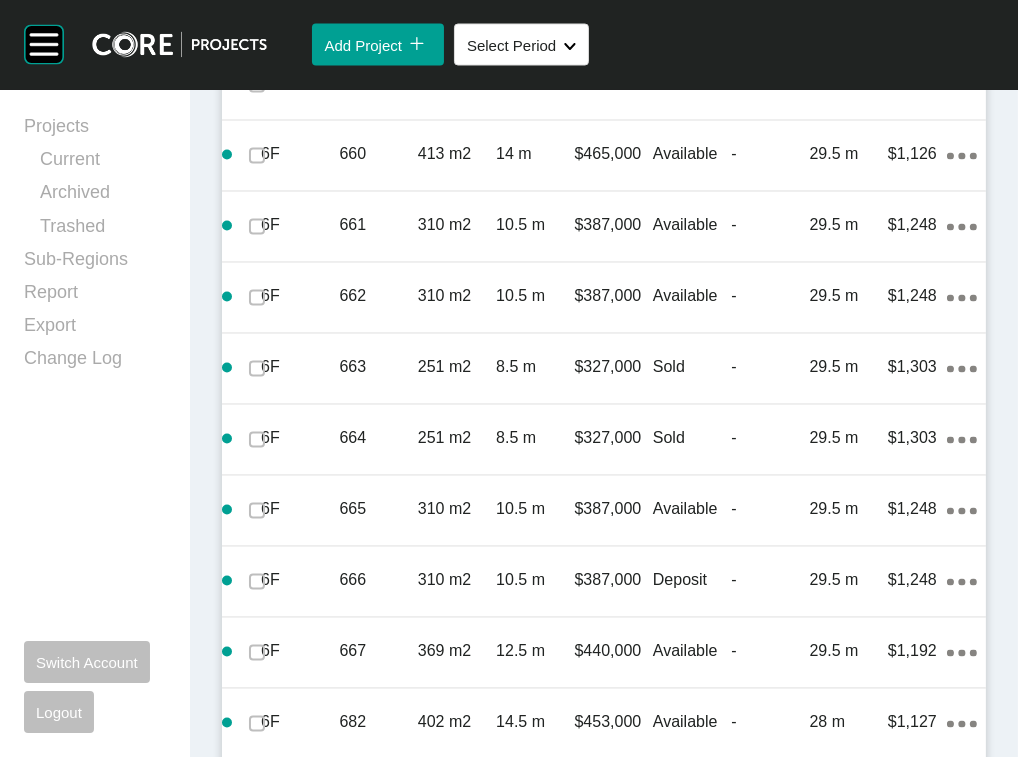 click on "32 m" at bounding box center [849, -342] 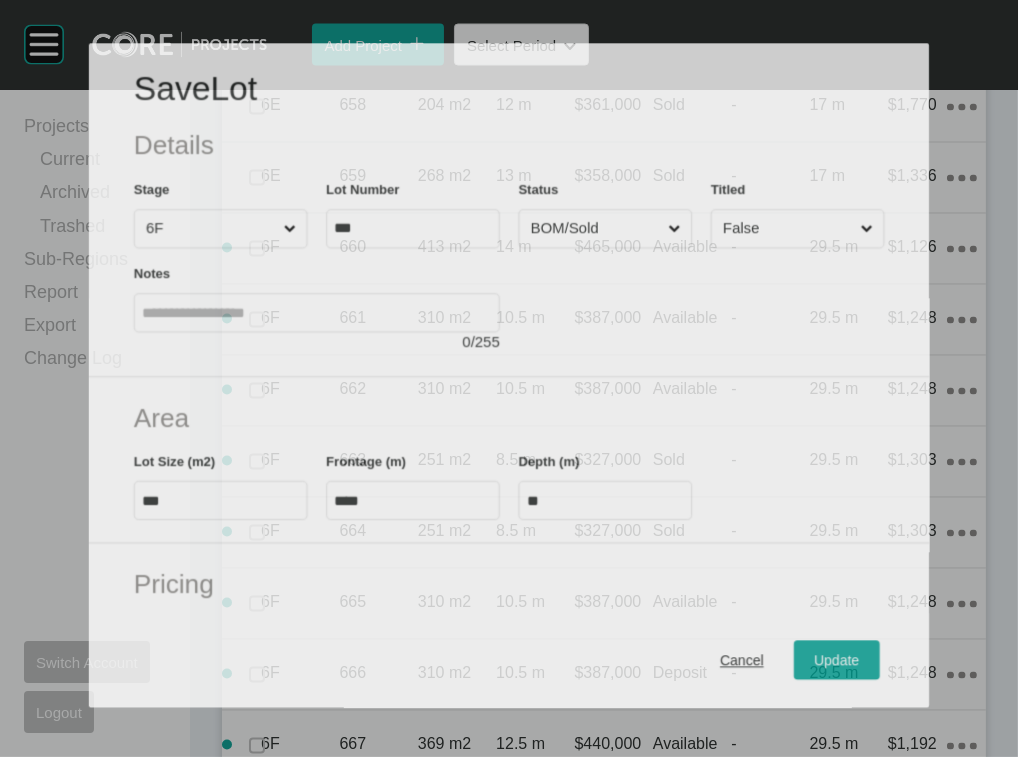scroll, scrollTop: 3757, scrollLeft: 0, axis: vertical 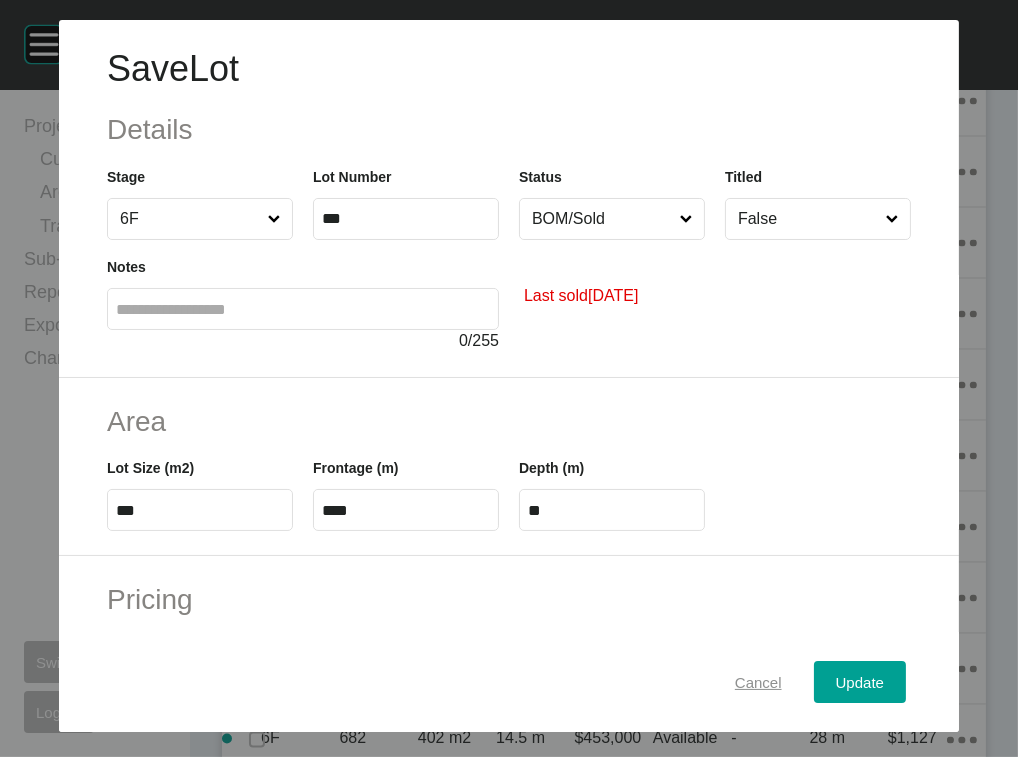click on "Cancel" at bounding box center [758, 681] 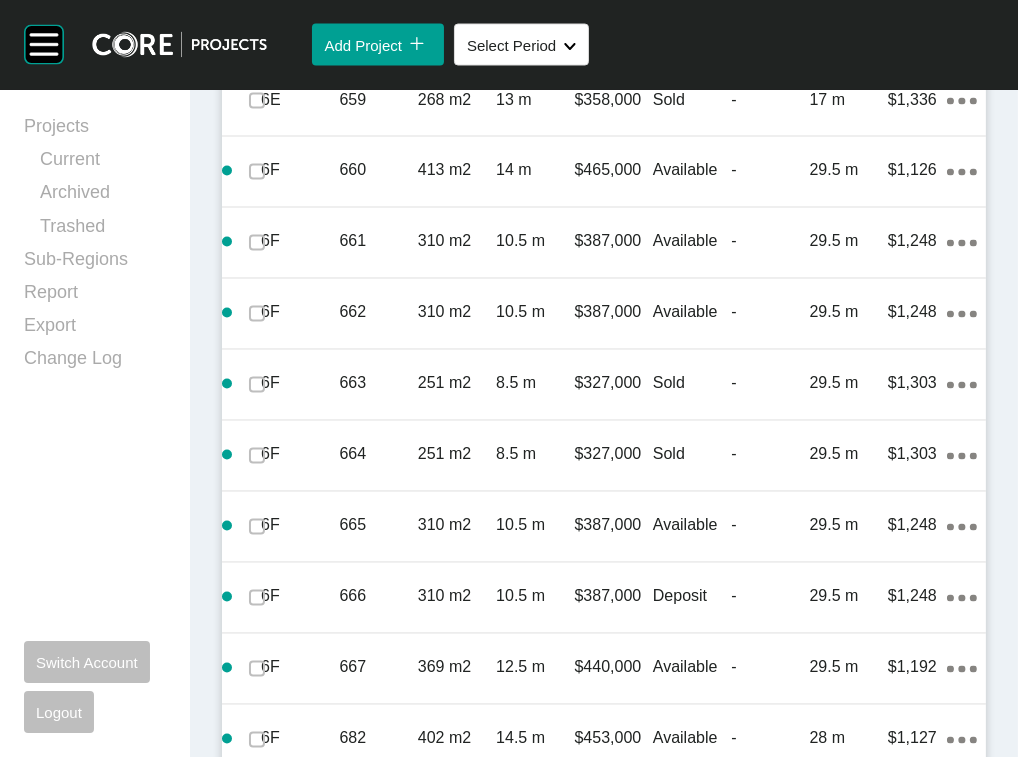 click on "BOM/Sold" at bounding box center (692, -326) 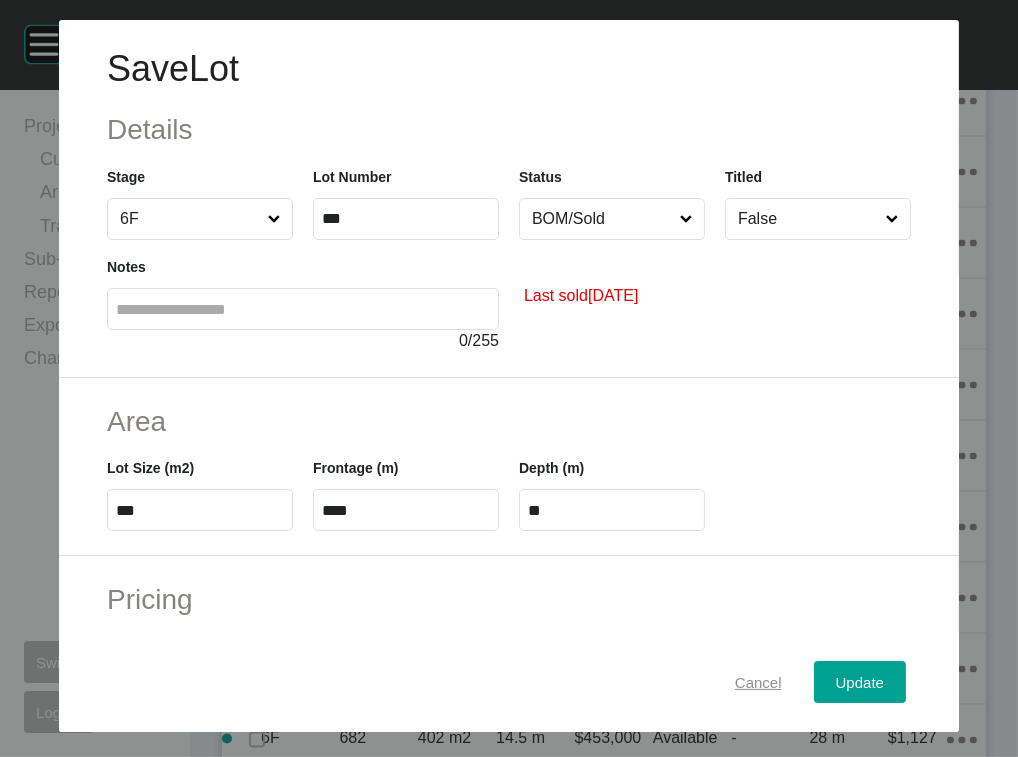 click on "Cancel" at bounding box center [758, 681] 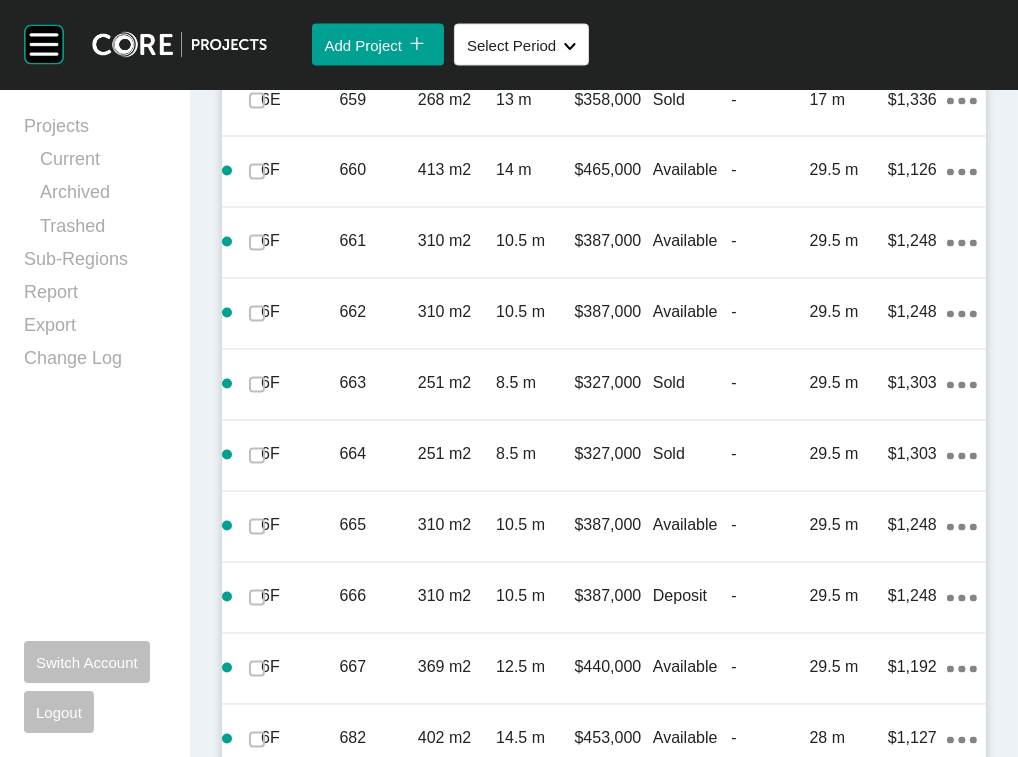 click on "Action Menu Dots Copy 6 Created with Sketch." 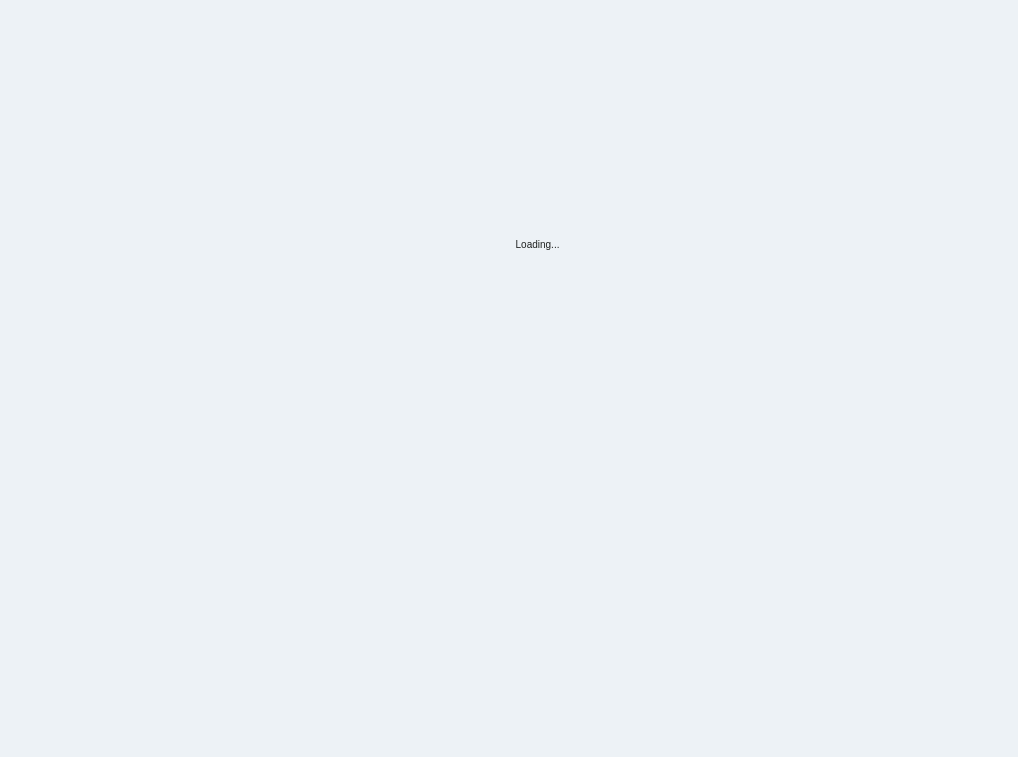 scroll, scrollTop: 0, scrollLeft: 0, axis: both 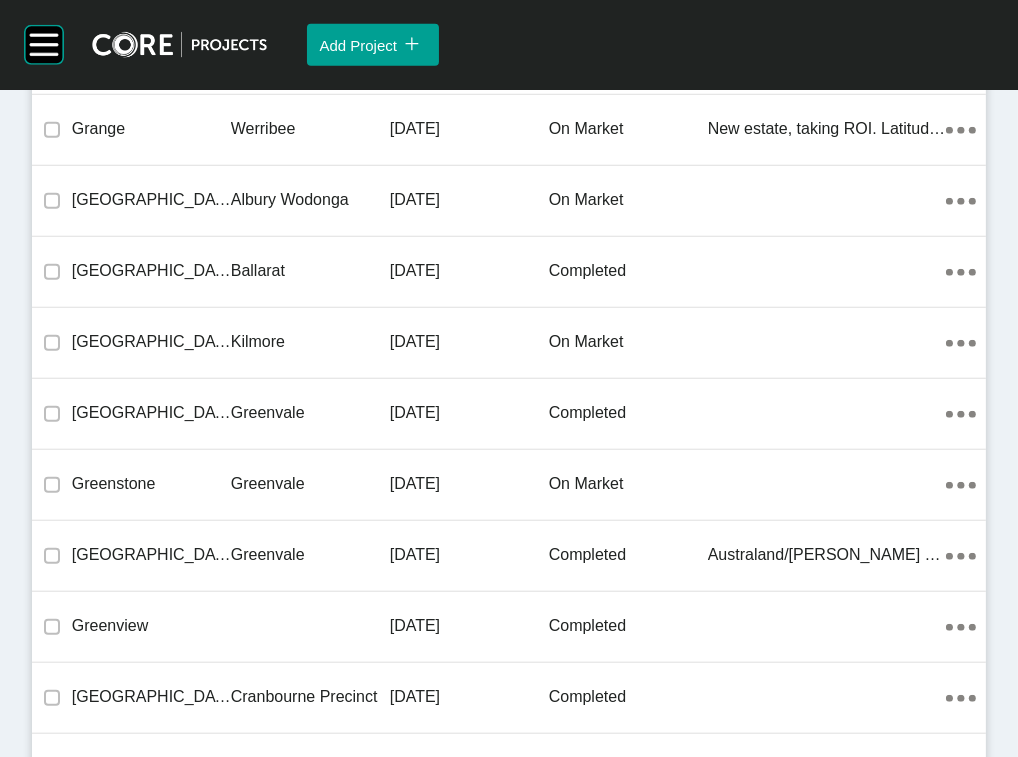 click on "[DATE]" at bounding box center (469, -3705) 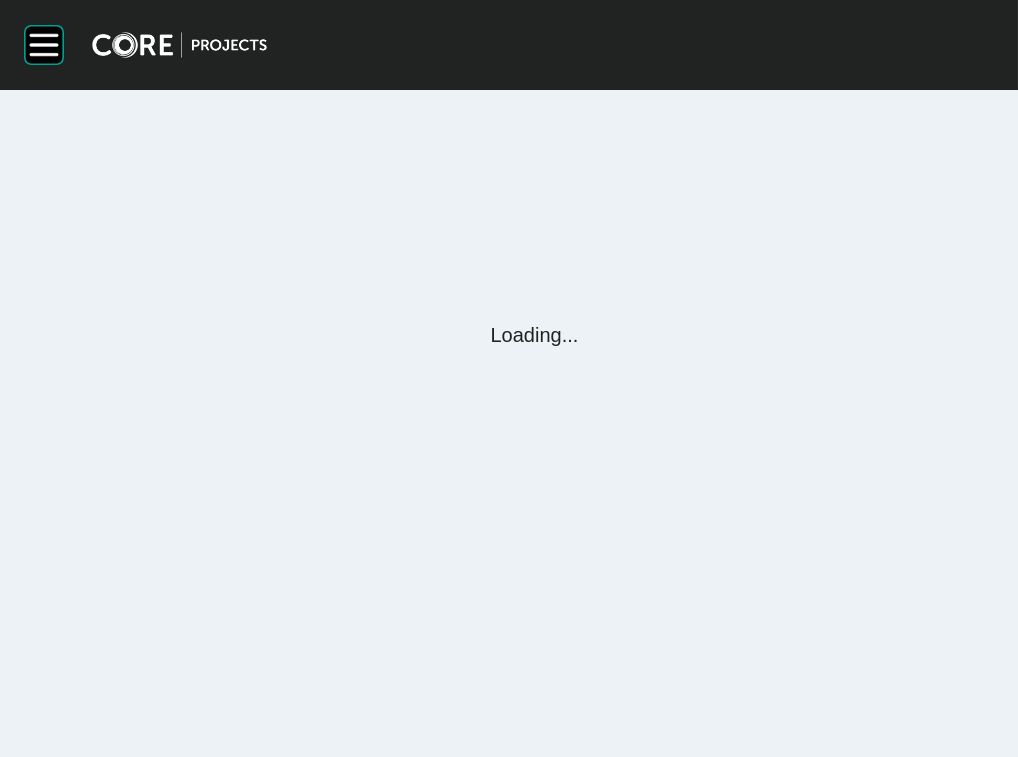 scroll, scrollTop: 0, scrollLeft: 0, axis: both 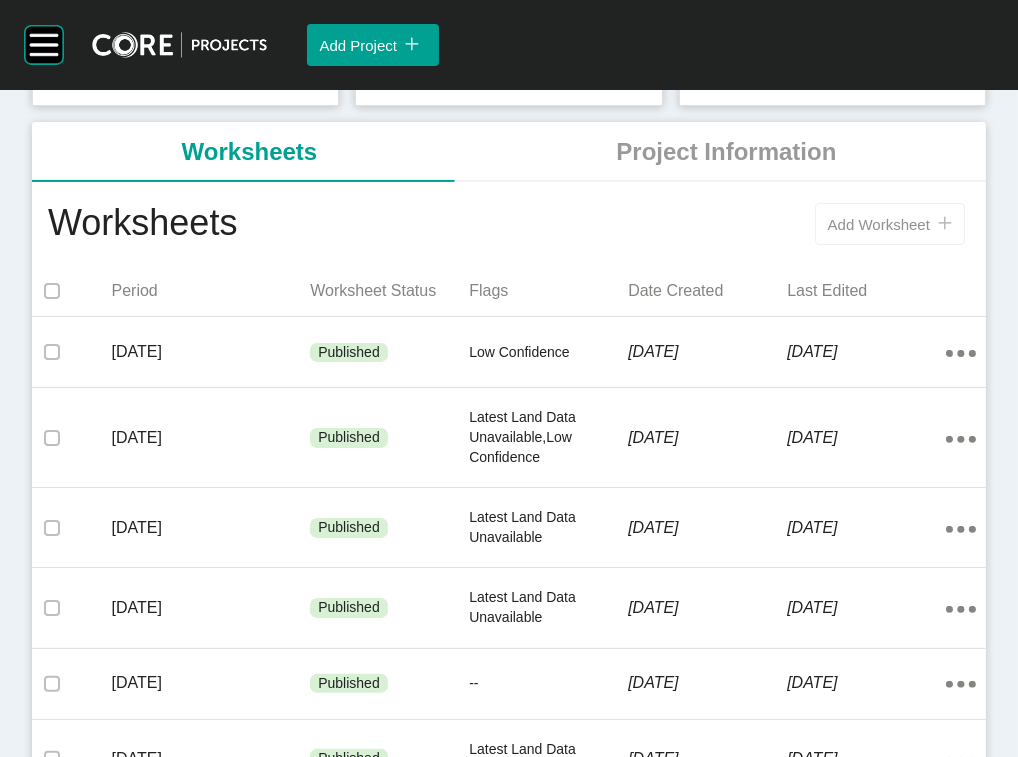 click on "Add Worksheet" at bounding box center [879, 224] 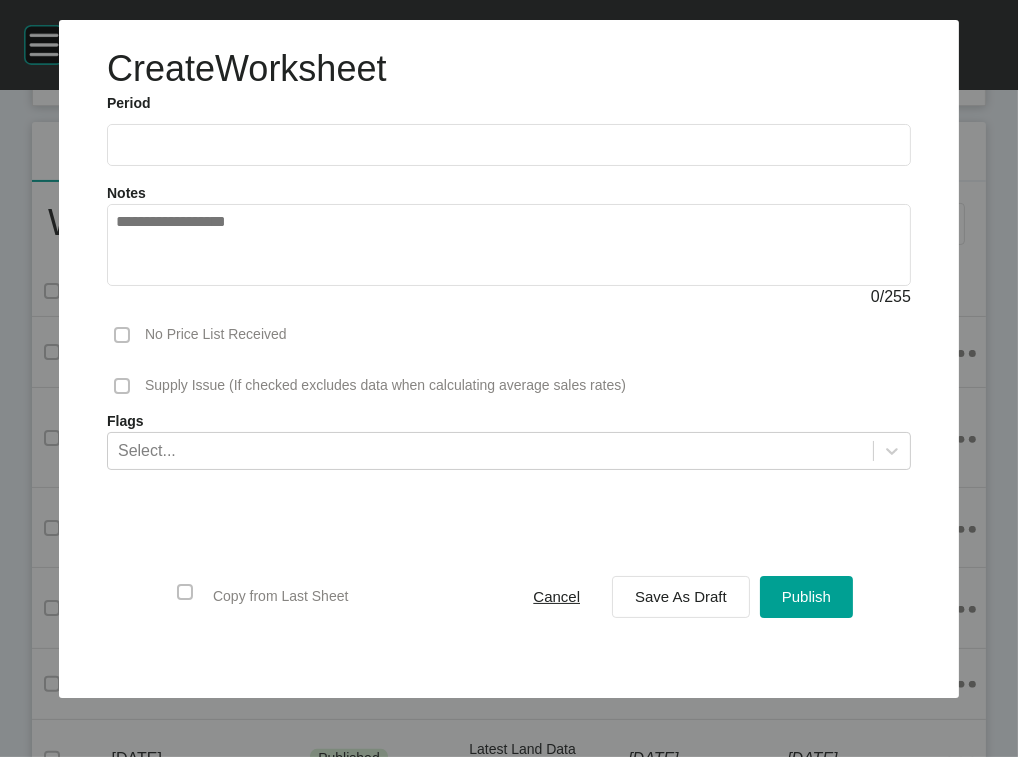click at bounding box center [509, 144] 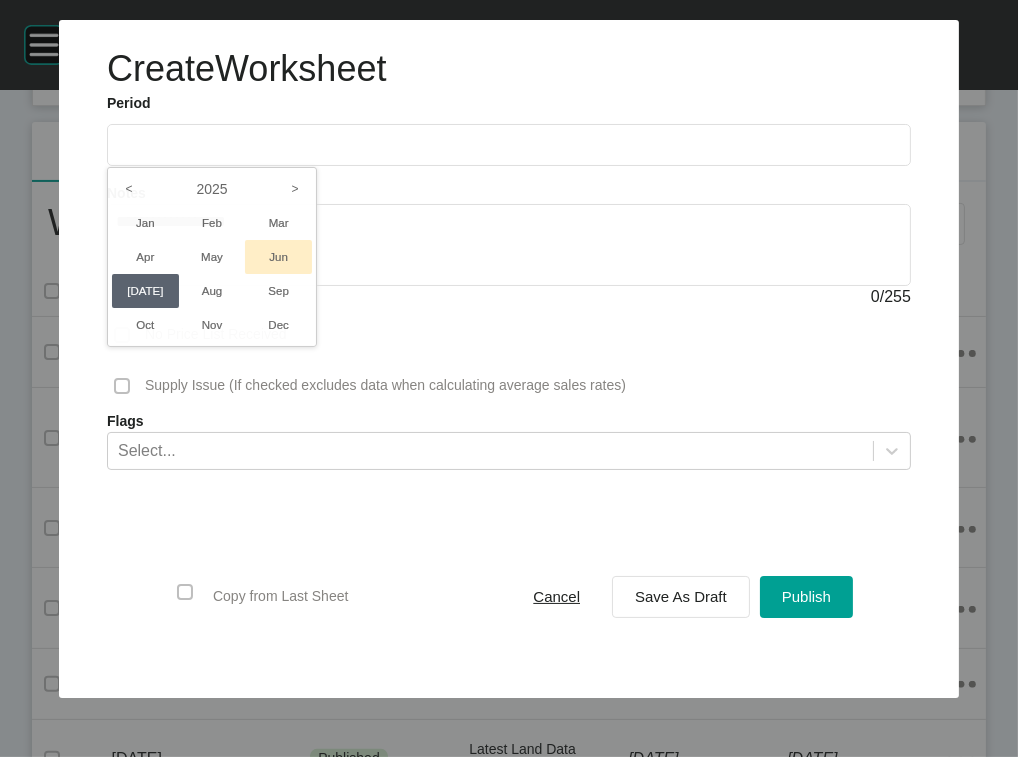 click on "Jun" at bounding box center [278, 257] 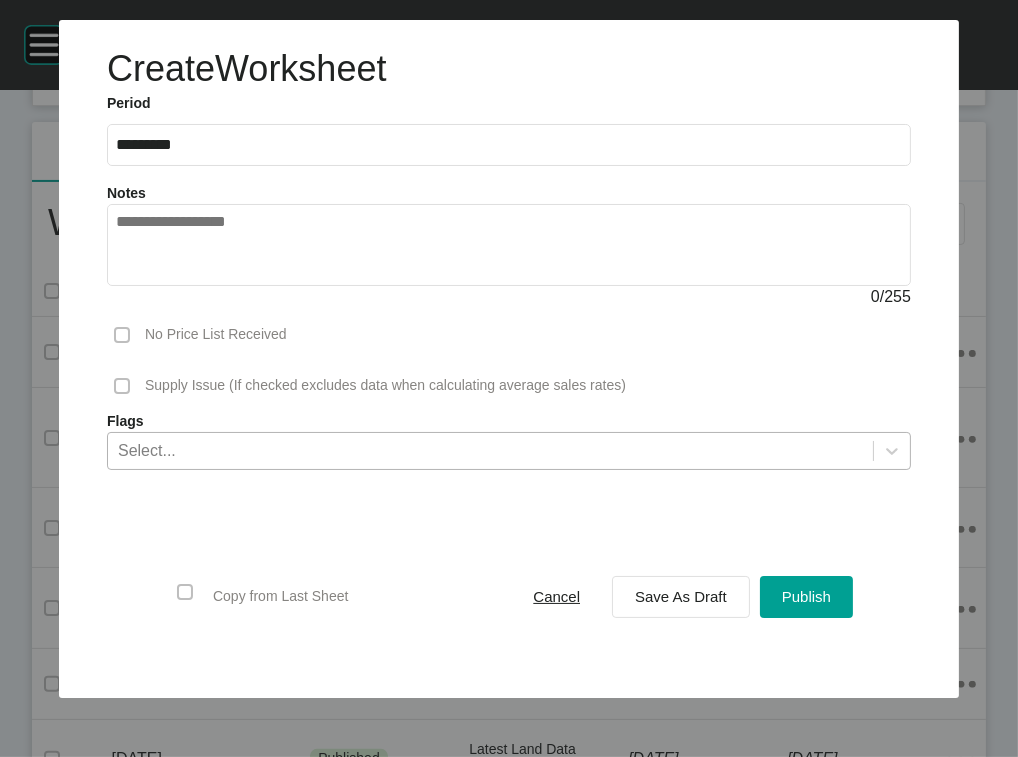scroll, scrollTop: 382, scrollLeft: 0, axis: vertical 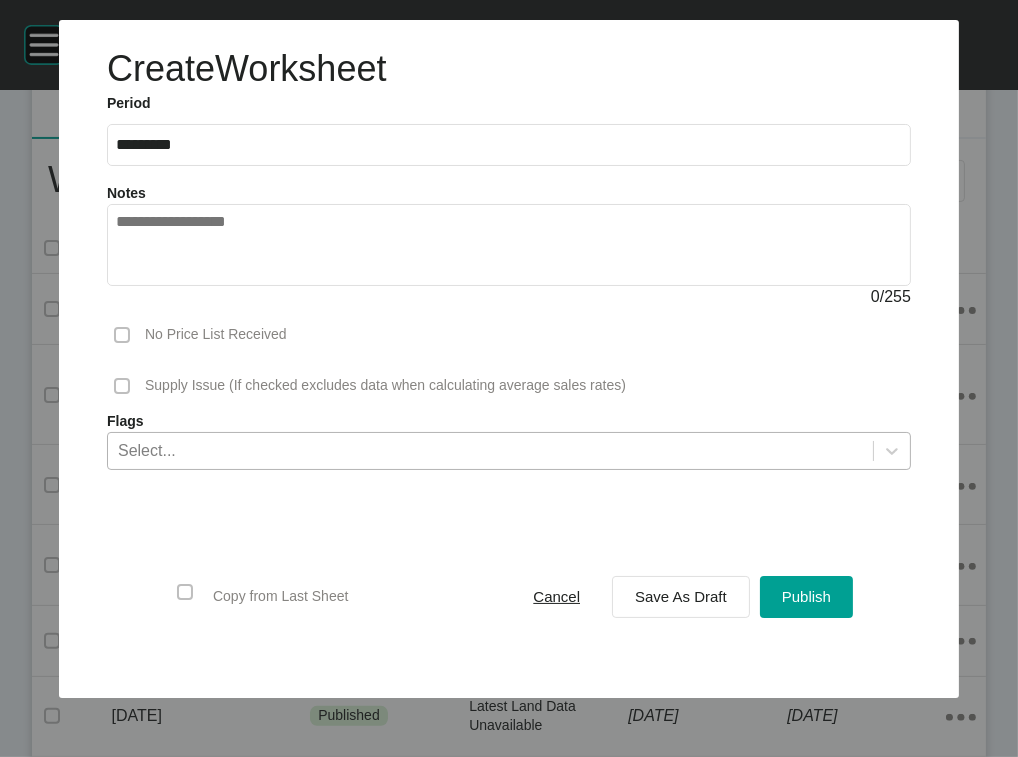 click on "Select..." at bounding box center [490, 450] 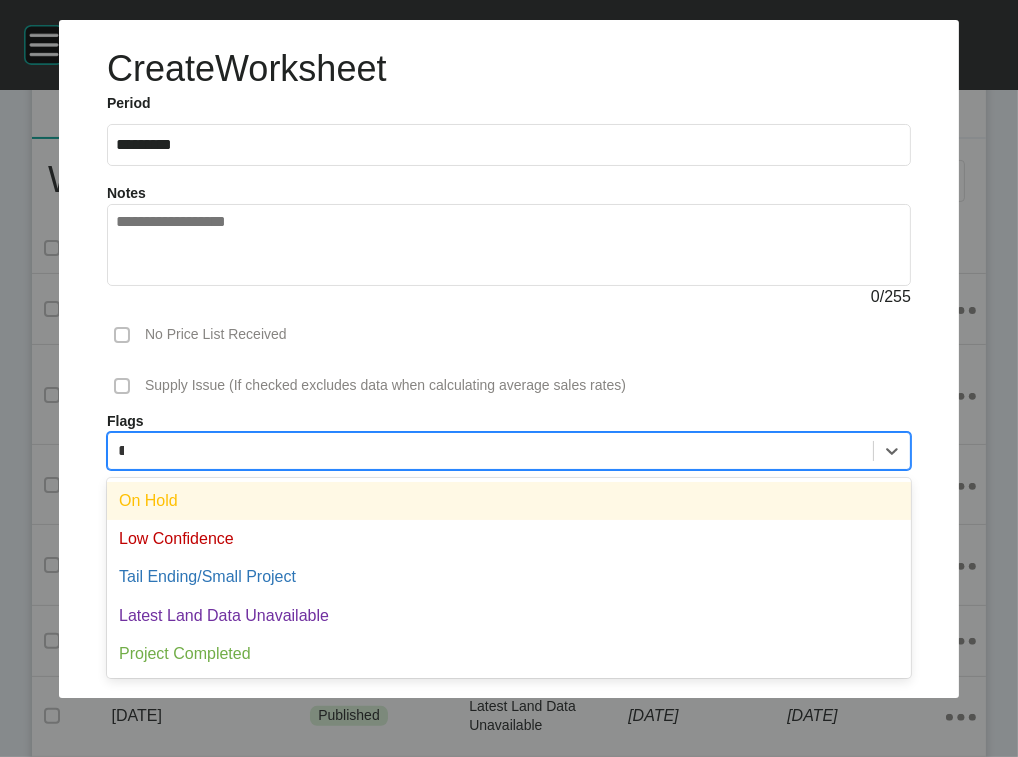 type on "**" 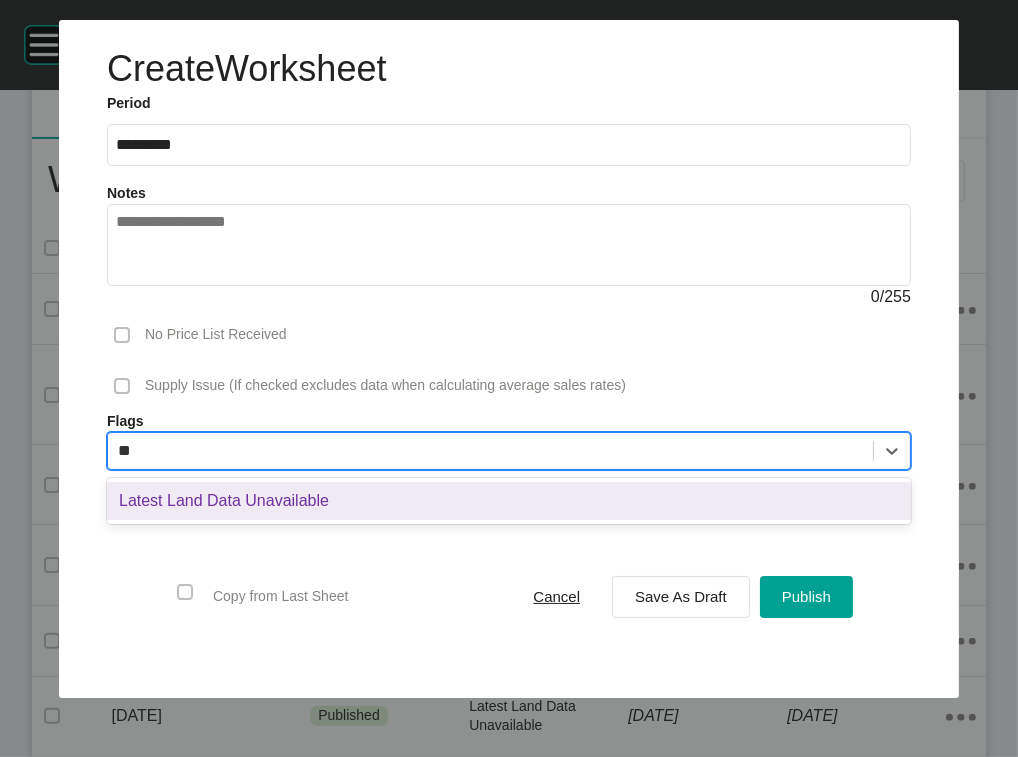 click on "Latest Land Data Unavailable" at bounding box center (509, 501) 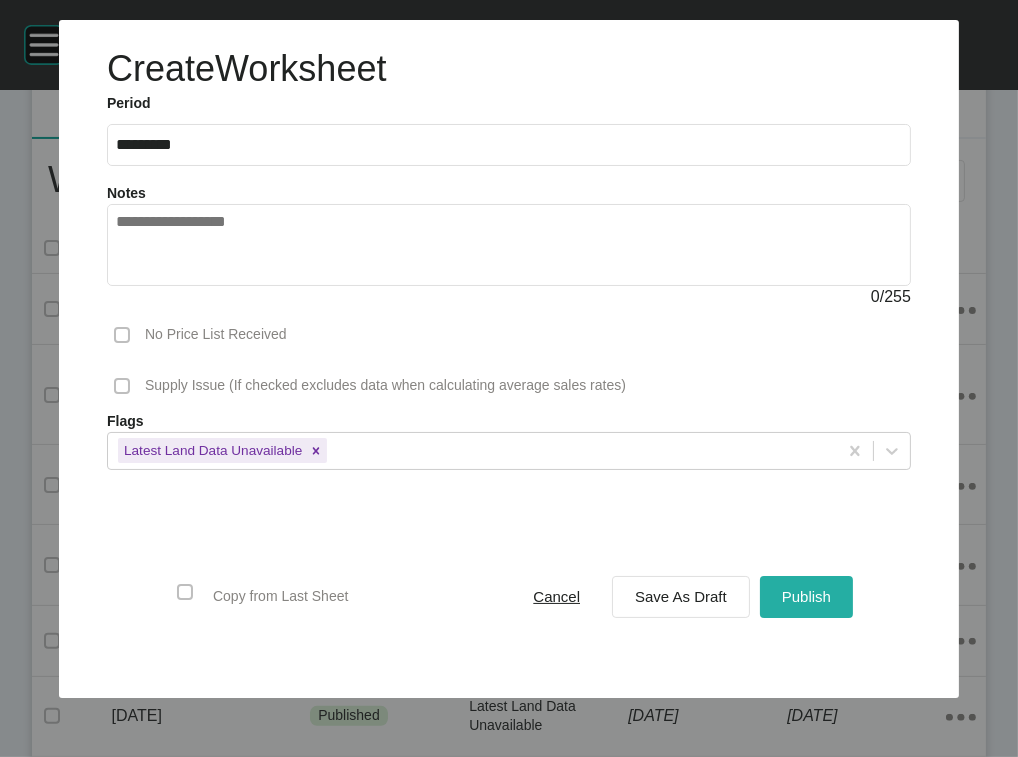 click on "Publish" at bounding box center (806, 597) 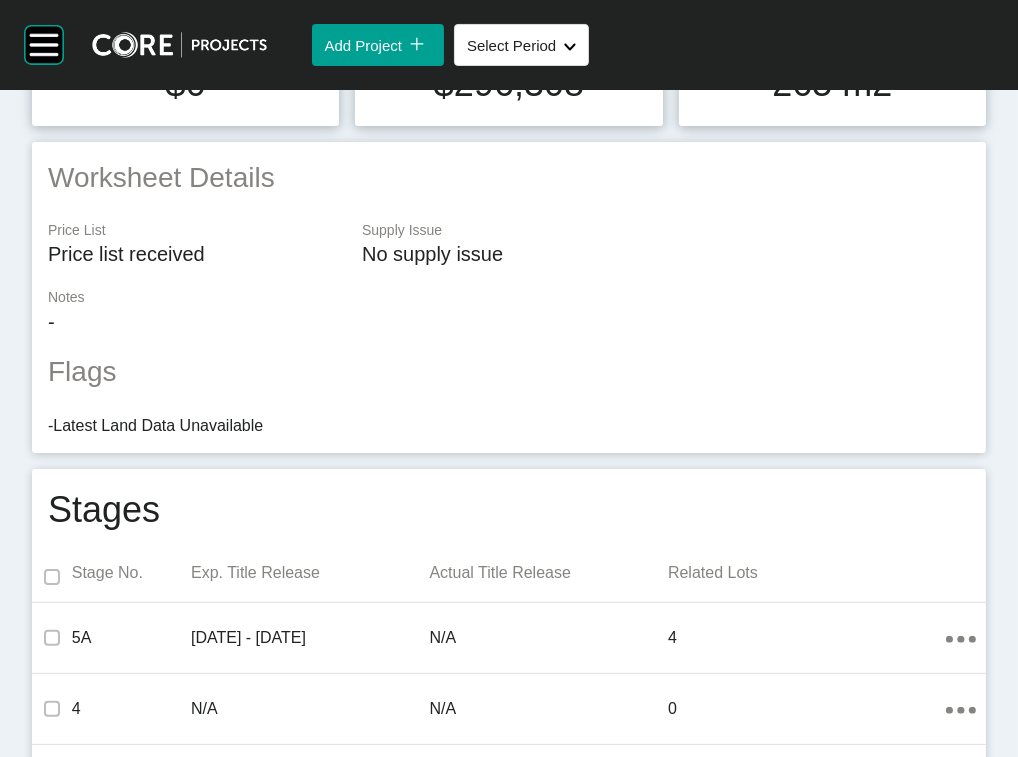scroll, scrollTop: 0, scrollLeft: 0, axis: both 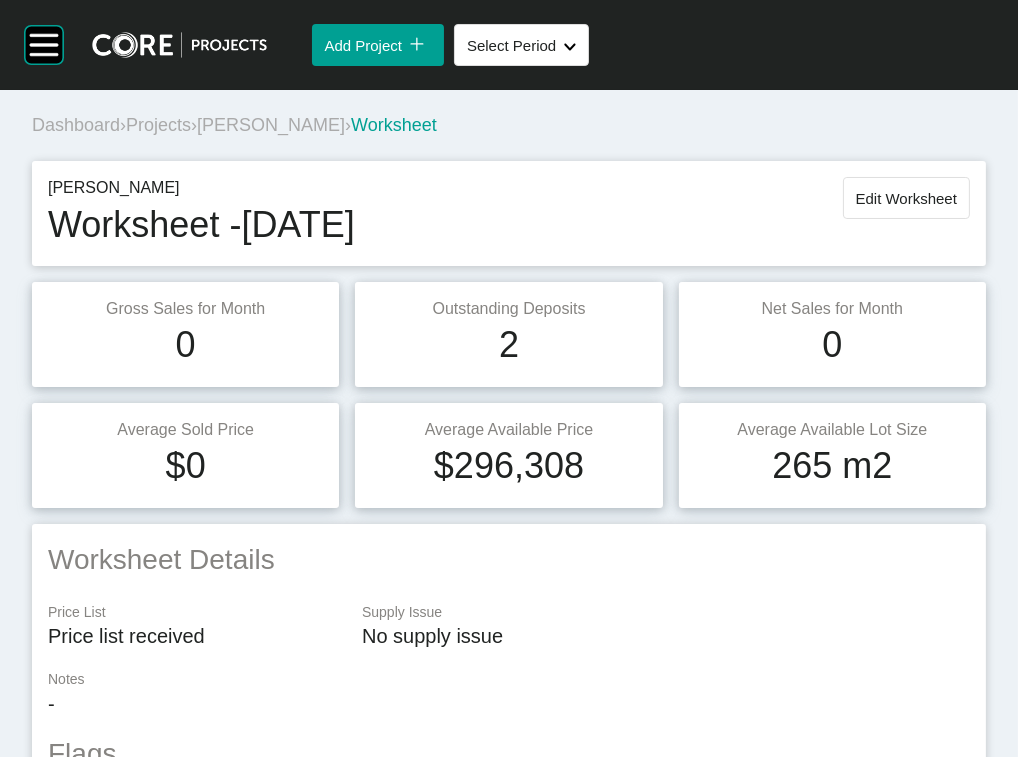click on "Projects" at bounding box center [158, 125] 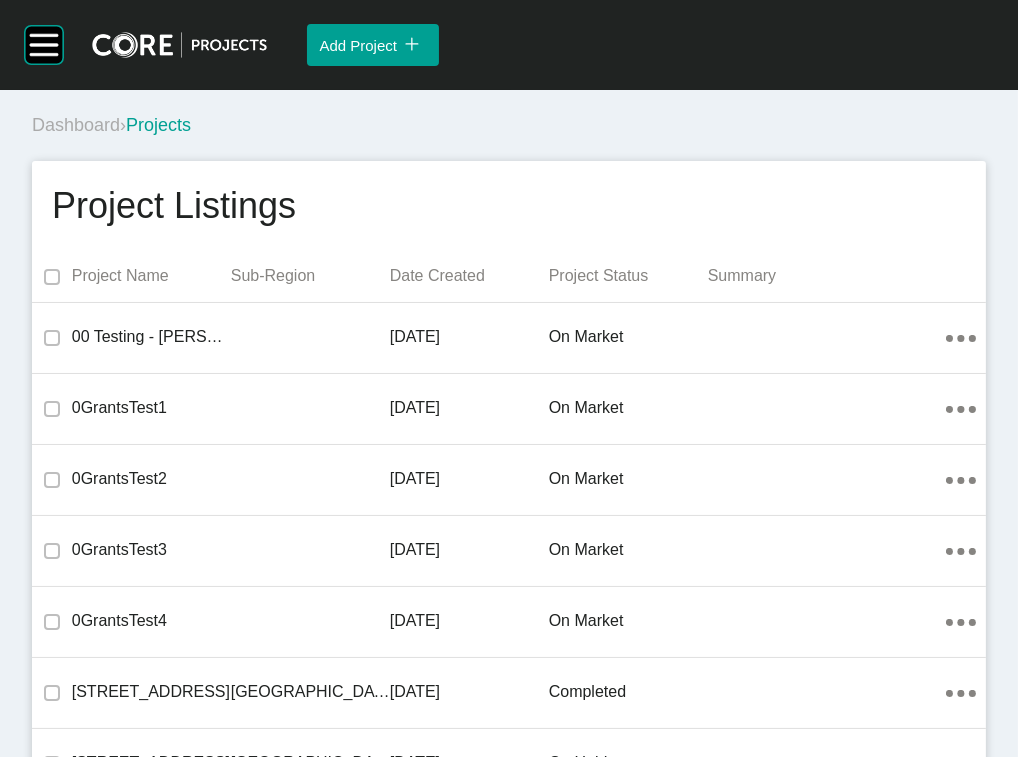 scroll, scrollTop: 19250, scrollLeft: 0, axis: vertical 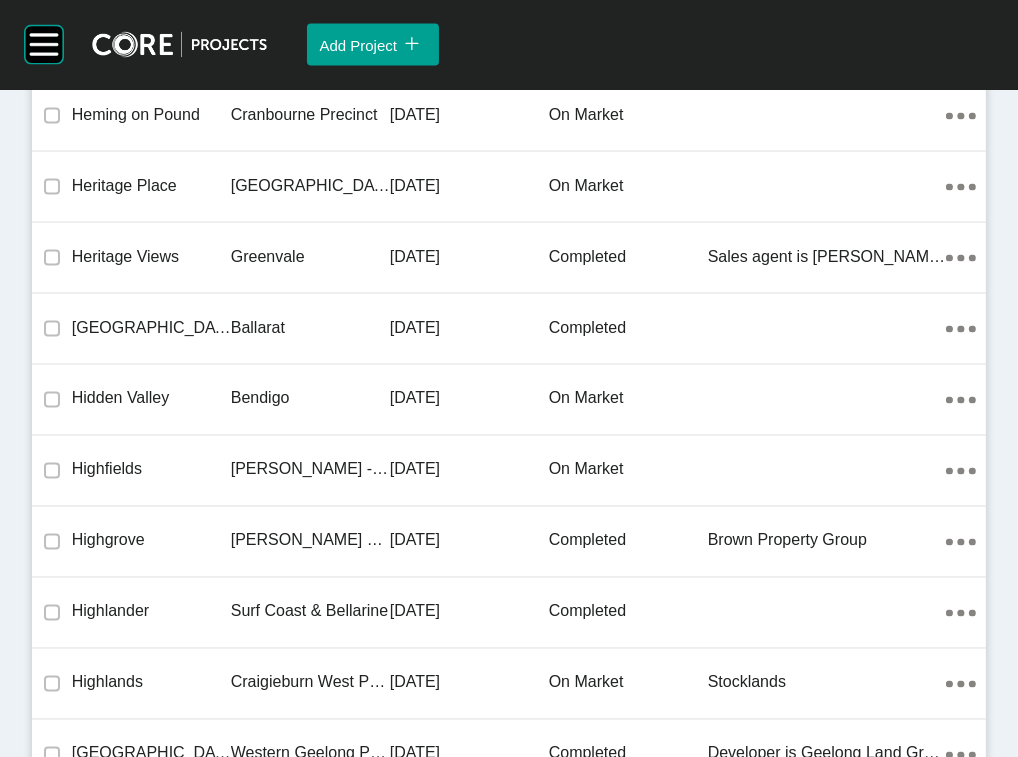 click on "[PERSON_NAME]" at bounding box center [310, -4074] 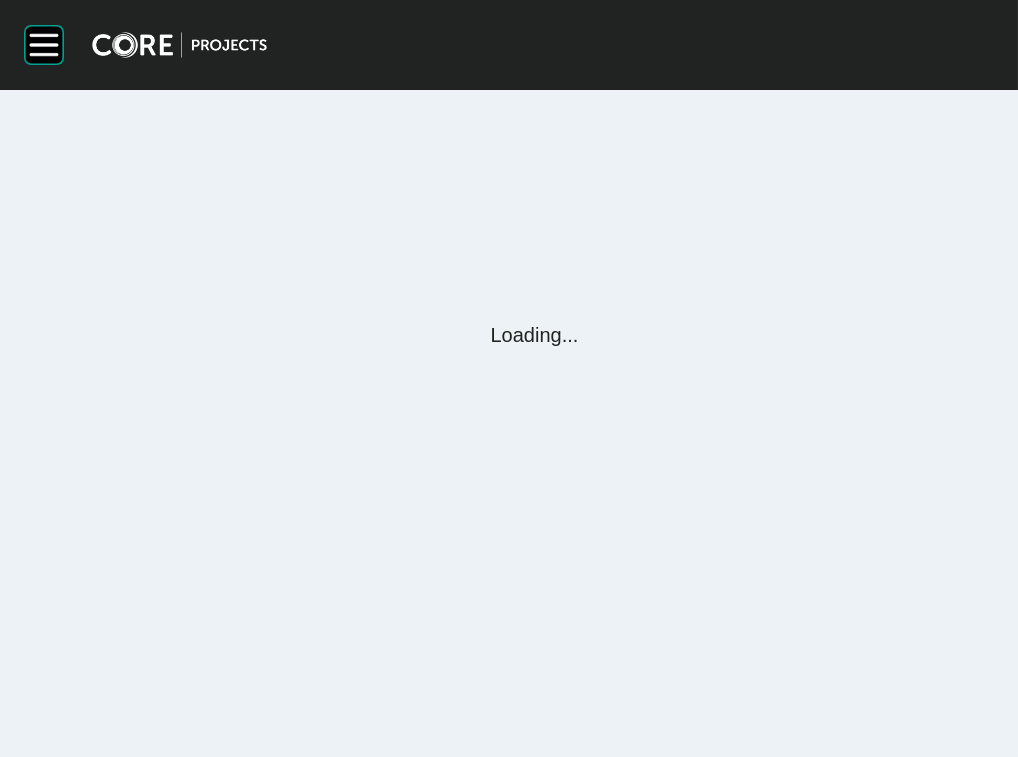 scroll, scrollTop: 0, scrollLeft: 0, axis: both 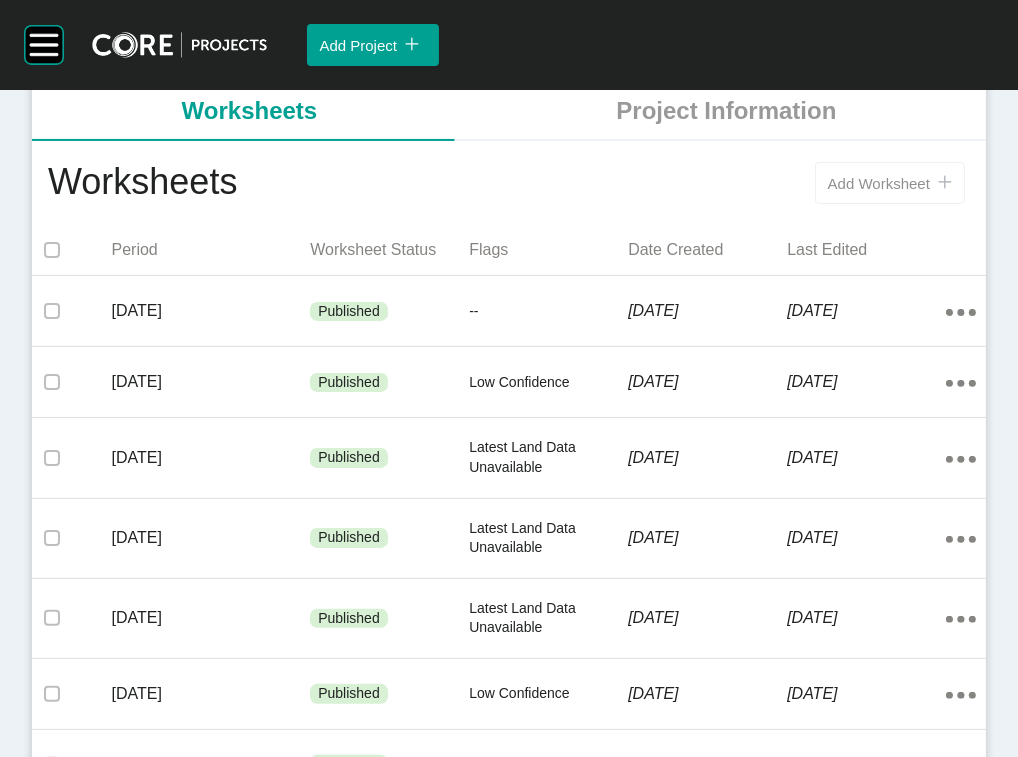 click on "Add Worksheet icon/tick copy 11 Created with Sketch." at bounding box center (890, 183) 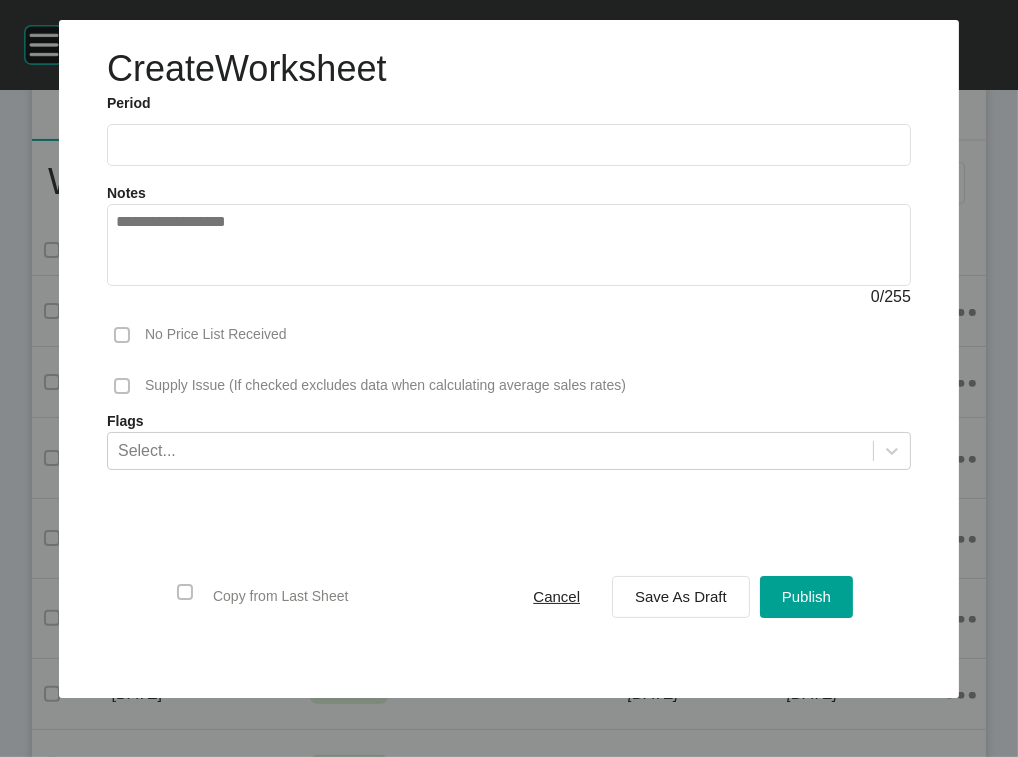 click at bounding box center (509, 144) 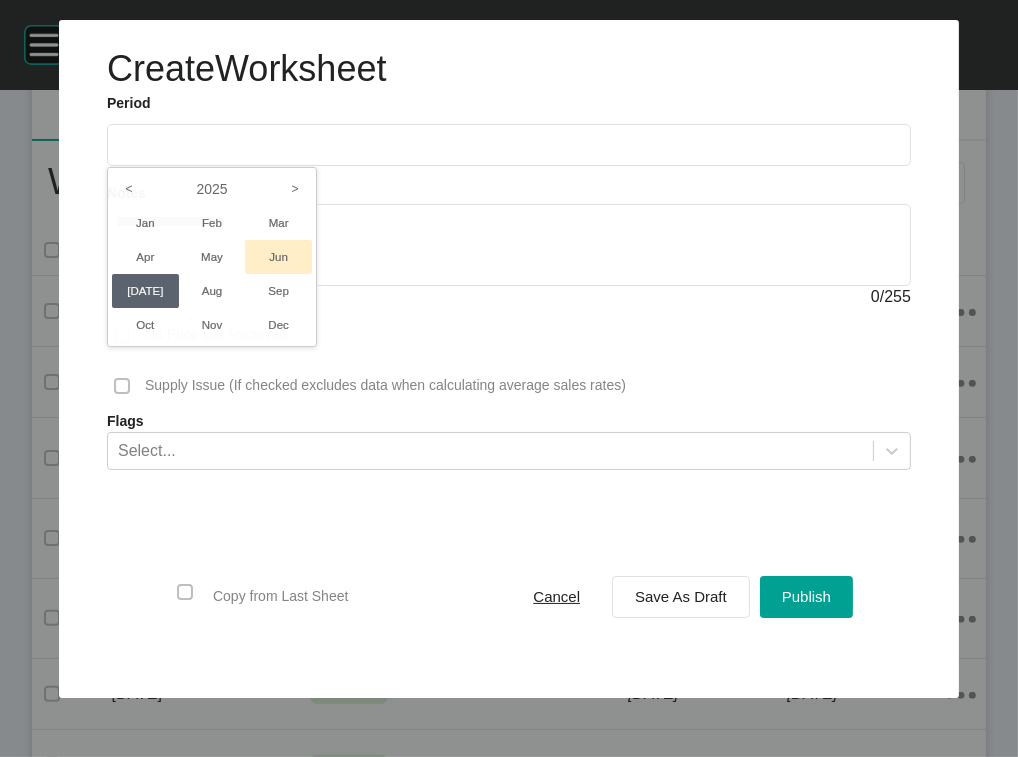 click on "Jun" at bounding box center (278, 257) 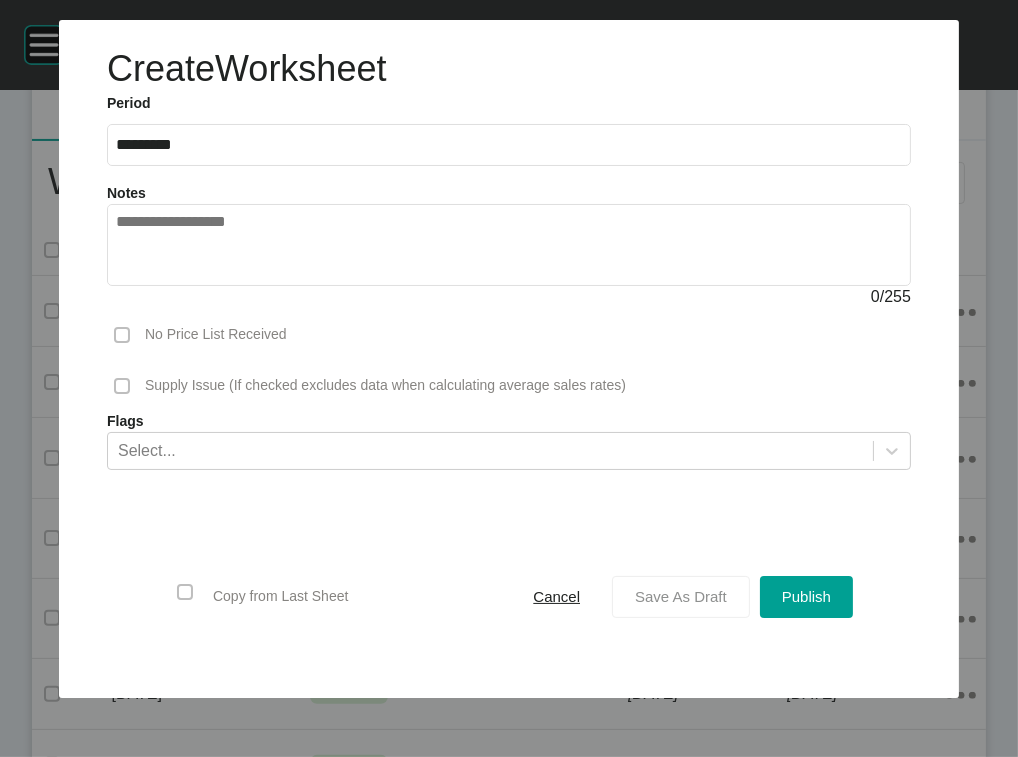 click on "Save As Draft" at bounding box center (681, 597) 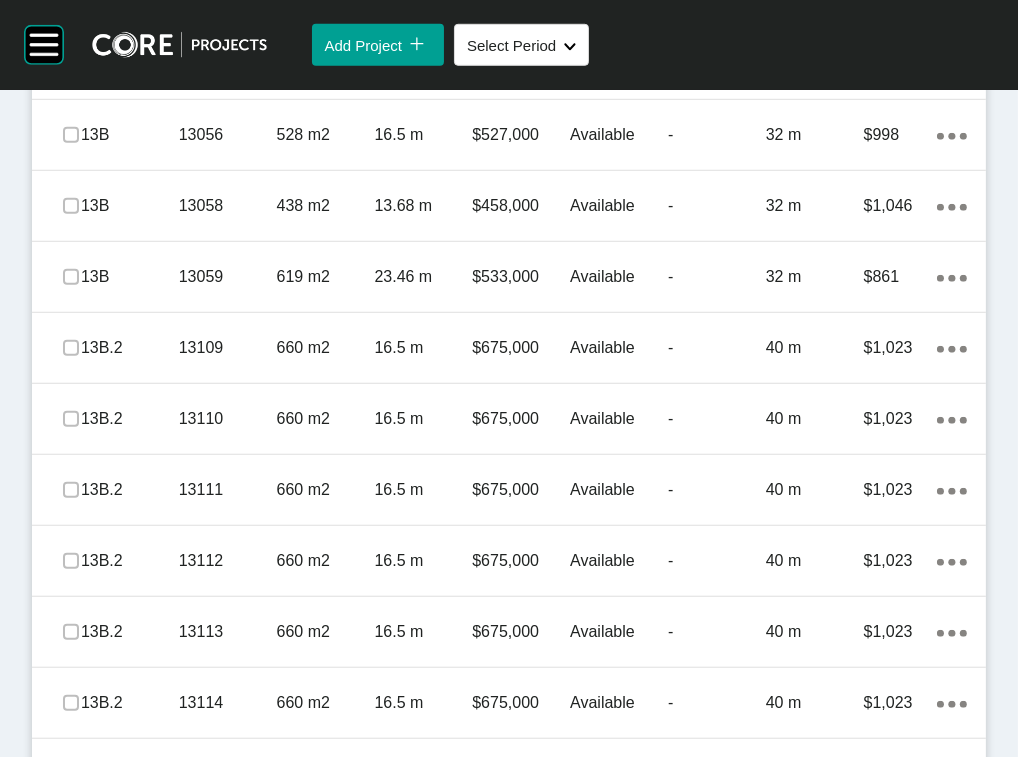 scroll, scrollTop: 1596, scrollLeft: 0, axis: vertical 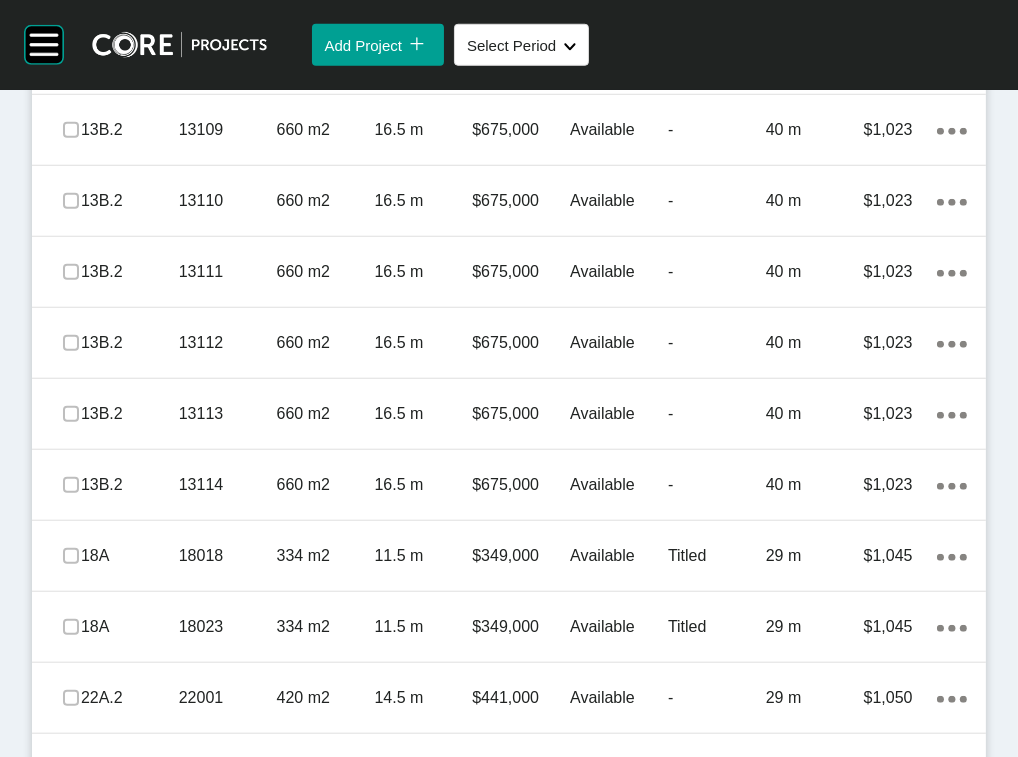click on "Action Menu Dots Copy 6 Created with Sketch." 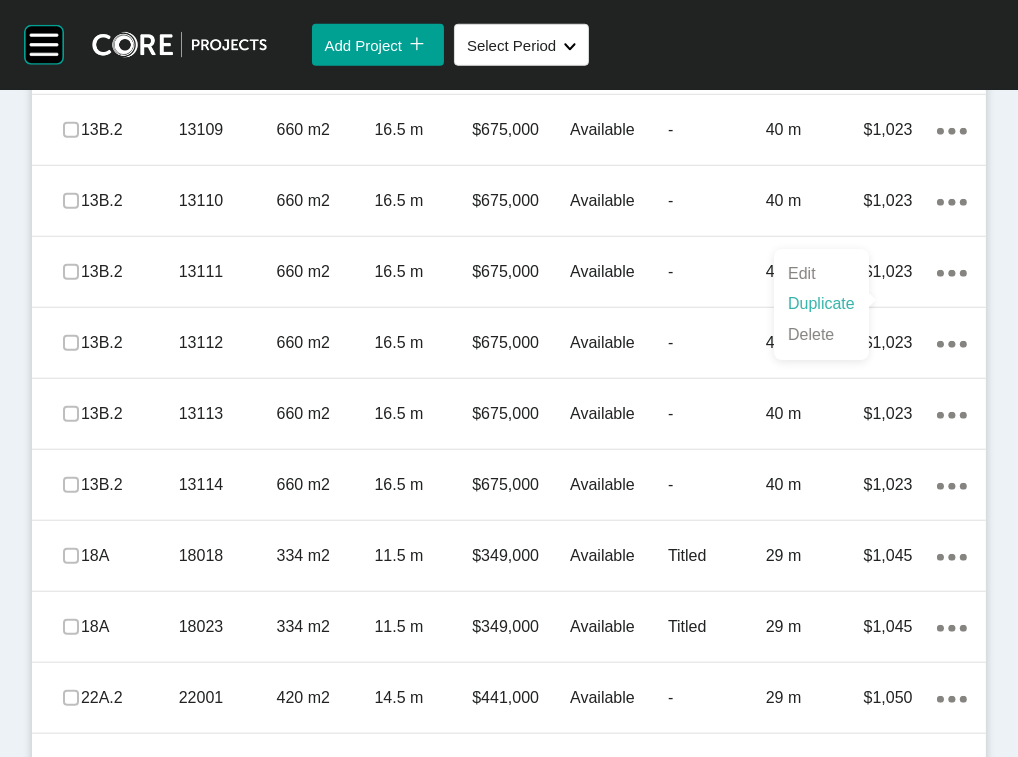 click on "Duplicate" at bounding box center [821, 304] 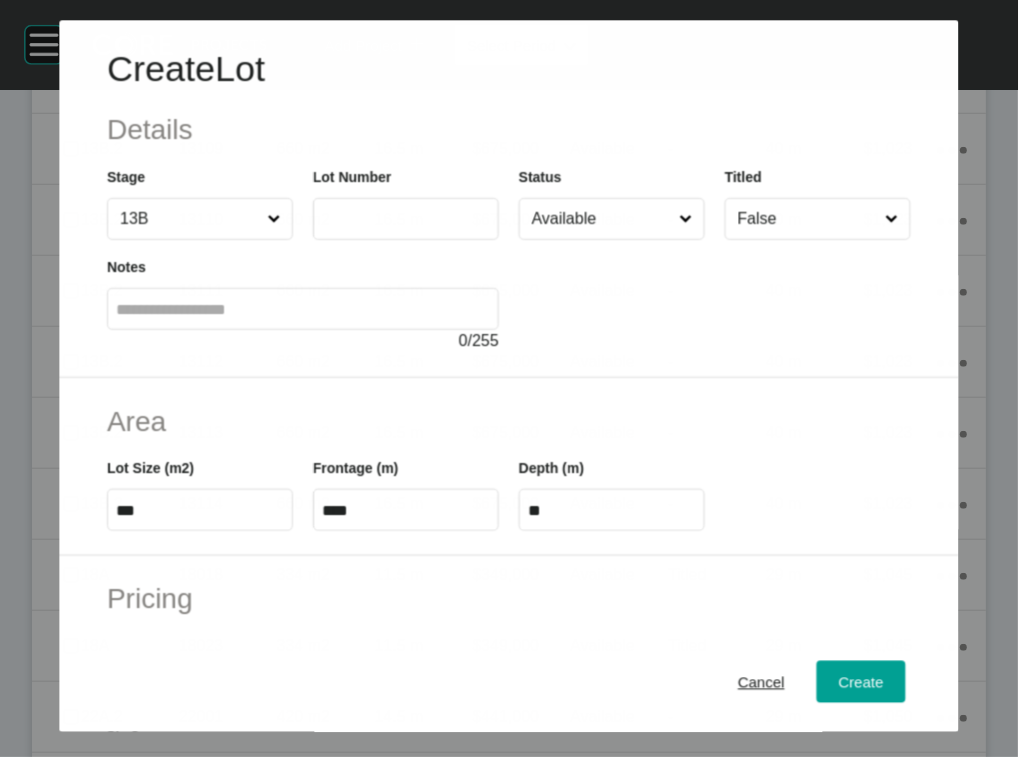 scroll, scrollTop: 1671, scrollLeft: 0, axis: vertical 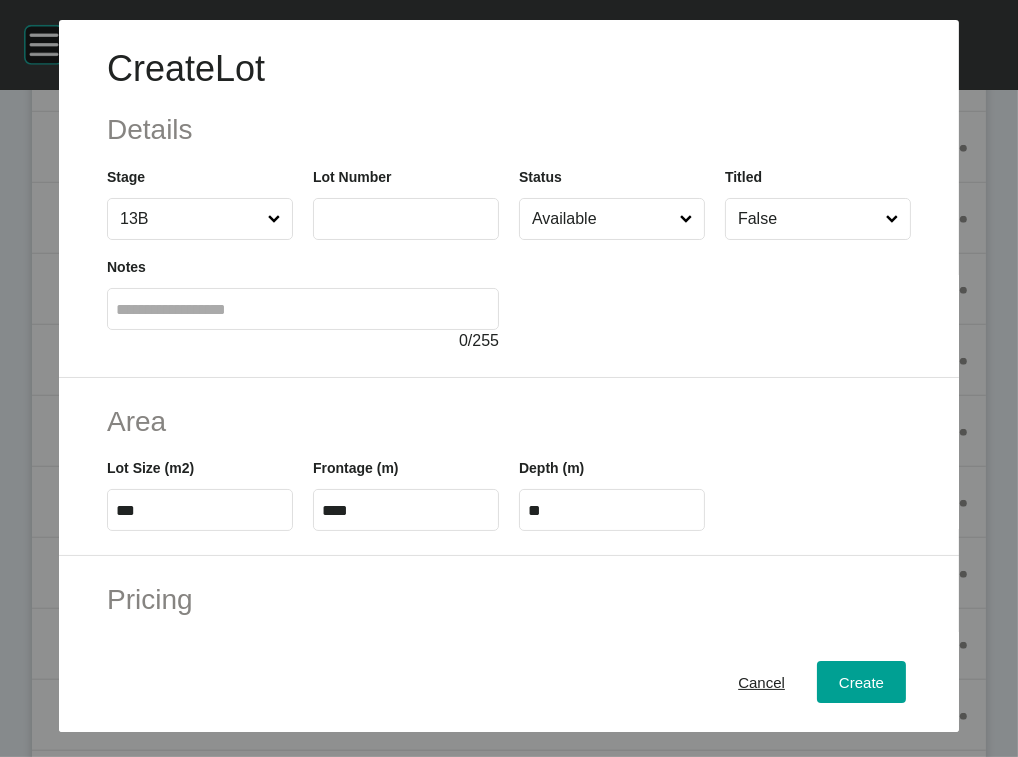 click at bounding box center [406, 219] 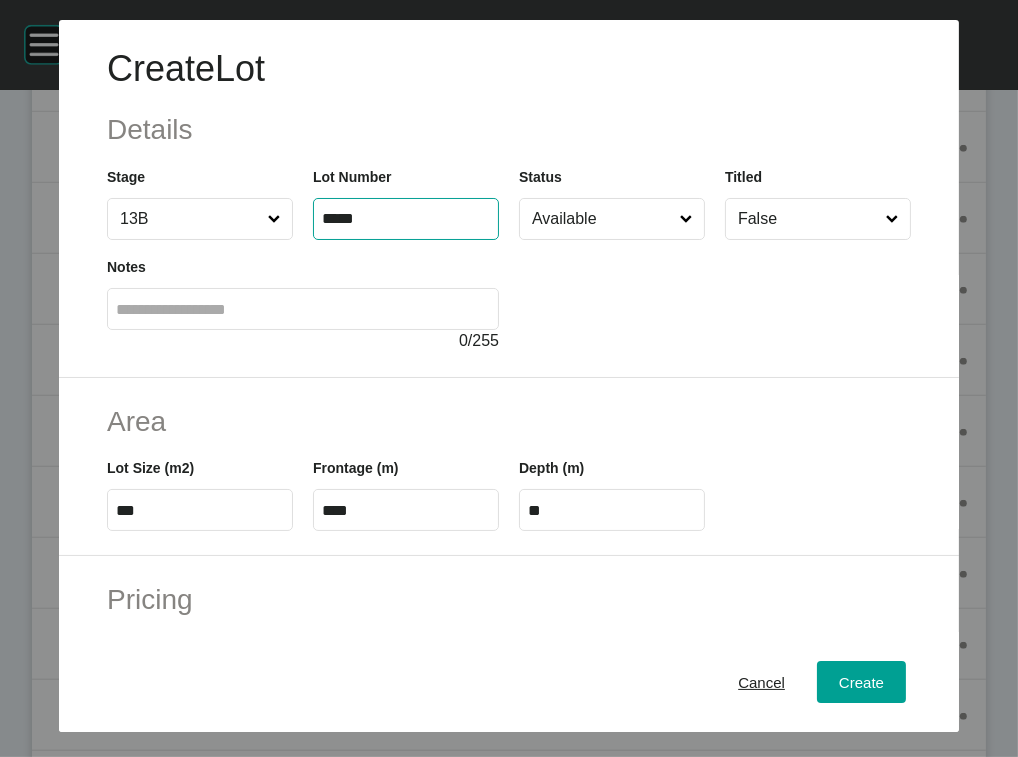 type on "*****" 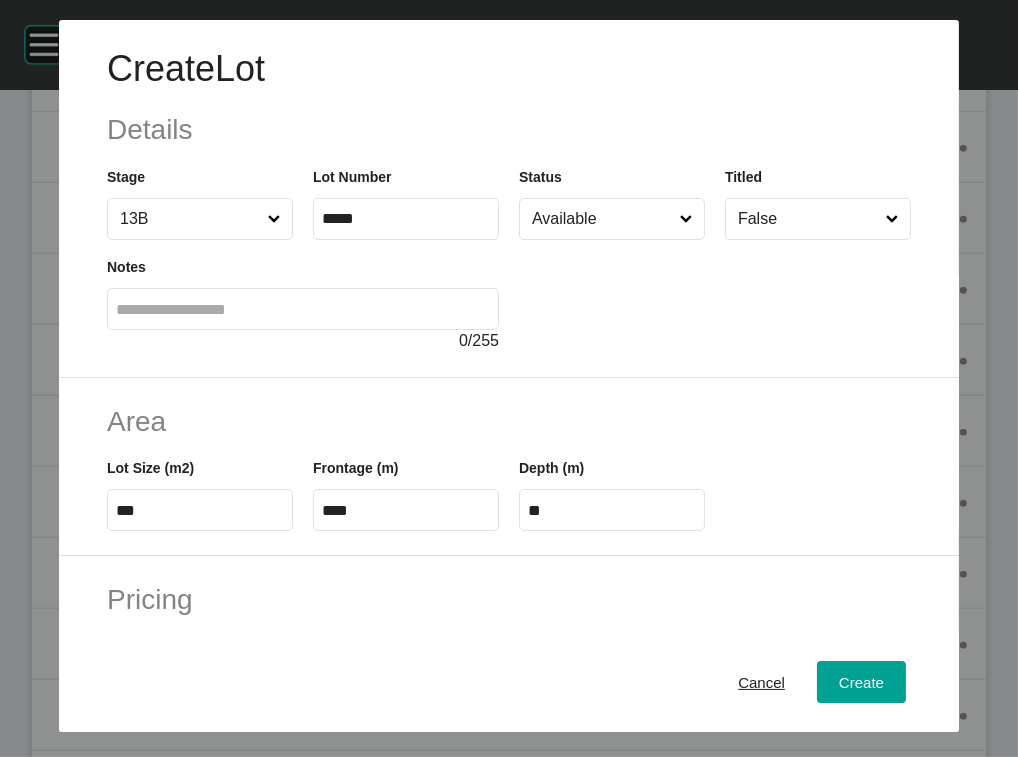 click at bounding box center [303, 309] 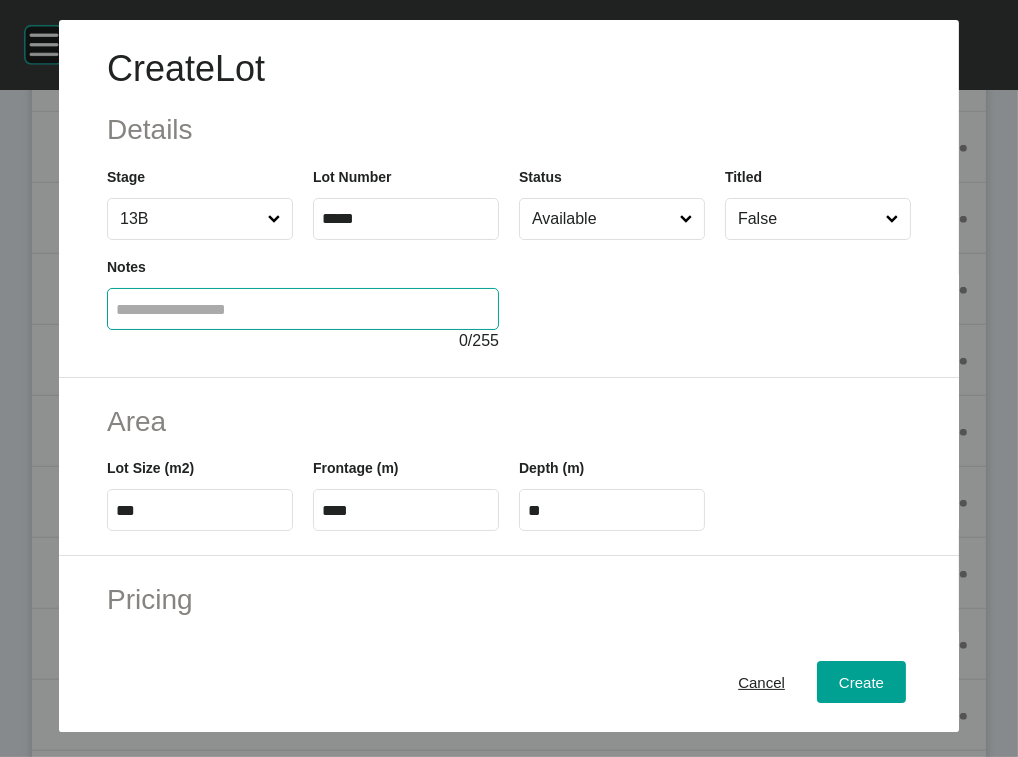 type on "*" 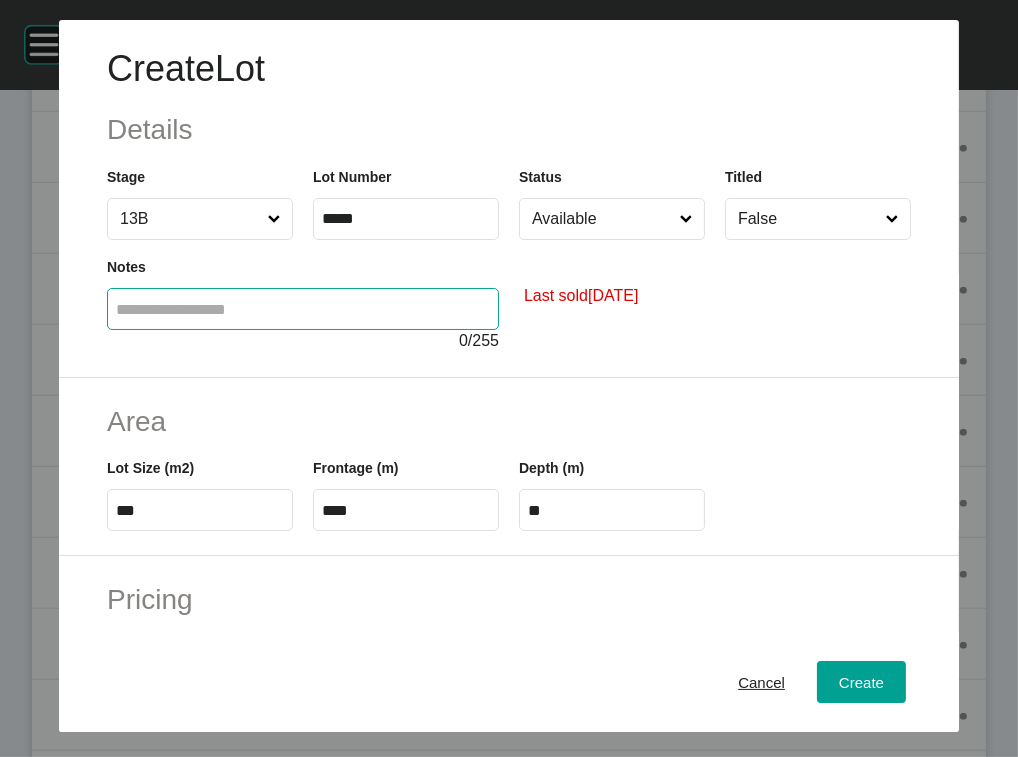click on "Available" at bounding box center (602, 219) 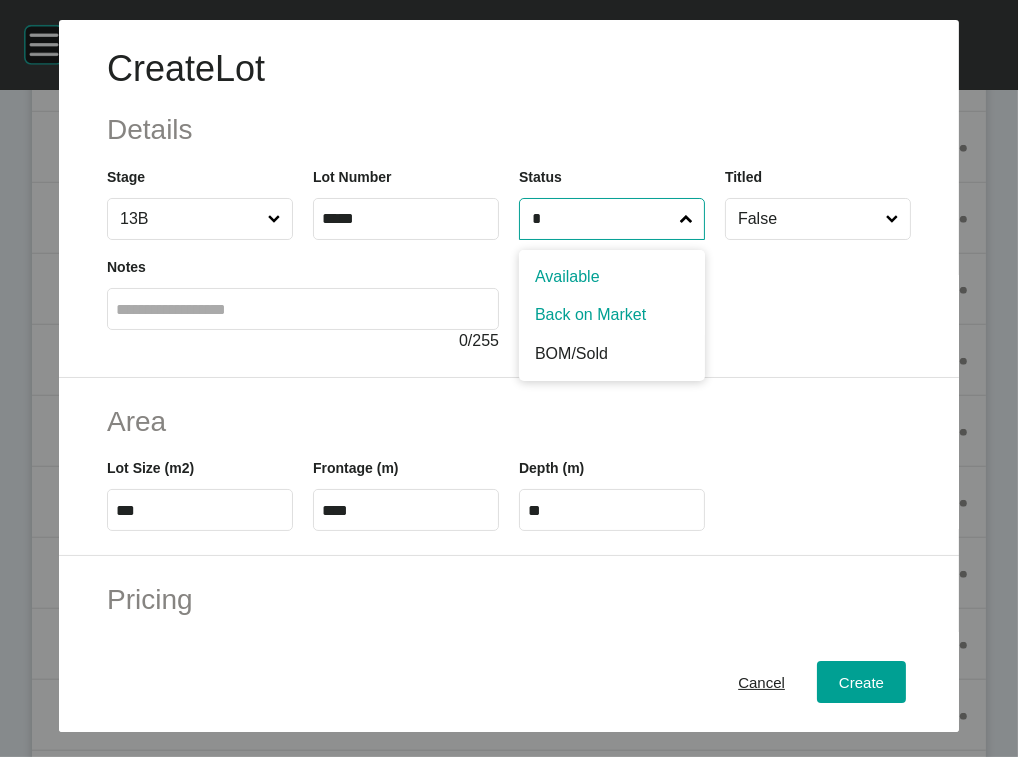 type on "*" 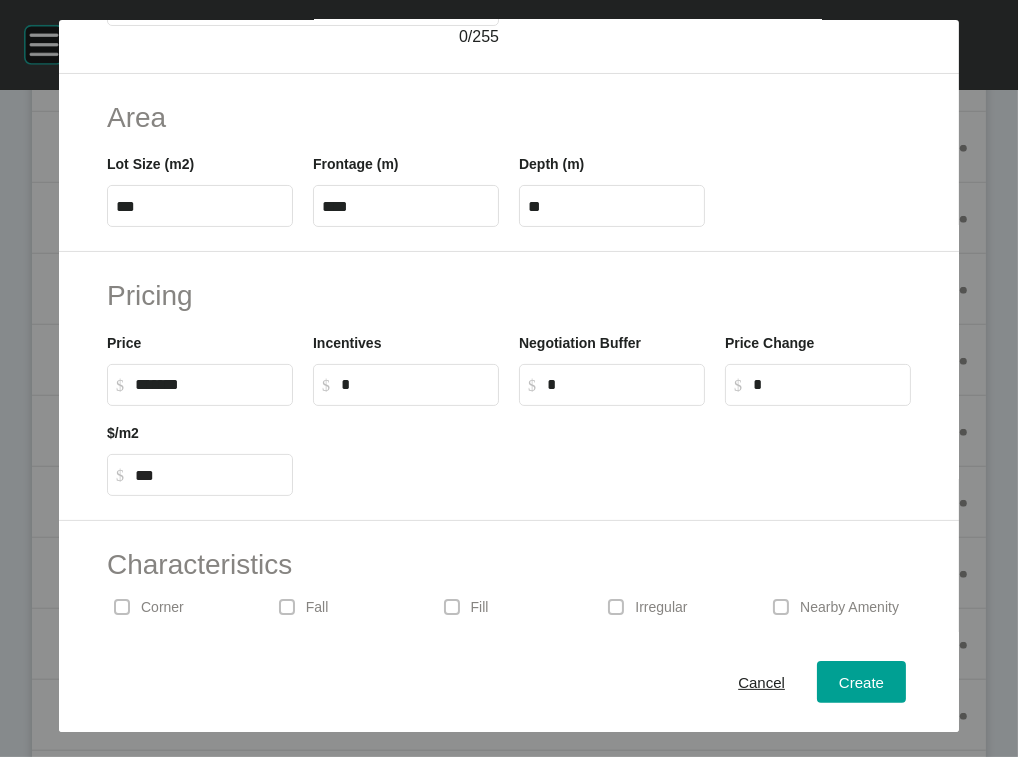 scroll, scrollTop: 309, scrollLeft: 0, axis: vertical 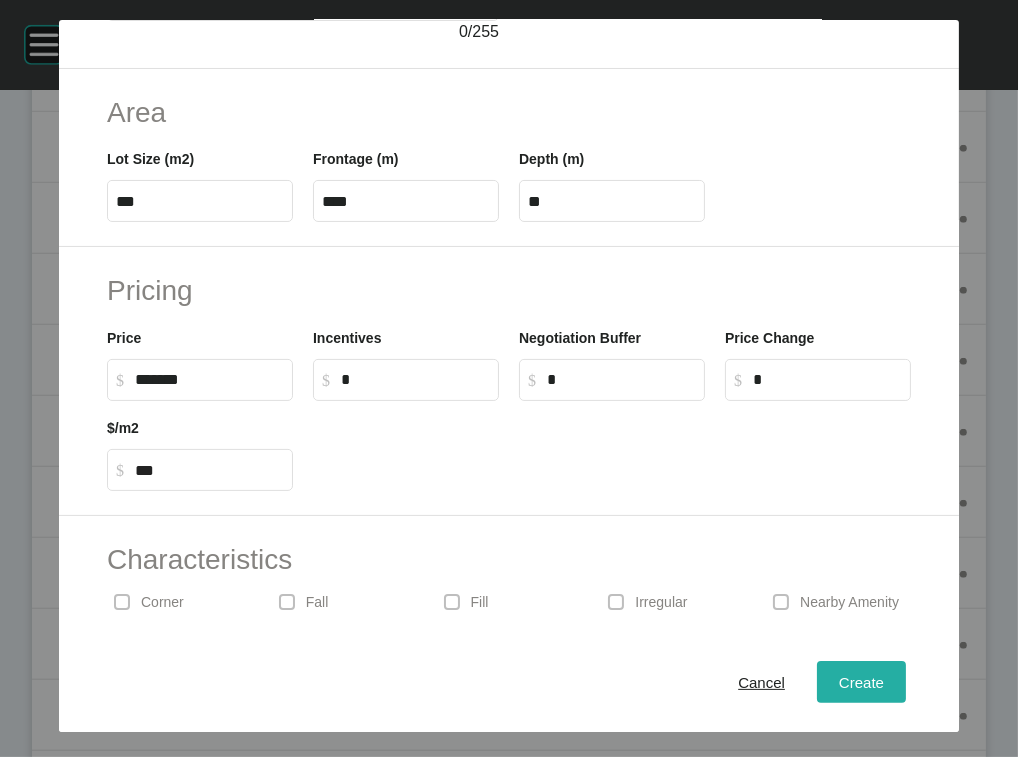 click on "Create" at bounding box center [861, 682] 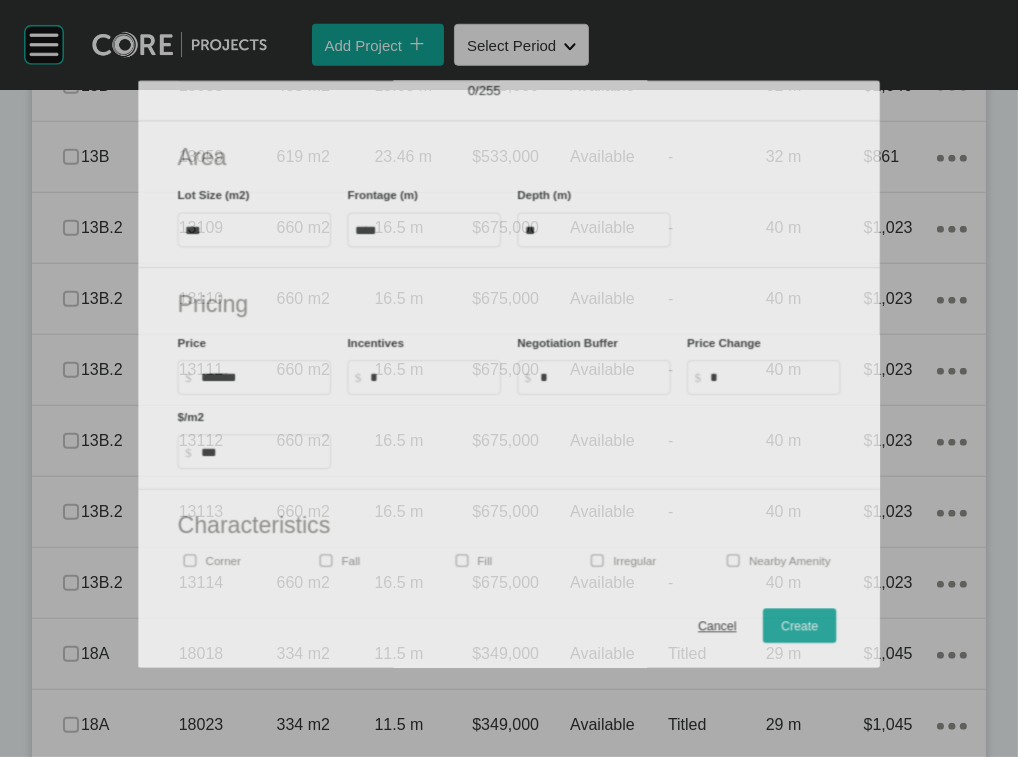 scroll, scrollTop: 1750, scrollLeft: 0, axis: vertical 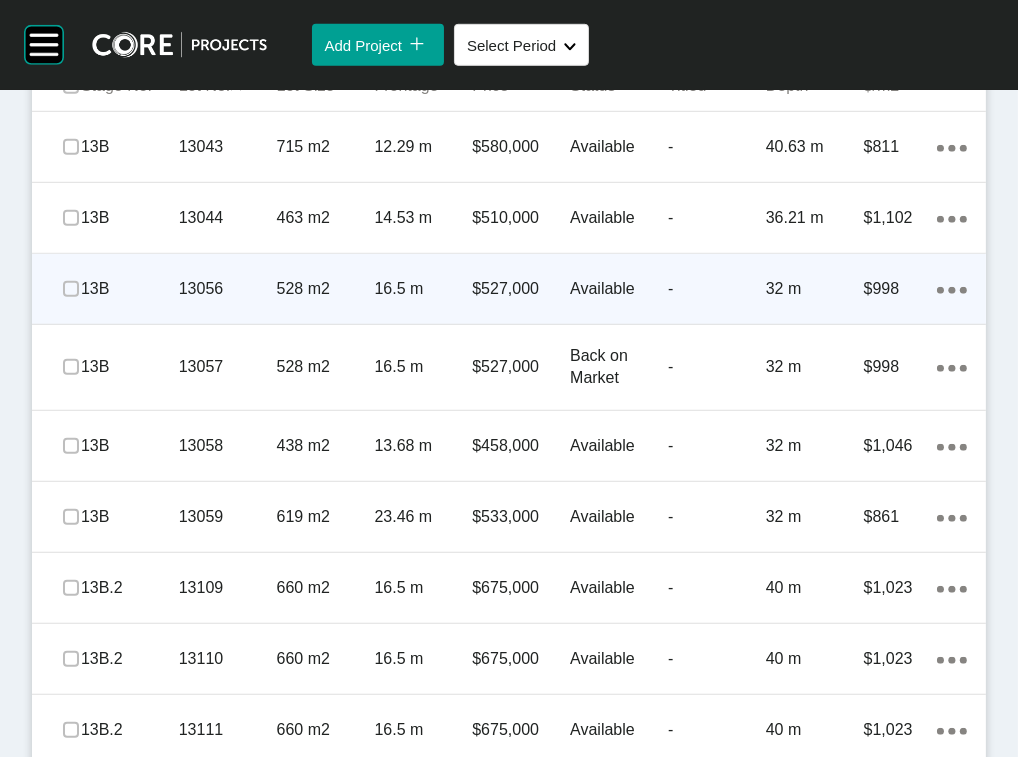 click on "Add Lot icon/tick copy 11 Created with Sketch." at bounding box center (915, 19) 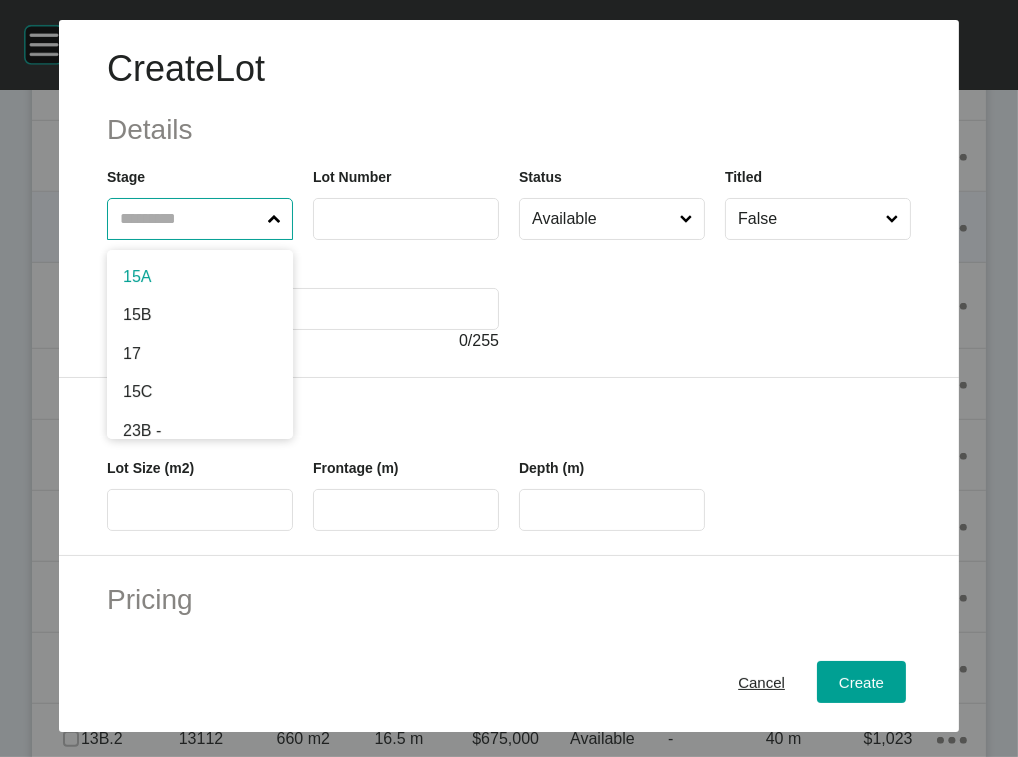 click at bounding box center [190, 219] 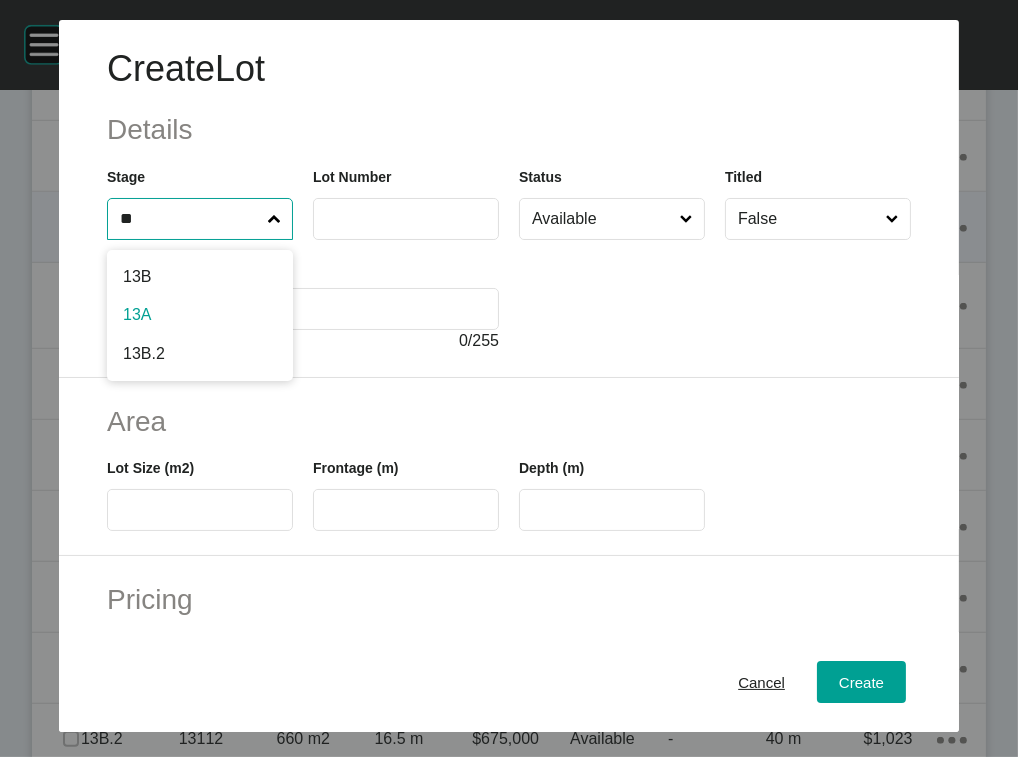 type on "**" 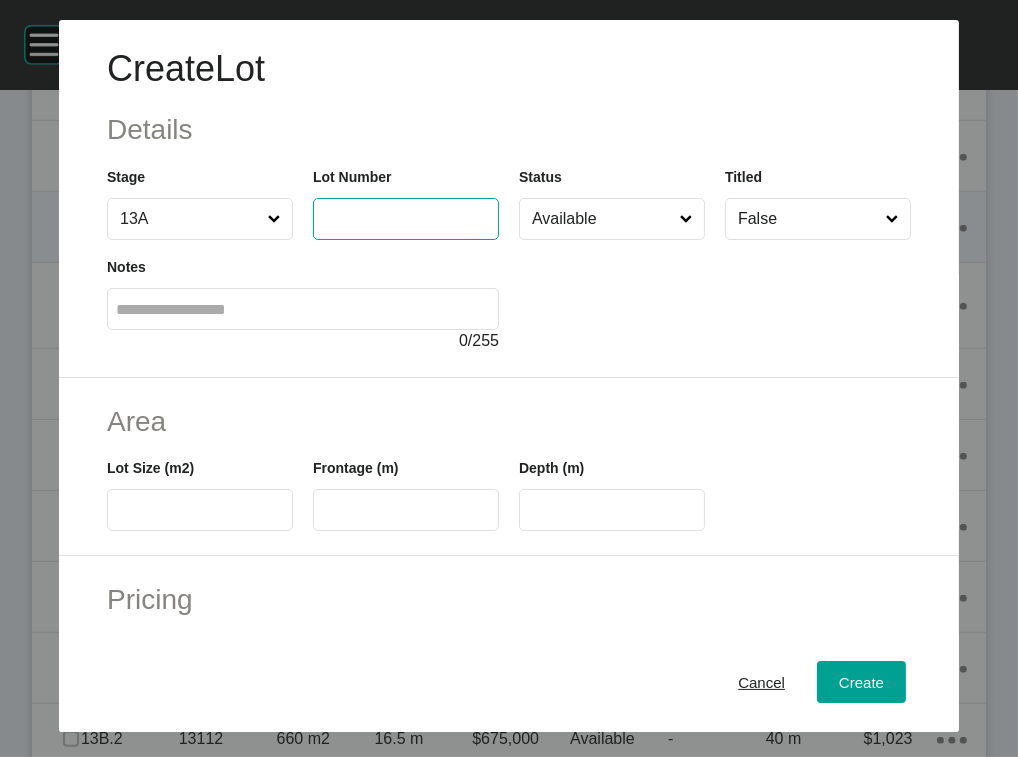 click at bounding box center (406, 218) 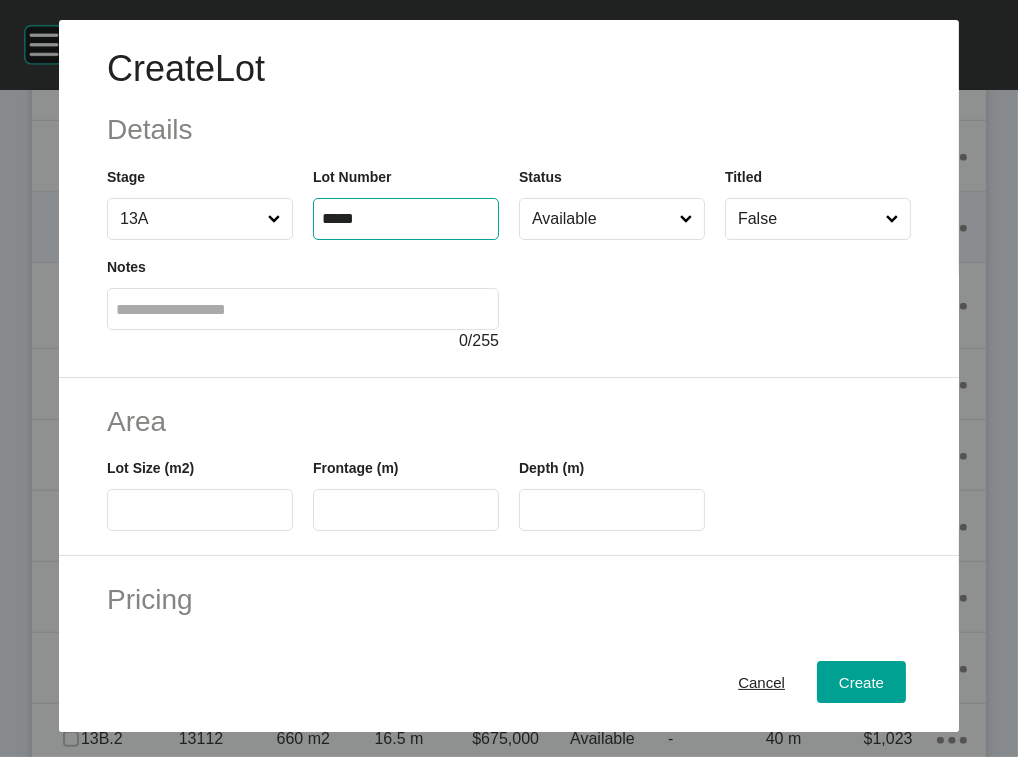 type on "*****" 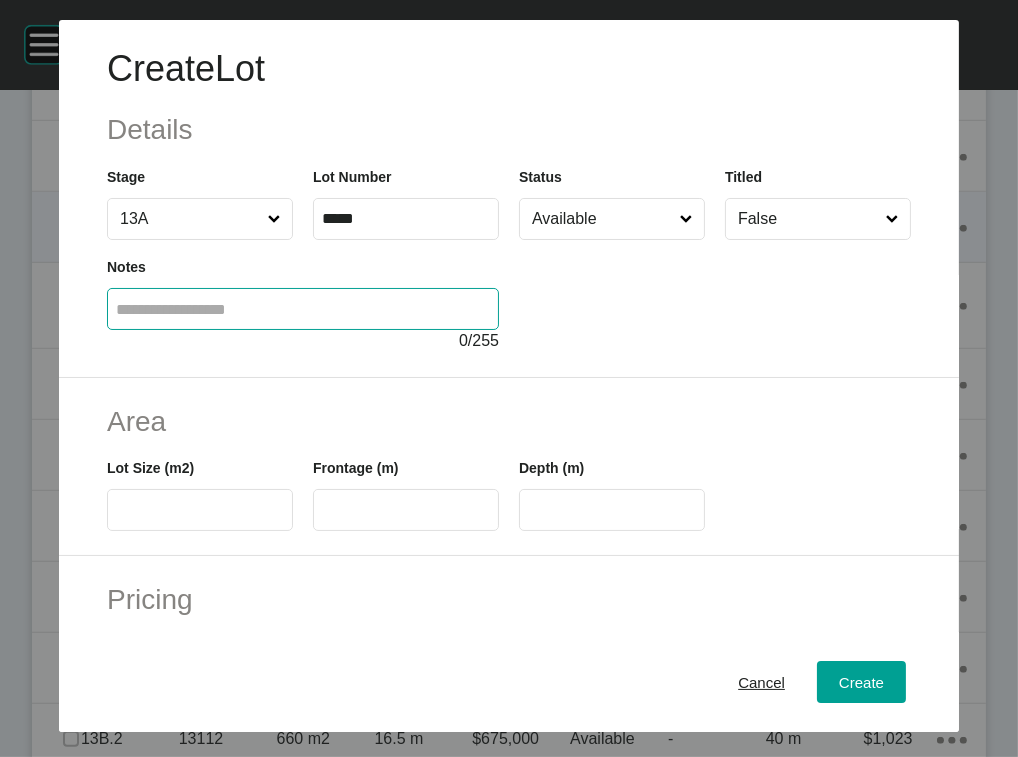 click at bounding box center [303, 309] 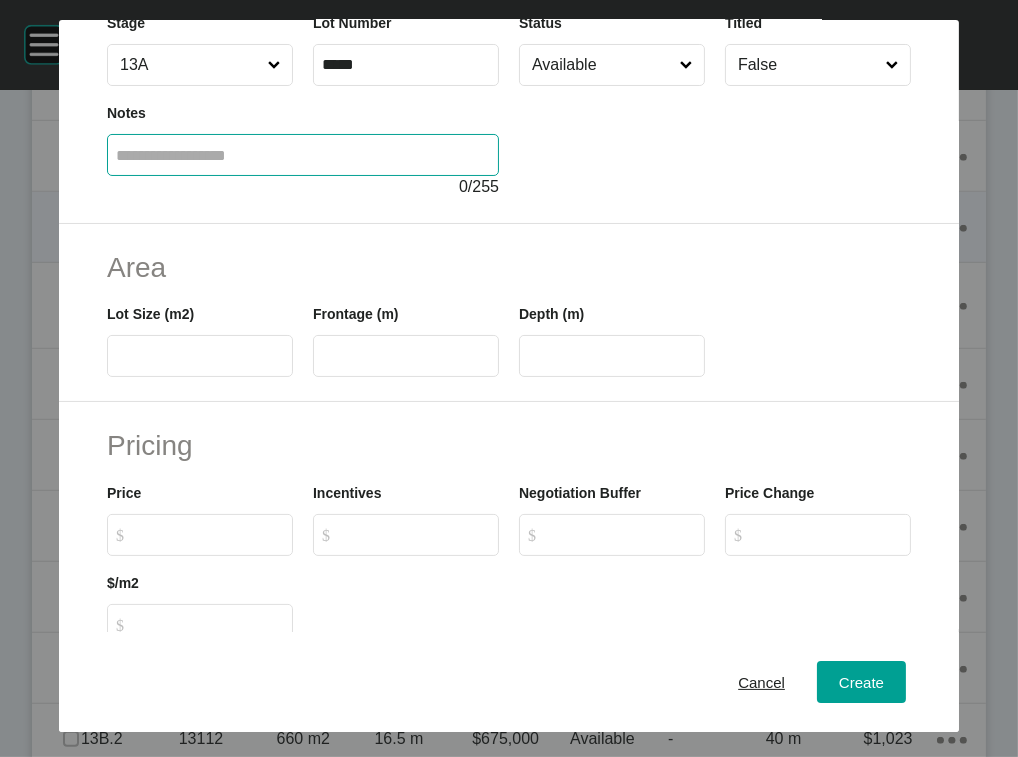 scroll, scrollTop: 161, scrollLeft: 0, axis: vertical 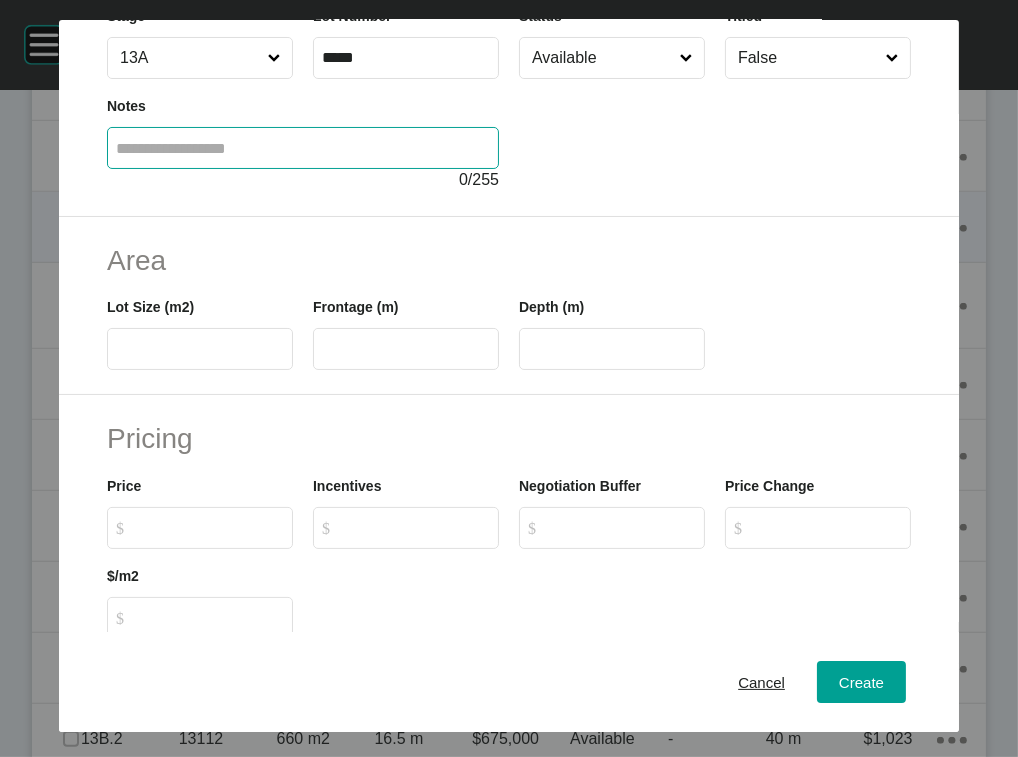 click at bounding box center [200, 349] 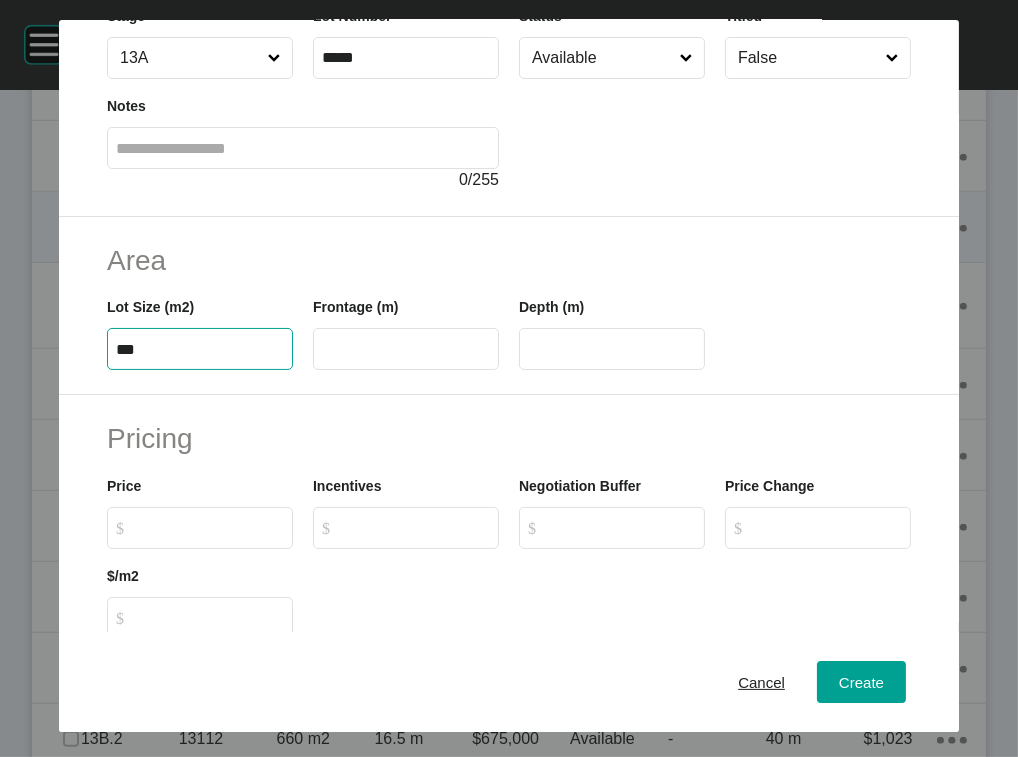 type on "***" 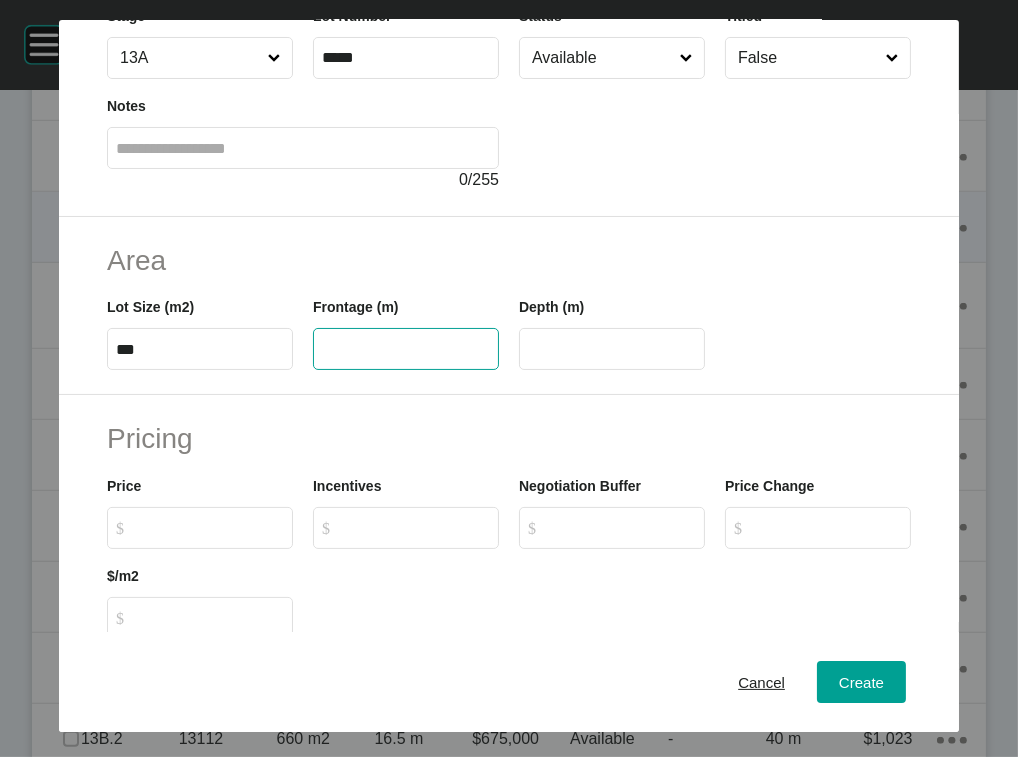 click at bounding box center [406, 349] 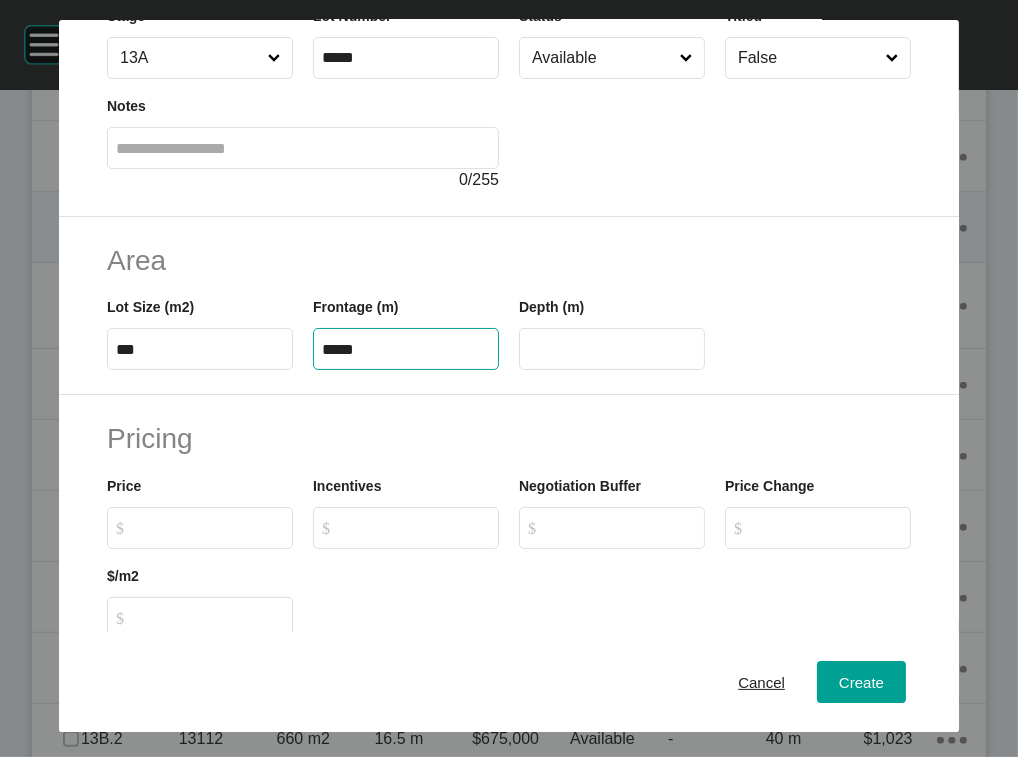 type on "*****" 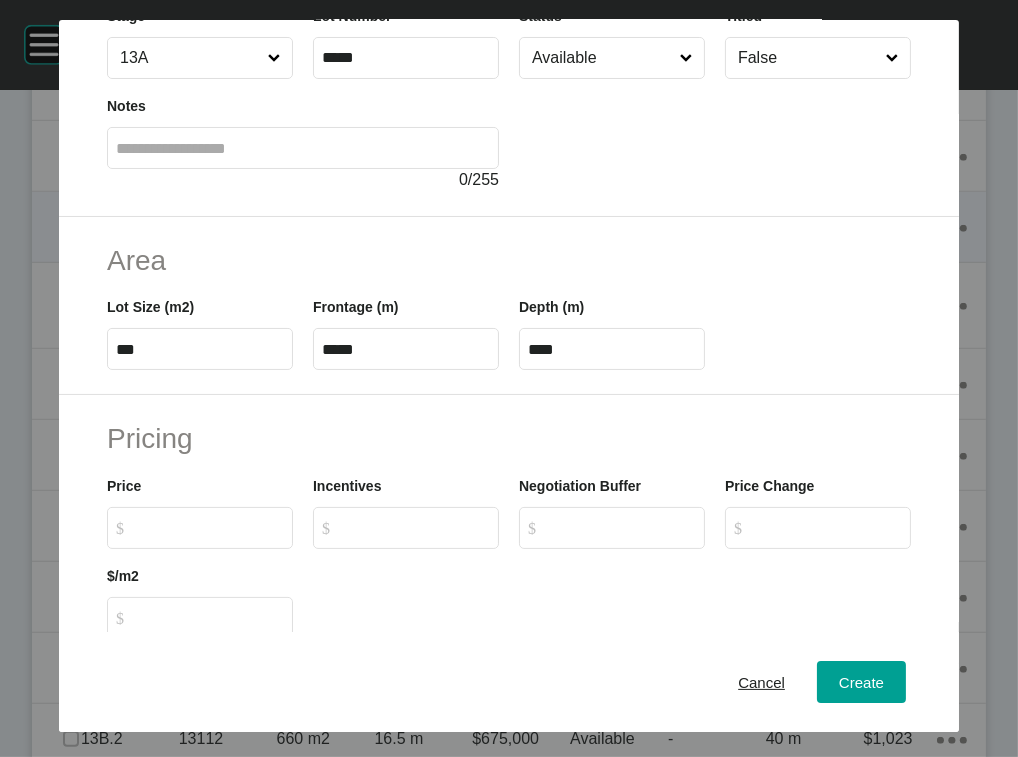 click on "****" at bounding box center [612, 349] 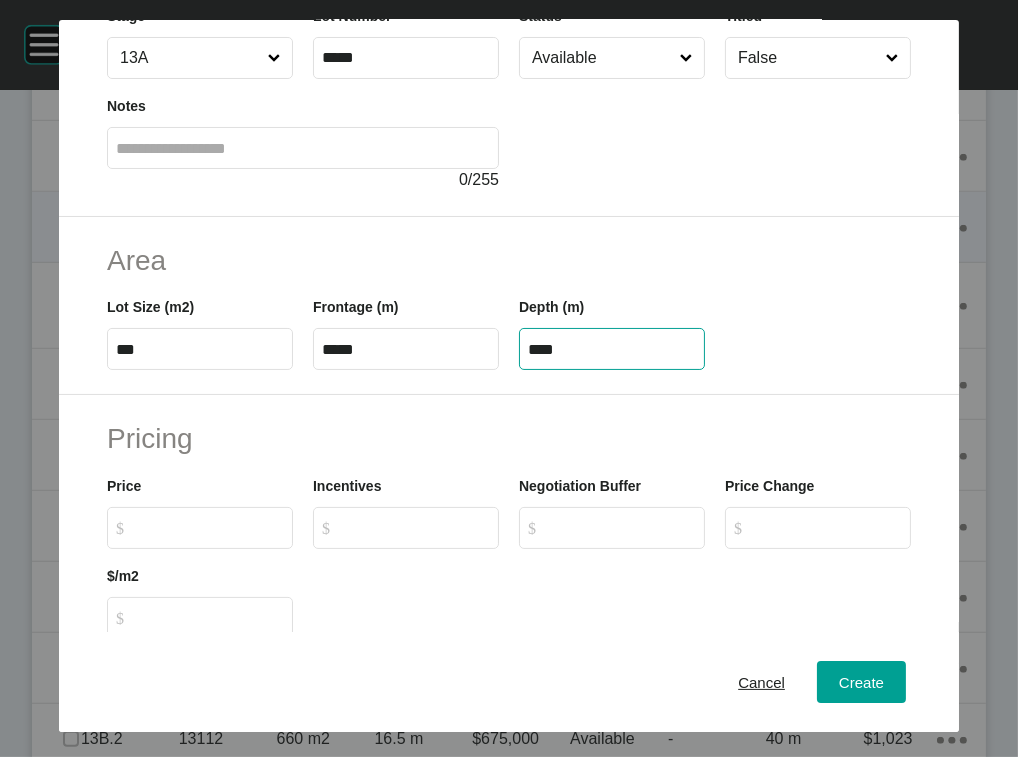 drag, startPoint x: 617, startPoint y: 477, endPoint x: 474, endPoint y: 491, distance: 143.68369 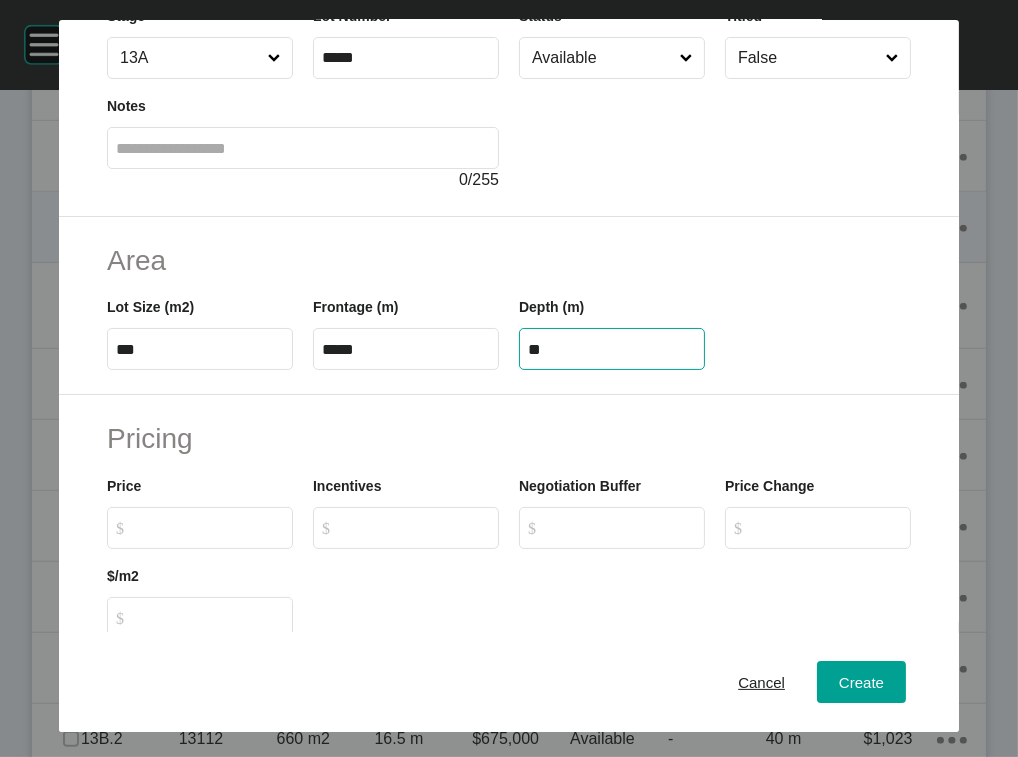 type on "**" 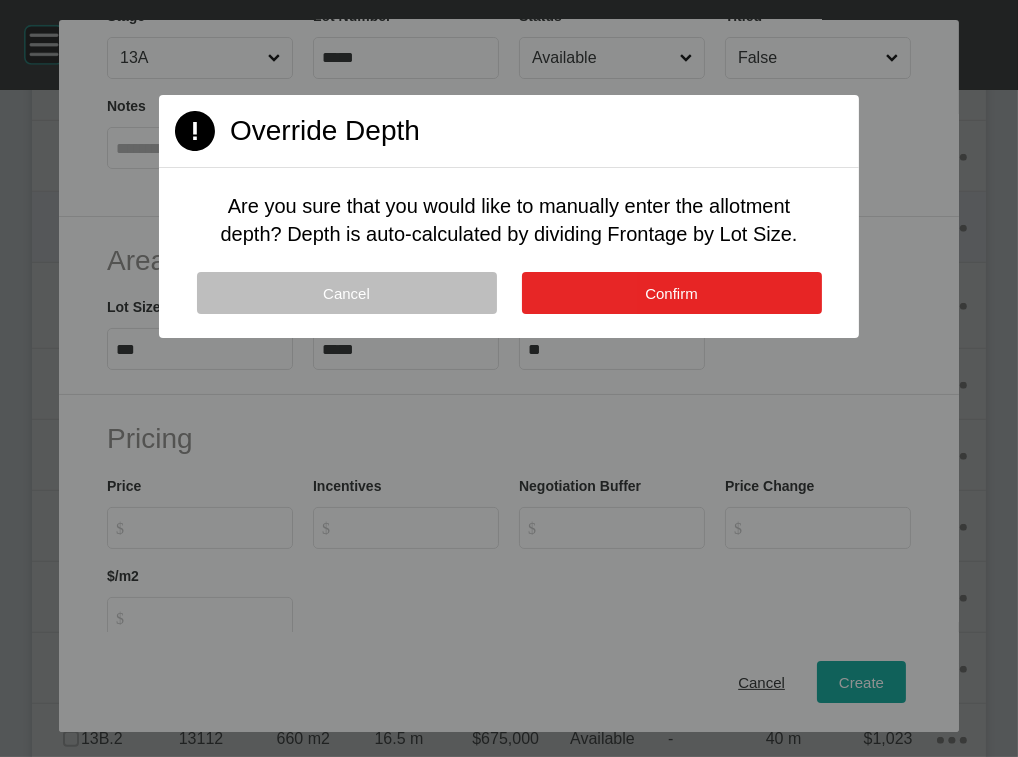 click on "Confirm" at bounding box center [672, 293] 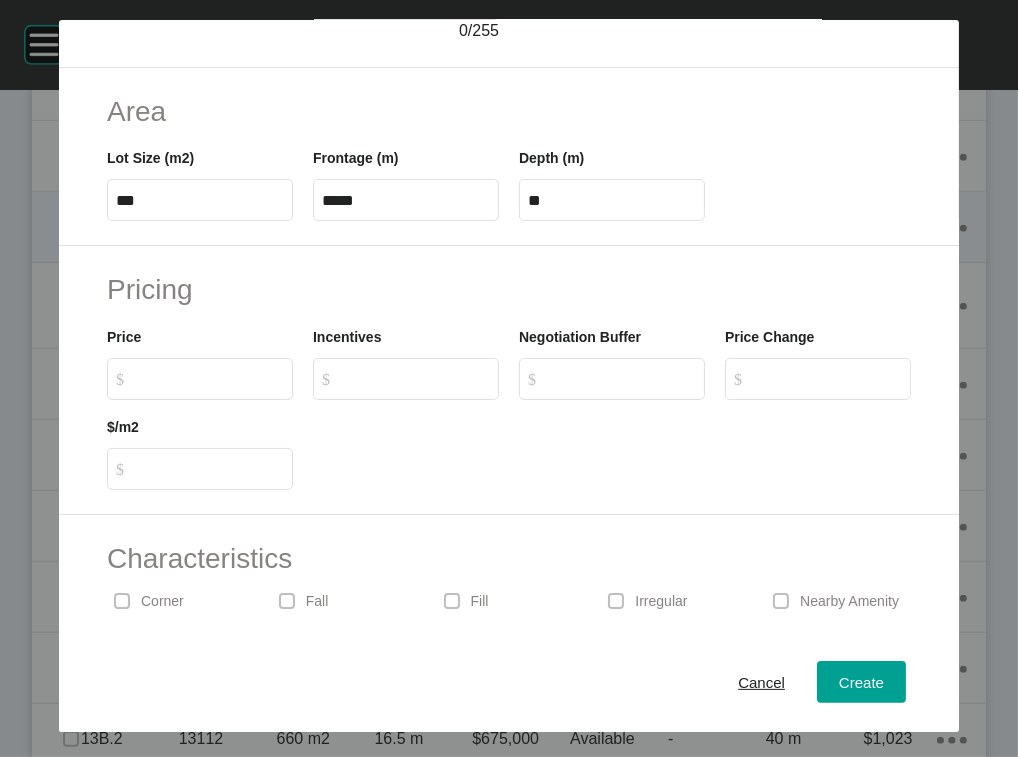 scroll, scrollTop: 312, scrollLeft: 0, axis: vertical 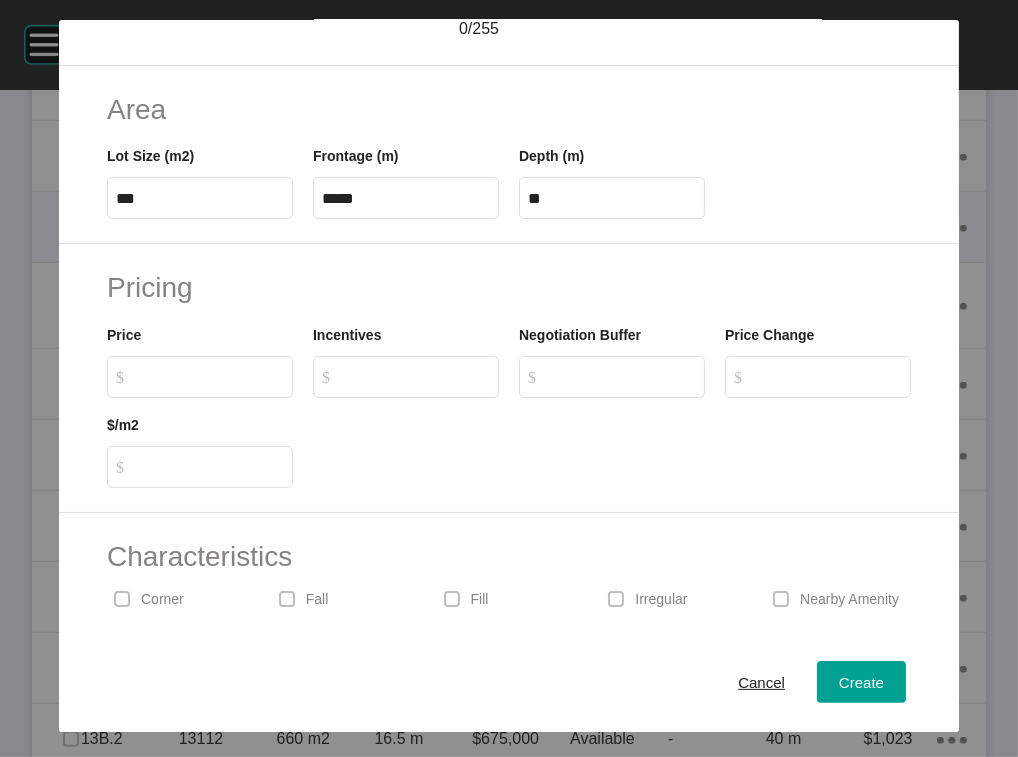 click on "$ Created with Sketch. $" at bounding box center [200, 377] 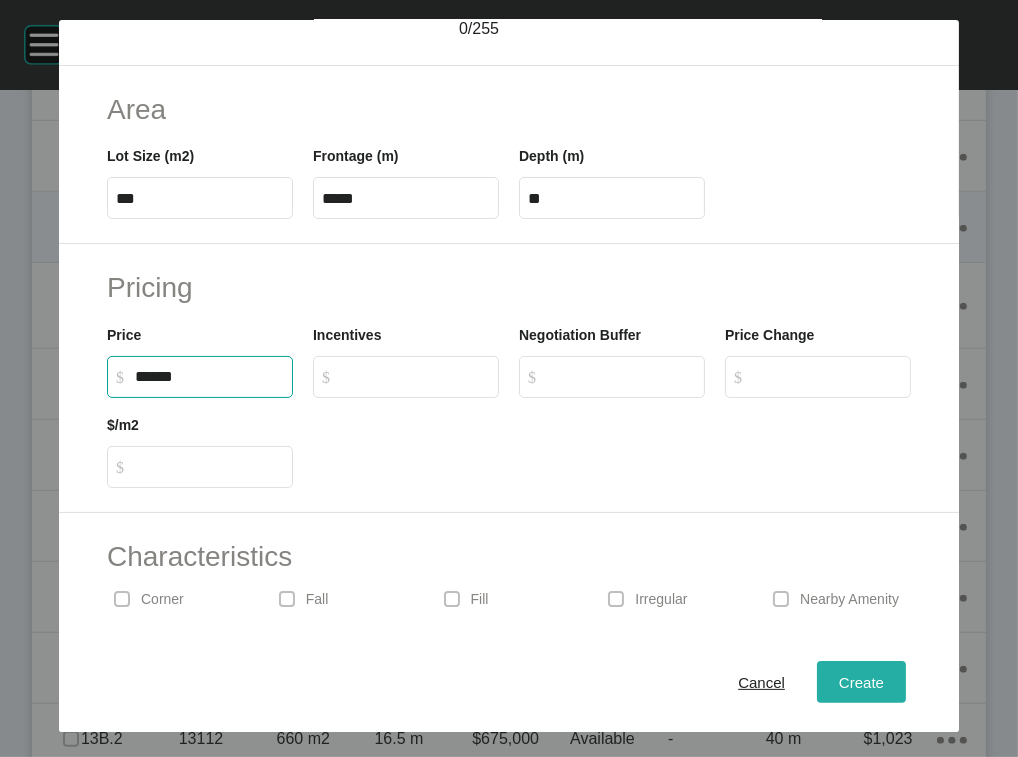 type on "******" 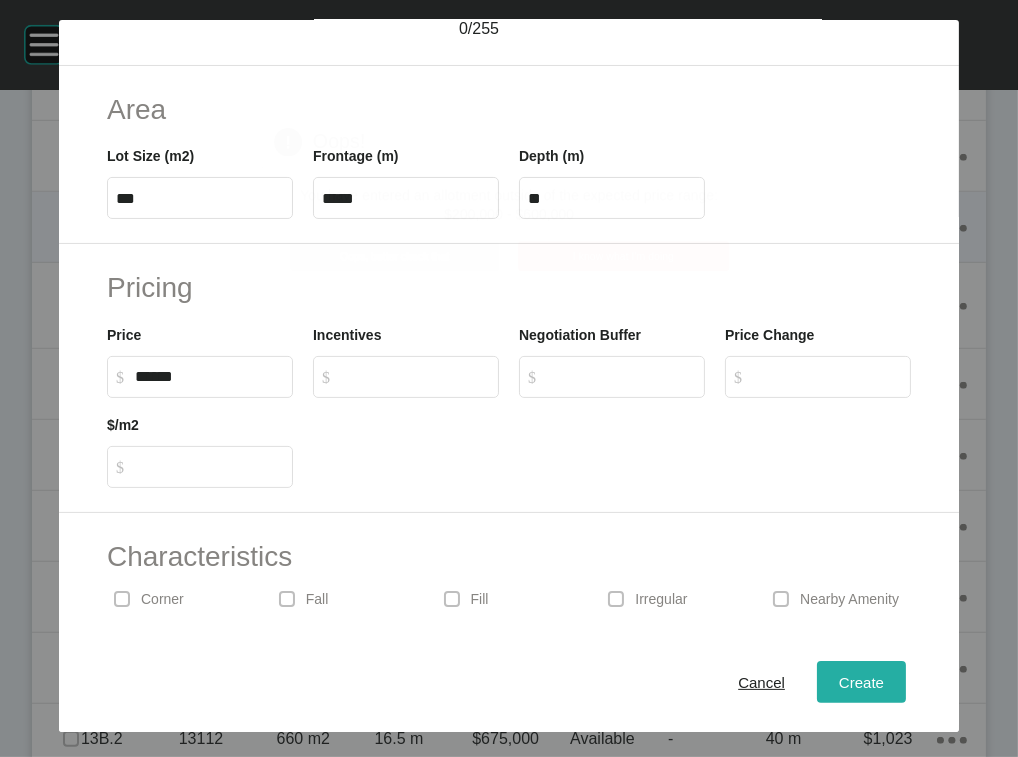click on "Create  Lot Details Stage 13A Lot Number ***** Status Available Titled False Notes 0 / 255 Area Lot Size (m2) *** Frontage (m) ***** Depth (m) ** Pricing Price $ Created with Sketch. $ ****** Incentives $ Created with Sketch. $ Negotiation Buffer $ Created with Sketch. $ Price Change $ Created with Sketch. $ $/m2 $ Created with Sketch. $ Characteristics Corner Fall Fill Irregular Nearby [GEOGRAPHIC_DATA] / Wetlands Powerlines Substation Double Storey Orientation Cancel Create Page 1 Created with Sketch.   Oops! You have entered an allotment outside of the expected price range: $200,000 - $600,000 Oops, better check that I know what I'm doing" at bounding box center [509, 378] 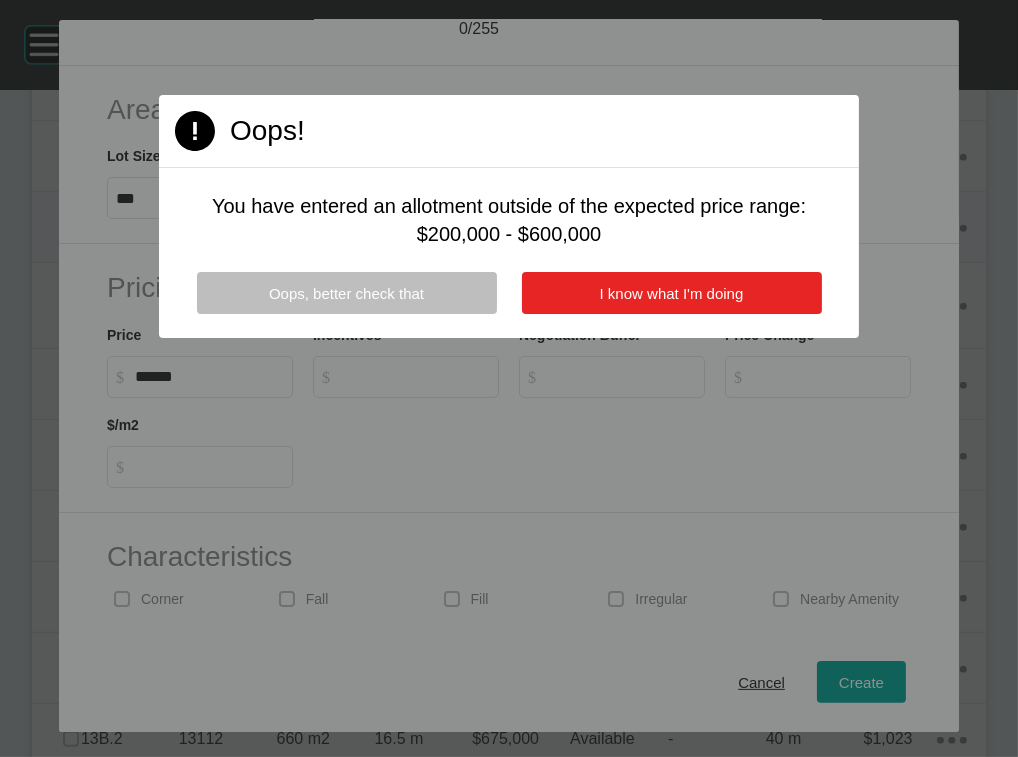 click on "I know what I'm doing" at bounding box center (672, 293) 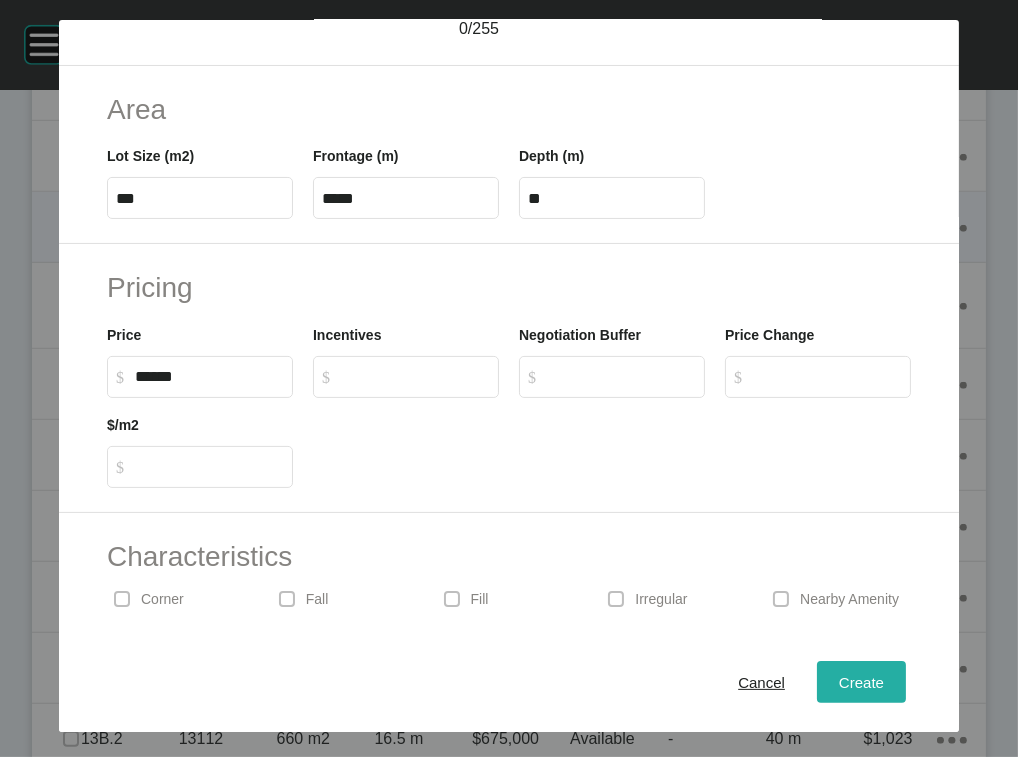click on "Create" at bounding box center [861, 682] 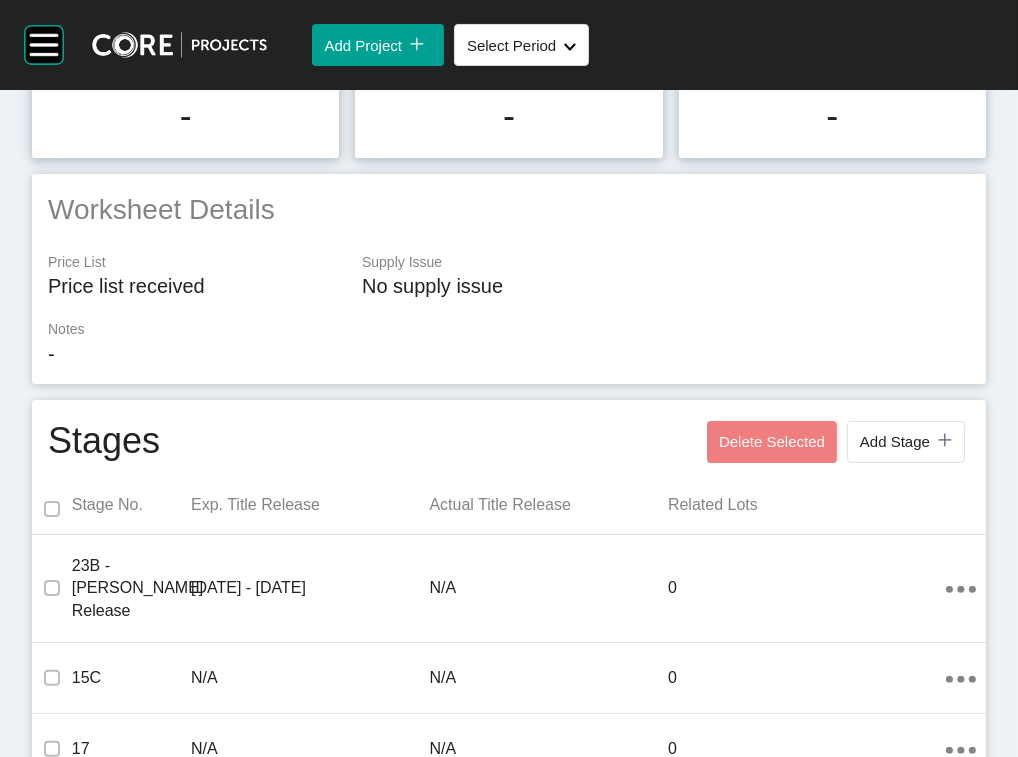 scroll, scrollTop: 1378, scrollLeft: 0, axis: vertical 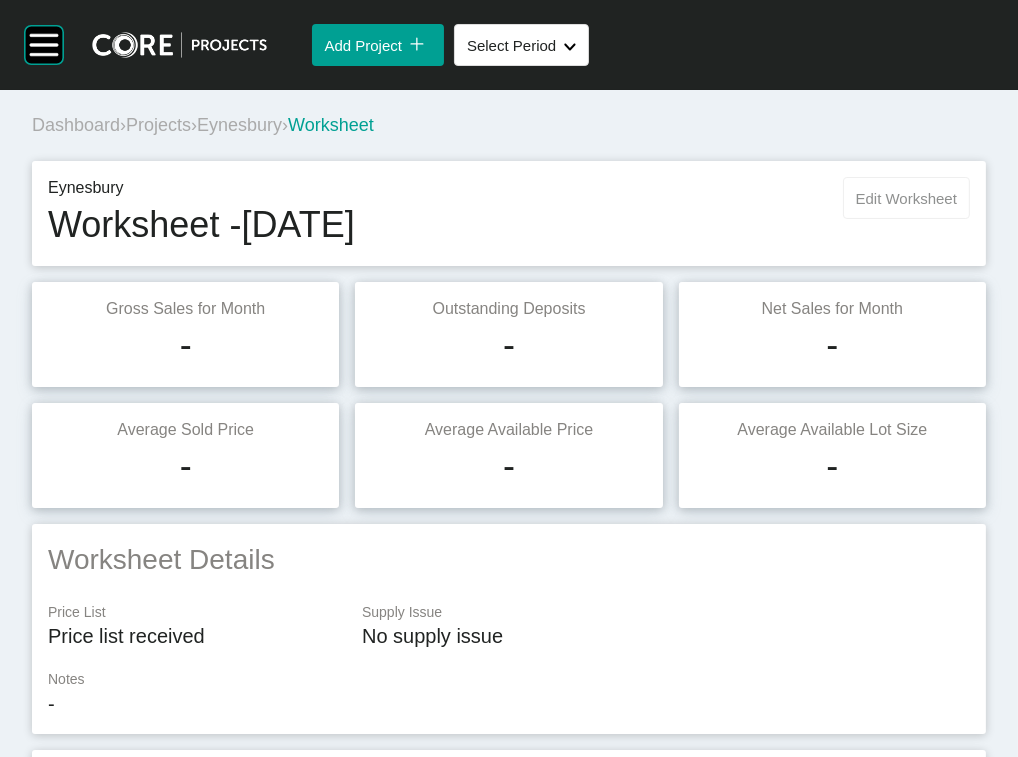 click on "Edit Worksheet" at bounding box center [906, 198] 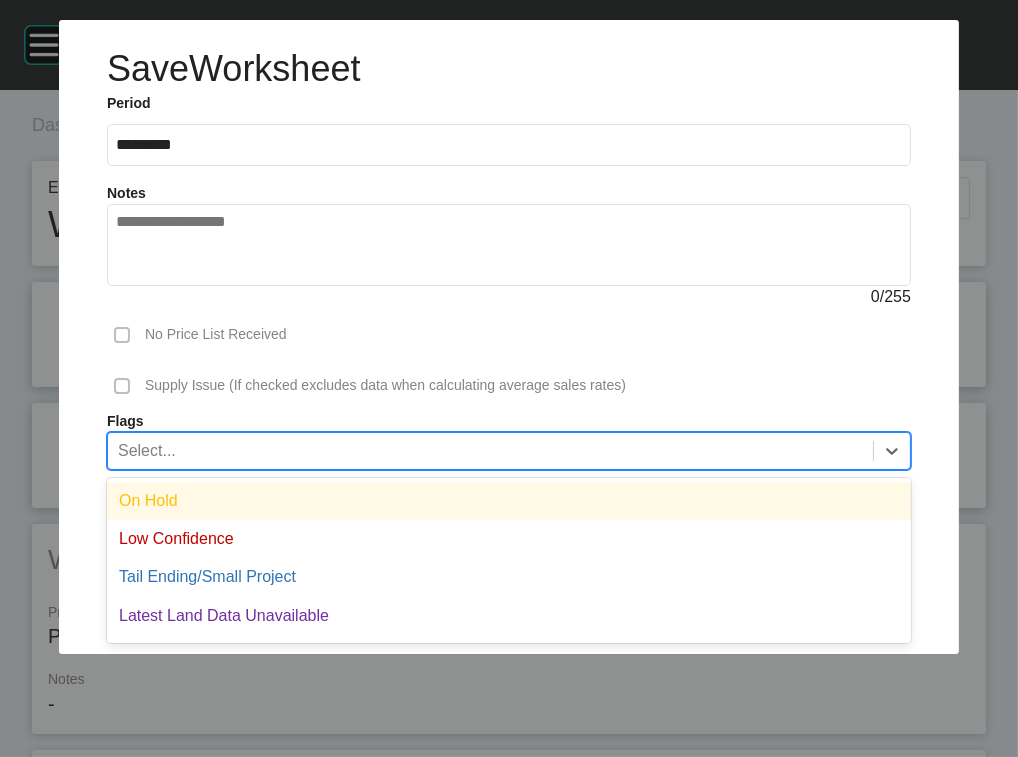 scroll, scrollTop: 42, scrollLeft: 0, axis: vertical 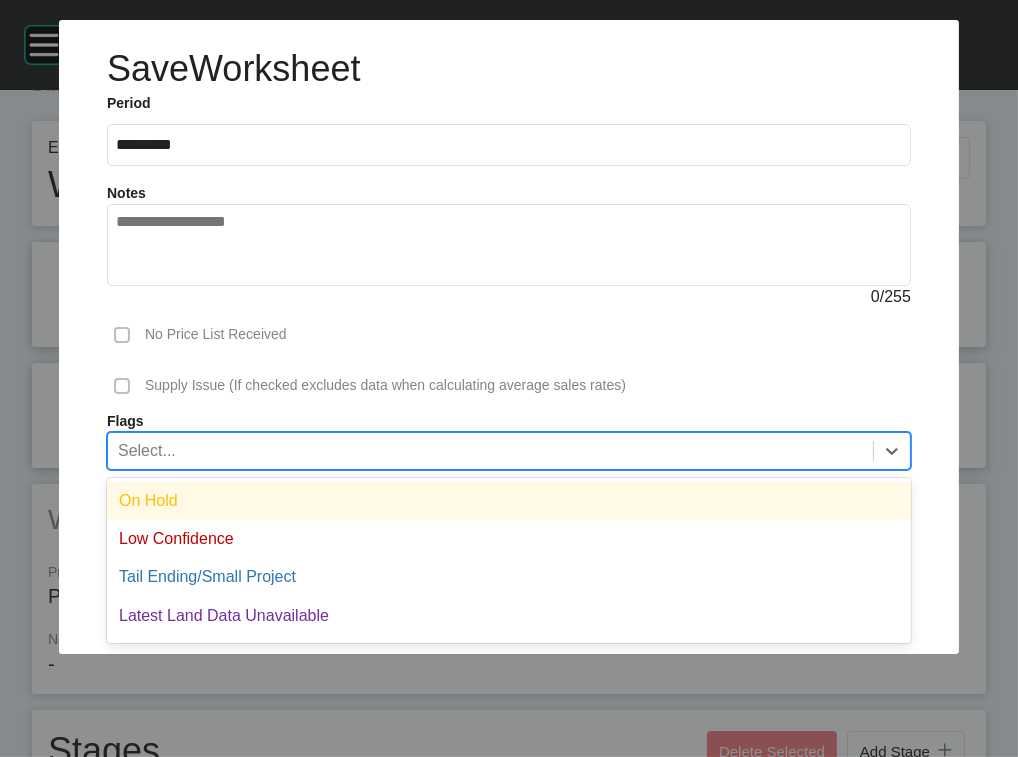click on "Select..." at bounding box center [490, 450] 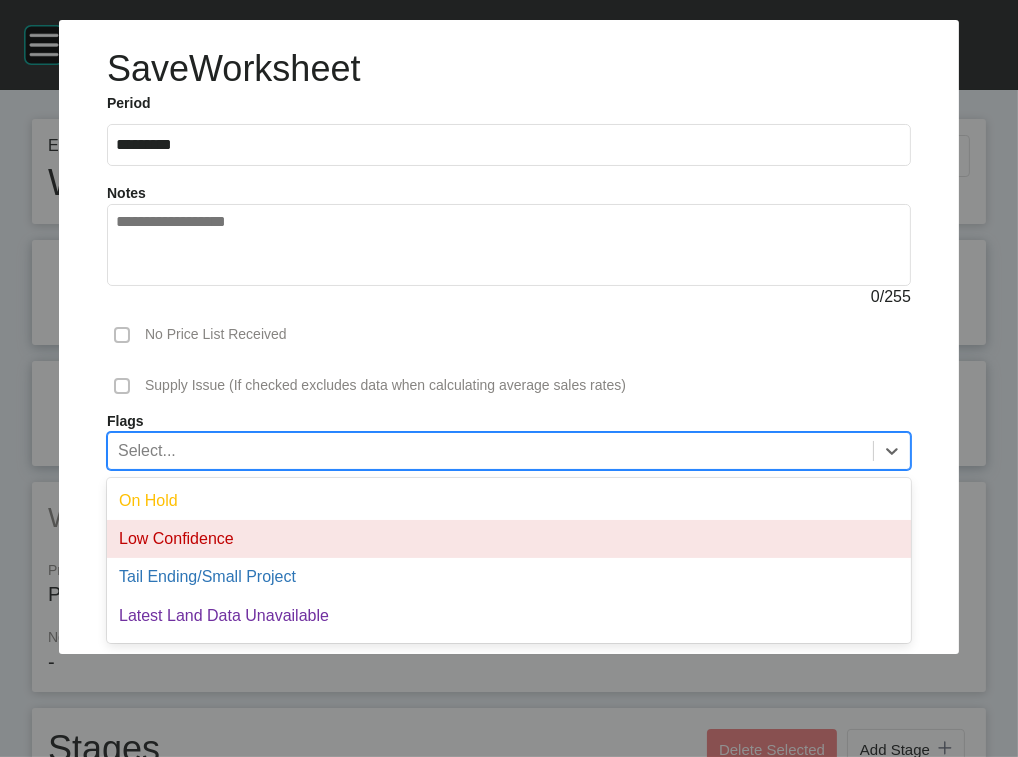 click on "Low Confidence" at bounding box center [509, 539] 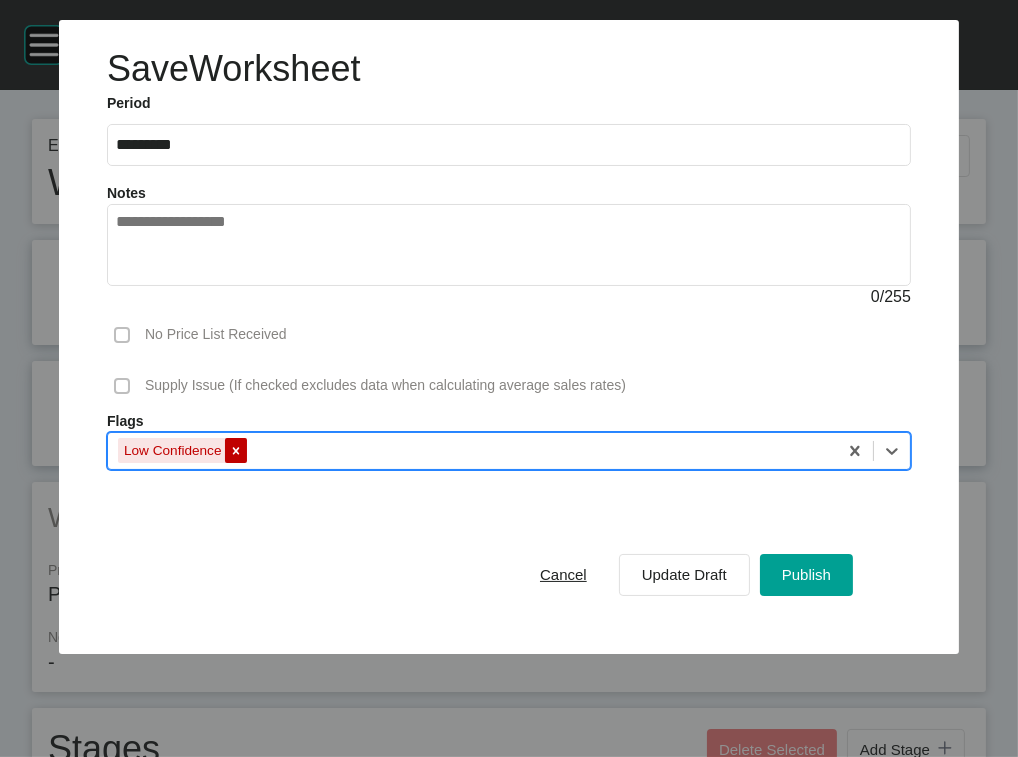 click at bounding box center [236, 450] 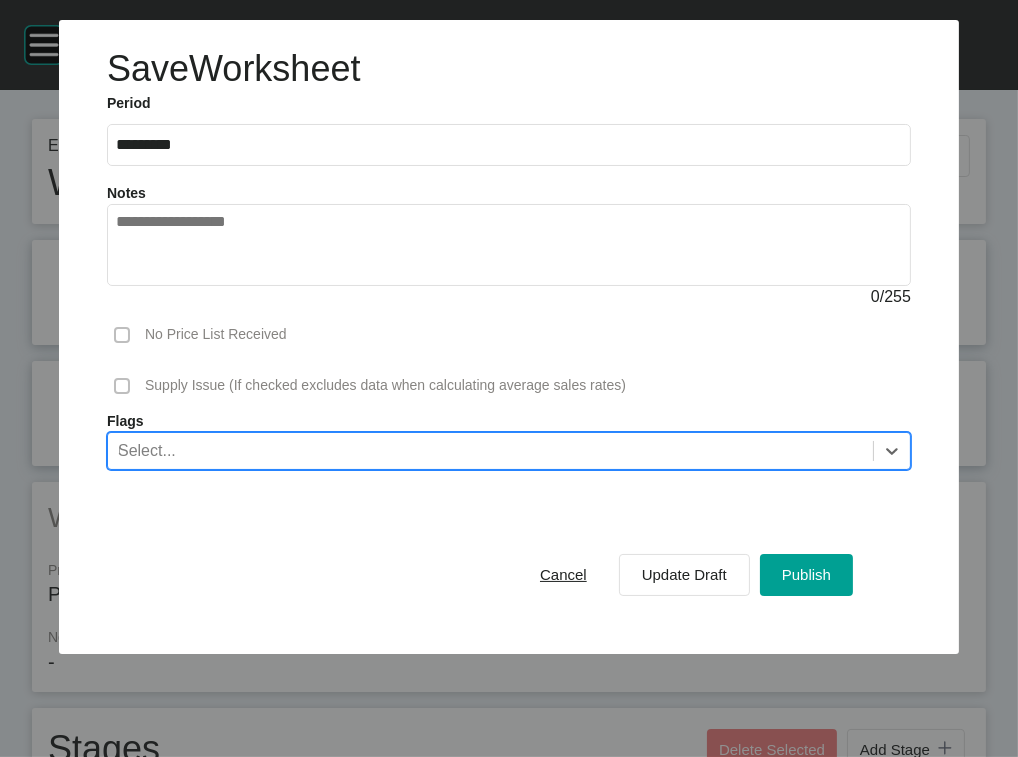 scroll, scrollTop: 85, scrollLeft: 0, axis: vertical 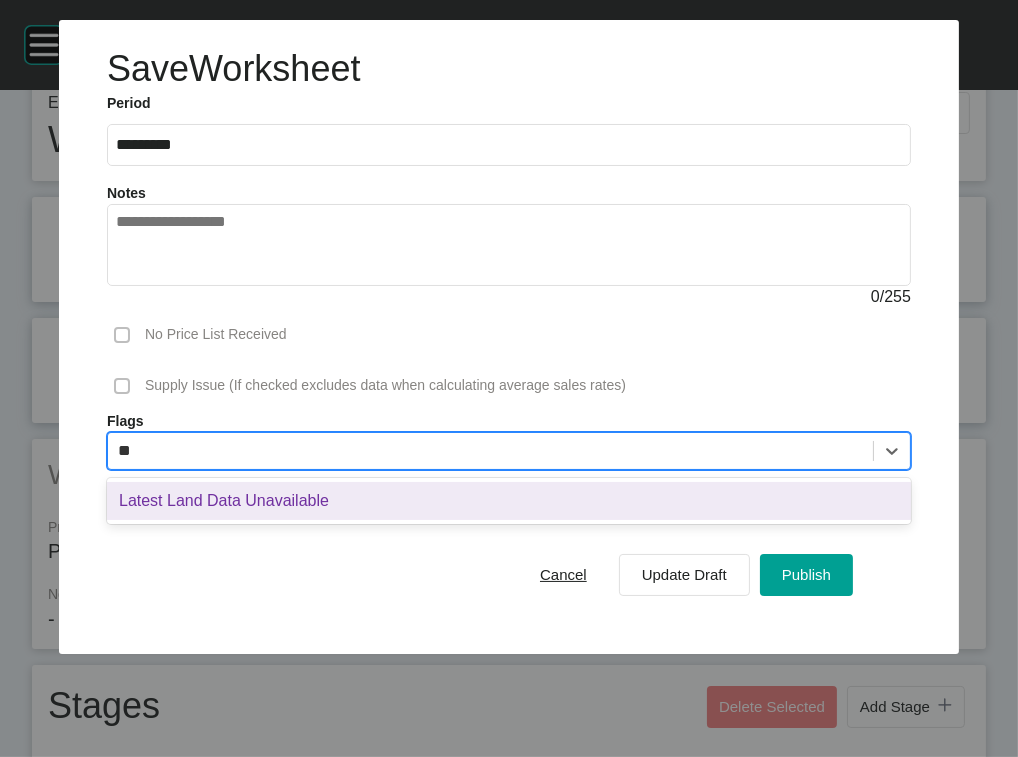 type on "***" 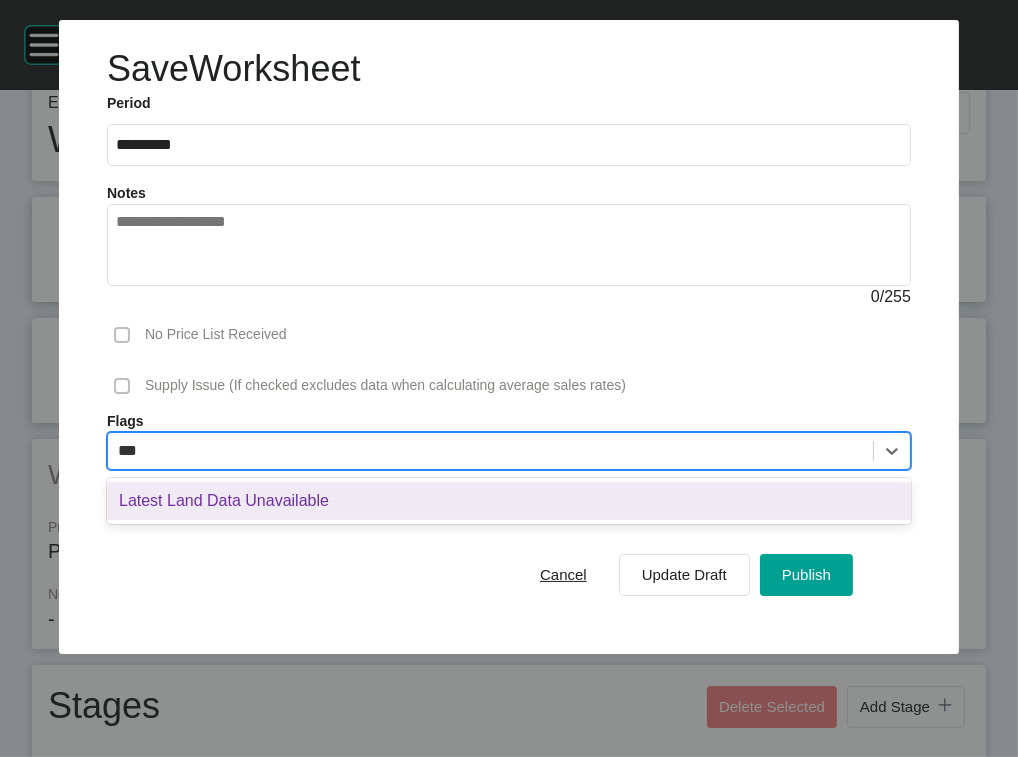click on "Latest Land Data Unavailable" at bounding box center [509, 501] 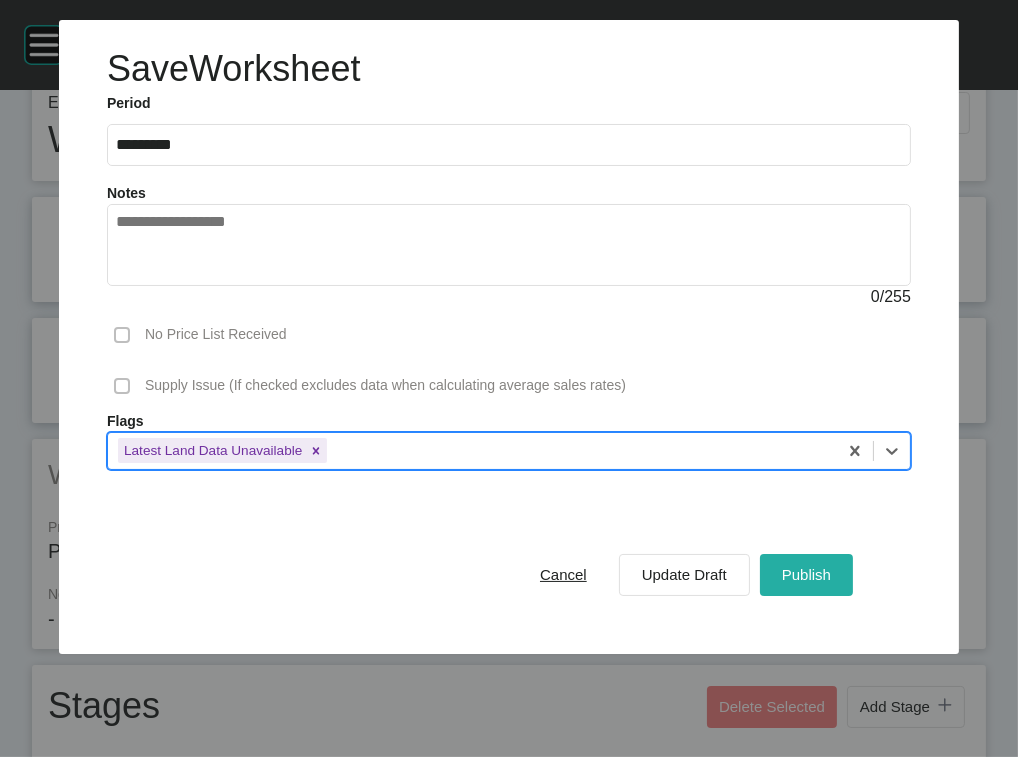 click on "Publish" at bounding box center (806, 574) 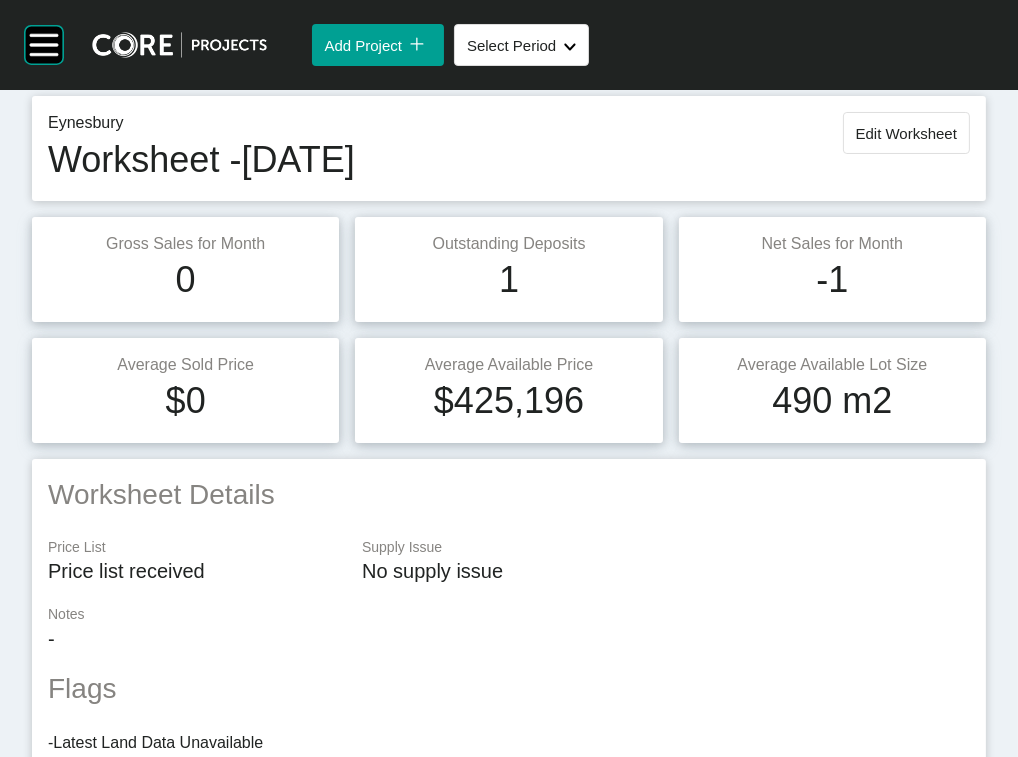 scroll, scrollTop: 0, scrollLeft: 0, axis: both 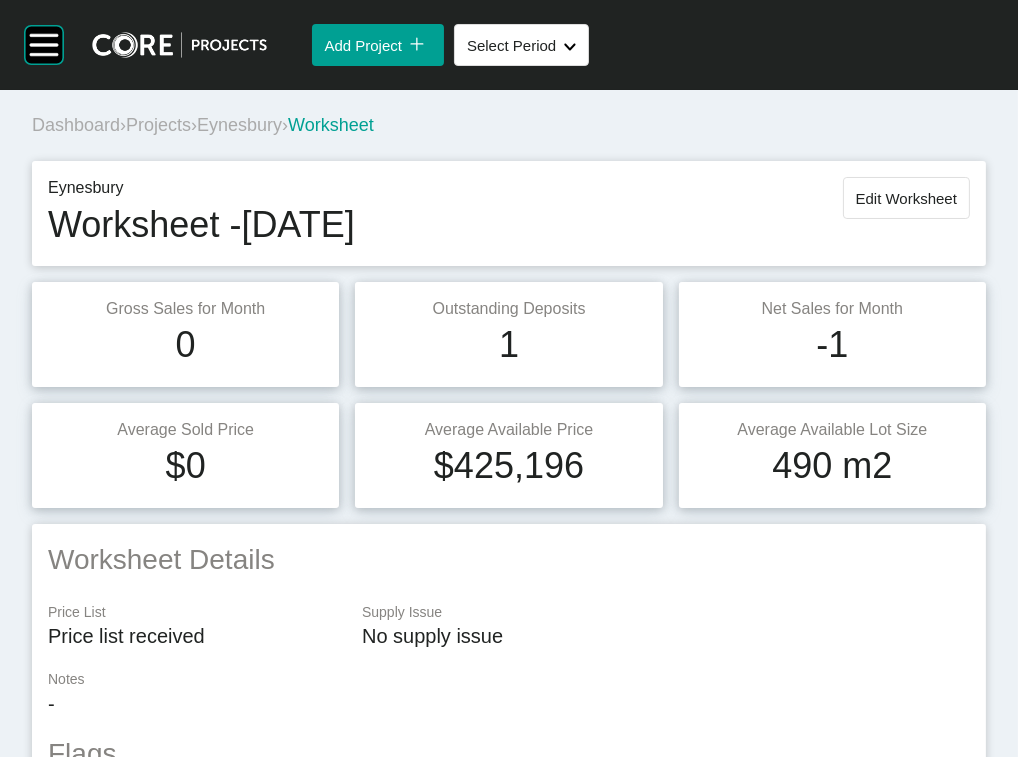 click on "Projects" at bounding box center (158, 125) 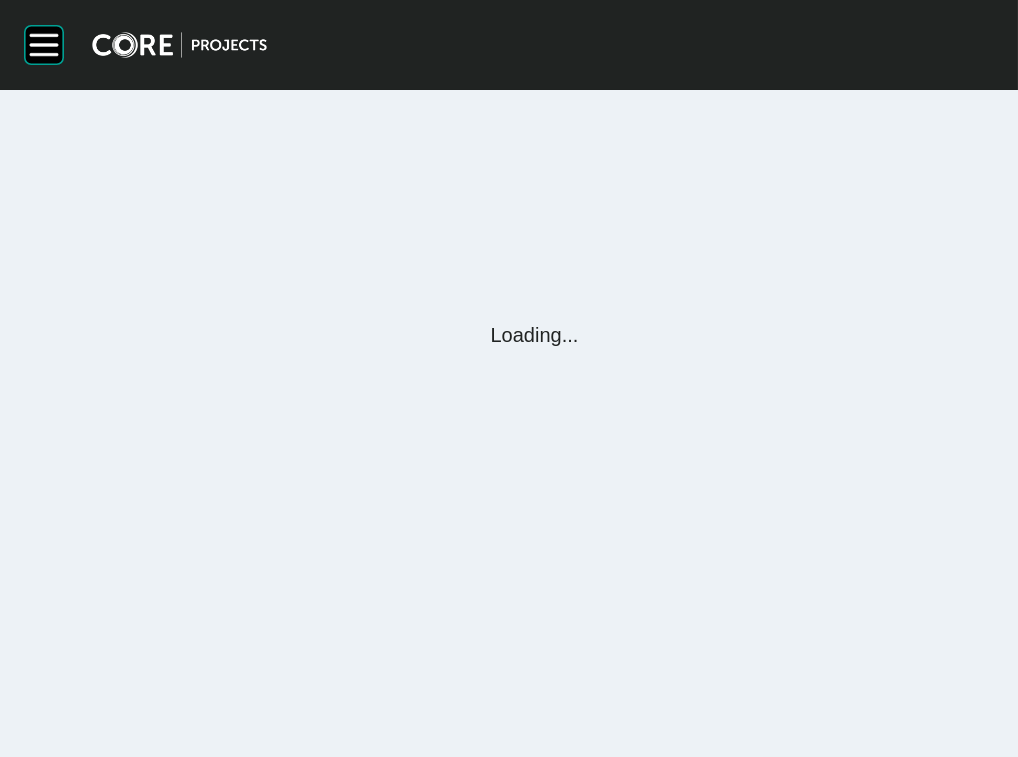 click on "Projects Current Archived Trashed Sub-Regions Report Export Change Log Switch Account Logout" at bounding box center (-95, 423) 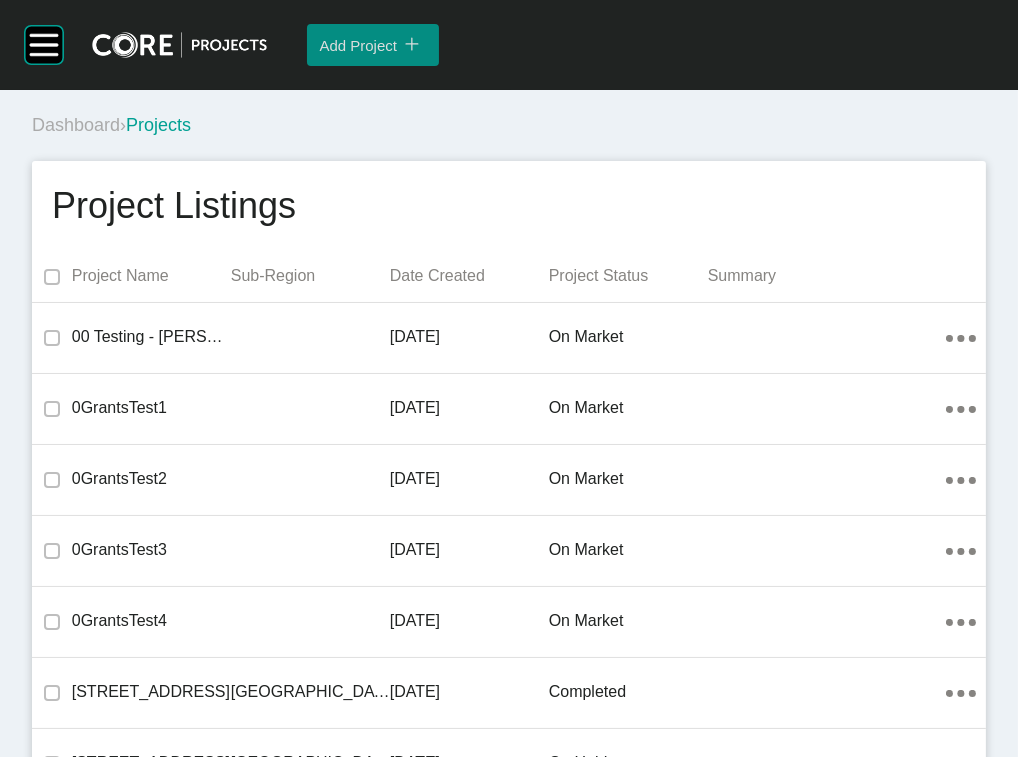 scroll, scrollTop: 39093, scrollLeft: 0, axis: vertical 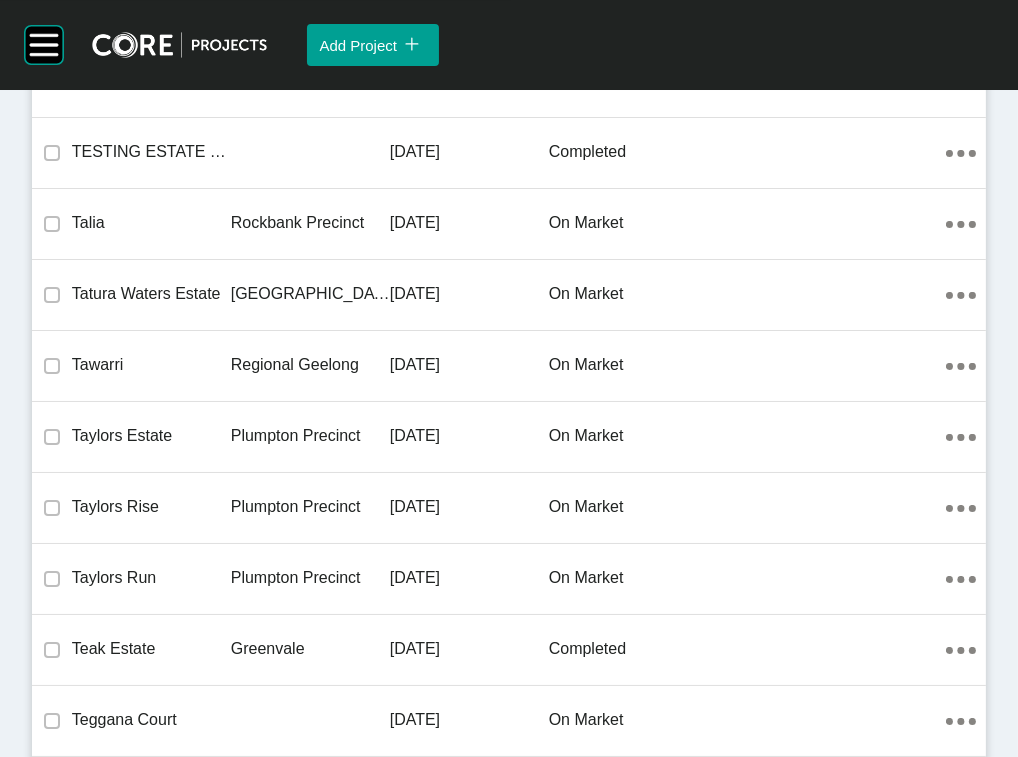 click on "on market" at bounding box center [628, -8510] 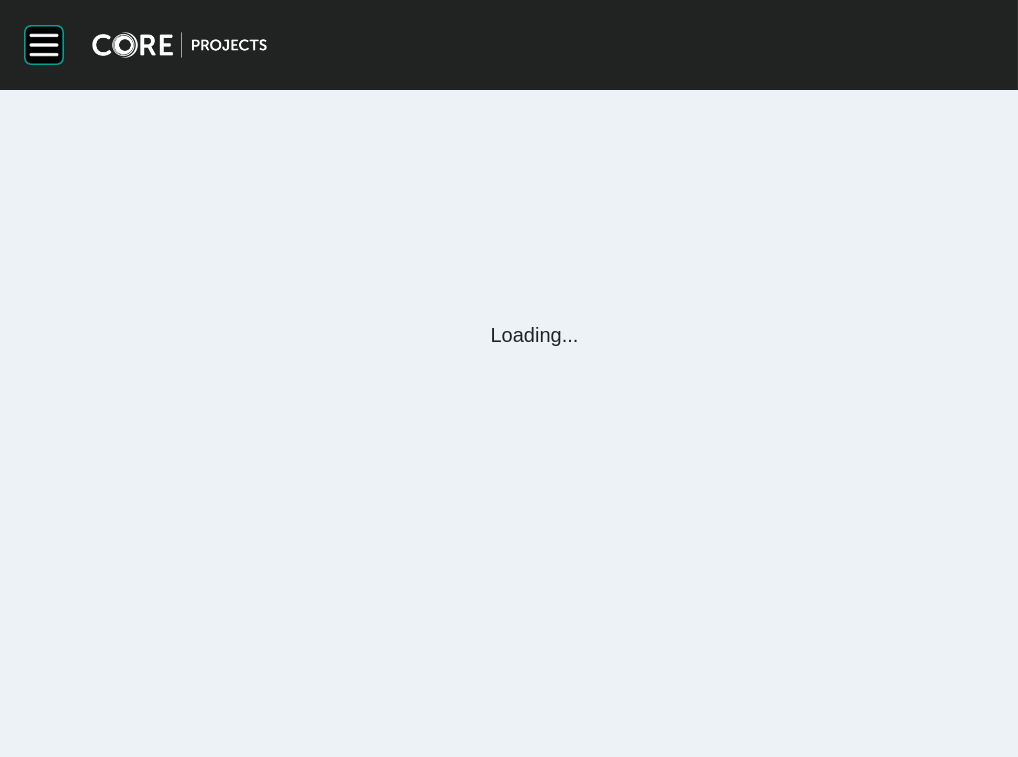 scroll, scrollTop: 0, scrollLeft: 0, axis: both 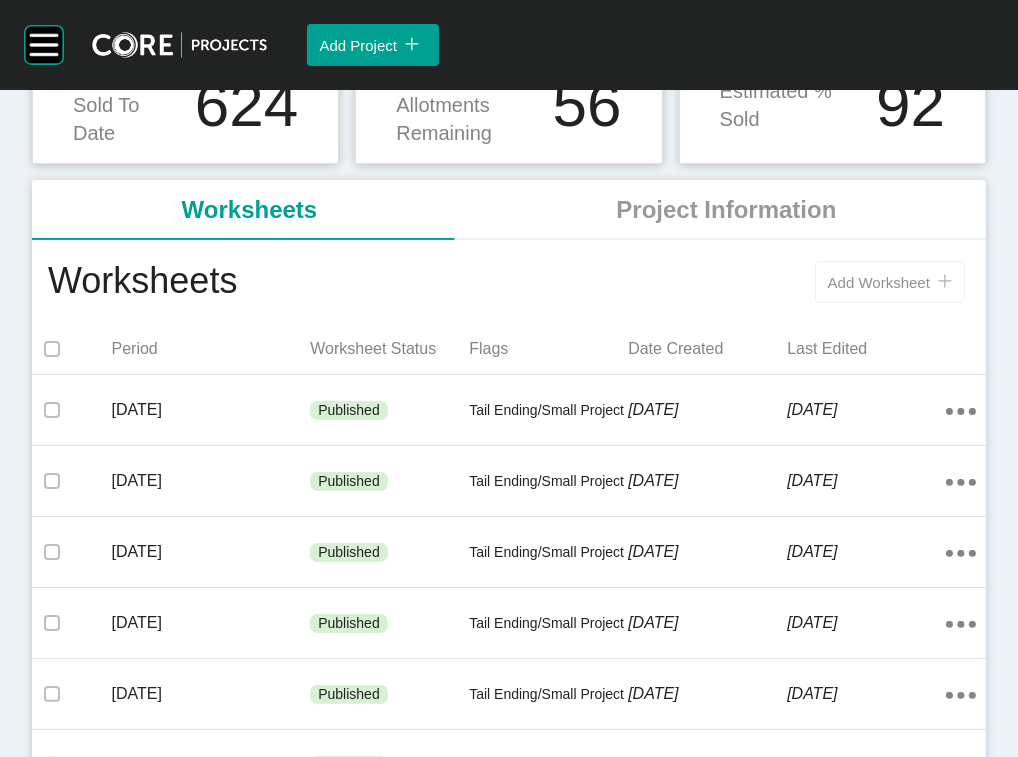 click on "Add Worksheet" at bounding box center (879, 282) 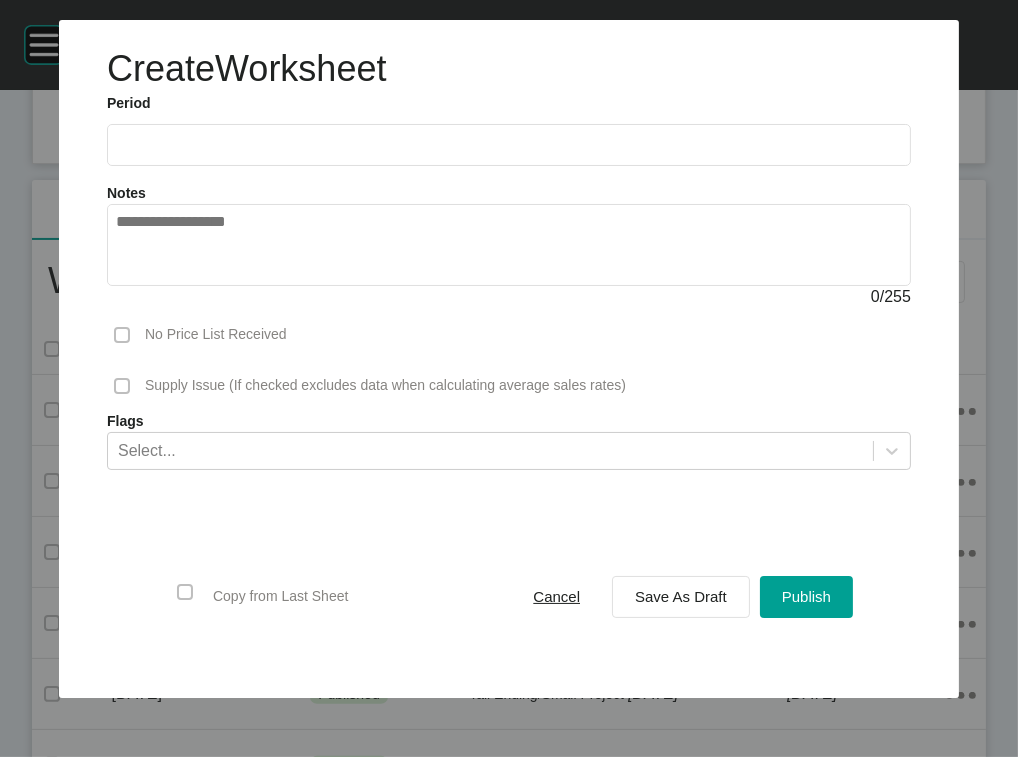 click at bounding box center [509, 144] 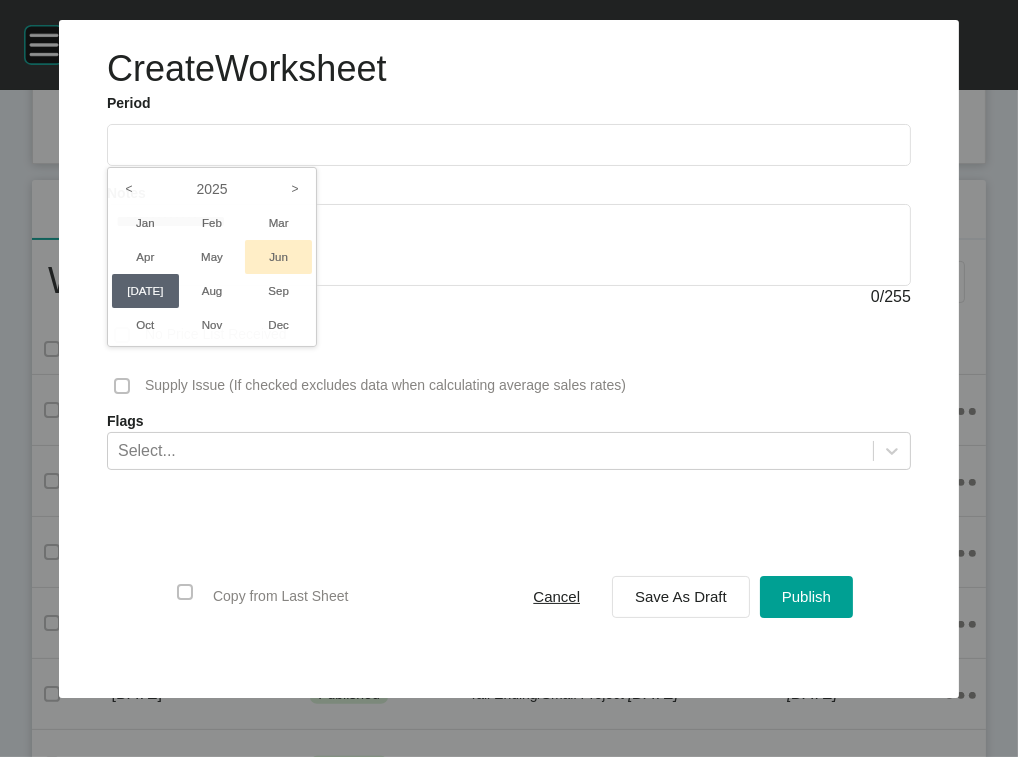 click on "Jun" at bounding box center [278, 257] 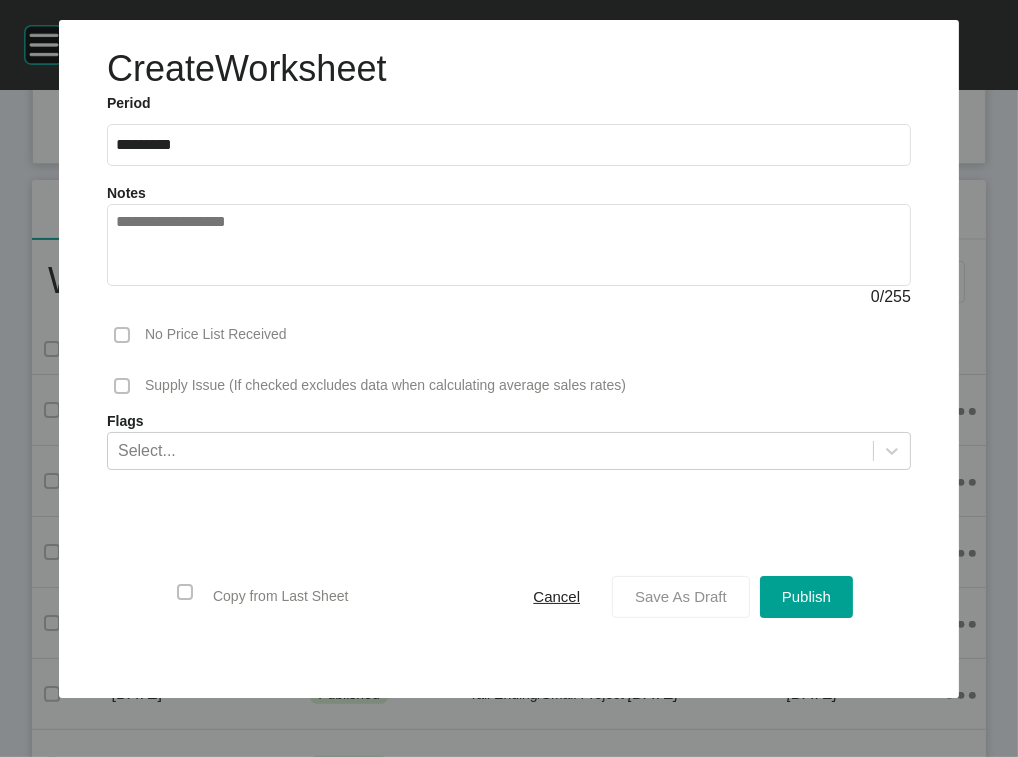 click on "Save As Draft" at bounding box center [681, 596] 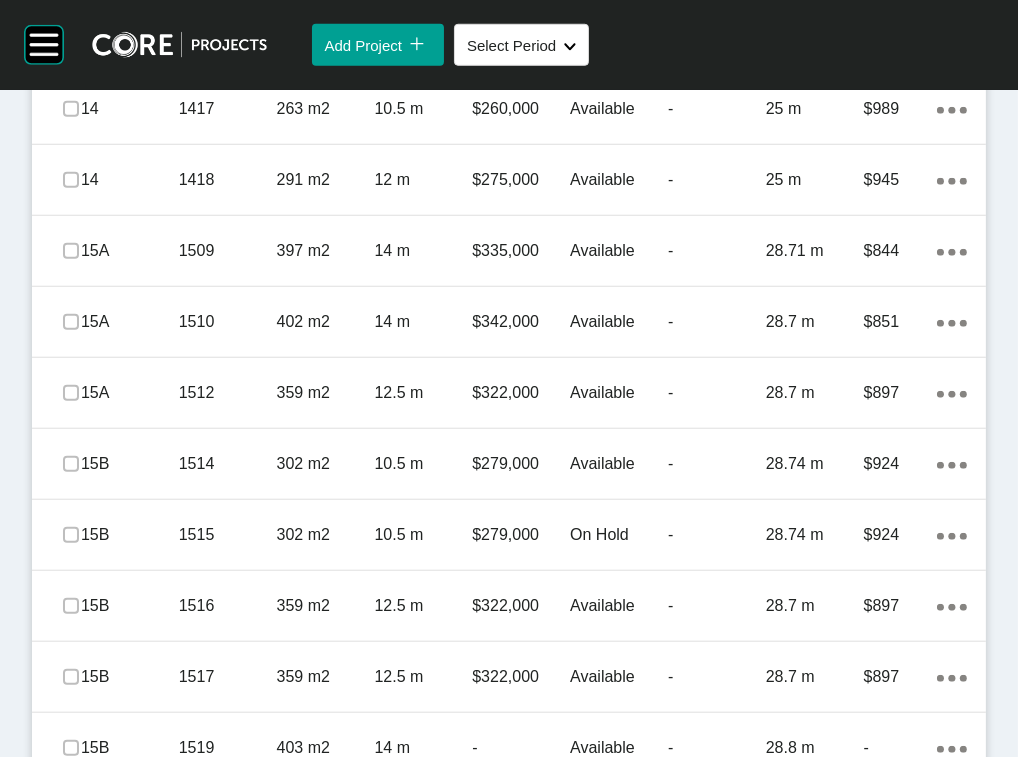 scroll, scrollTop: 1775, scrollLeft: 0, axis: vertical 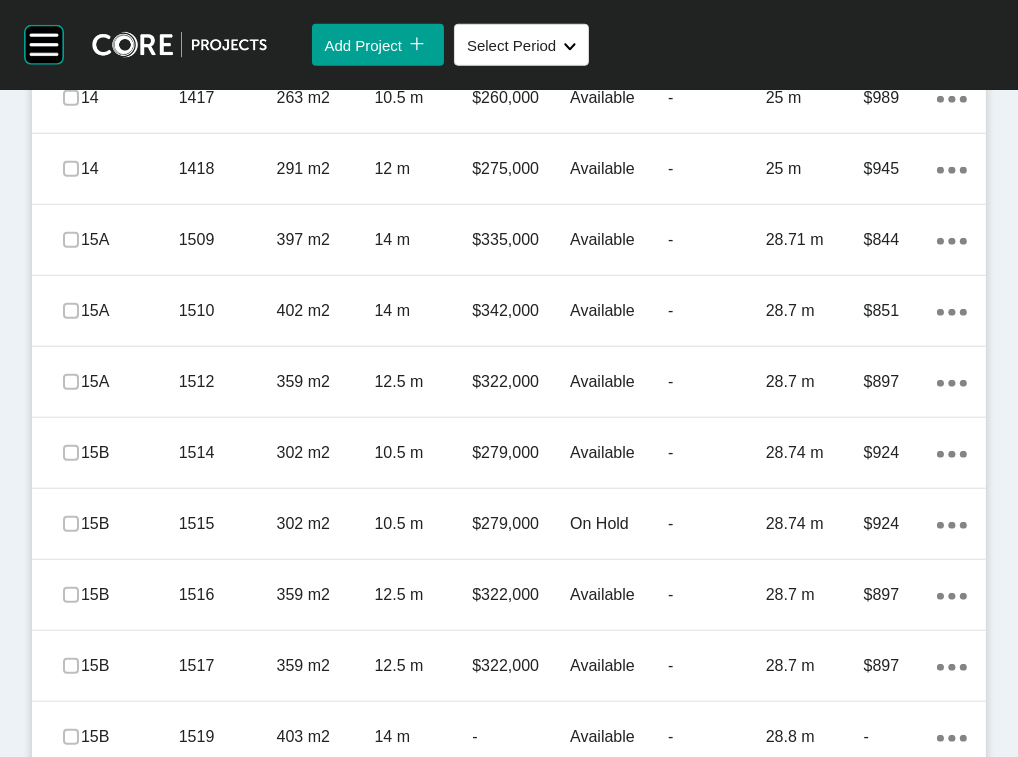 click on "-" at bounding box center (717, -186) 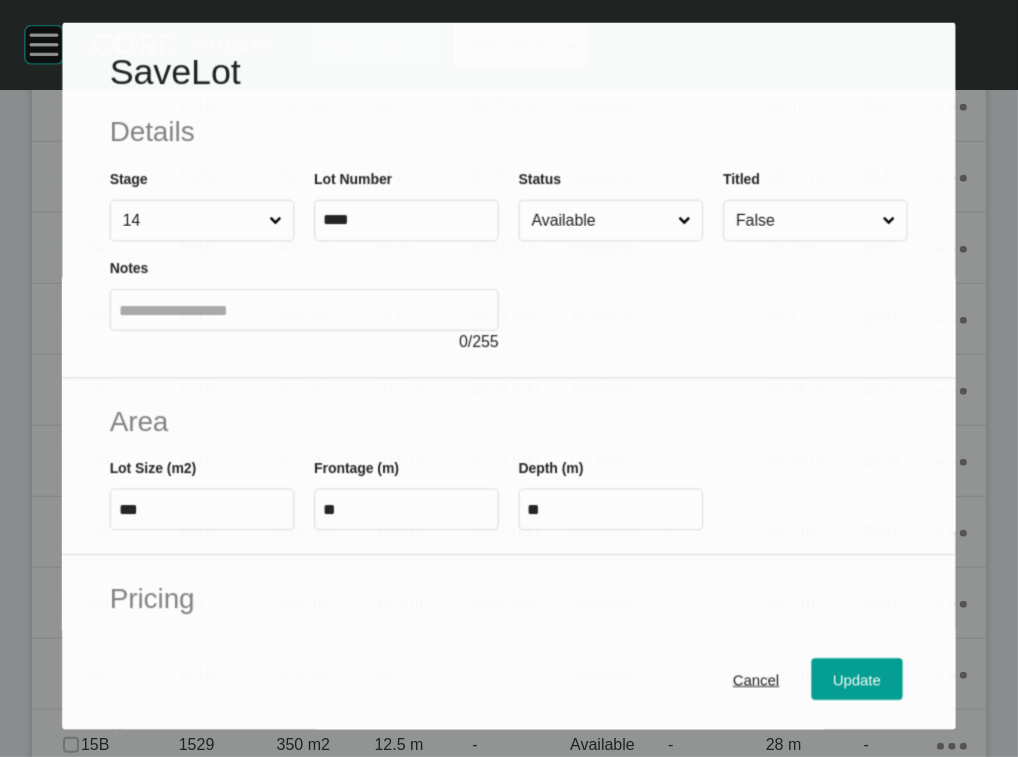 scroll, scrollTop: 1698, scrollLeft: 0, axis: vertical 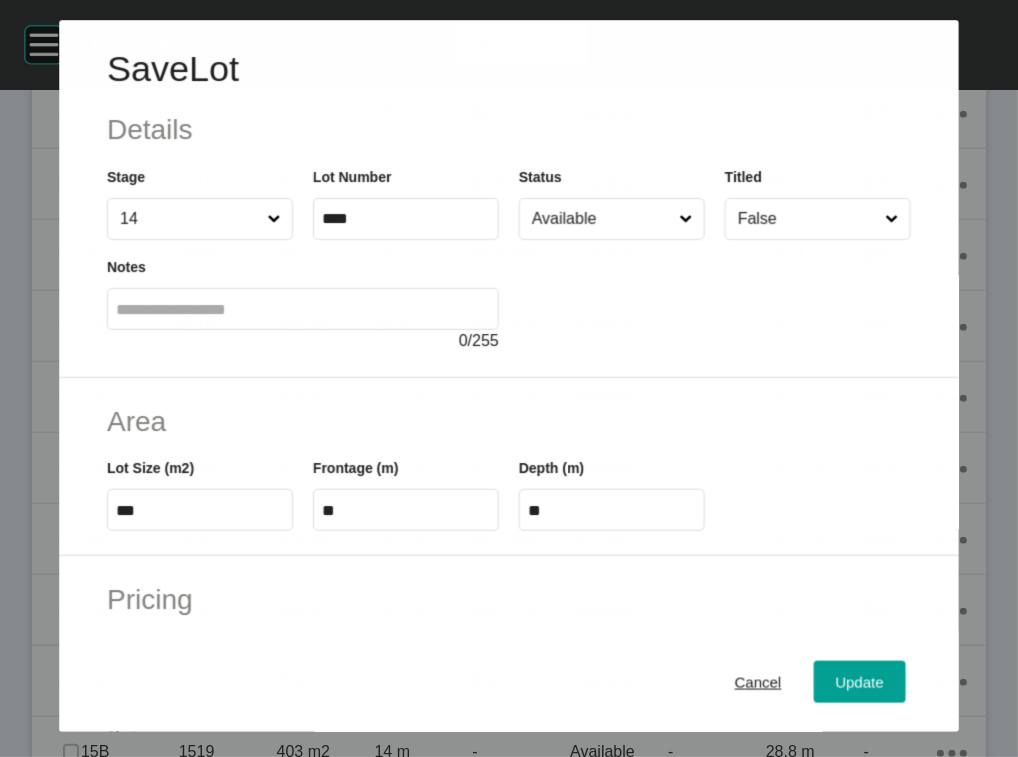 click on "Available" at bounding box center [601, 219] 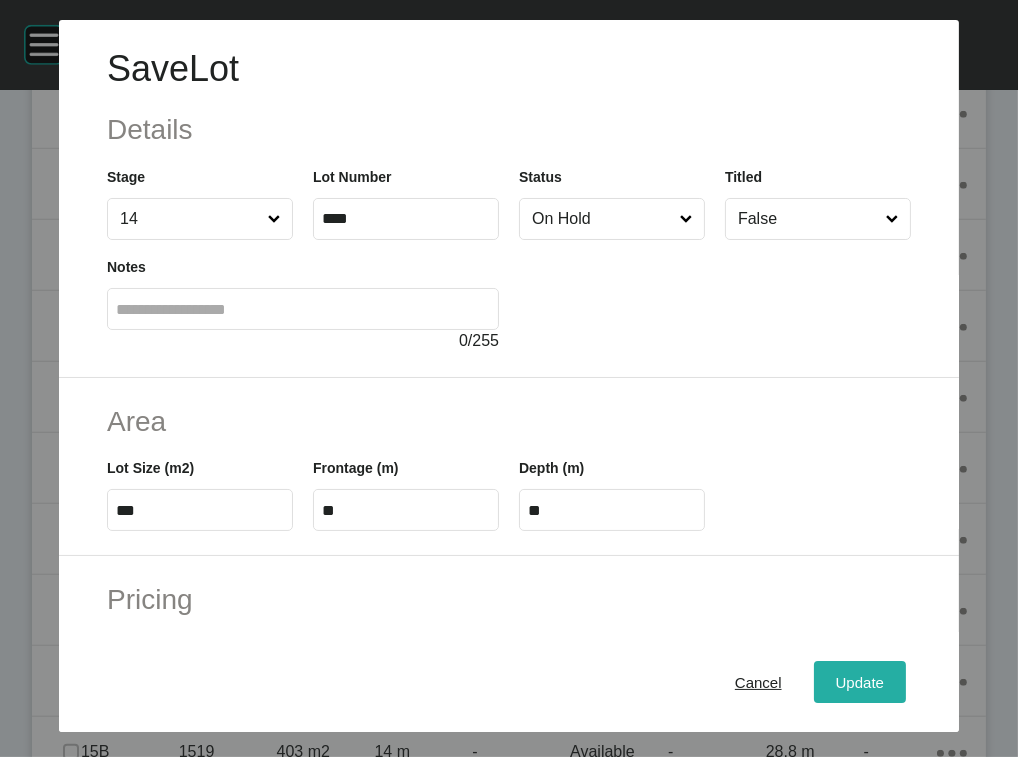 click on "Update" at bounding box center (860, 681) 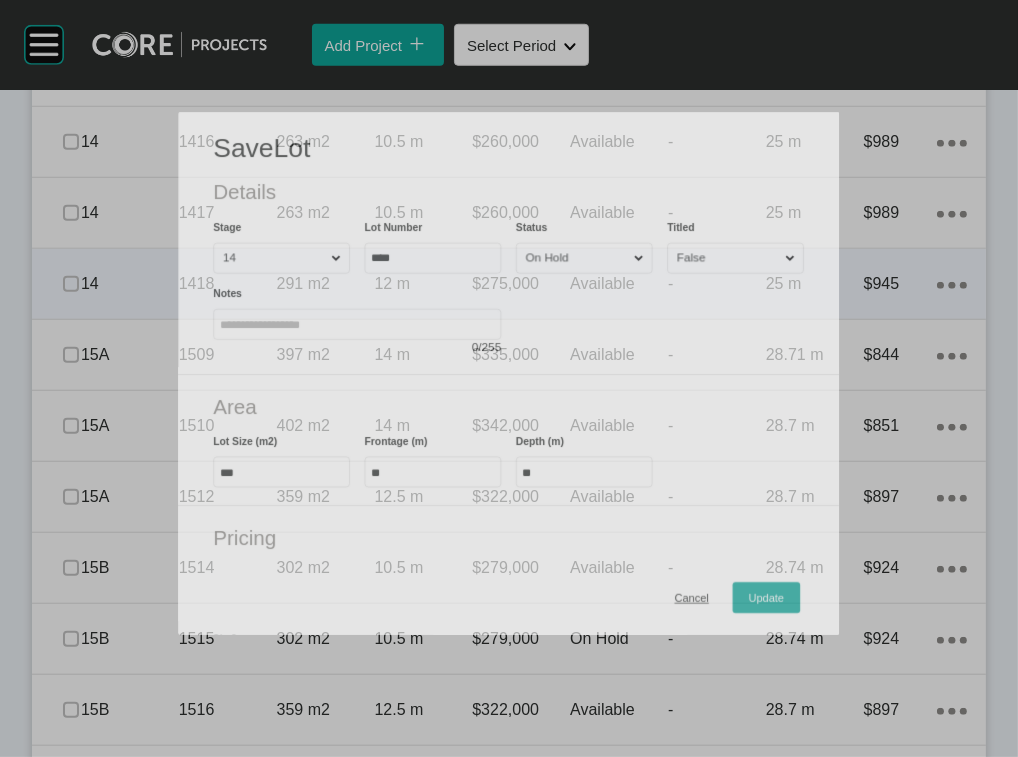 scroll, scrollTop: 1775, scrollLeft: 0, axis: vertical 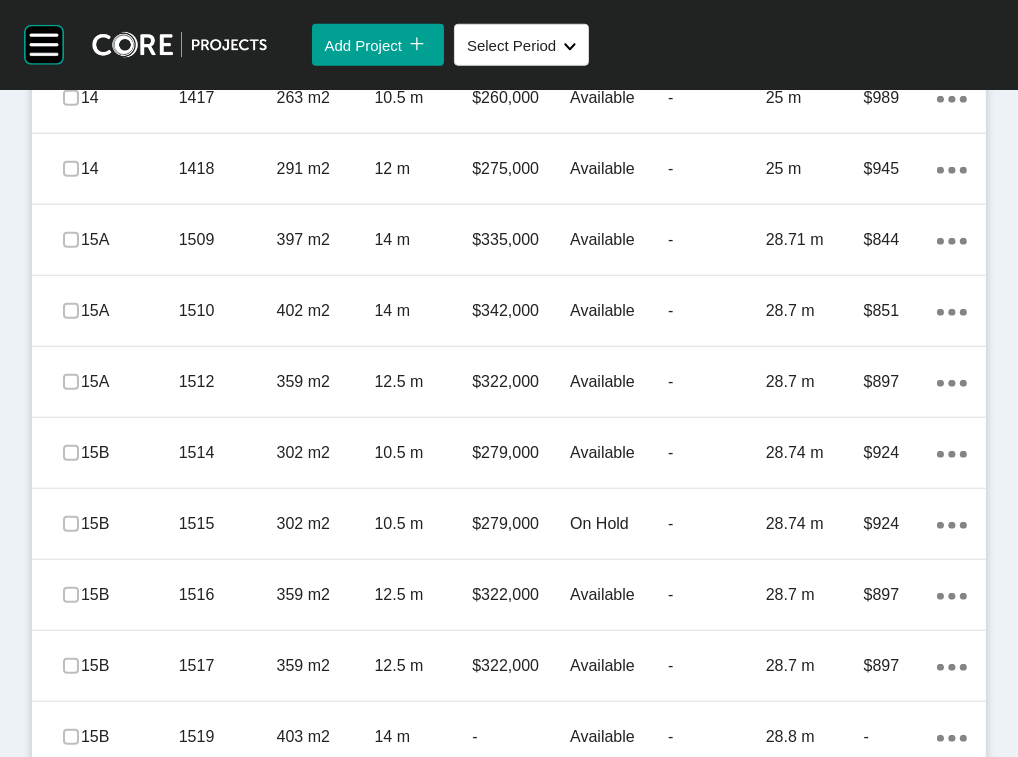 click on "-" at bounding box center [717, -44] 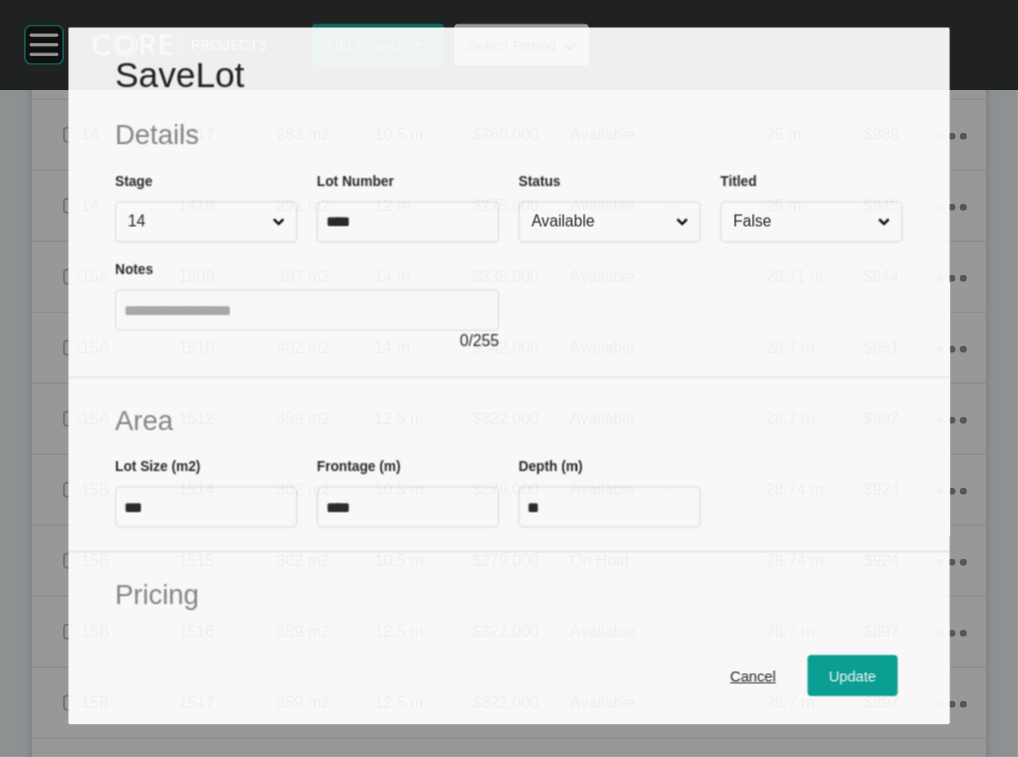 scroll, scrollTop: 1698, scrollLeft: 0, axis: vertical 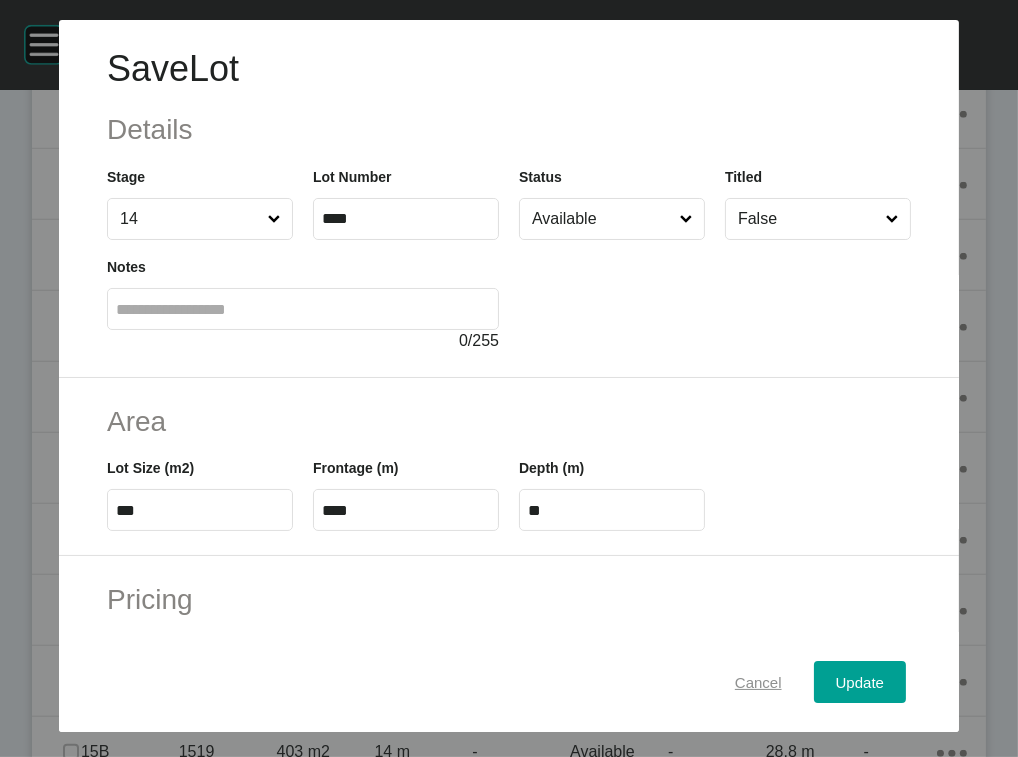 click on "Cancel" at bounding box center [758, 681] 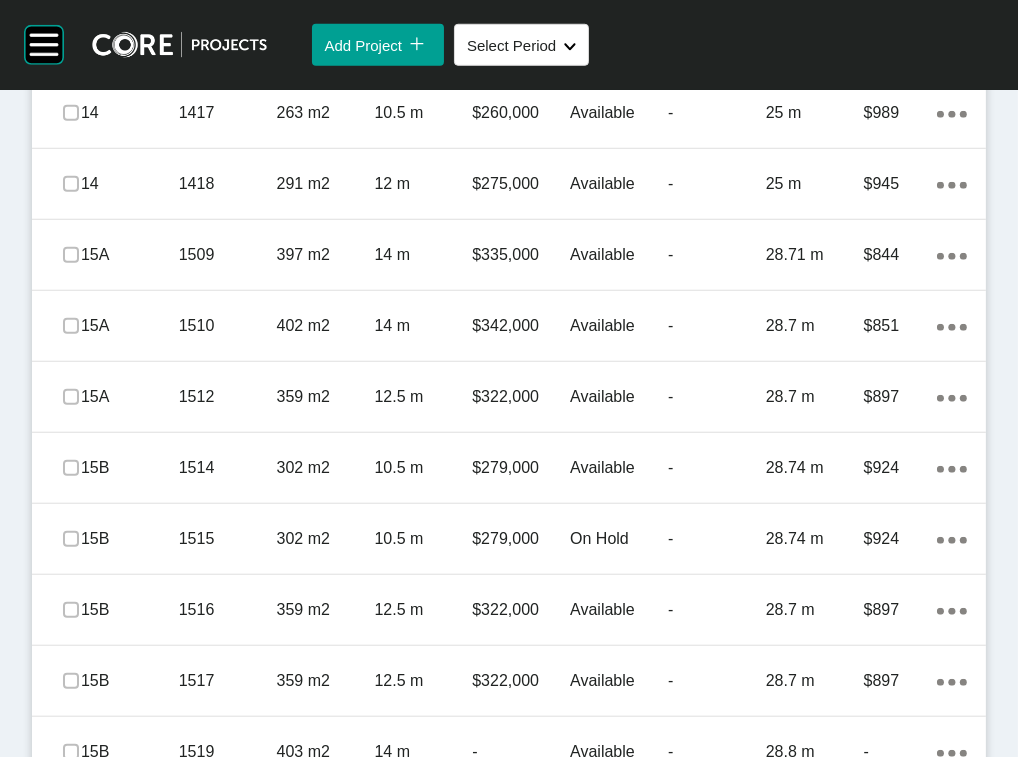 click on "Available" at bounding box center [619, -100] 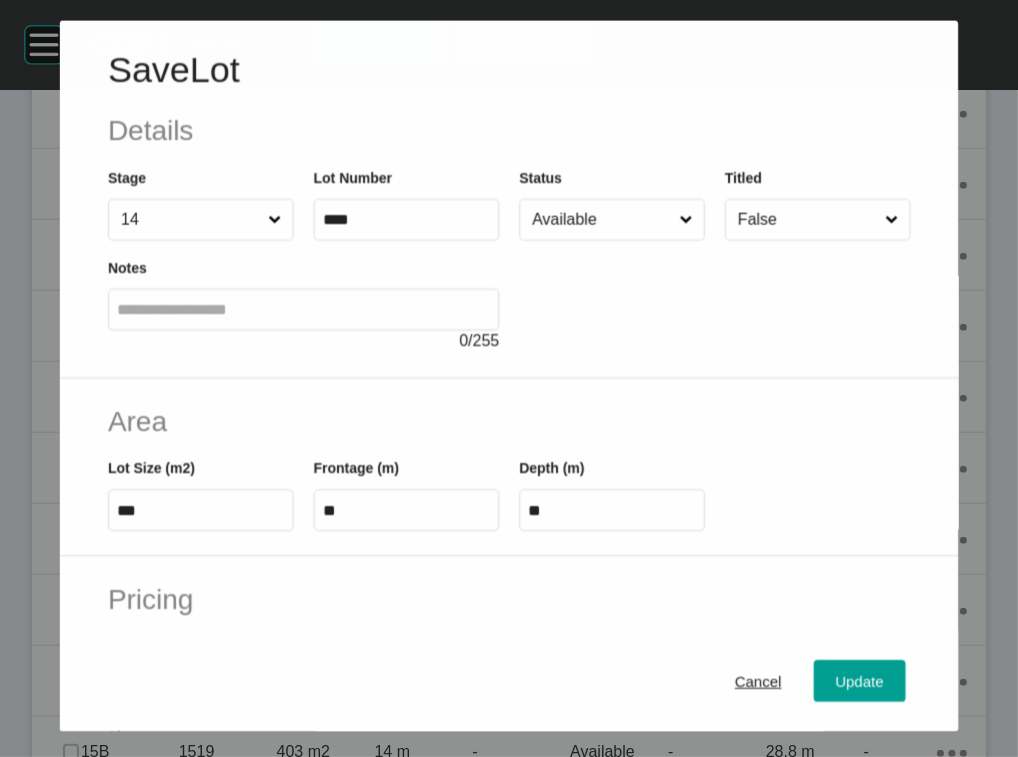 drag, startPoint x: 592, startPoint y: 260, endPoint x: 598, endPoint y: 278, distance: 18.973665 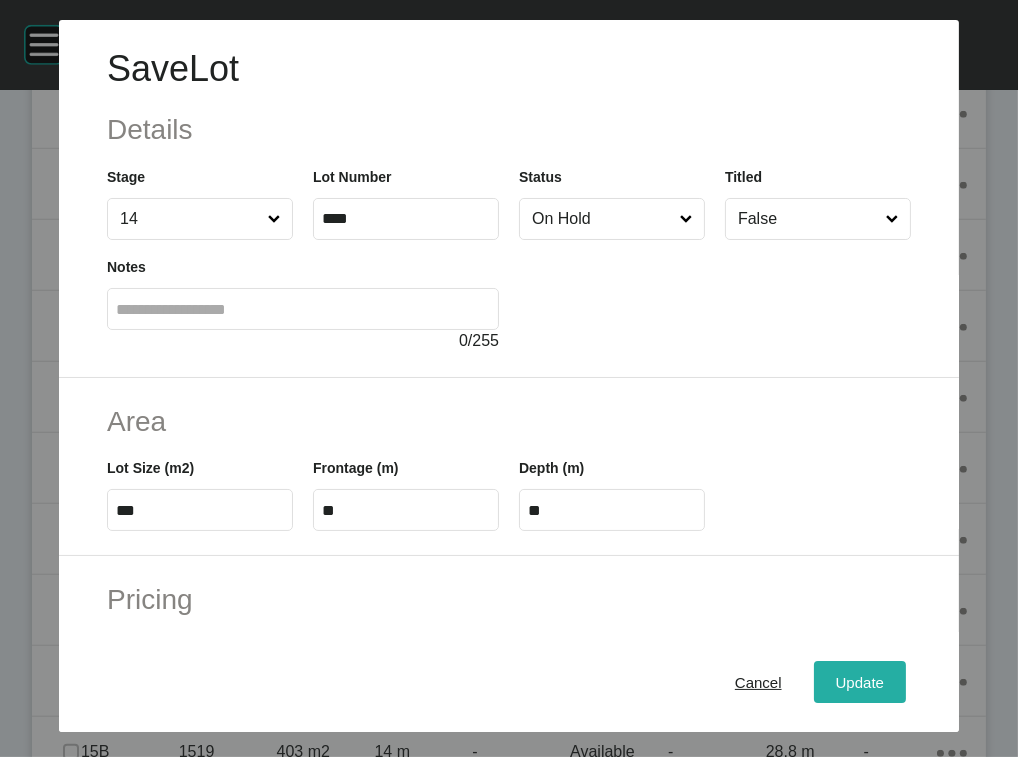 click on "Update" at bounding box center (860, 681) 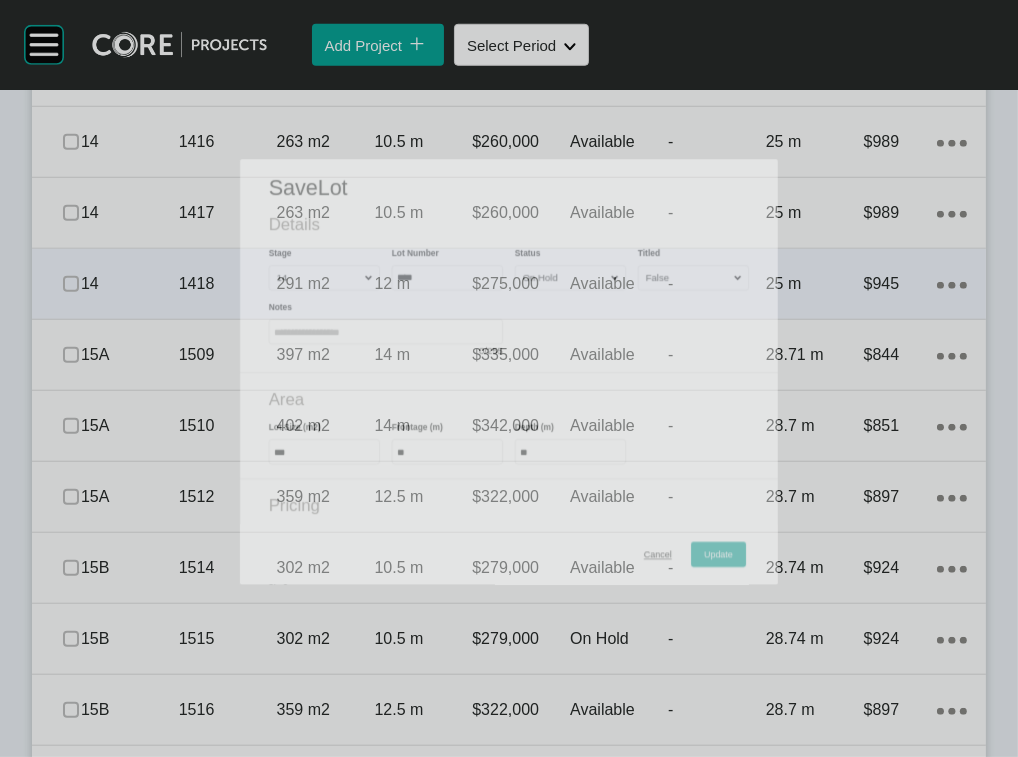 scroll, scrollTop: 1775, scrollLeft: 0, axis: vertical 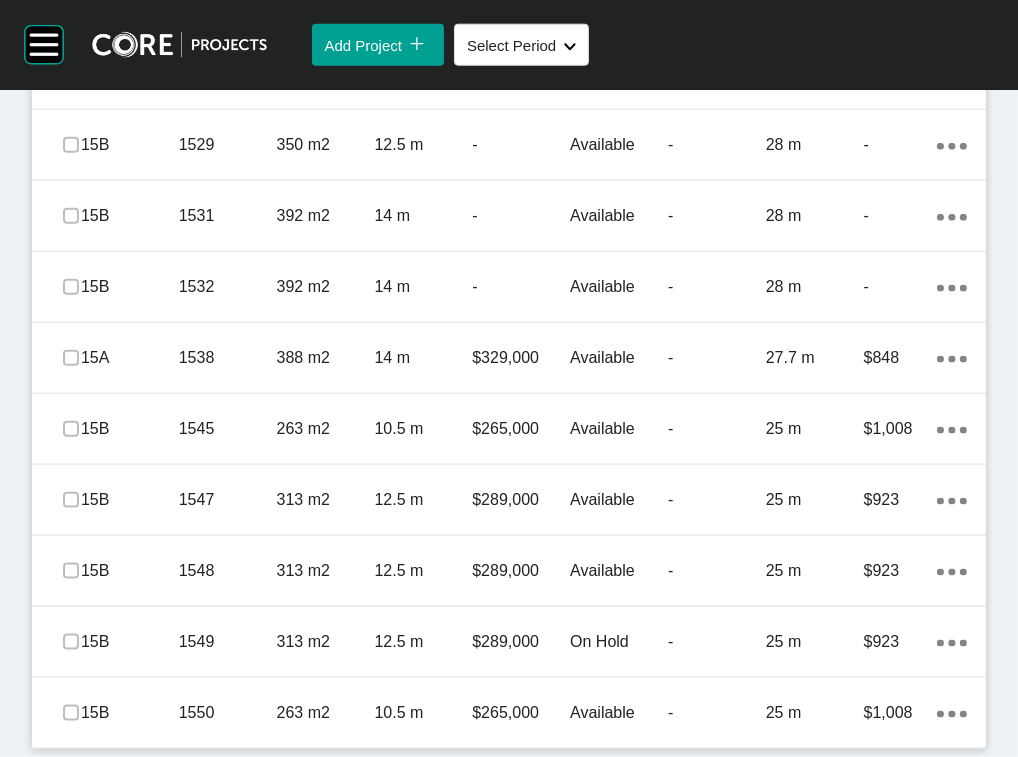 click on "Action Menu Dots Copy 6 Created with Sketch." at bounding box center (952, -281) 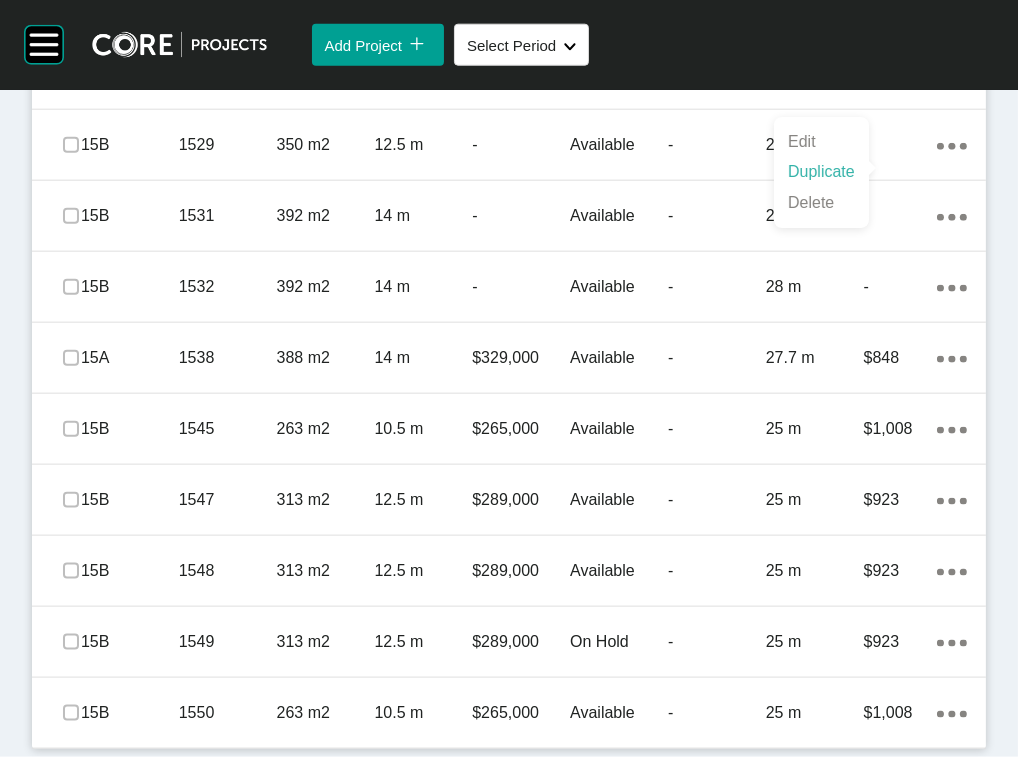 click on "Duplicate" at bounding box center (821, 172) 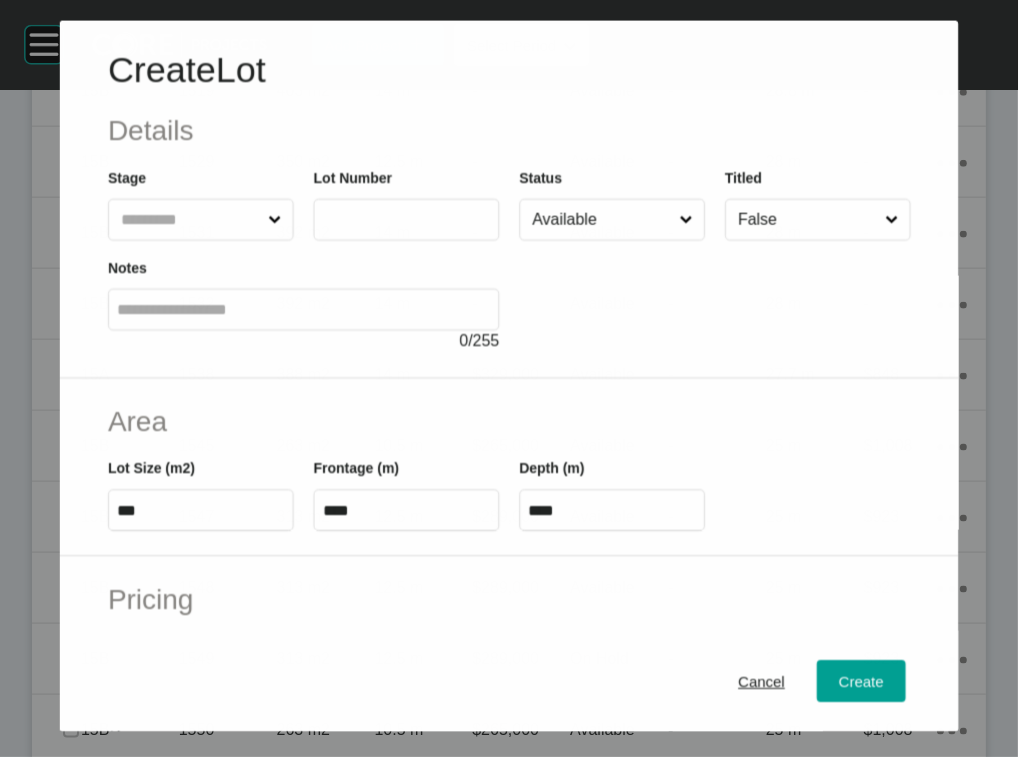 scroll, scrollTop: 2443, scrollLeft: 0, axis: vertical 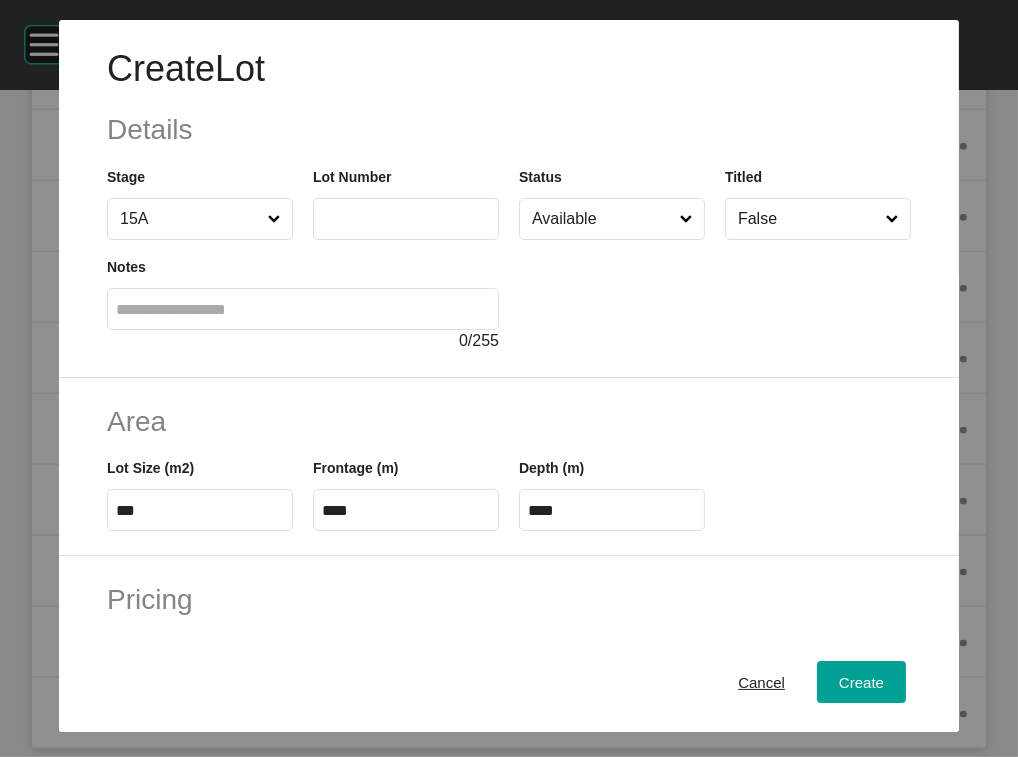 click at bounding box center (406, 219) 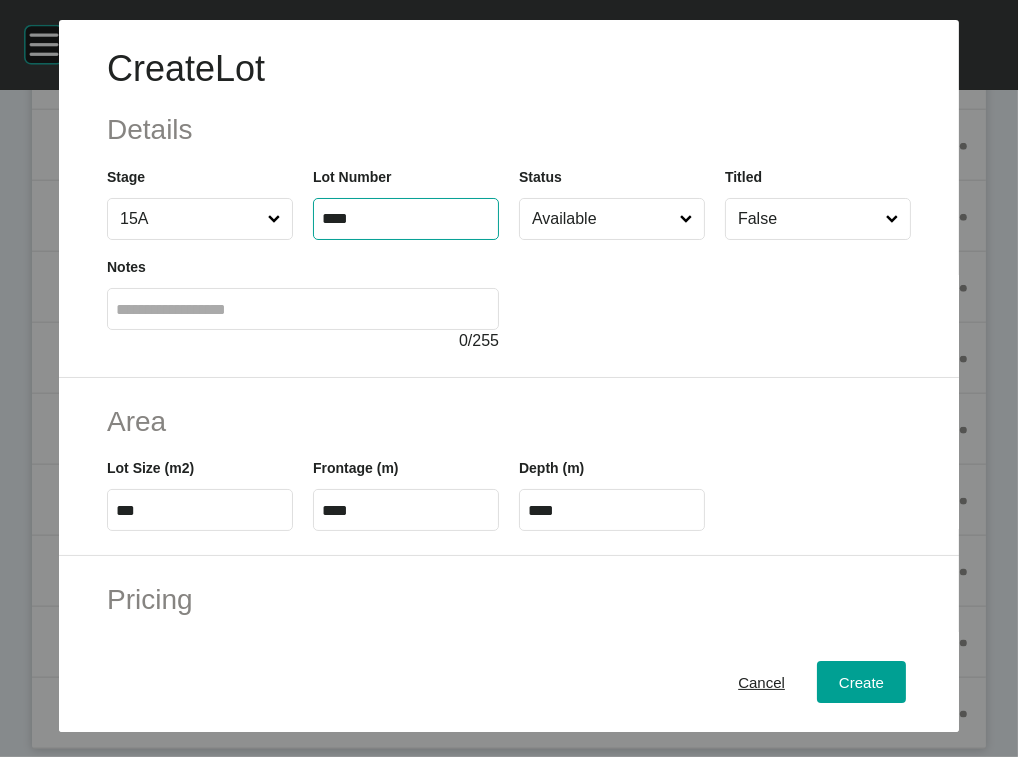 type on "****" 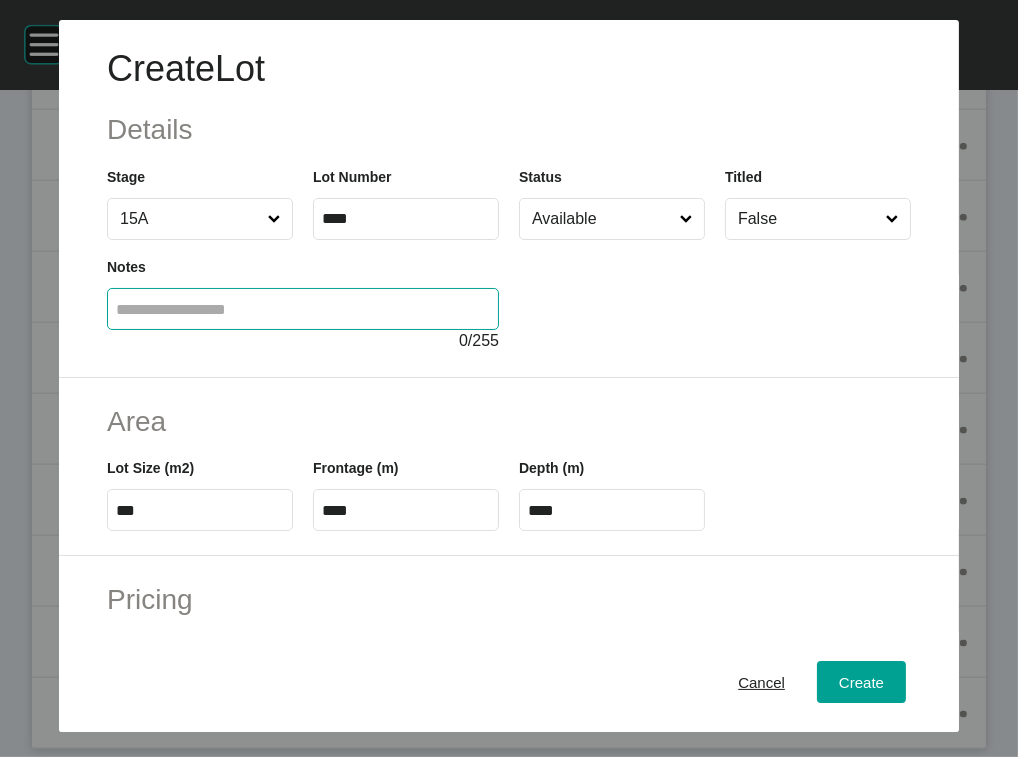 click at bounding box center (303, 309) 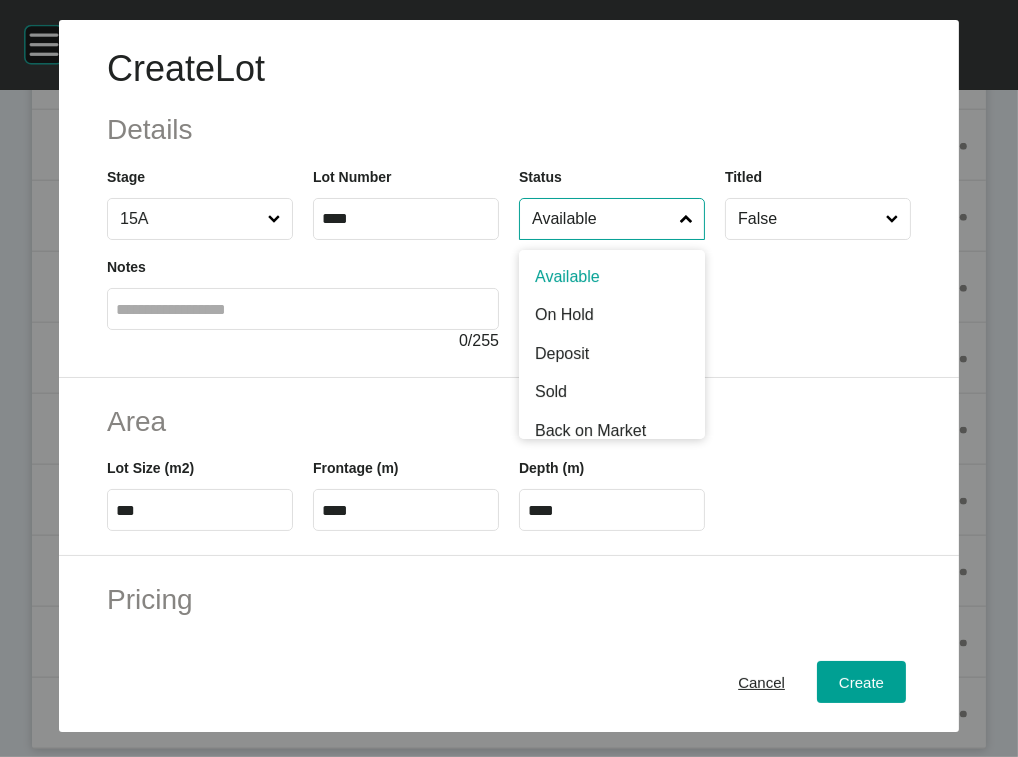 click on "Available" at bounding box center (602, 219) 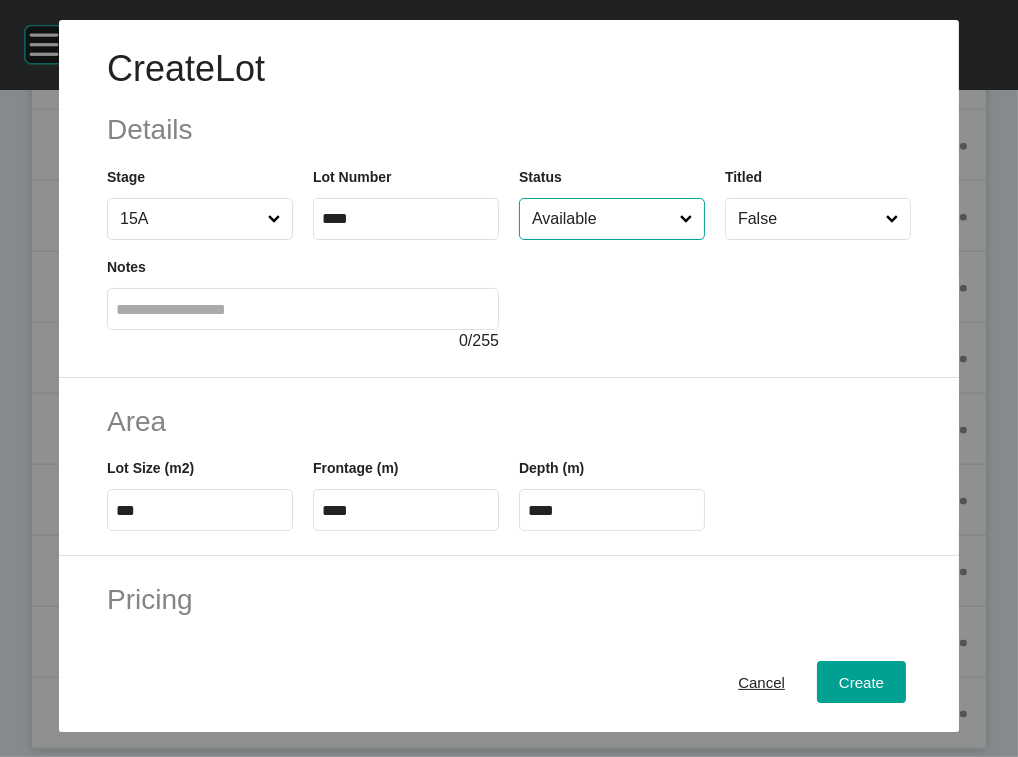 click on "Available" at bounding box center (602, 219) 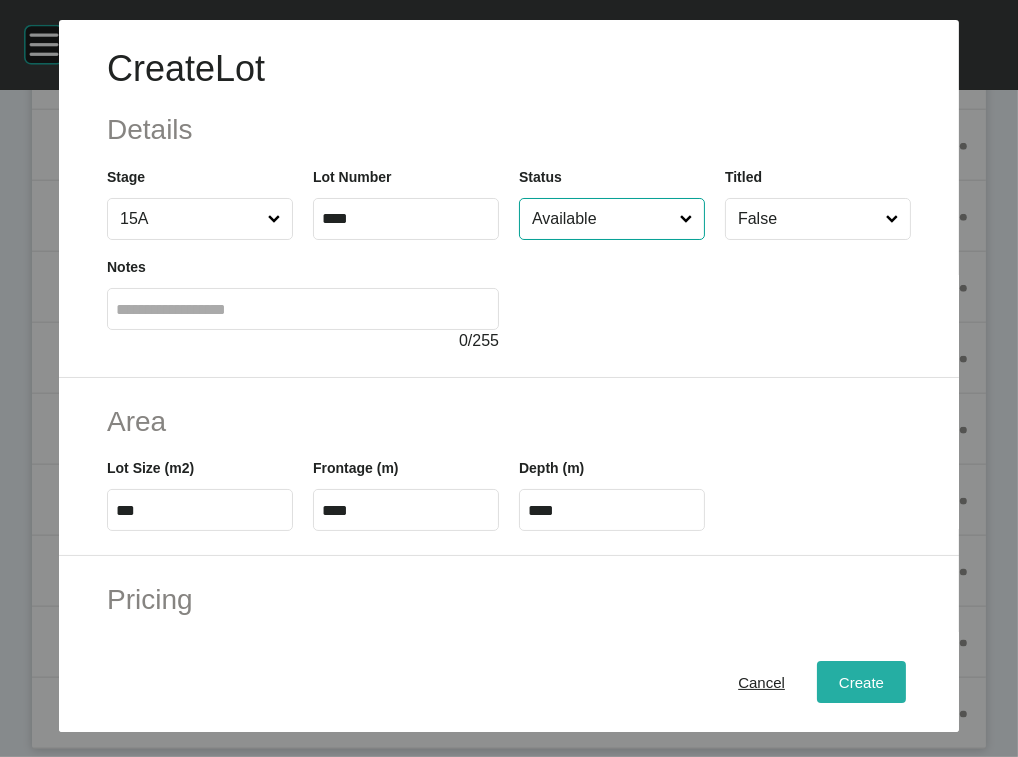 click on "Create" at bounding box center [861, 682] 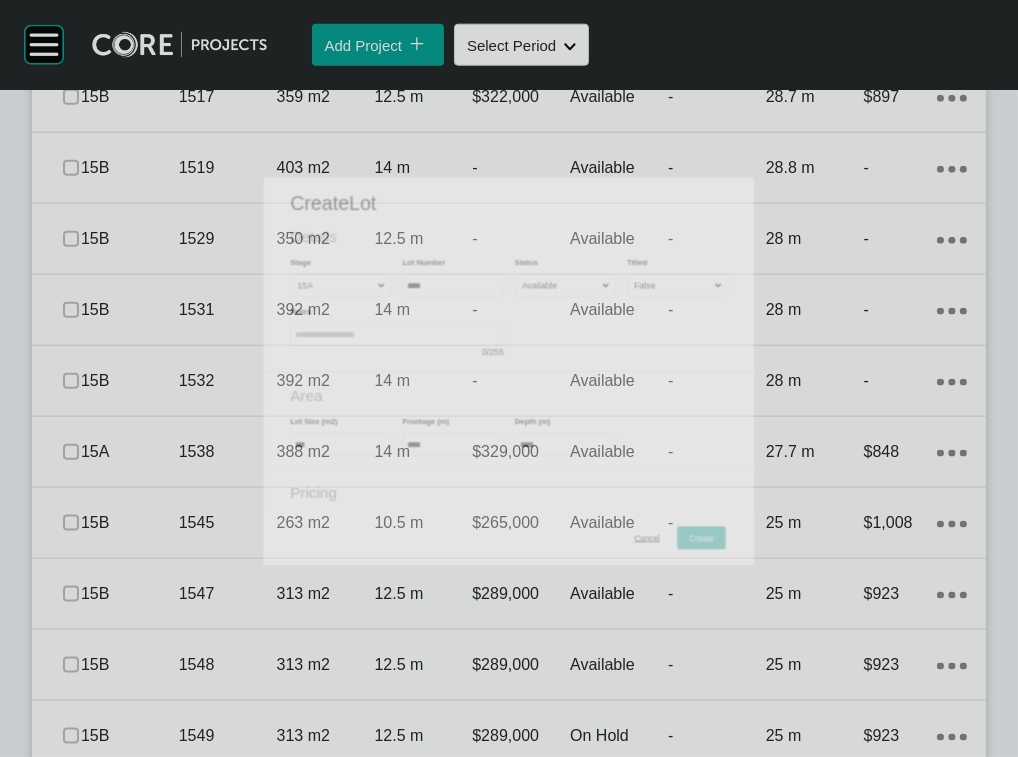 scroll, scrollTop: 2520, scrollLeft: 0, axis: vertical 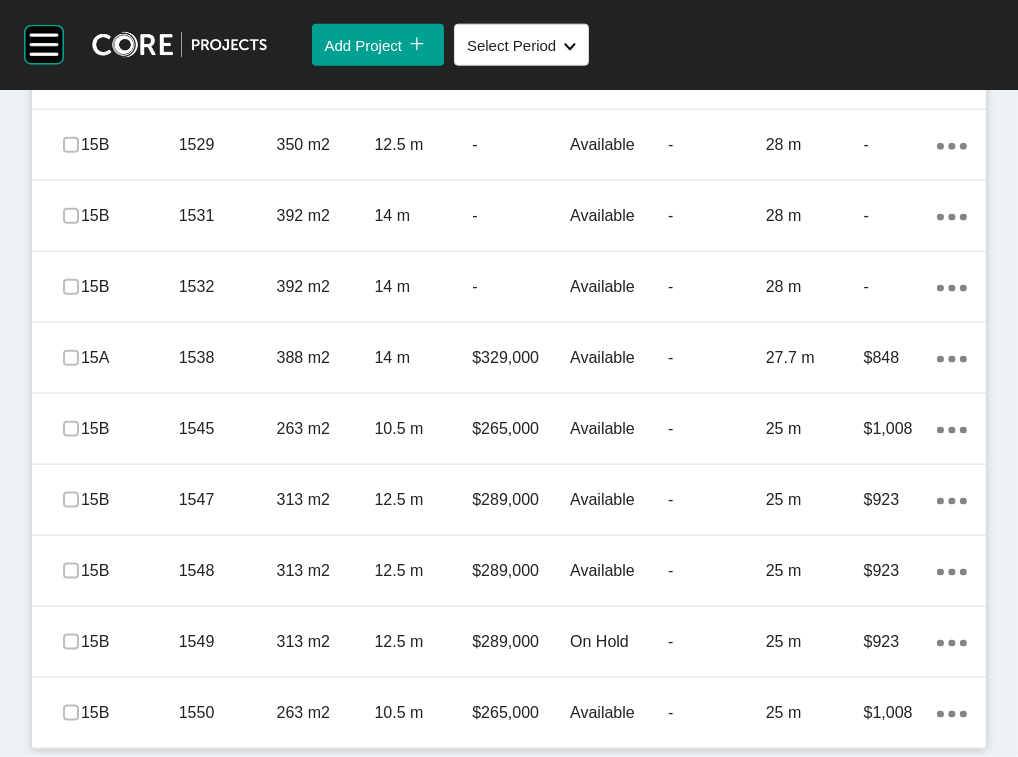 click on "28.74 m" at bounding box center [815, -210] 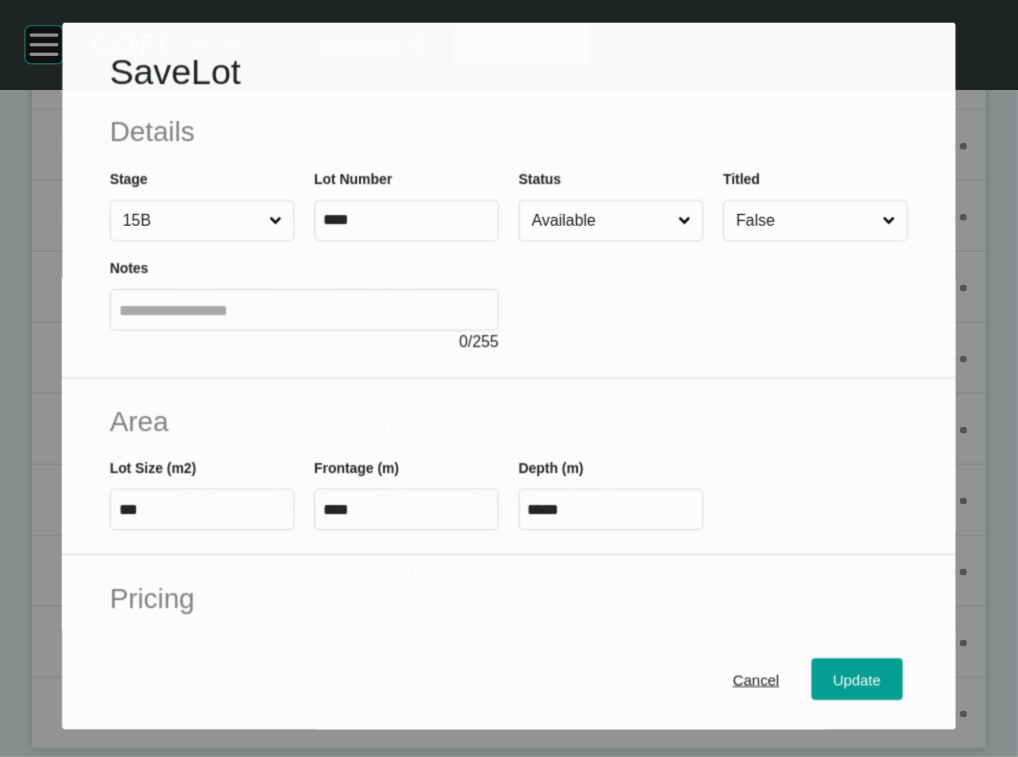 scroll, scrollTop: 2443, scrollLeft: 0, axis: vertical 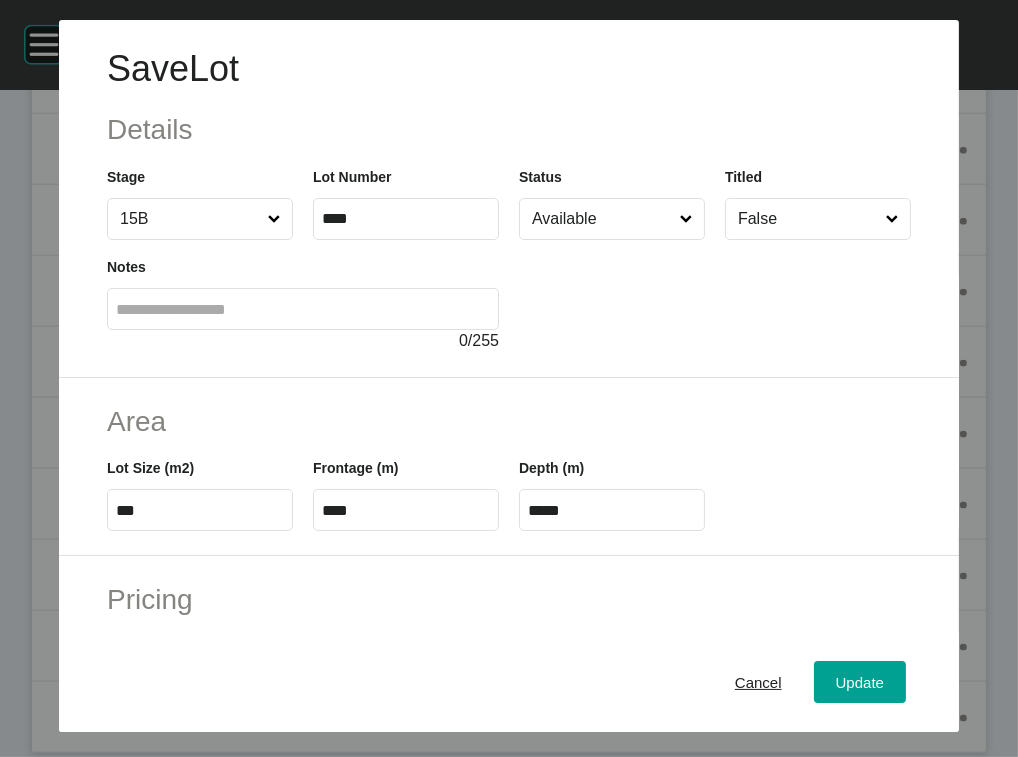 click on "Available" at bounding box center [602, 219] 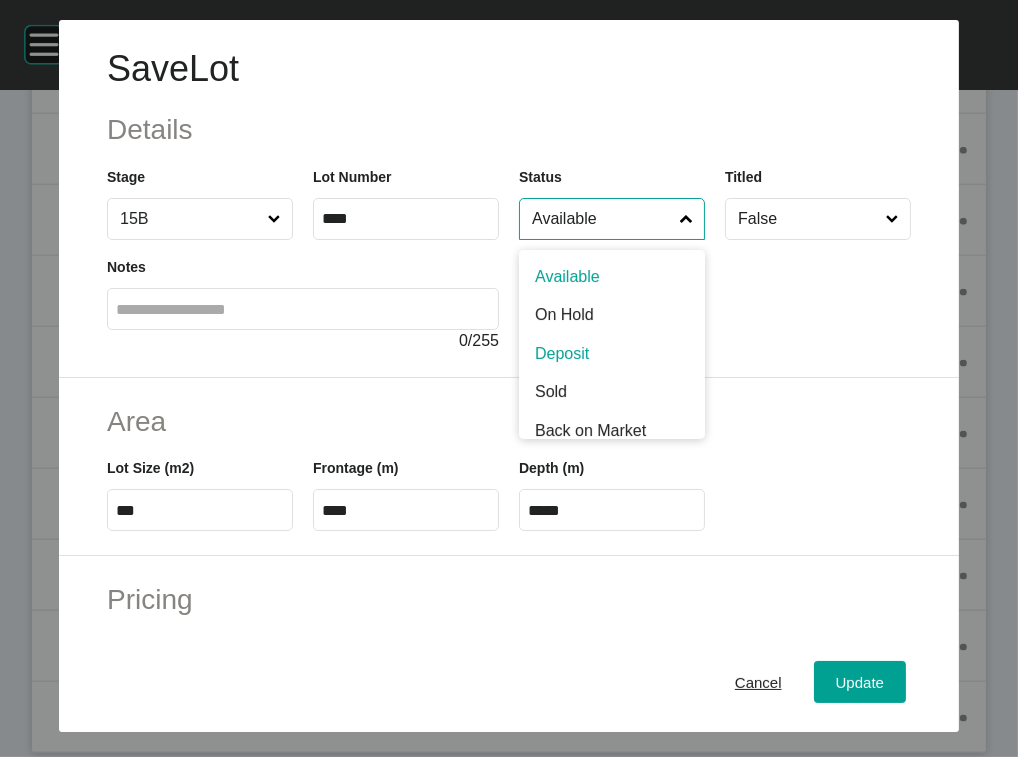 scroll, scrollTop: 7, scrollLeft: 0, axis: vertical 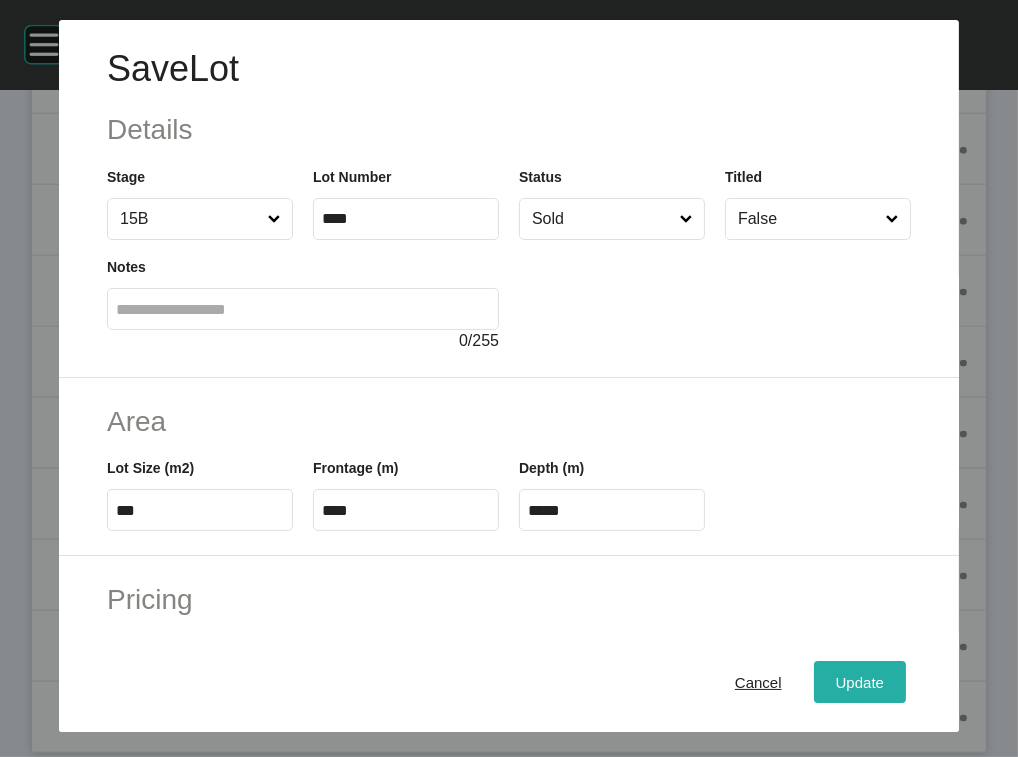 click on "Update" at bounding box center [860, 681] 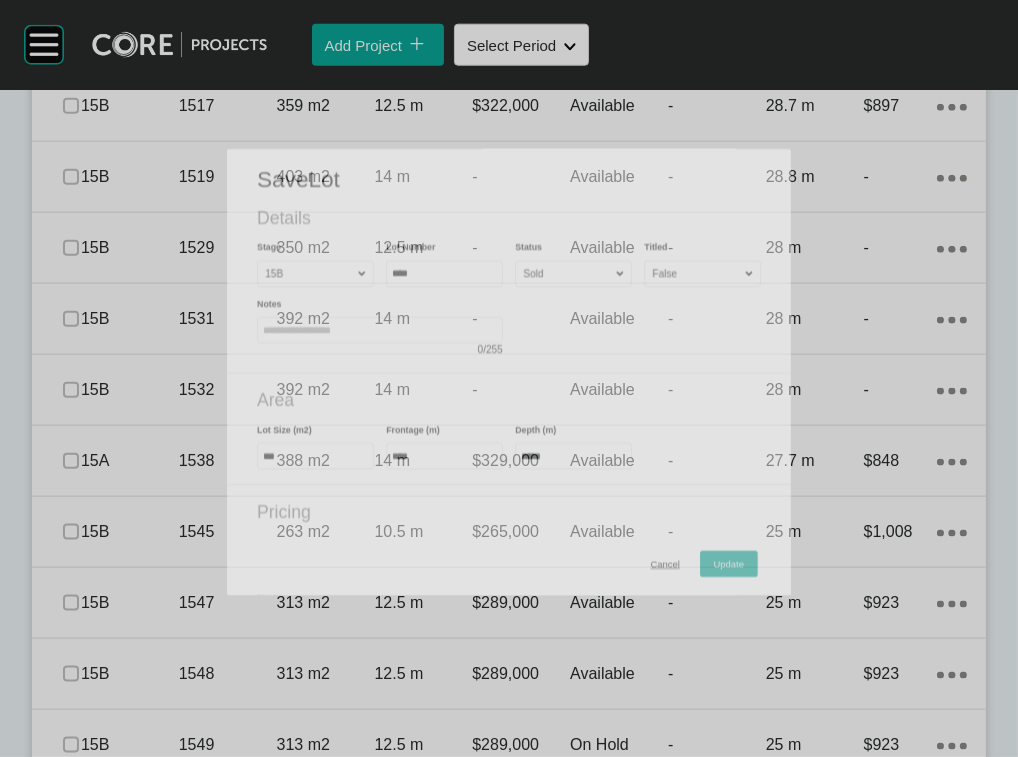 scroll, scrollTop: 2520, scrollLeft: 0, axis: vertical 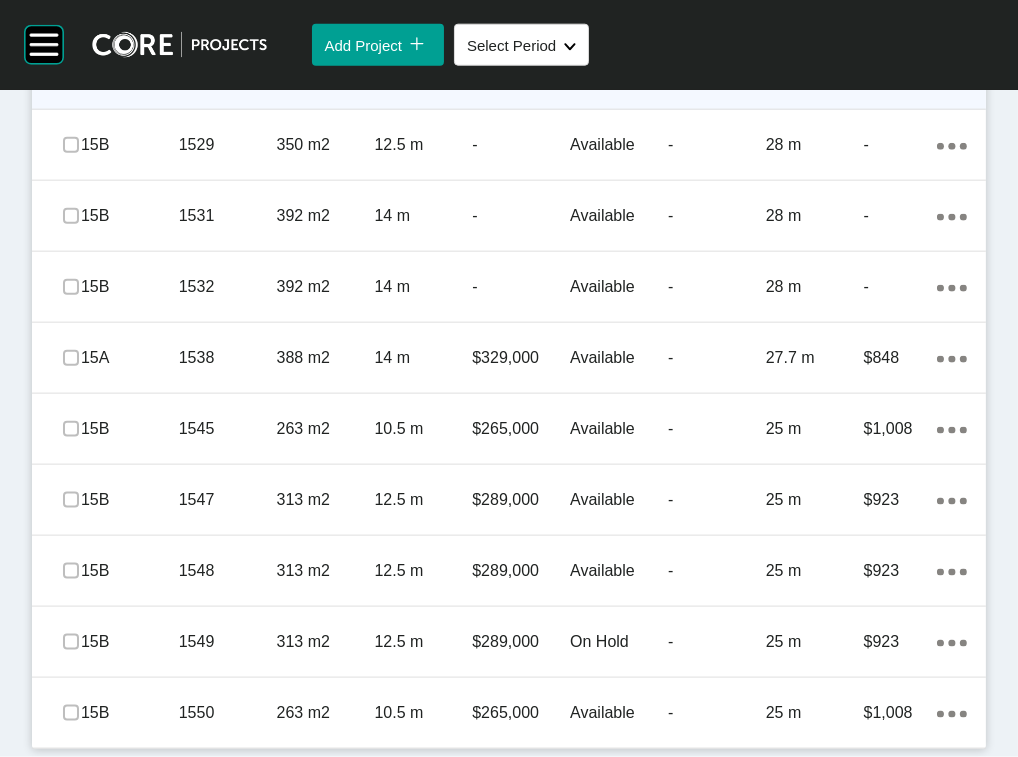 click on "-" at bounding box center [717, 74] 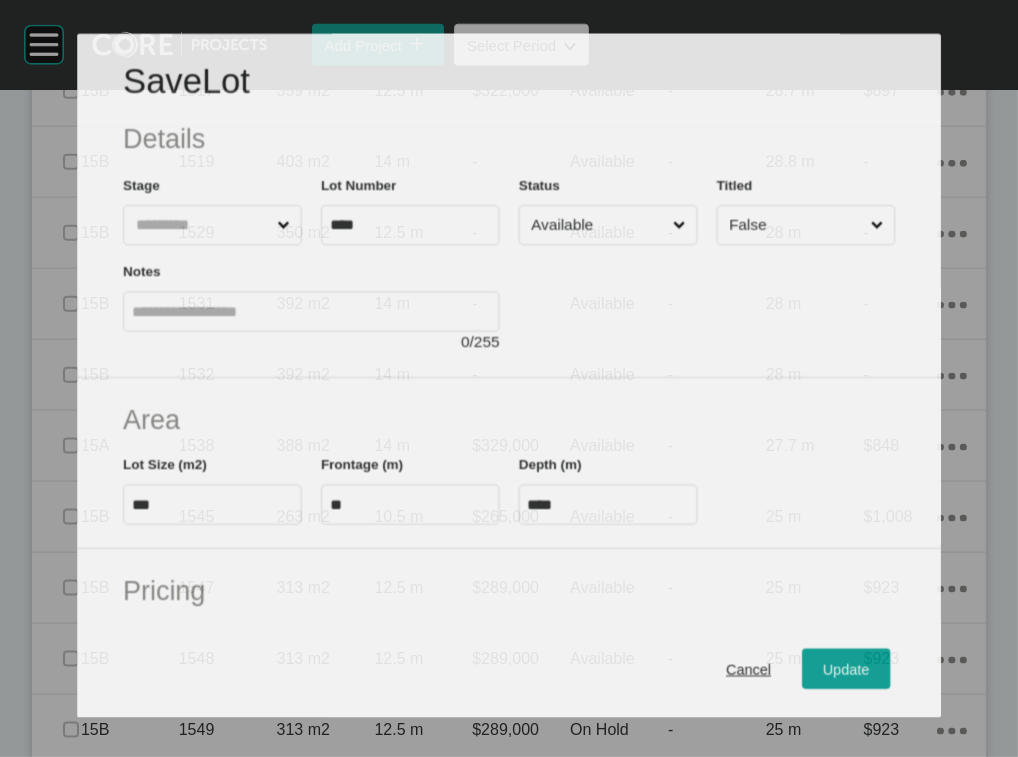 scroll, scrollTop: 2443, scrollLeft: 0, axis: vertical 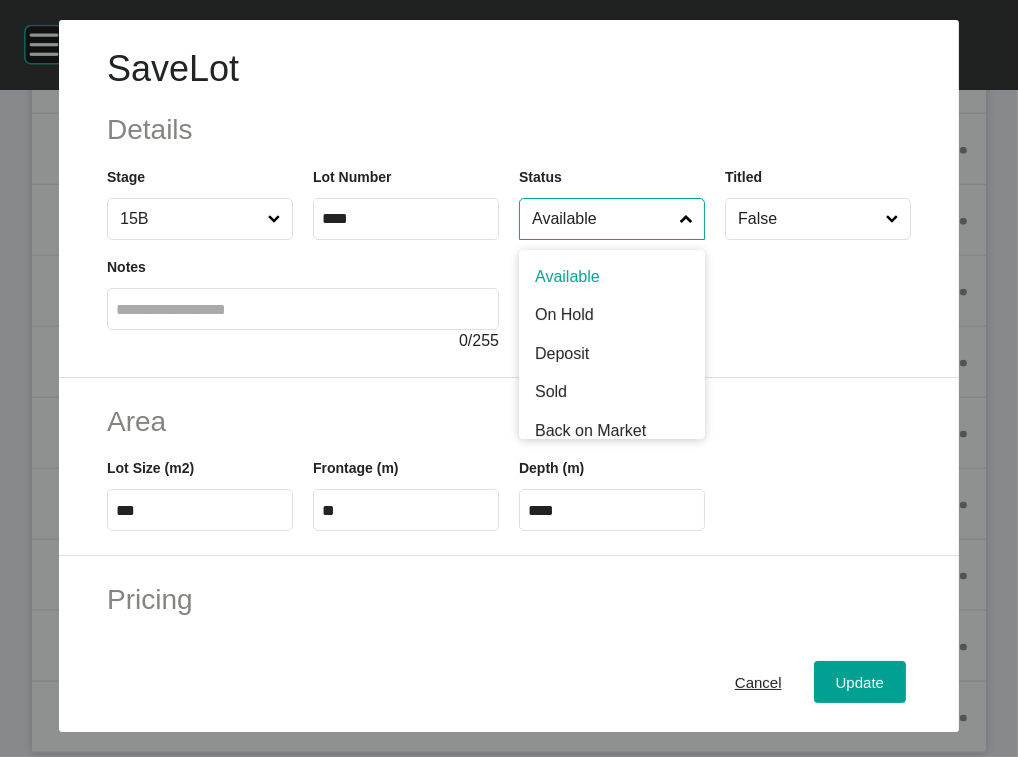click on "Available" at bounding box center [602, 219] 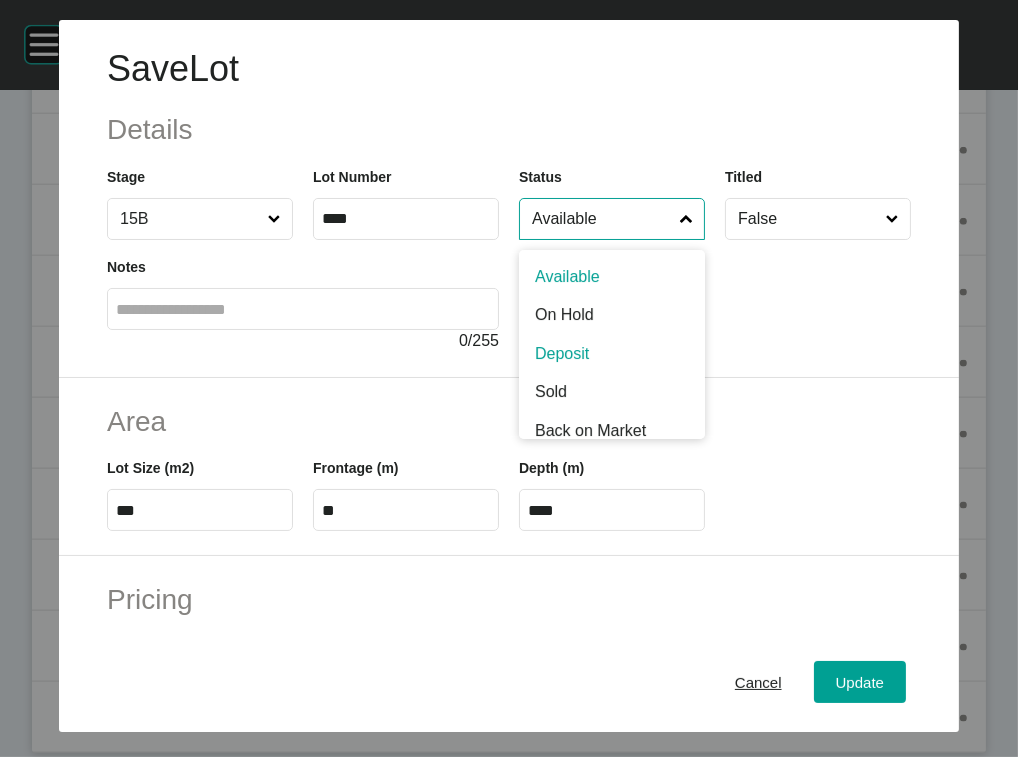 scroll, scrollTop: 7, scrollLeft: 0, axis: vertical 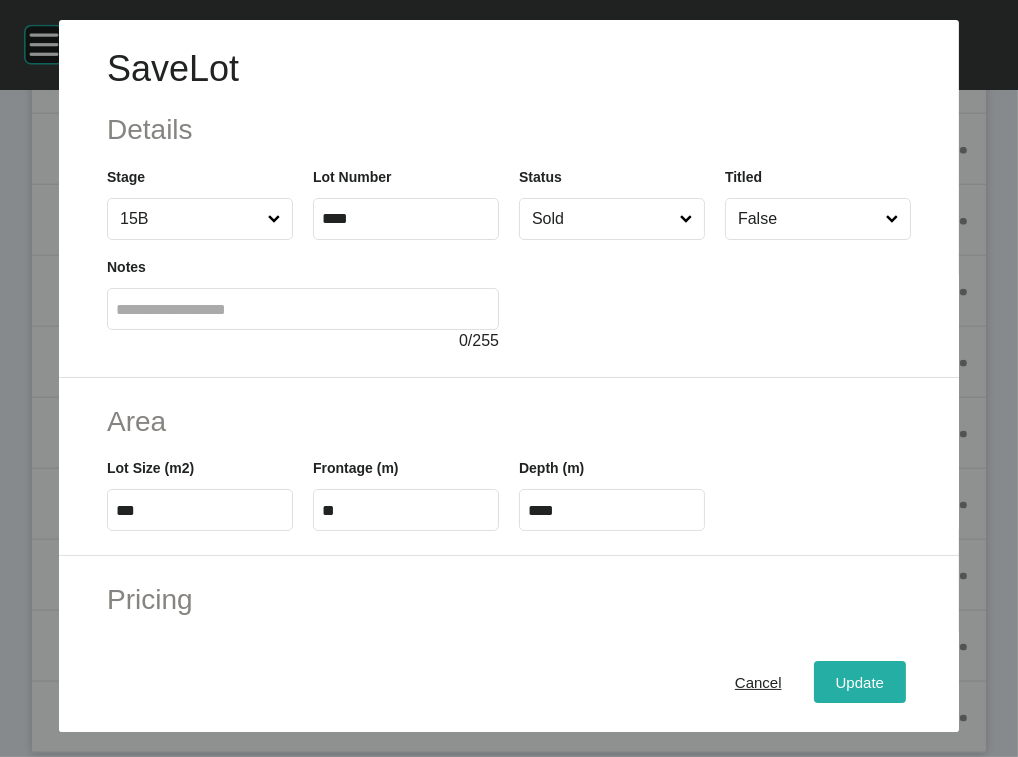 click on "Update" at bounding box center (860, 682) 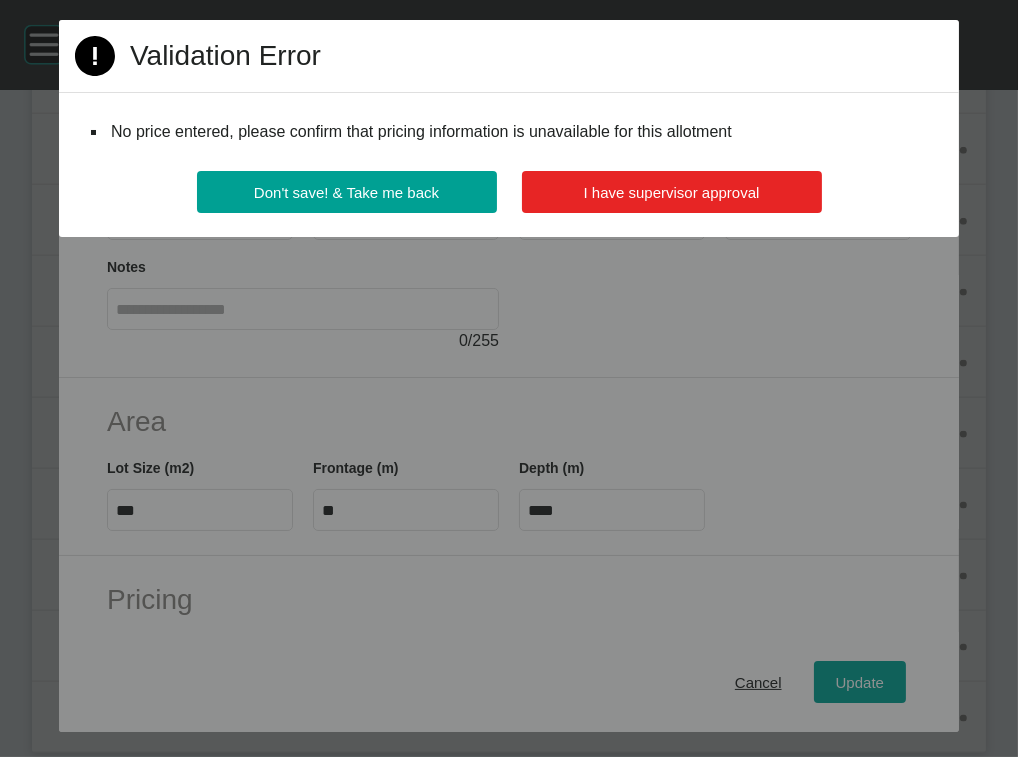 click on "I have supervisor approval" at bounding box center (672, 192) 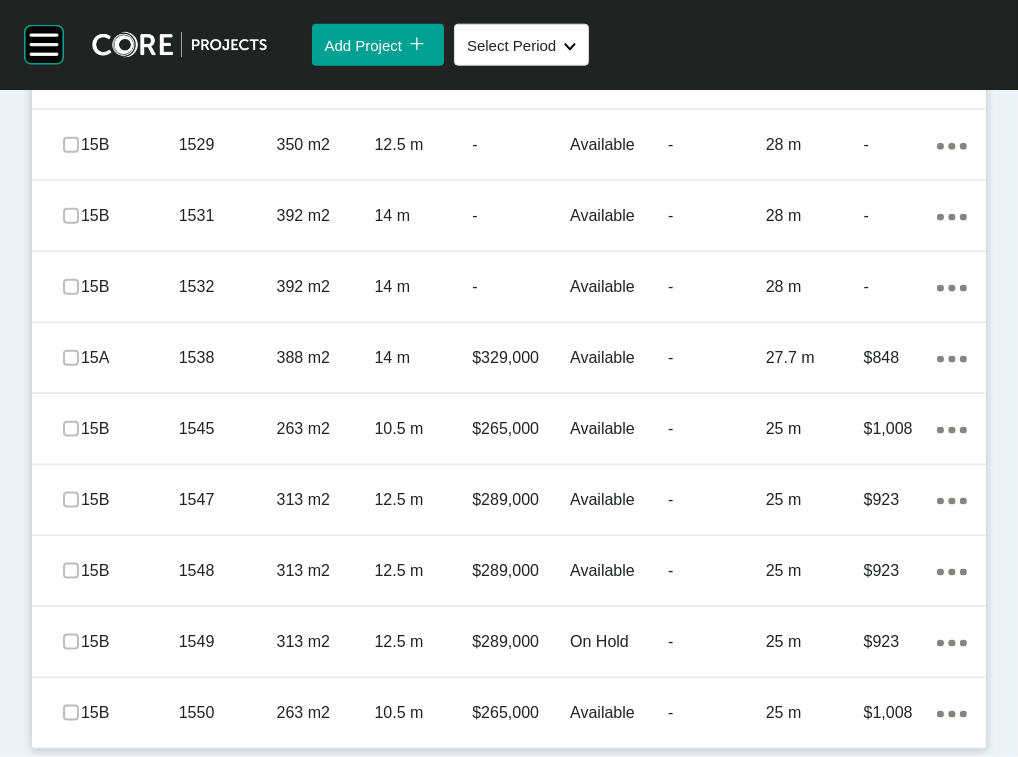 scroll, scrollTop: 2666, scrollLeft: 0, axis: vertical 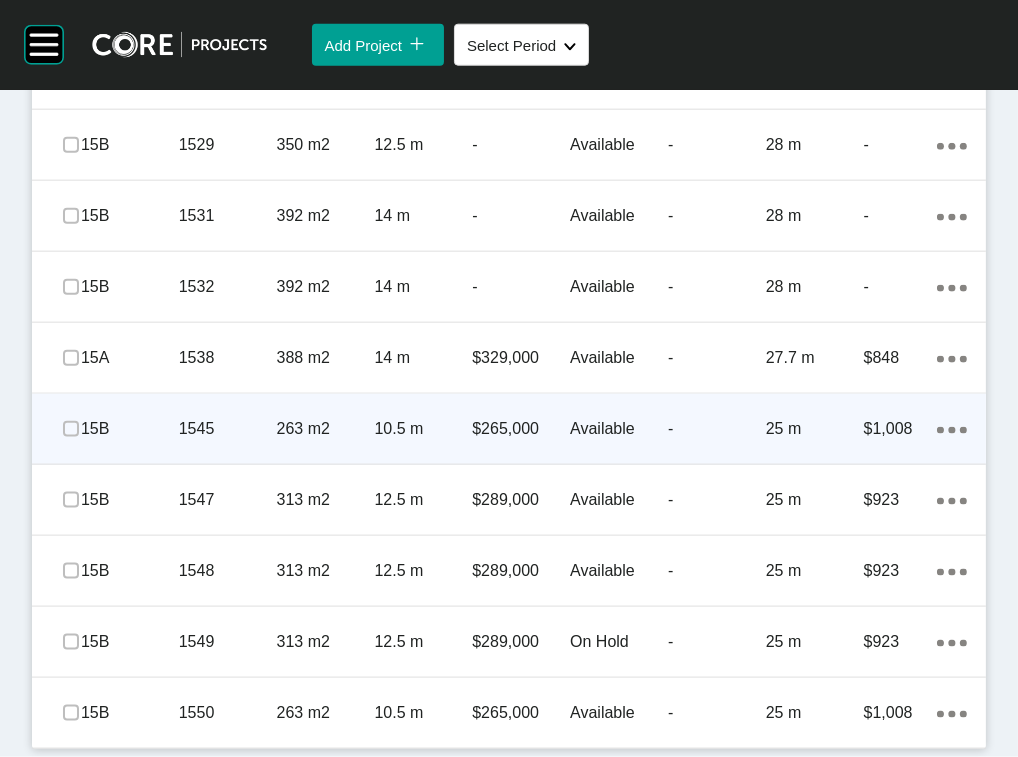 click on "-" at bounding box center (717, 429) 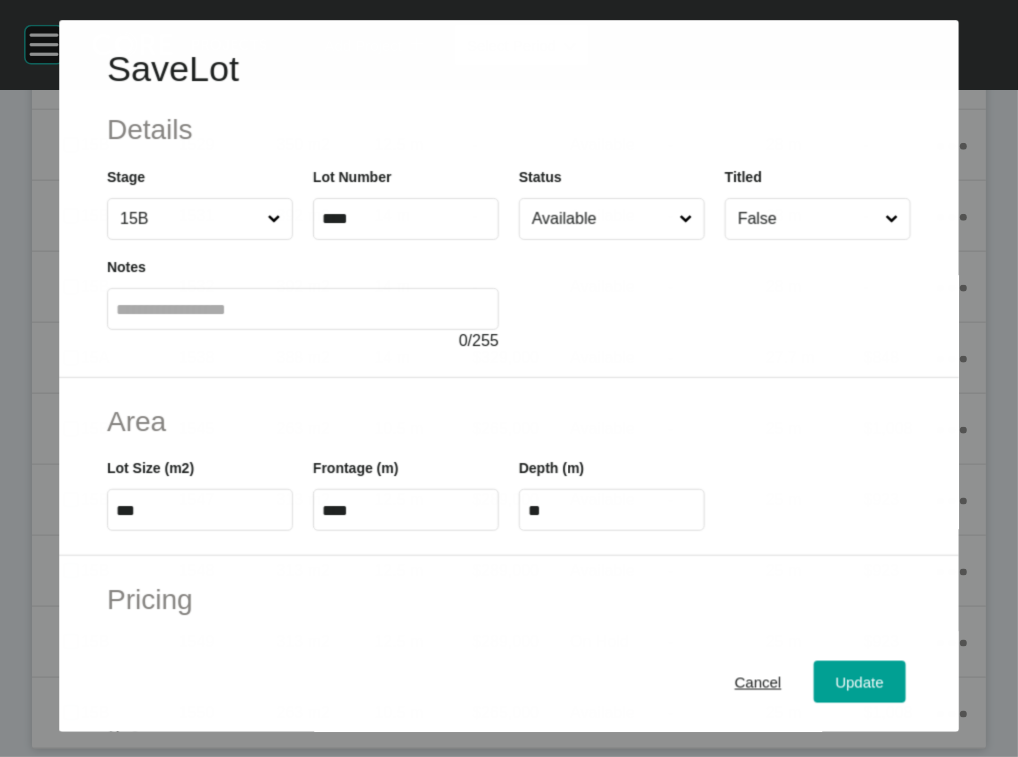 scroll, scrollTop: 3022, scrollLeft: 0, axis: vertical 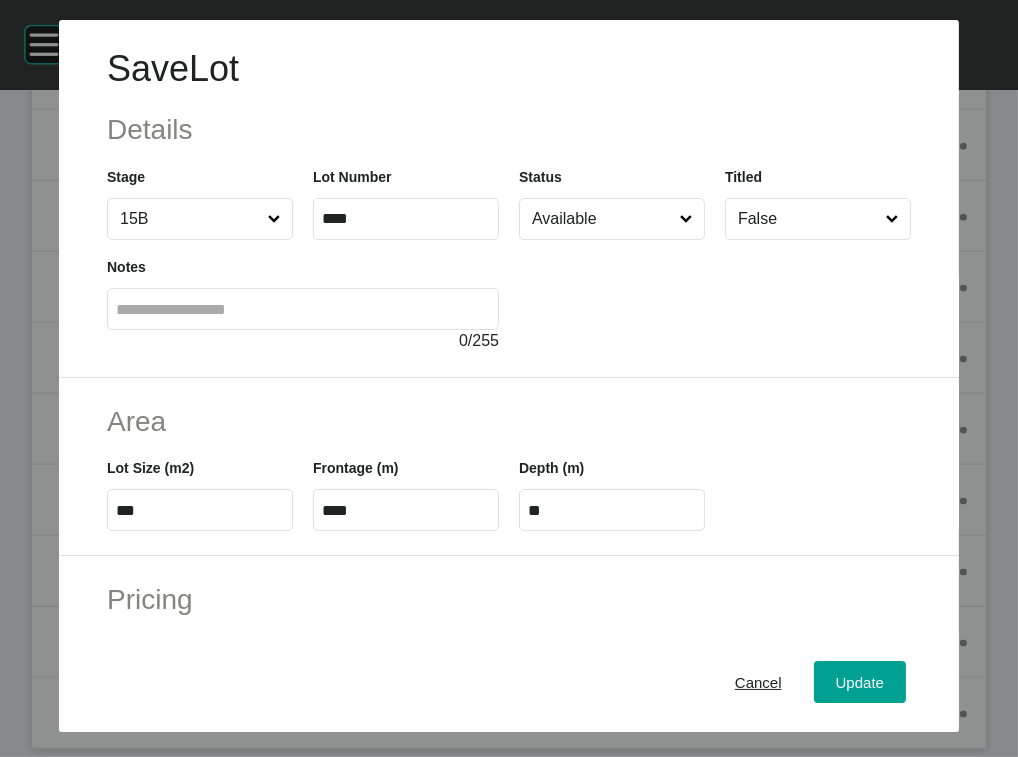 click on "Available" at bounding box center (602, 219) 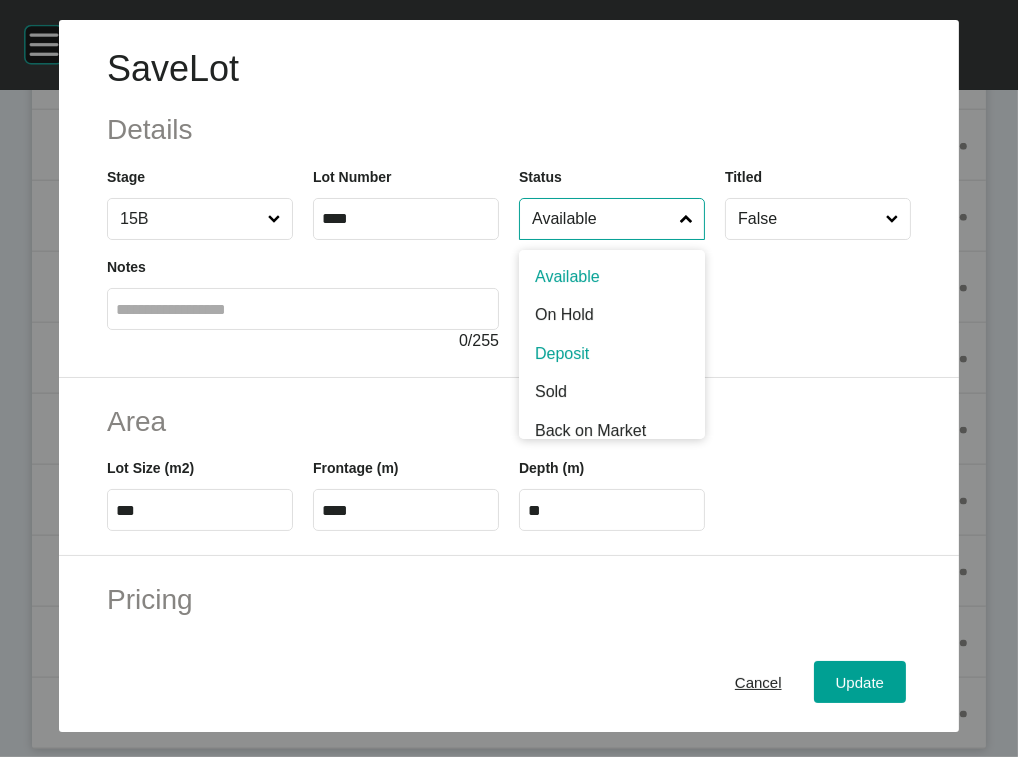scroll, scrollTop: 7, scrollLeft: 0, axis: vertical 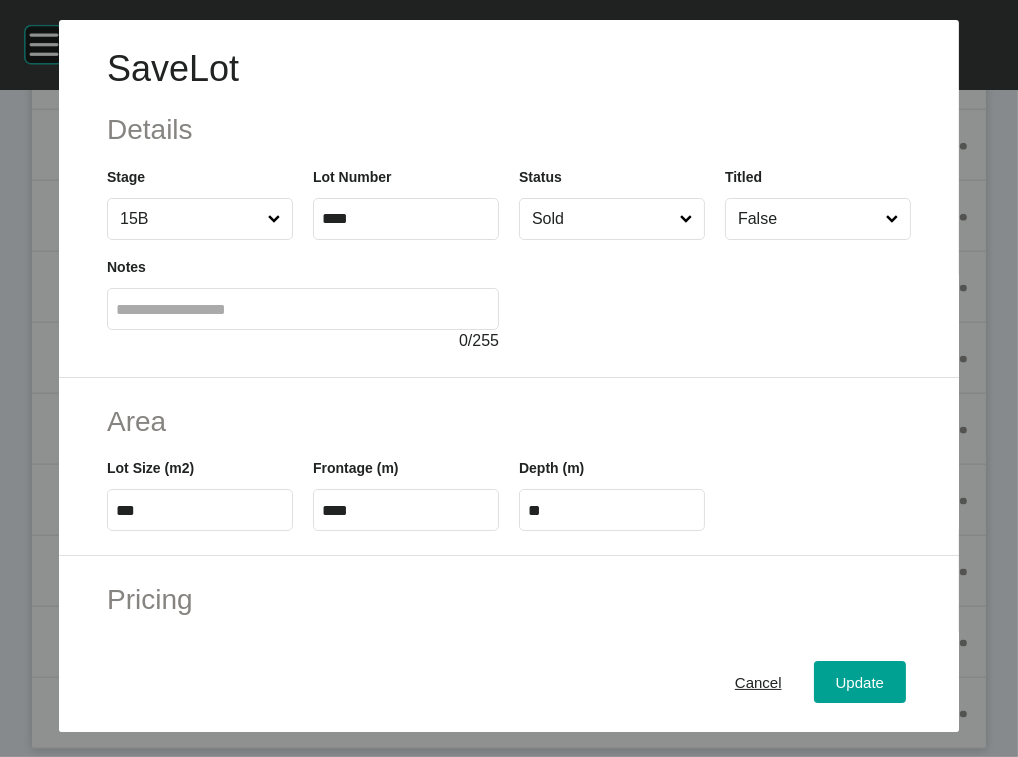 drag, startPoint x: 582, startPoint y: 468, endPoint x: 597, endPoint y: 494, distance: 30.016663 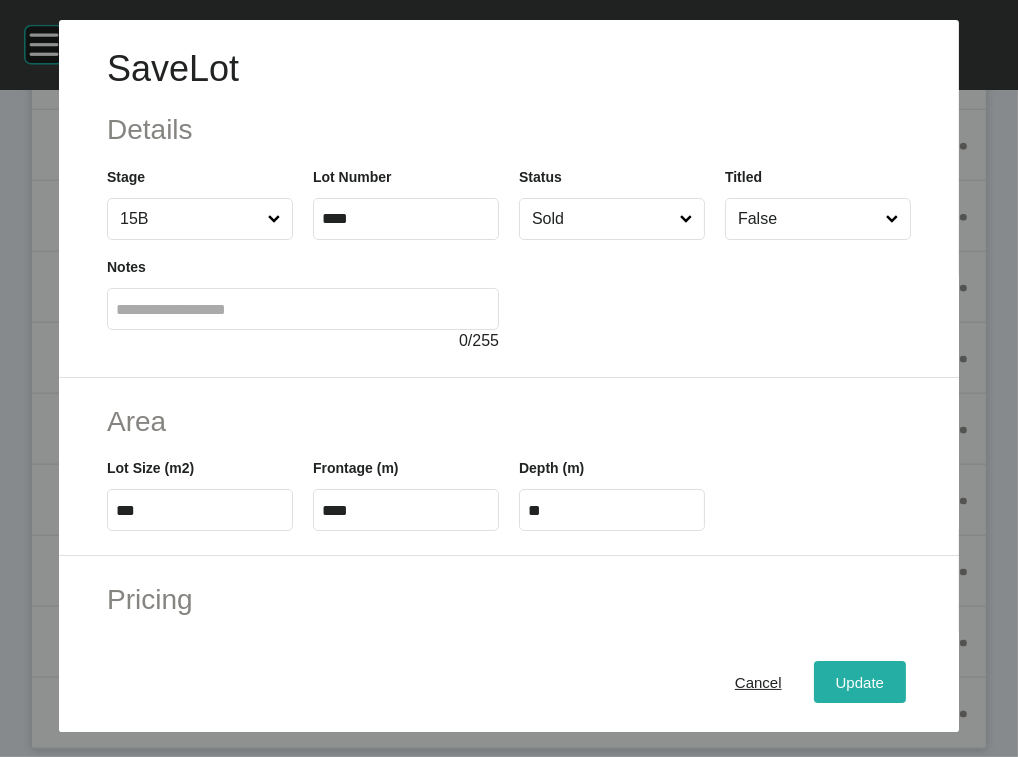 click on "Update" at bounding box center (860, 682) 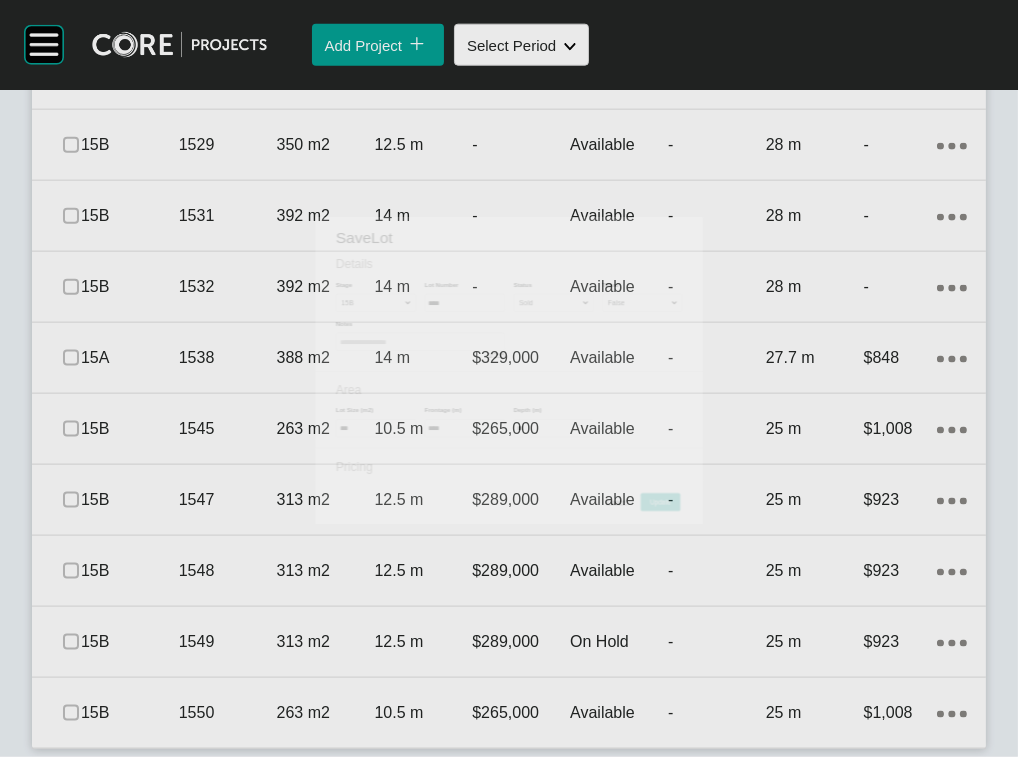 scroll, scrollTop: 3100, scrollLeft: 0, axis: vertical 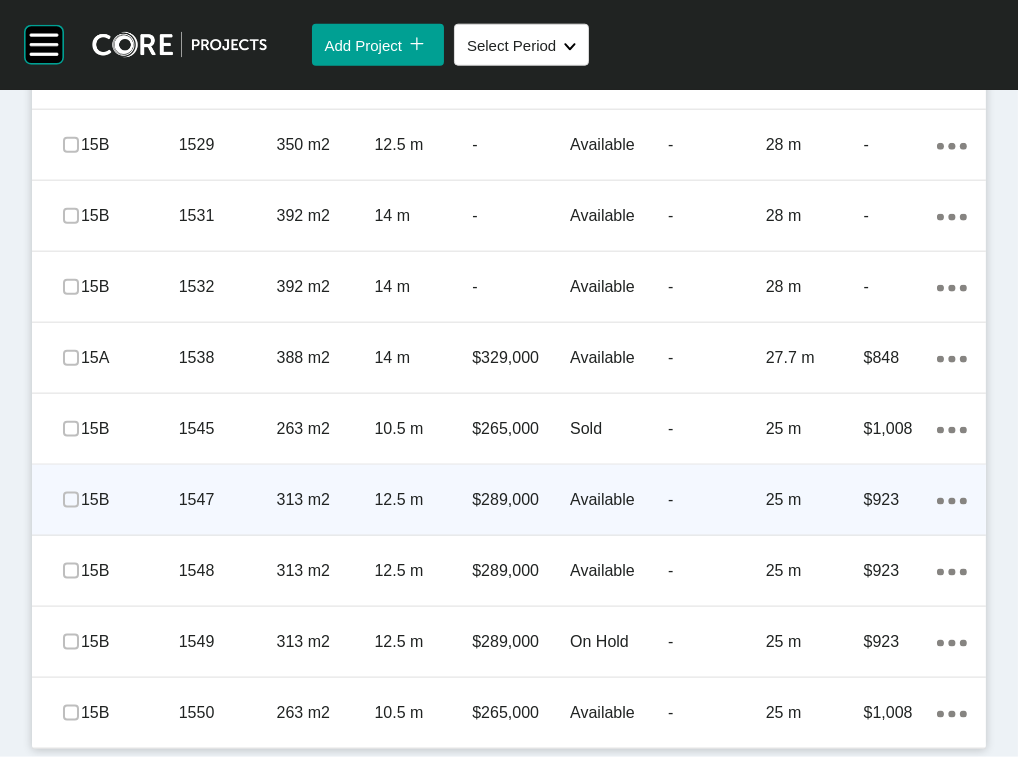 click on "-" at bounding box center [717, 500] 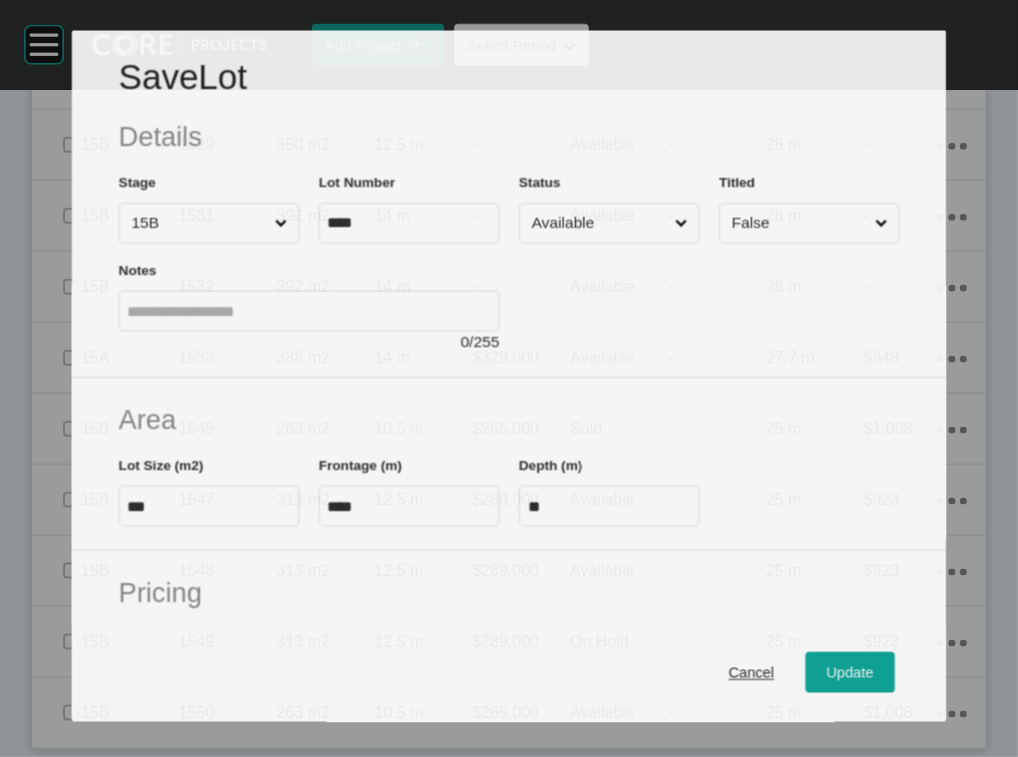 scroll, scrollTop: 3022, scrollLeft: 0, axis: vertical 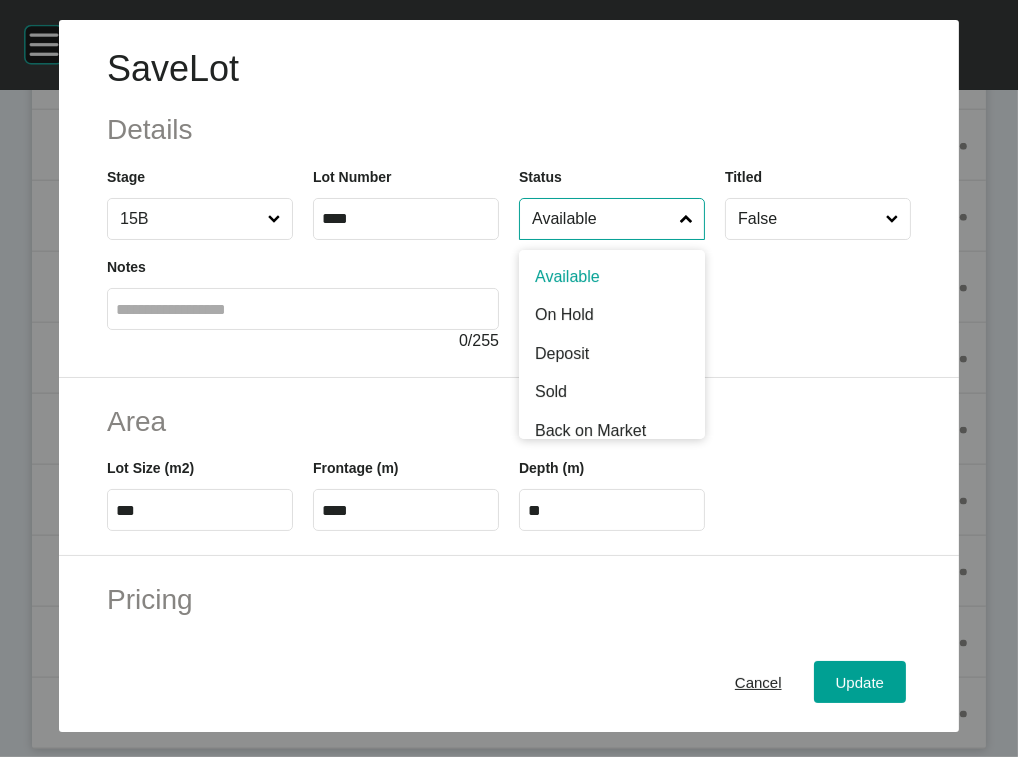 click on "Available" at bounding box center (602, 219) 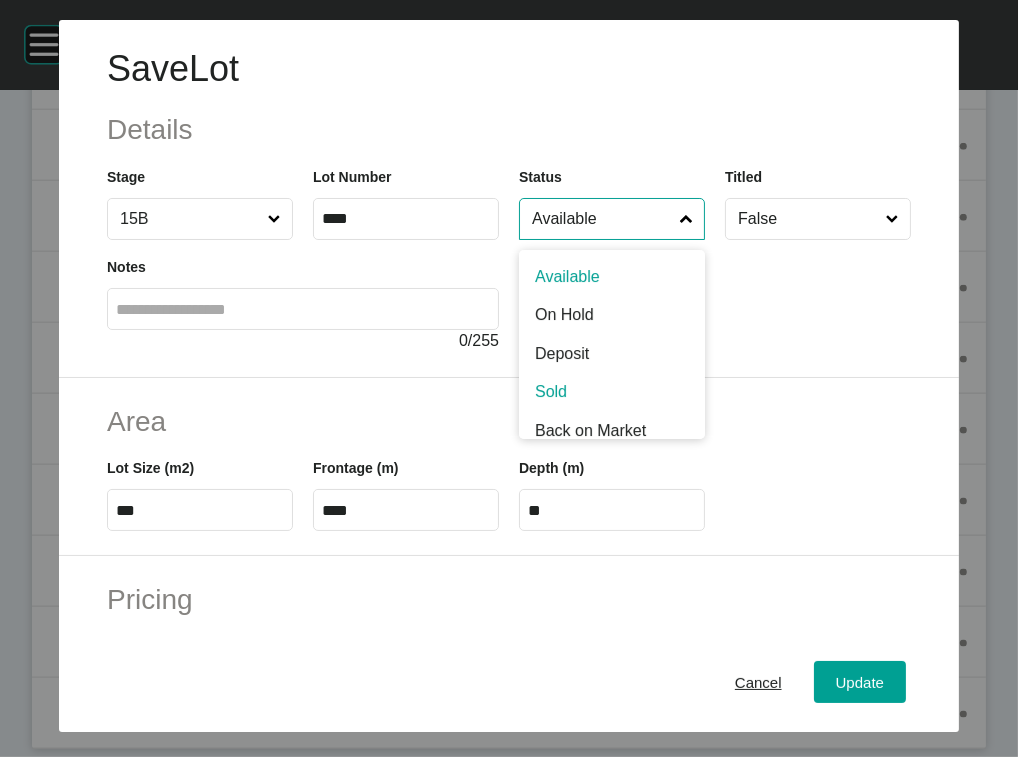 scroll, scrollTop: 7, scrollLeft: 0, axis: vertical 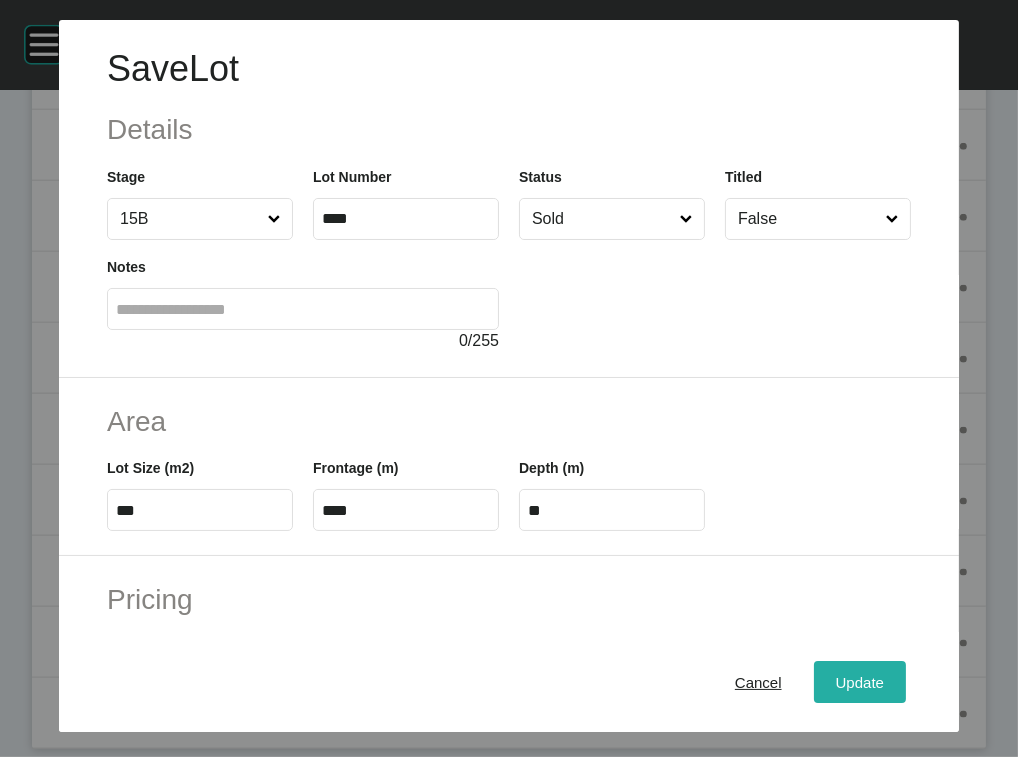 click on "Update" at bounding box center (860, 681) 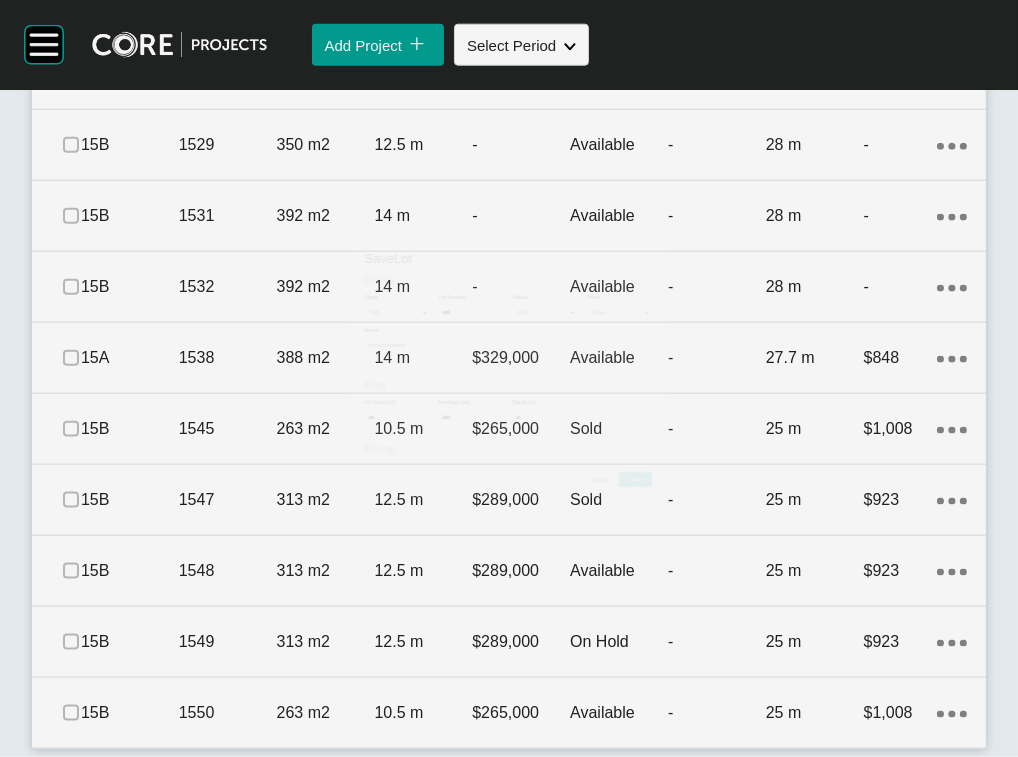 scroll, scrollTop: 3100, scrollLeft: 0, axis: vertical 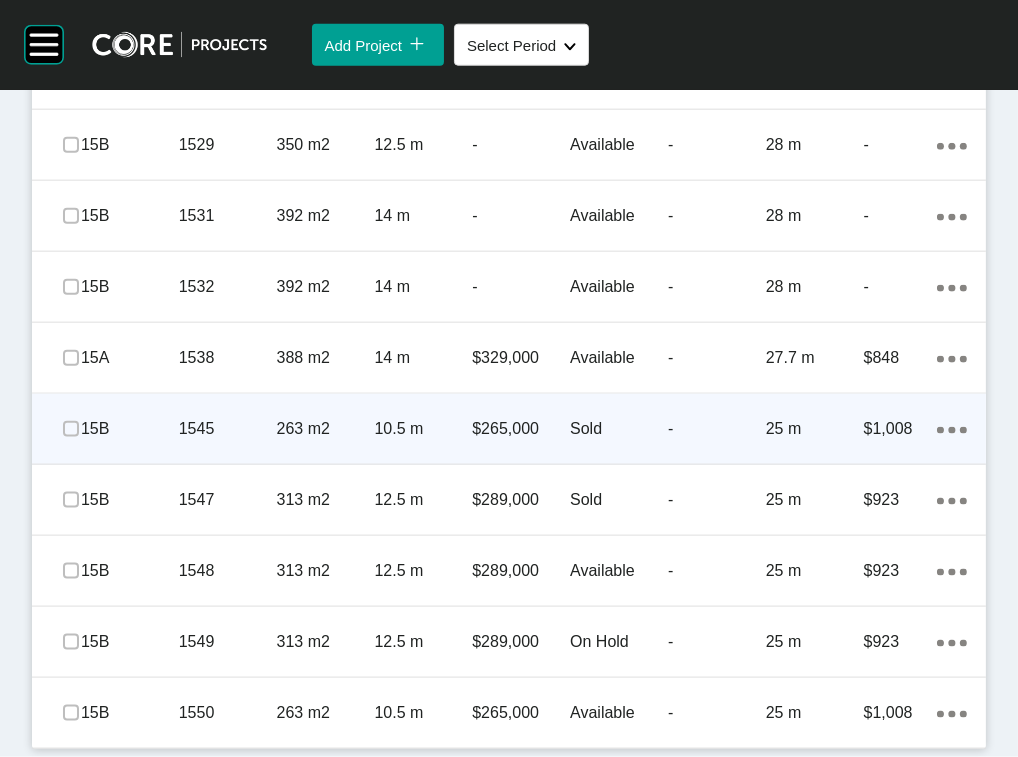 click 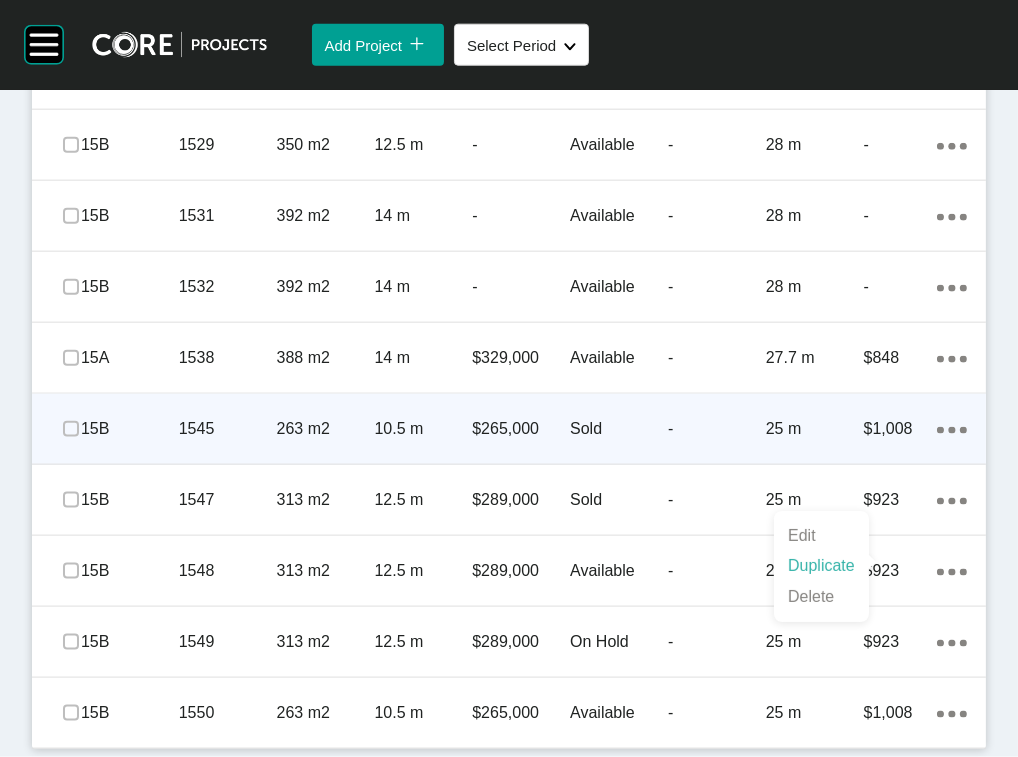 click on "Duplicate" at bounding box center [821, 566] 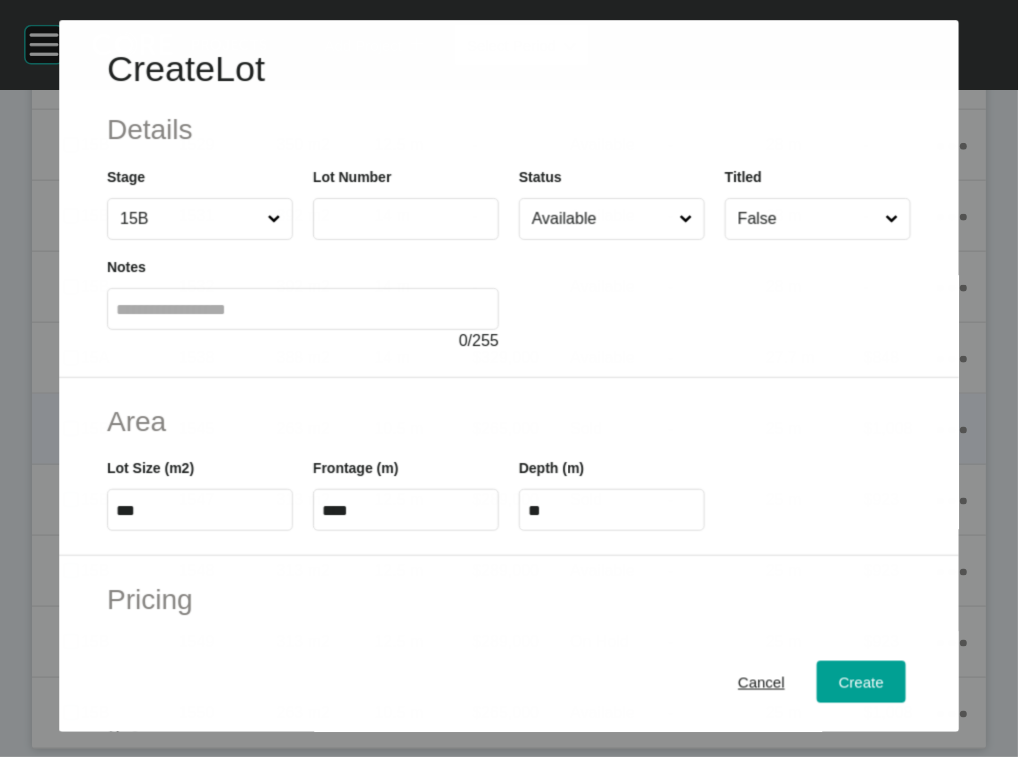 scroll, scrollTop: 3022, scrollLeft: 0, axis: vertical 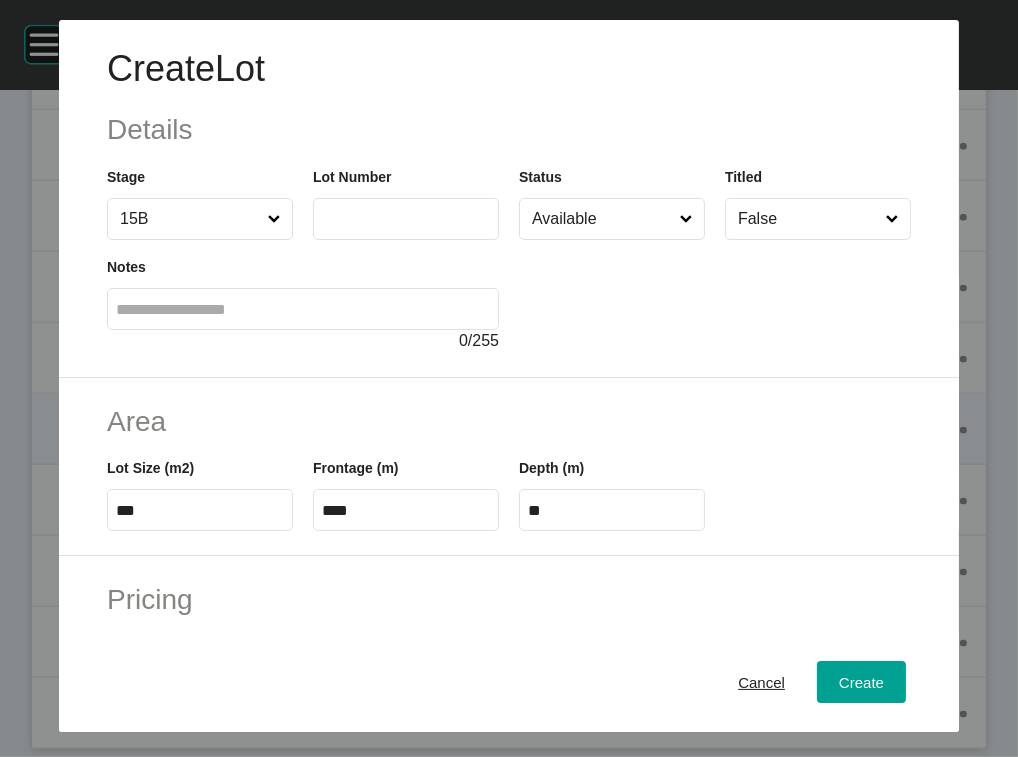 click at bounding box center [406, 219] 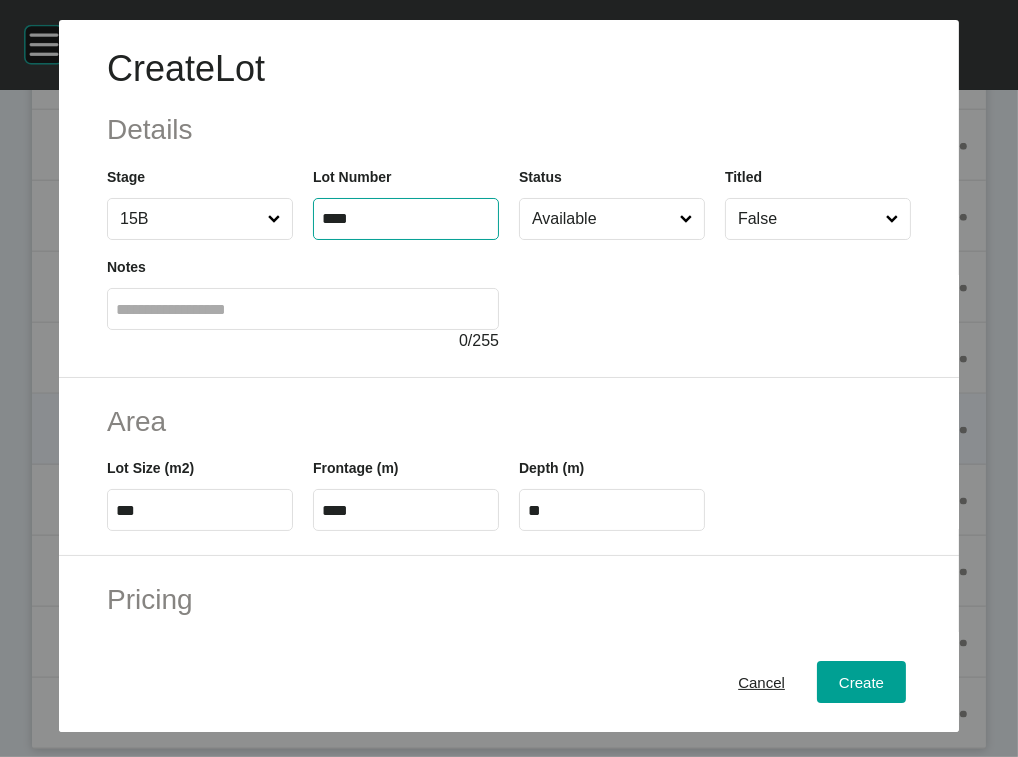 type on "****" 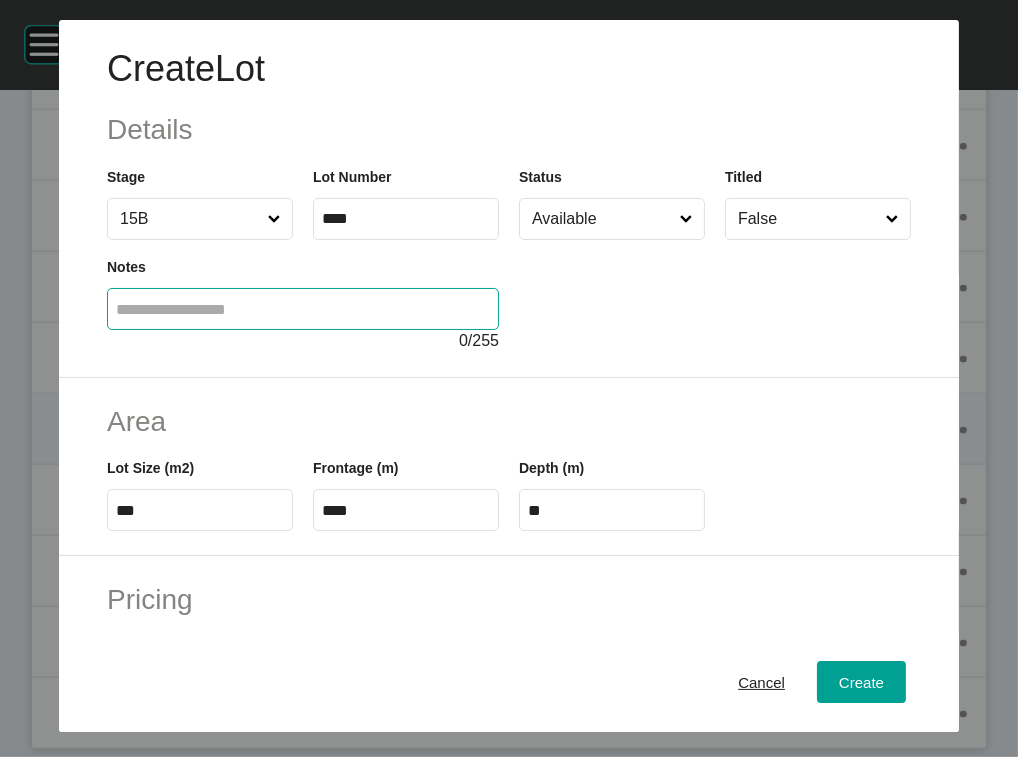 click at bounding box center (303, 309) 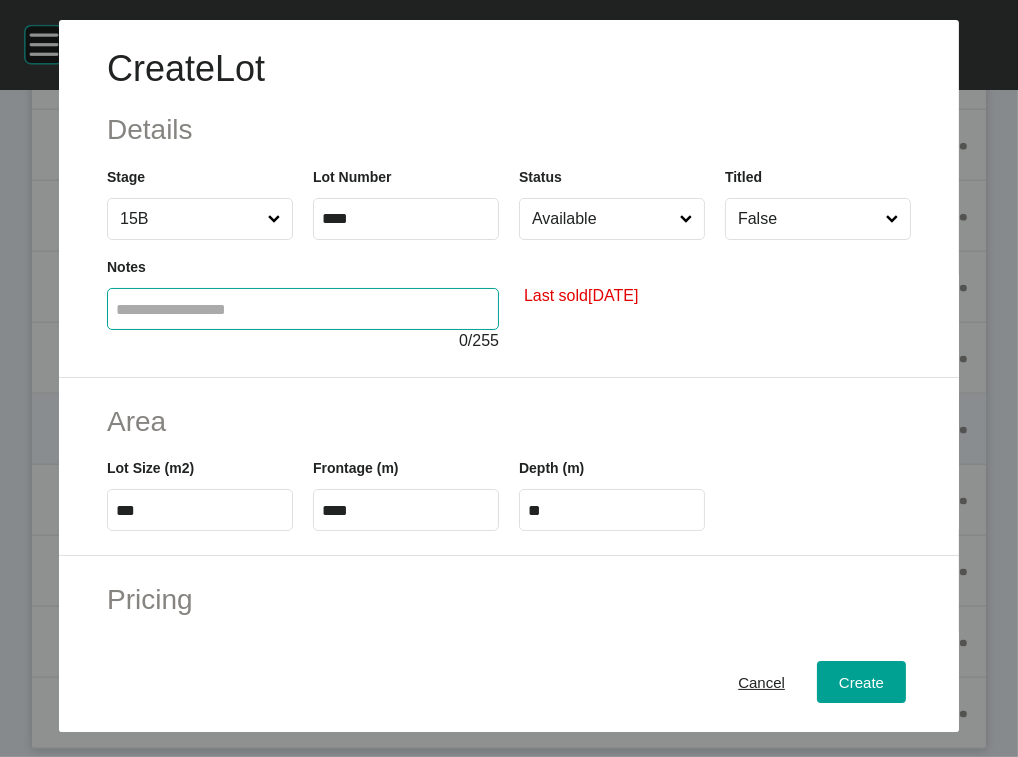 click on "Available" at bounding box center [602, 219] 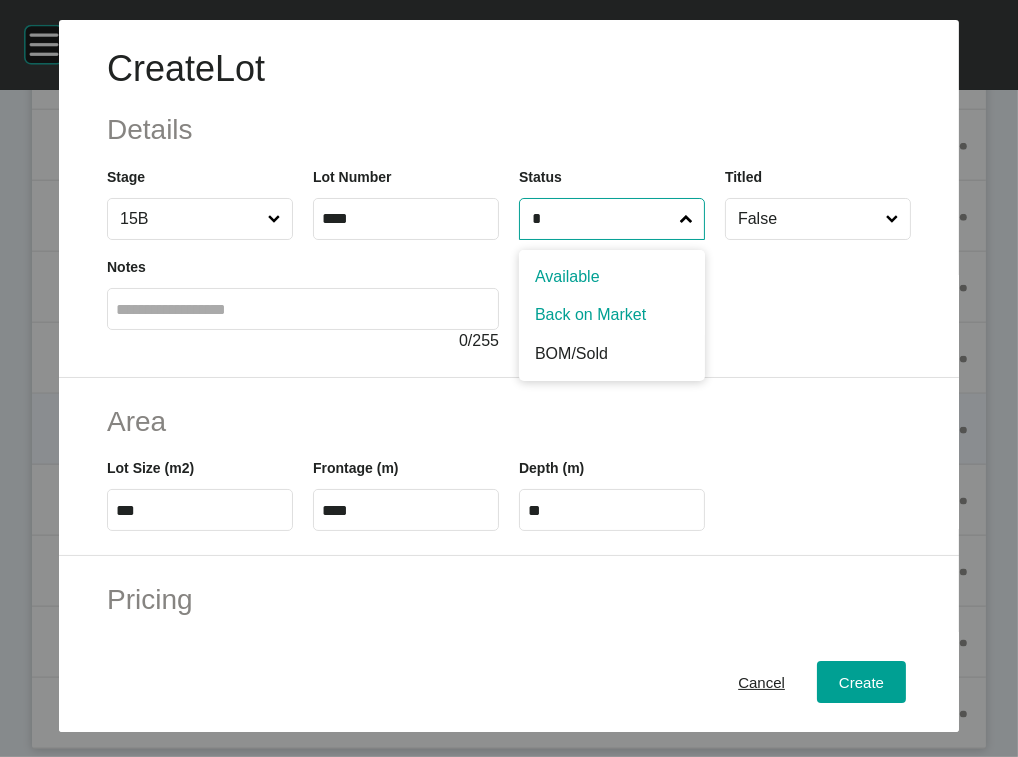 type on "*" 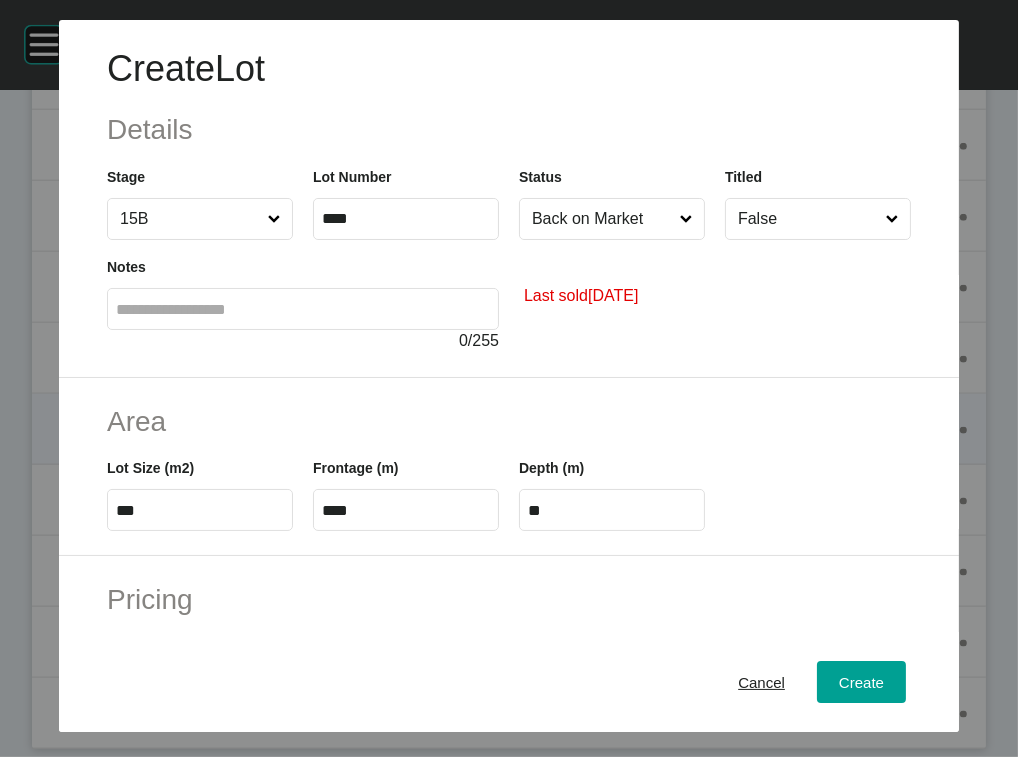 drag, startPoint x: 560, startPoint y: 372, endPoint x: 679, endPoint y: 449, distance: 141.7392 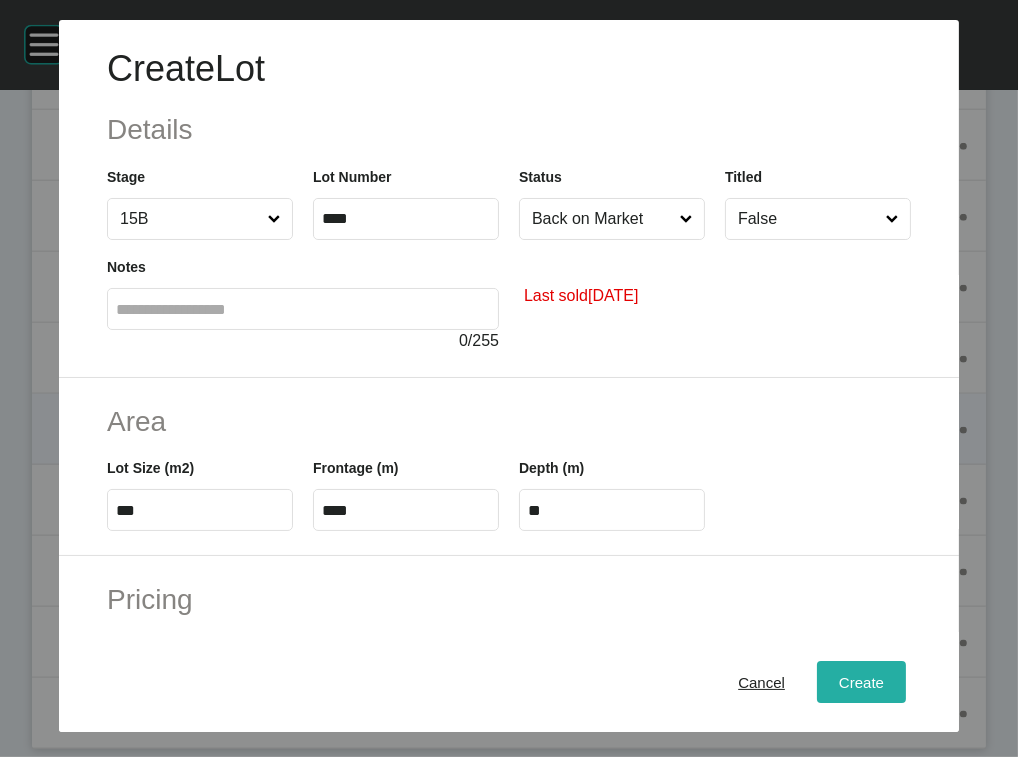 click on "Create" at bounding box center (861, 681) 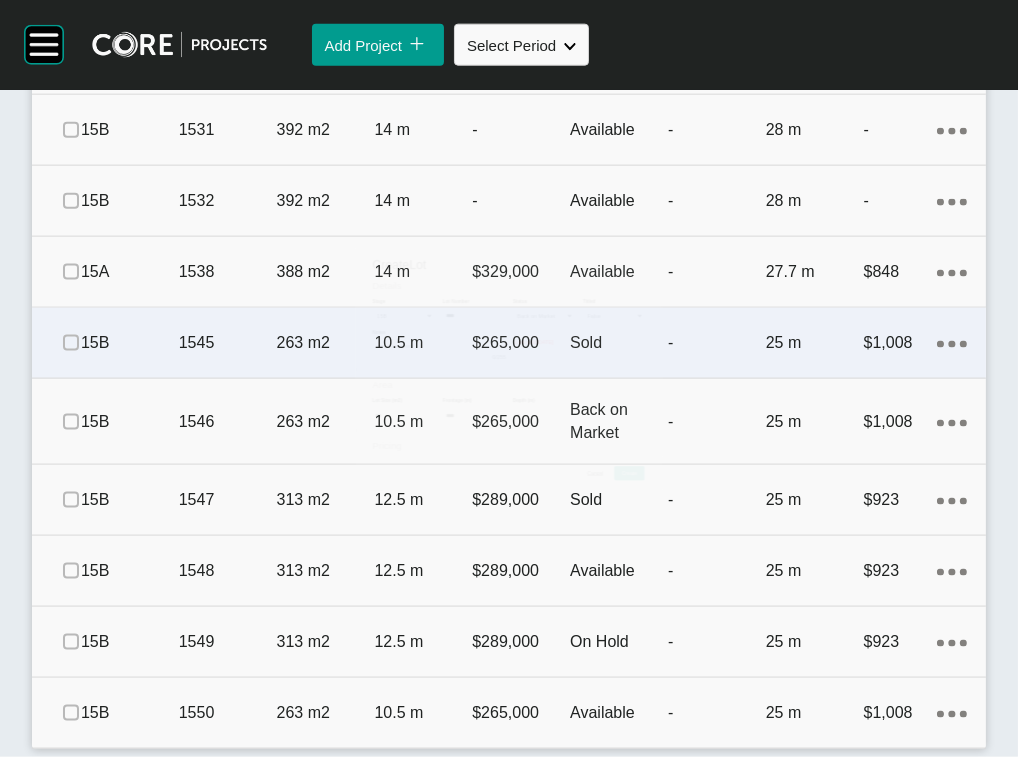 scroll, scrollTop: 3100, scrollLeft: 0, axis: vertical 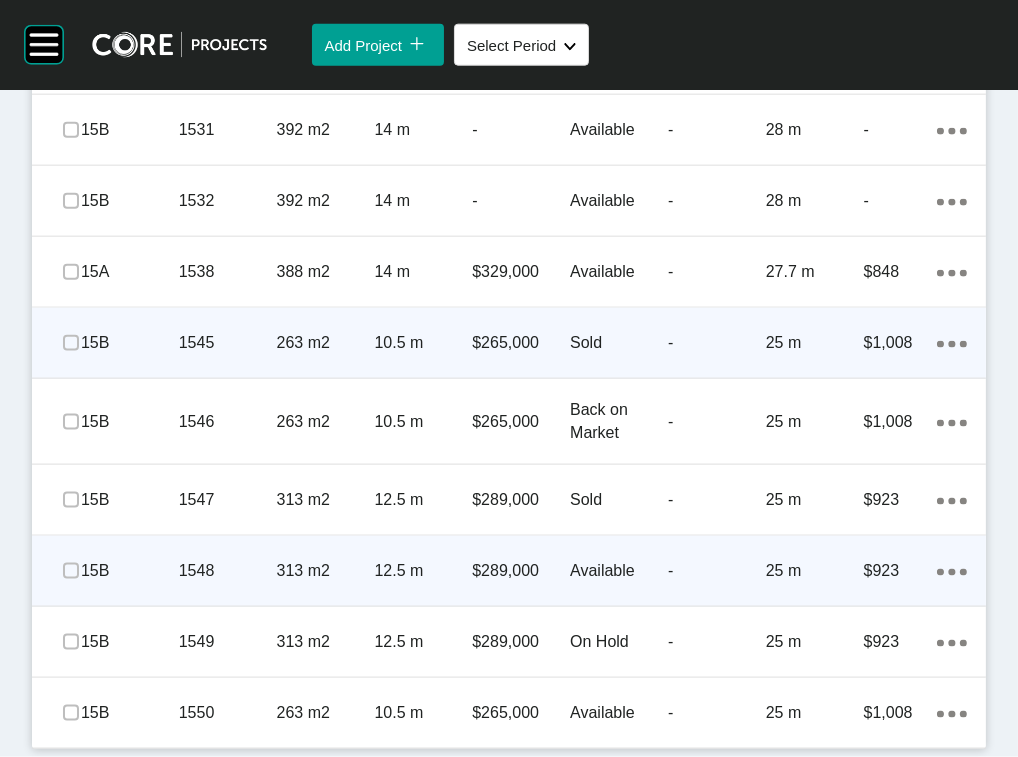 click on "-" at bounding box center (717, 571) 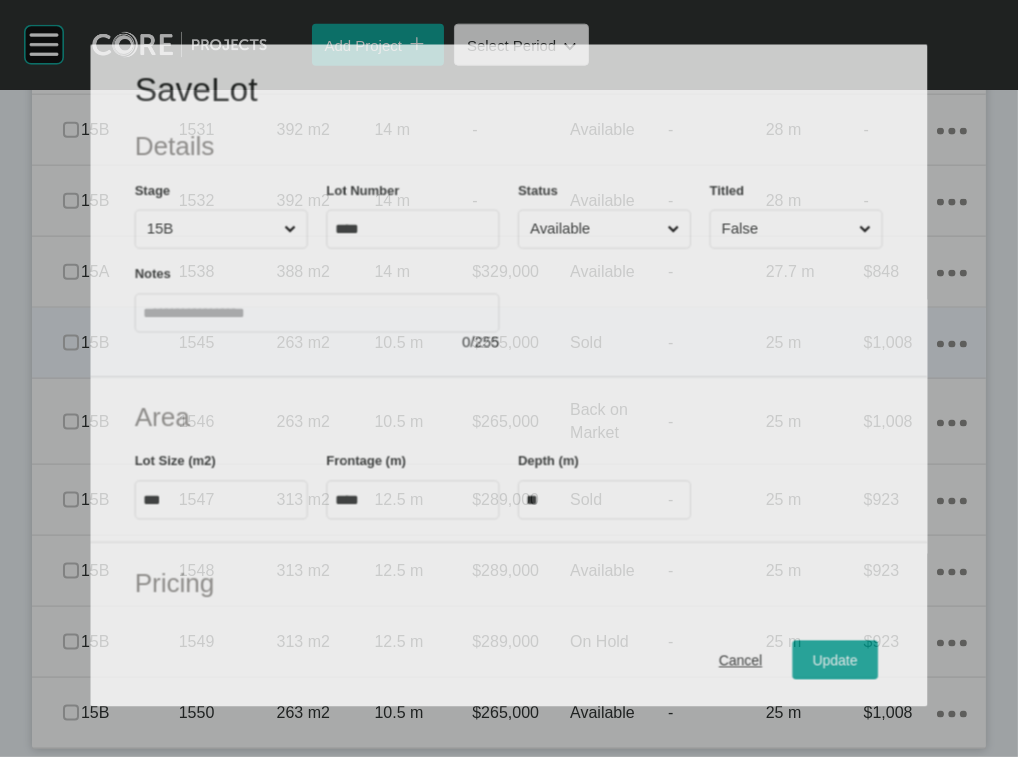 scroll, scrollTop: 3177, scrollLeft: 0, axis: vertical 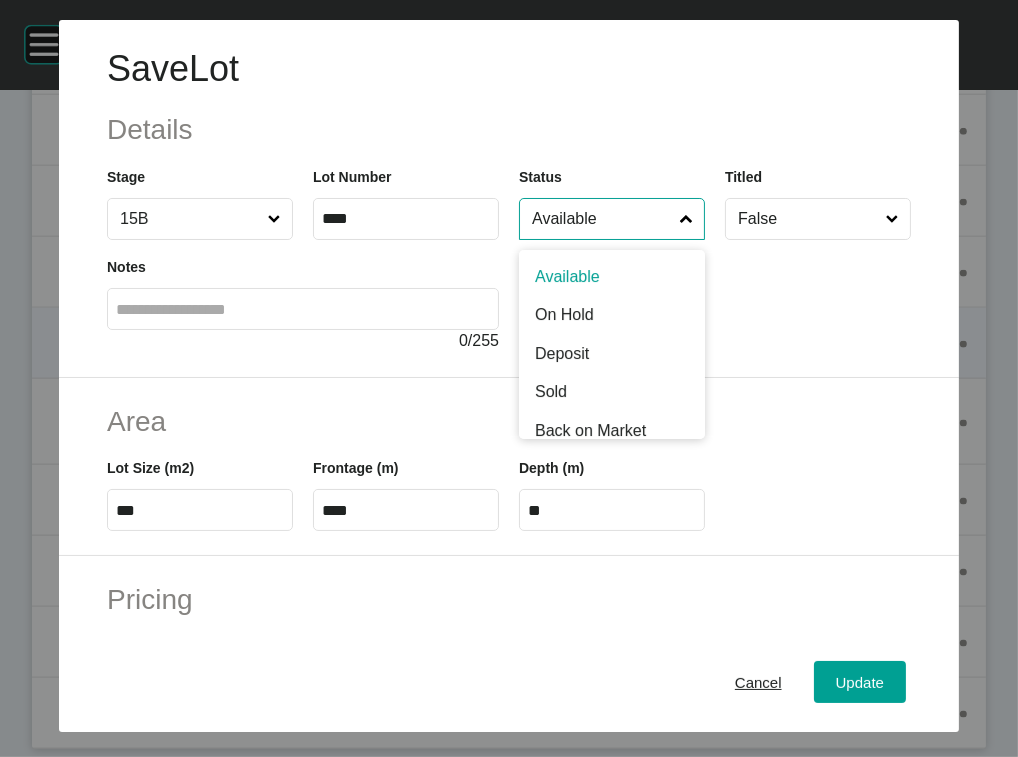 click on "Available" at bounding box center [602, 219] 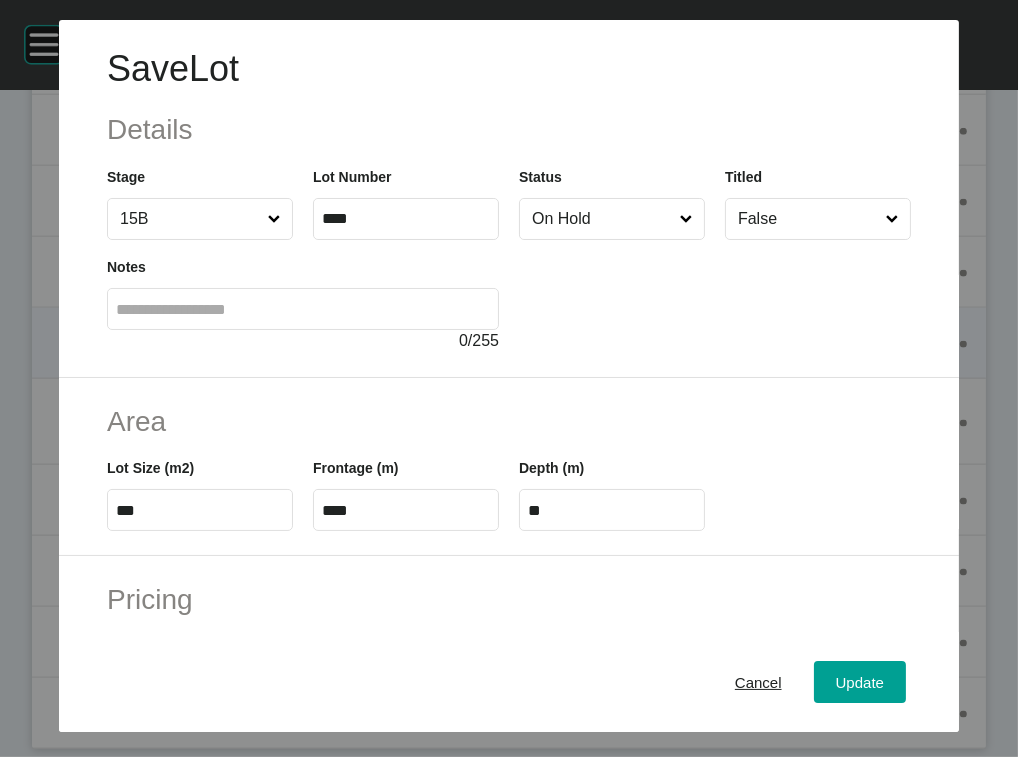 drag, startPoint x: 559, startPoint y: 402, endPoint x: 678, endPoint y: 493, distance: 149.80655 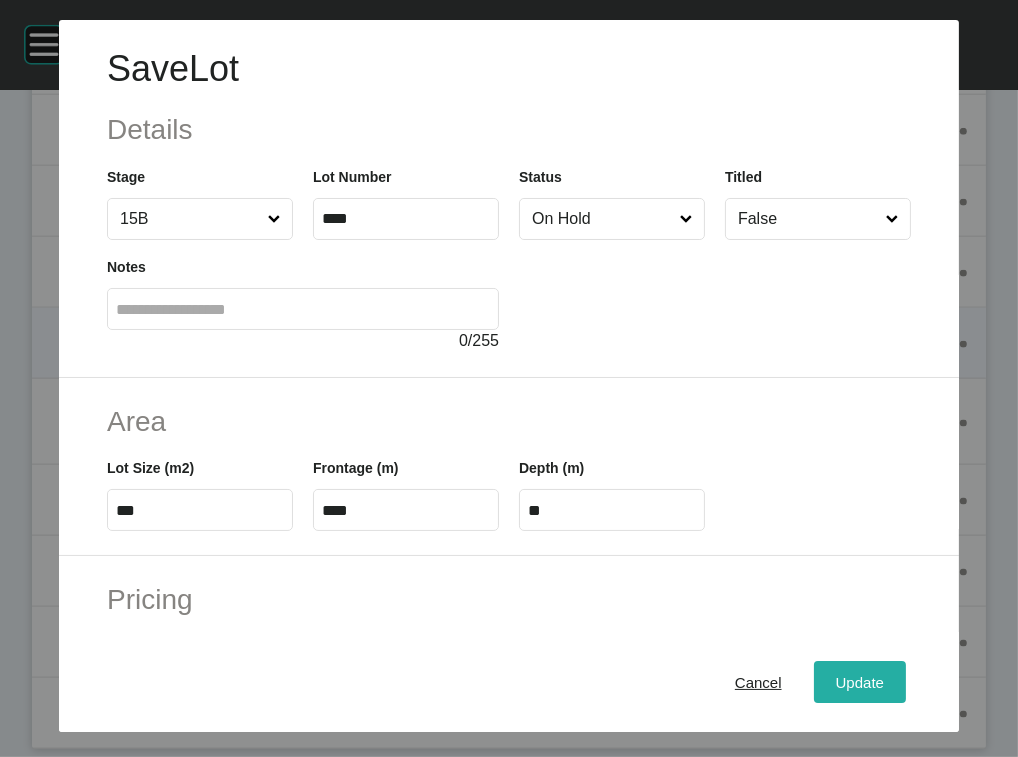 click on "Update" at bounding box center (860, 681) 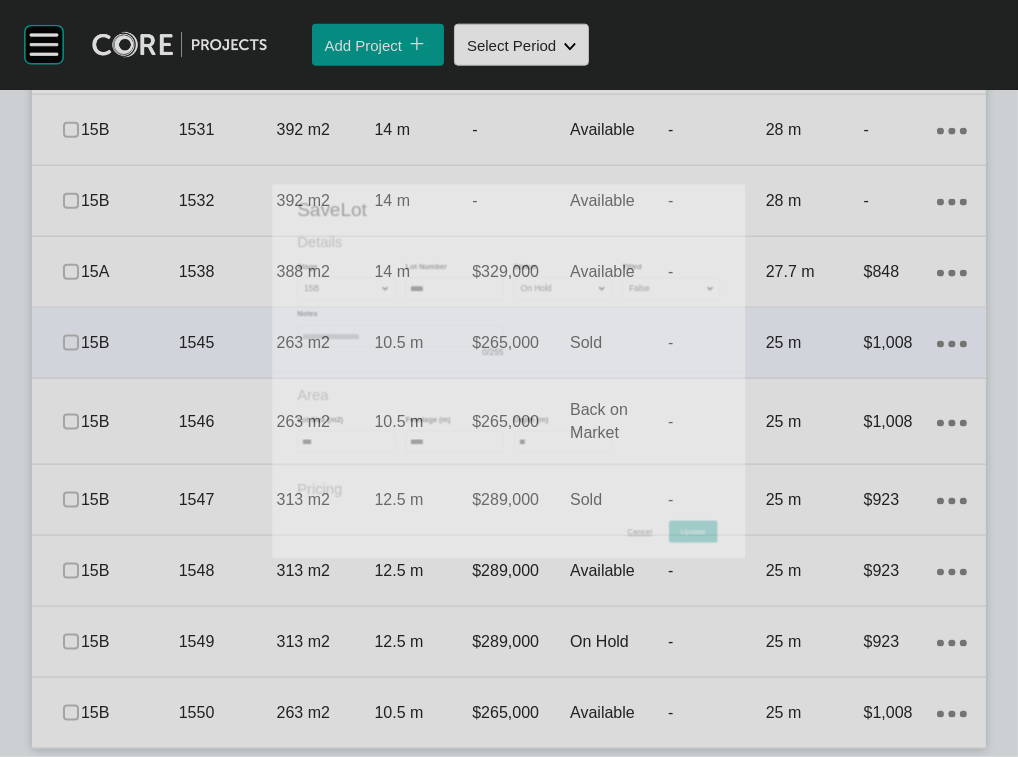 scroll, scrollTop: 3254, scrollLeft: 0, axis: vertical 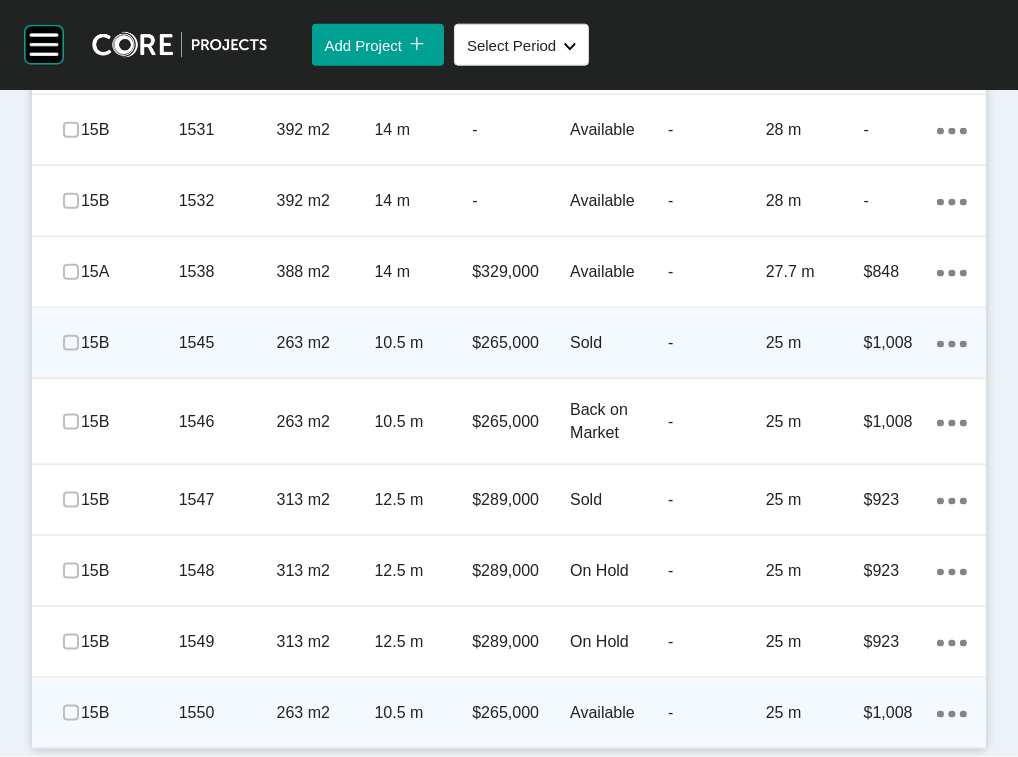 click 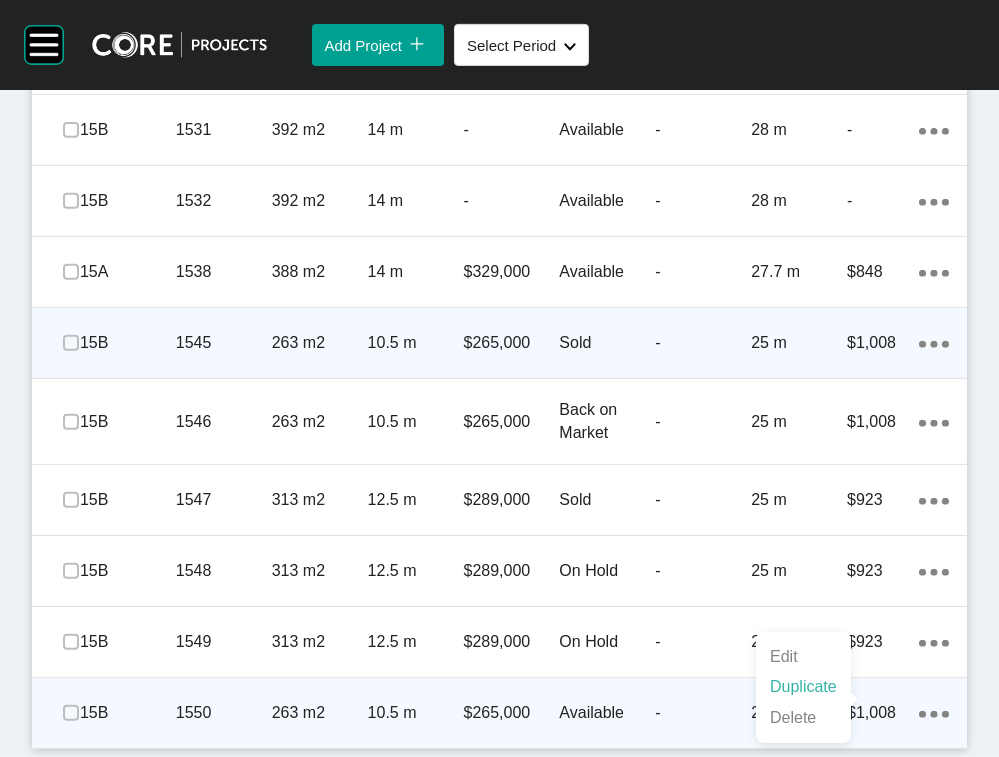 click on "Duplicate" at bounding box center [803, 687] 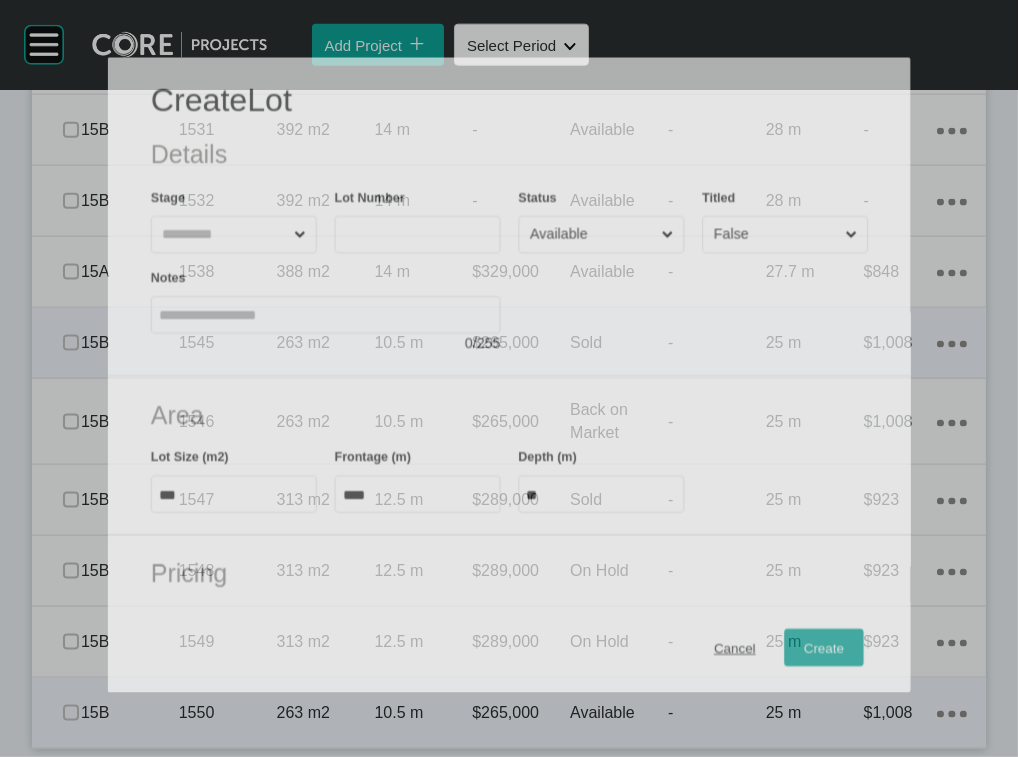 scroll, scrollTop: 3346, scrollLeft: 0, axis: vertical 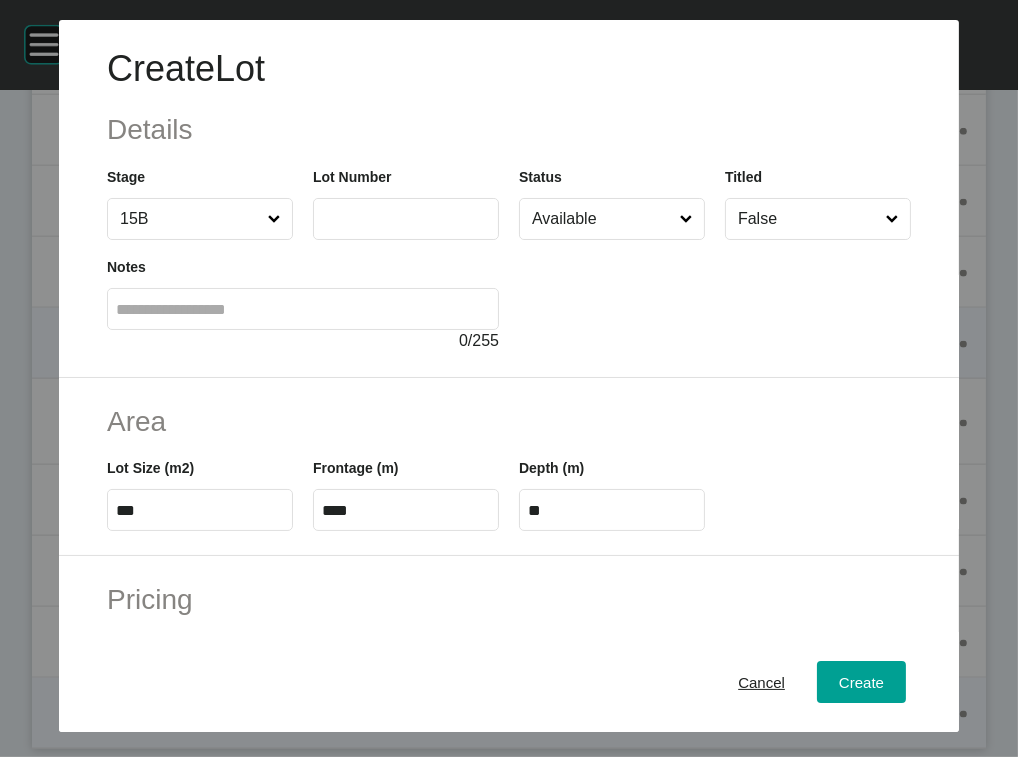 click at bounding box center [406, 219] 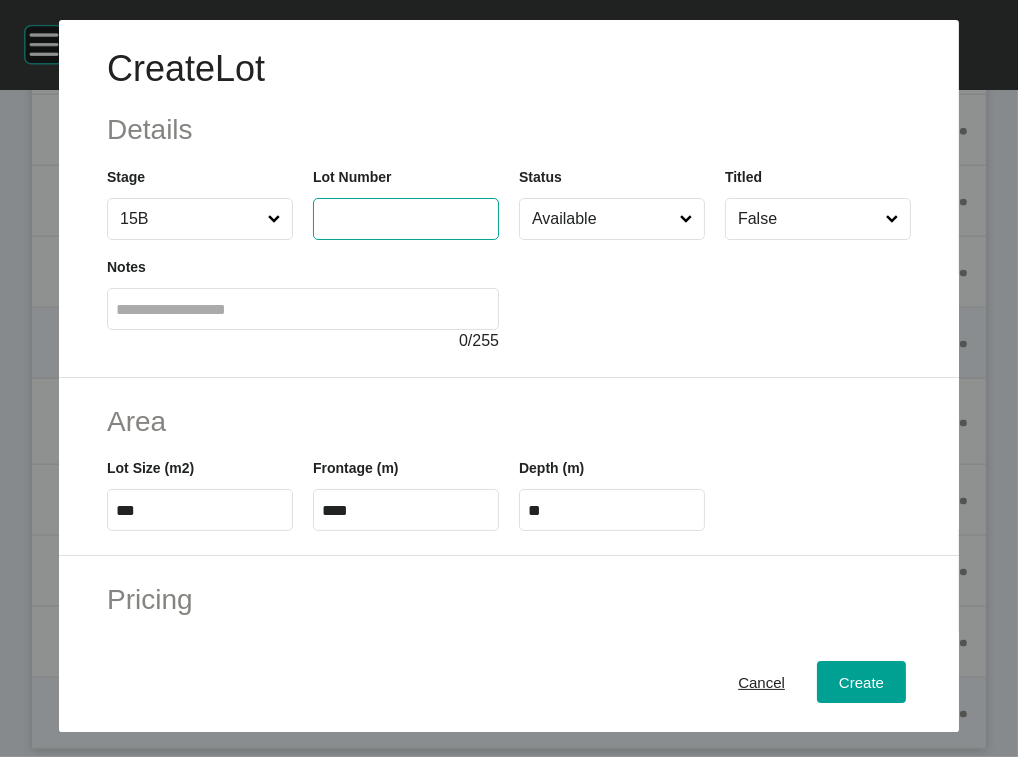 type on "*" 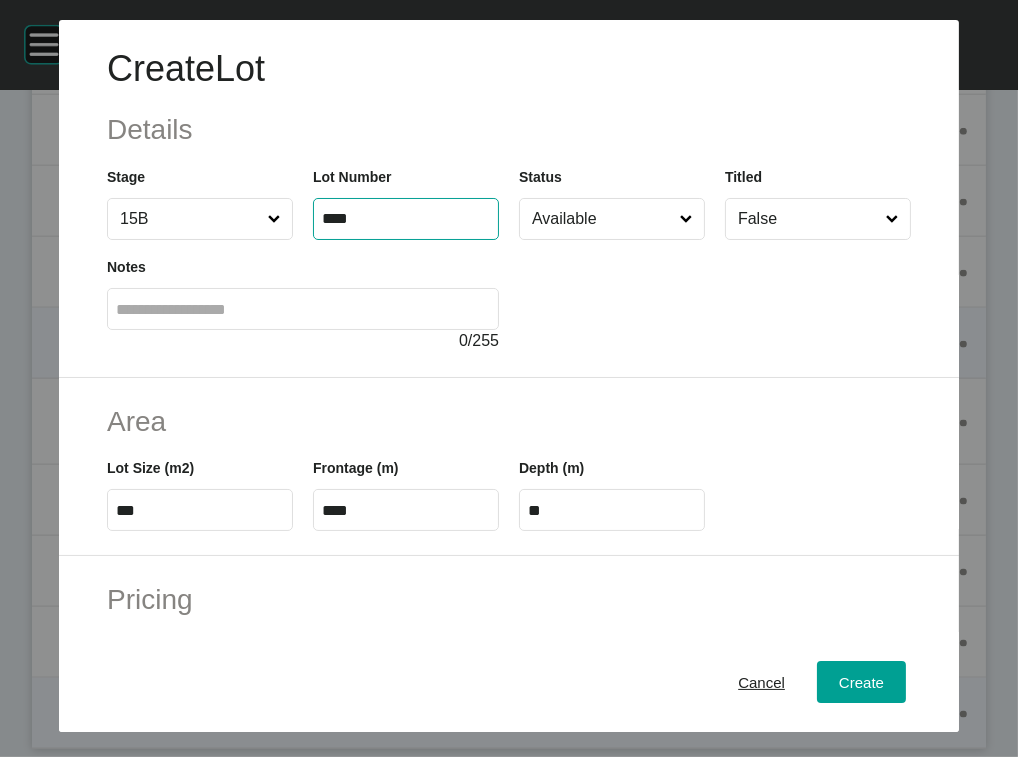 type on "****" 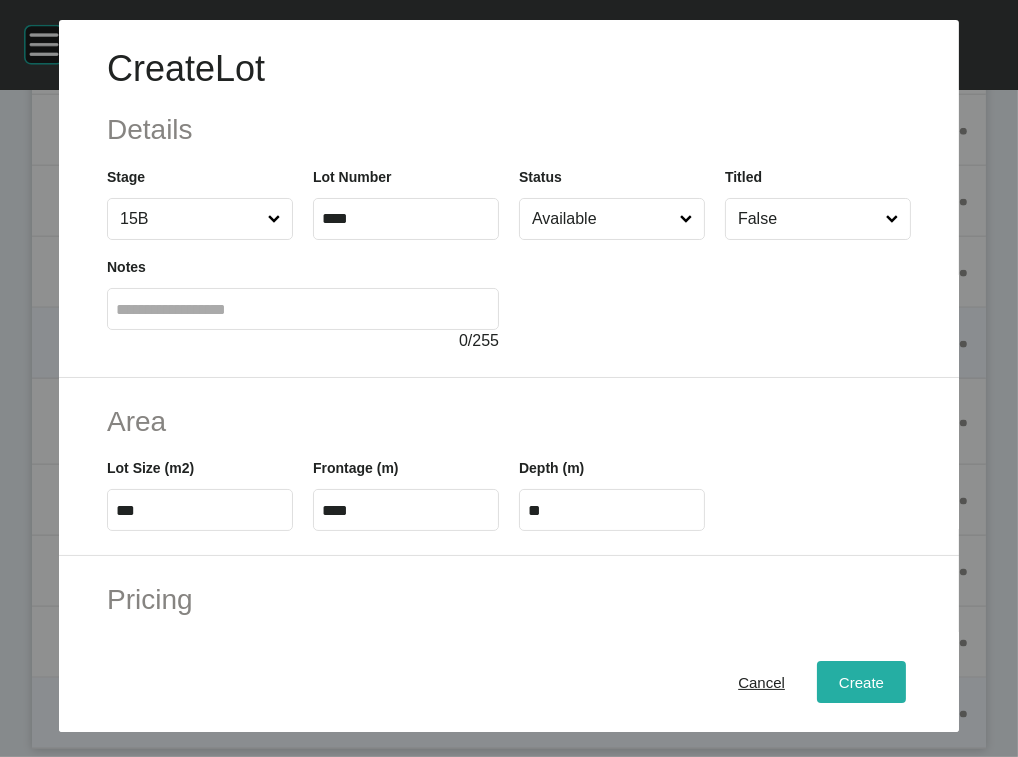 click on "Create" at bounding box center (861, 681) 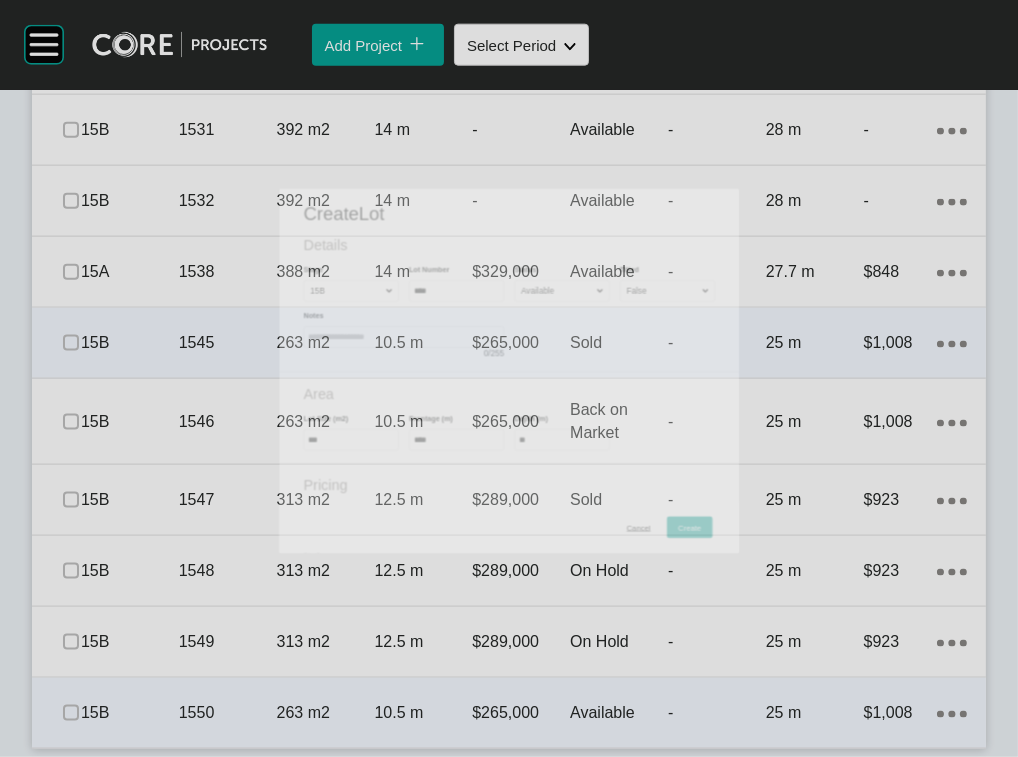 scroll, scrollTop: 3423, scrollLeft: 0, axis: vertical 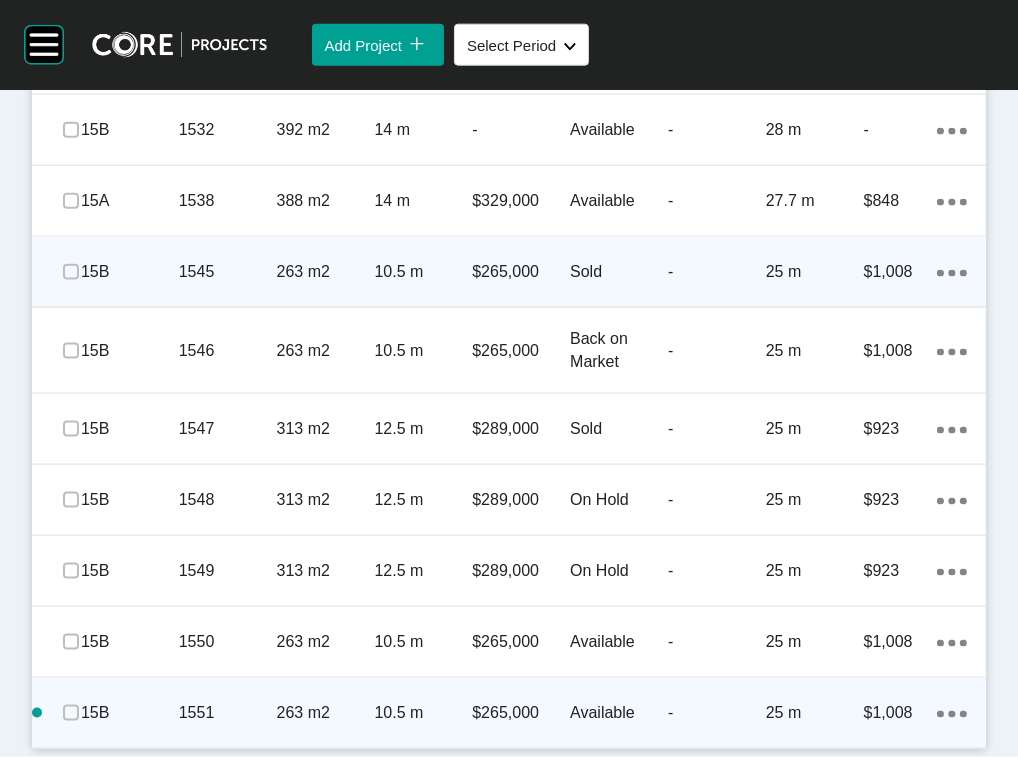 click 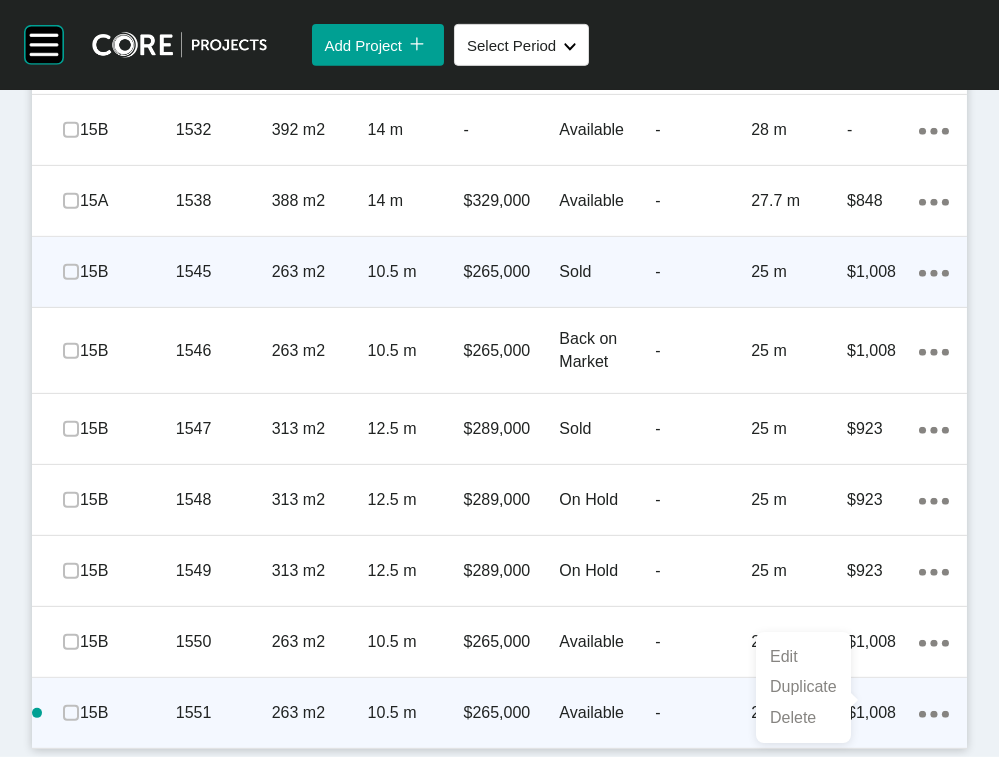 click on "Duplicate" at bounding box center (803, 687) 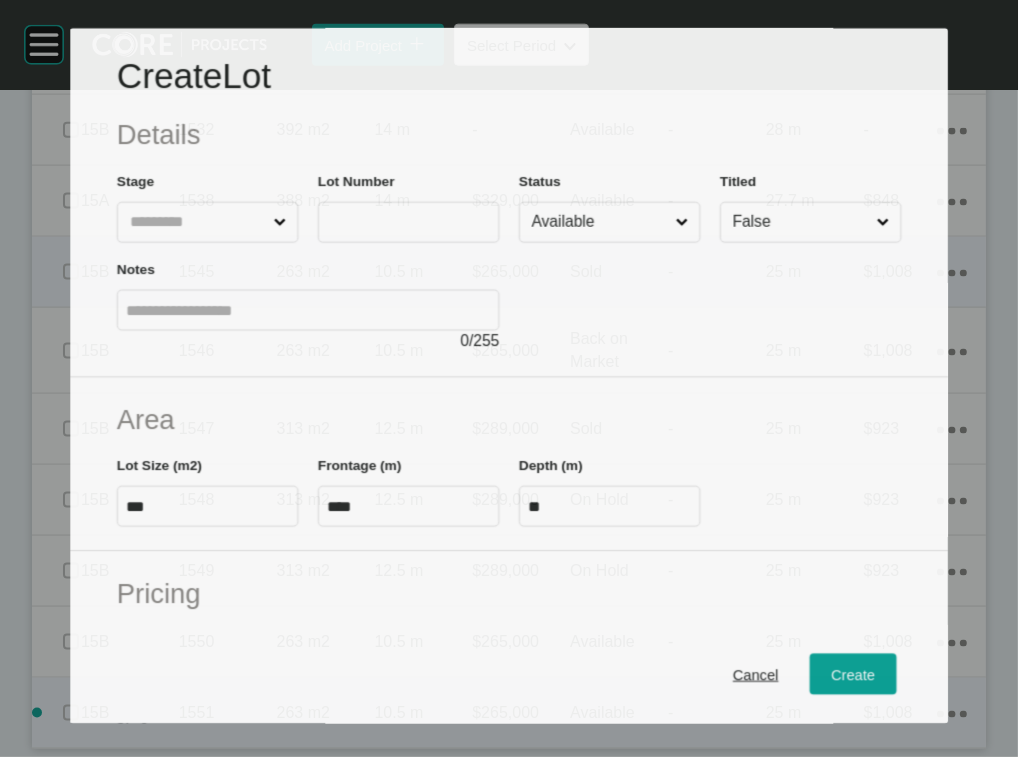 scroll, scrollTop: 3434, scrollLeft: 0, axis: vertical 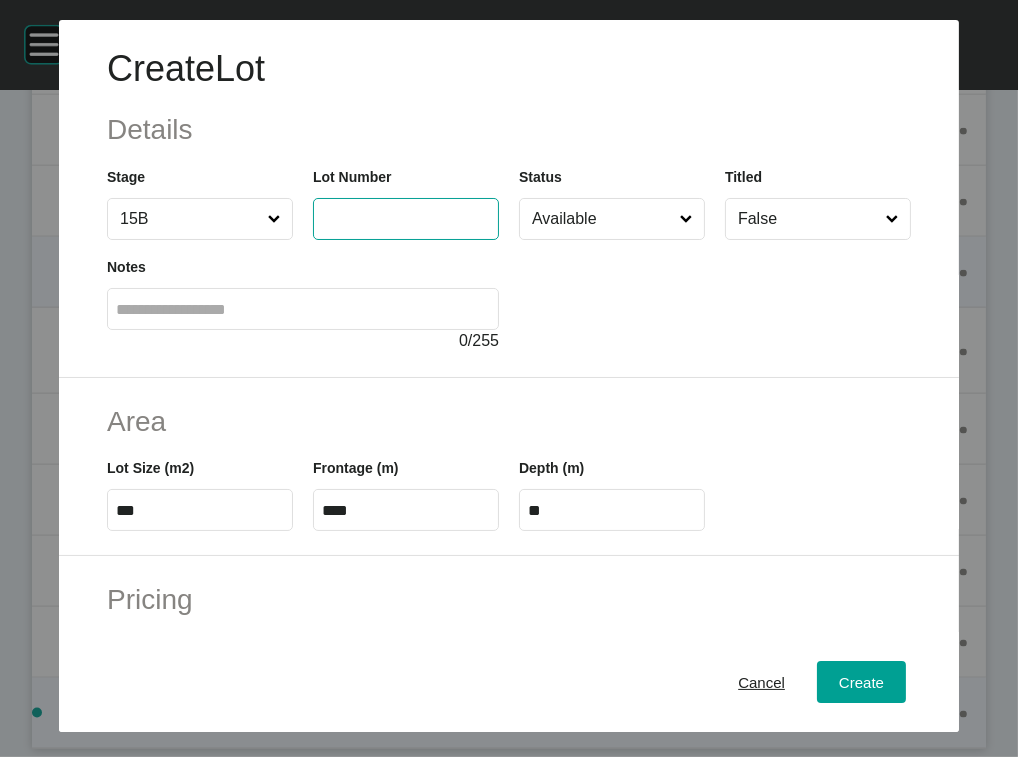 click at bounding box center (406, 218) 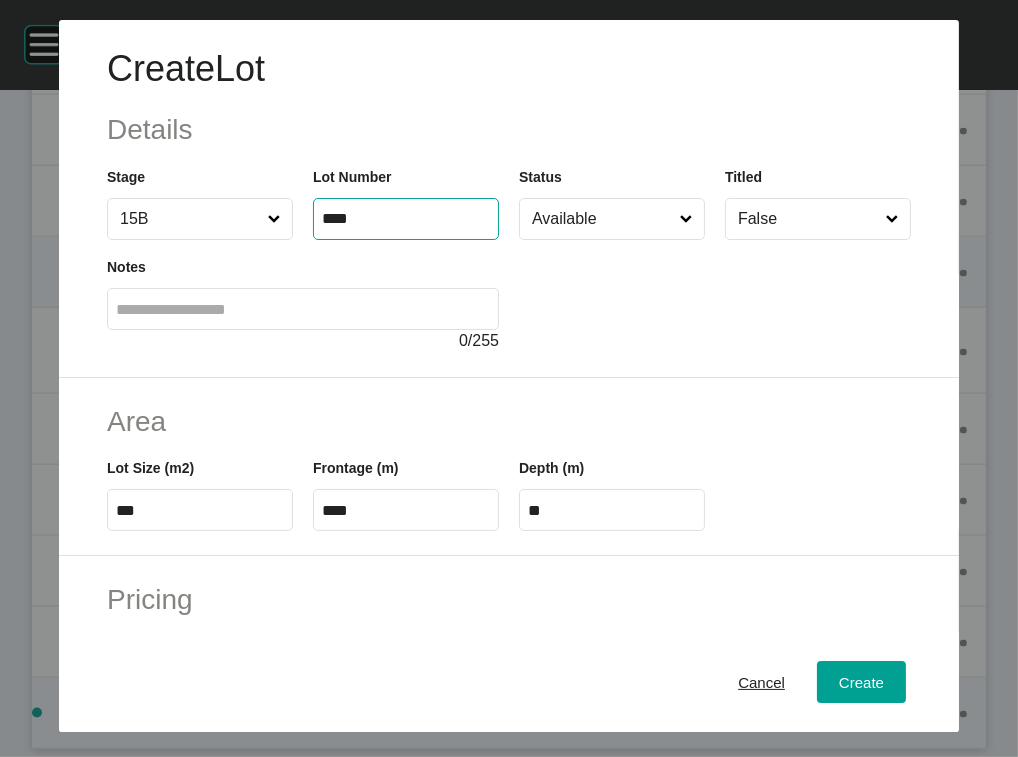 type on "****" 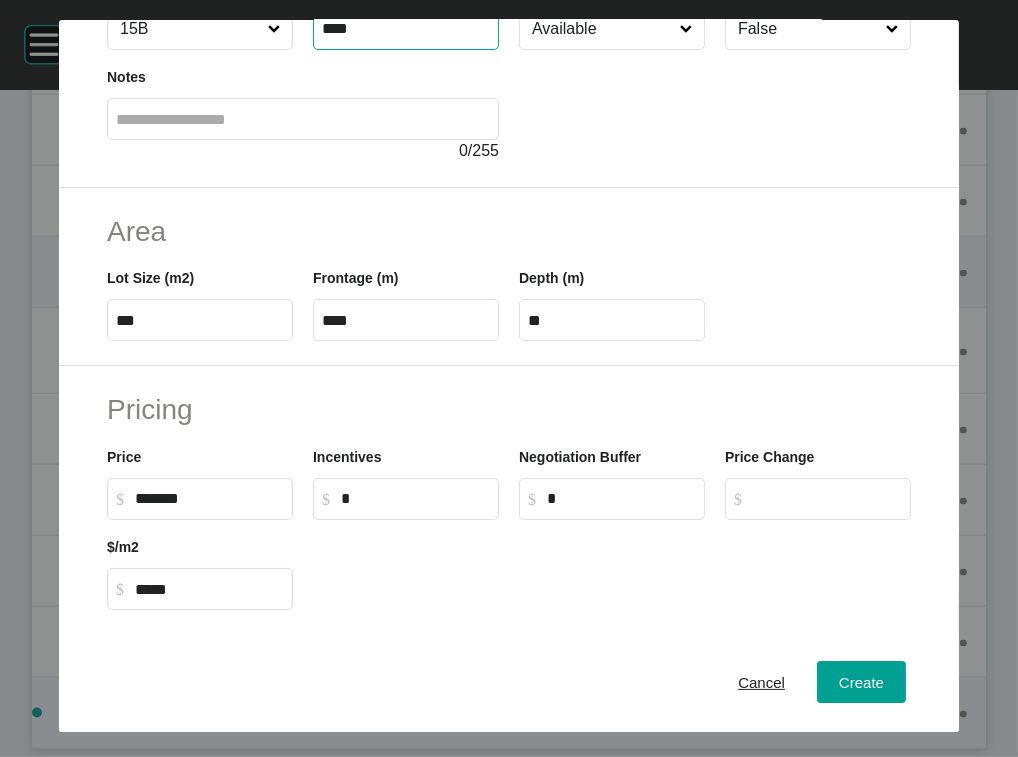 scroll, scrollTop: 229, scrollLeft: 0, axis: vertical 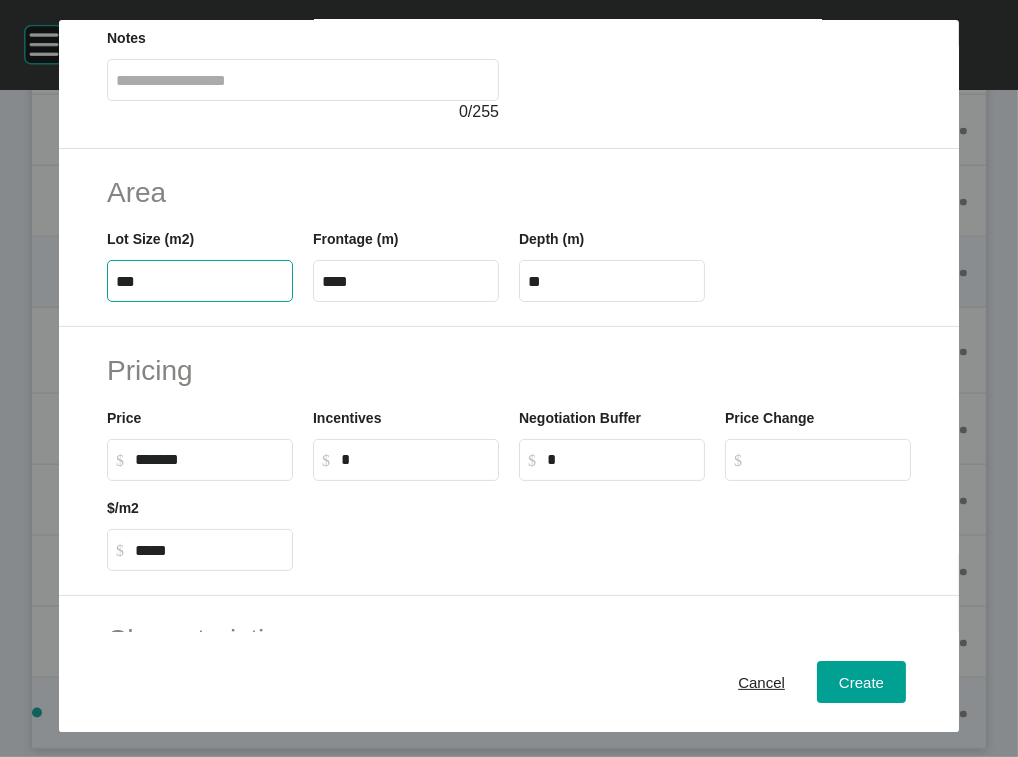 drag, startPoint x: 123, startPoint y: 414, endPoint x: 41, endPoint y: 409, distance: 82.1523 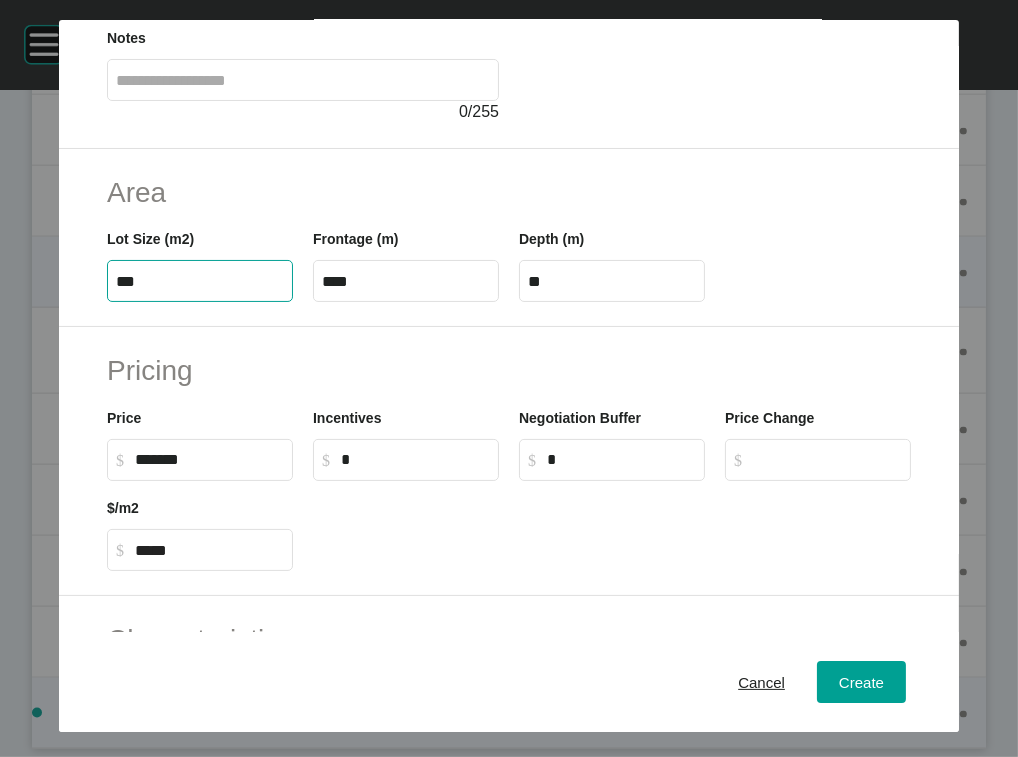 type on "***" 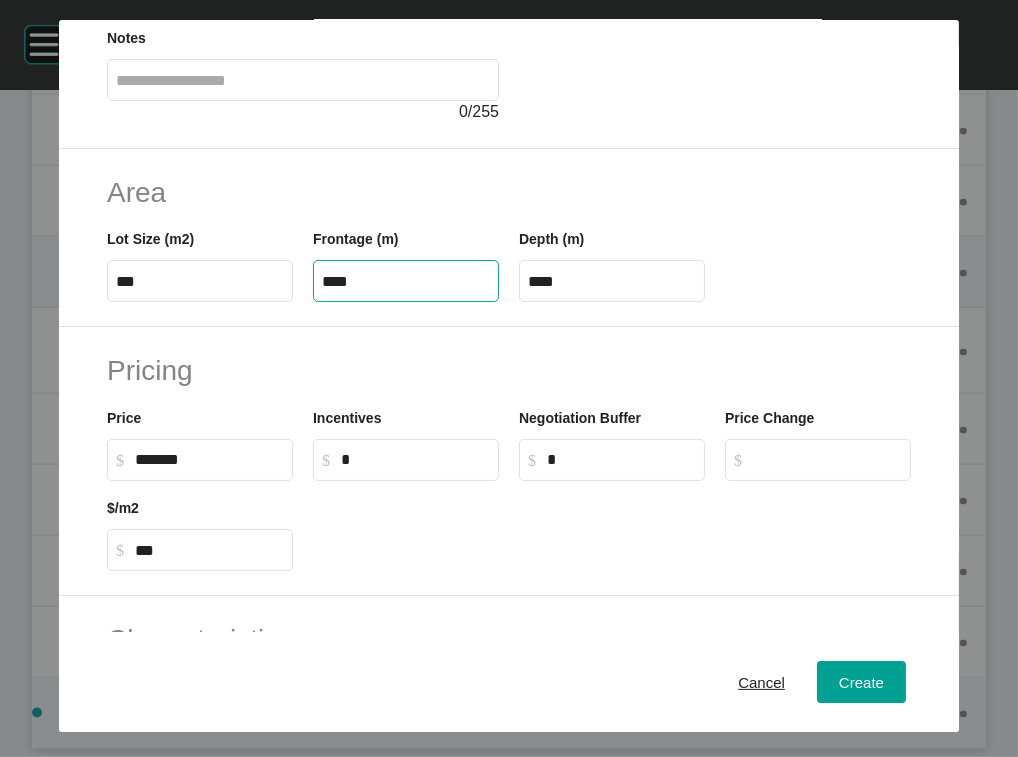 click on "****" at bounding box center (406, 281) 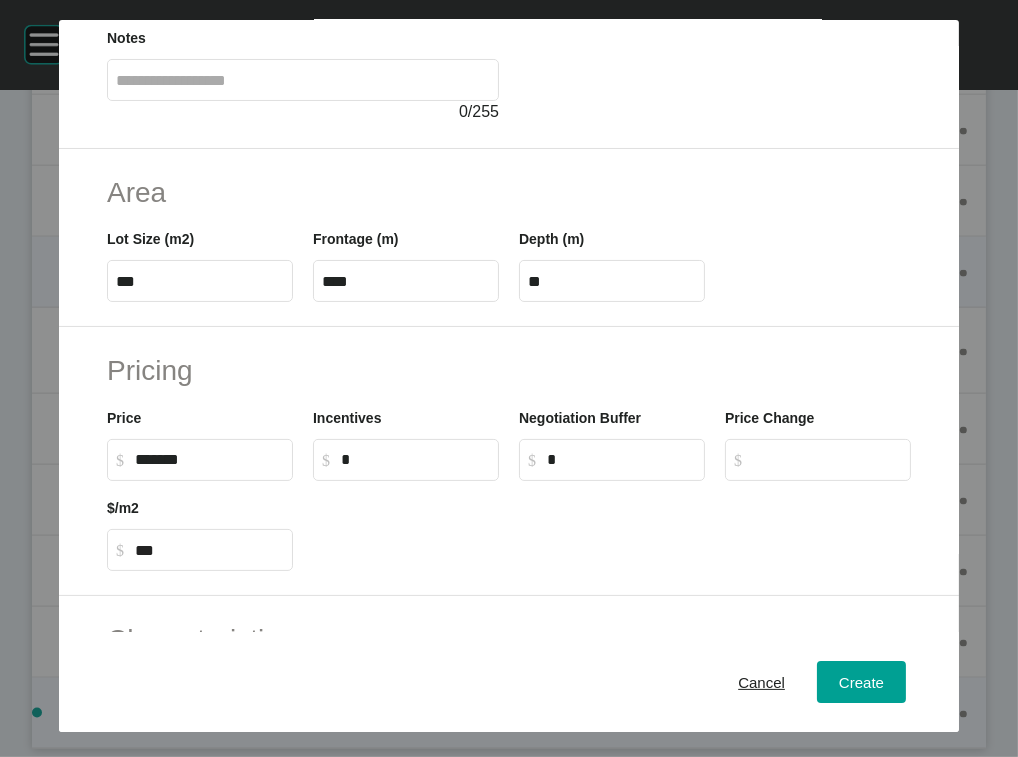 click on "Depth (m) **" at bounding box center (612, 265) 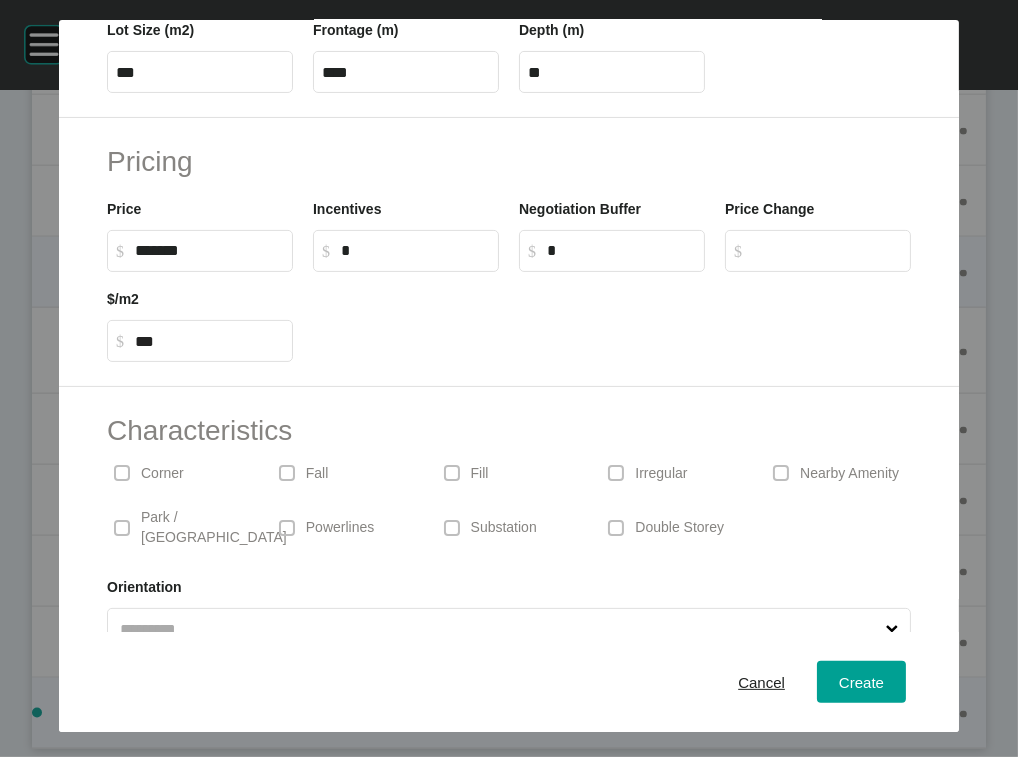scroll, scrollTop: 444, scrollLeft: 0, axis: vertical 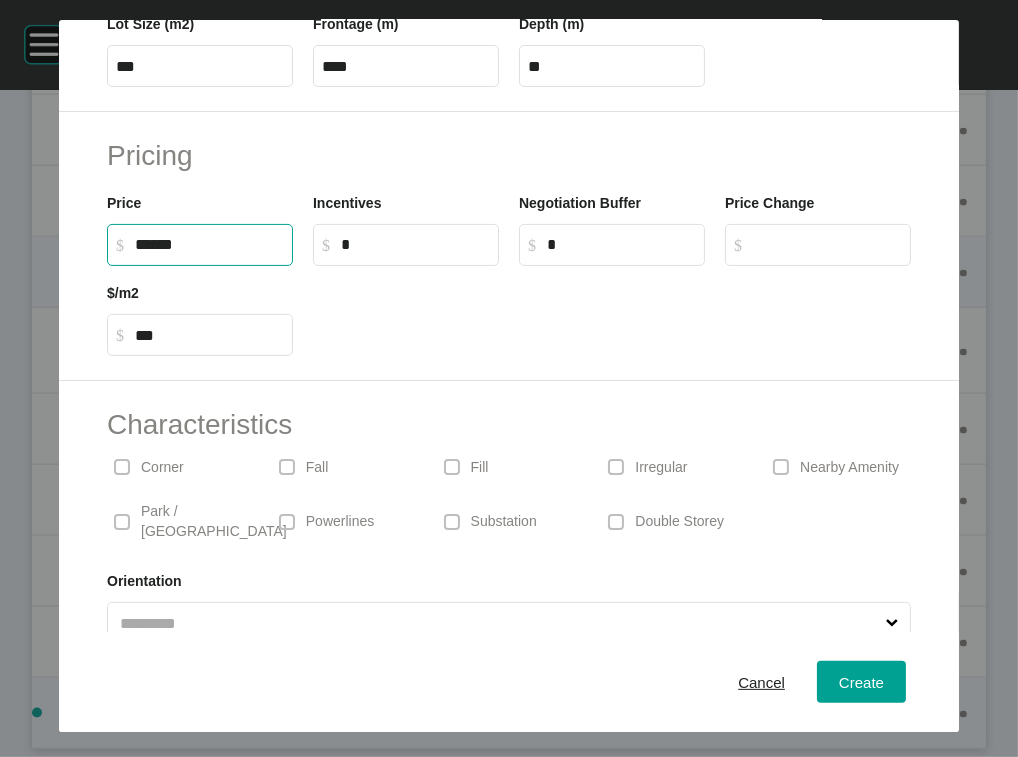 drag, startPoint x: 175, startPoint y: 412, endPoint x: 95, endPoint y: 422, distance: 80.622574 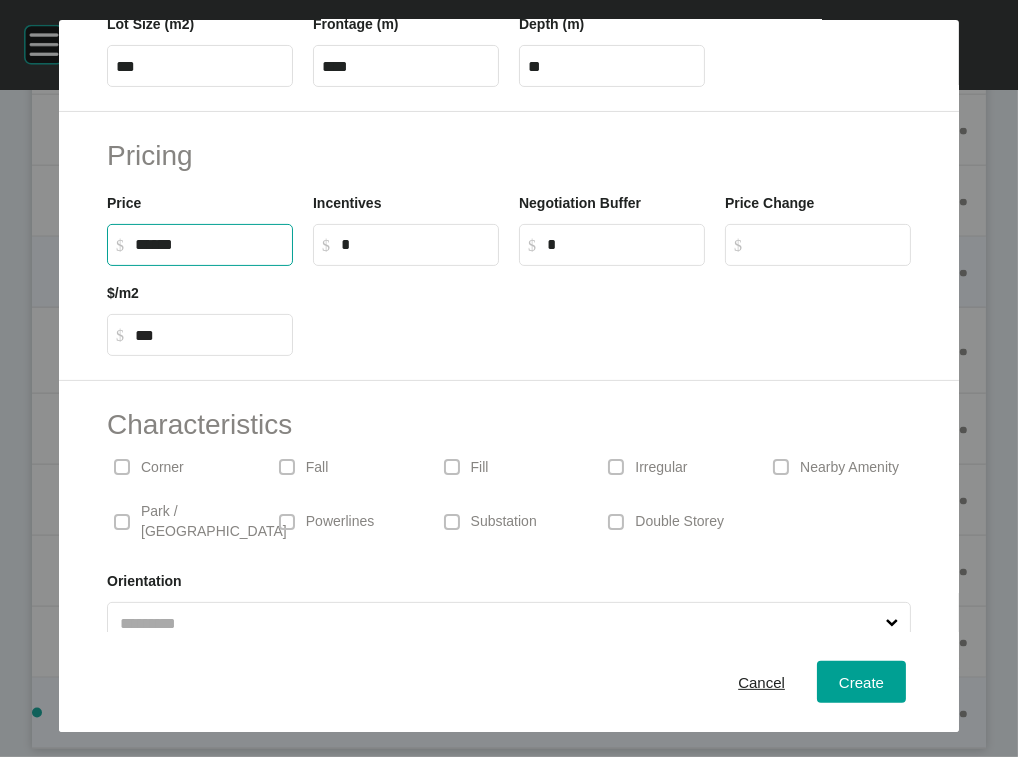 type on "*" 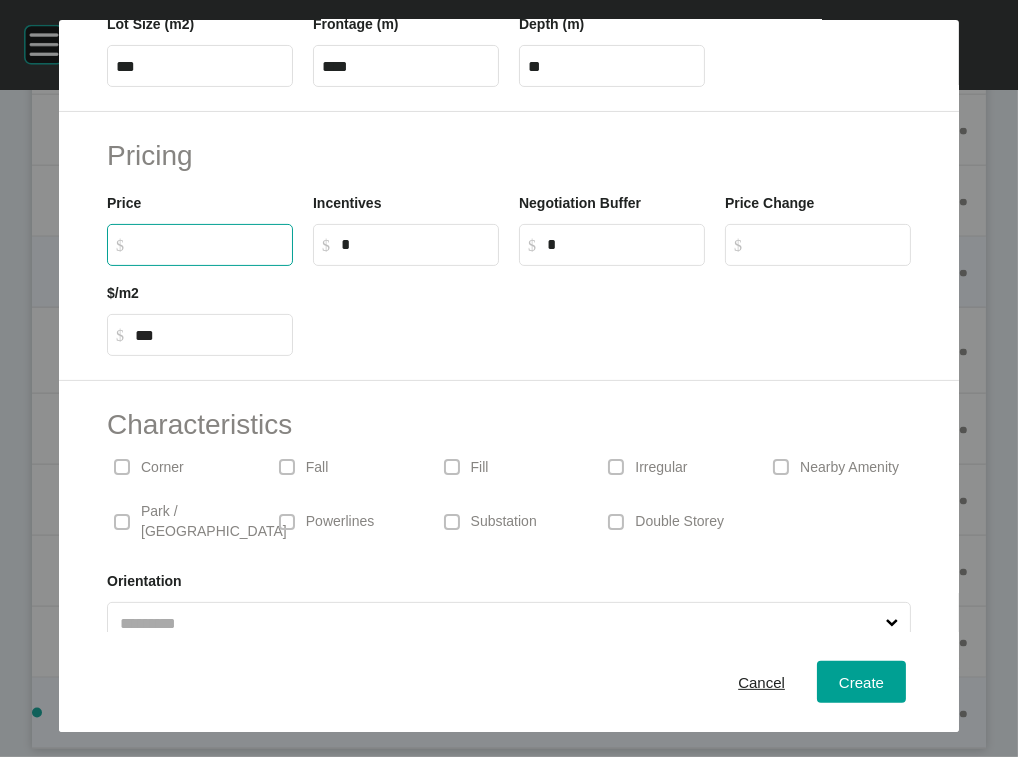type 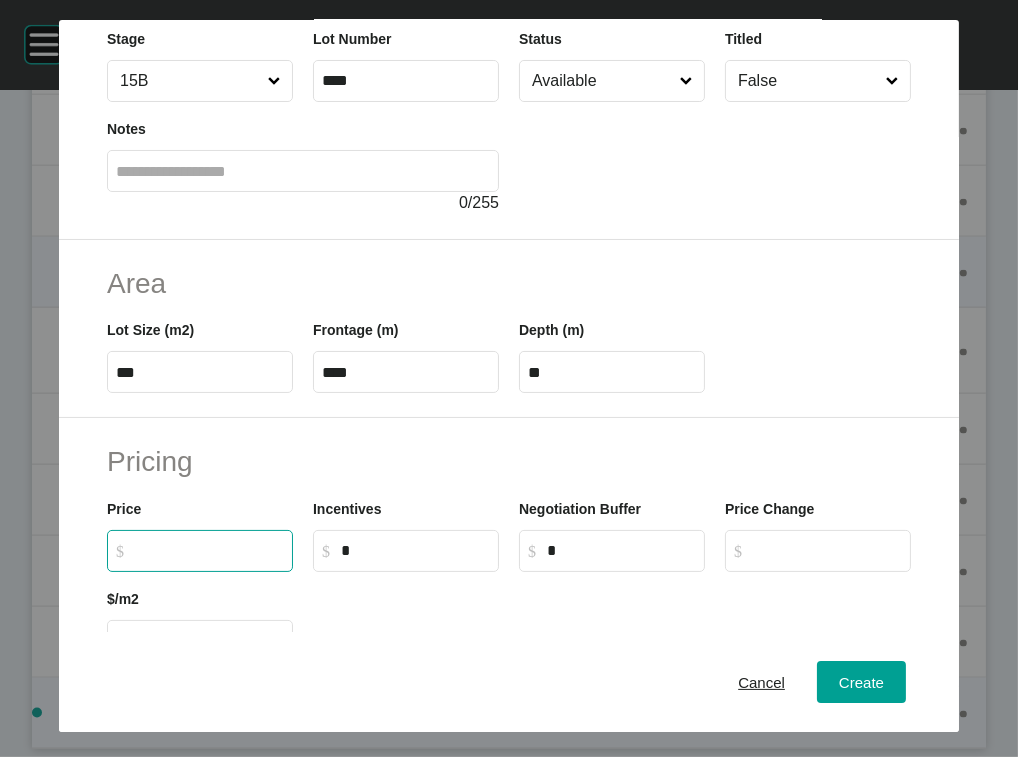 scroll, scrollTop: 133, scrollLeft: 0, axis: vertical 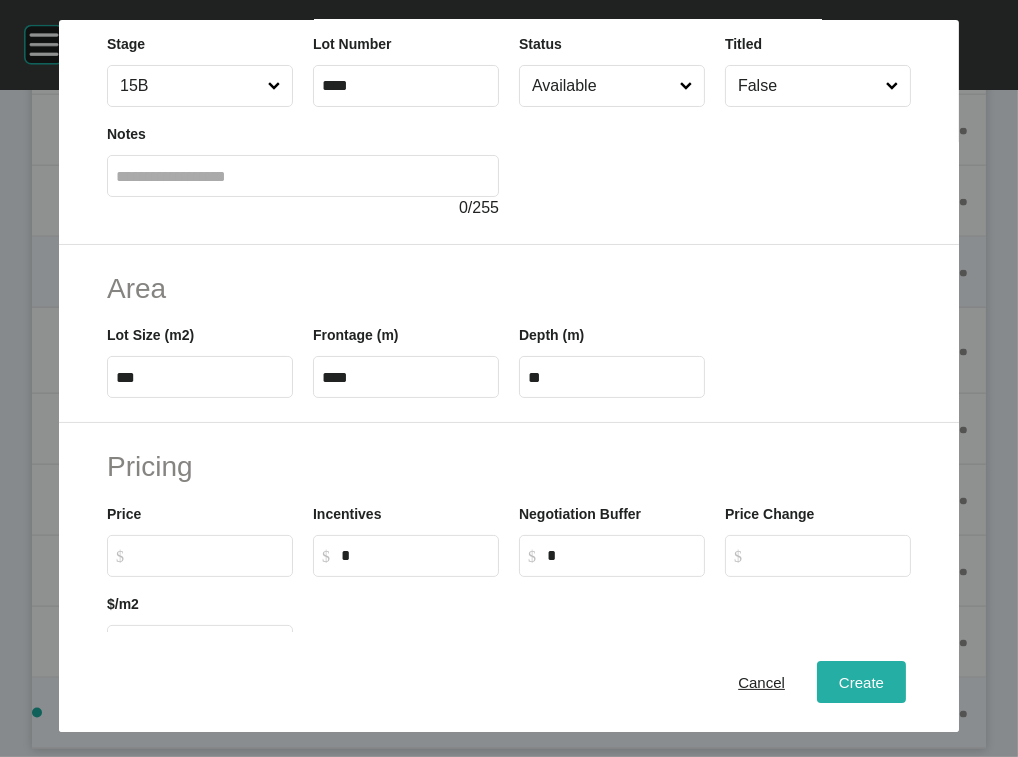 click on "Create" at bounding box center [861, 681] 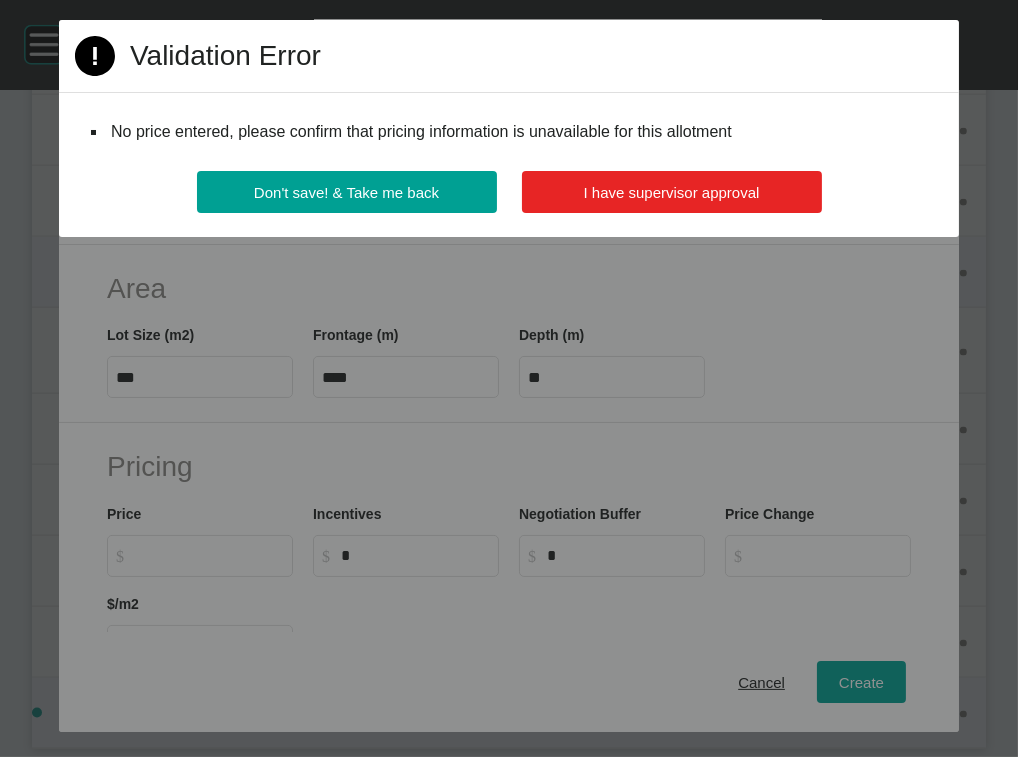 click on "I have supervisor approval" at bounding box center (672, 192) 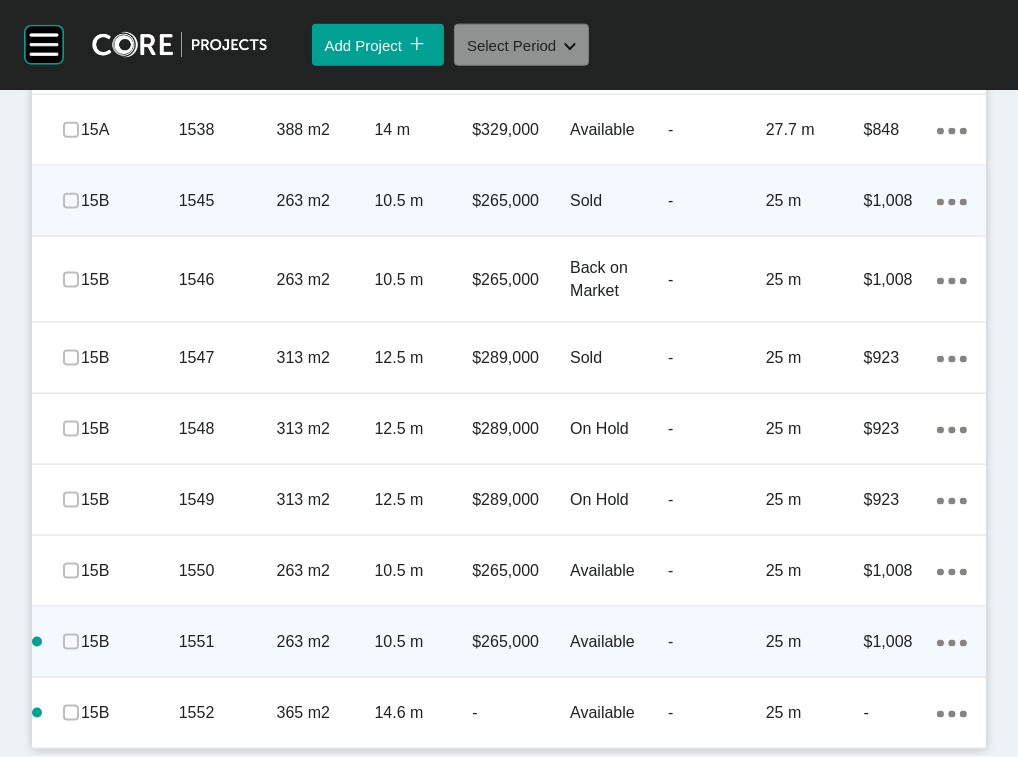 scroll, scrollTop: 2933, scrollLeft: 0, axis: vertical 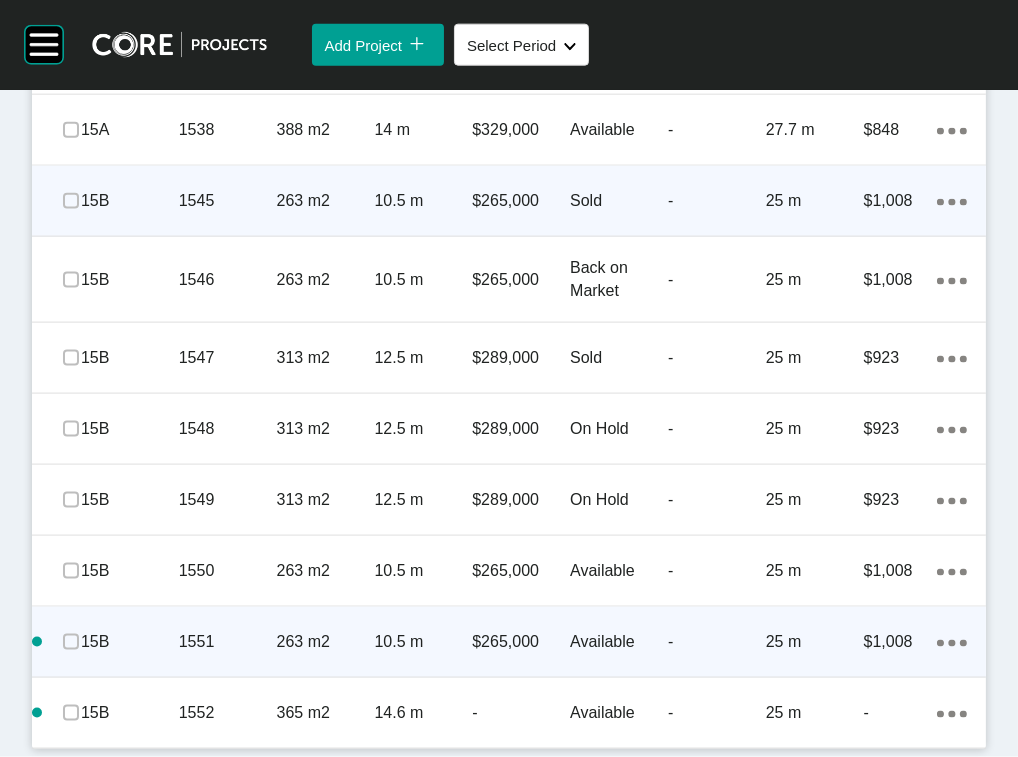 click on "Action Menu Dots Copy 6 Created with Sketch." 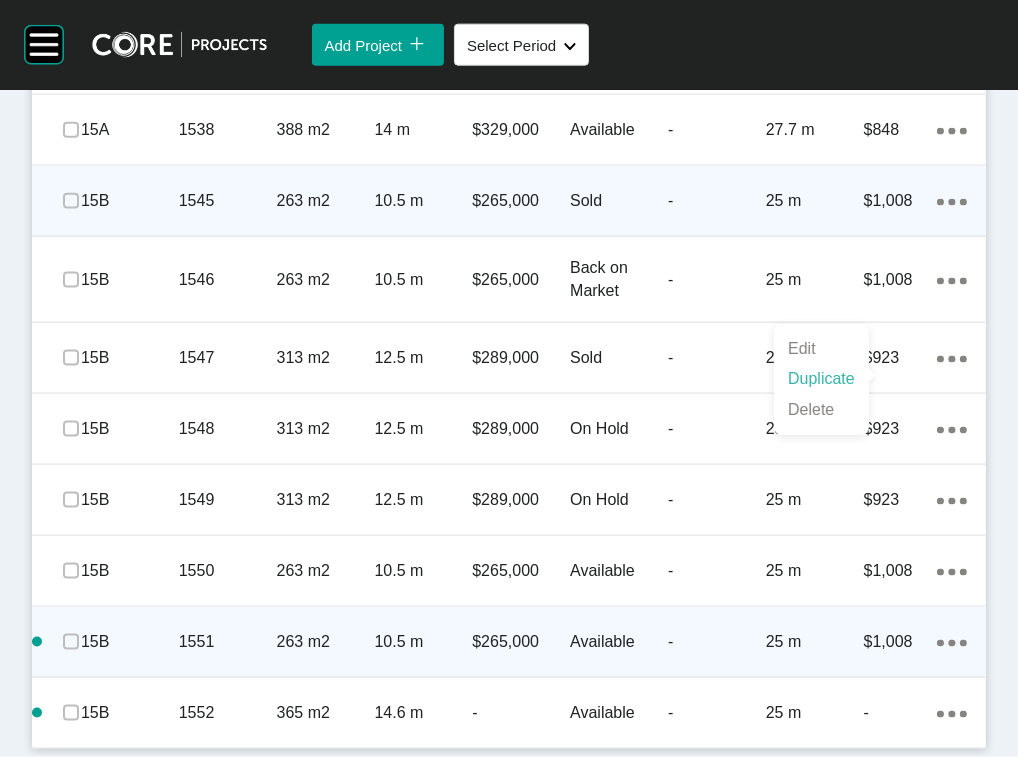 click on "Duplicate" at bounding box center (821, 379) 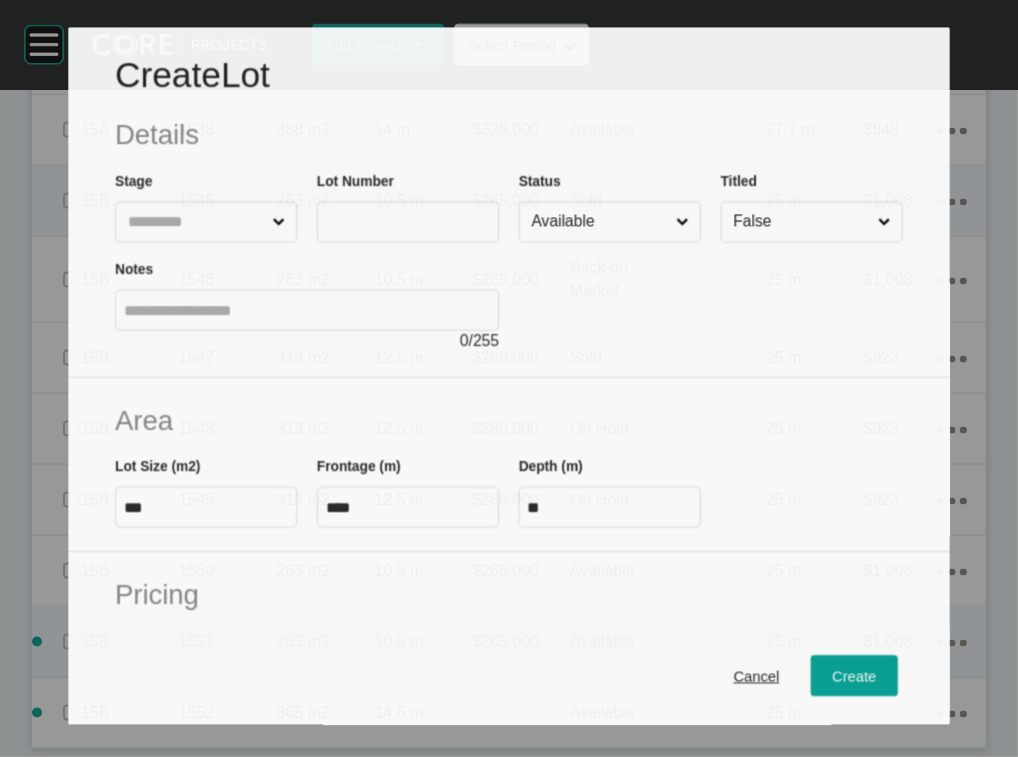 scroll, scrollTop: 2855, scrollLeft: 0, axis: vertical 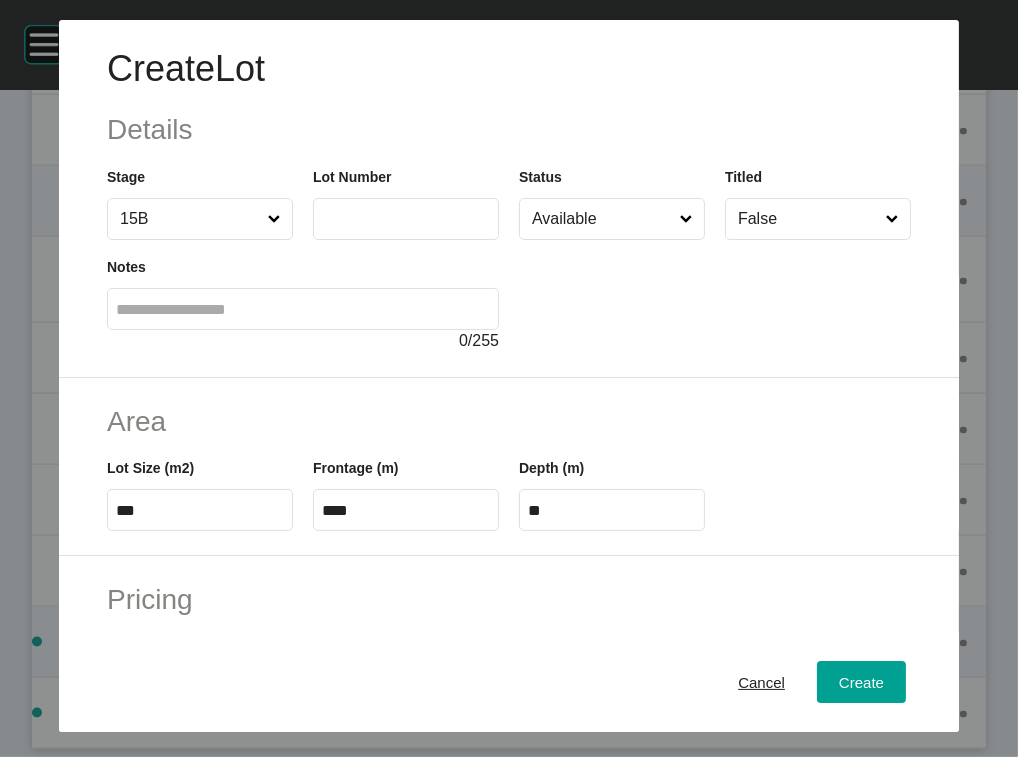 click at bounding box center [406, 219] 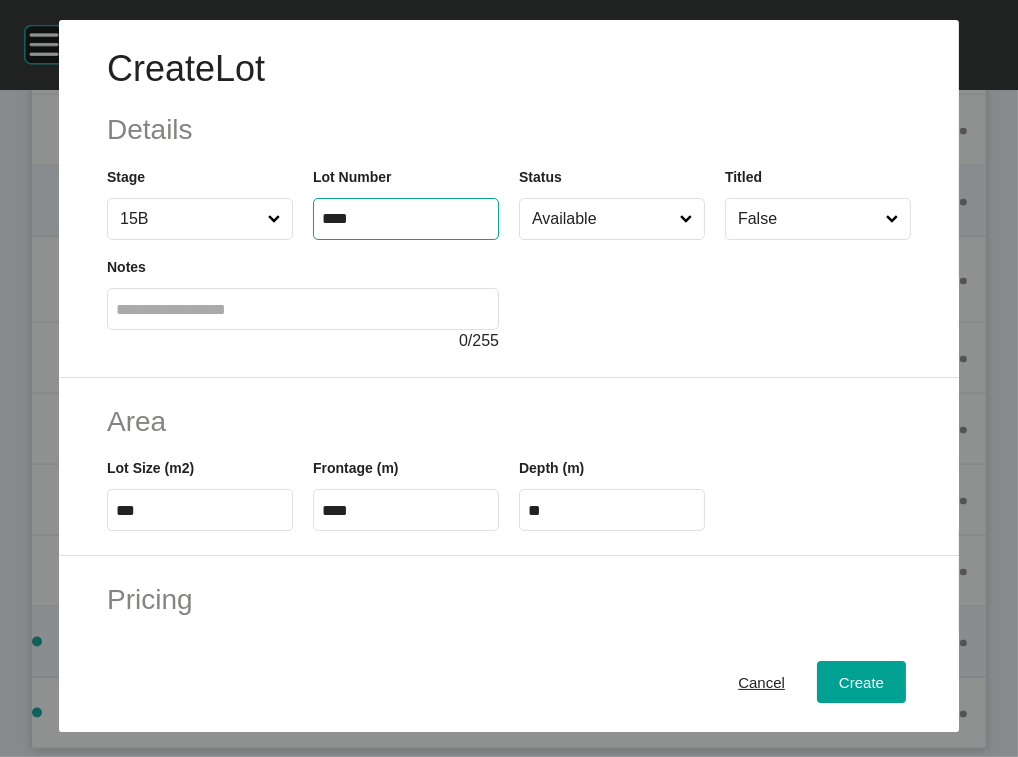 type on "****" 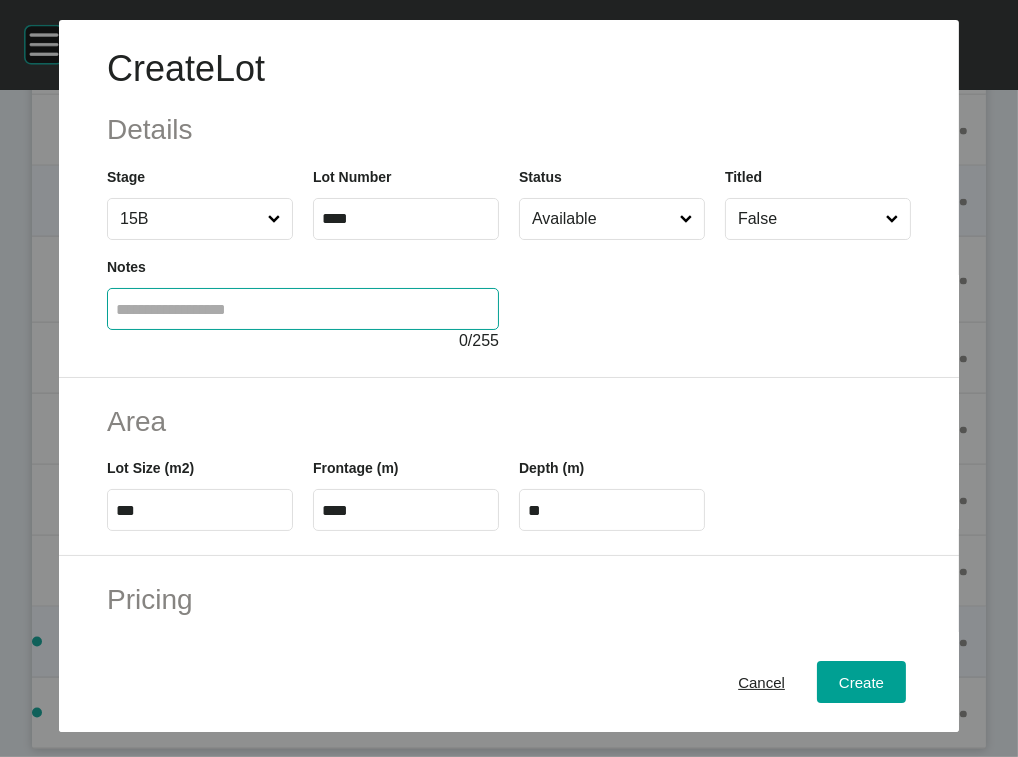 click at bounding box center (303, 309) 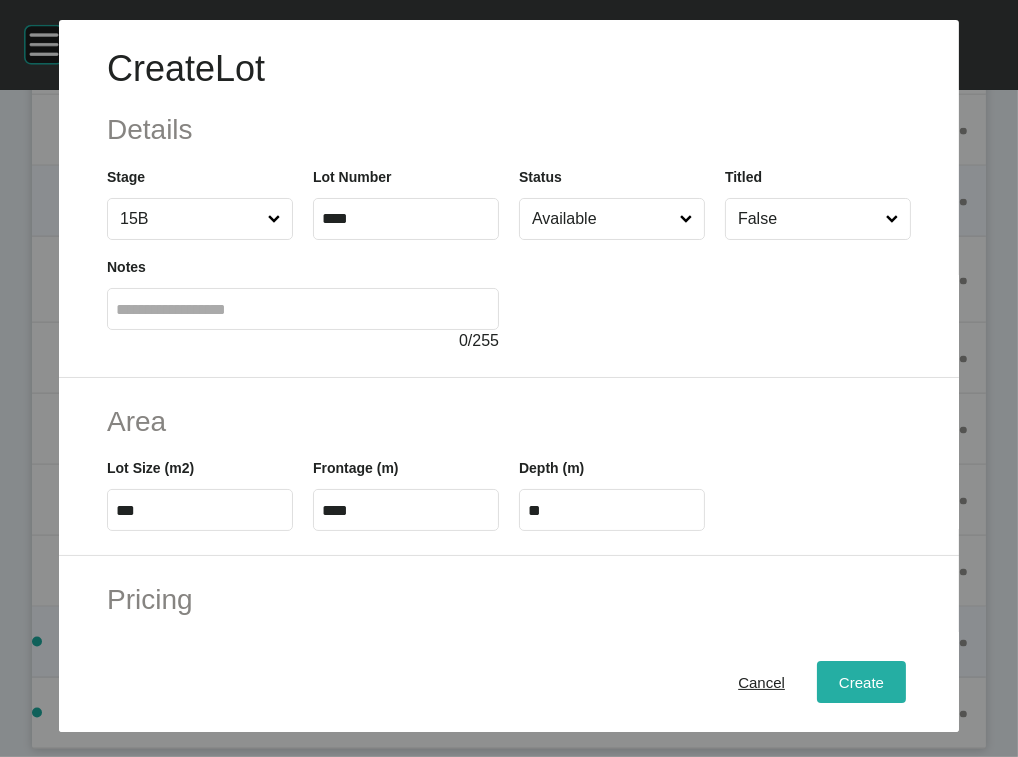click on "Create" at bounding box center (861, 681) 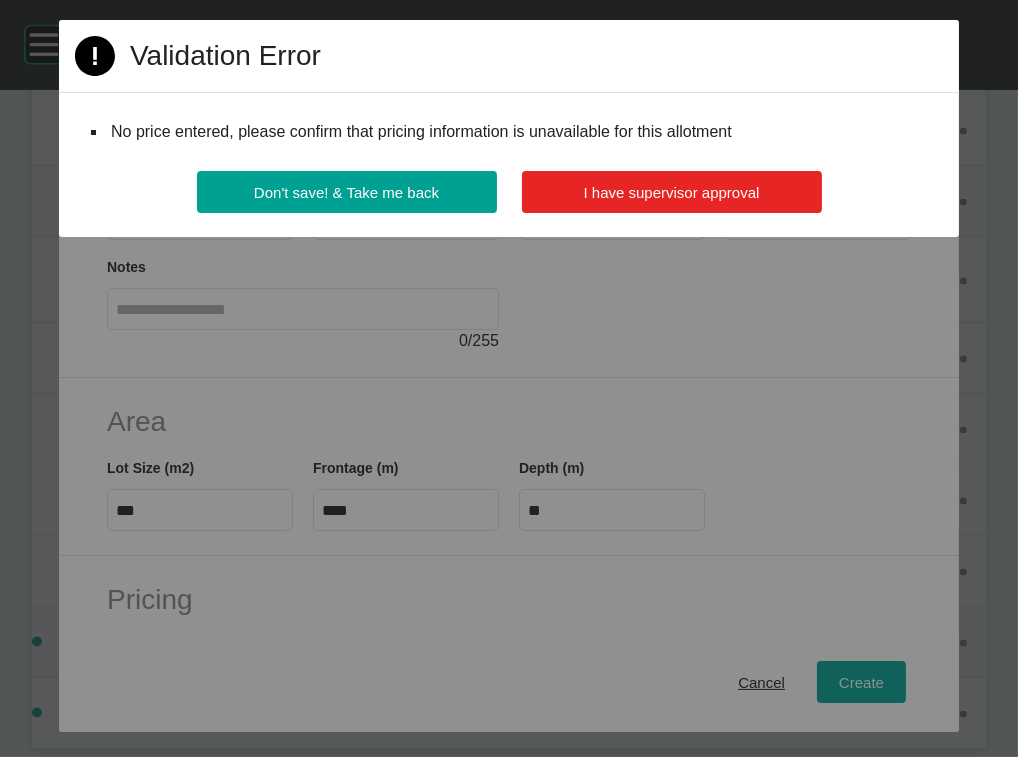 click on "I have supervisor approval" at bounding box center [672, 192] 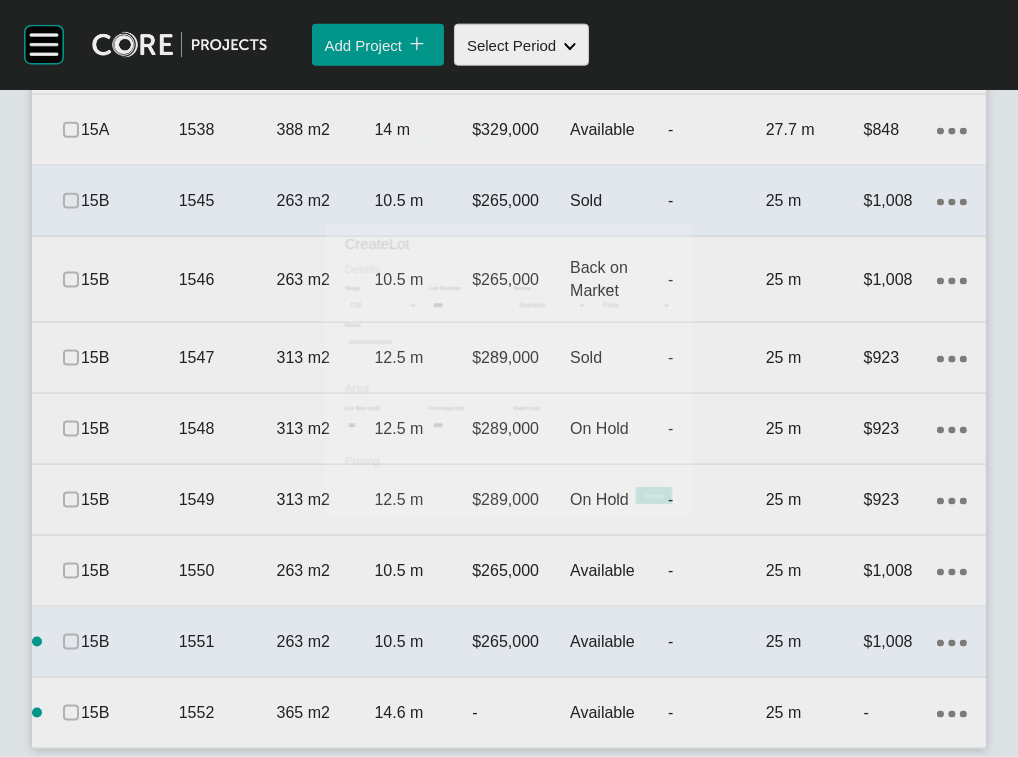 scroll, scrollTop: 2933, scrollLeft: 0, axis: vertical 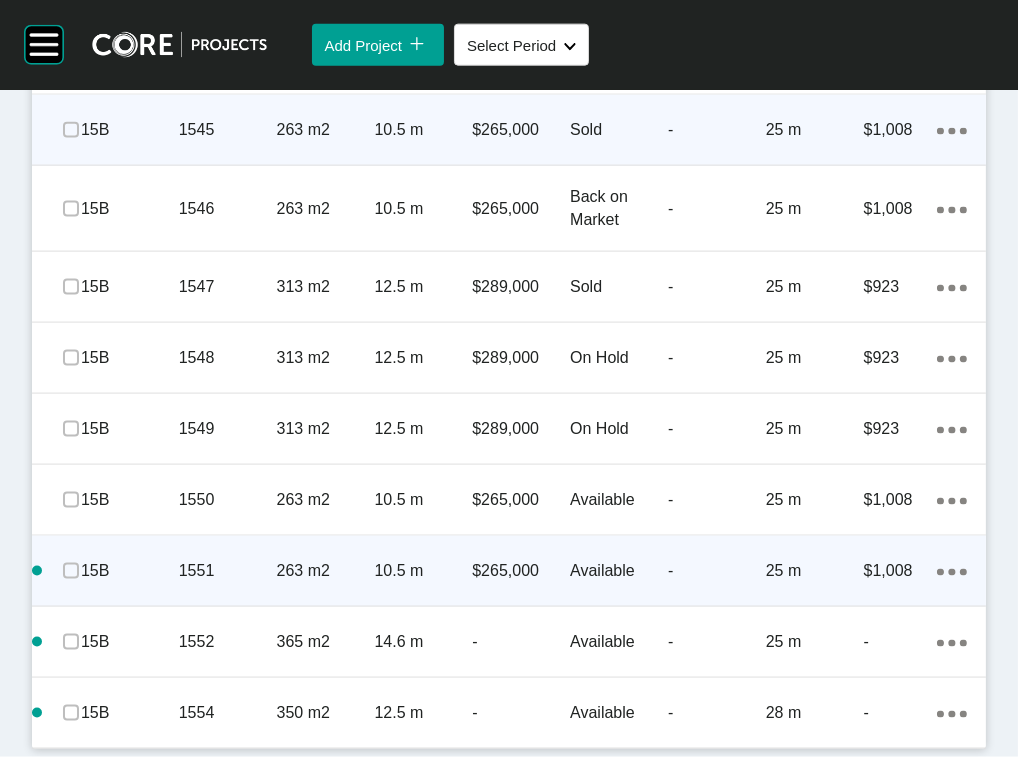 click 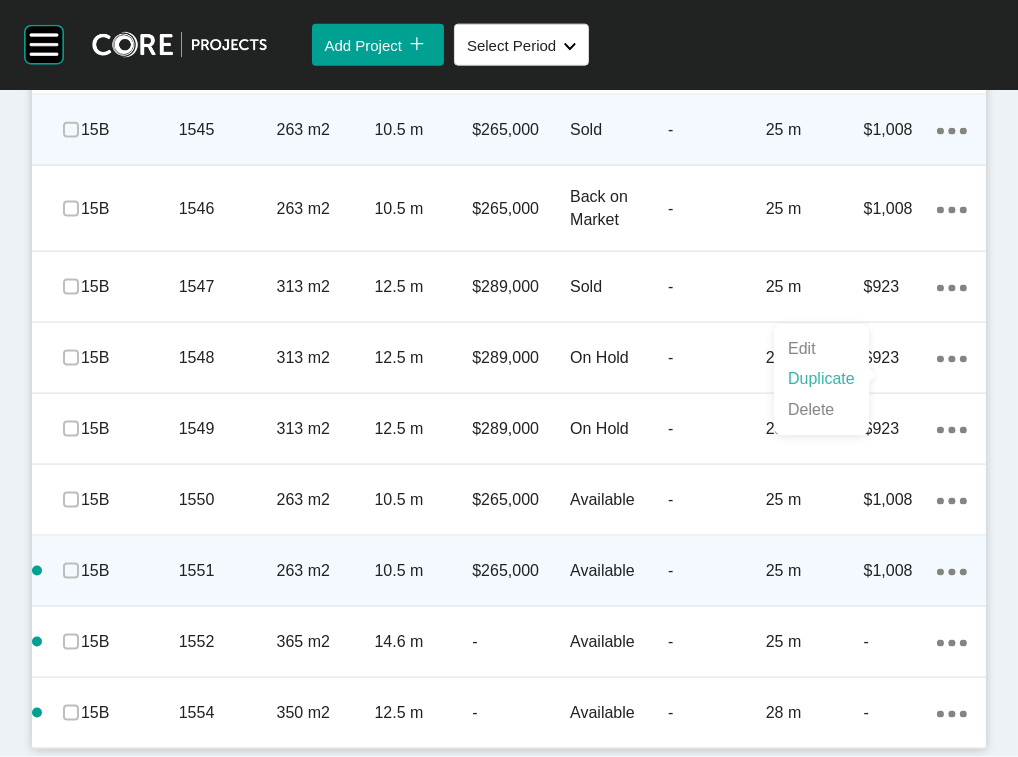 click on "Duplicate" at bounding box center (821, 379) 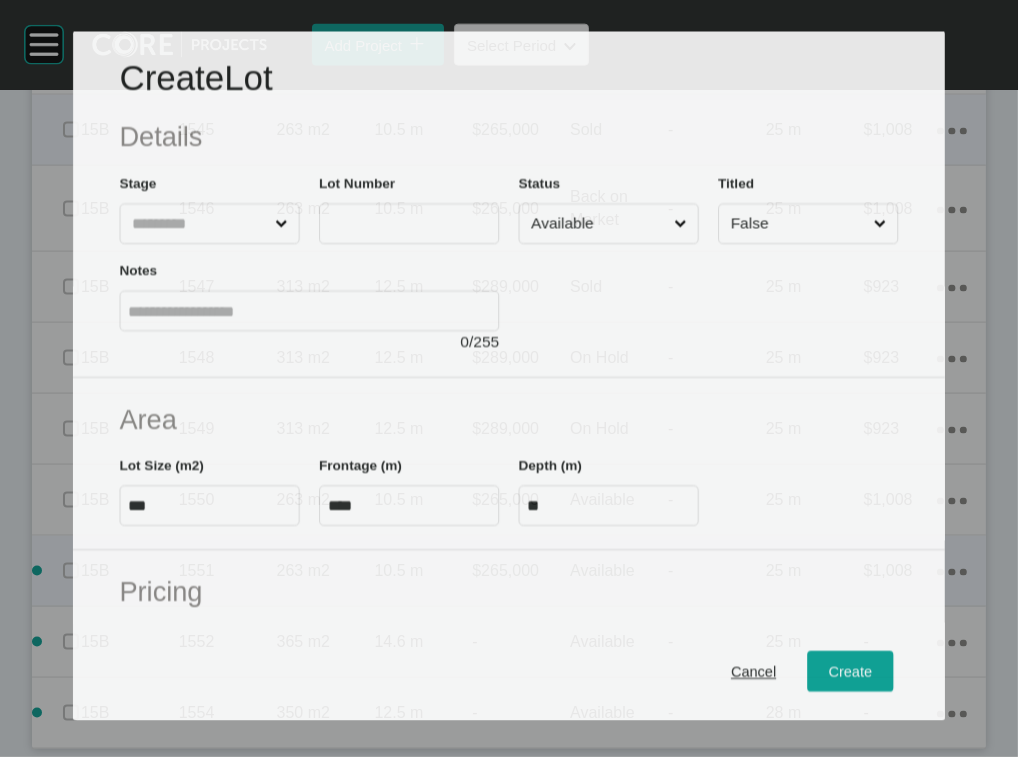 scroll, scrollTop: 2855, scrollLeft: 0, axis: vertical 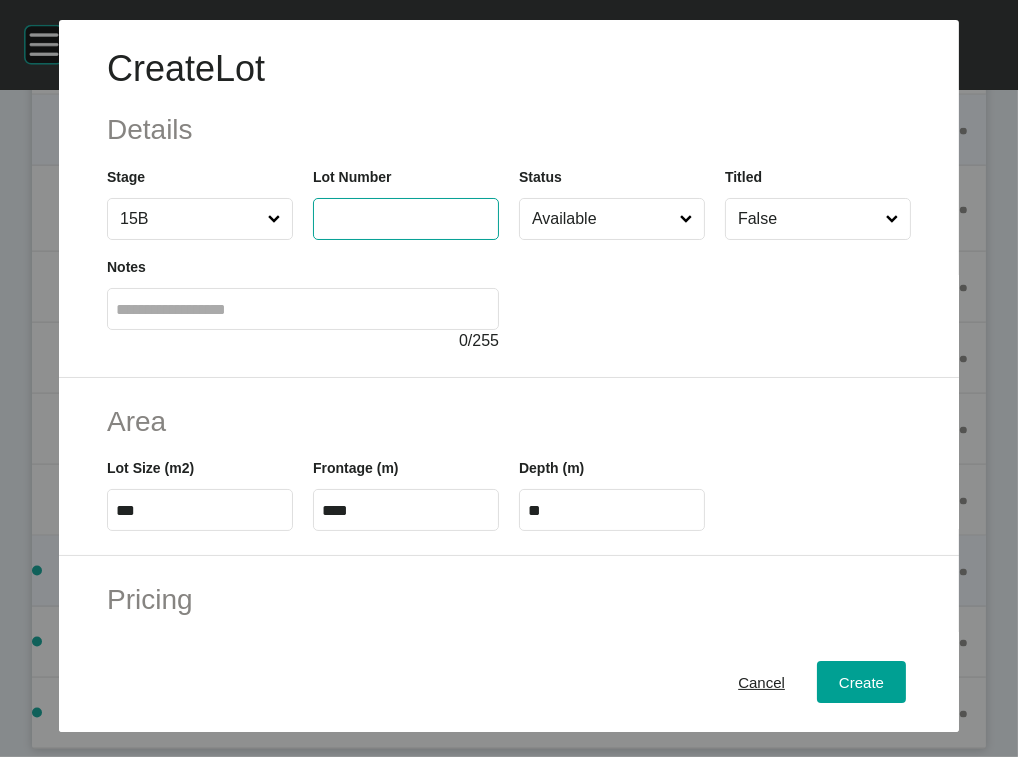 click at bounding box center (406, 218) 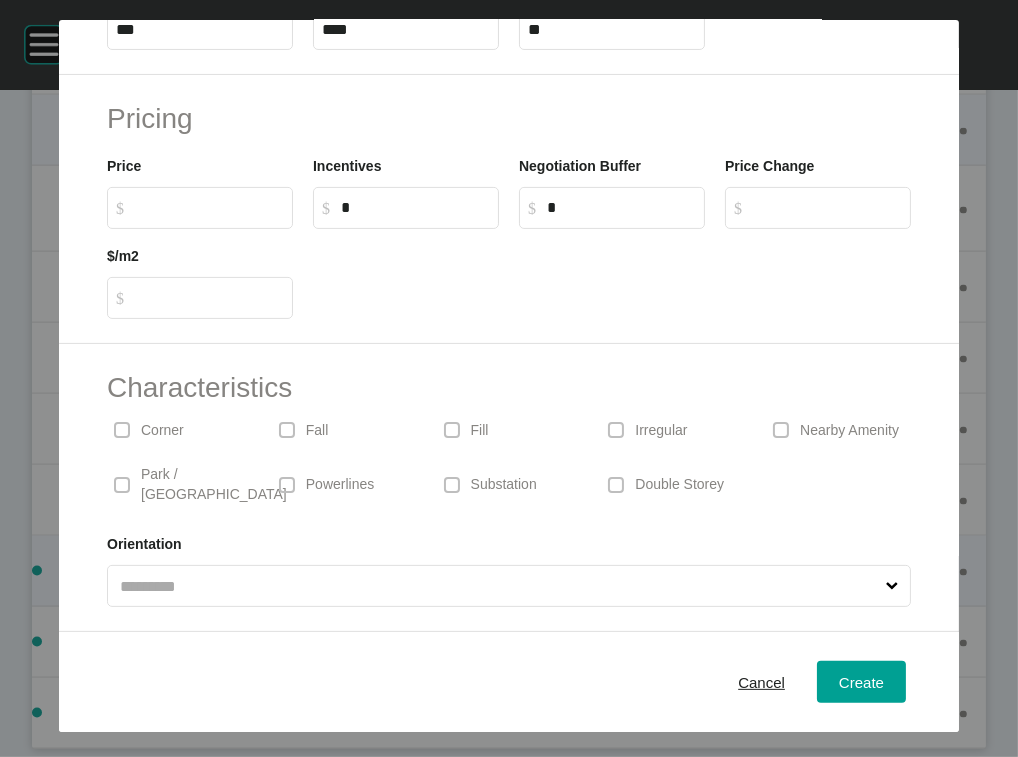 scroll, scrollTop: 631, scrollLeft: 0, axis: vertical 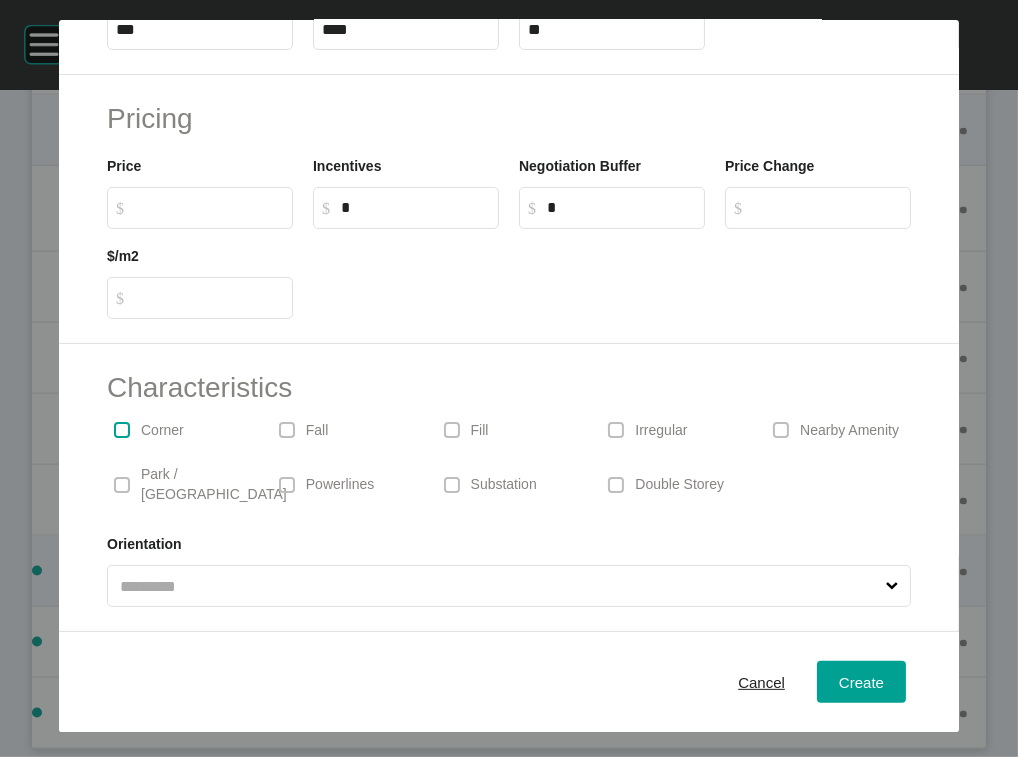 click at bounding box center [122, 430] 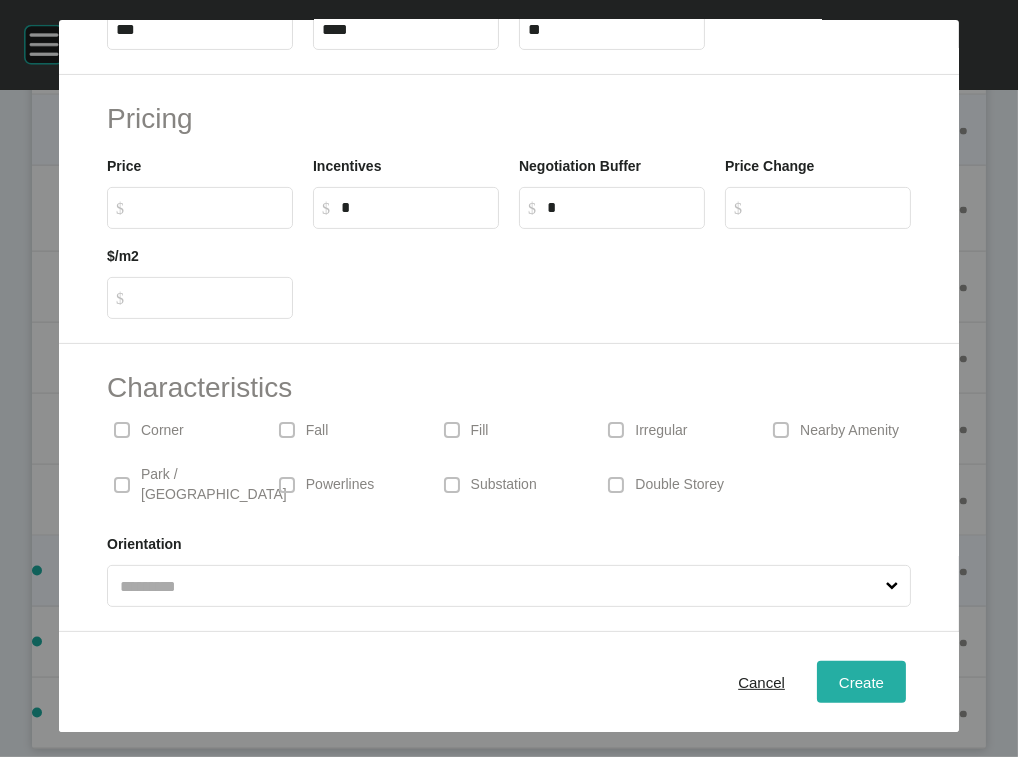 click on "Create" at bounding box center (861, 681) 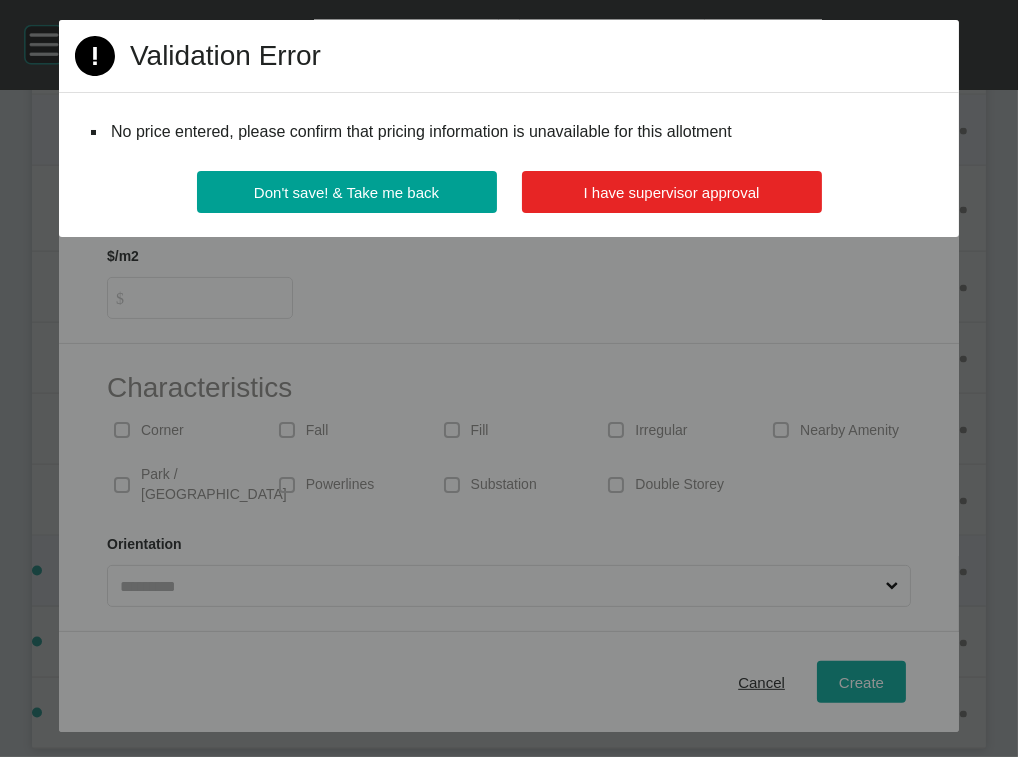 click on "I have supervisor approval" at bounding box center (672, 192) 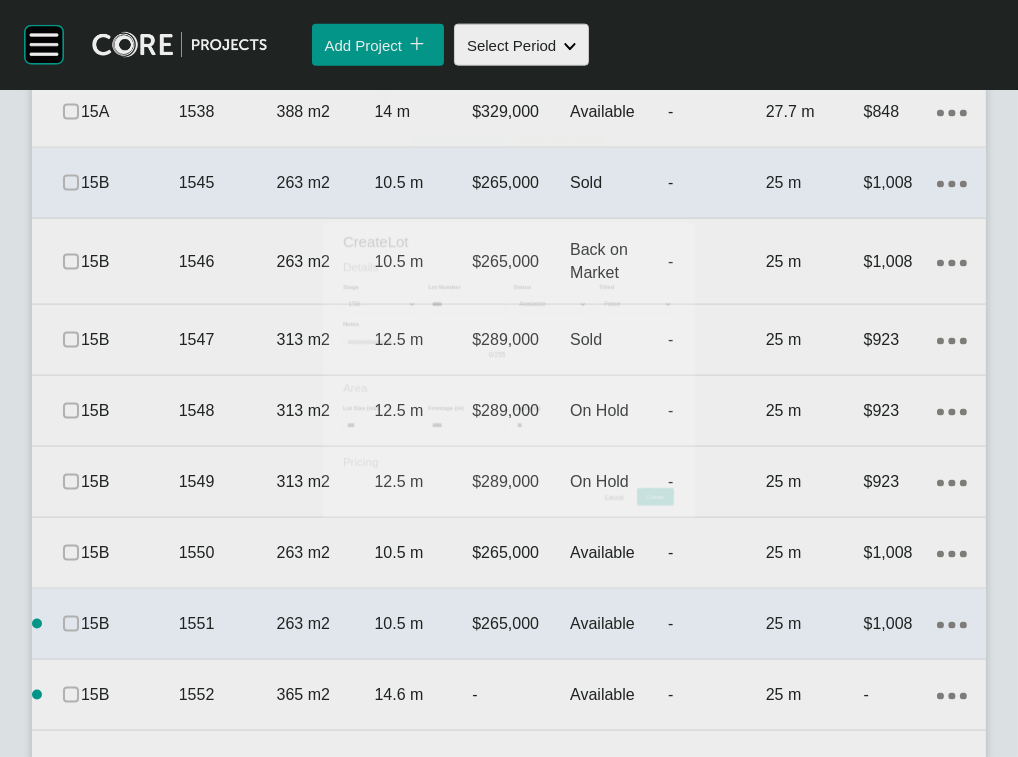 scroll, scrollTop: 2933, scrollLeft: 0, axis: vertical 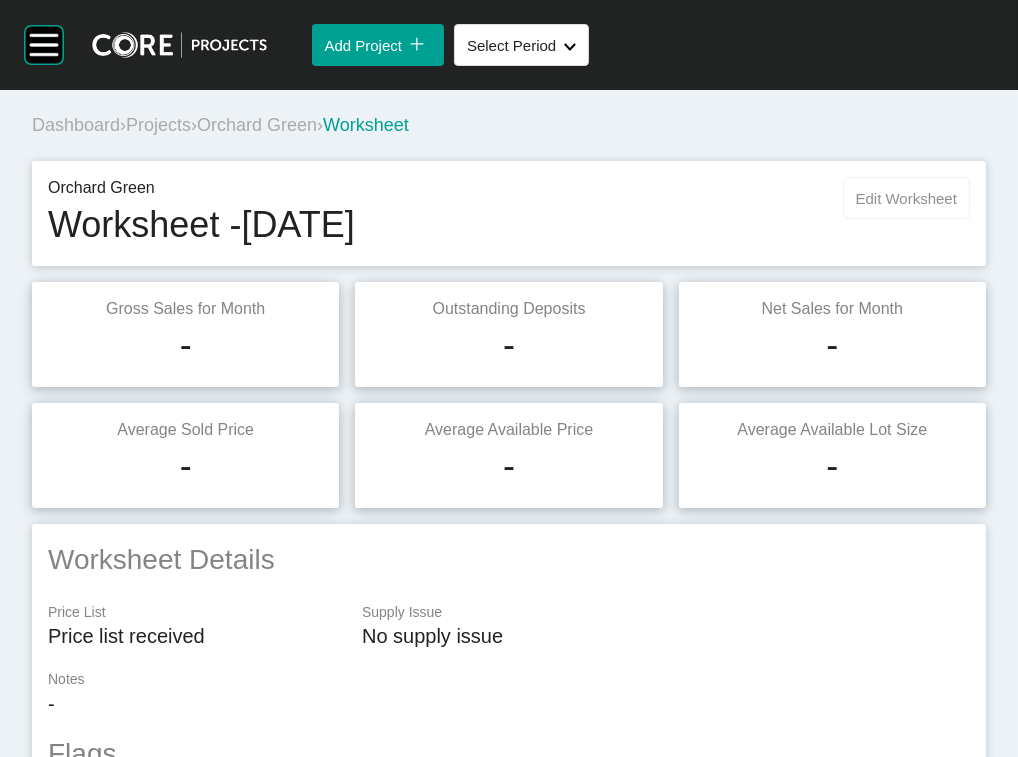 click on "Edit Worksheet" at bounding box center (906, 198) 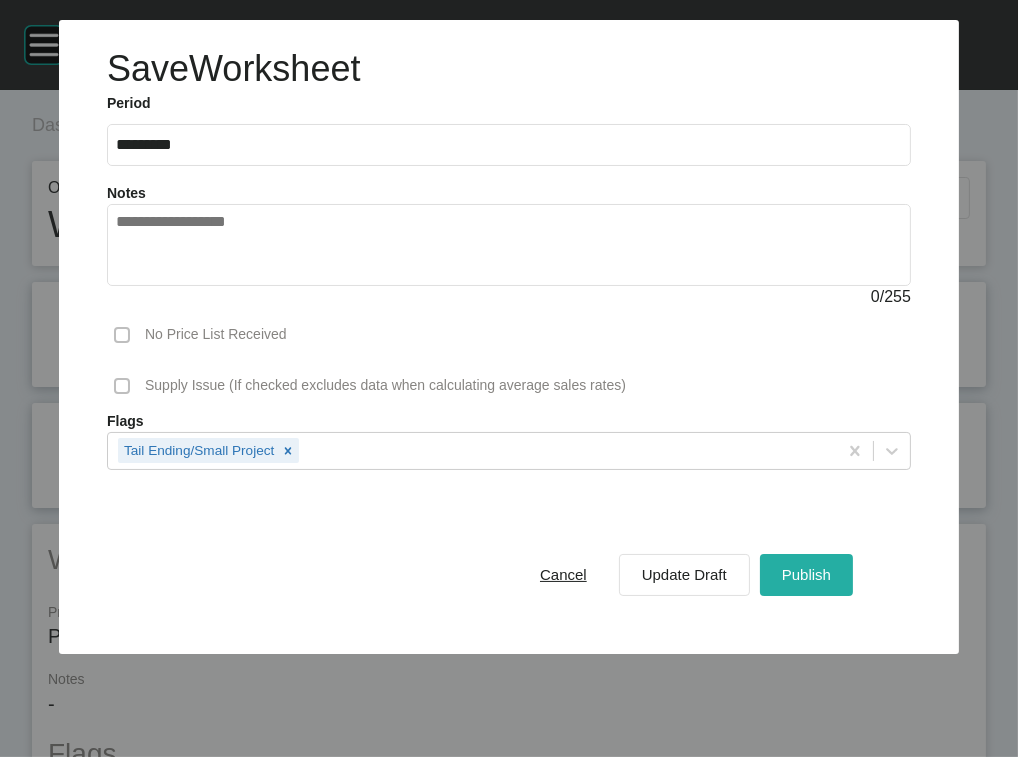 click on "Publish" at bounding box center [806, 574] 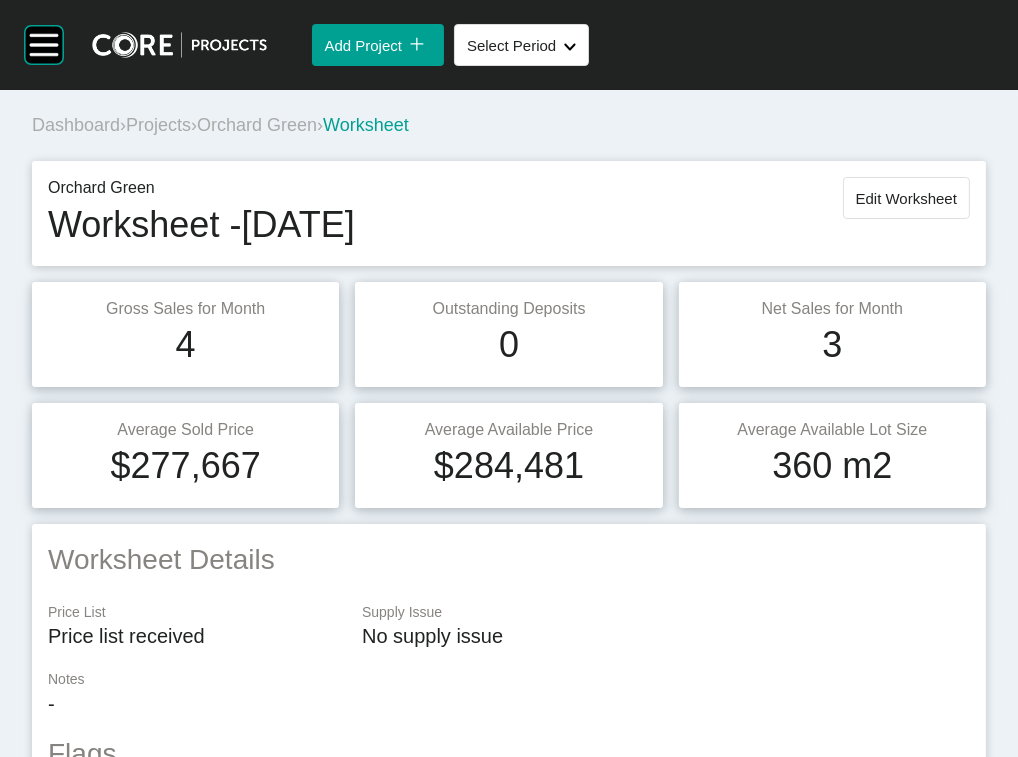 click on "Projects" at bounding box center [158, 125] 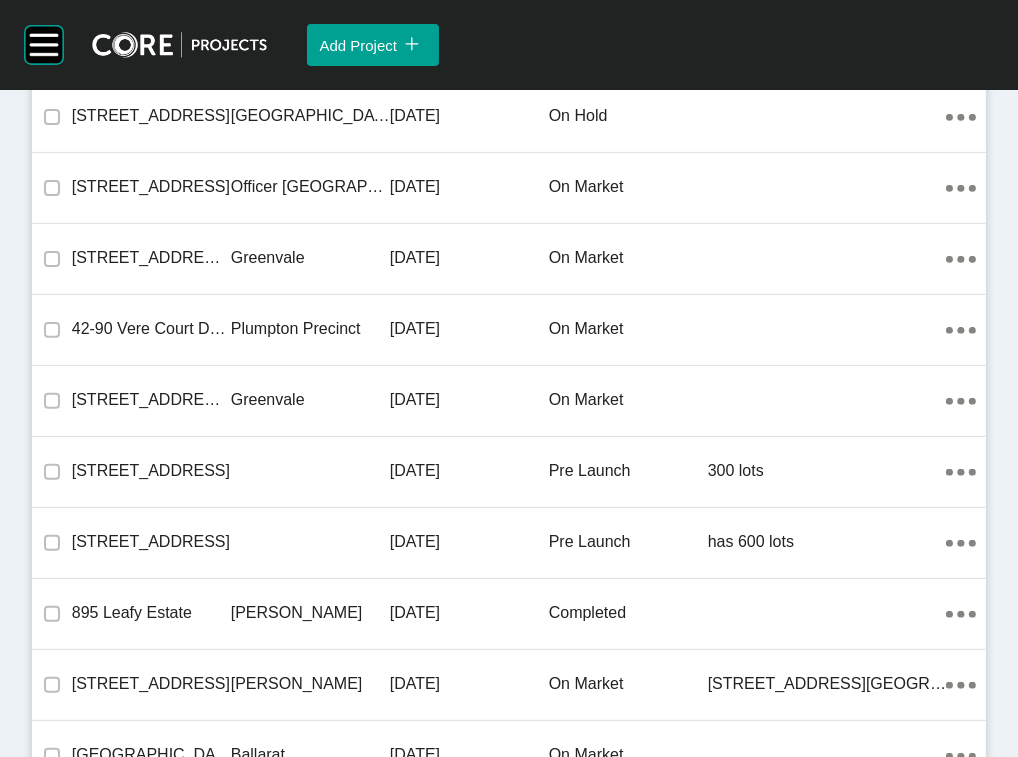 scroll, scrollTop: 46623, scrollLeft: 0, axis: vertical 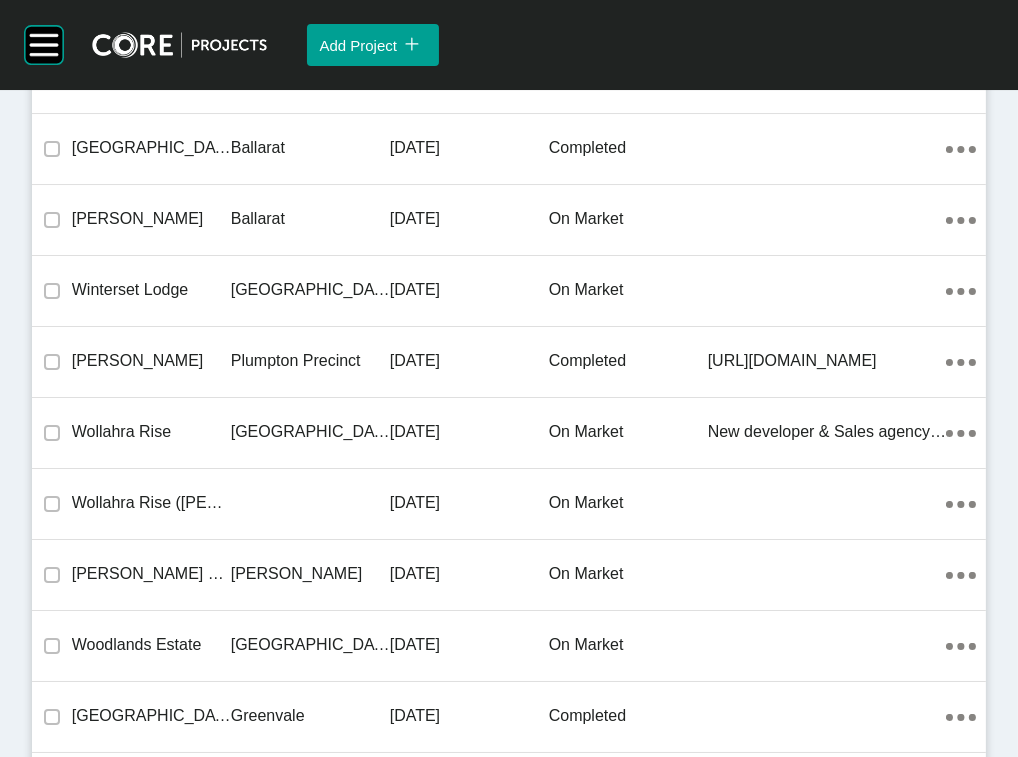 click on "[DATE]" at bounding box center (469, -10218) 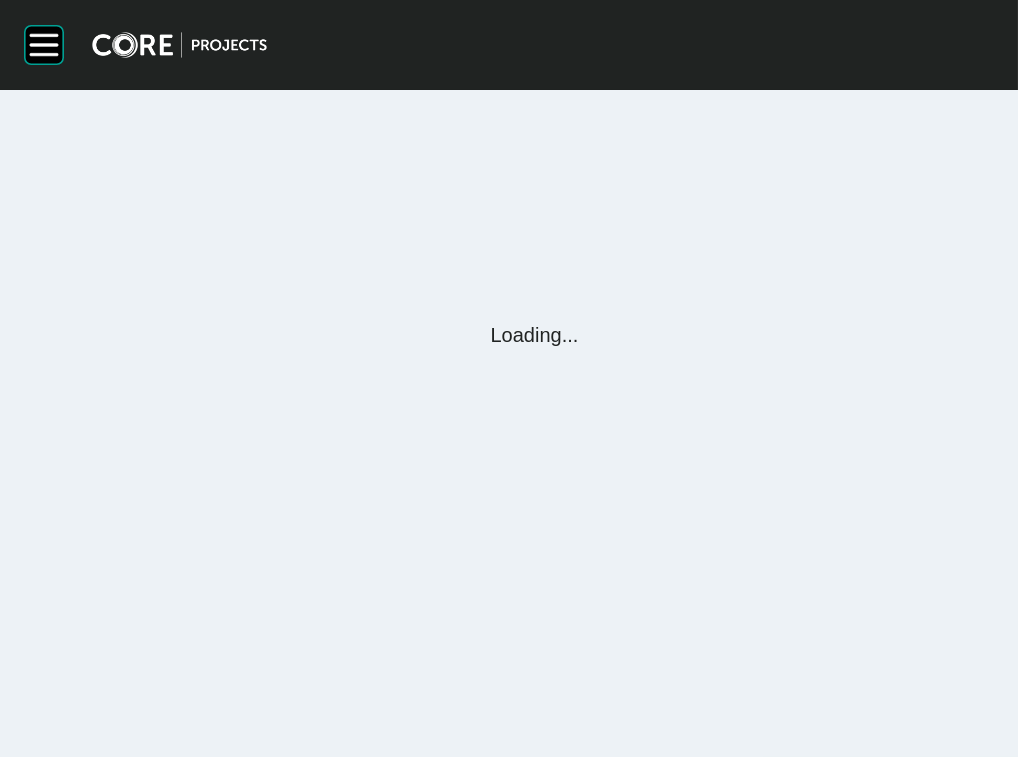 scroll, scrollTop: 0, scrollLeft: 0, axis: both 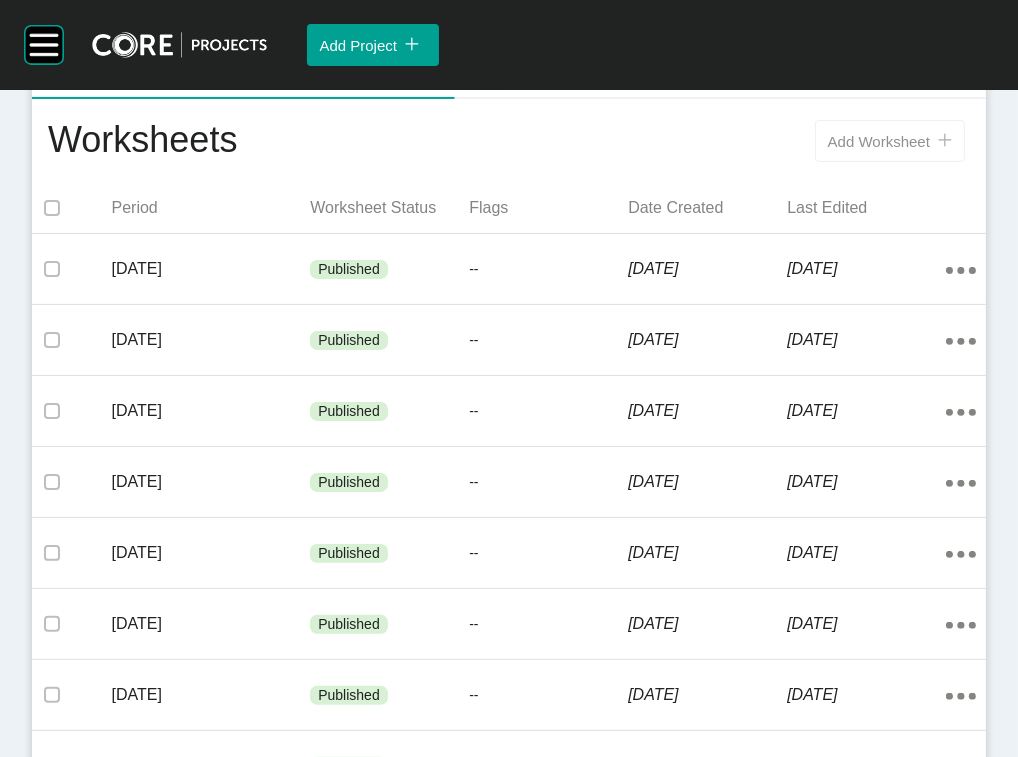 click on "Add Worksheet" at bounding box center [879, 141] 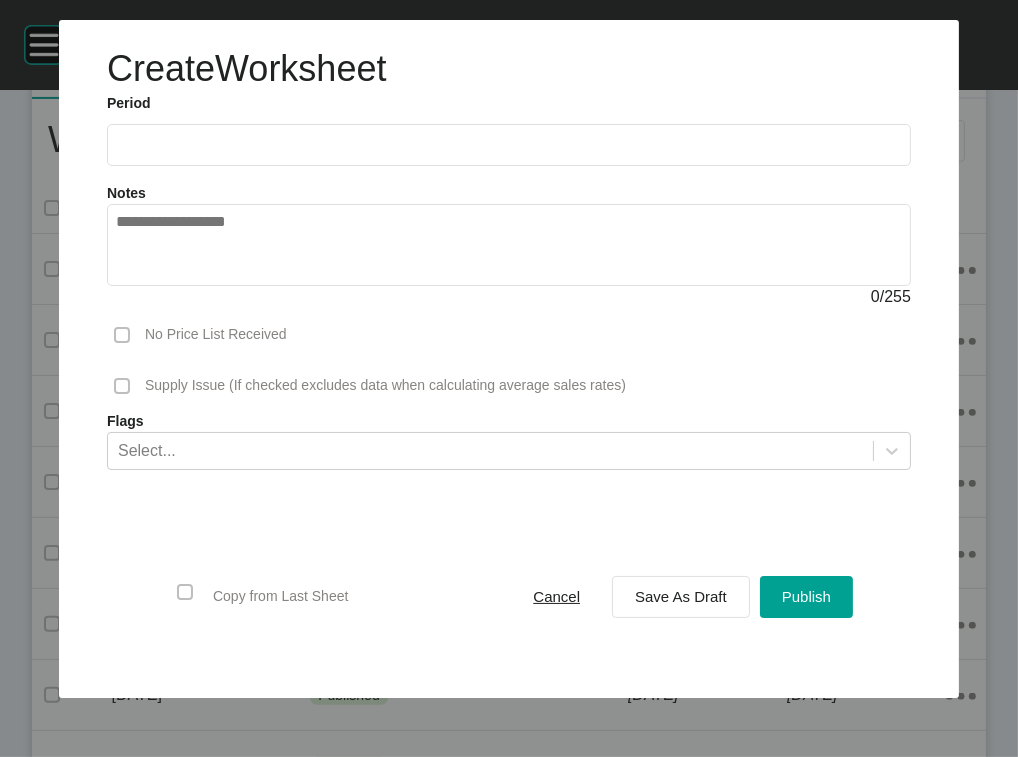 click at bounding box center (509, 144) 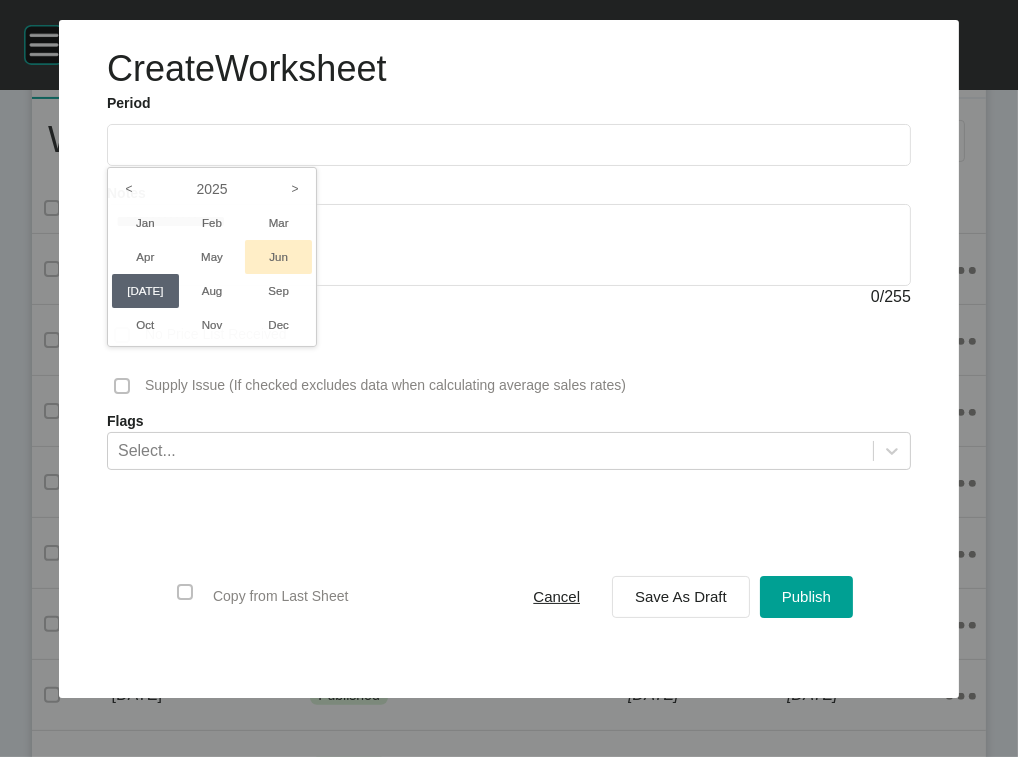 click on "Jun" at bounding box center [278, 257] 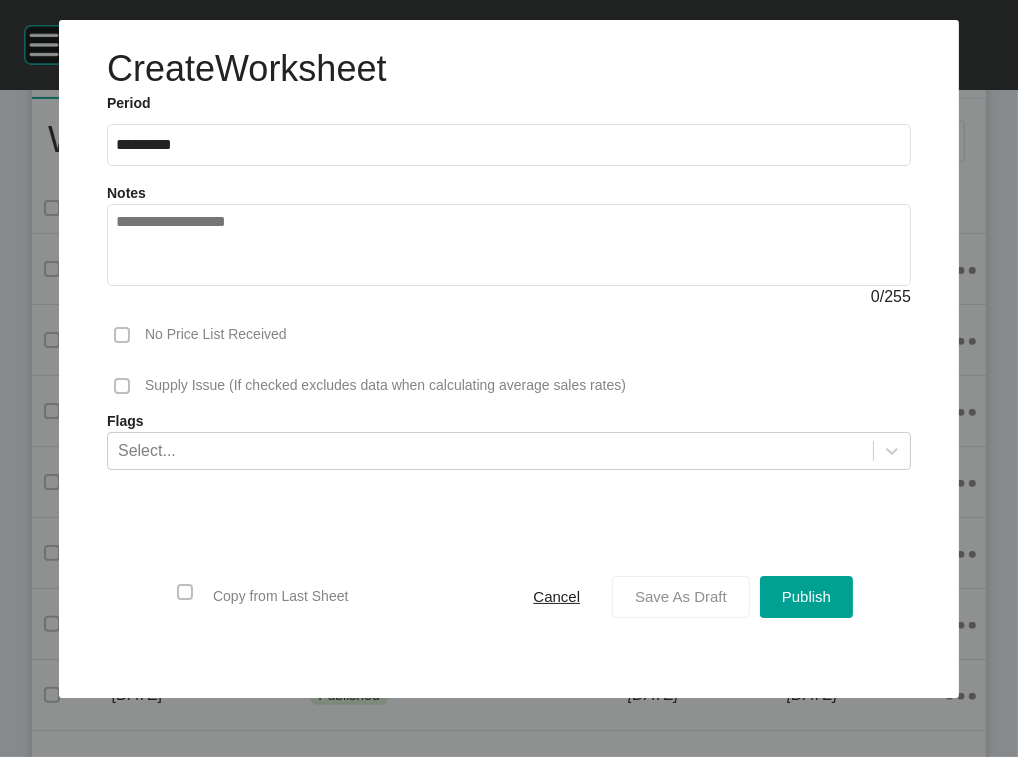 click on "Save As Draft" at bounding box center (681, 596) 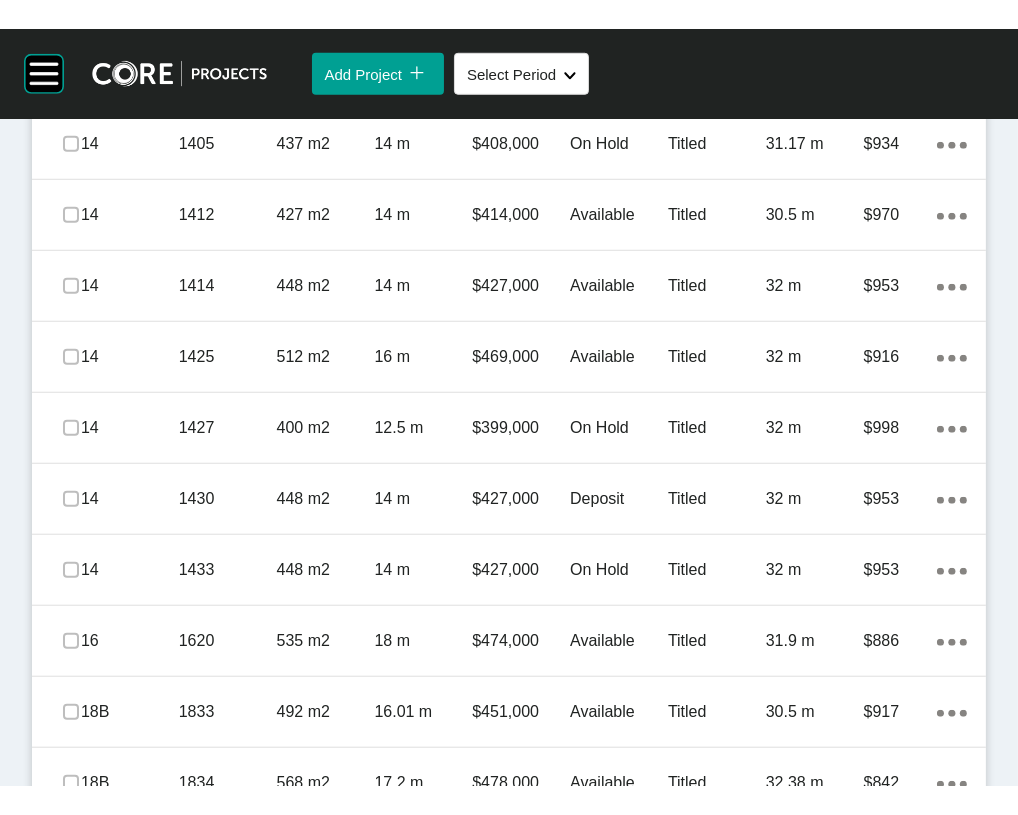 scroll, scrollTop: 1687, scrollLeft: 0, axis: vertical 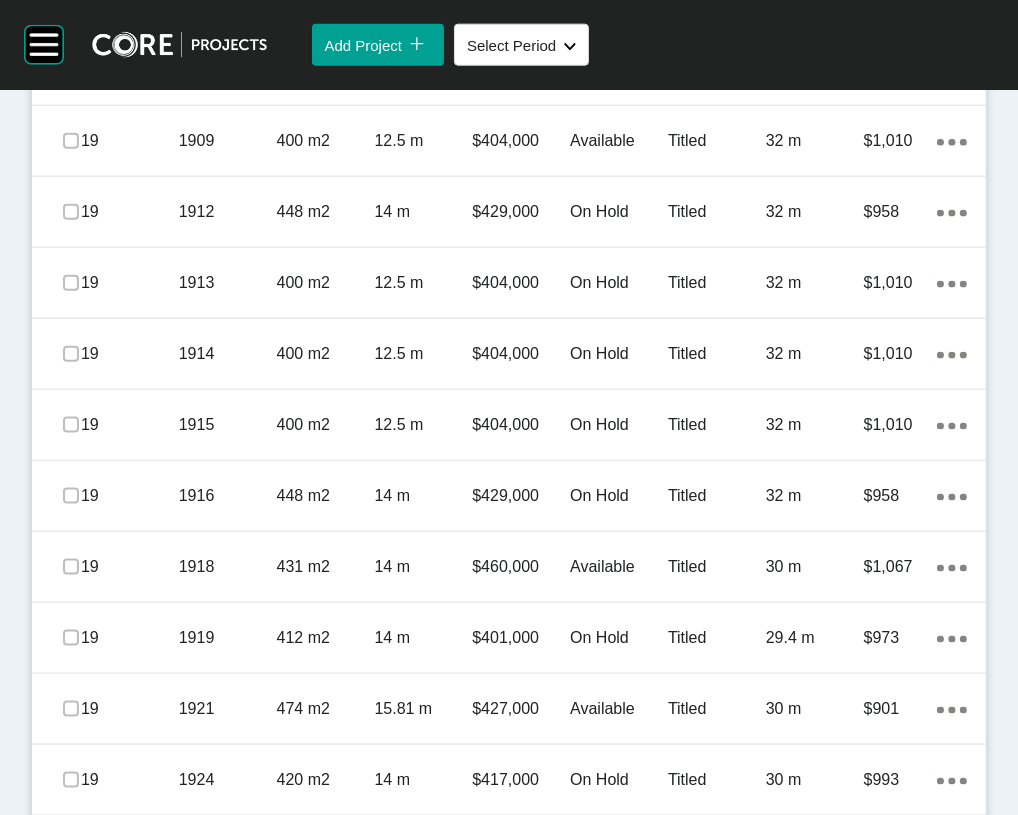 click on "On Hold" at bounding box center [619, -356] 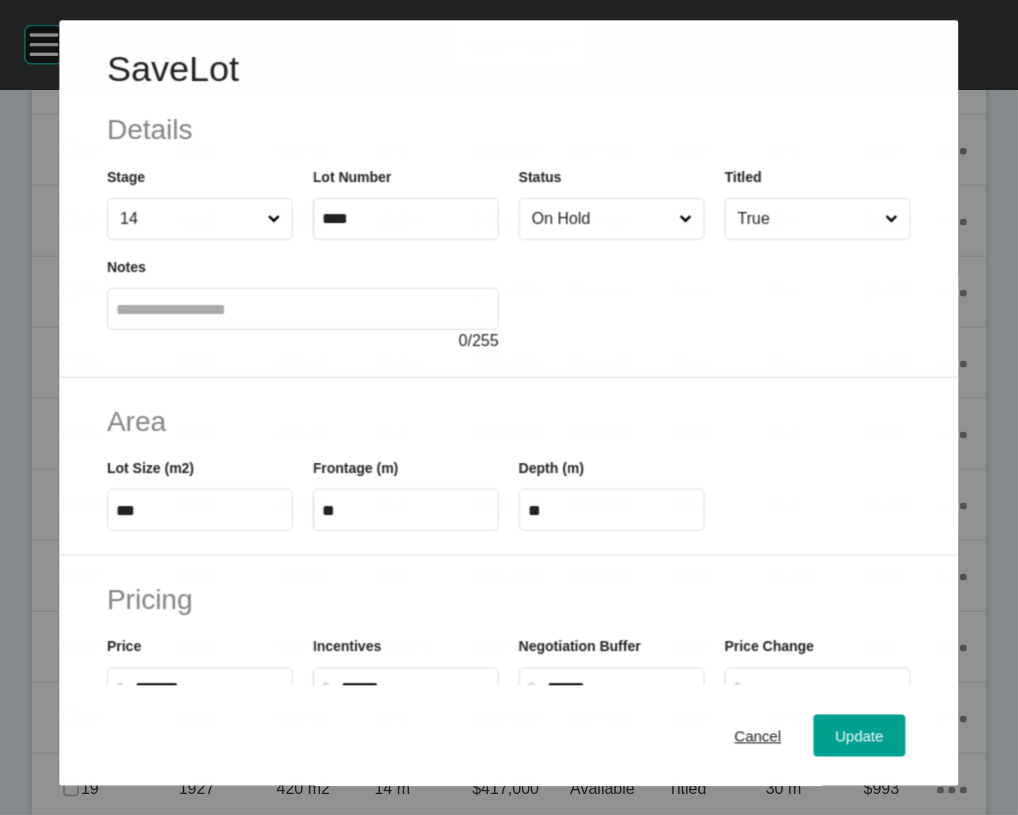 scroll, scrollTop: 2477, scrollLeft: 0, axis: vertical 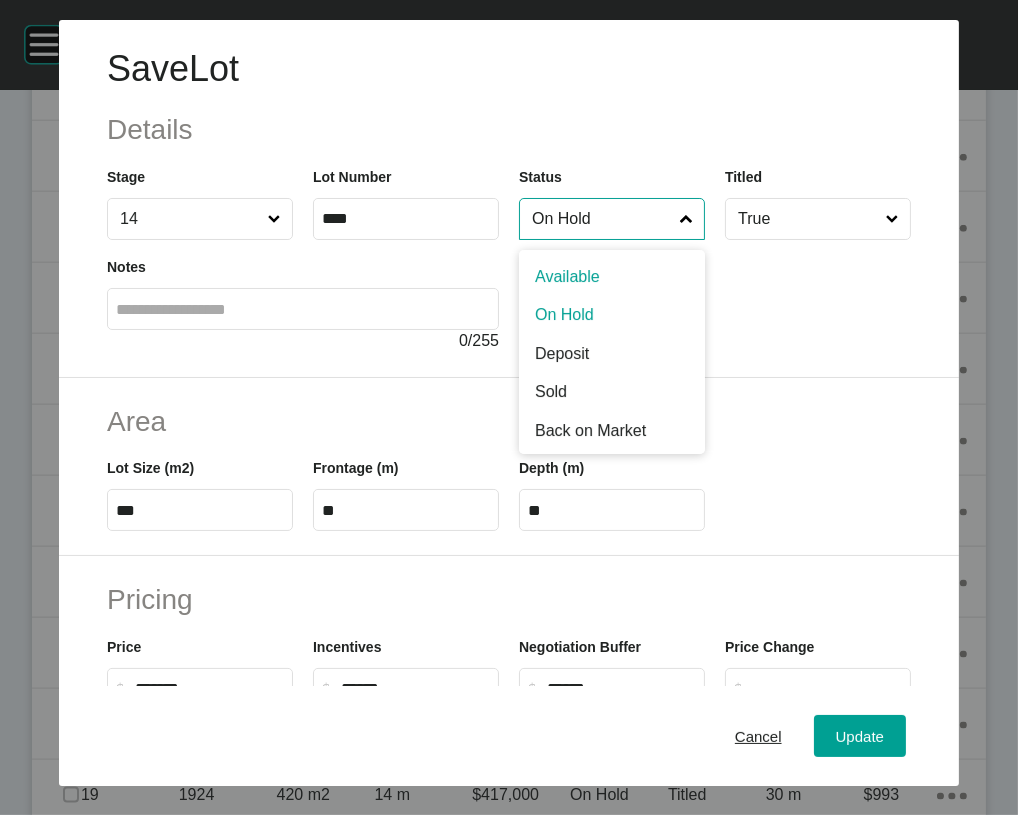 click on "On Hold" at bounding box center (602, 219) 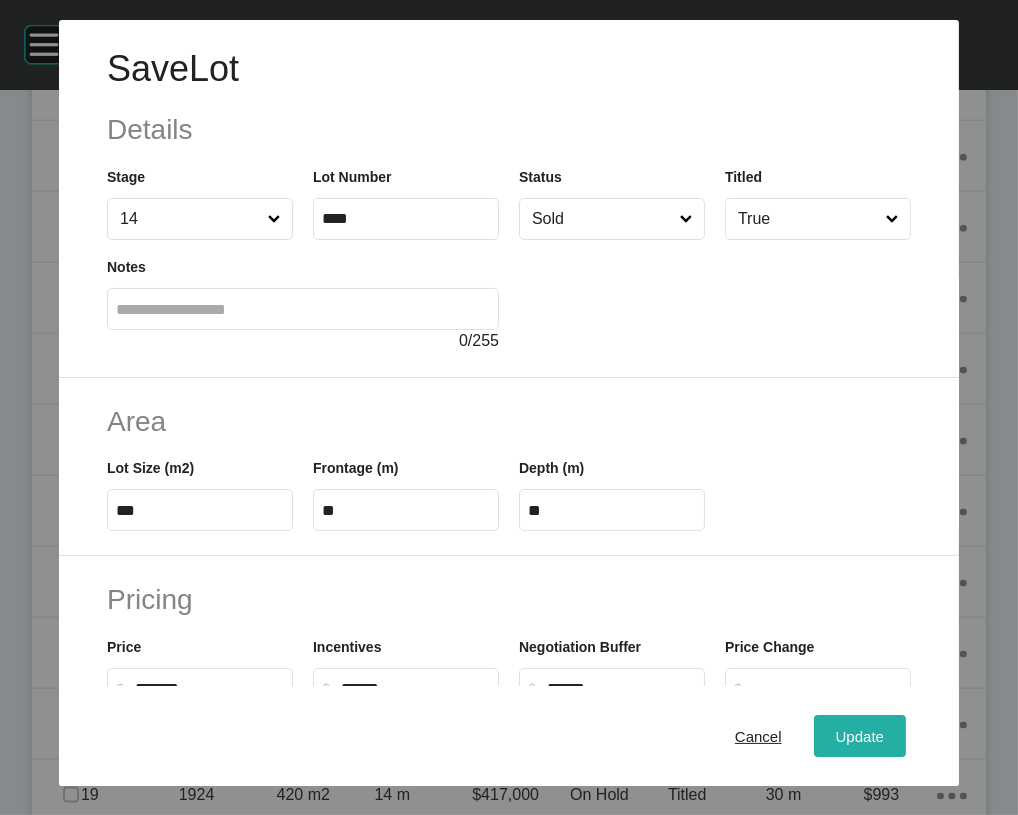 click on "Update" at bounding box center [860, 736] 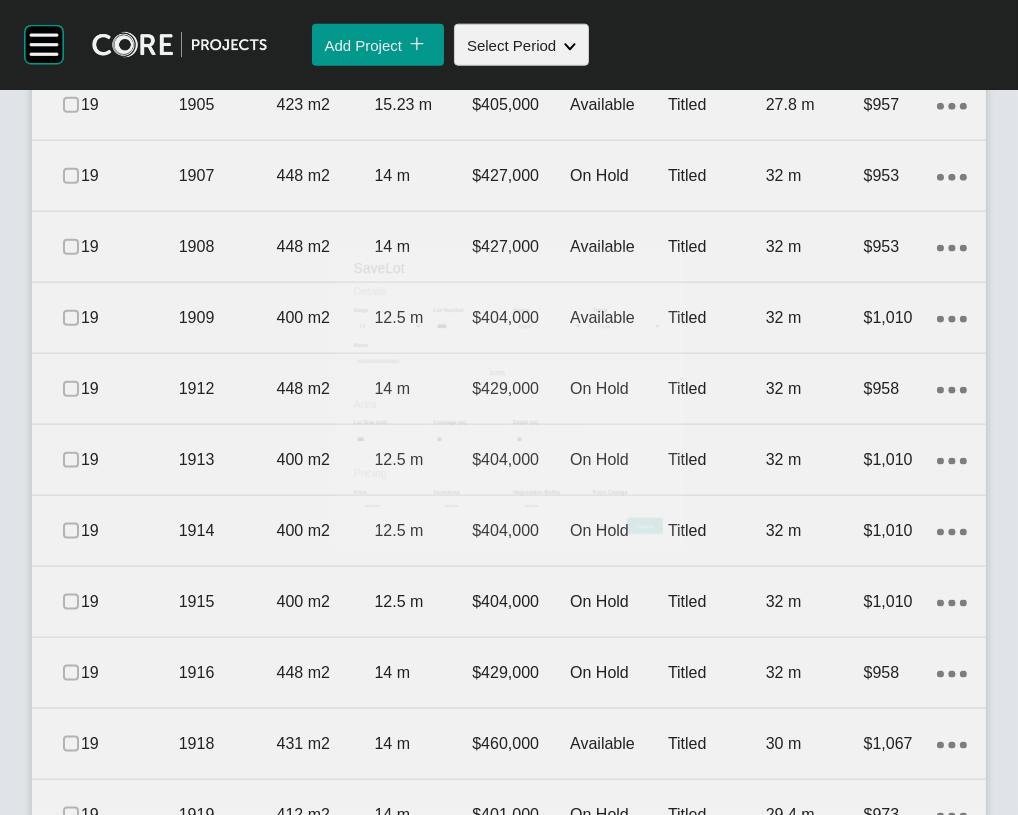 scroll, scrollTop: 2554, scrollLeft: 0, axis: vertical 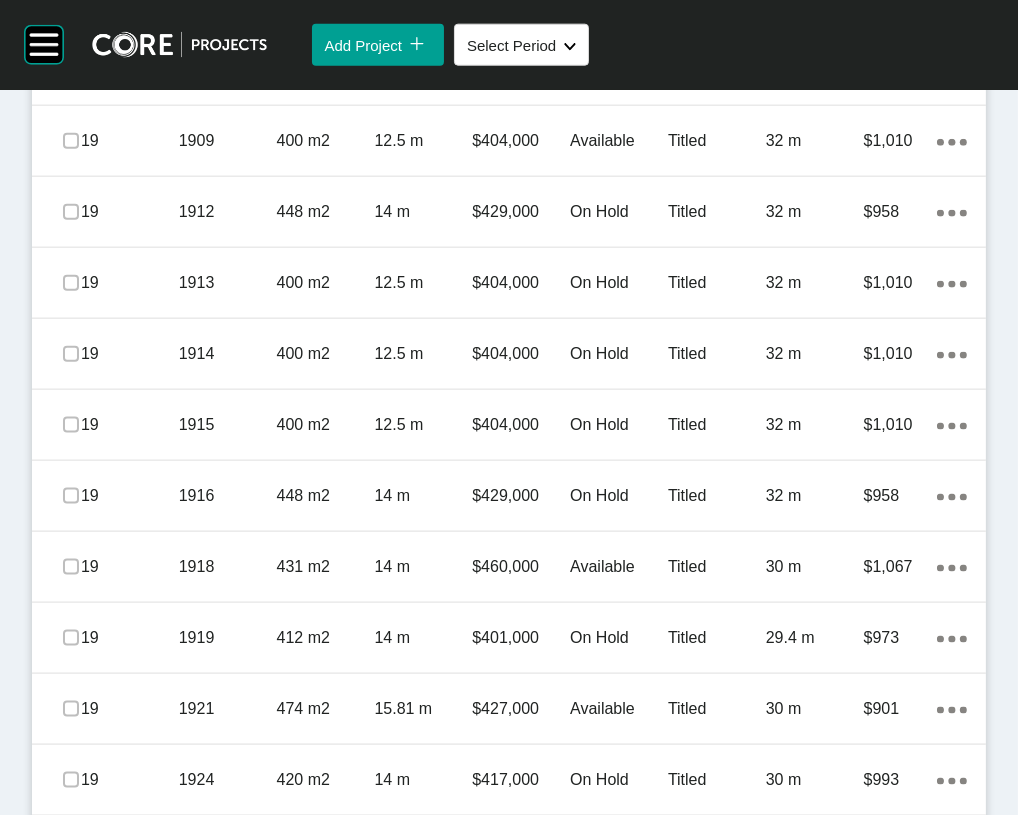click on "Available" at bounding box center (619, -214) 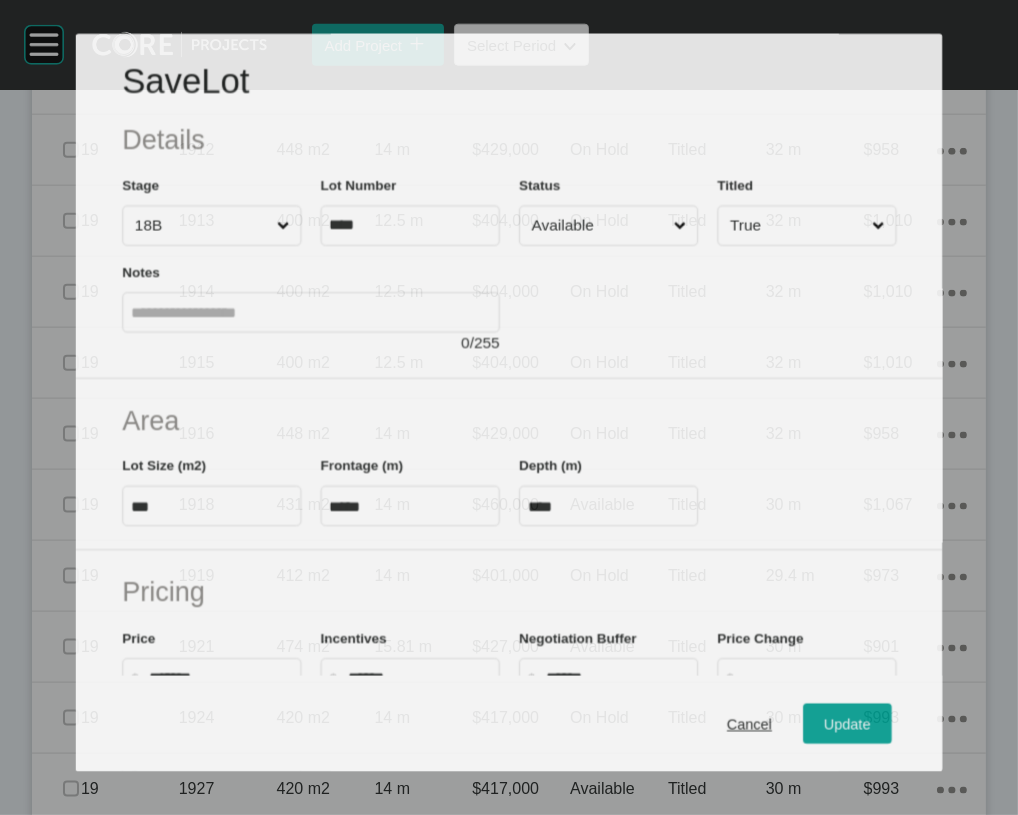 scroll, scrollTop: 2477, scrollLeft: 0, axis: vertical 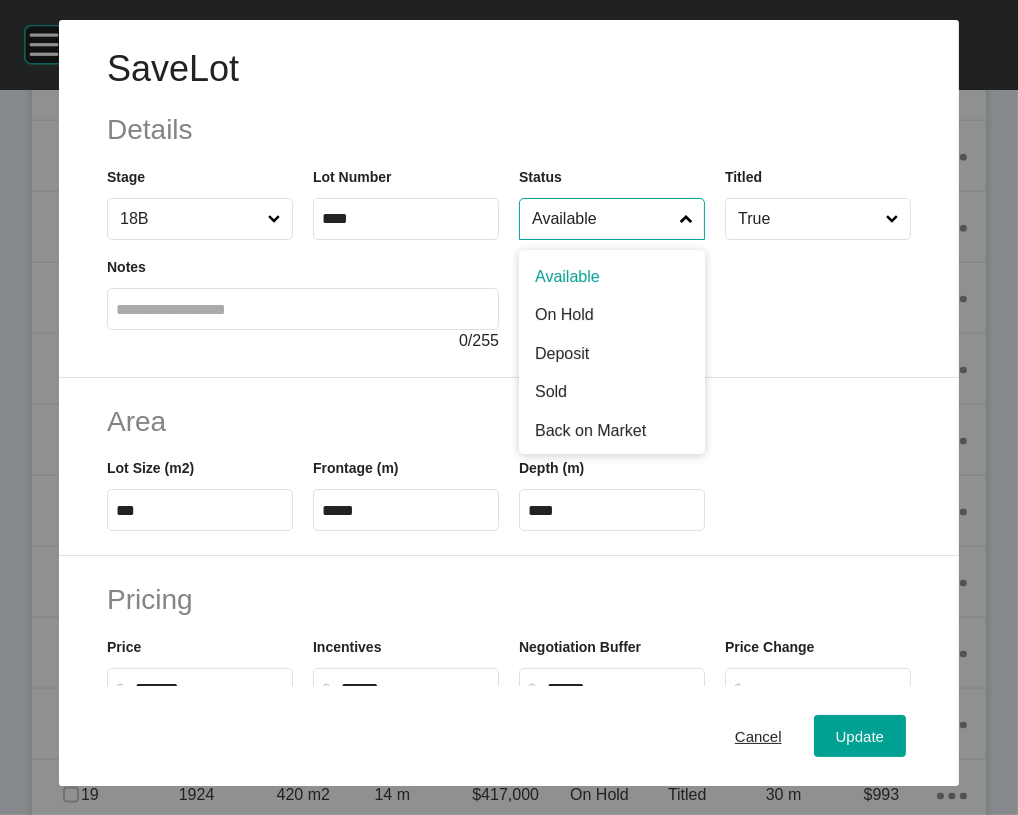 click on "Available" at bounding box center [602, 219] 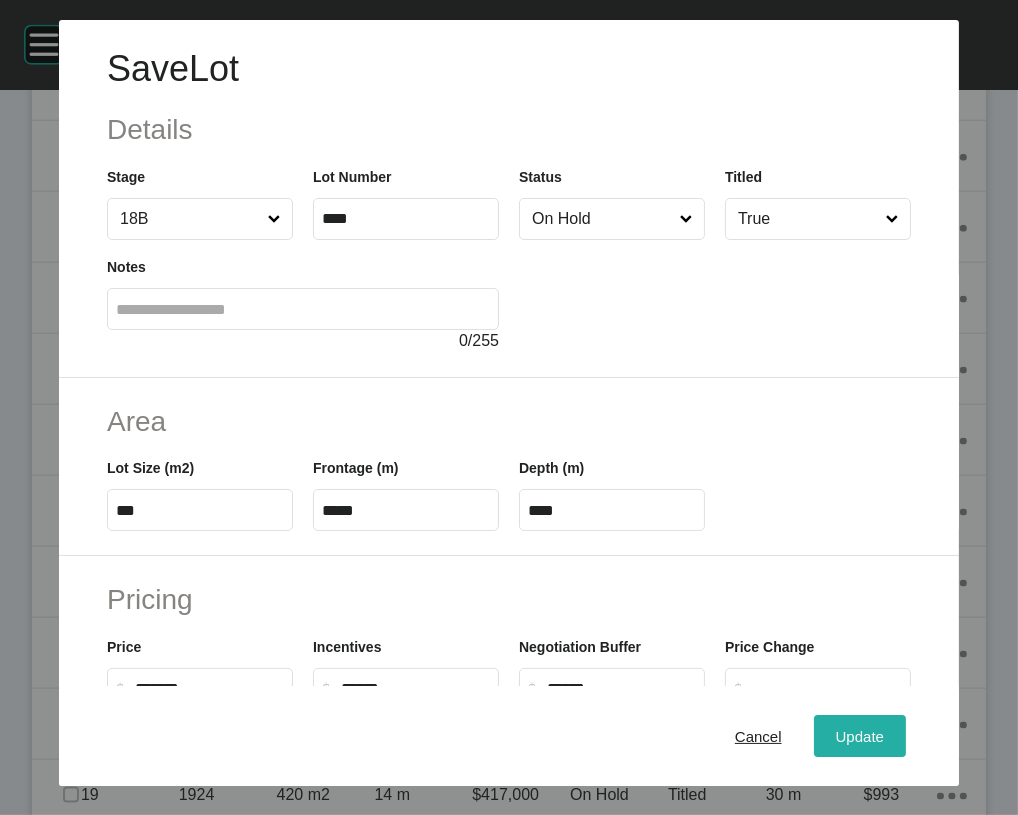 click on "Update" at bounding box center (860, 736) 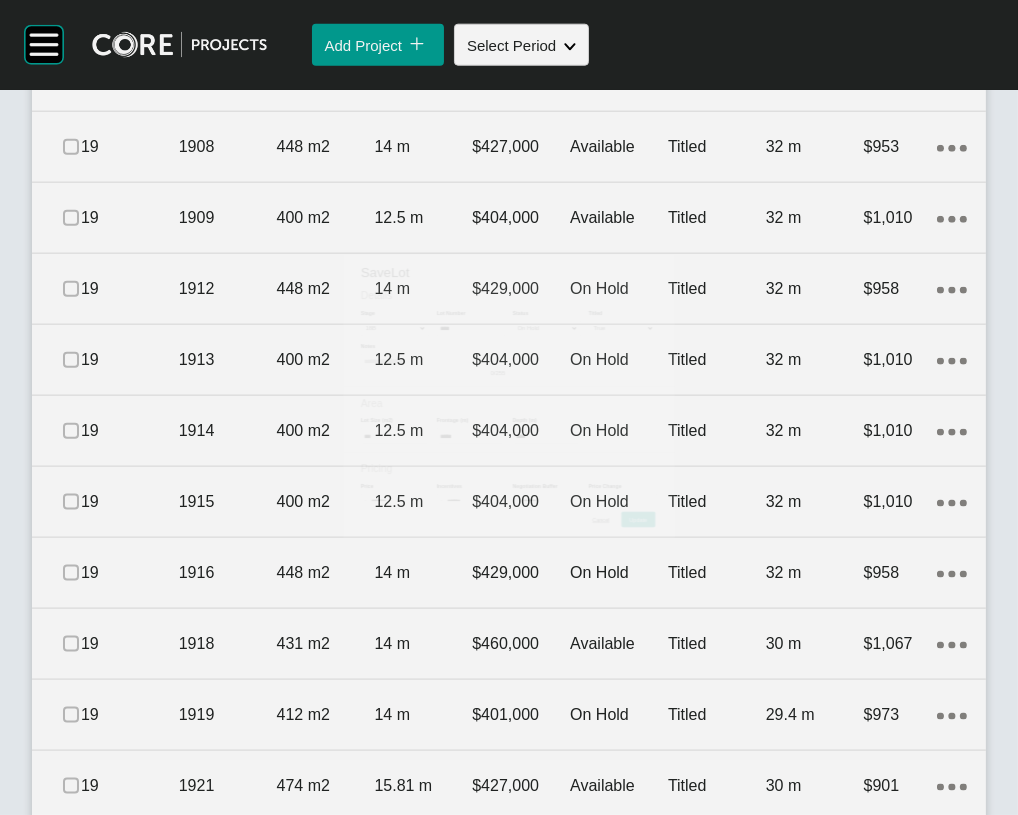 scroll, scrollTop: 2554, scrollLeft: 0, axis: vertical 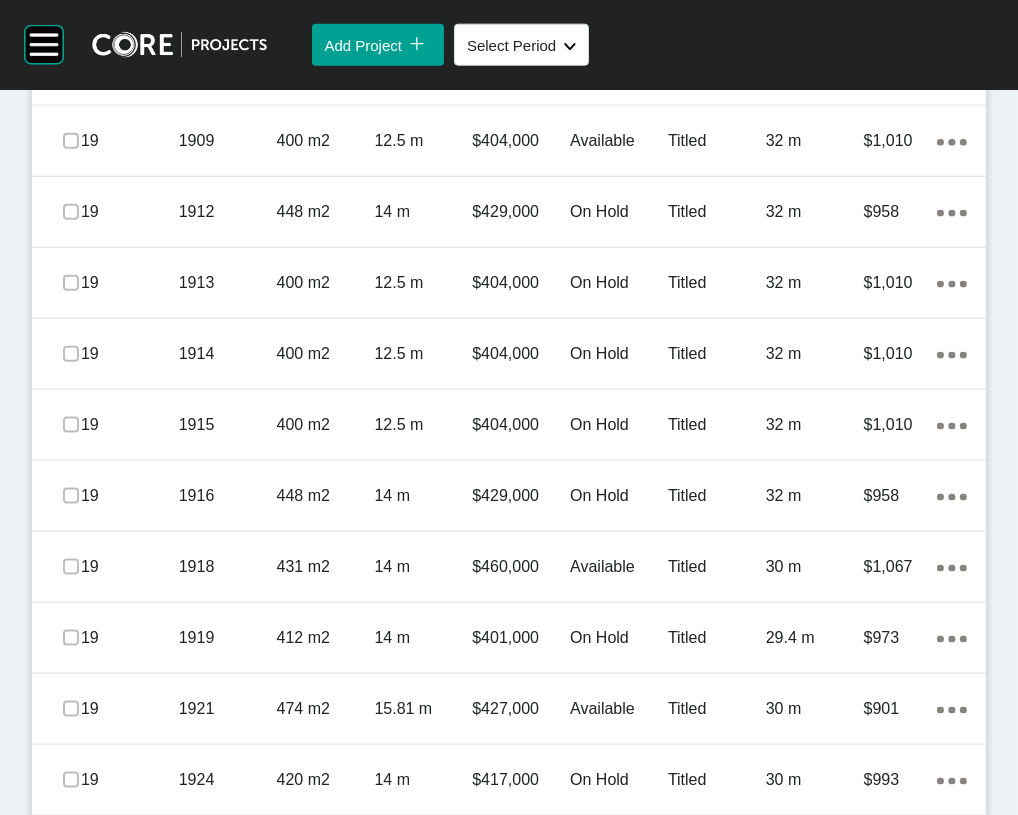click on "Titled" at bounding box center (717, -143) 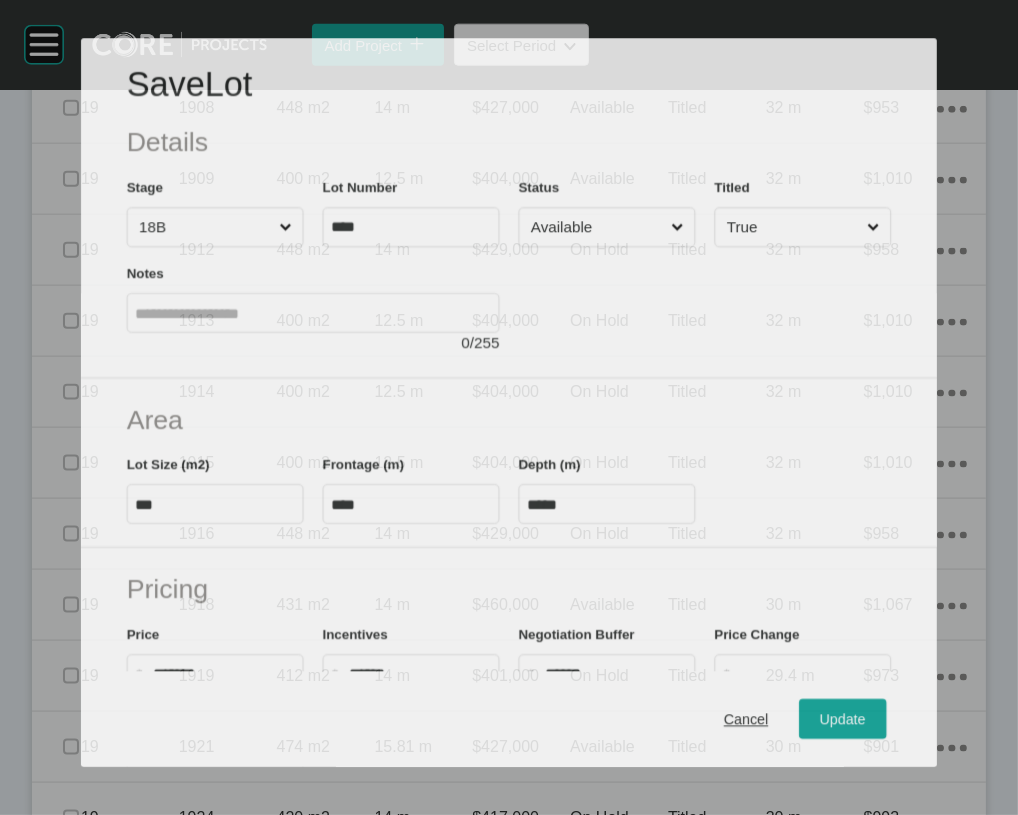 scroll, scrollTop: 2477, scrollLeft: 0, axis: vertical 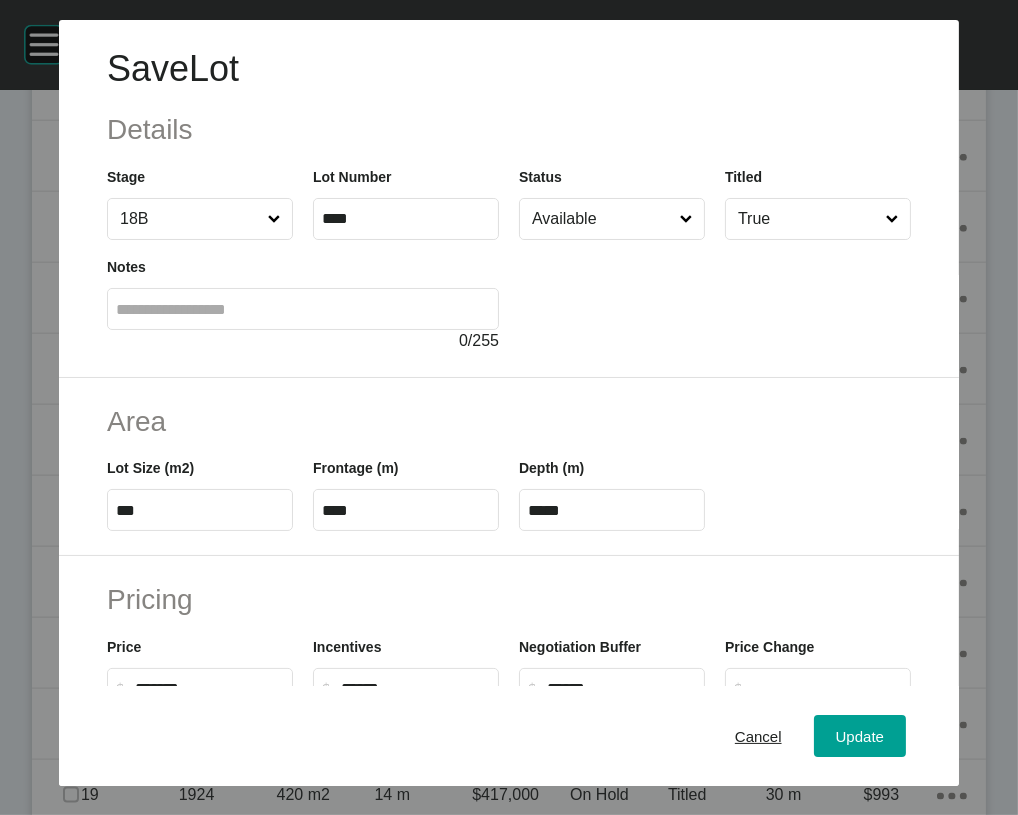 click on "Available" at bounding box center (602, 219) 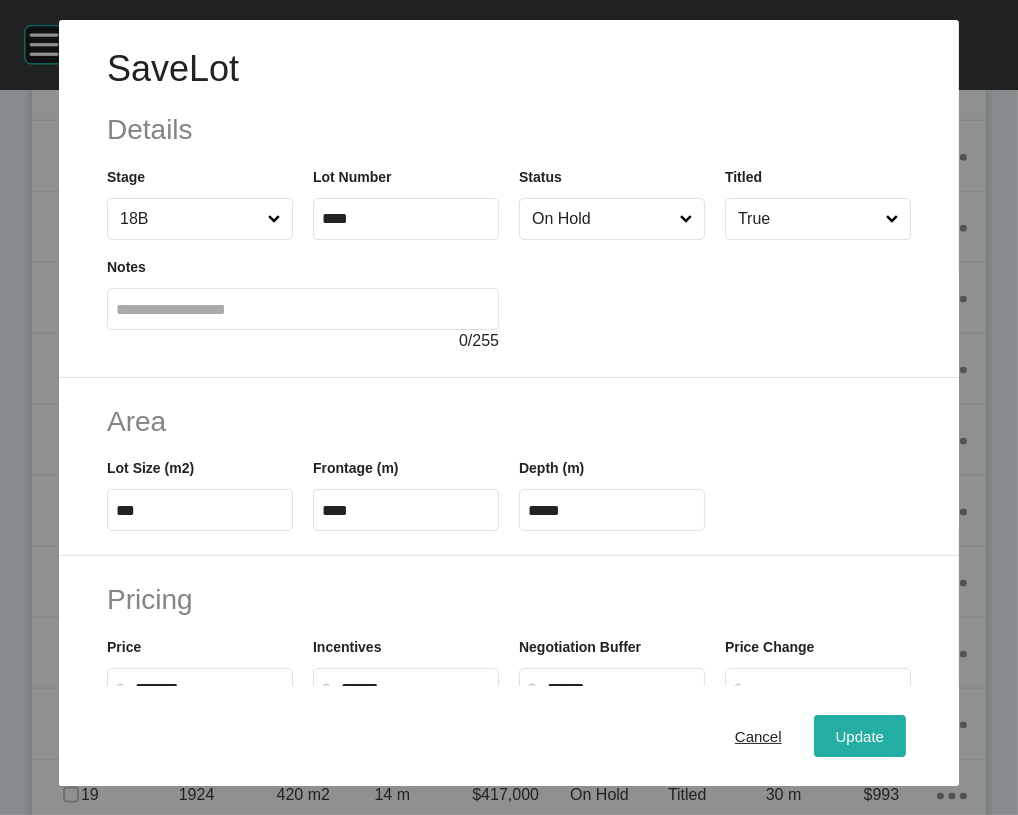 click on "Update" at bounding box center [860, 736] 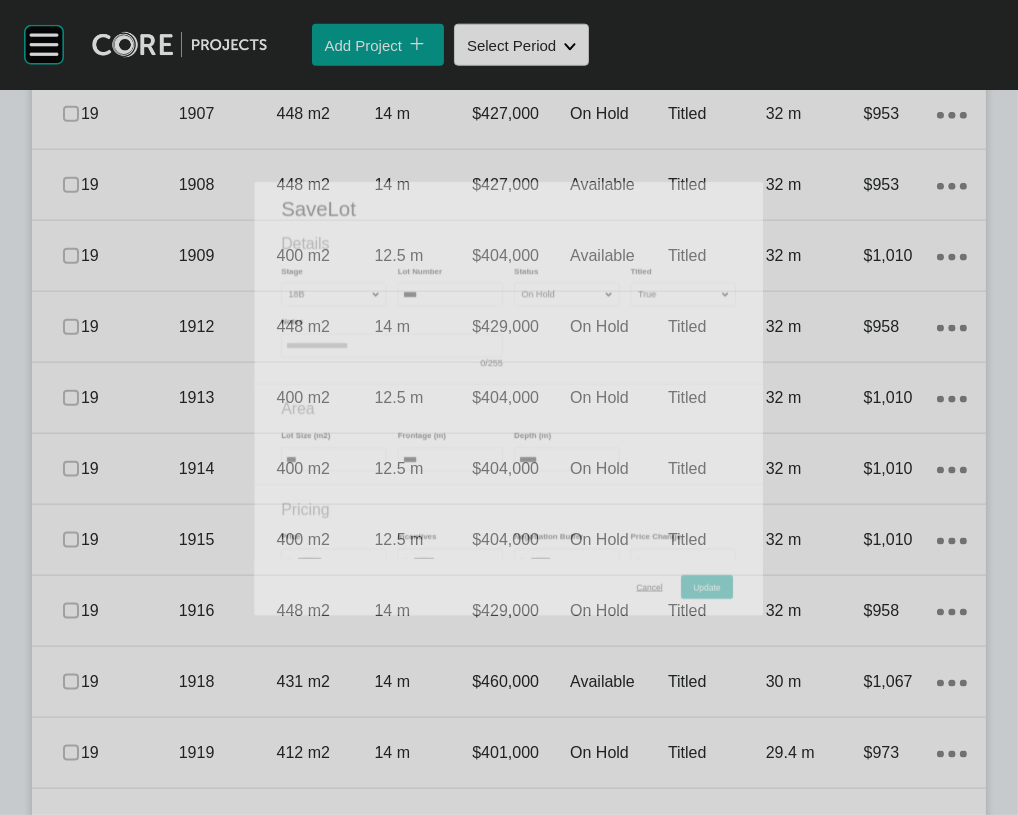 scroll, scrollTop: 2554, scrollLeft: 0, axis: vertical 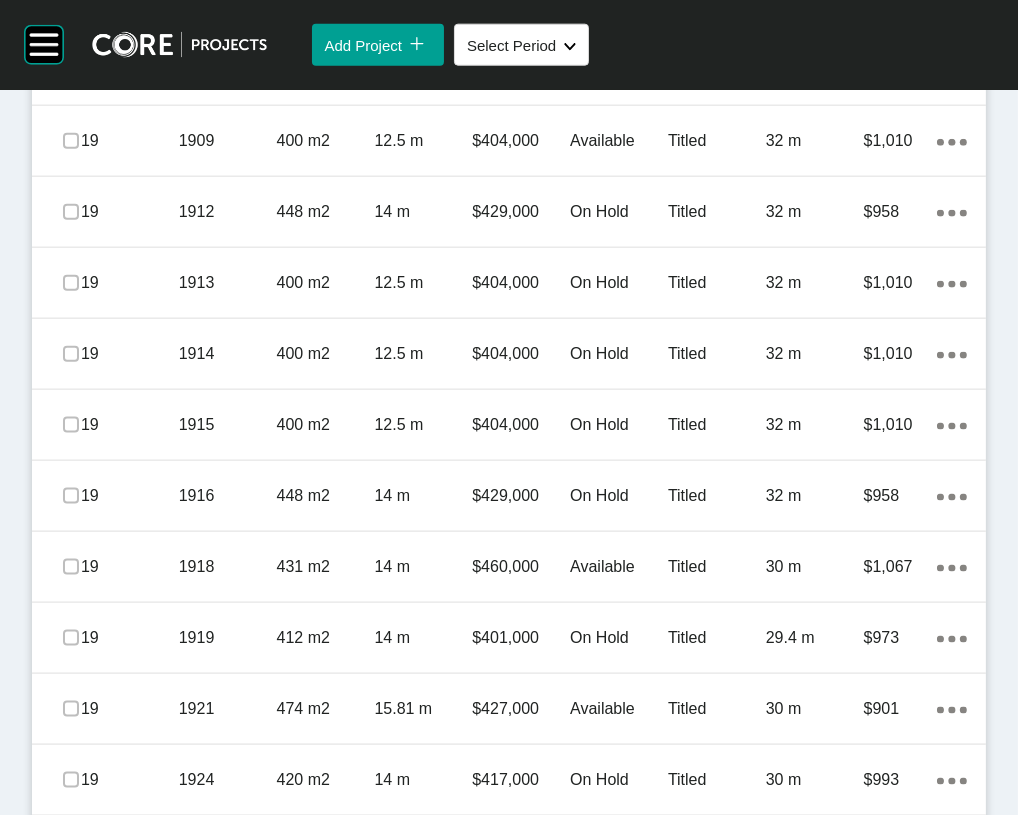 click on "Available" at bounding box center (619, -72) 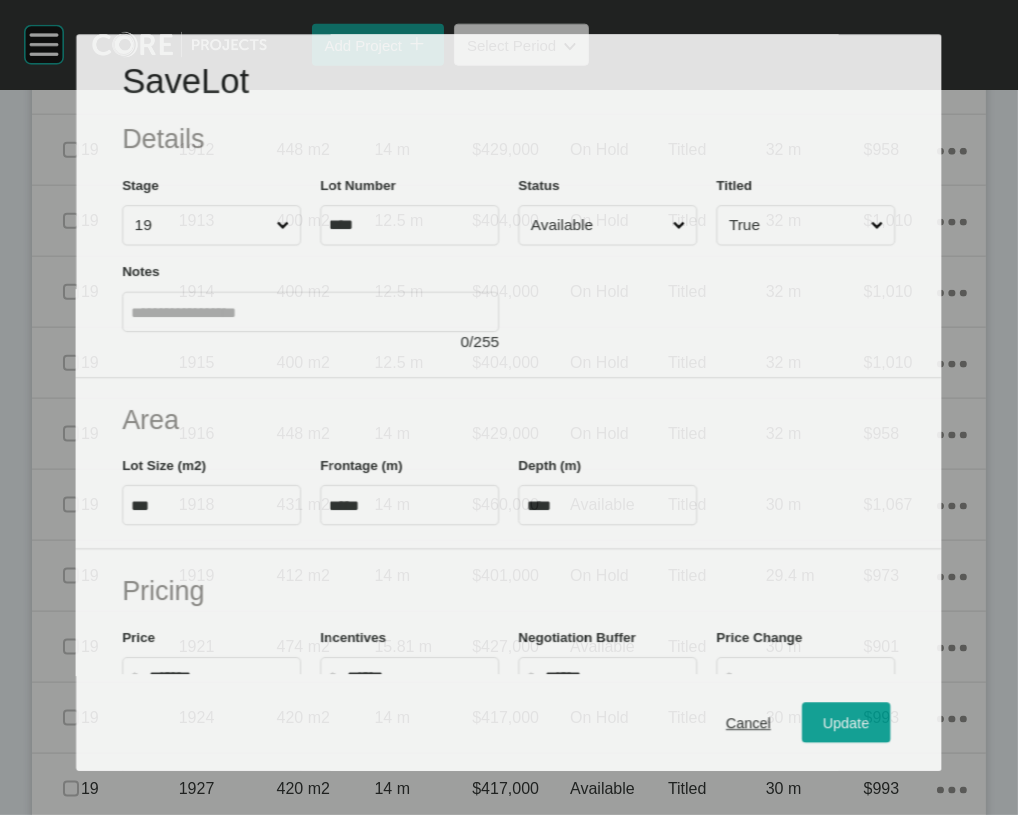 scroll, scrollTop: 2477, scrollLeft: 0, axis: vertical 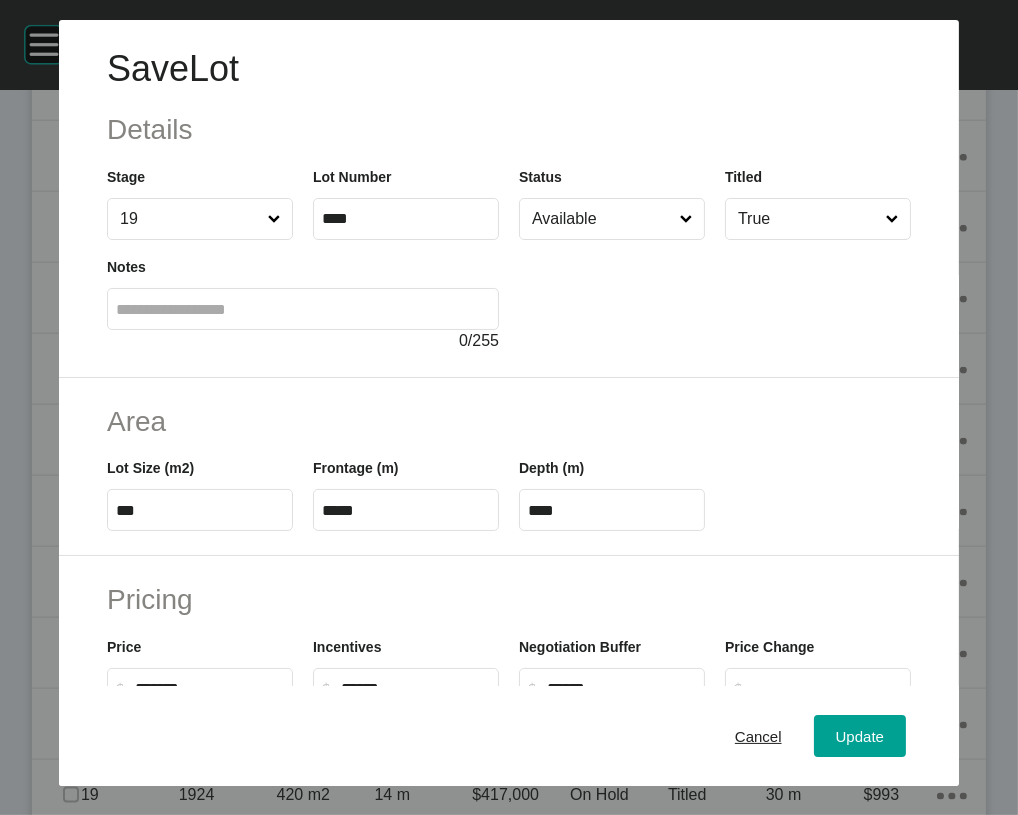 click on "Available" at bounding box center [602, 219] 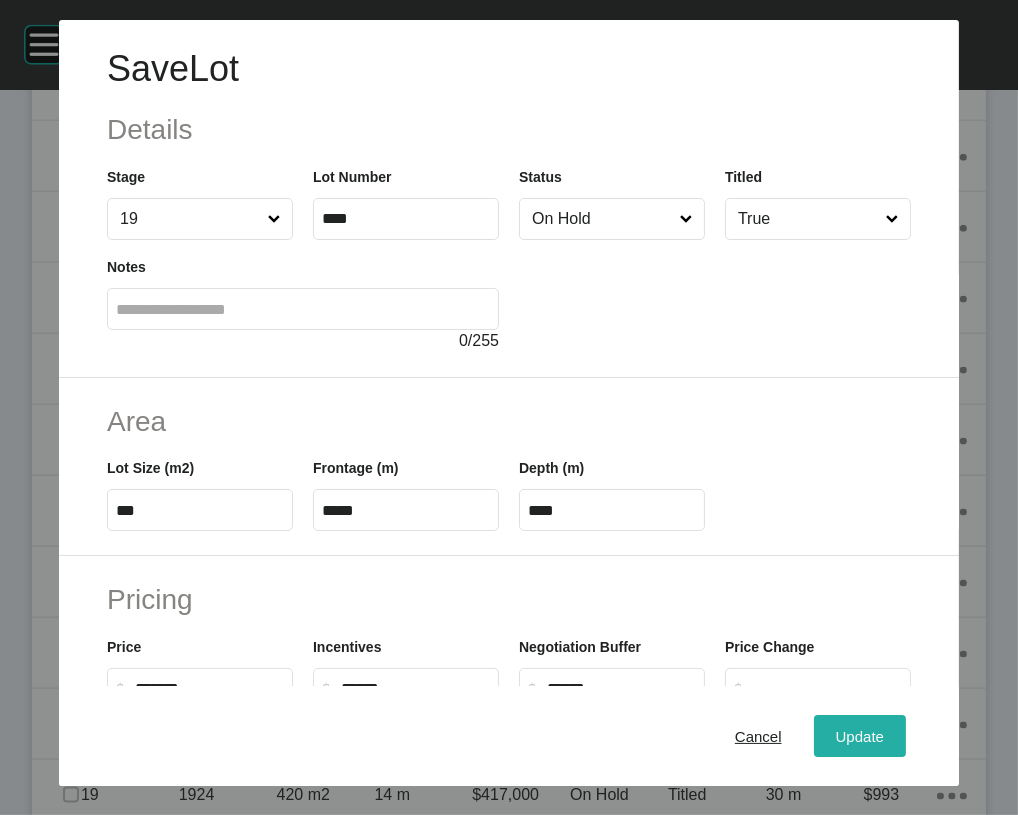 click on "Update" at bounding box center [860, 736] 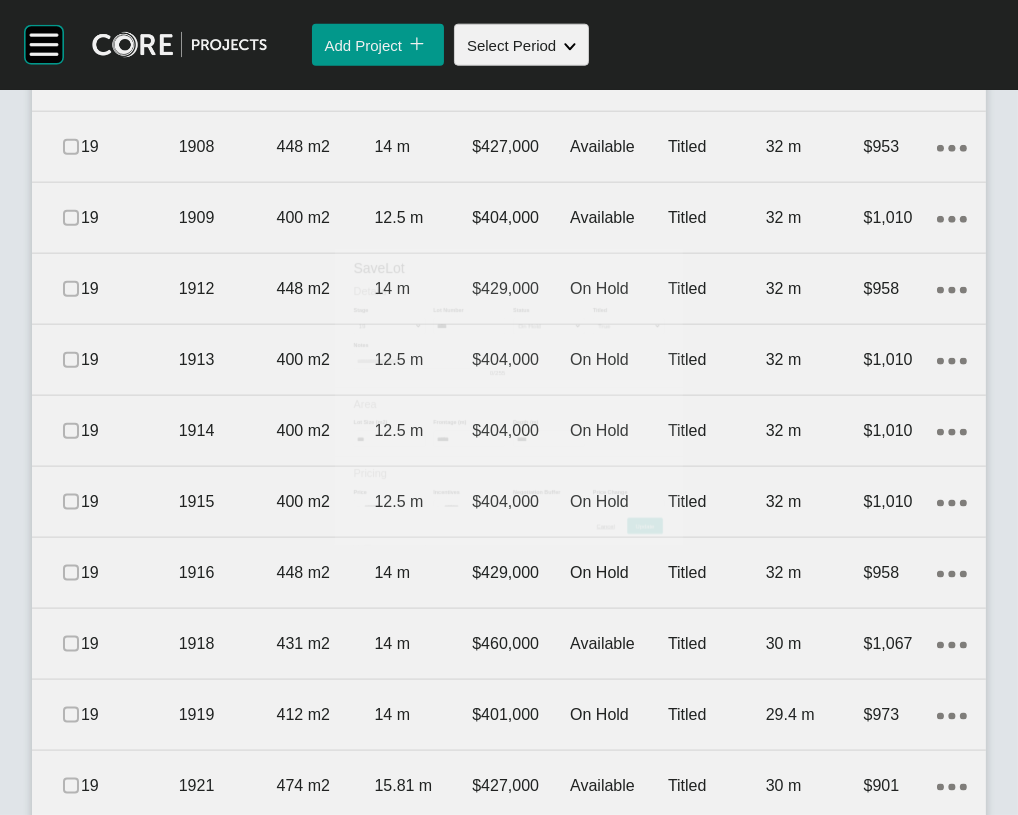 scroll, scrollTop: 2554, scrollLeft: 0, axis: vertical 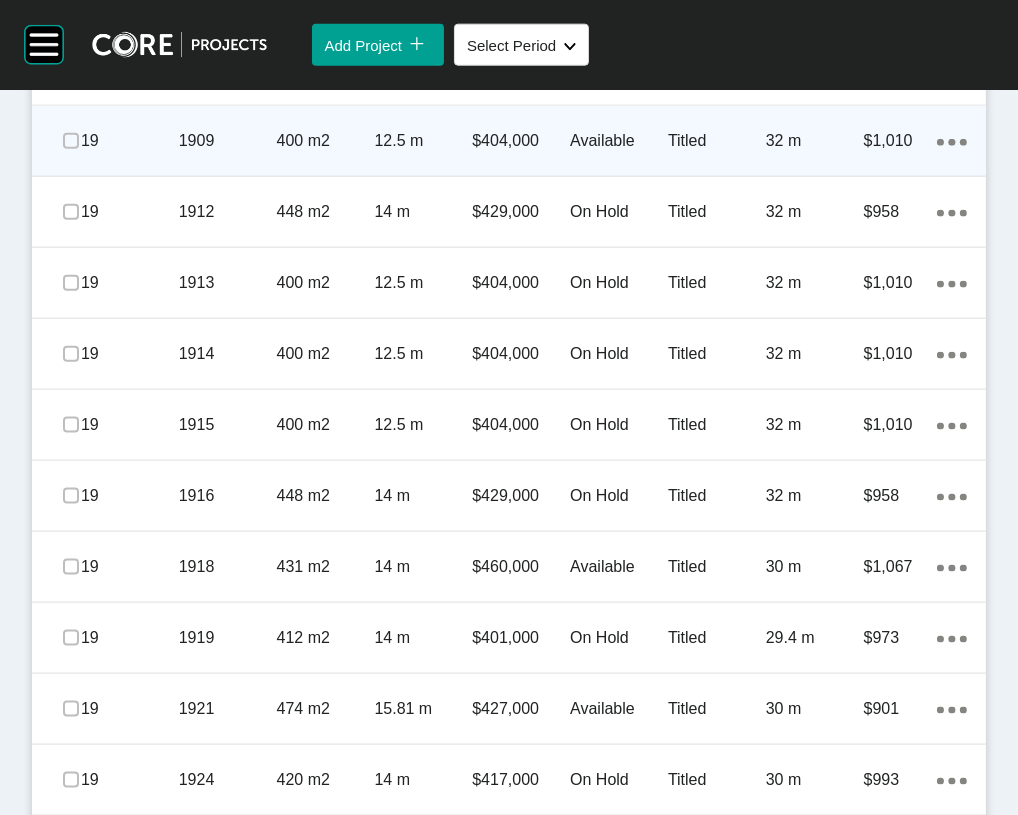 click on "32 m" at bounding box center (815, 141) 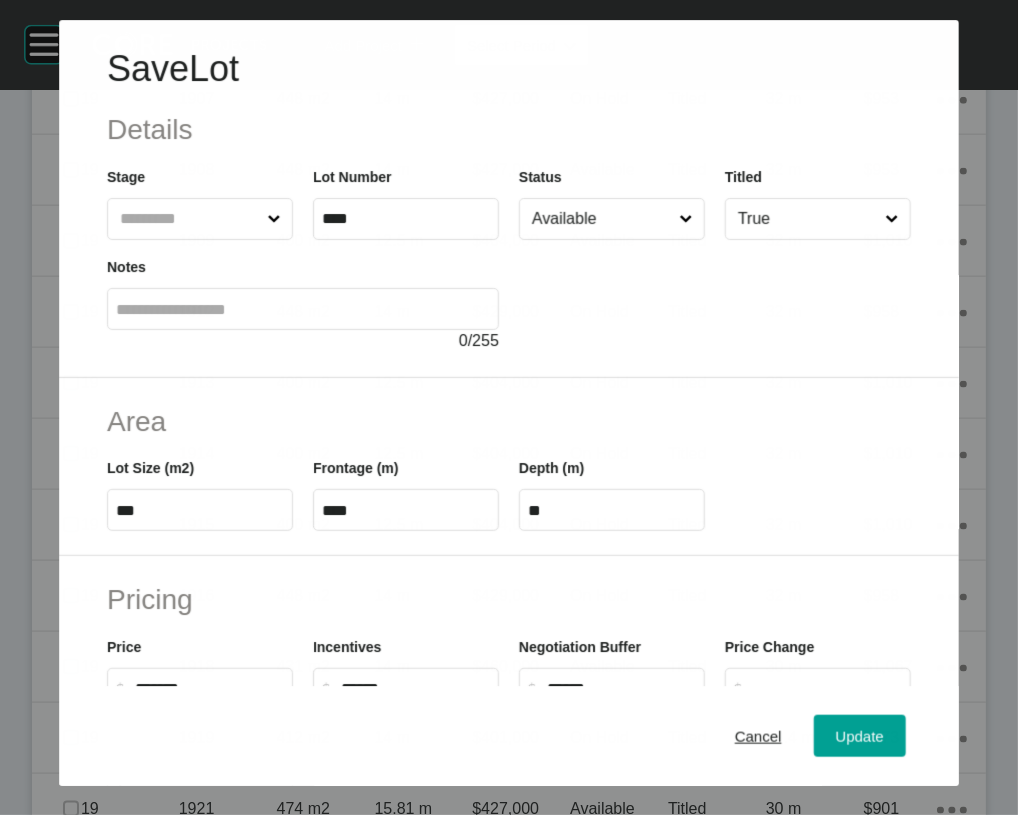 scroll, scrollTop: 2477, scrollLeft: 0, axis: vertical 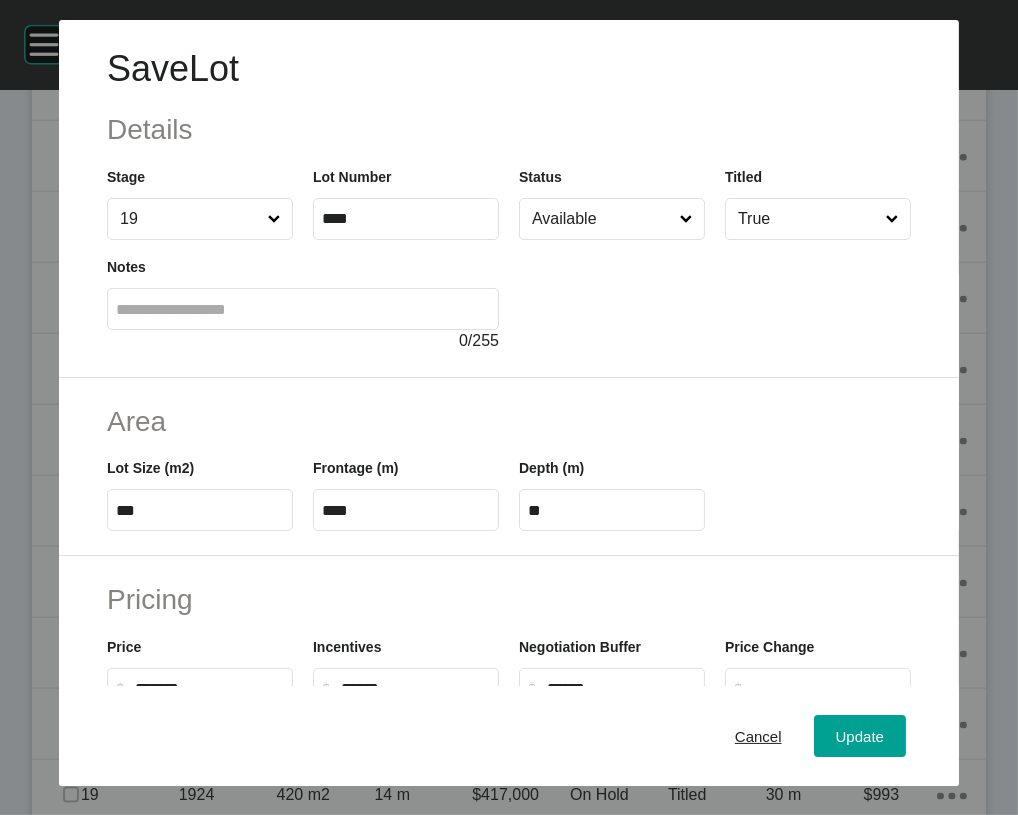 click at bounding box center [715, 296] 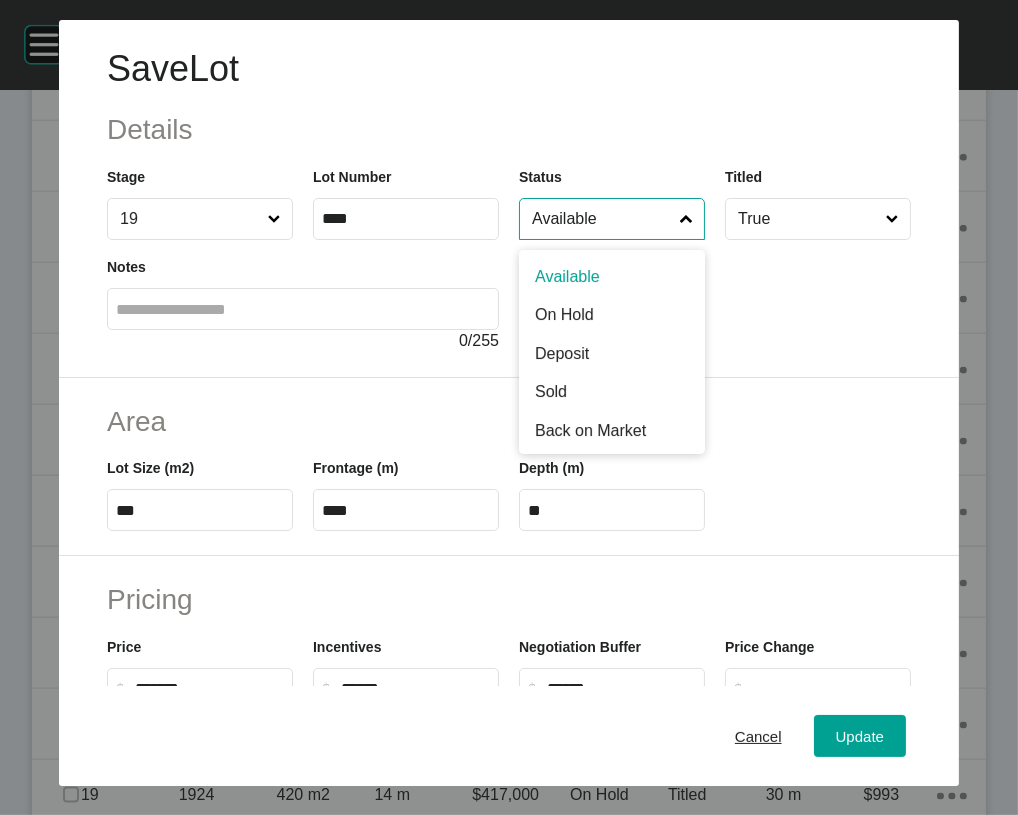 click on "Available" at bounding box center (602, 219) 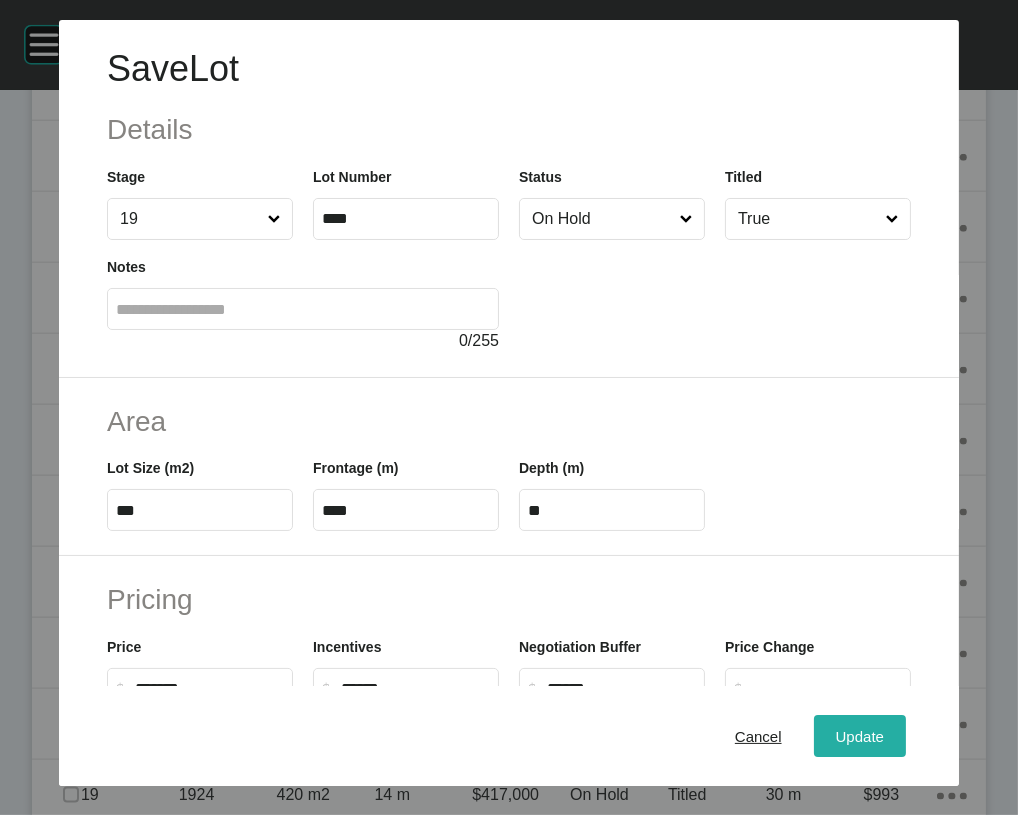 click on "Update" at bounding box center (860, 736) 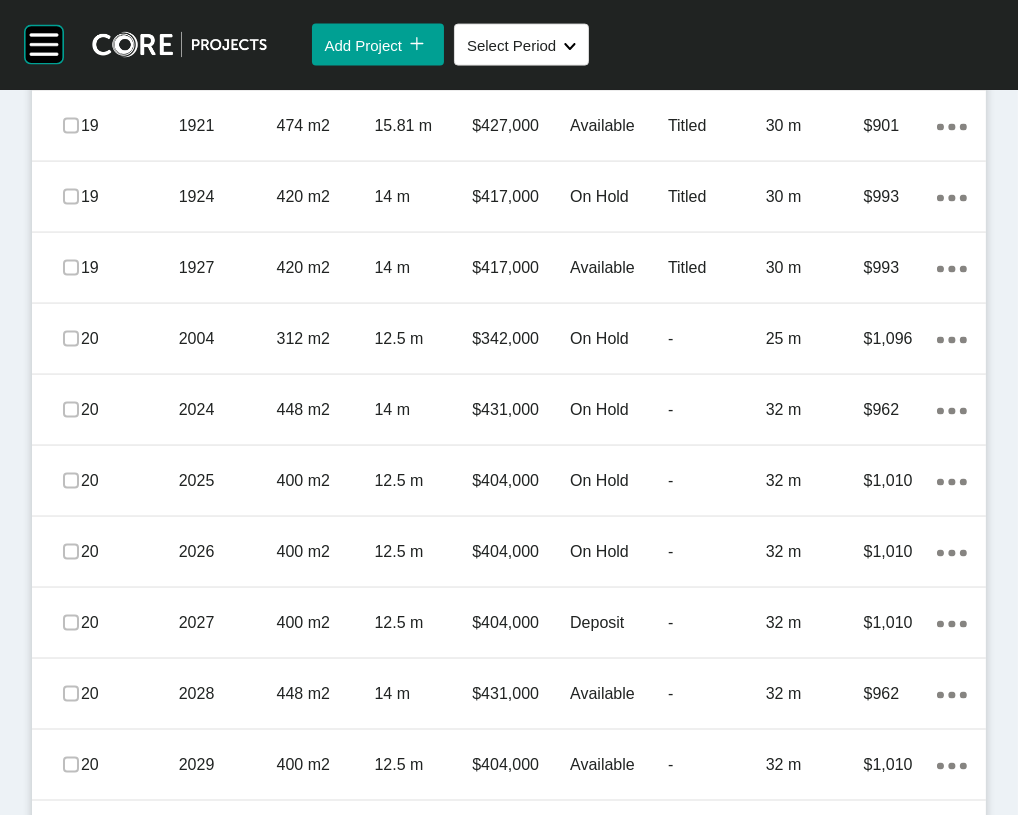 scroll, scrollTop: 3158, scrollLeft: 0, axis: vertical 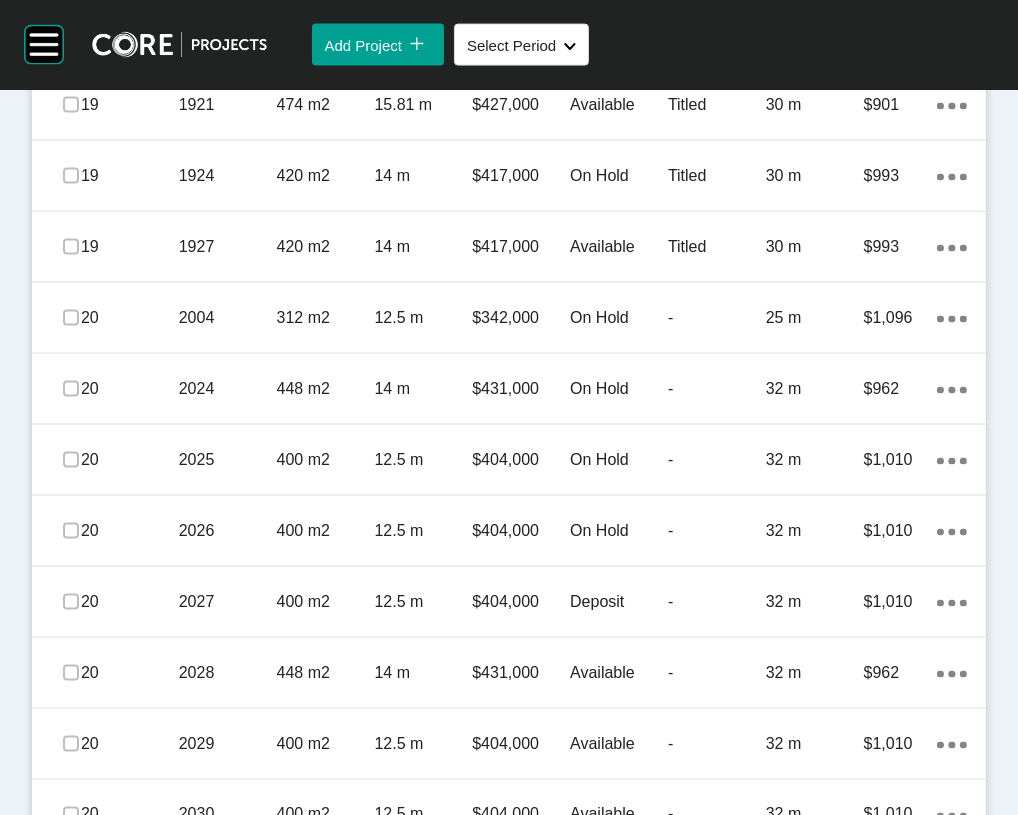 click on "Titled" at bounding box center (717, -108) 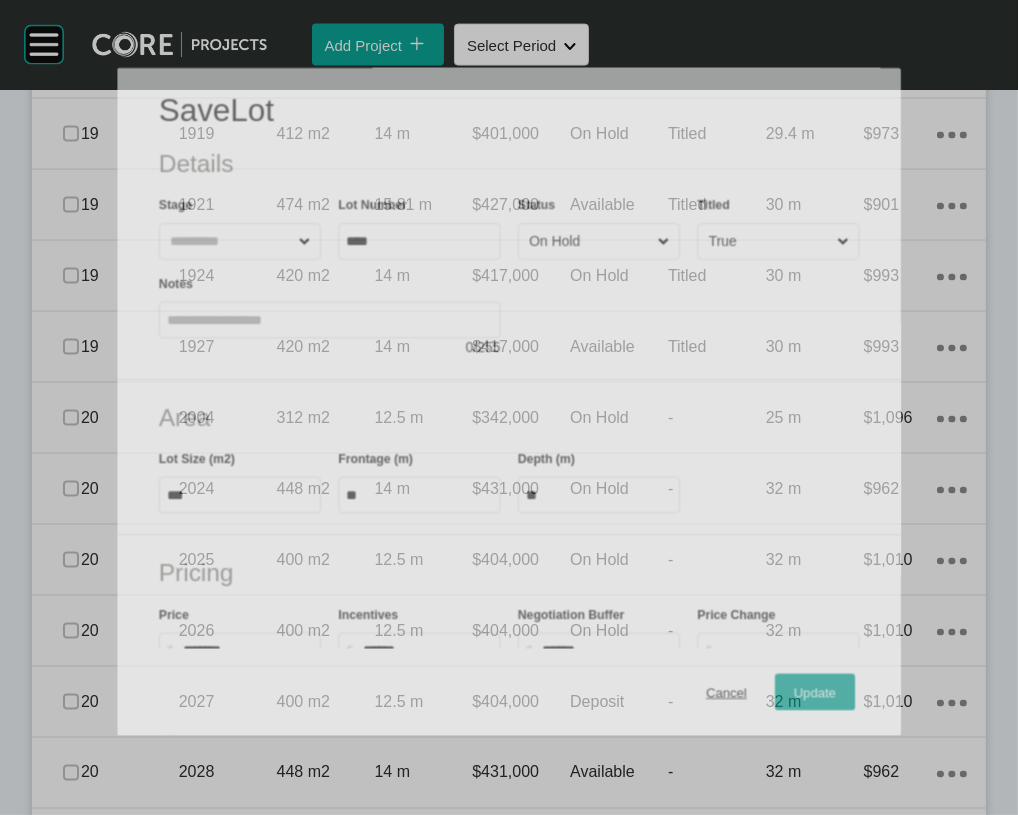 scroll, scrollTop: 3080, scrollLeft: 0, axis: vertical 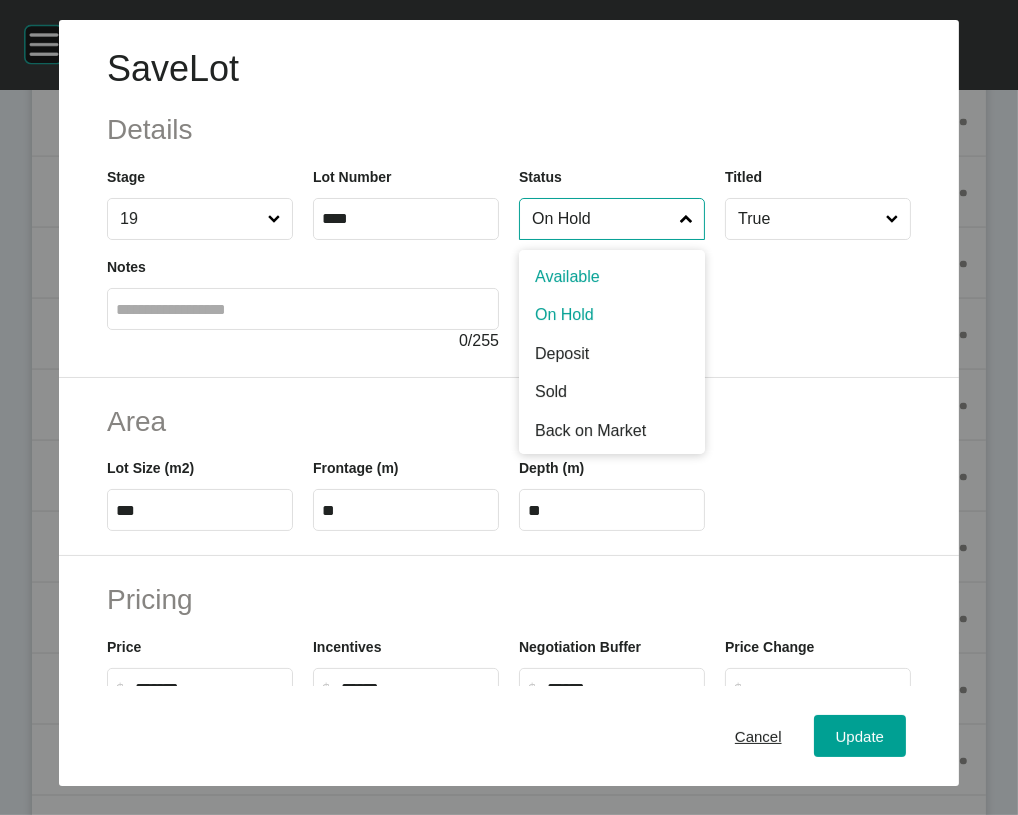 click on "On Hold" at bounding box center (602, 219) 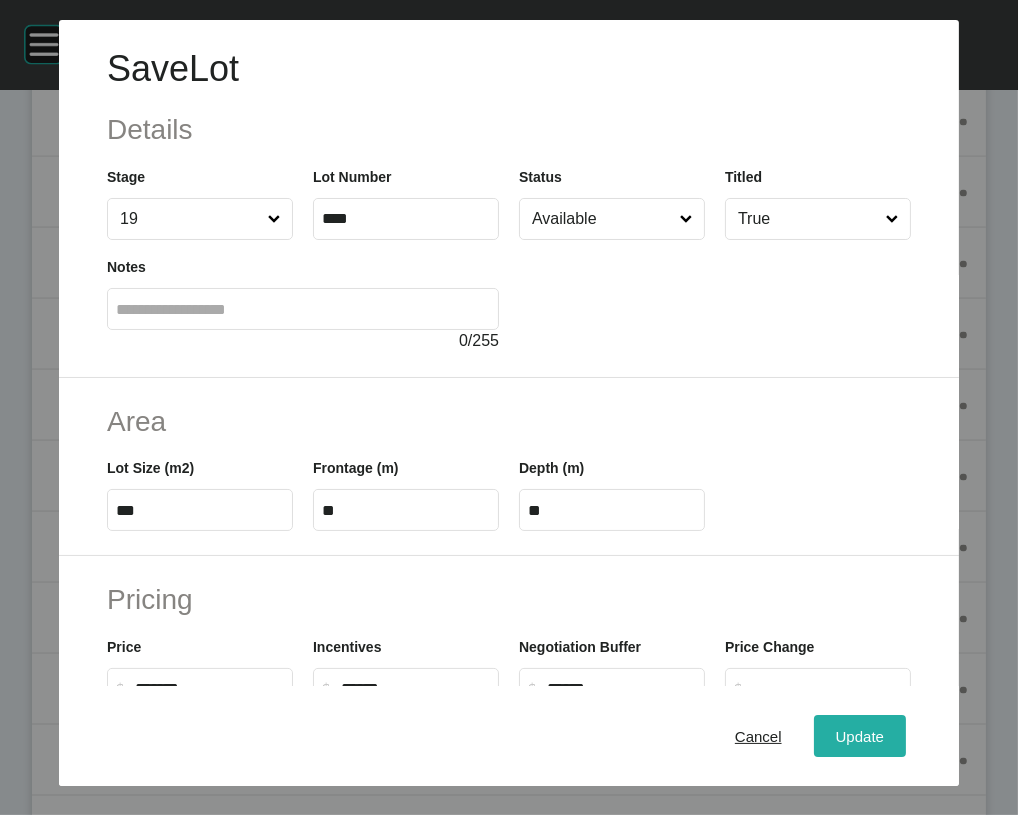 click on "Update" at bounding box center [860, 736] 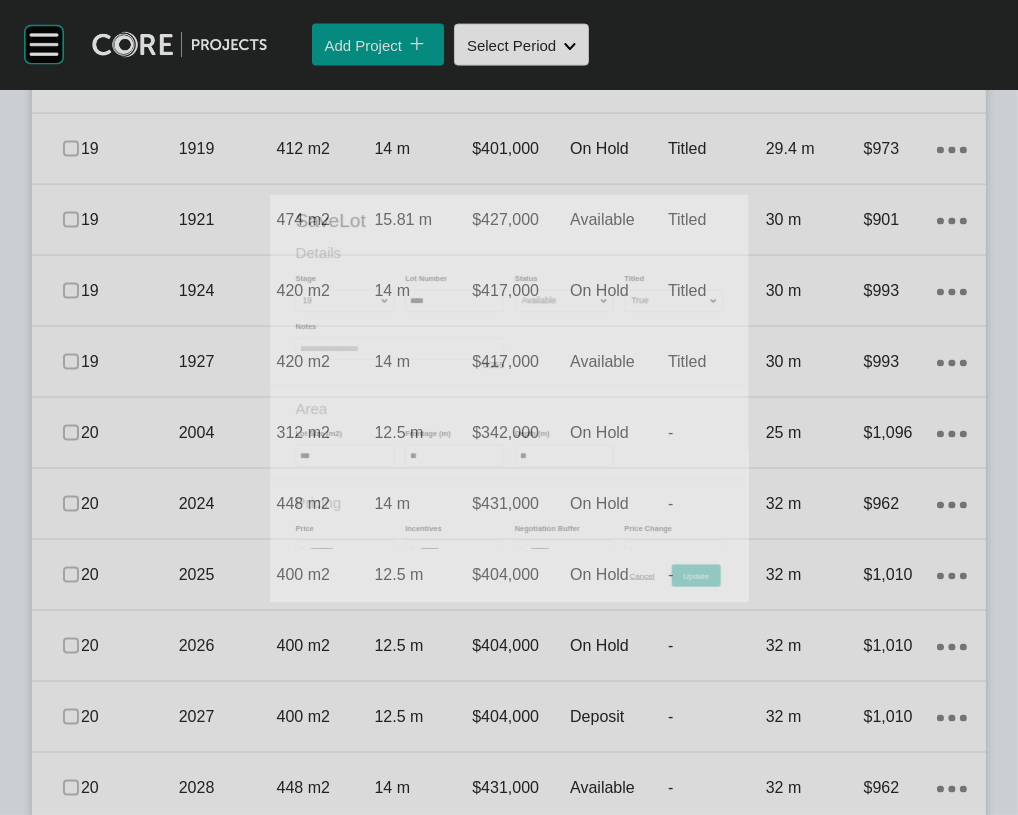 scroll, scrollTop: 3158, scrollLeft: 0, axis: vertical 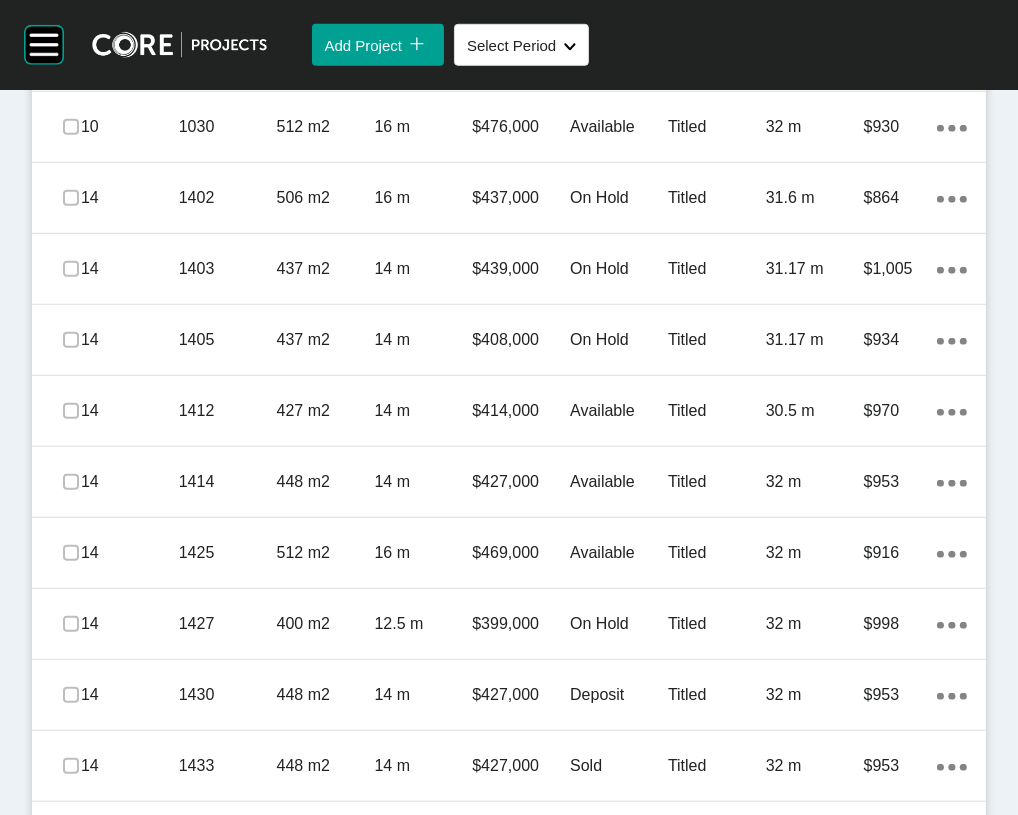 click on "Add Lot icon/tick copy 11 Created with Sketch." at bounding box center (915, -72) 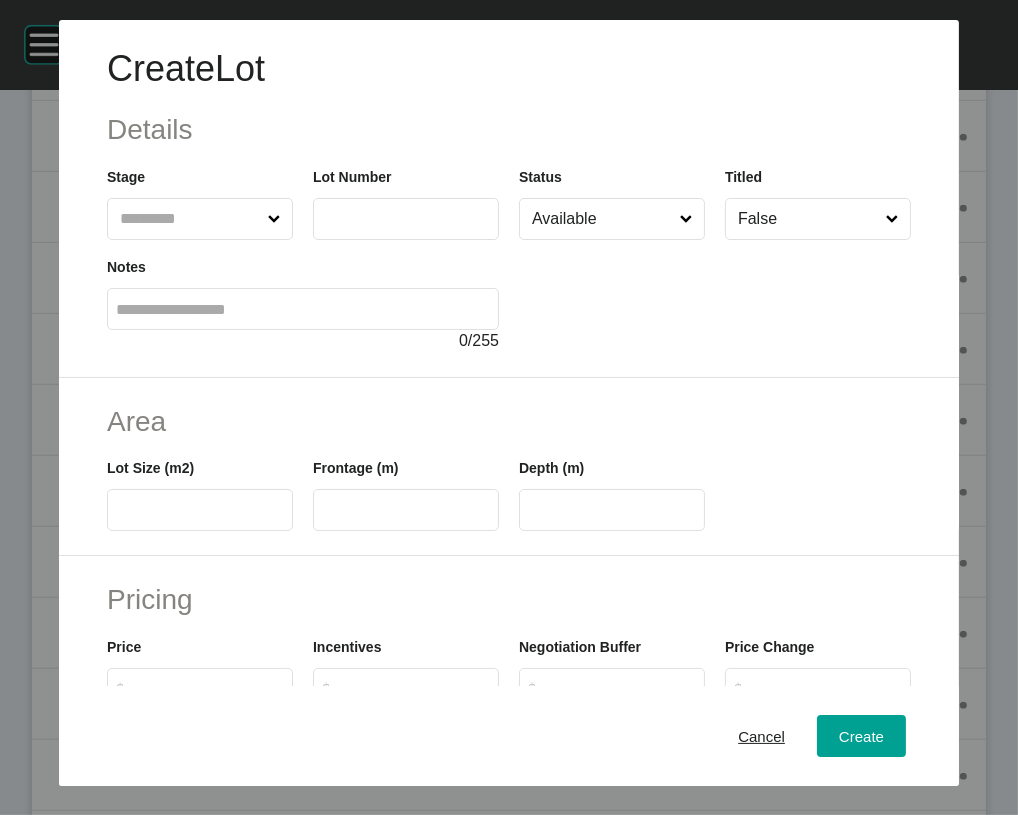 click at bounding box center [190, 219] 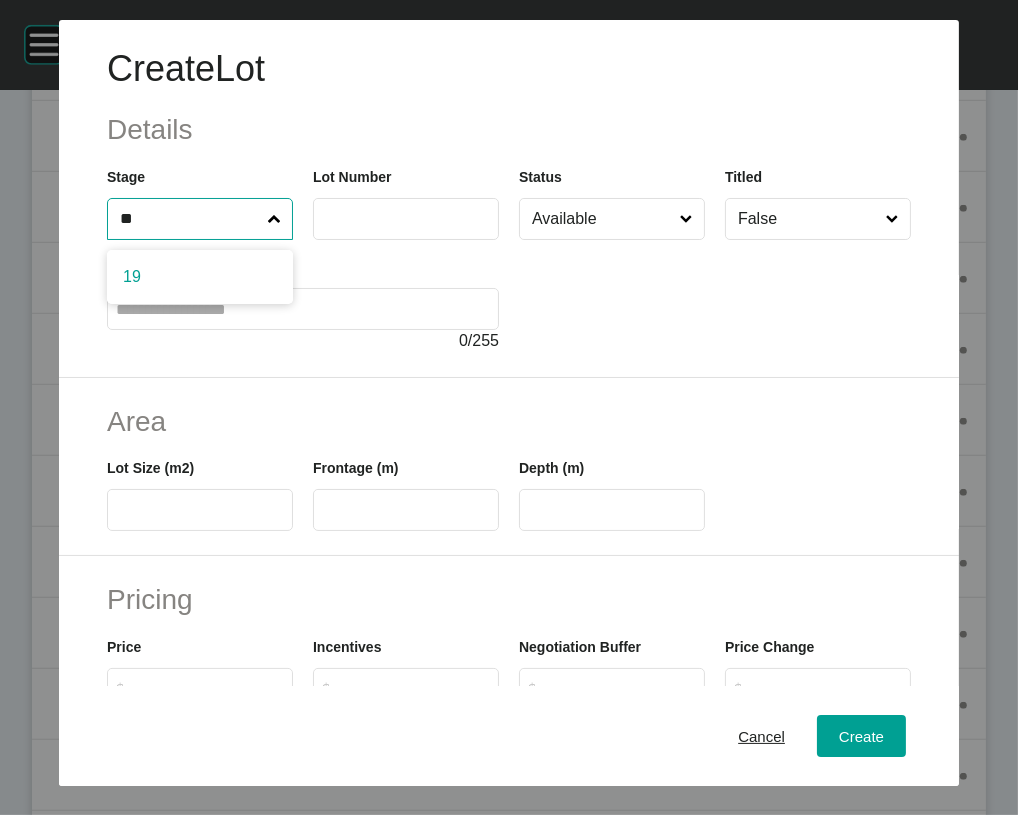 type on "**" 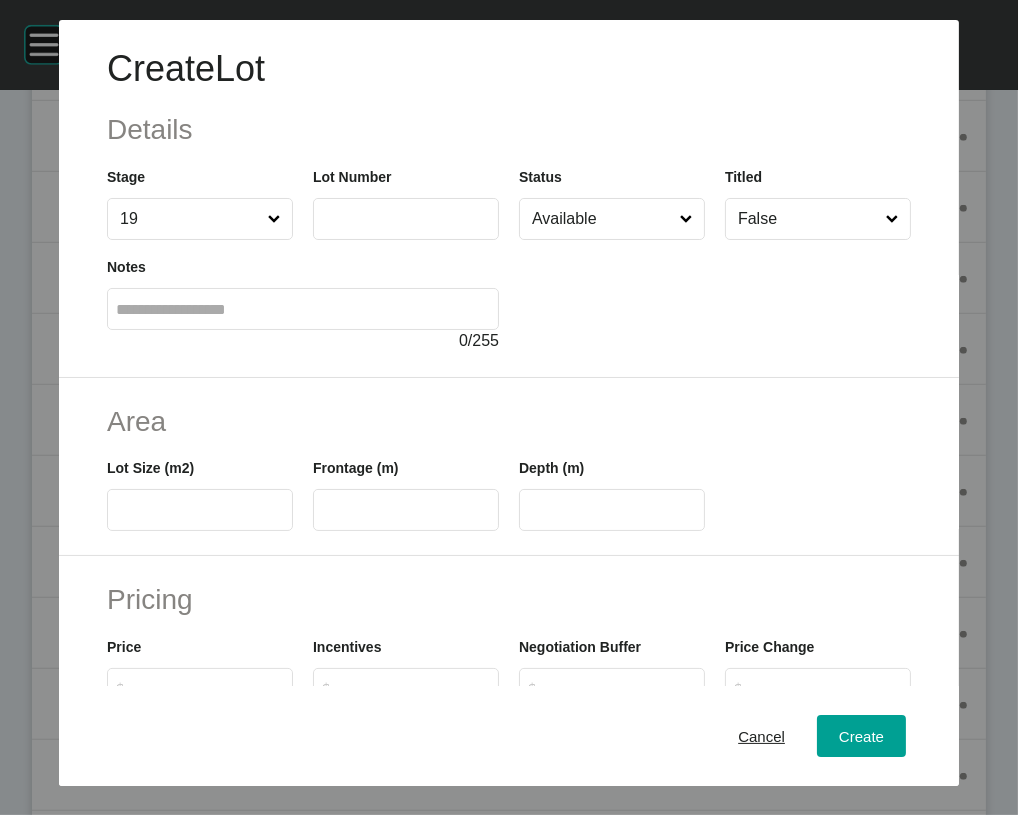 drag, startPoint x: 171, startPoint y: 337, endPoint x: 180, endPoint y: 332, distance: 10.29563 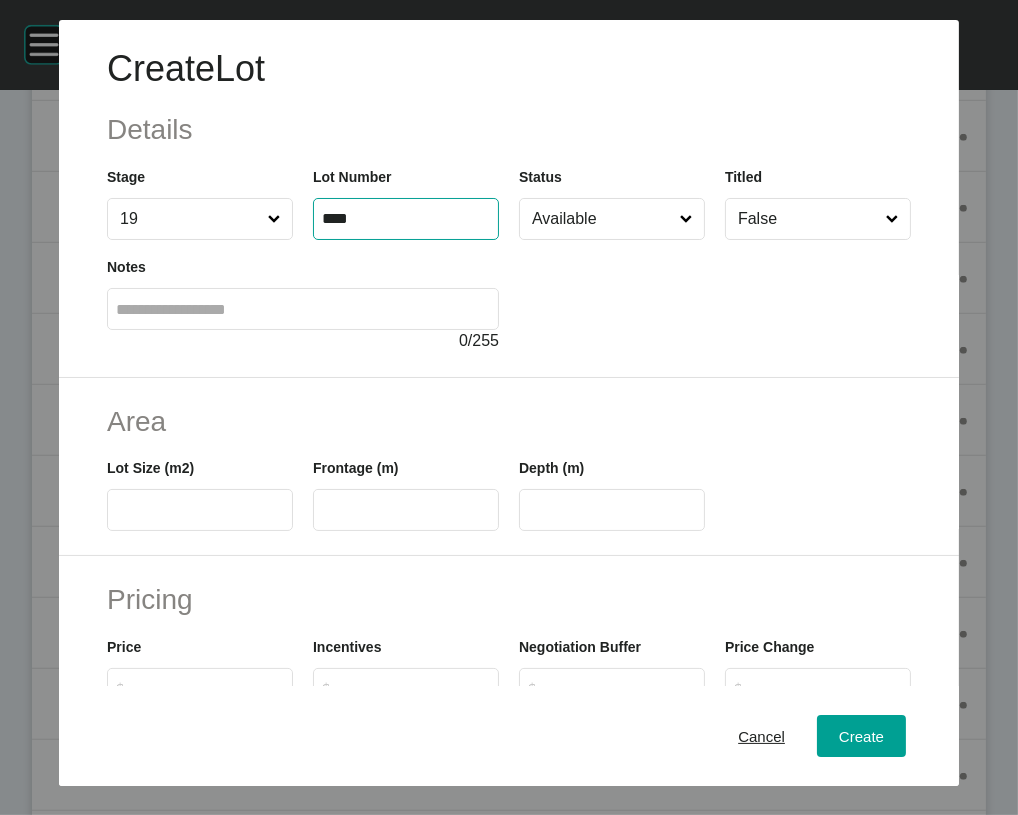 type on "****" 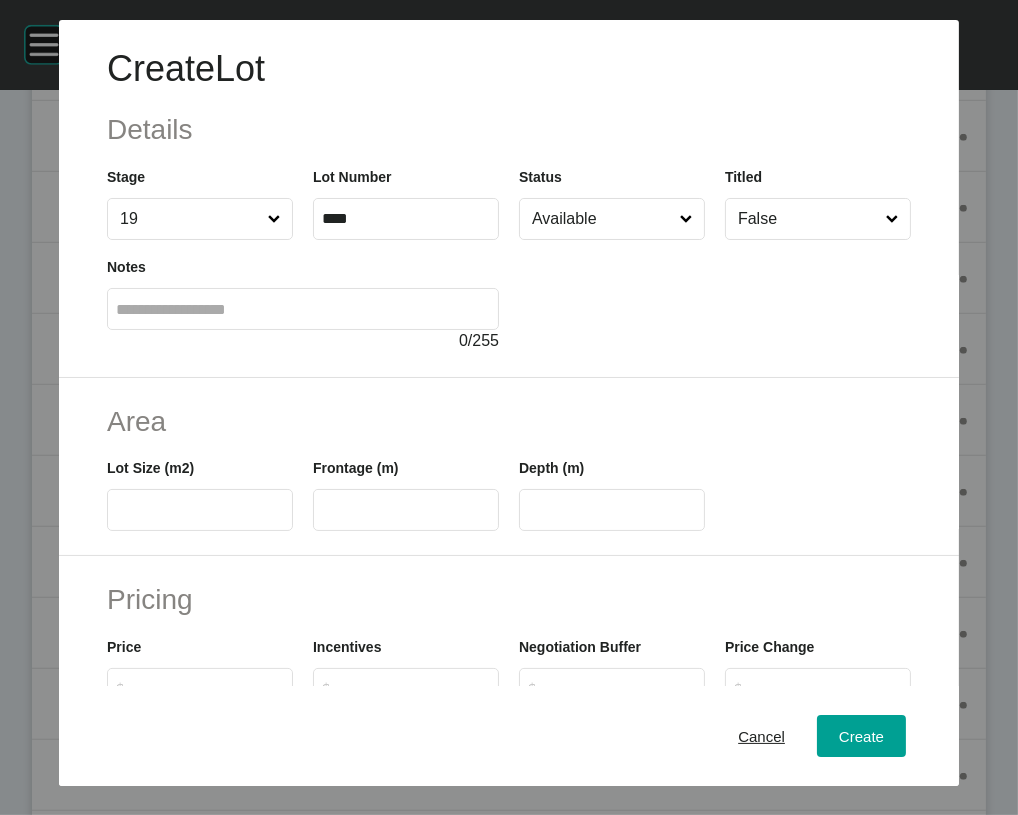 click at bounding box center [200, 510] 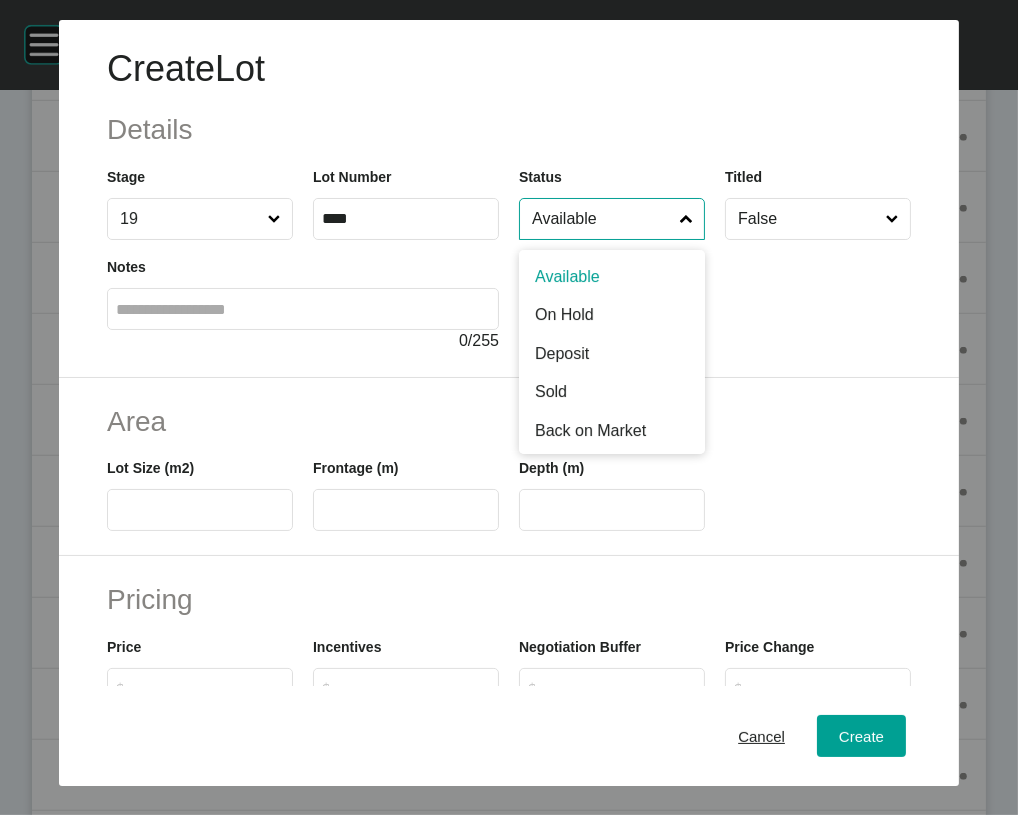 click on "Available" at bounding box center [602, 219] 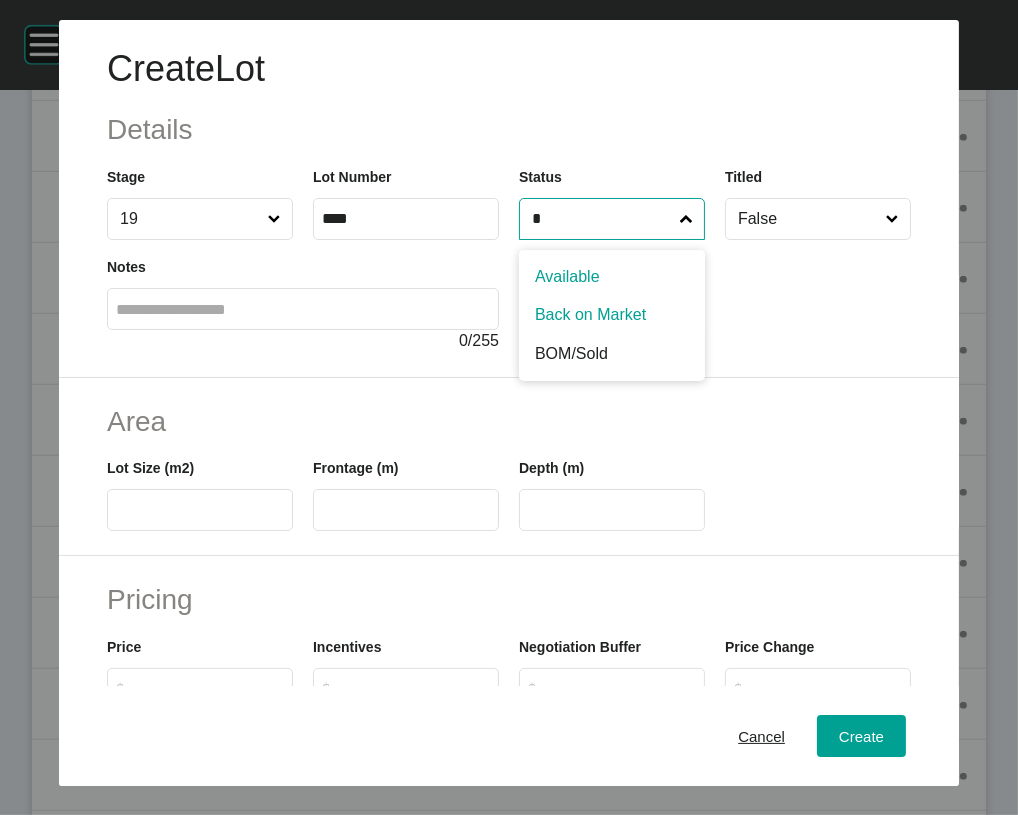 type on "*" 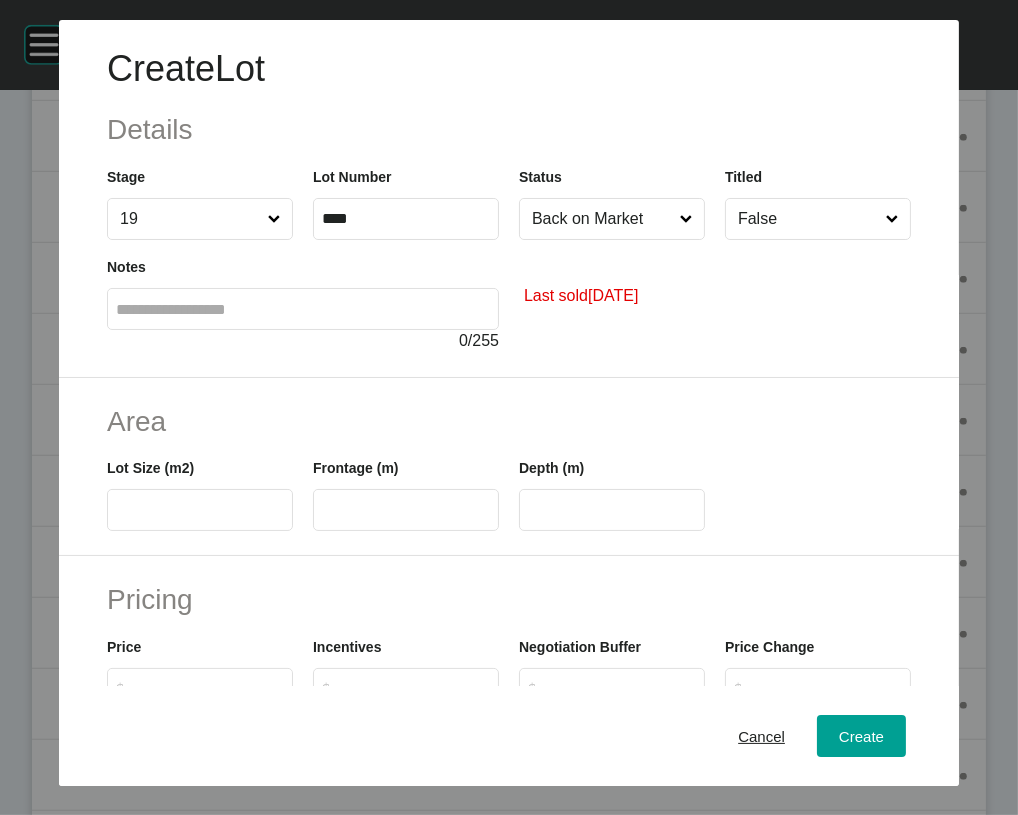 click at bounding box center [200, 510] 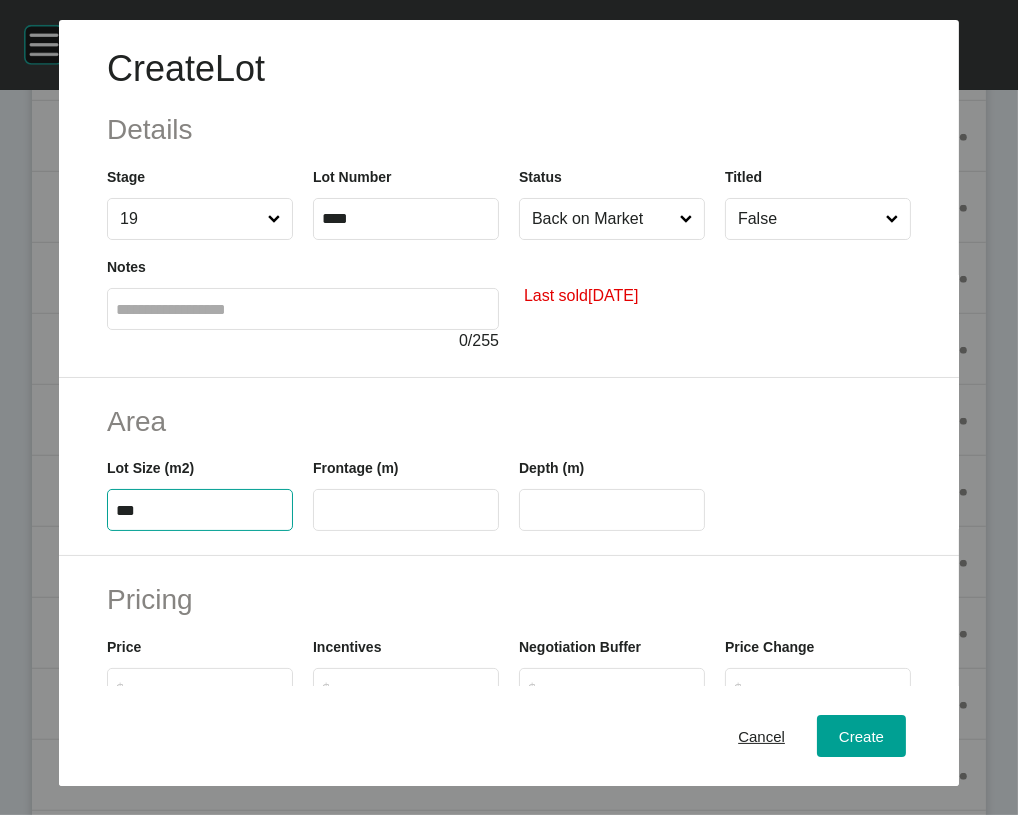 type on "***" 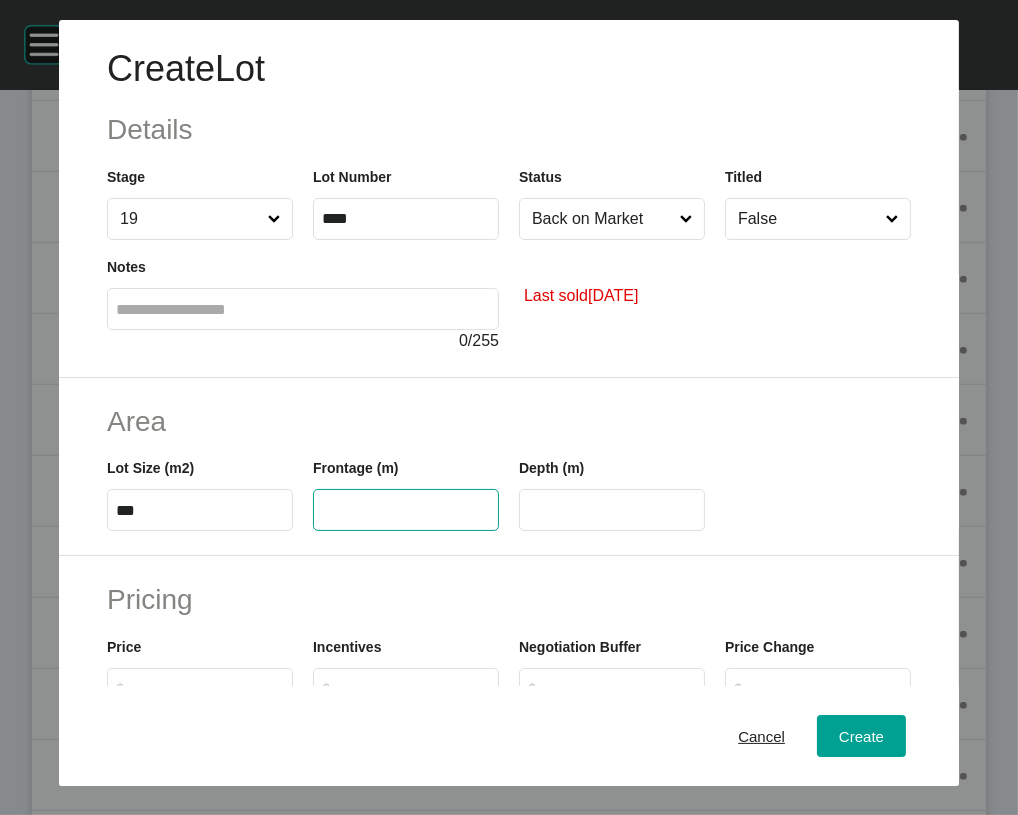 click at bounding box center [406, 510] 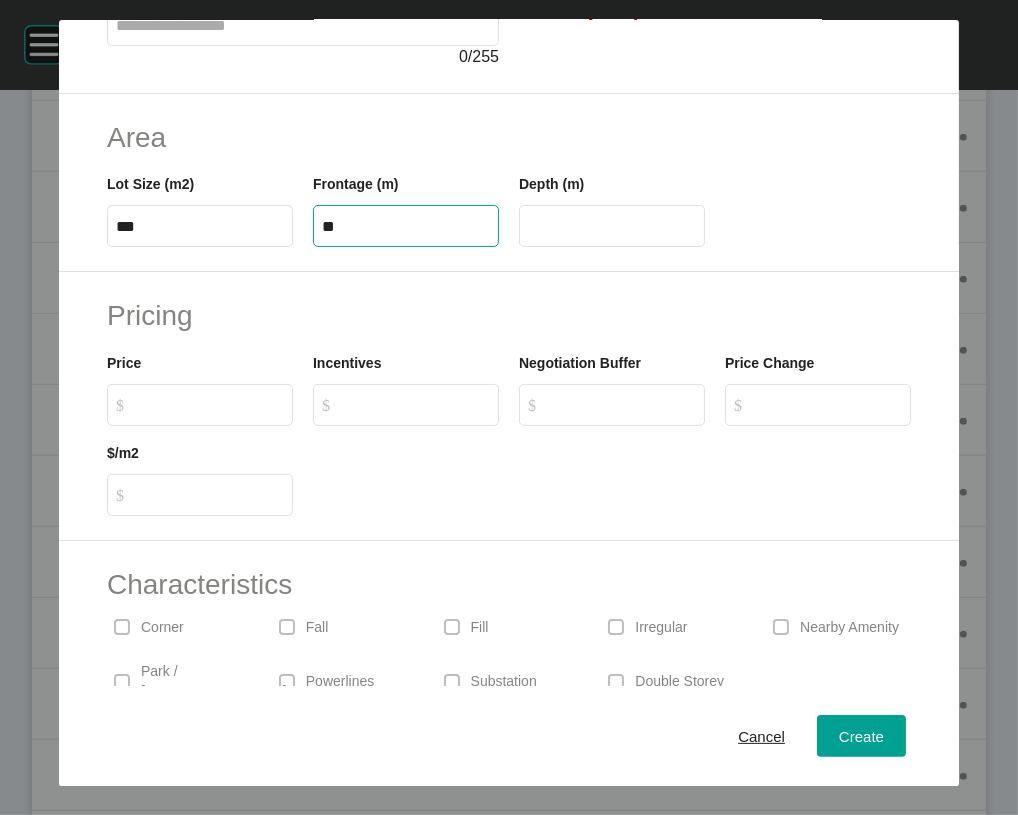 scroll, scrollTop: 286, scrollLeft: 0, axis: vertical 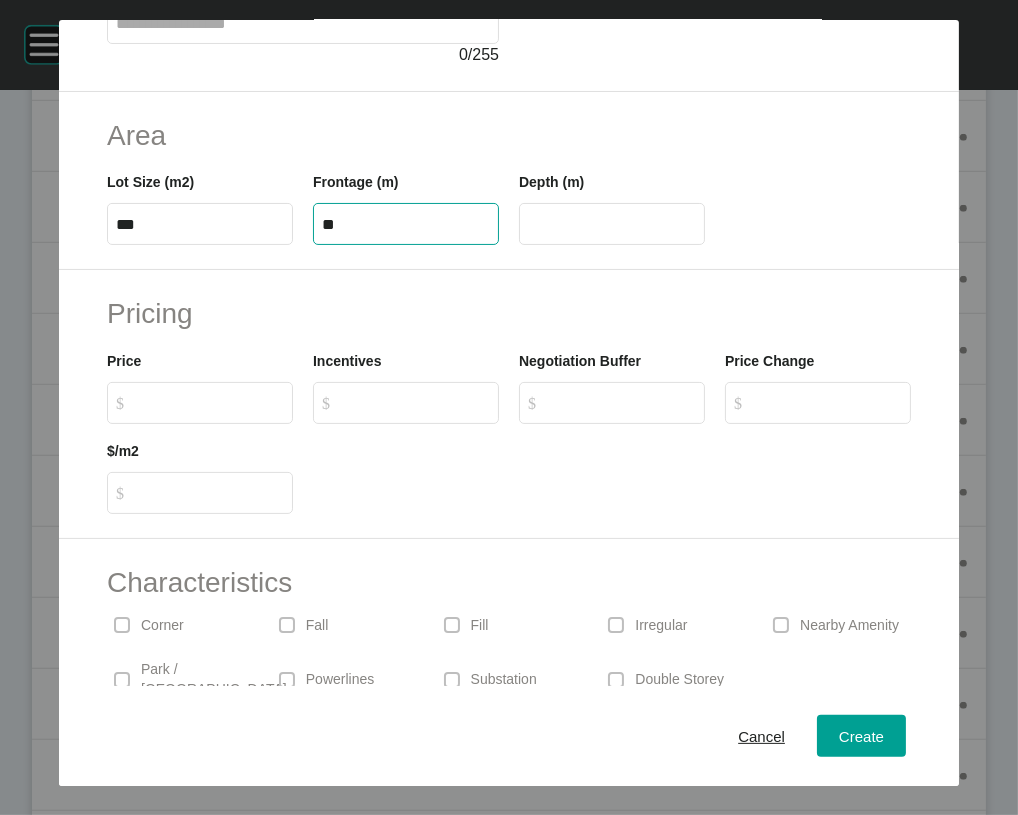 type on "**" 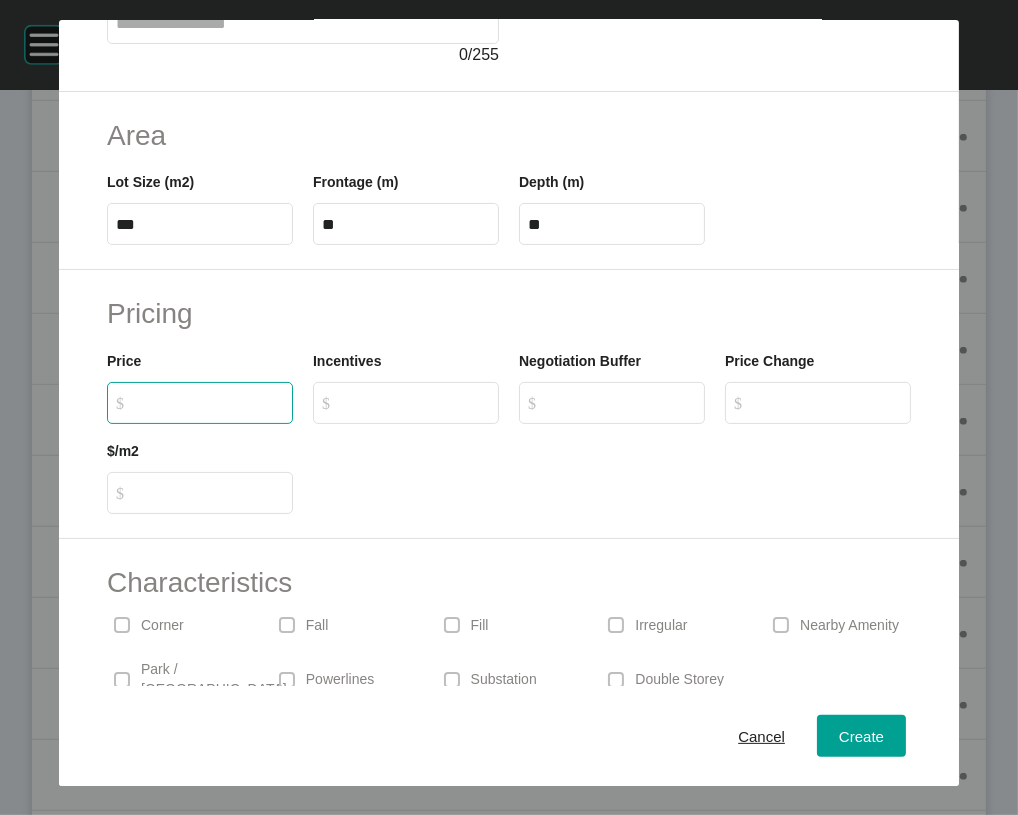 click on "$ Created with Sketch. $" at bounding box center (209, 402) 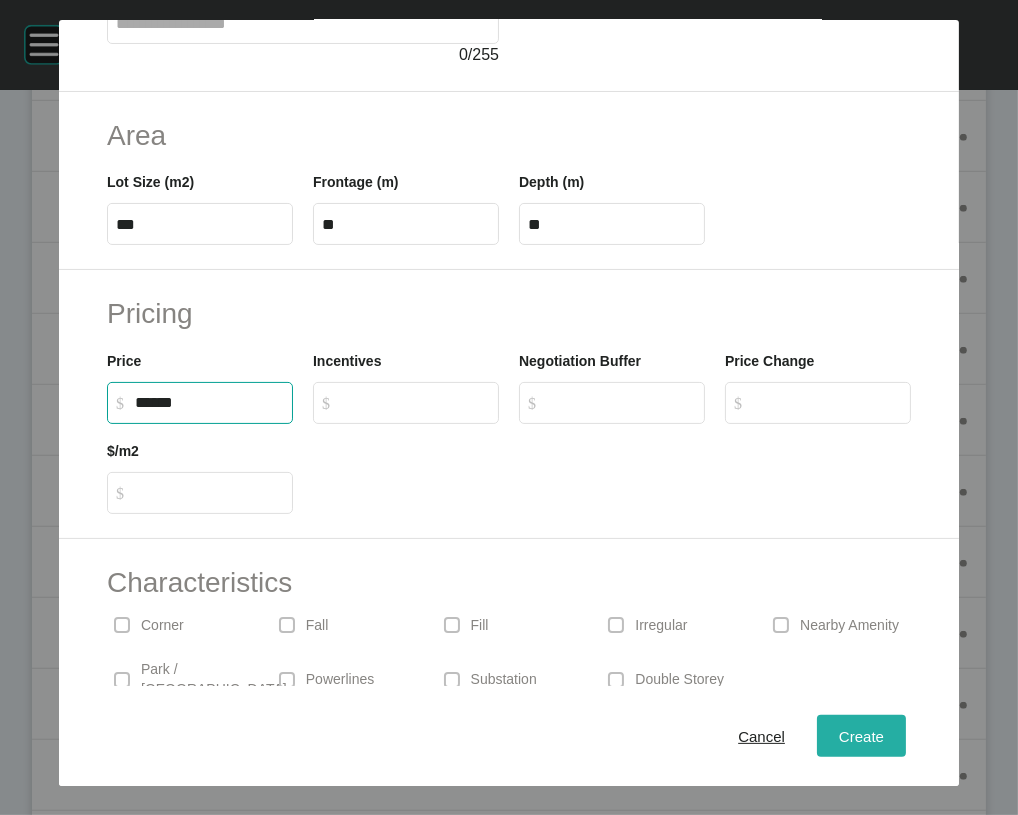 type on "*******" 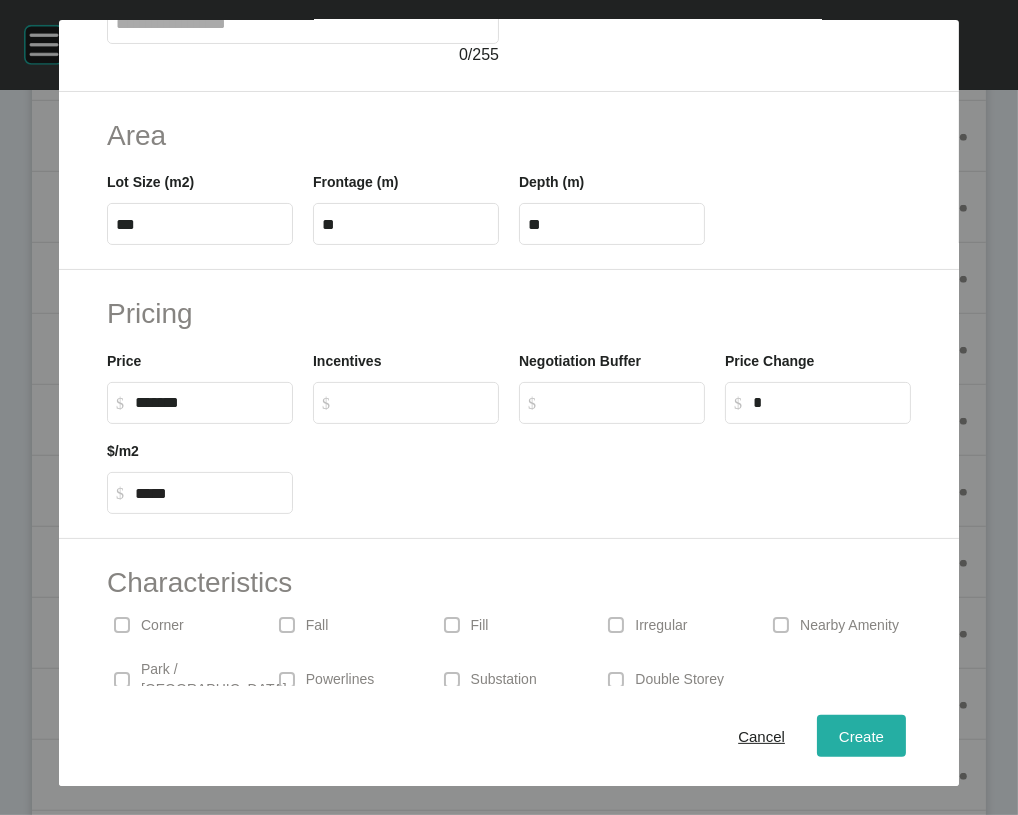 click on "Create" at bounding box center (861, 736) 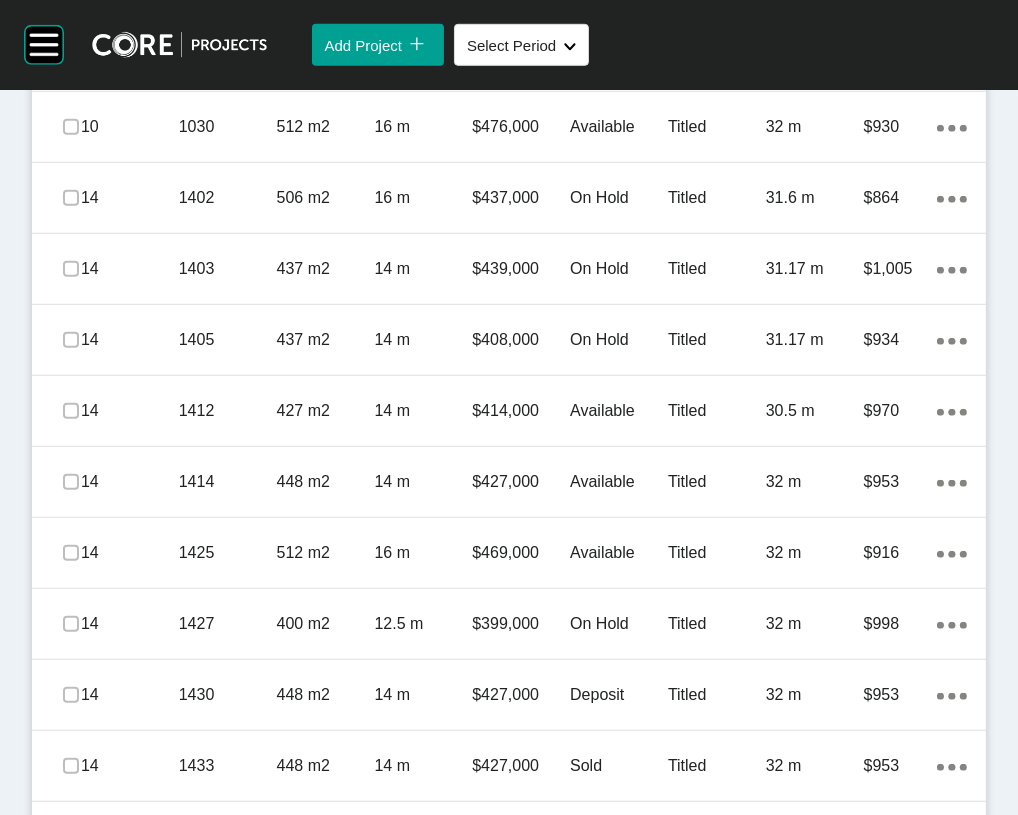 click on "Add Lot" at bounding box center (904, -73) 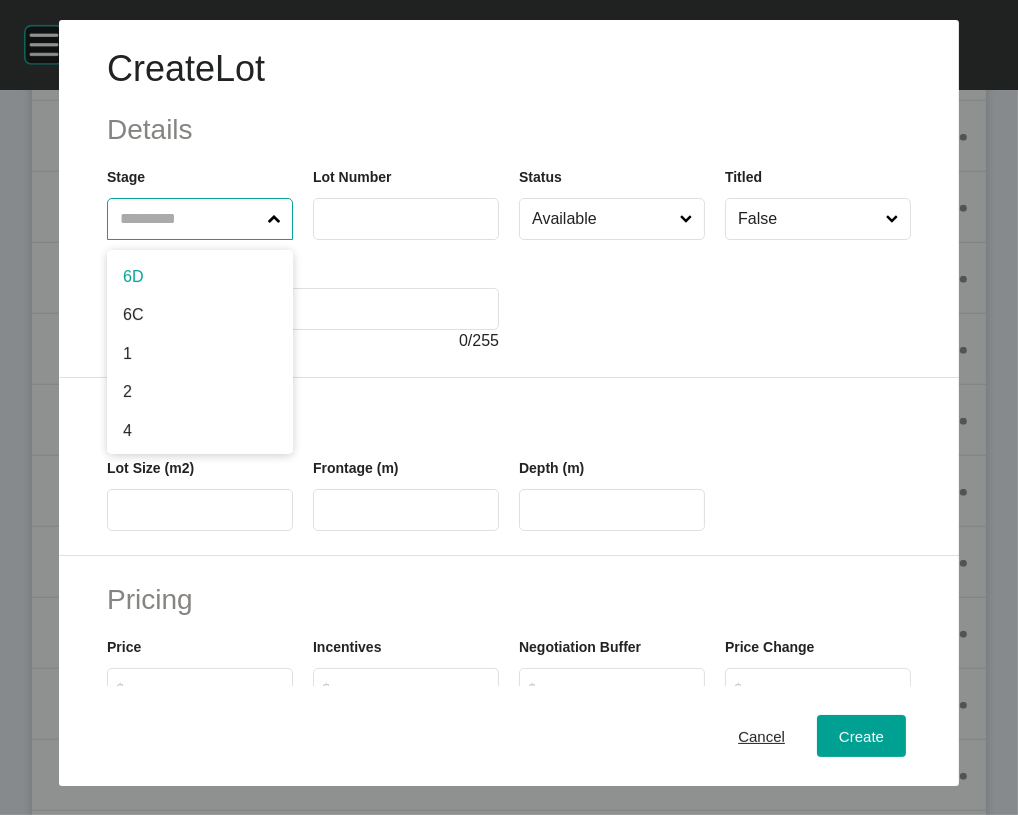 click at bounding box center [190, 219] 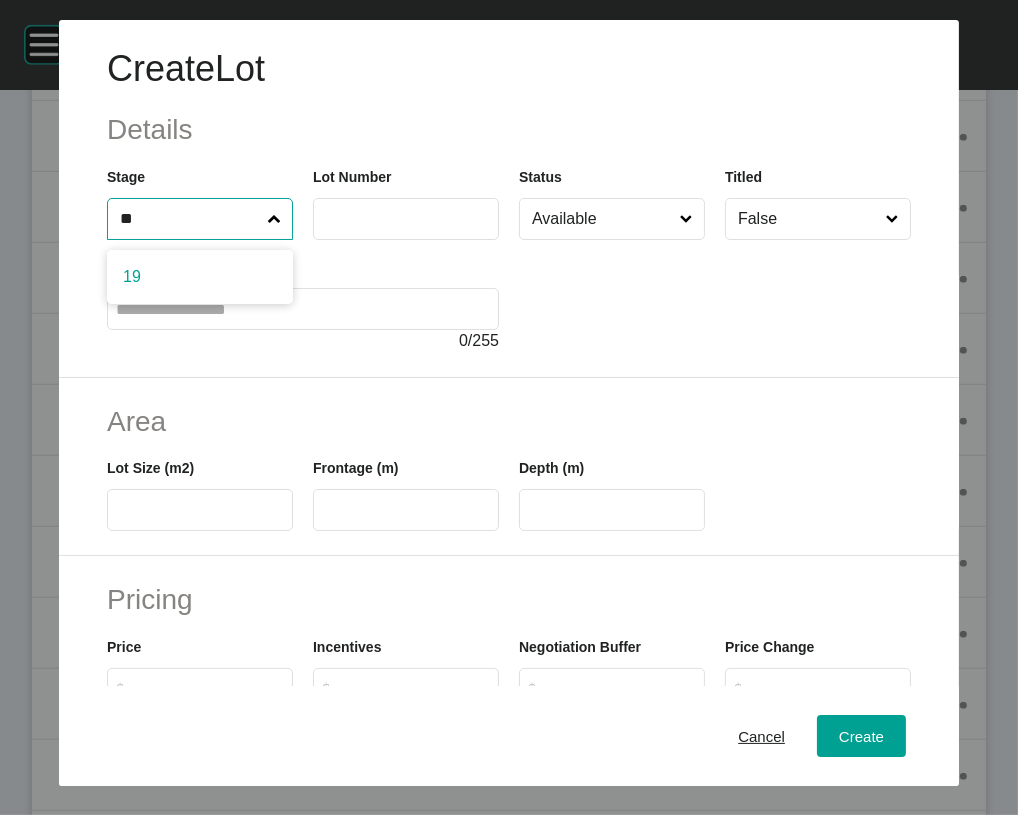 type on "**" 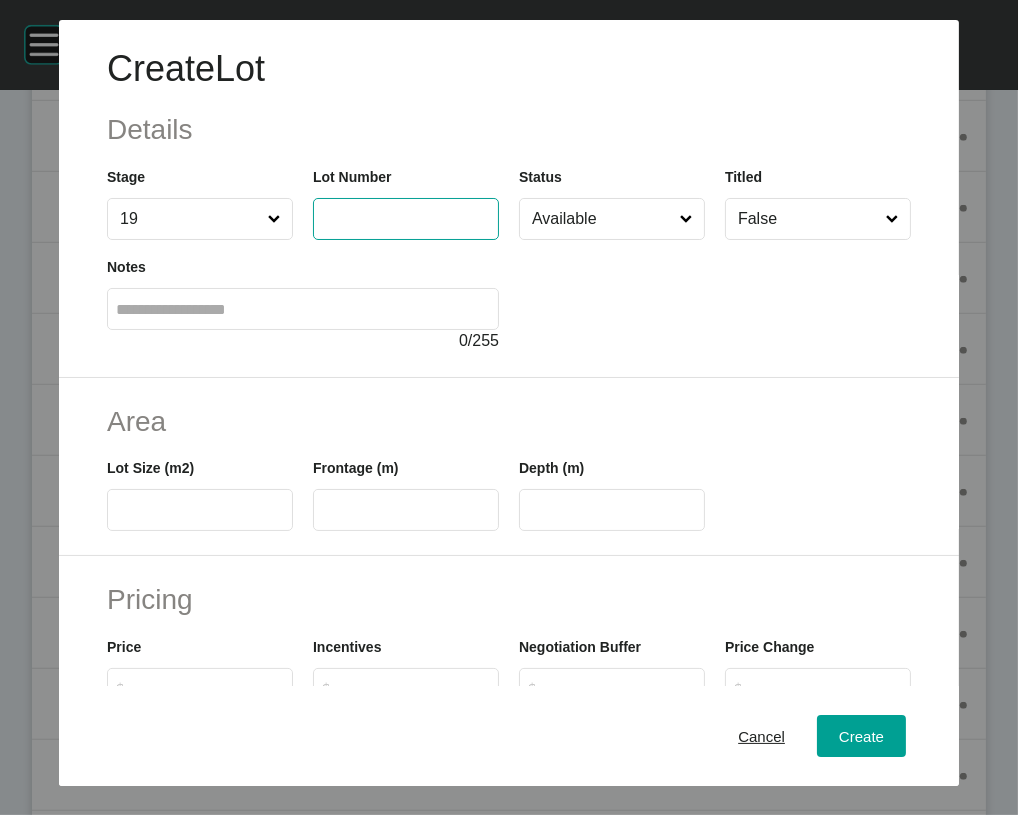 click at bounding box center [406, 218] 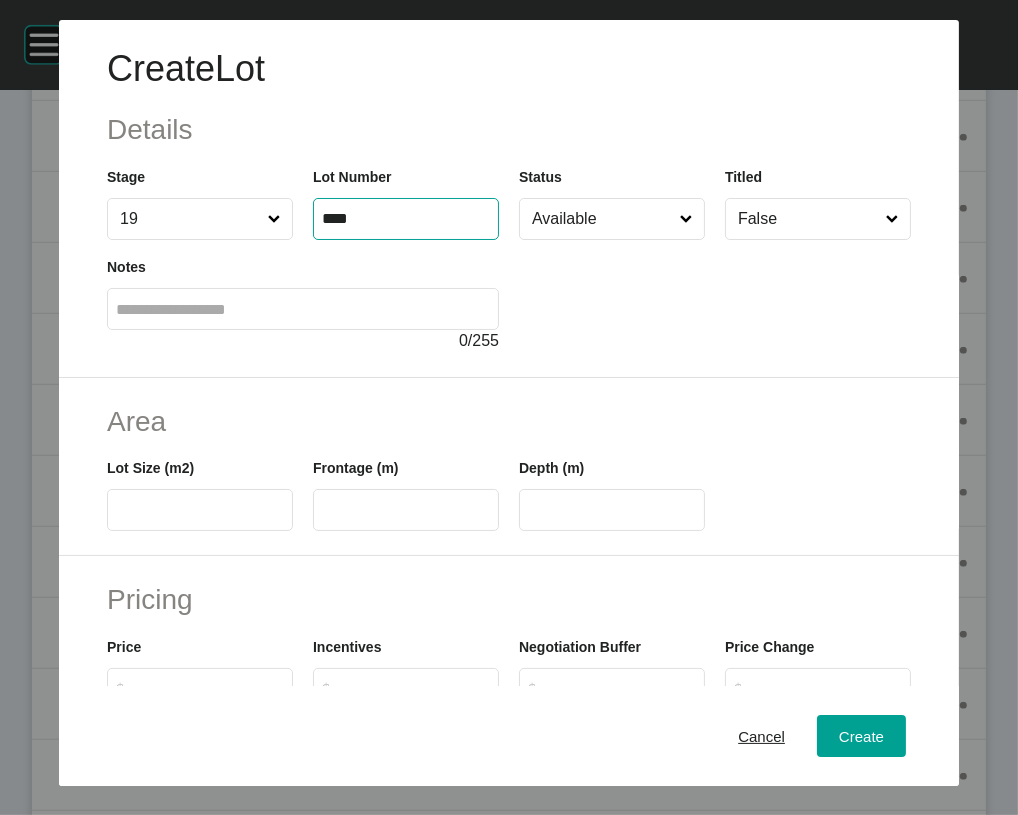 type on "****" 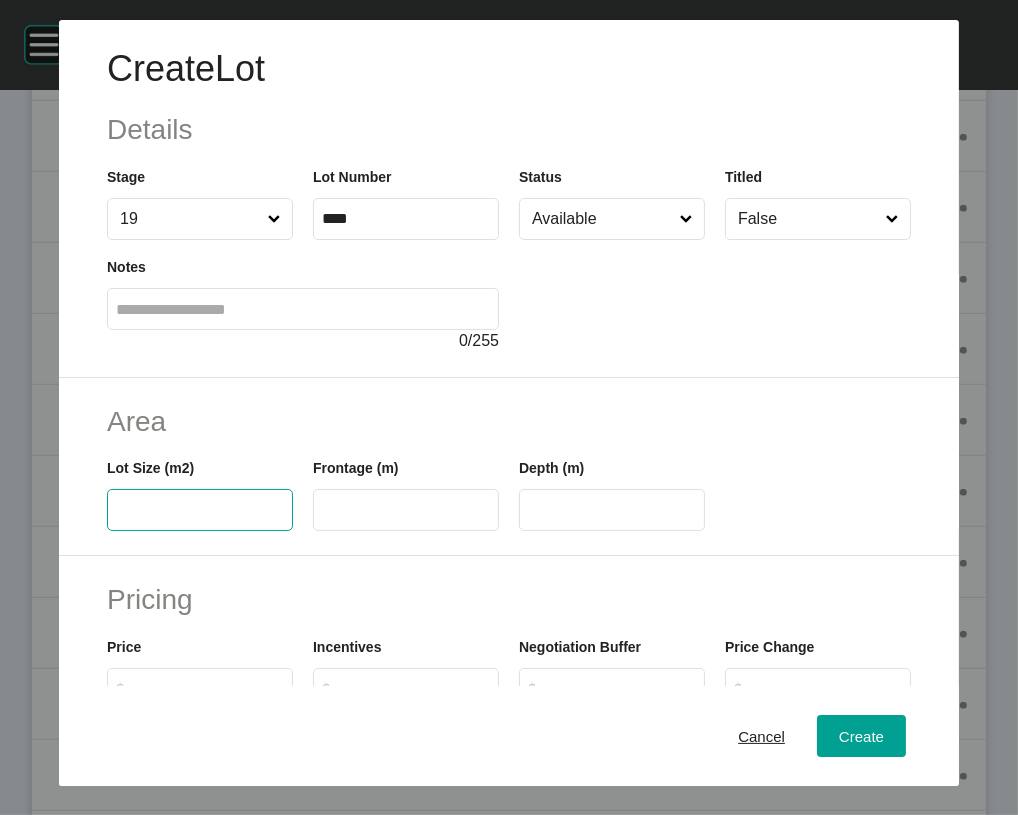 click at bounding box center (200, 510) 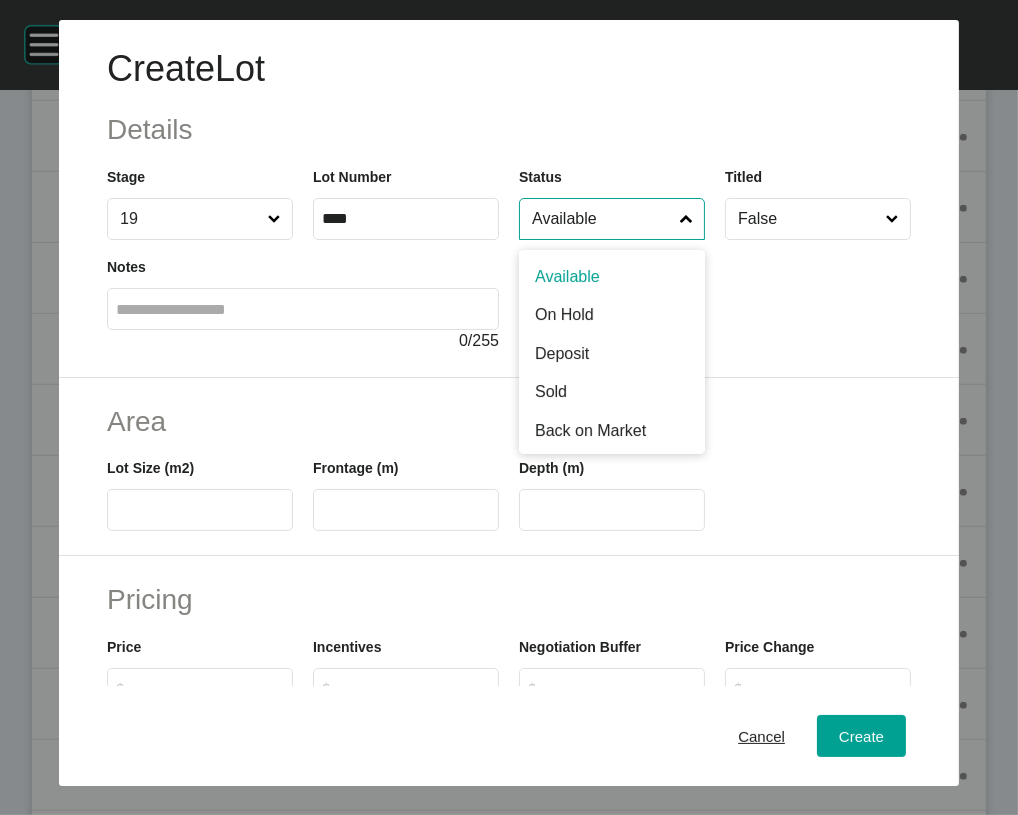 click on "Available" at bounding box center (602, 219) 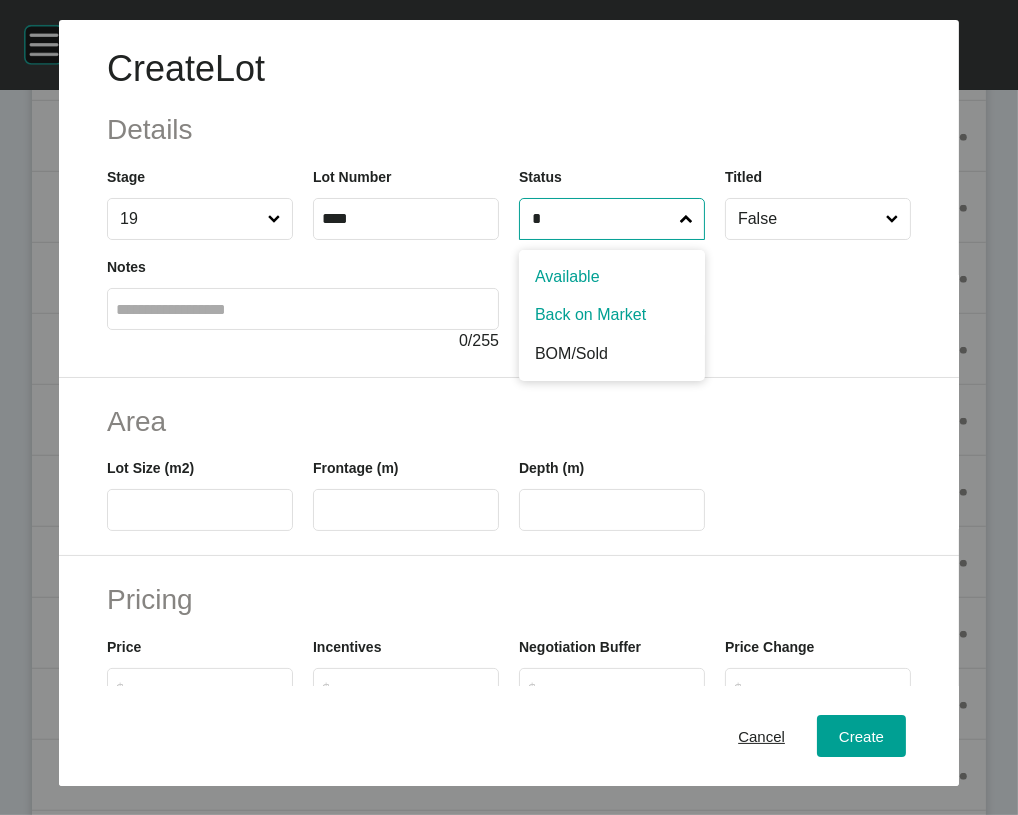 type on "*" 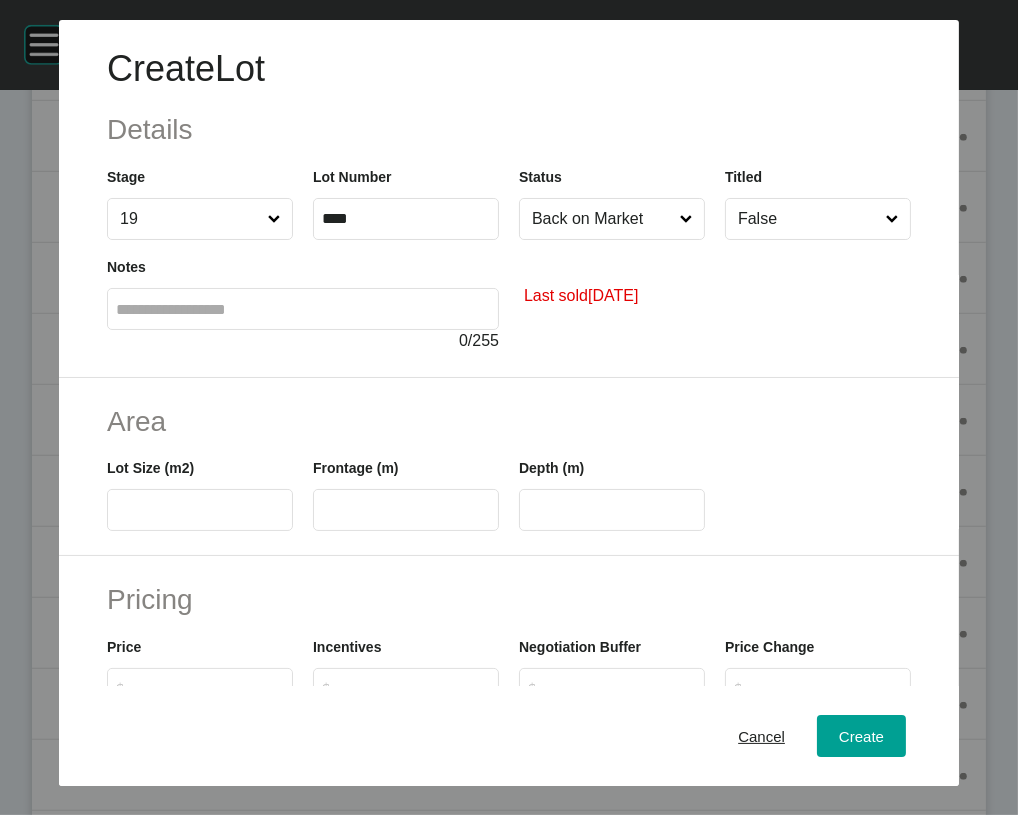 click at bounding box center [200, 510] 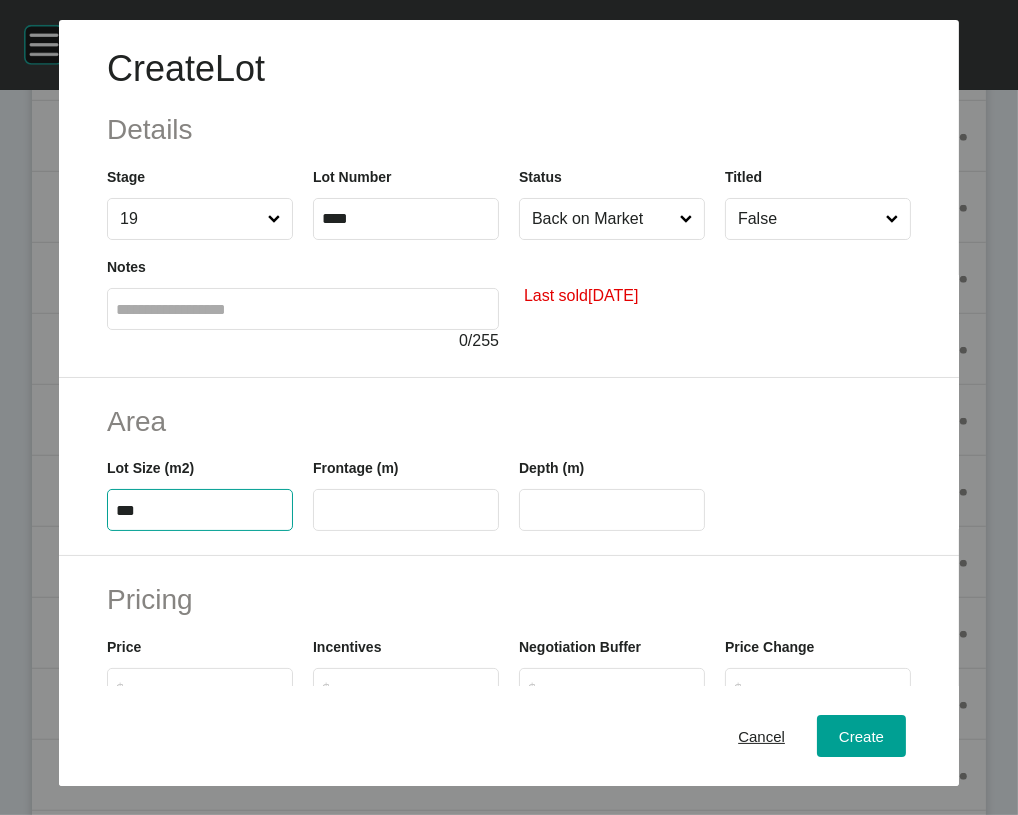 type on "***" 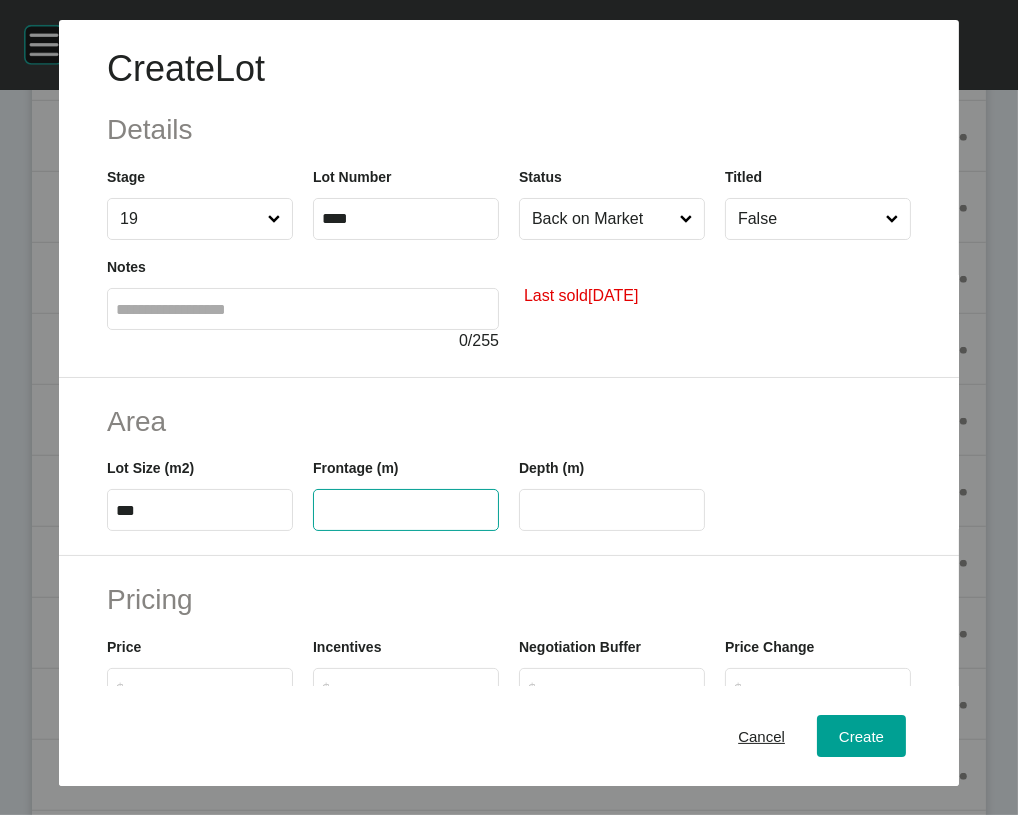 click at bounding box center (406, 510) 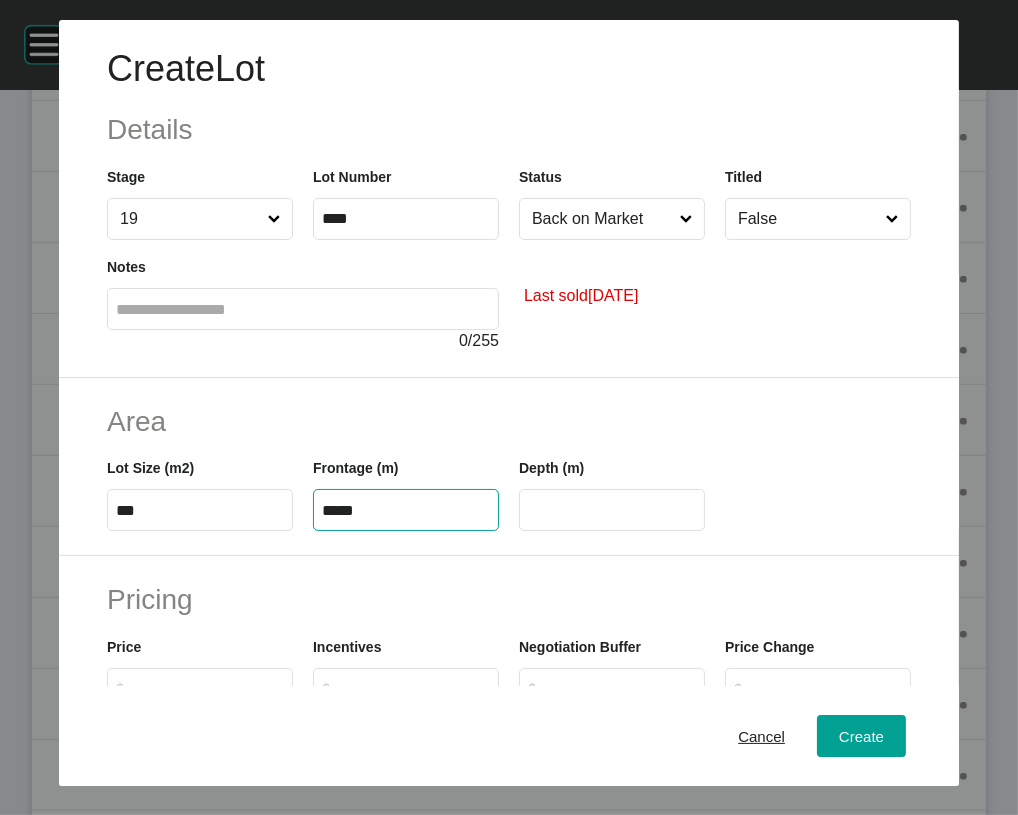 type on "*****" 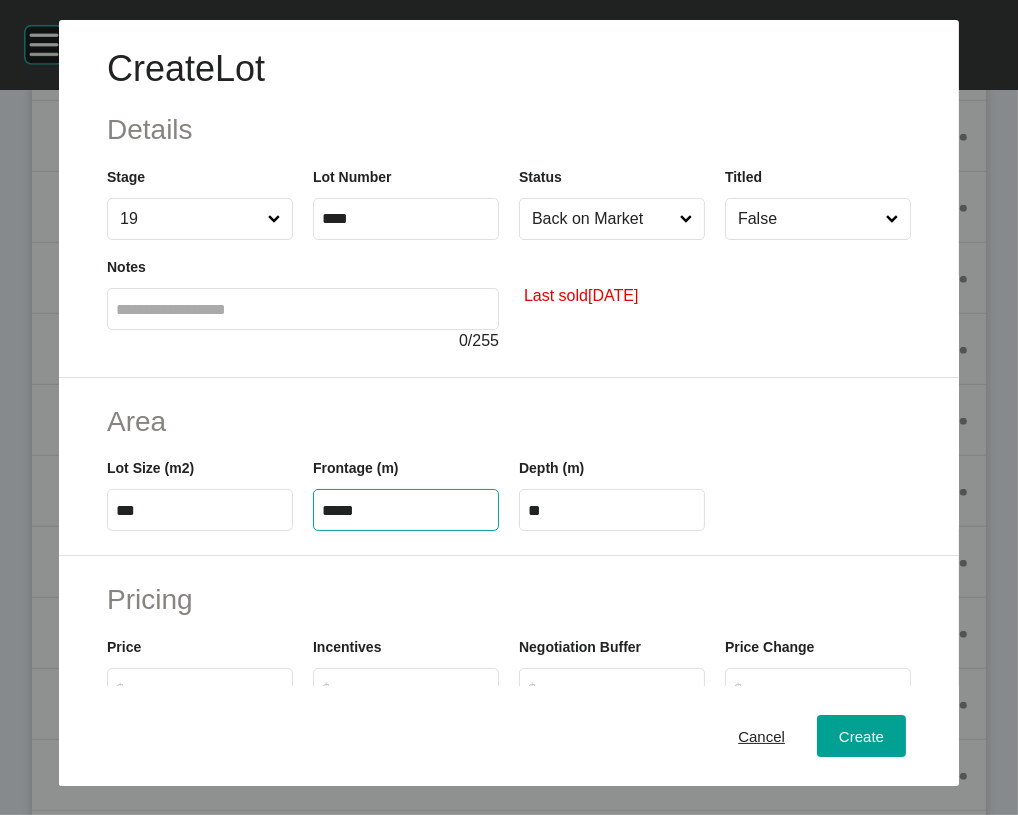click on "**" at bounding box center (612, 510) 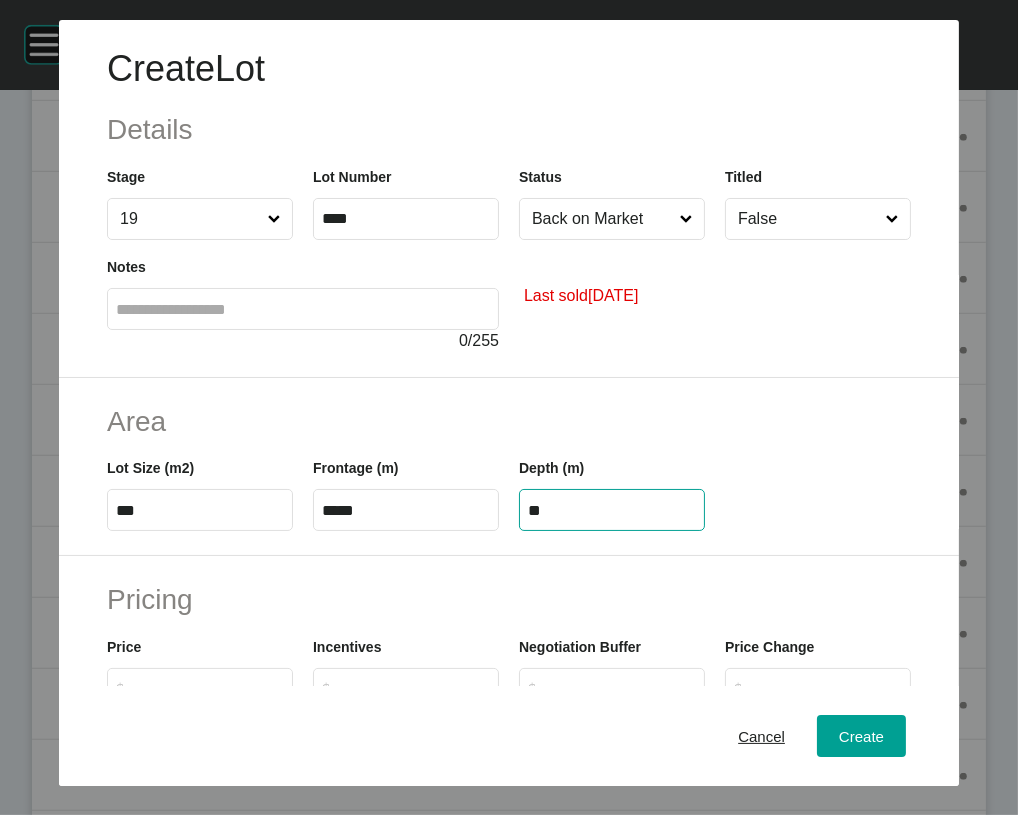 click on "False" at bounding box center (808, 219) 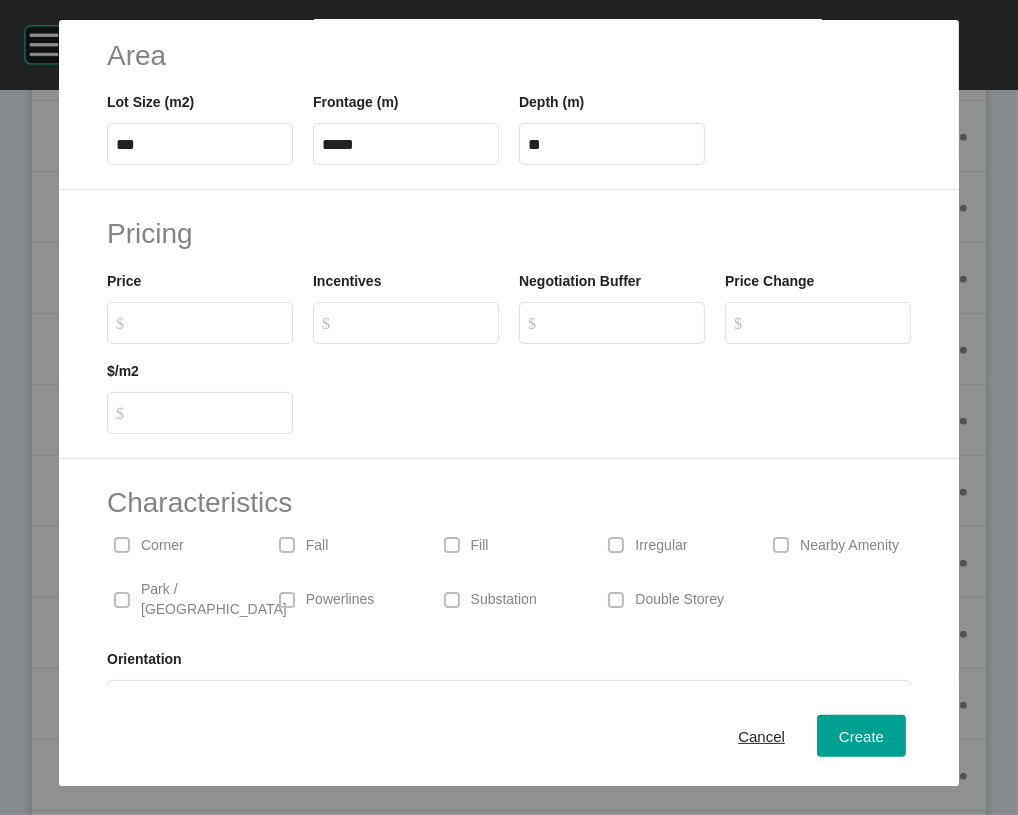 scroll, scrollTop: 368, scrollLeft: 0, axis: vertical 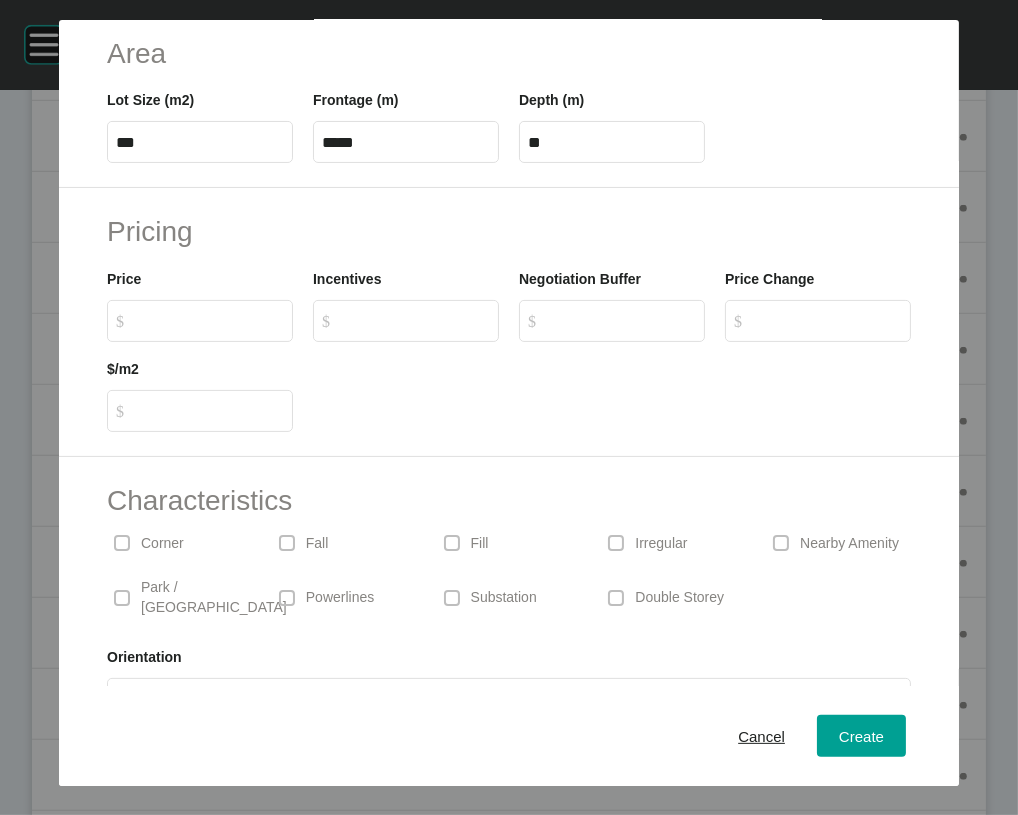 click on "$ Created with Sketch. $" at bounding box center [209, 320] 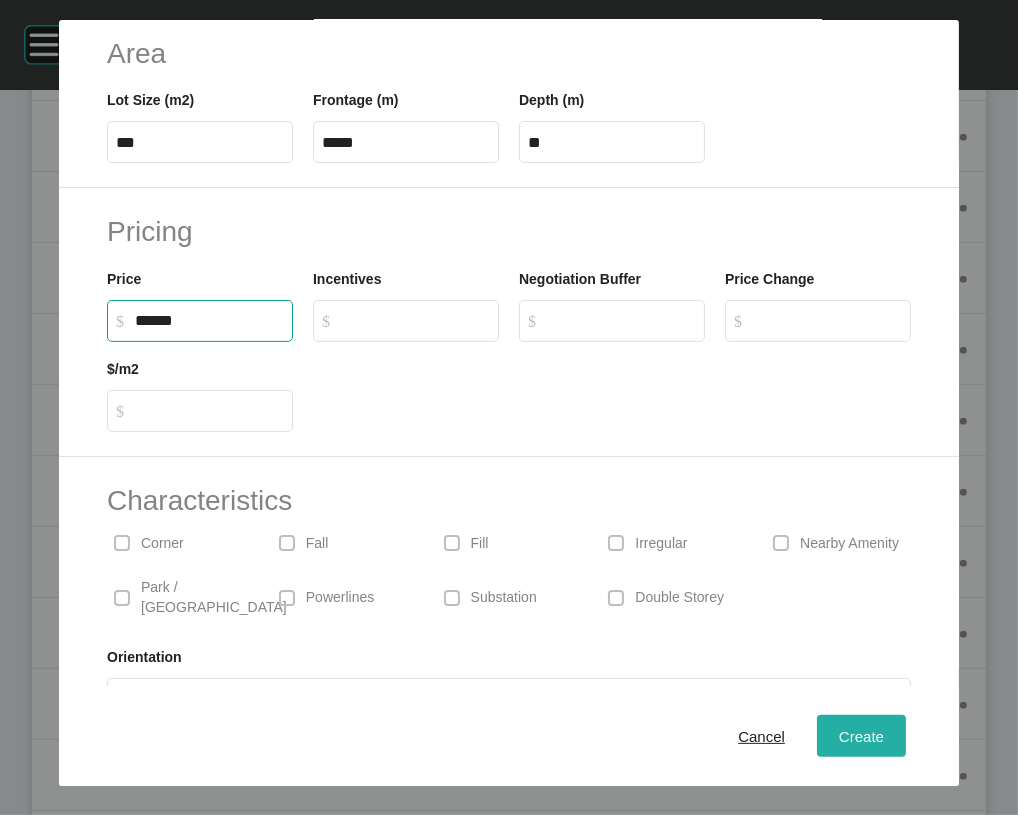 type on "*******" 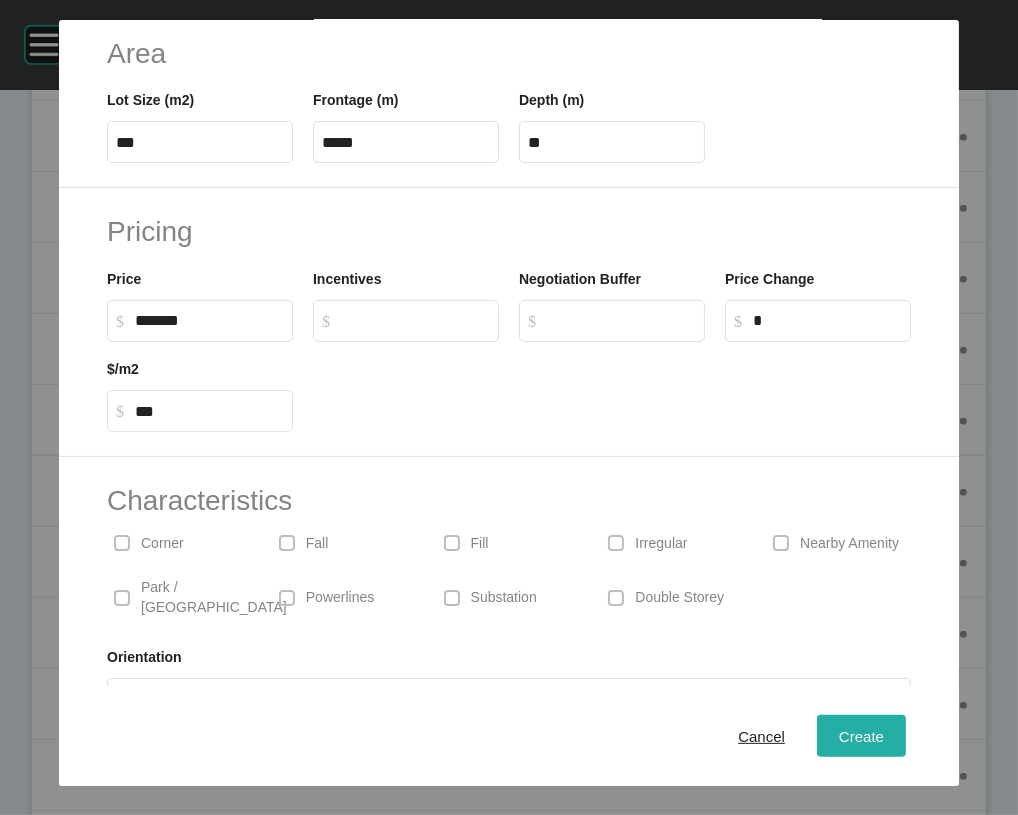 click on "Create" at bounding box center [861, 736] 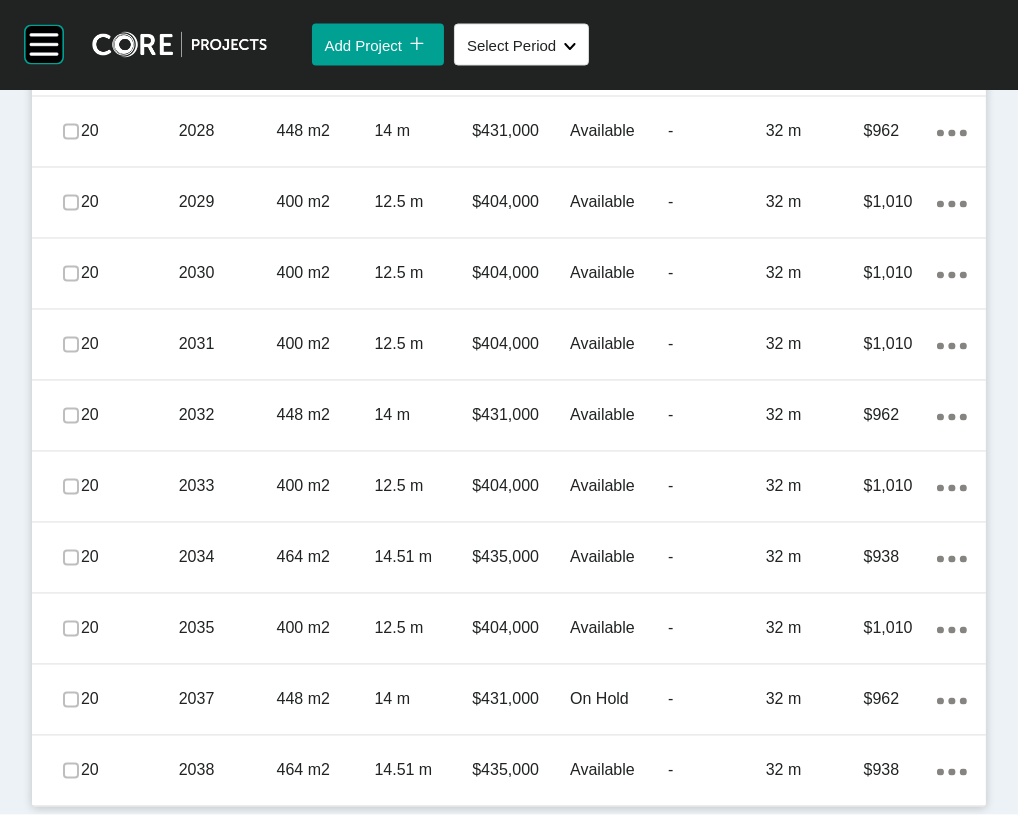 scroll, scrollTop: 3817, scrollLeft: 0, axis: vertical 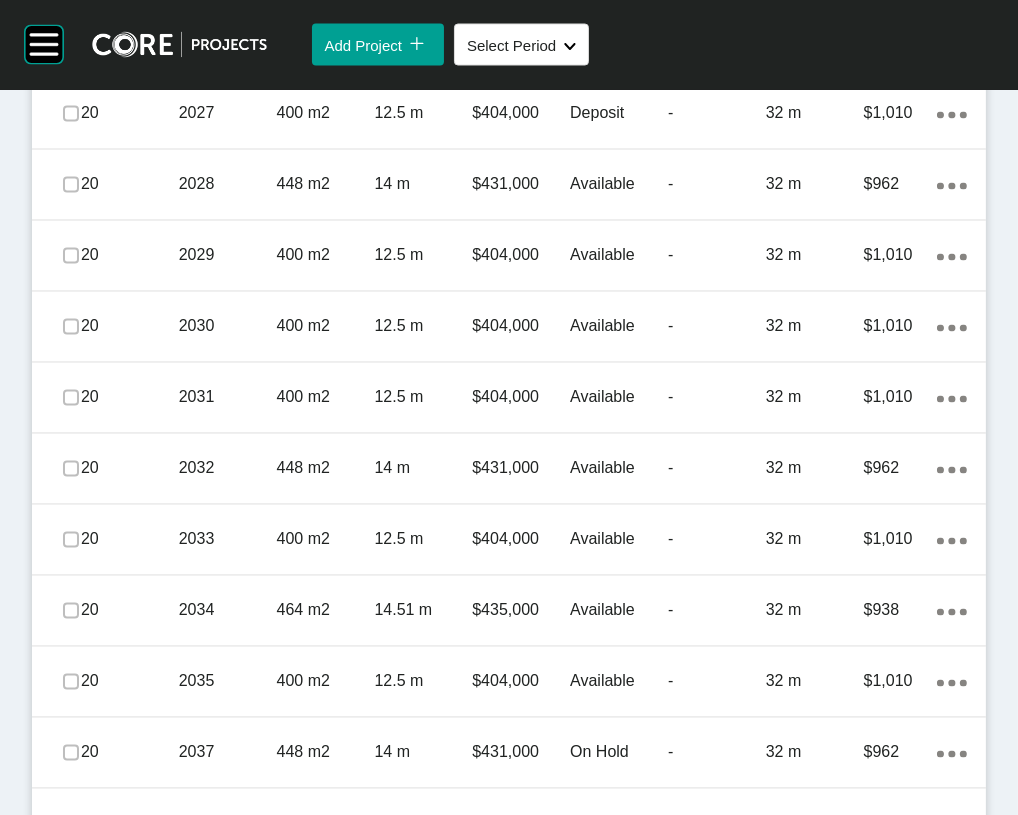 click on "28 m" at bounding box center (815, -334) 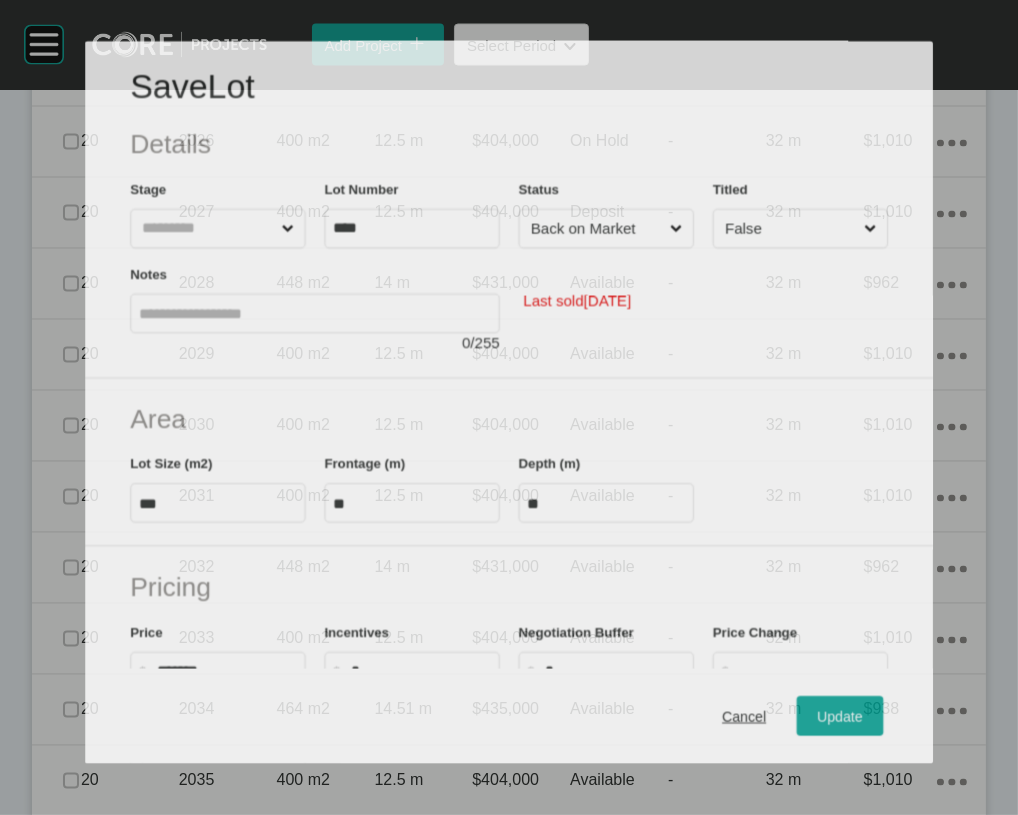 scroll, scrollTop: 3740, scrollLeft: 0, axis: vertical 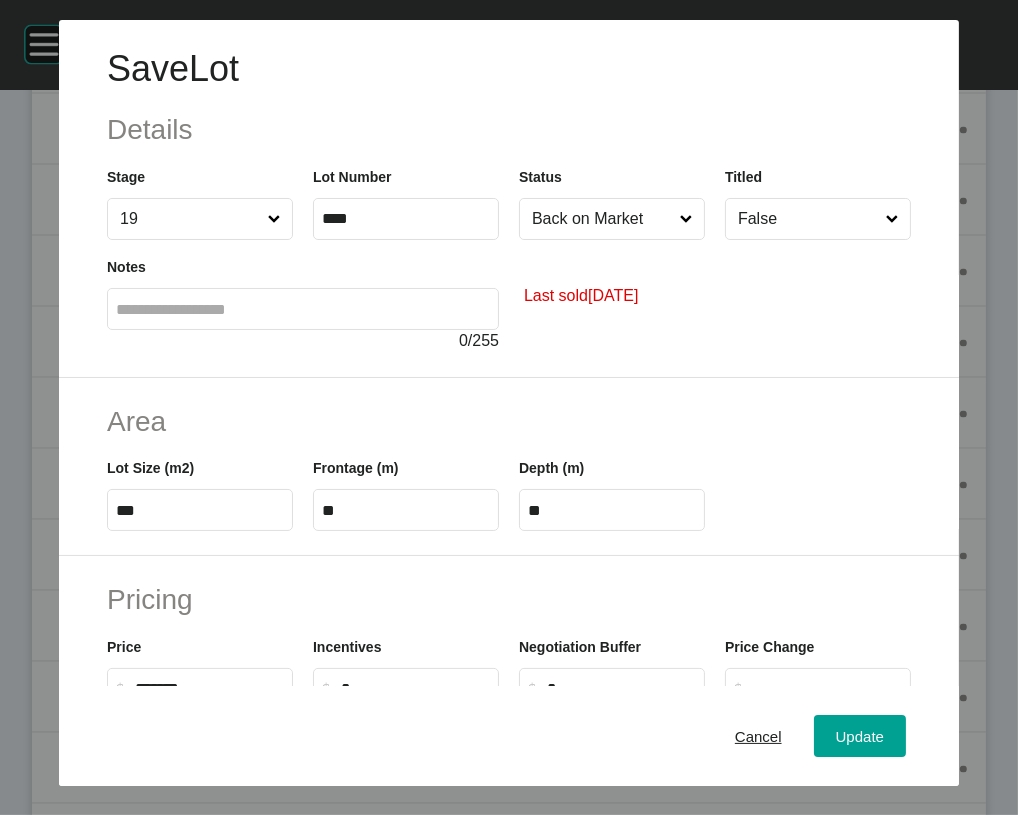 click on "False" at bounding box center [808, 219] 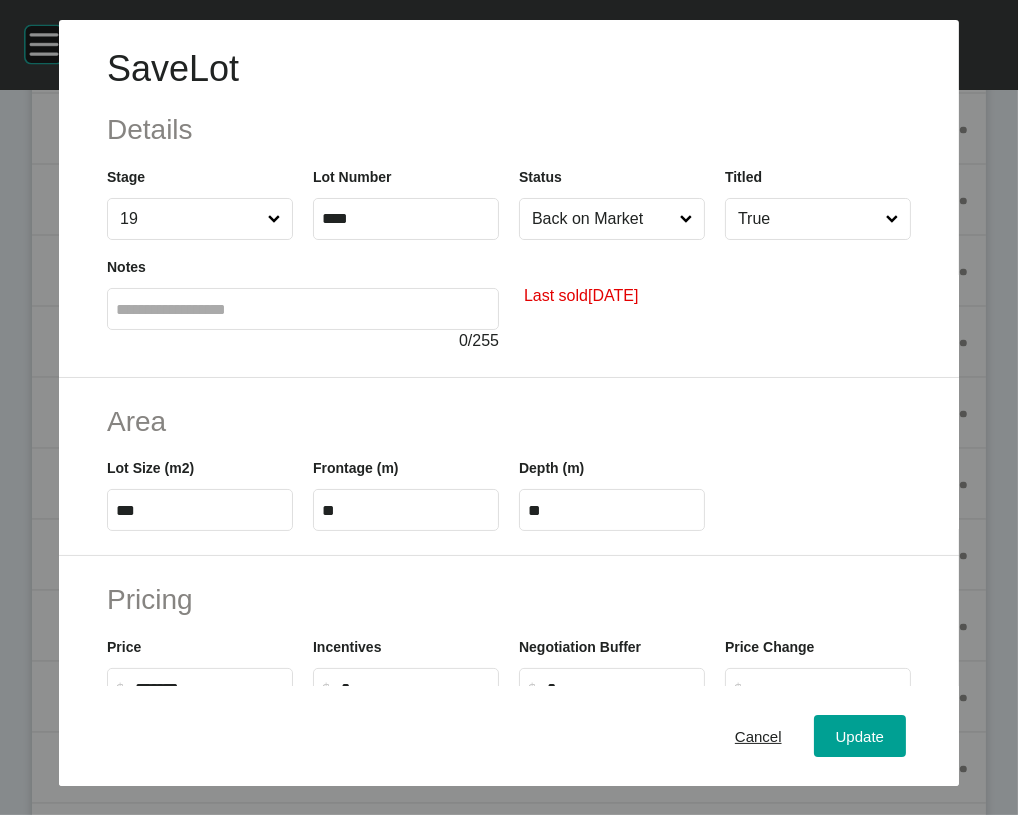 drag, startPoint x: 798, startPoint y: 326, endPoint x: 802, endPoint y: 337, distance: 11.7046995 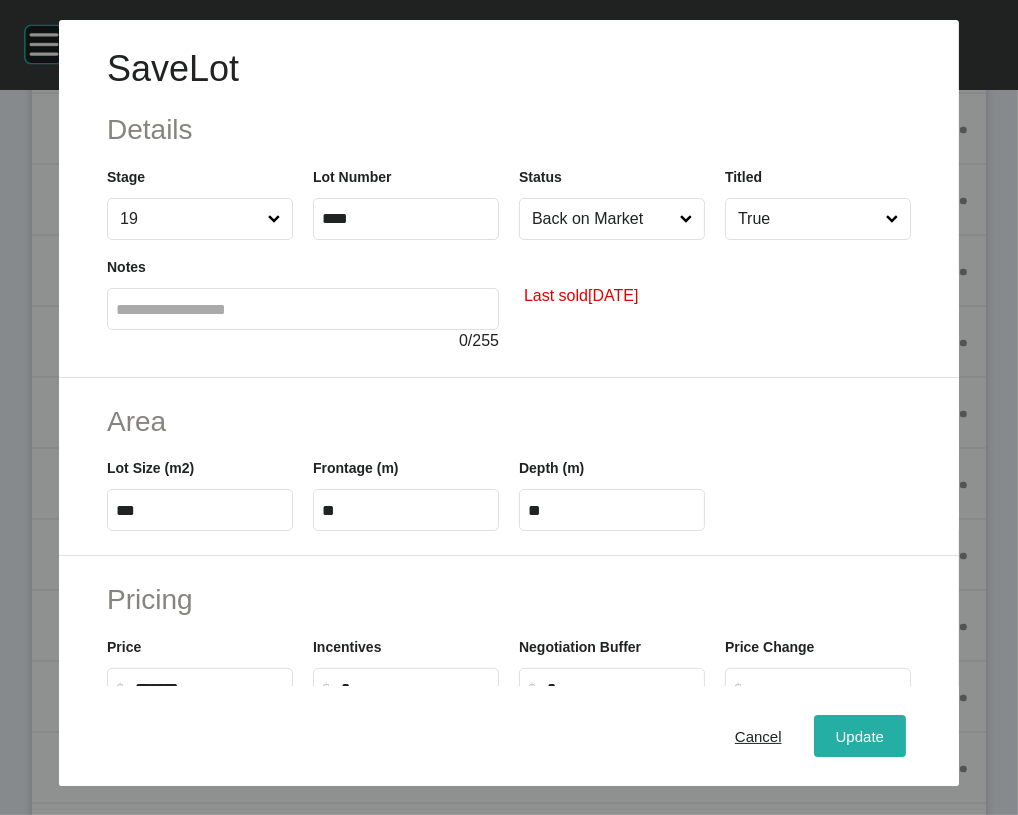 click on "Update" at bounding box center (860, 736) 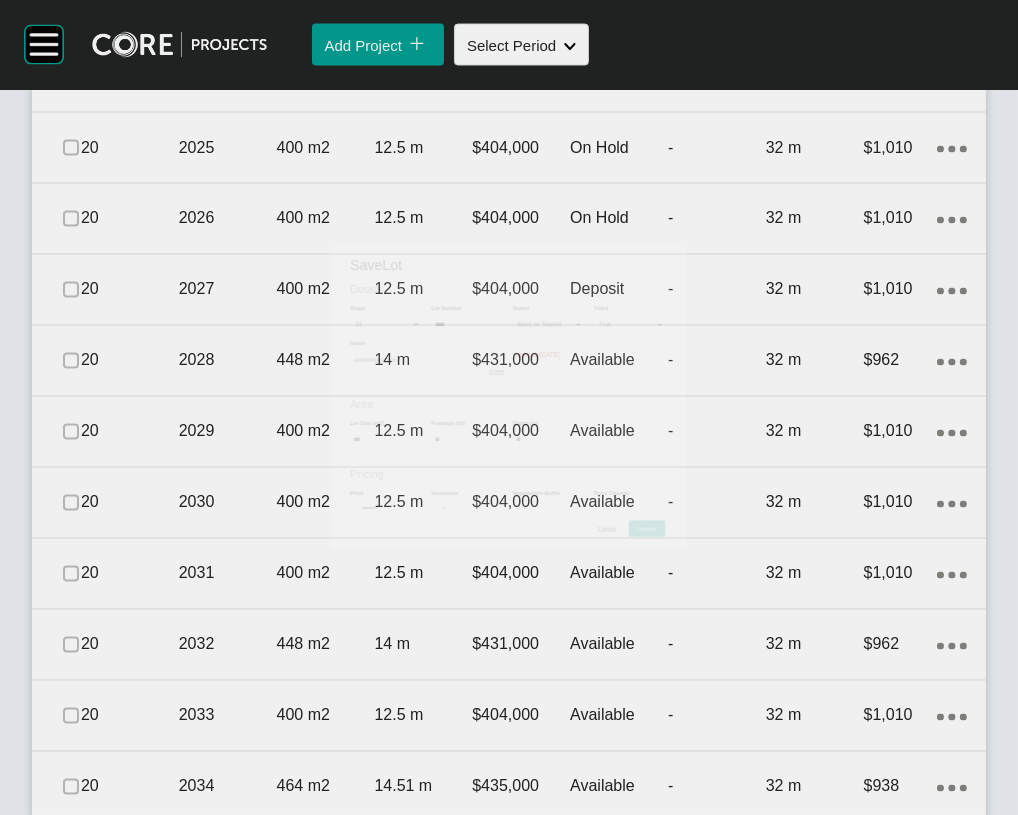 scroll, scrollTop: 3817, scrollLeft: 0, axis: vertical 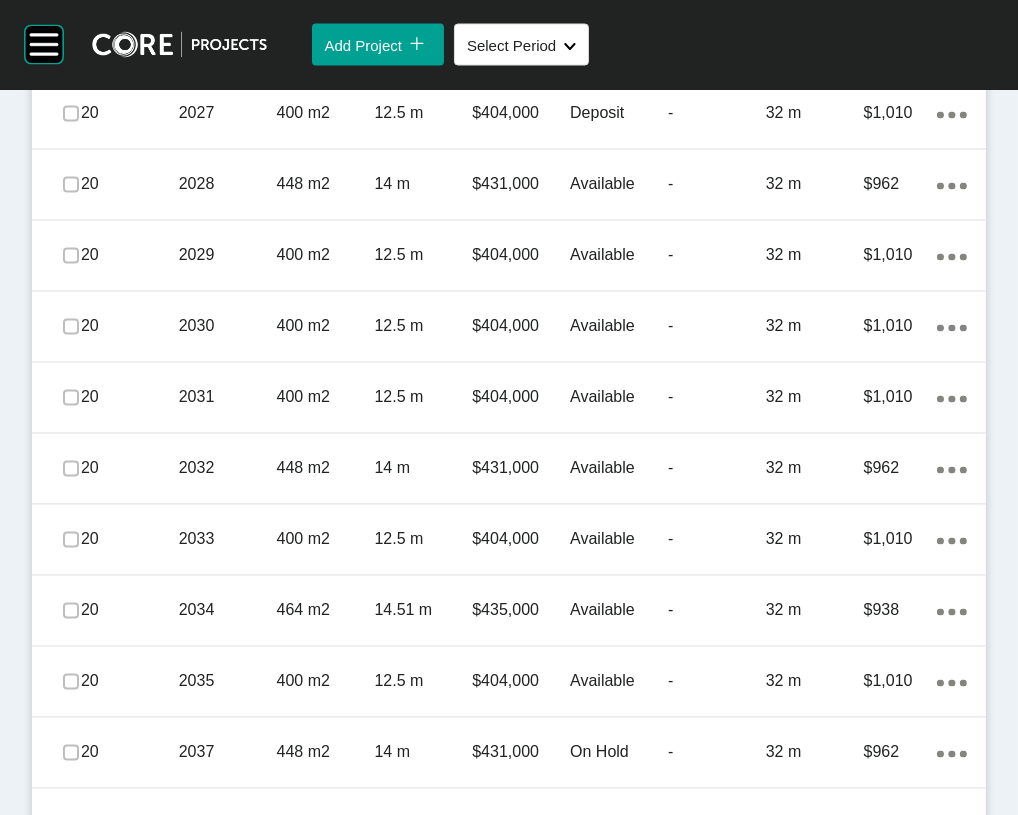 click 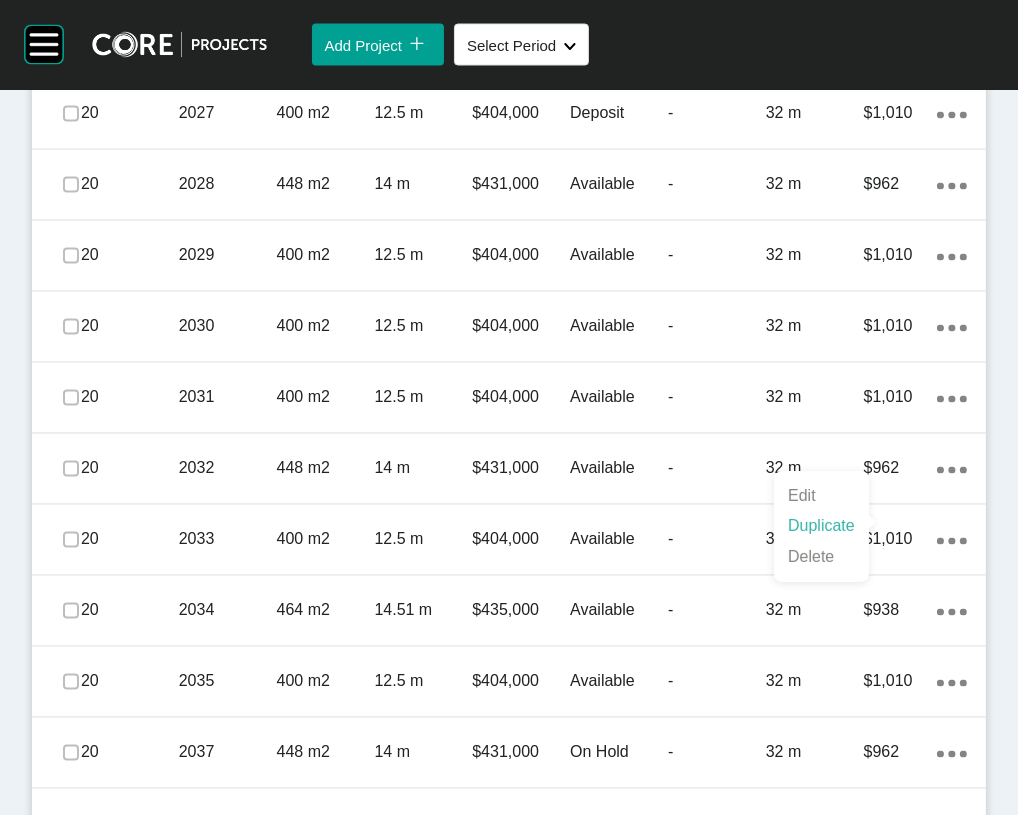 click on "Duplicate" at bounding box center (821, 526) 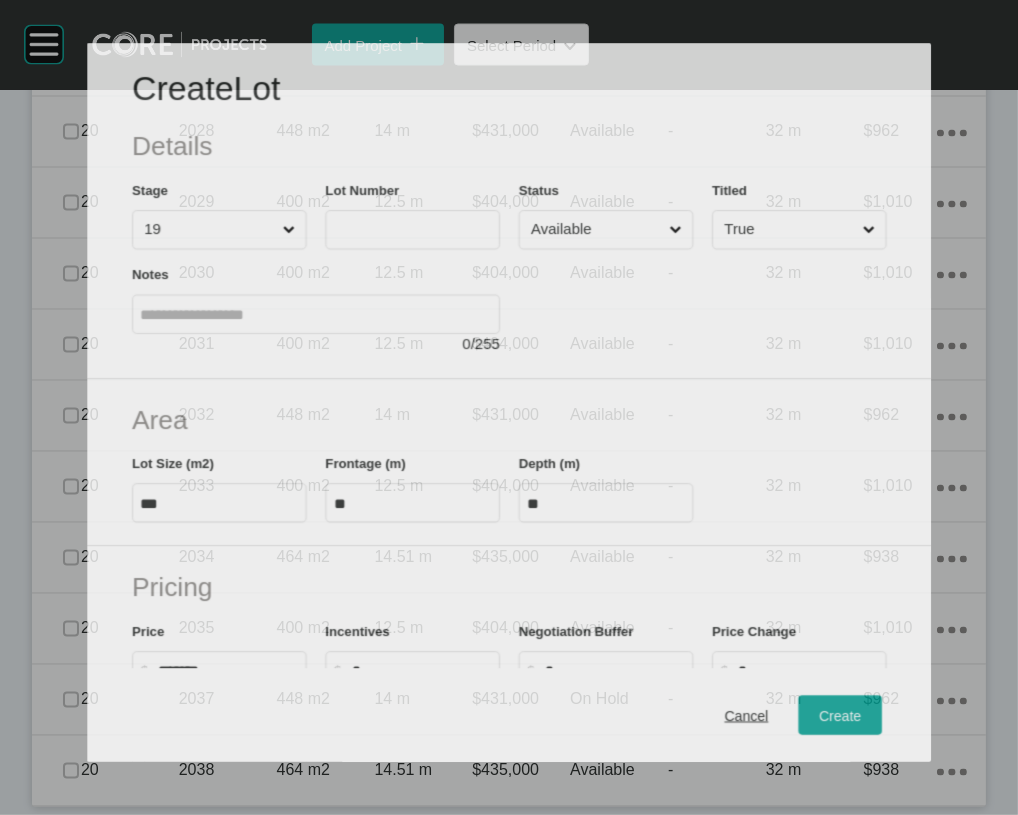 scroll, scrollTop: 3740, scrollLeft: 0, axis: vertical 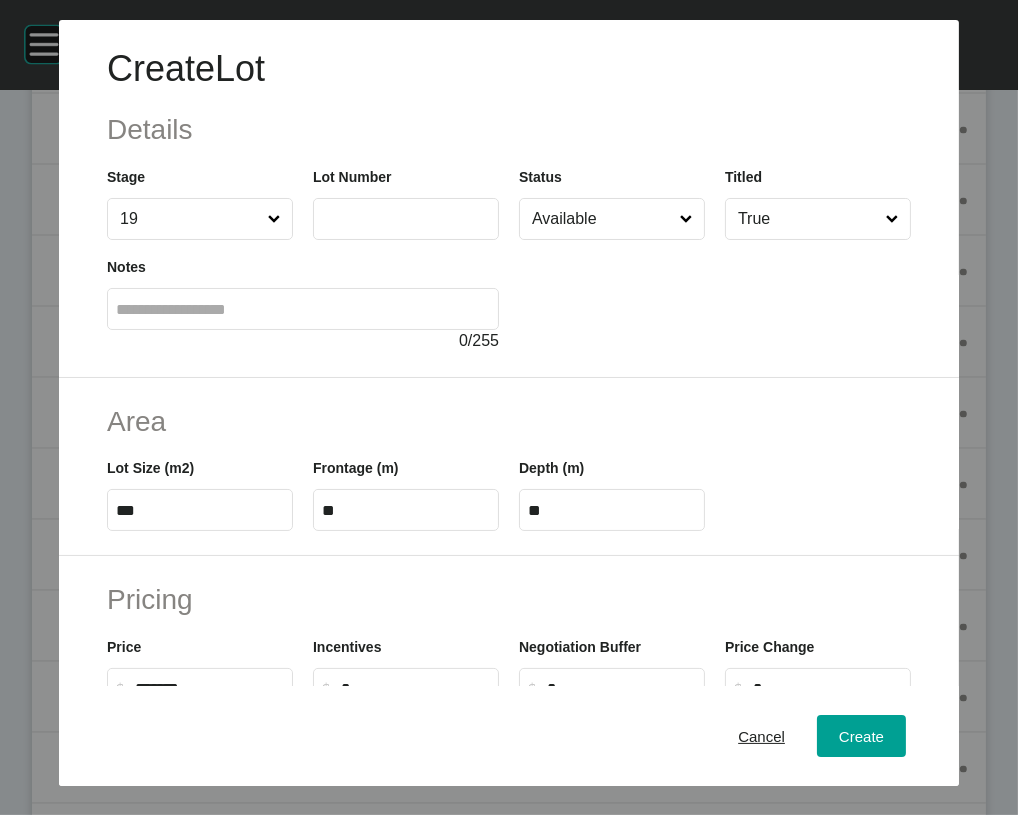 click at bounding box center (406, 219) 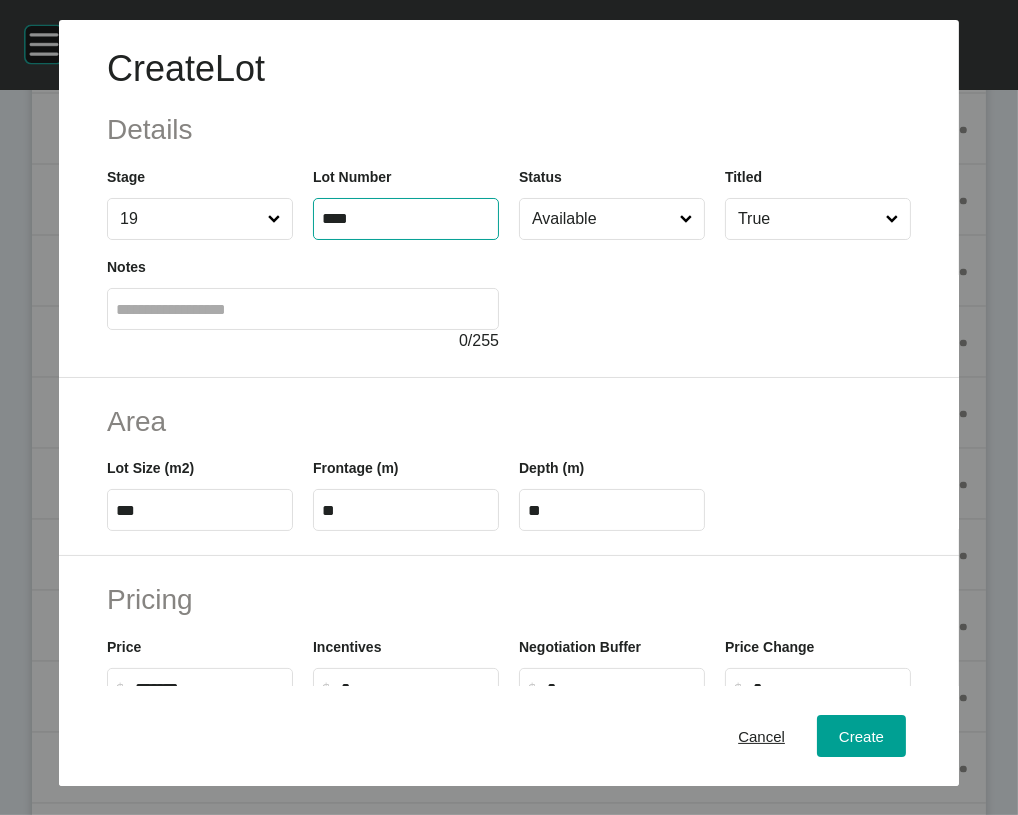 type on "****" 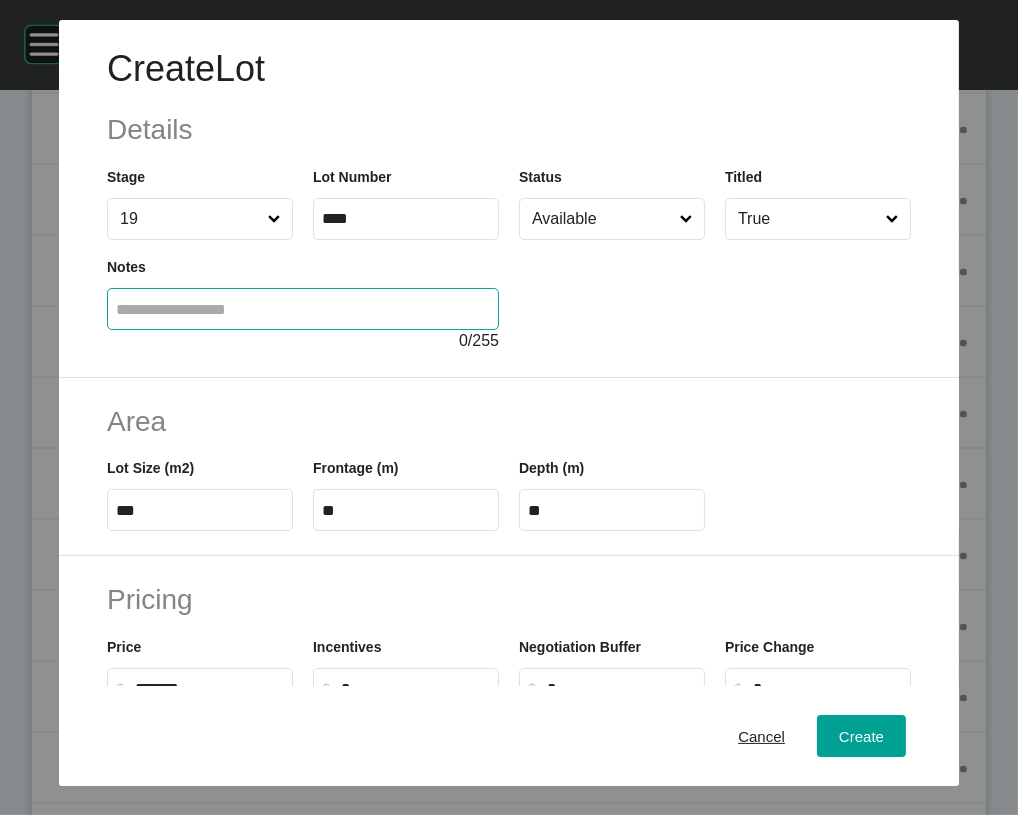 type on "*****" 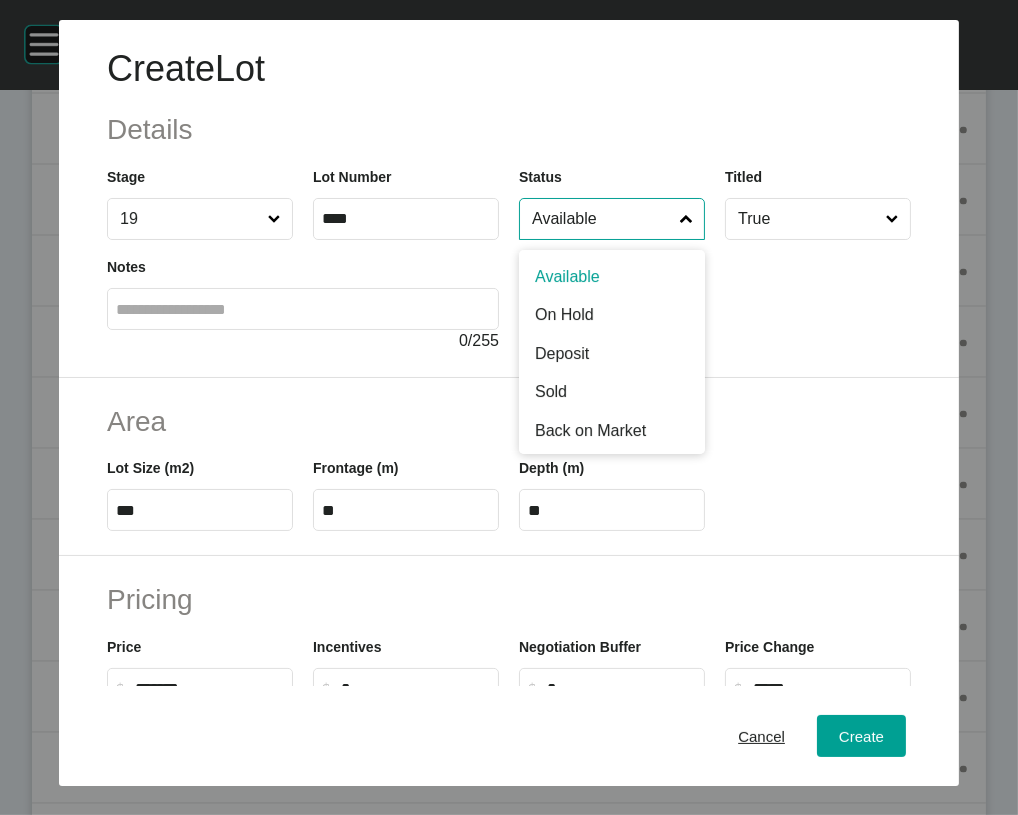 click on "Available" at bounding box center [602, 219] 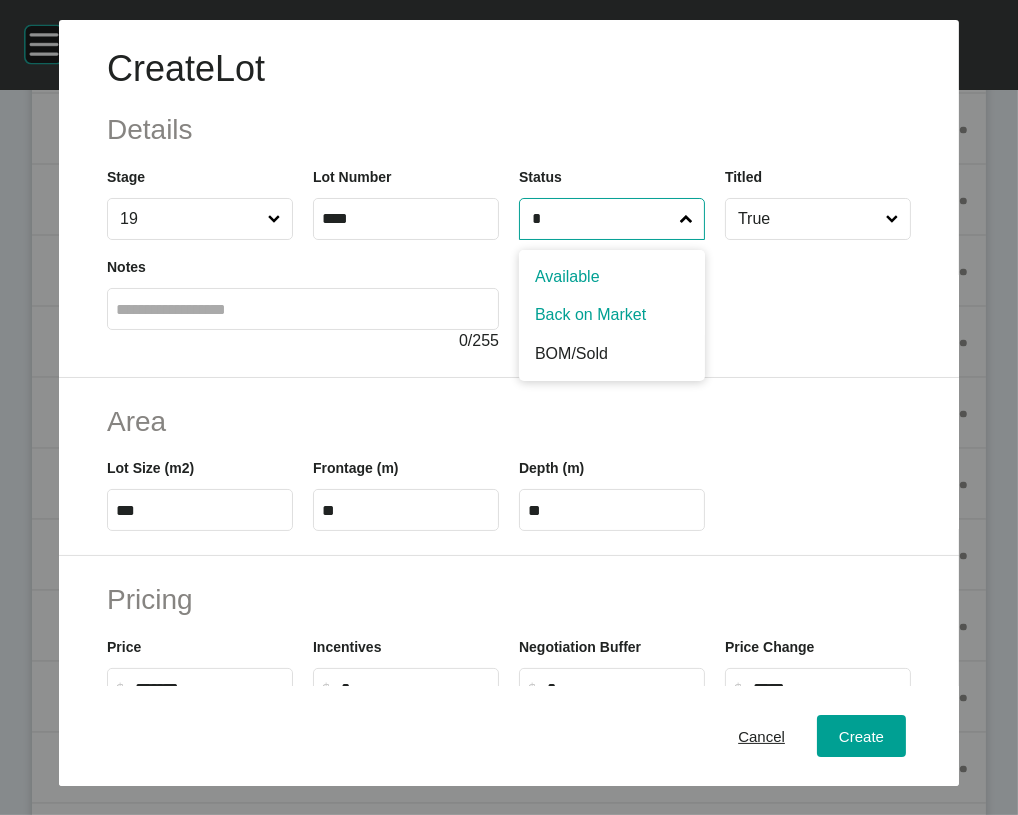 type on "*" 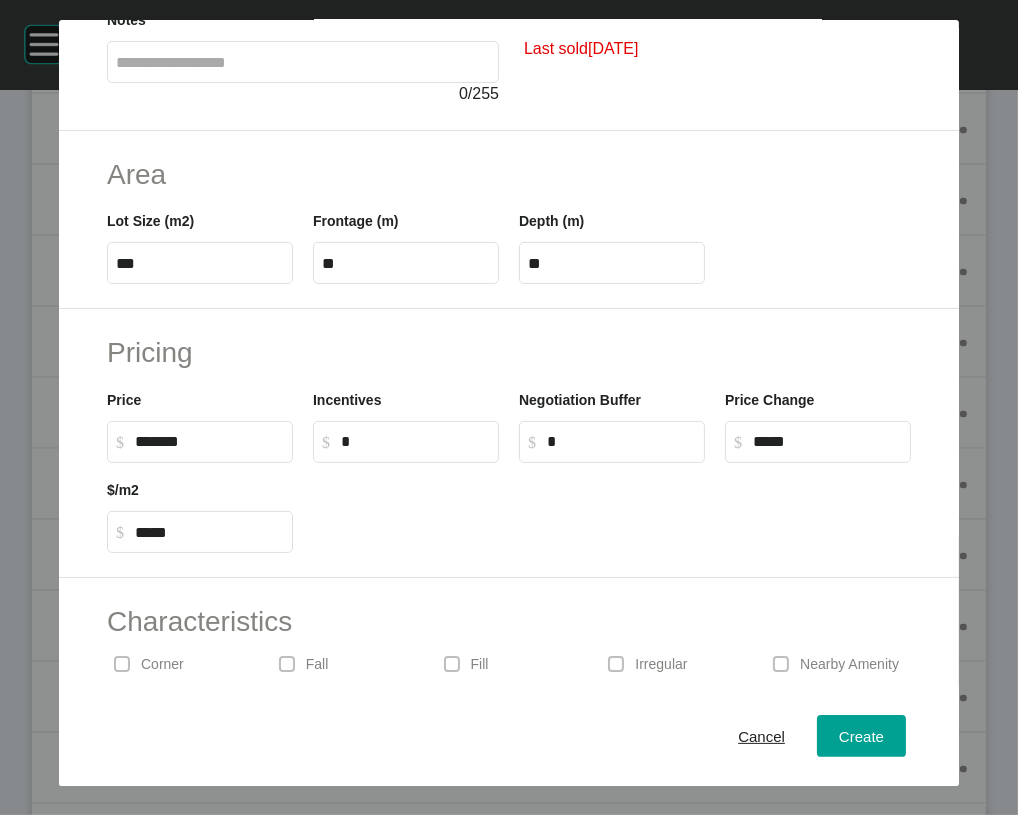 scroll, scrollTop: 368, scrollLeft: 0, axis: vertical 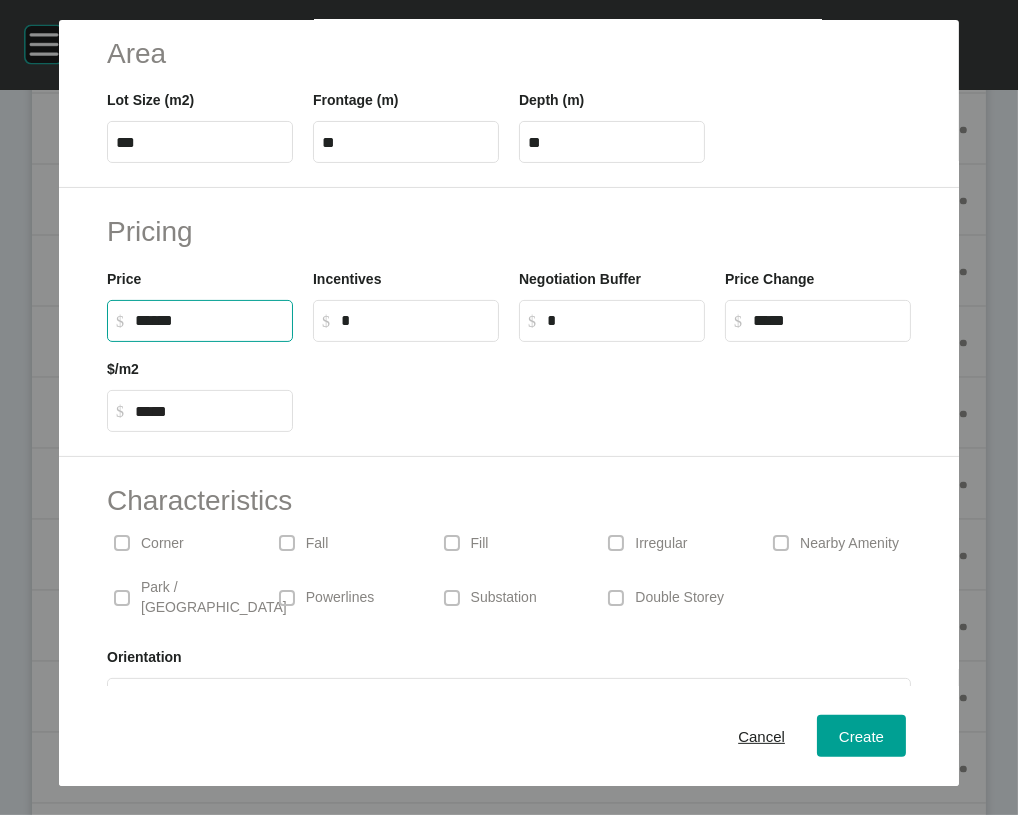 drag, startPoint x: 85, startPoint y: 478, endPoint x: 20, endPoint y: 475, distance: 65.06919 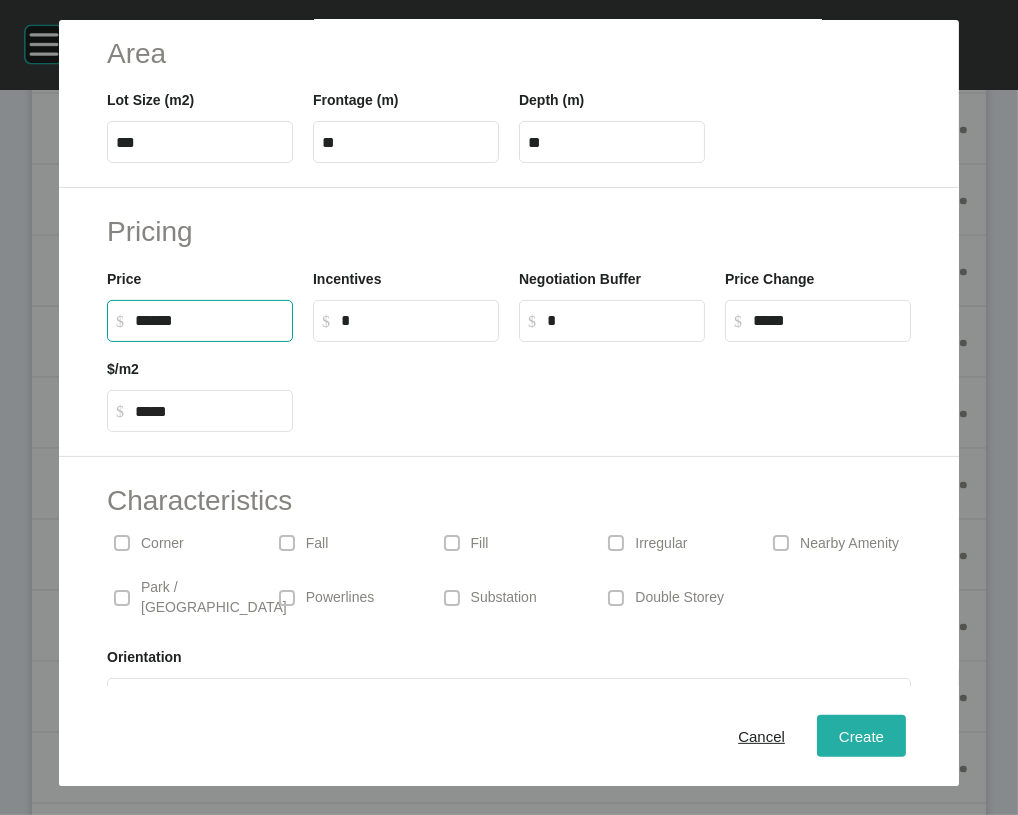 type on "*******" 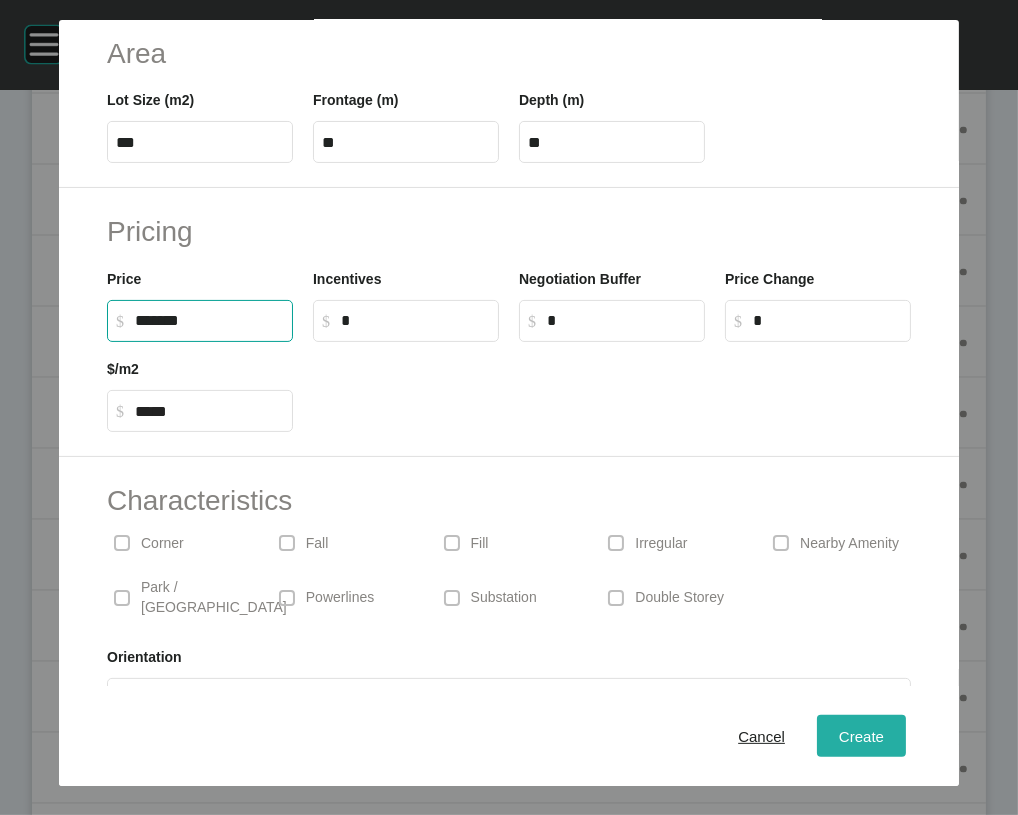 click on "Create" at bounding box center [861, 736] 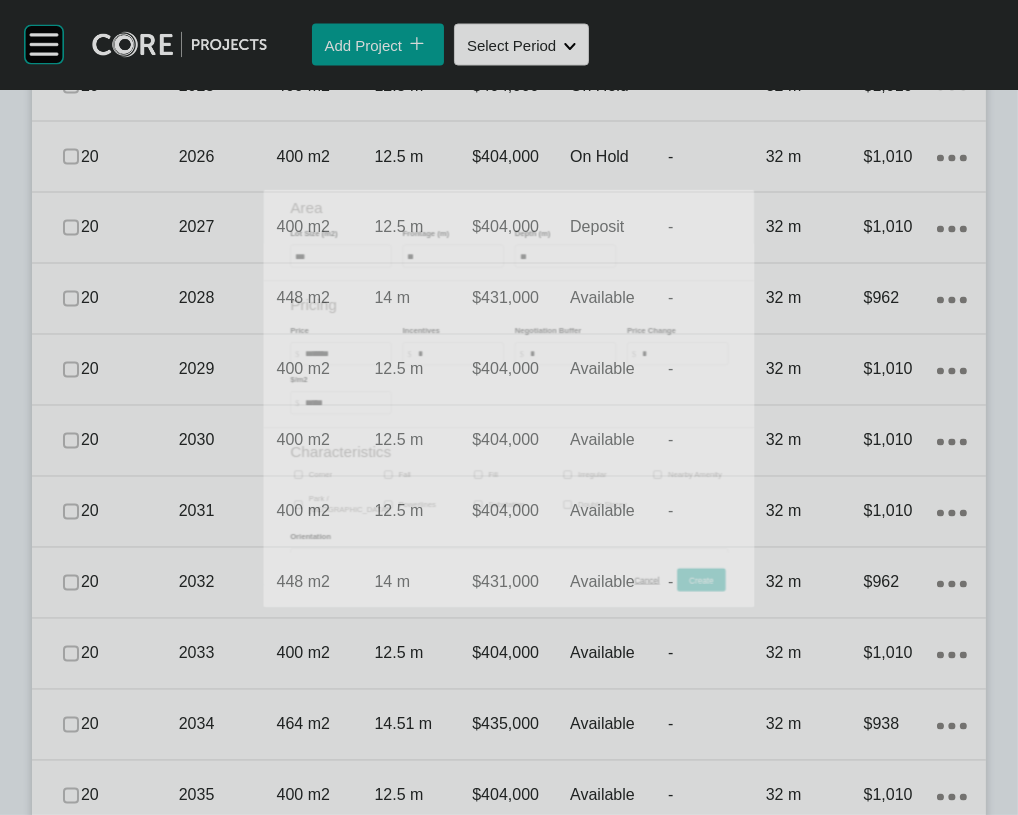scroll, scrollTop: 3817, scrollLeft: 0, axis: vertical 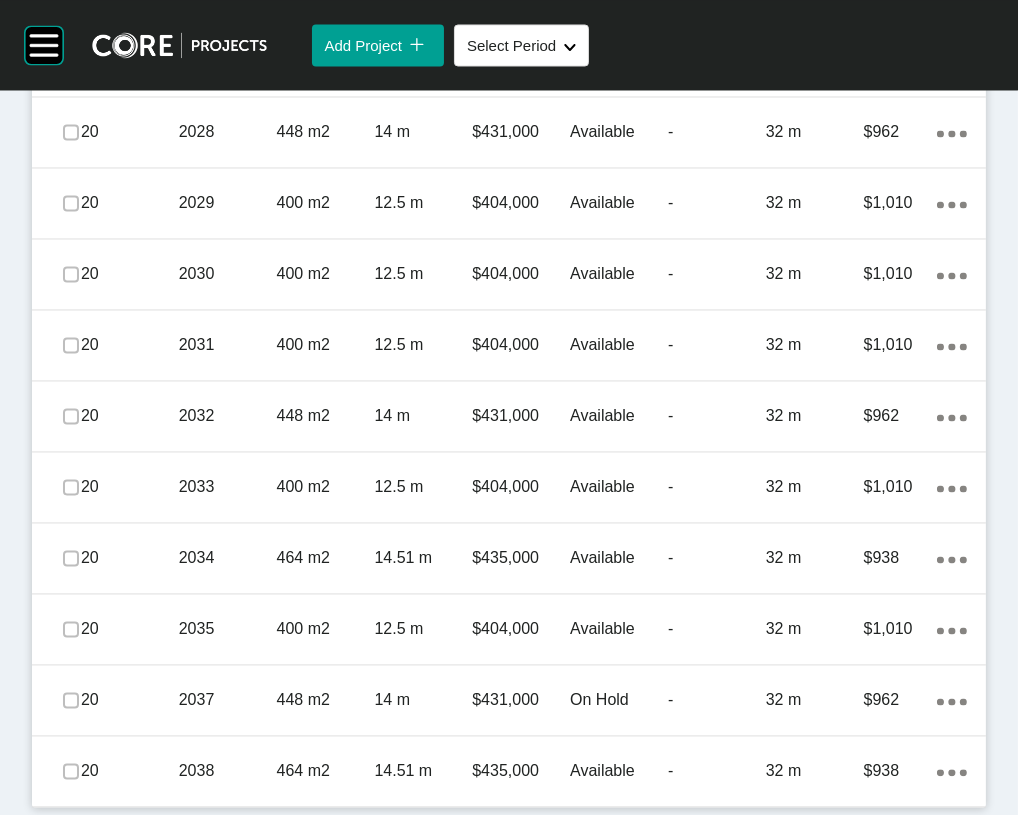 click on "On Hold" at bounding box center [619, -223] 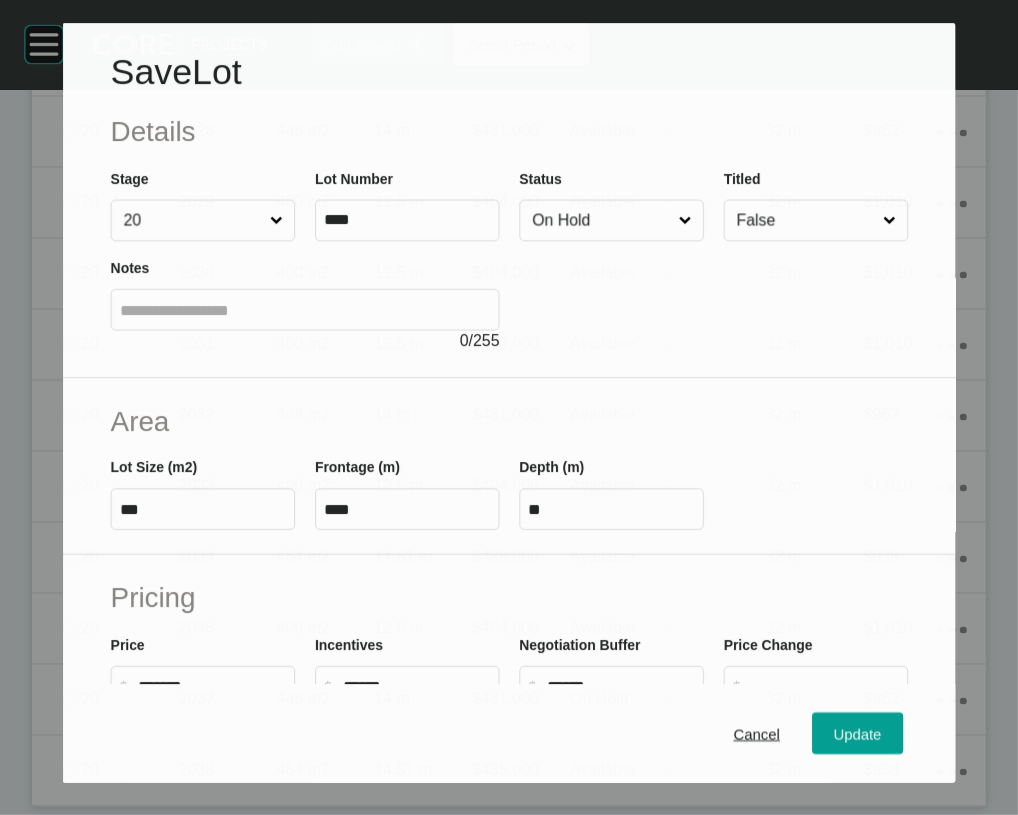 scroll, scrollTop: 4068, scrollLeft: 0, axis: vertical 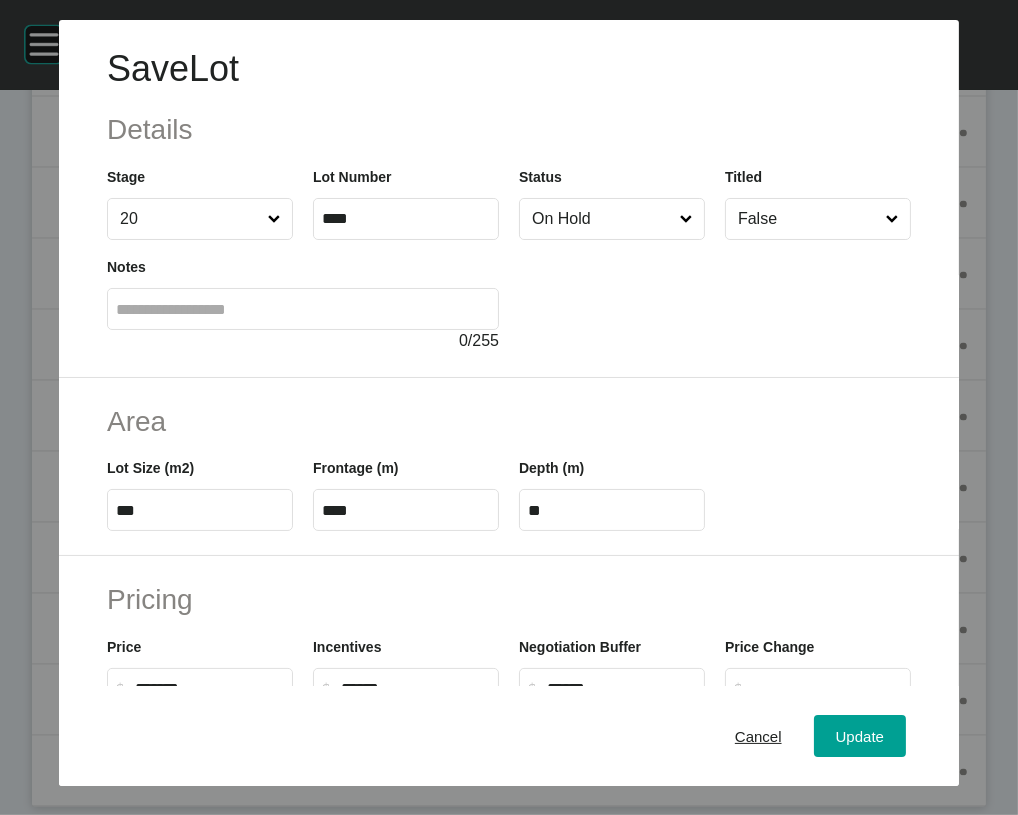 click on "On Hold" at bounding box center [602, 219] 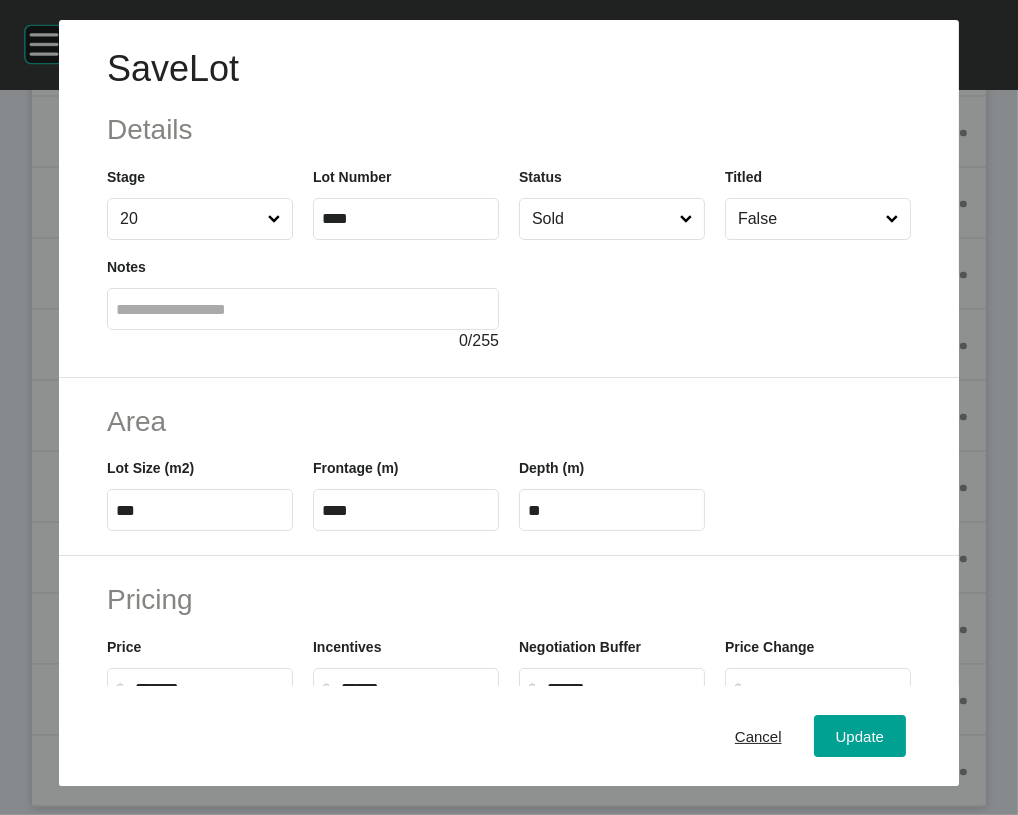 drag, startPoint x: 578, startPoint y: 477, endPoint x: 588, endPoint y: 483, distance: 11.661903 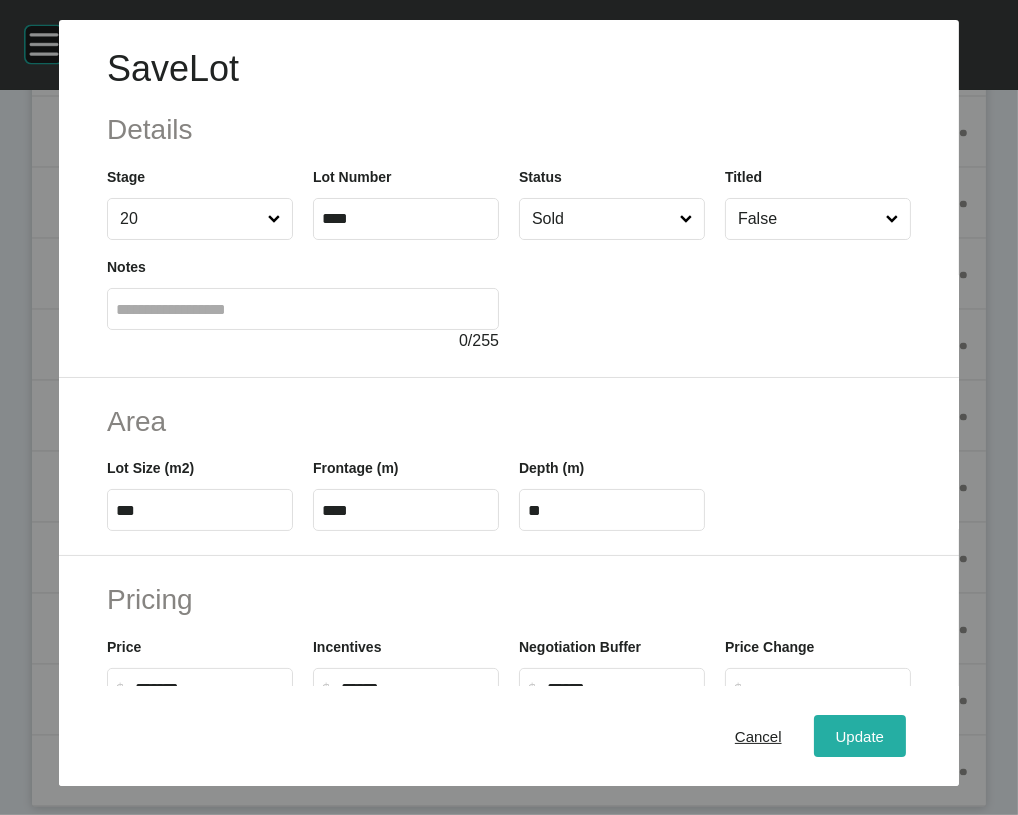 click on "Update" at bounding box center [860, 736] 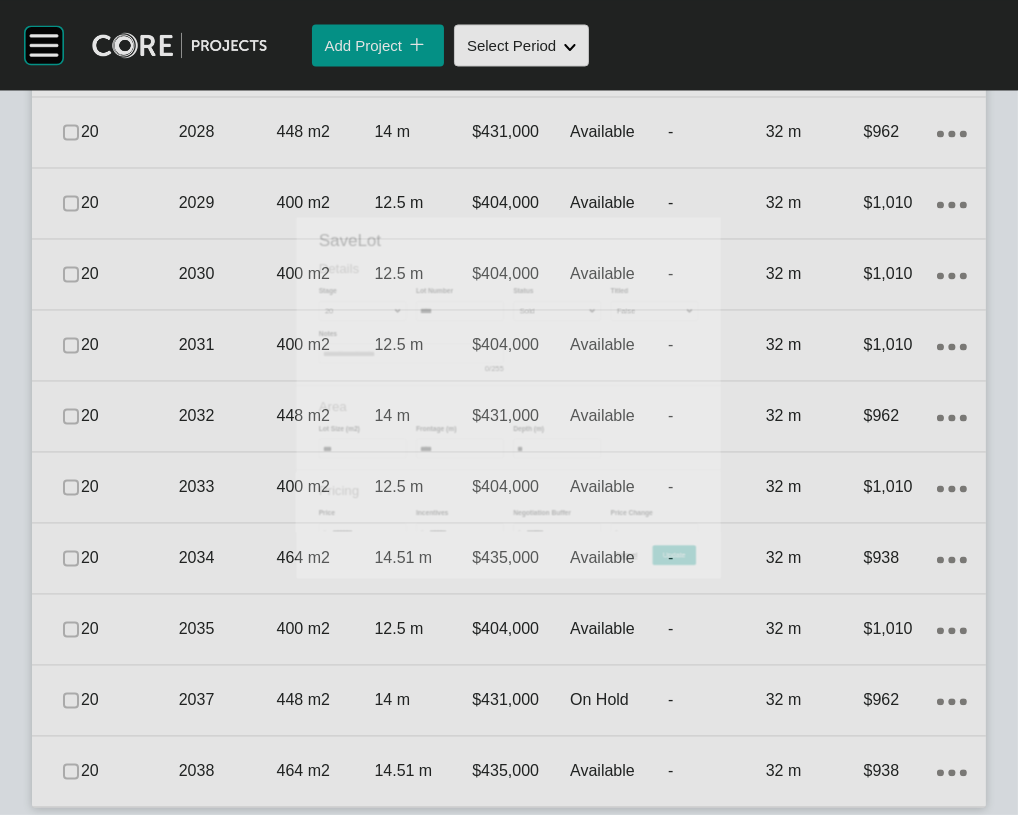 scroll, scrollTop: 4145, scrollLeft: 0, axis: vertical 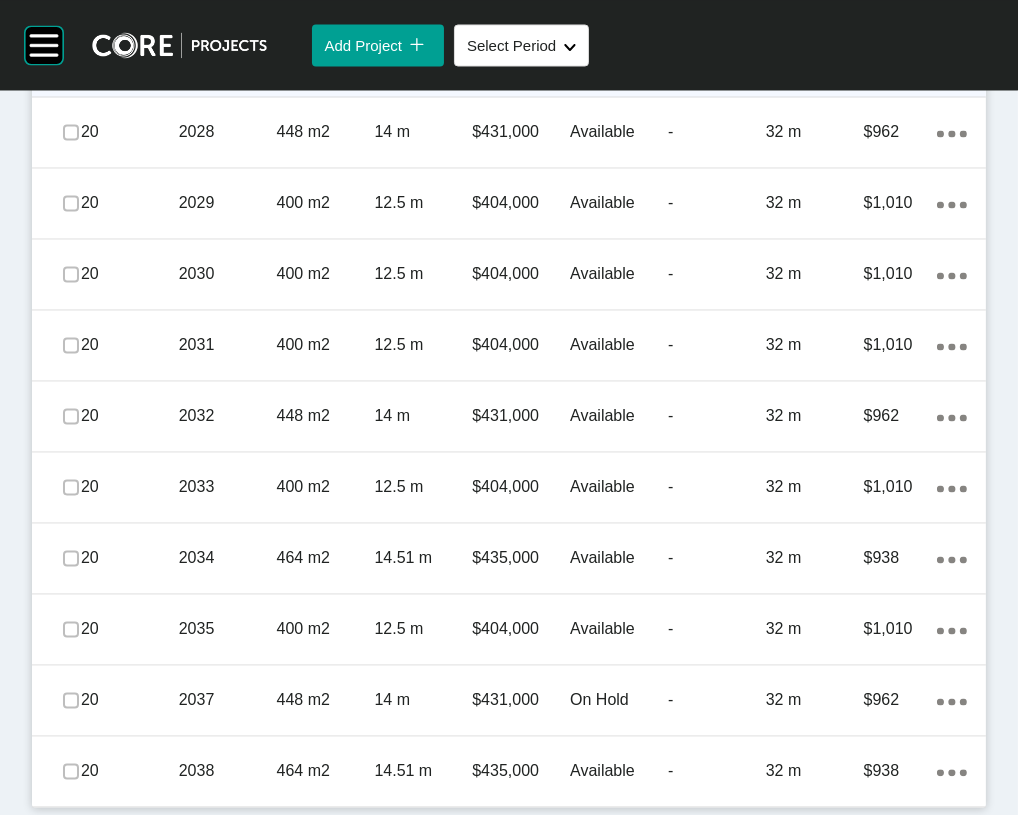 click on "-" at bounding box center [717, 61] 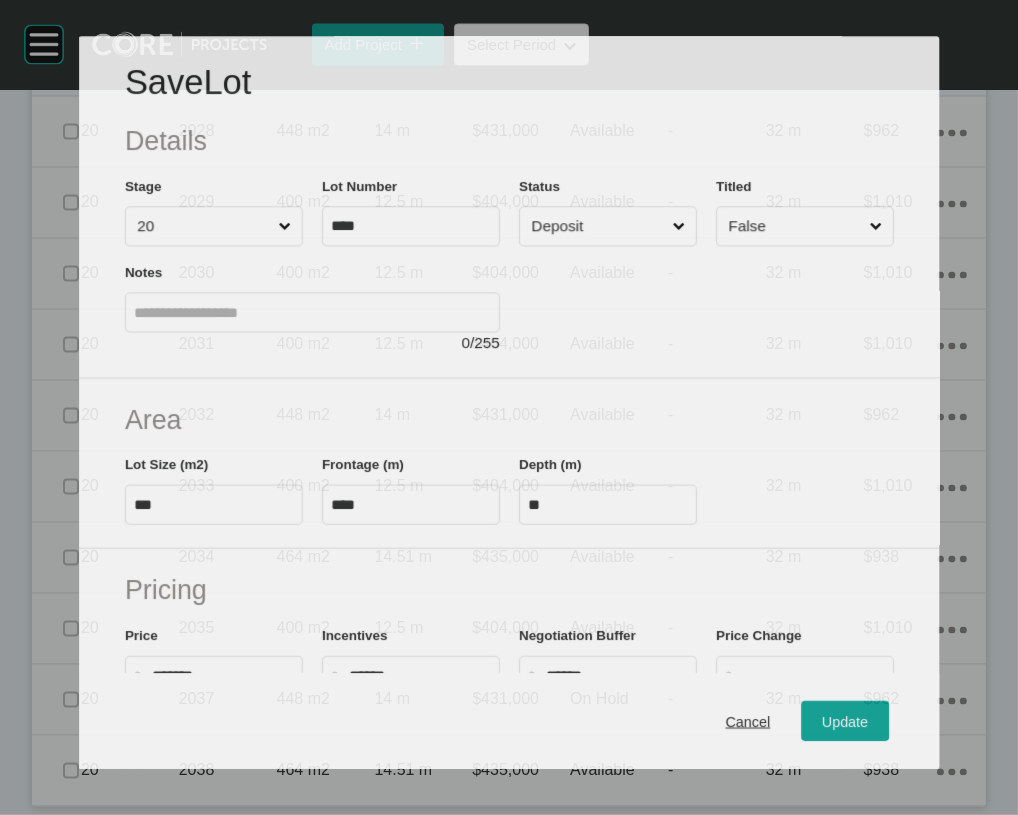 scroll, scrollTop: 4176, scrollLeft: 0, axis: vertical 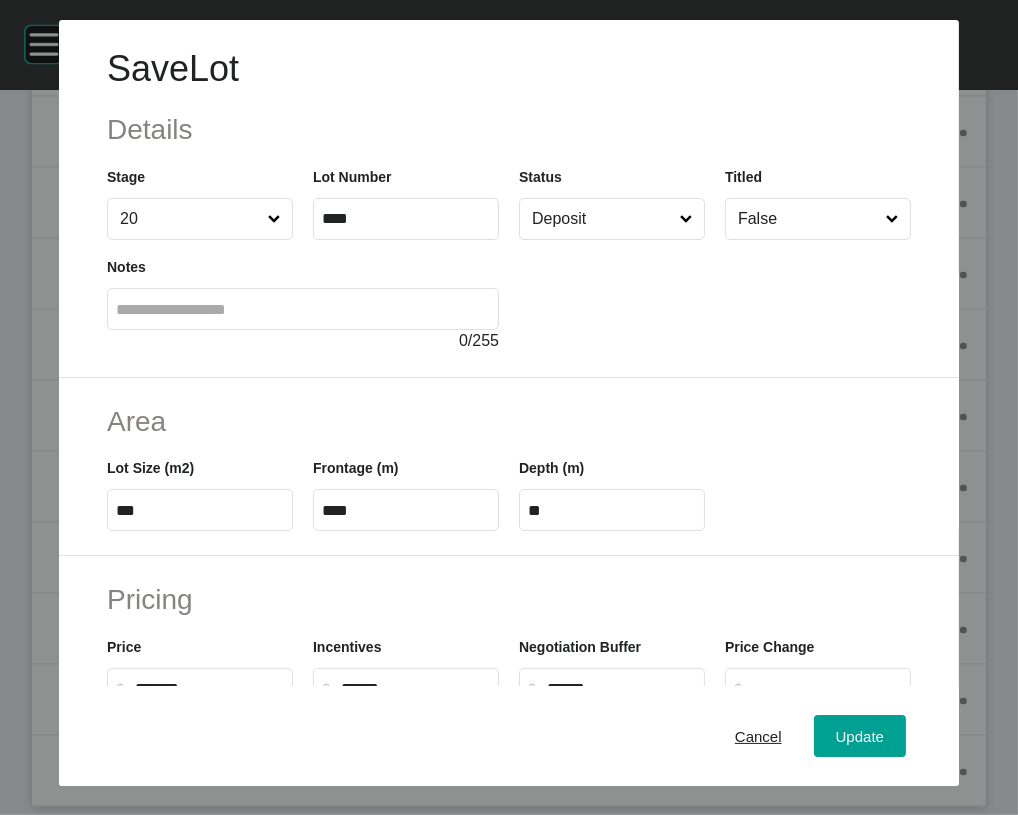 click on "Deposit" at bounding box center (602, 219) 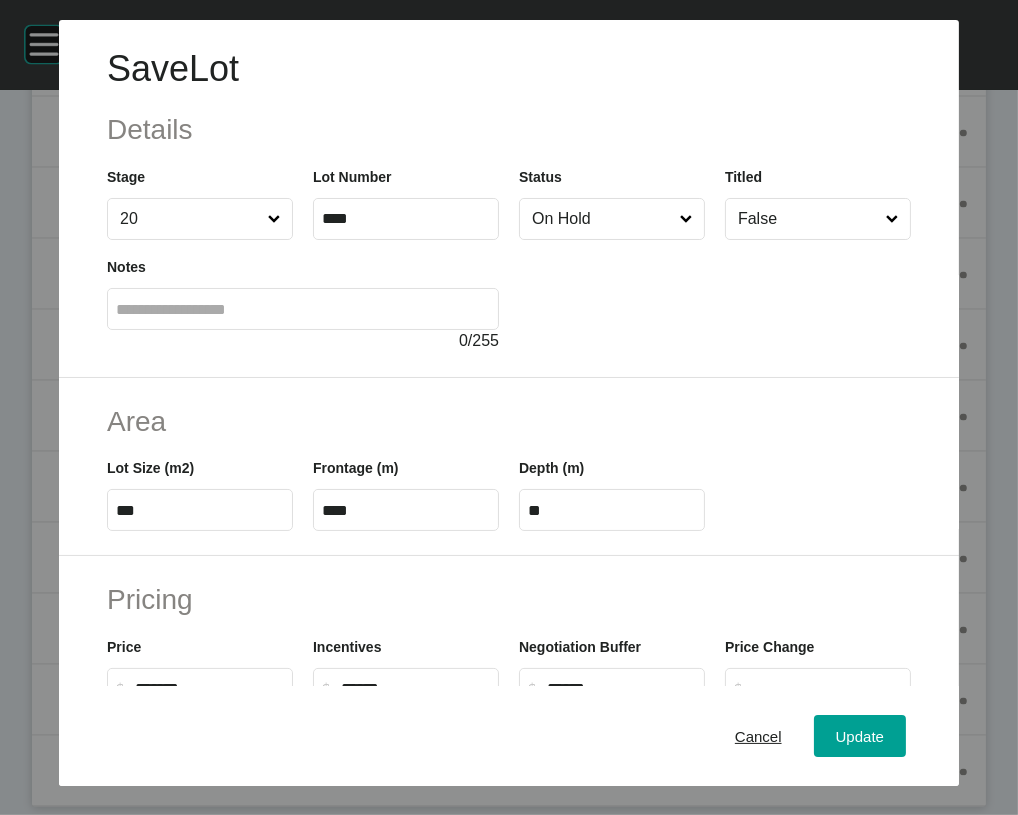 click at bounding box center [715, 296] 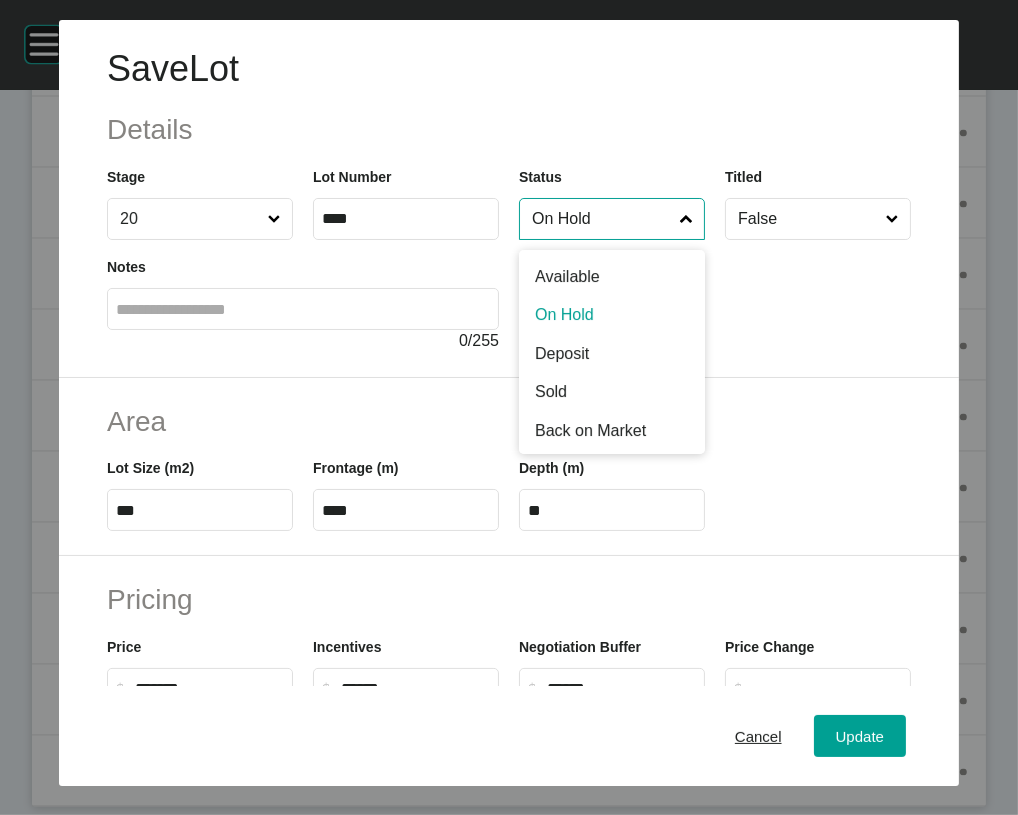 drag, startPoint x: 607, startPoint y: 260, endPoint x: 613, endPoint y: 311, distance: 51.351727 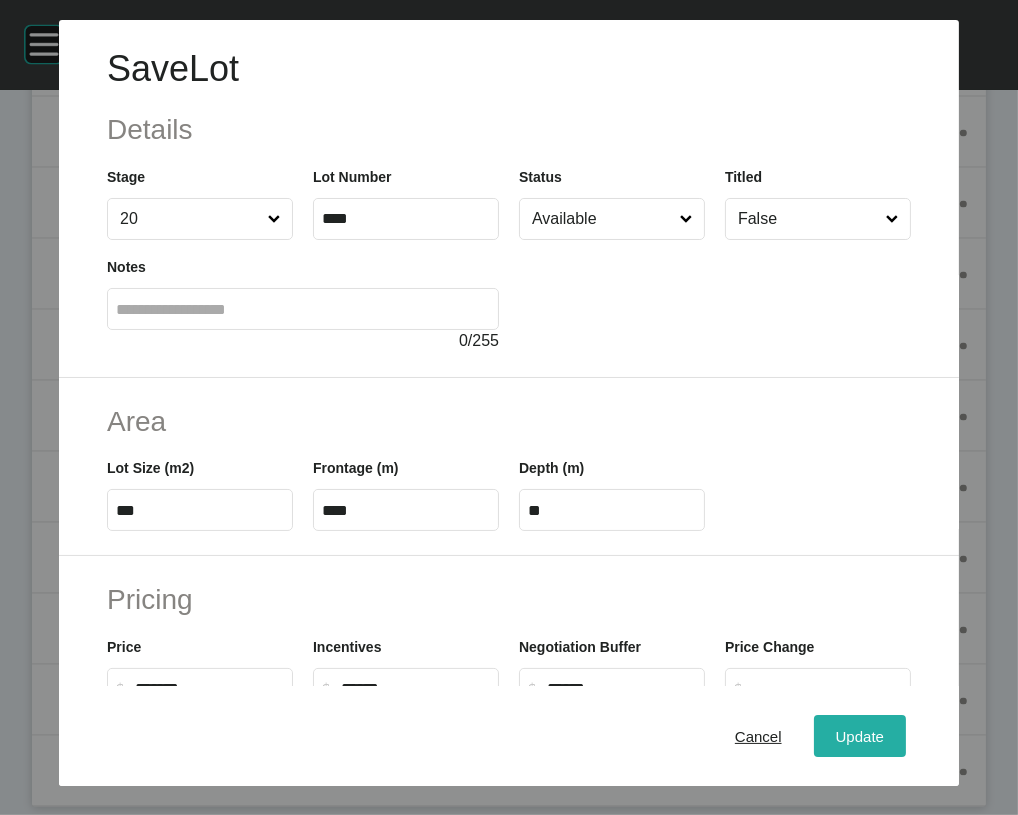 click on "Update" at bounding box center (860, 736) 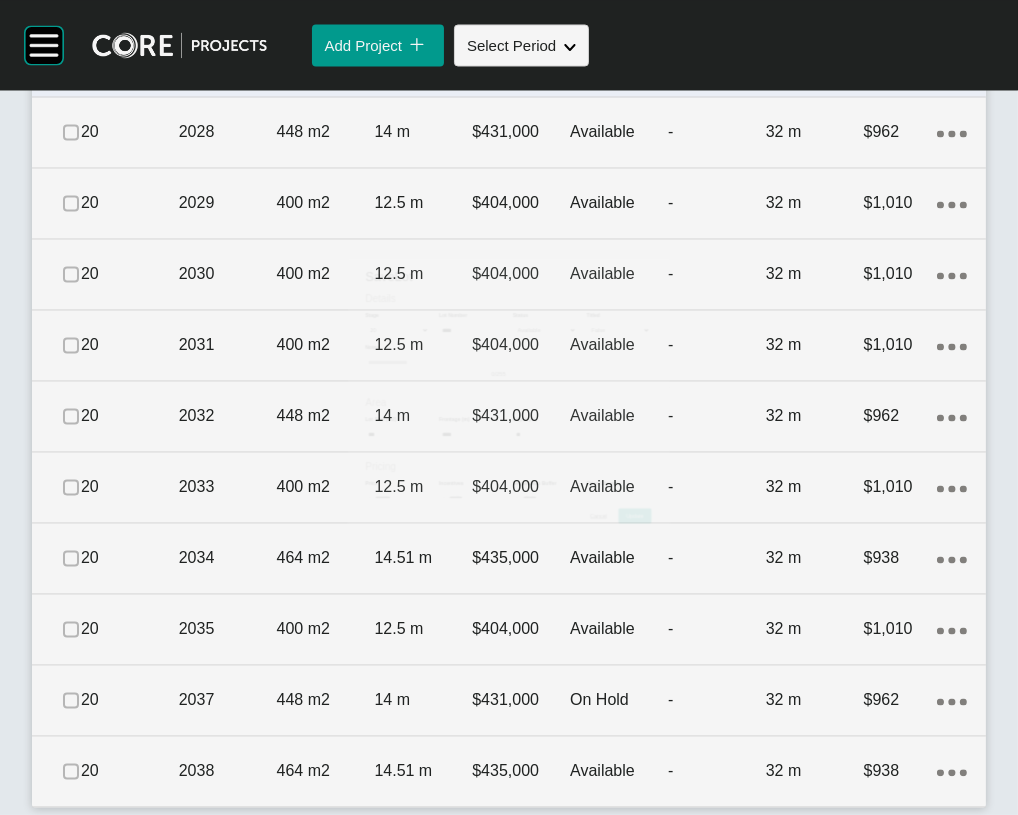 scroll, scrollTop: 4253, scrollLeft: 0, axis: vertical 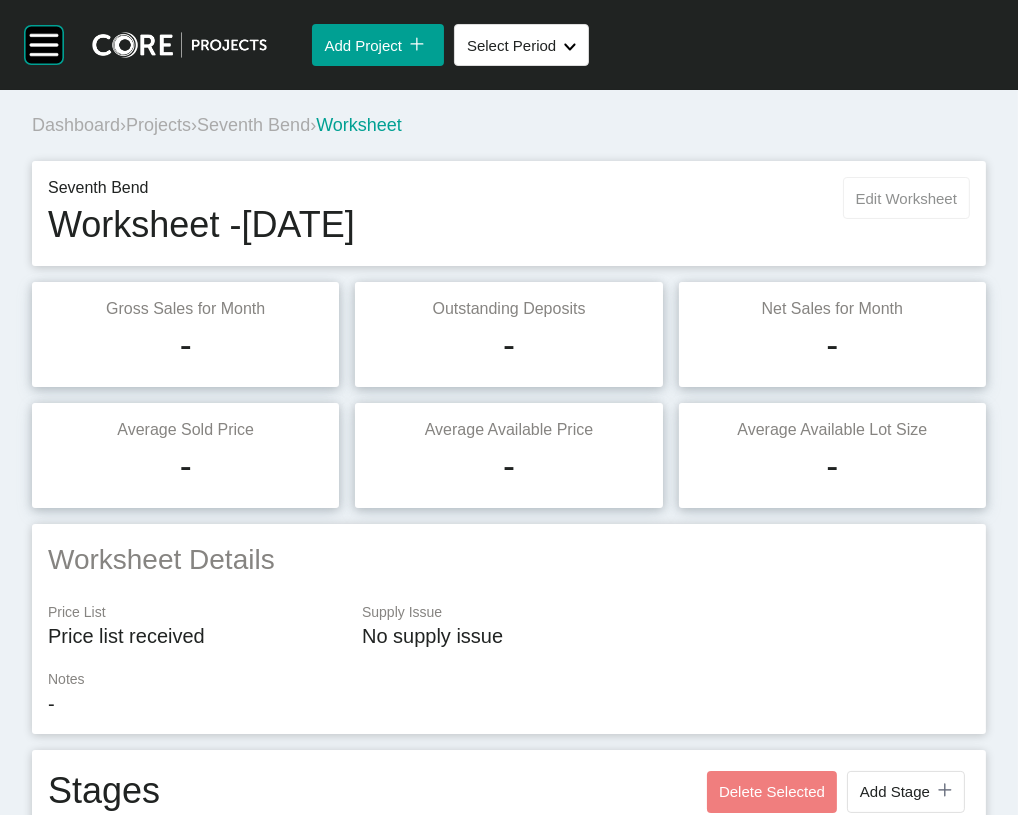 click on "Edit Worksheet" at bounding box center (906, 198) 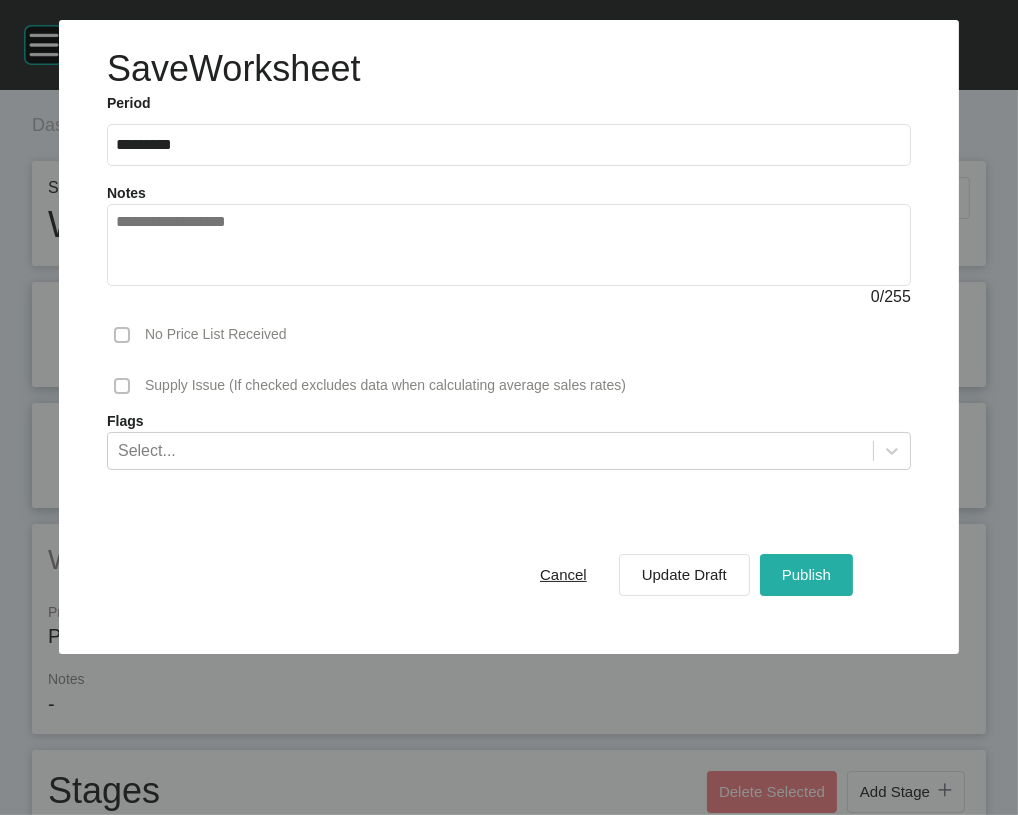 click on "Publish" at bounding box center (806, 574) 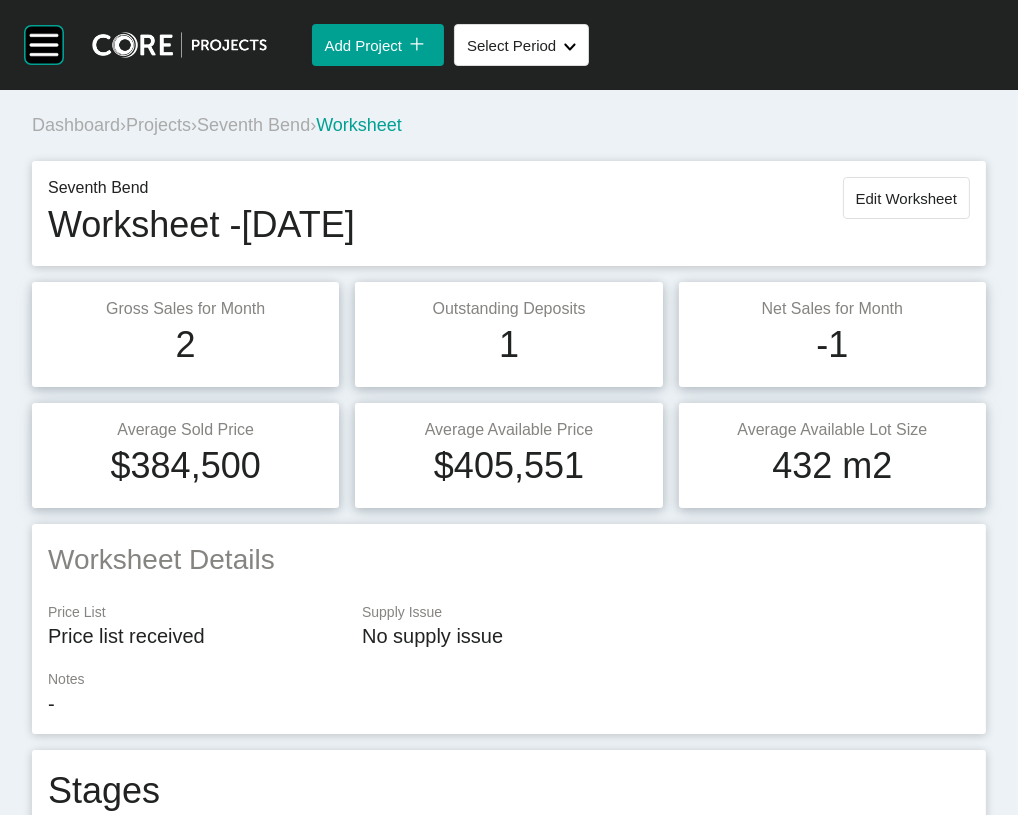click on "Dashboard  ›  Projects  ›  Seventh Bend  ›  Worksheet" at bounding box center (513, 125) 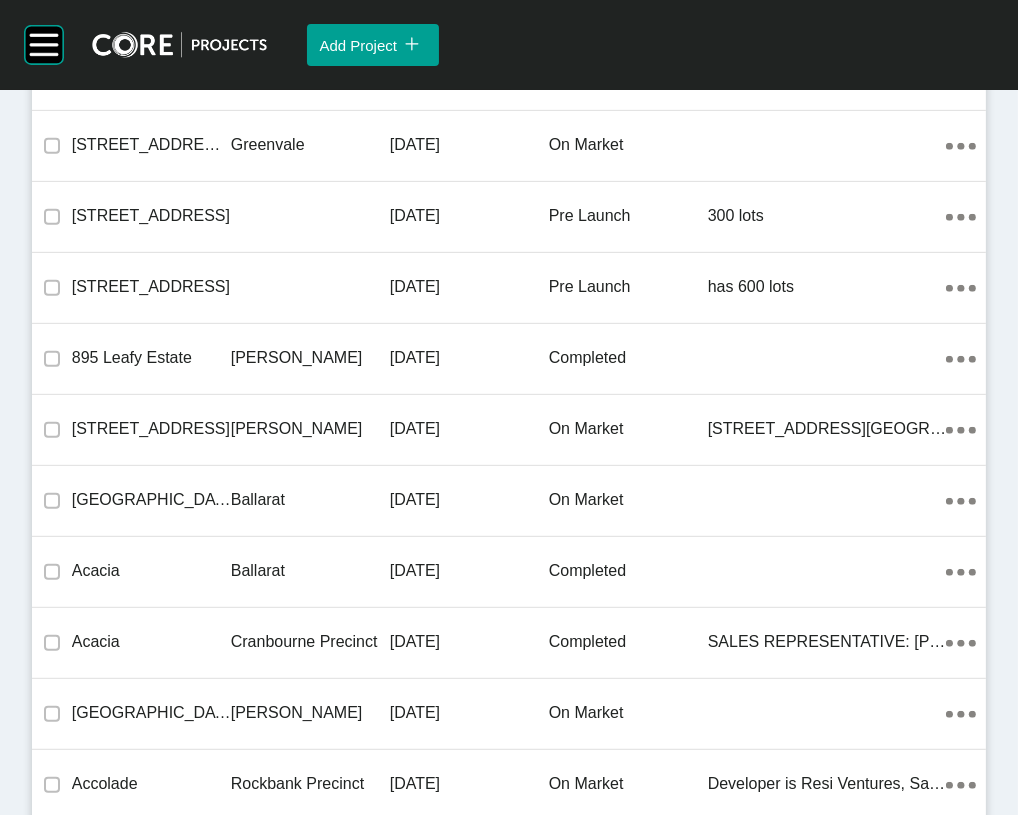 scroll, scrollTop: 20564, scrollLeft: 0, axis: vertical 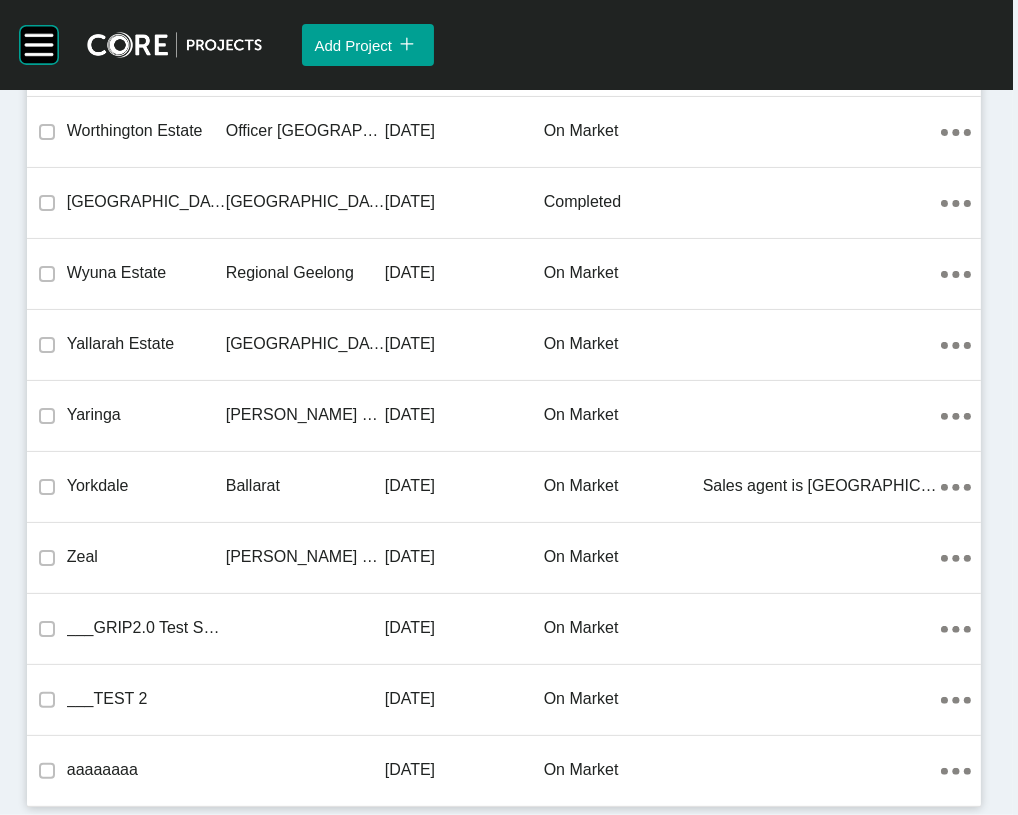 click on "[PERSON_NAME]" at bounding box center [305, -4129] 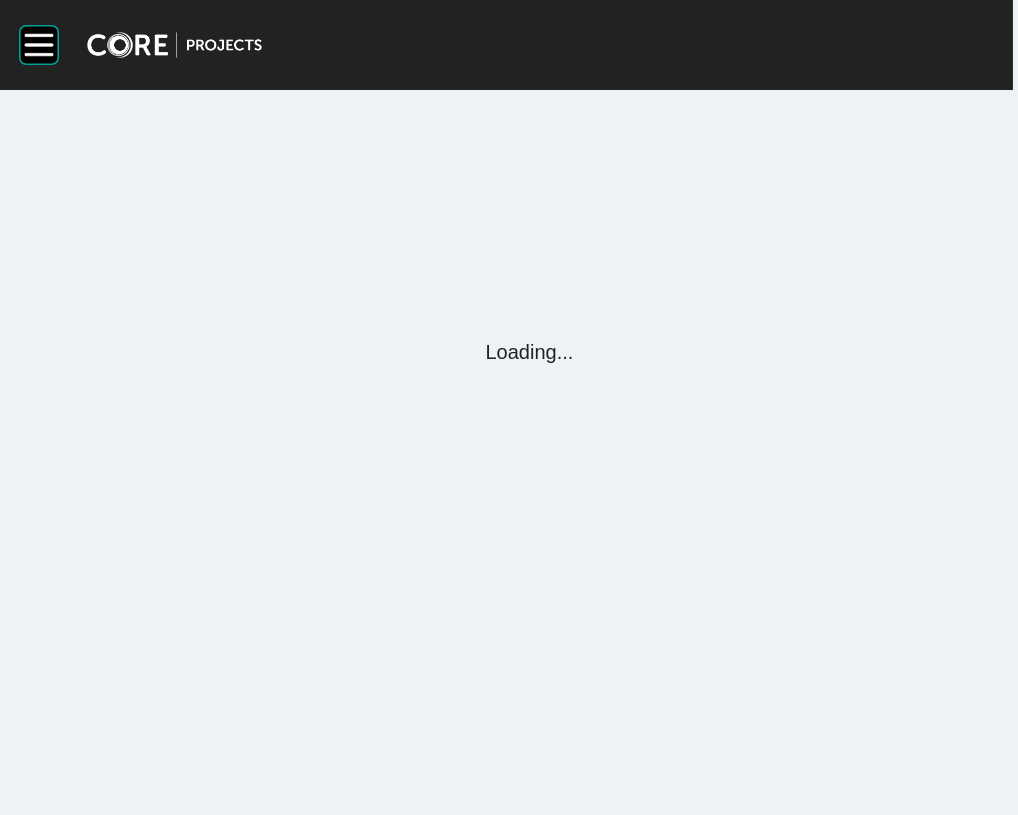 scroll, scrollTop: 0, scrollLeft: 0, axis: both 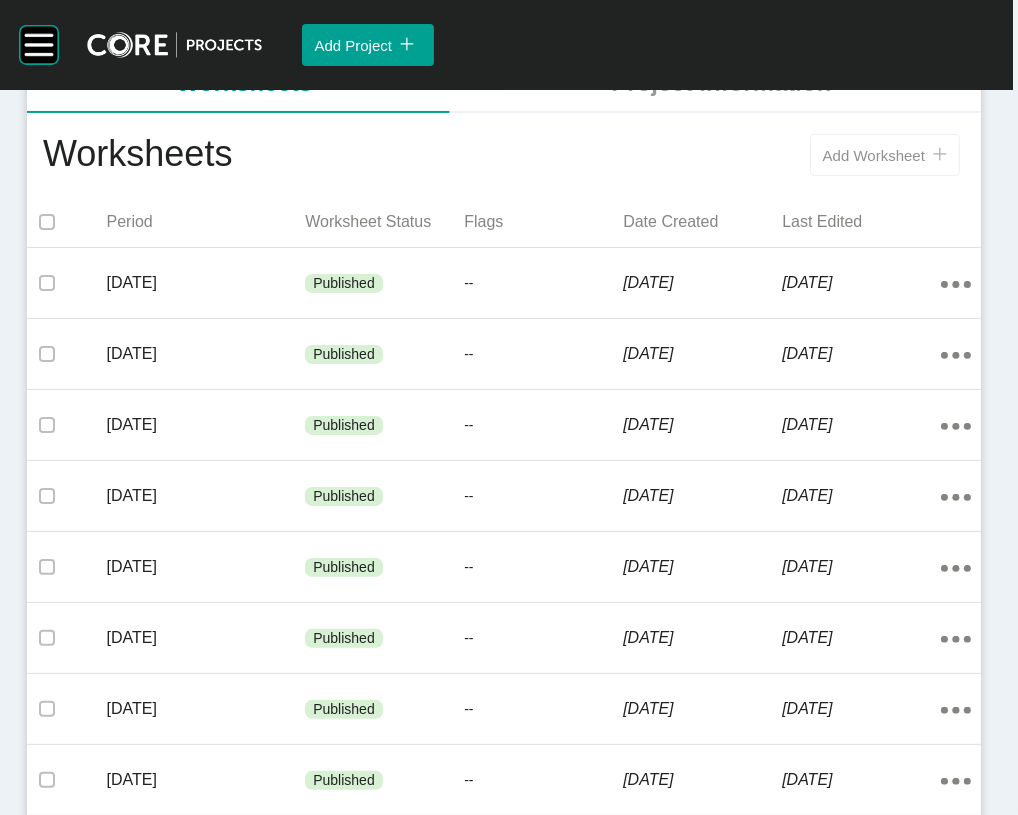 click on "Add Worksheet icon/tick copy 11 Created with Sketch." at bounding box center [885, 155] 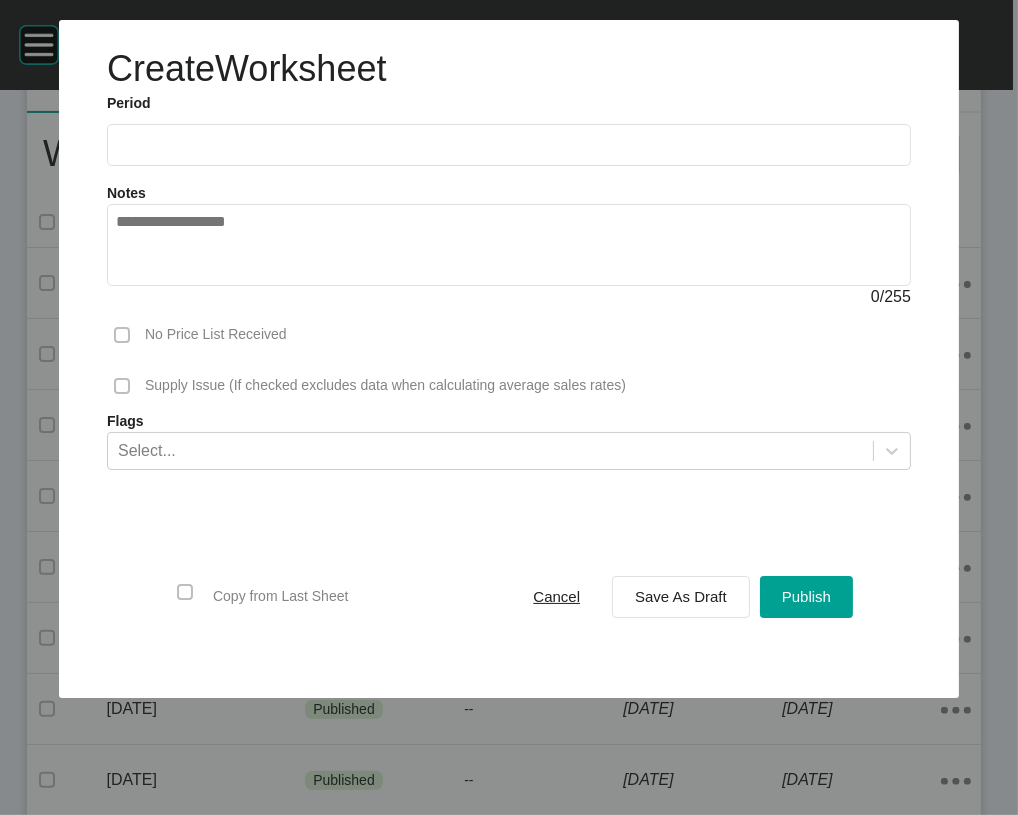 click at bounding box center [509, 144] 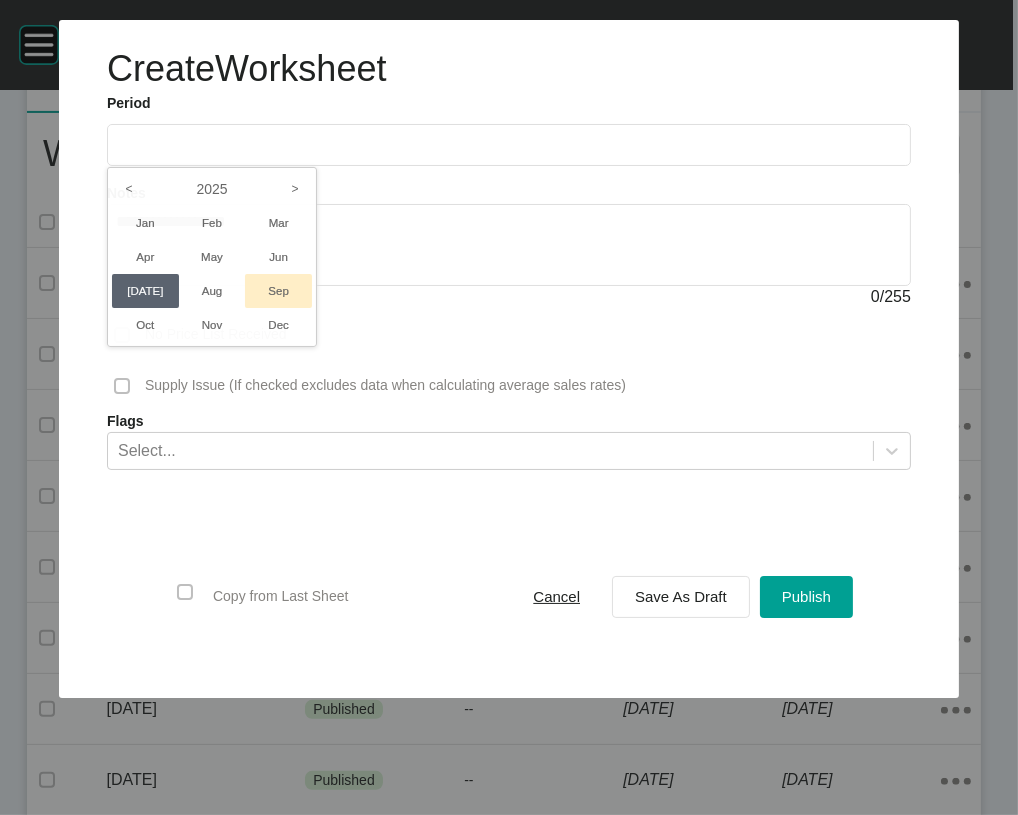 click on "Sep" at bounding box center (278, 291) 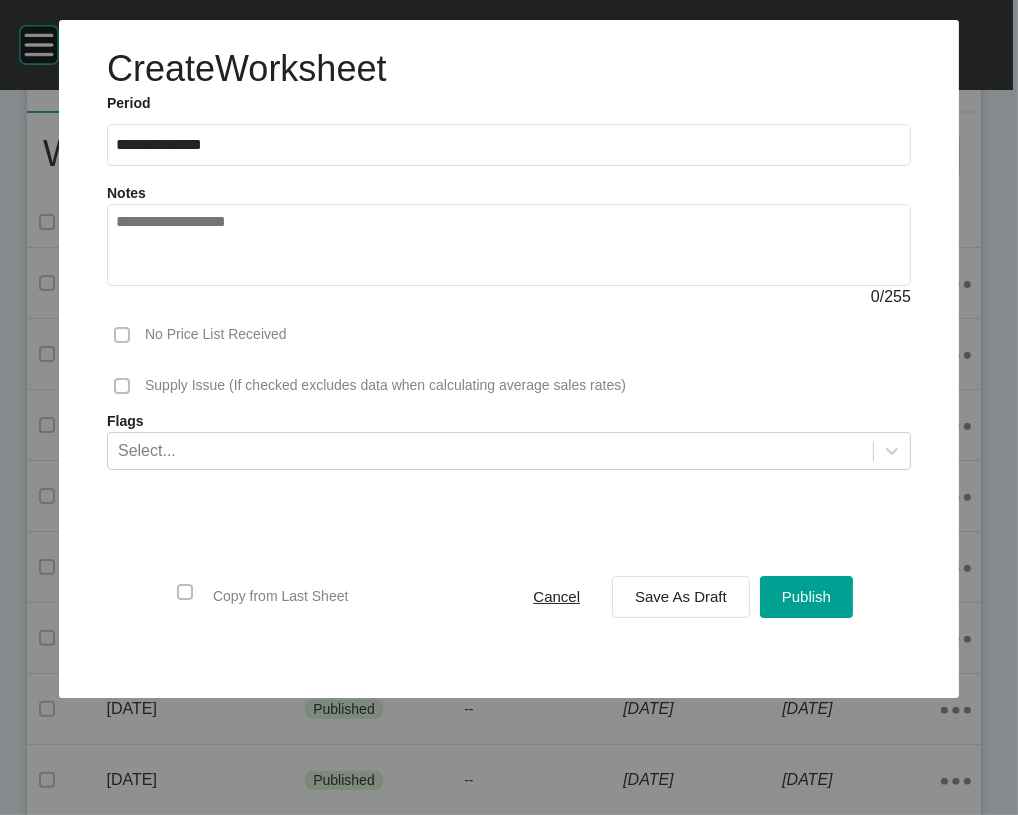 click on "**********" at bounding box center [509, 144] 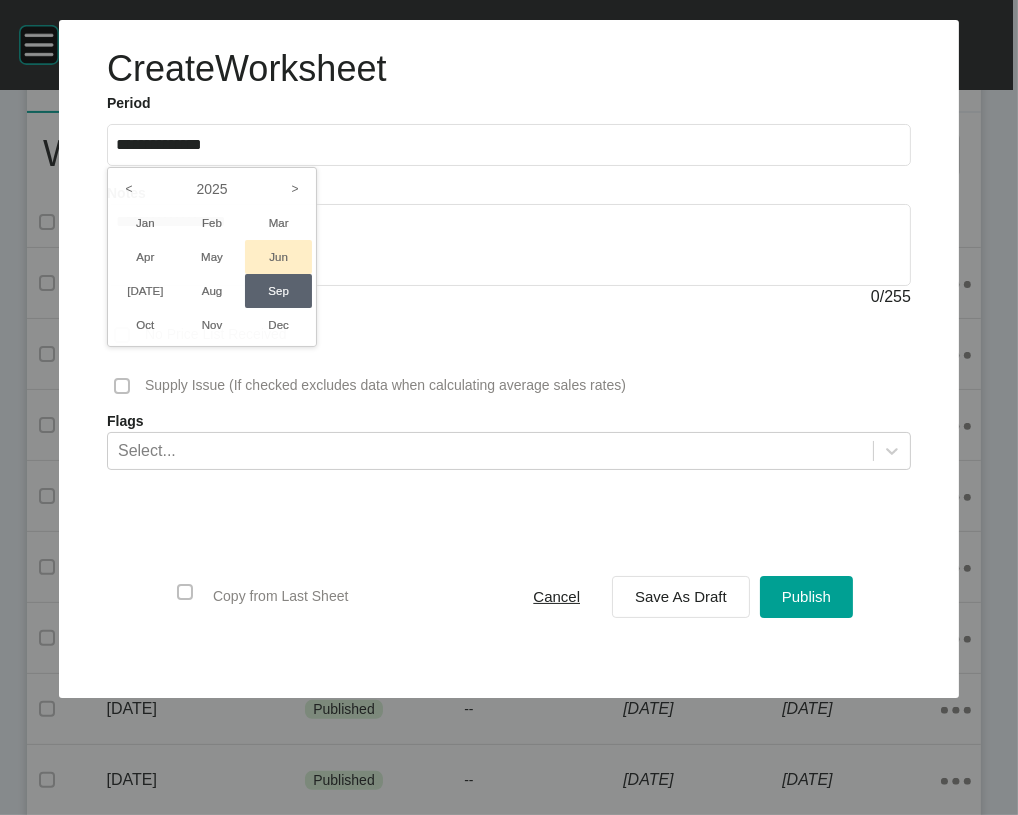 drag, startPoint x: 247, startPoint y: 303, endPoint x: 287, endPoint y: 336, distance: 51.855568 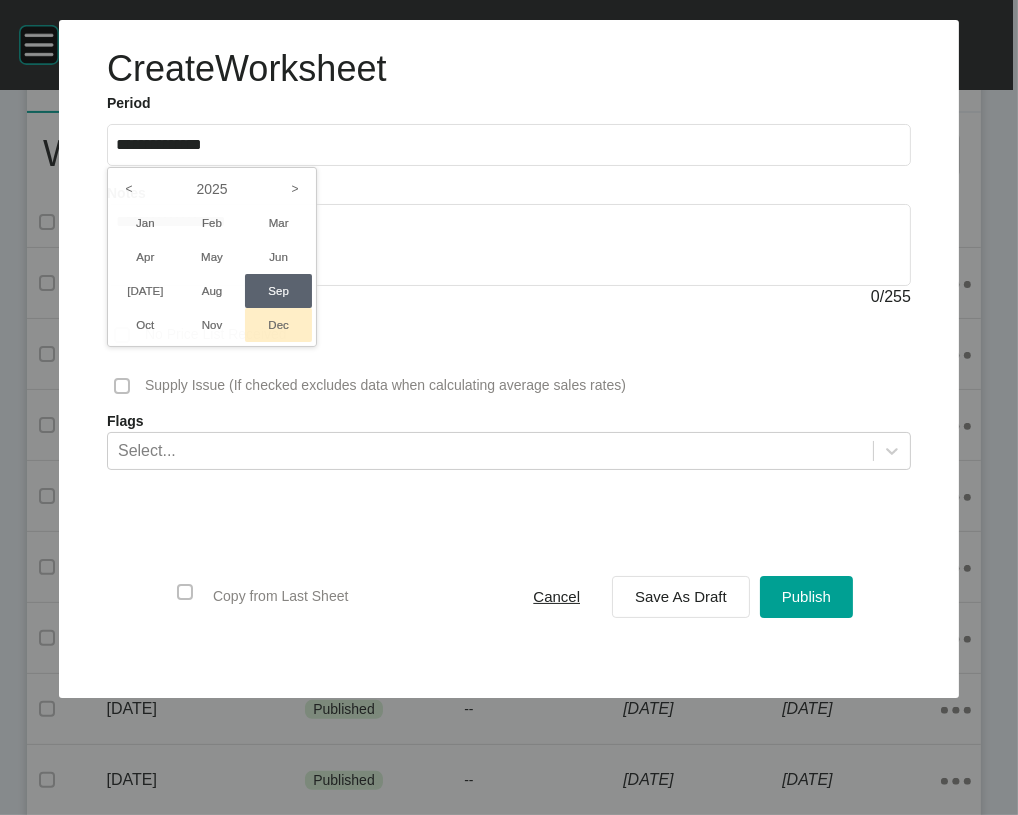 type on "*********" 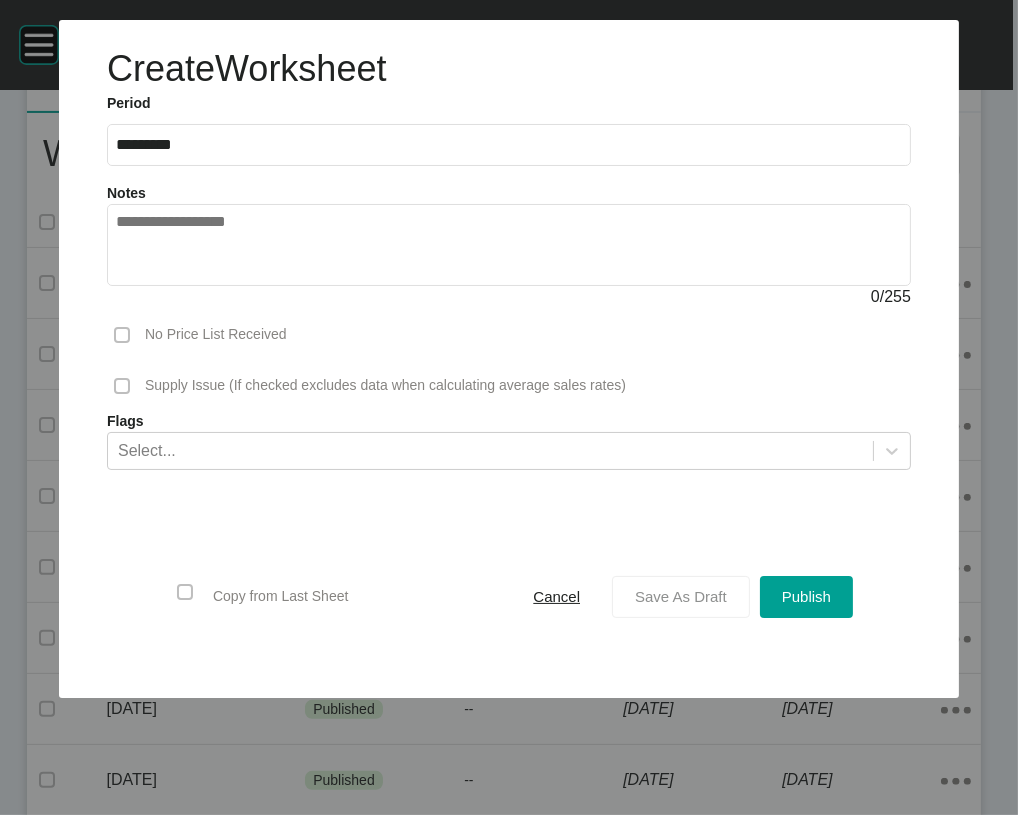 click on "Save As Draft" at bounding box center (681, 596) 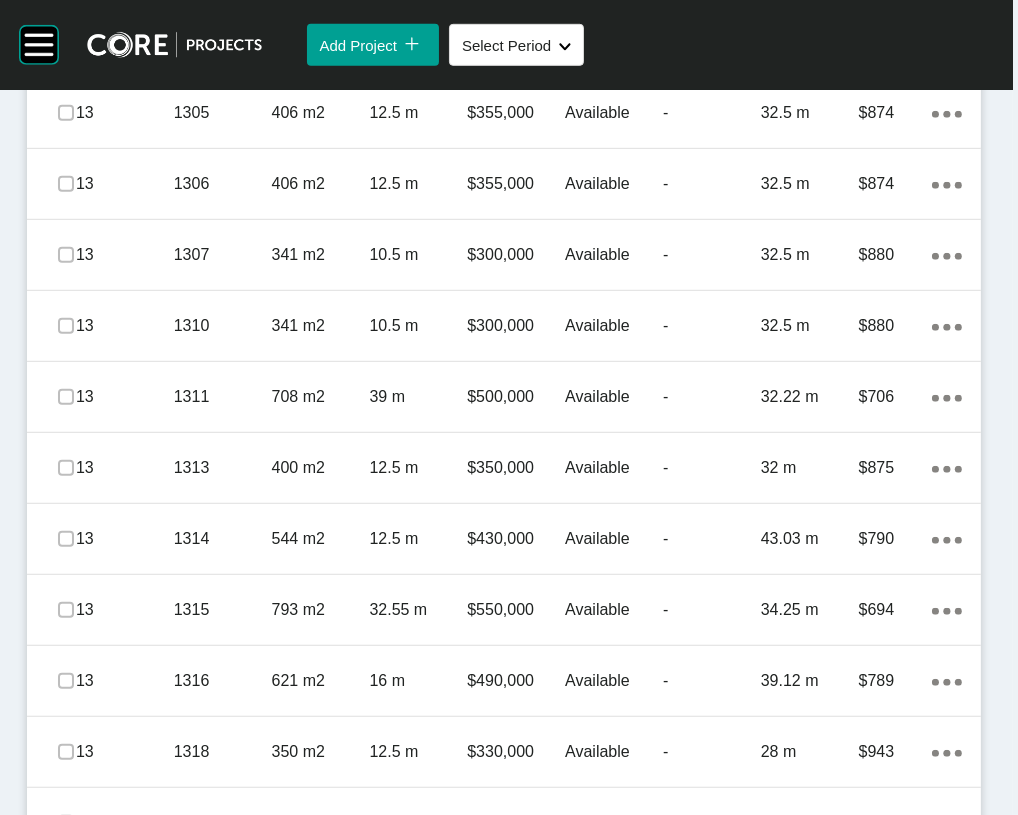 scroll, scrollTop: 1266, scrollLeft: 0, axis: vertical 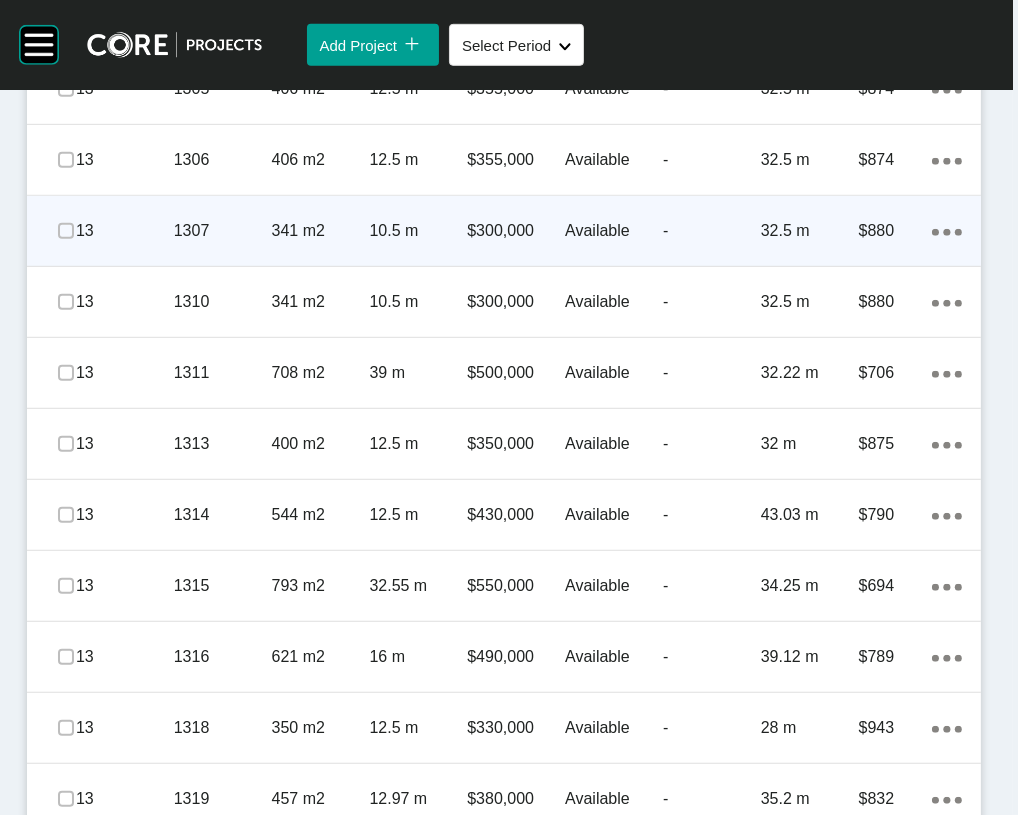 click on "-" at bounding box center [712, 231] 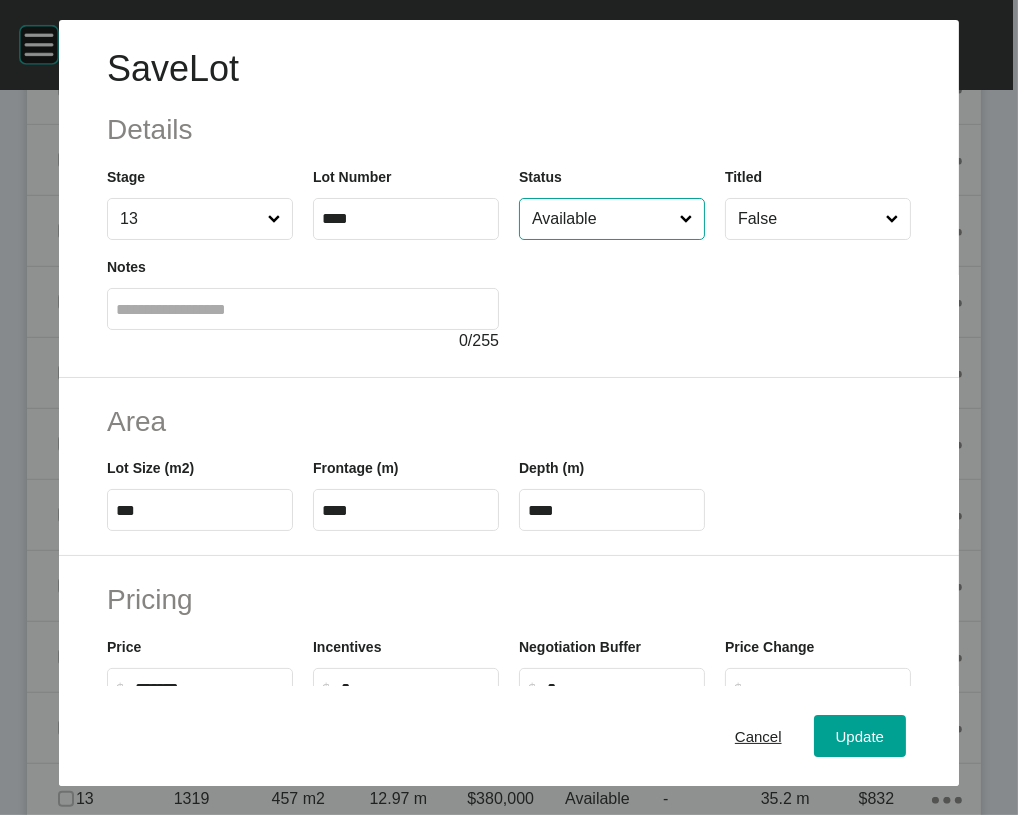 click on "Available" at bounding box center [602, 219] 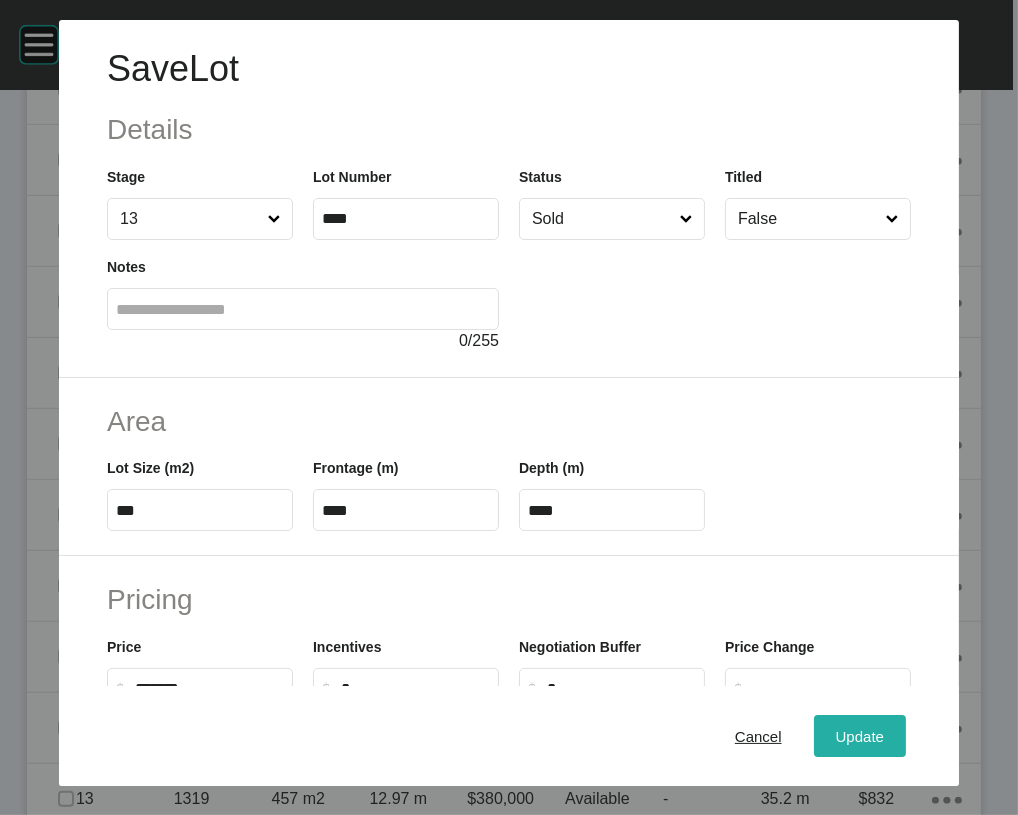 click on "Update" at bounding box center [860, 736] 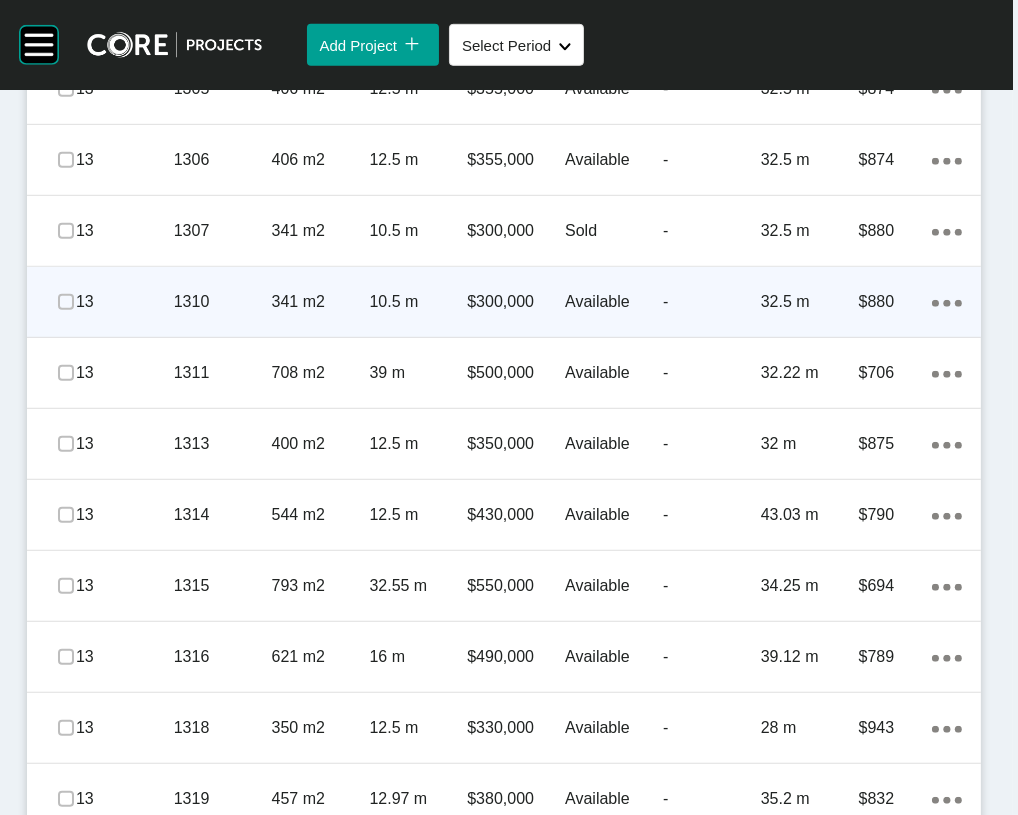 click on "-" at bounding box center (712, 302) 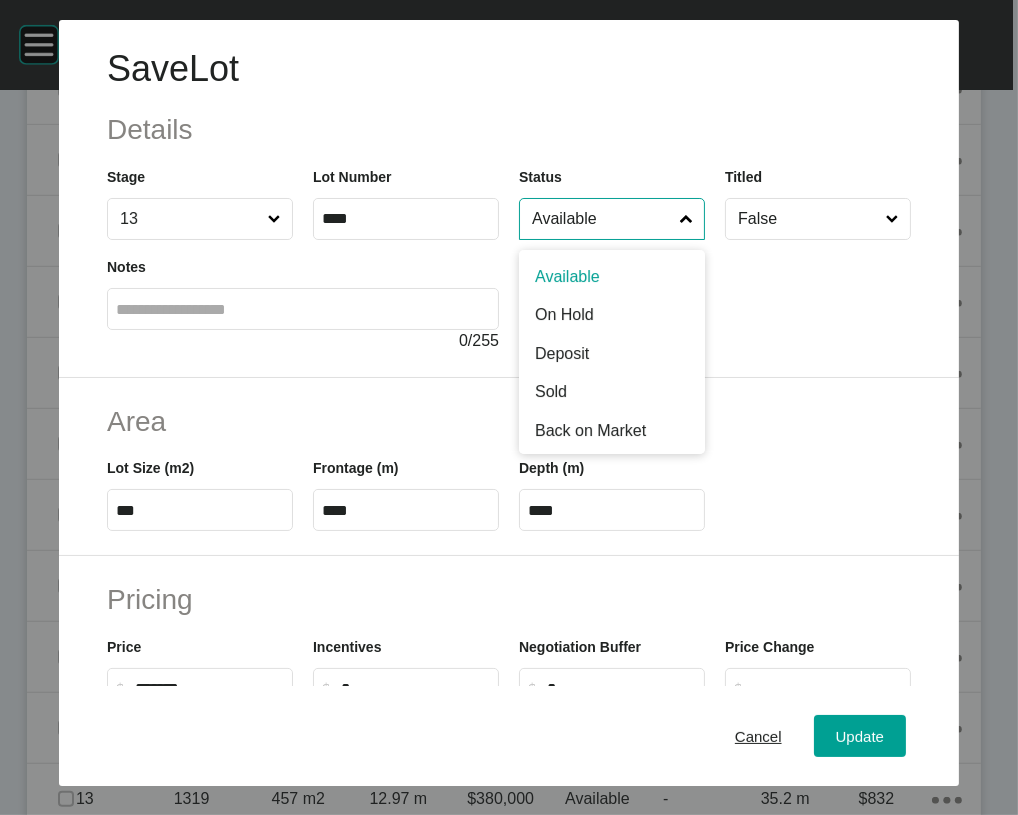 click on "Available" at bounding box center [602, 219] 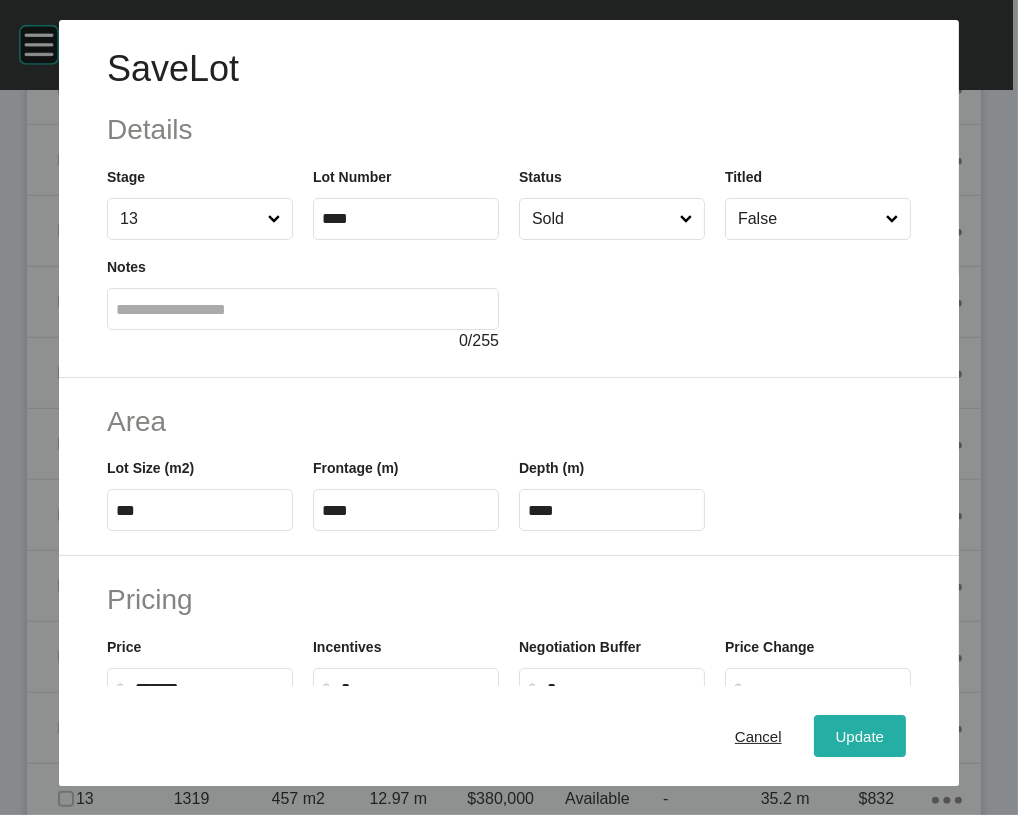 click on "Update" at bounding box center (860, 736) 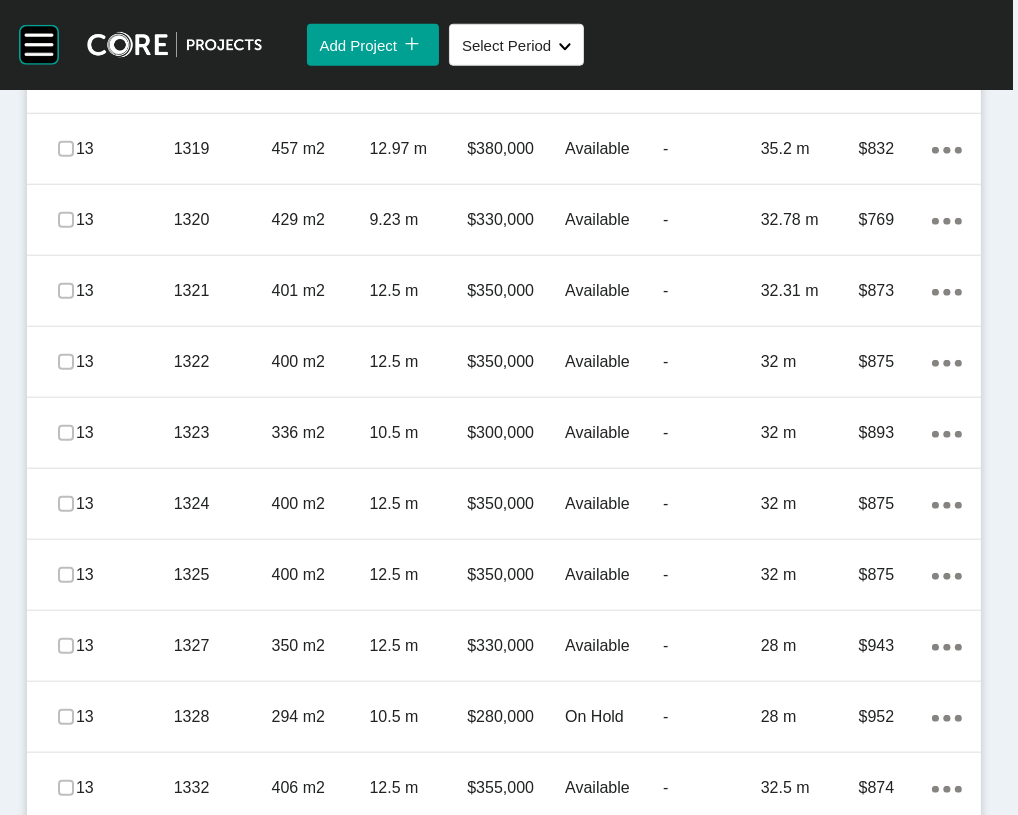 scroll, scrollTop: 2016, scrollLeft: 0, axis: vertical 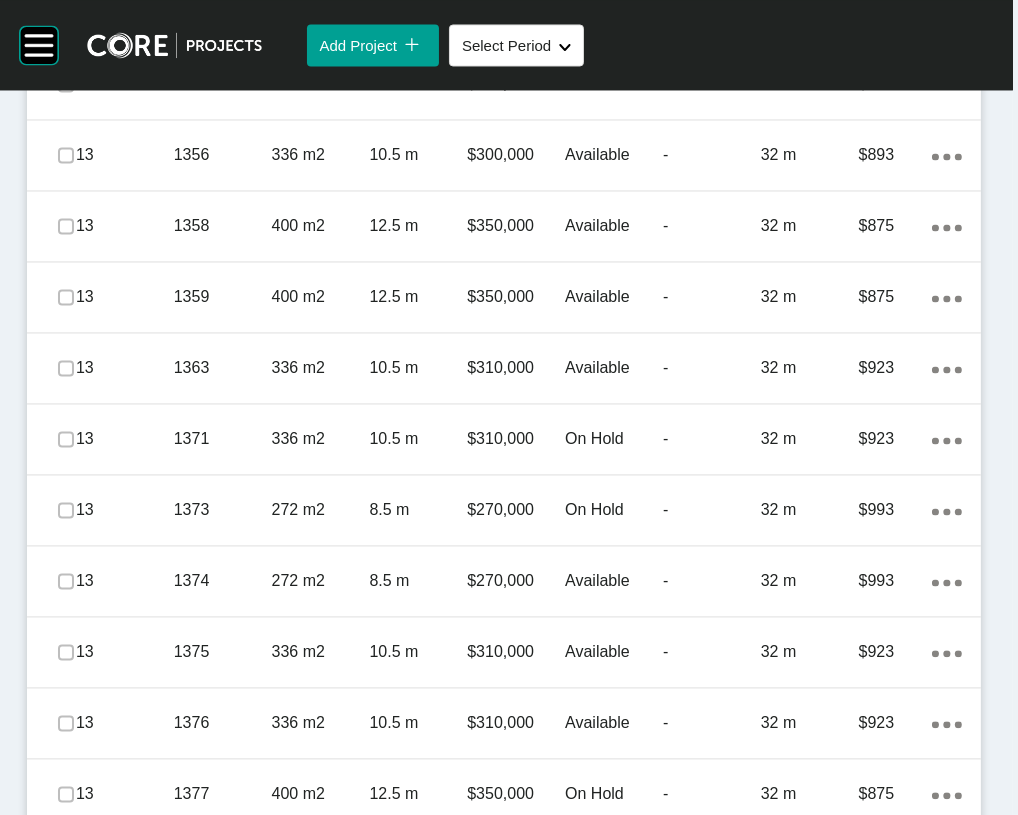 click on "On Hold" at bounding box center [614, -626] 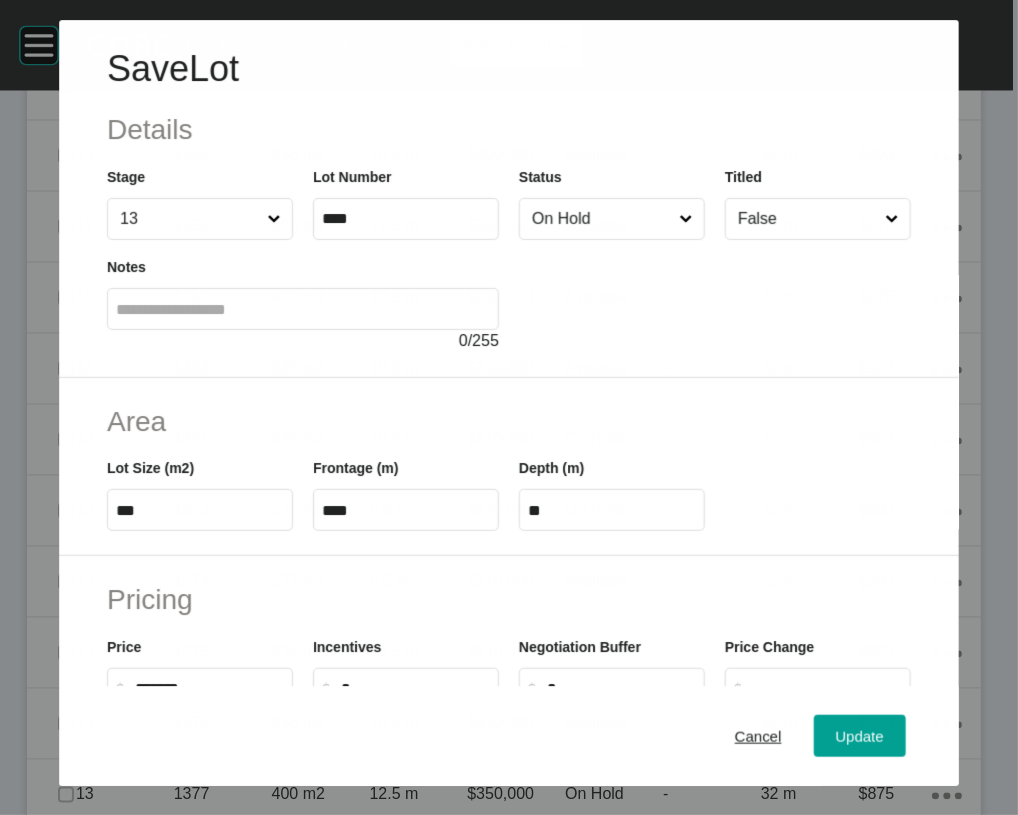 click on "On Hold" at bounding box center [601, 219] 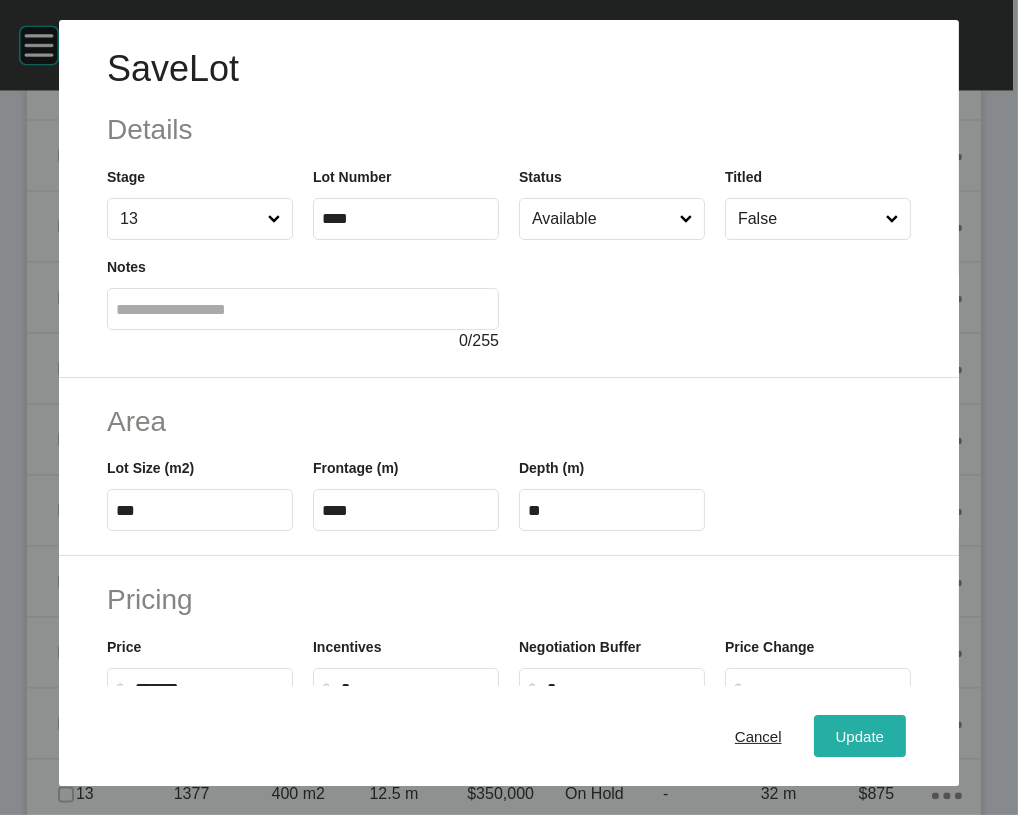 click on "Update" at bounding box center (860, 736) 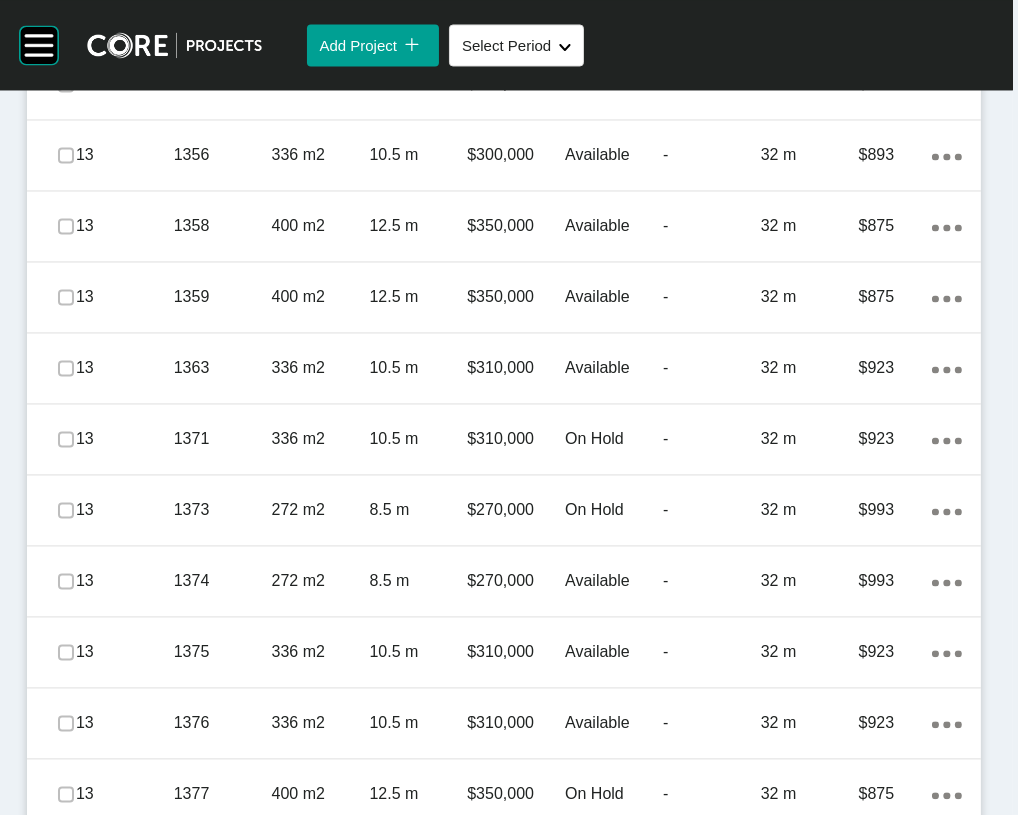 click on "-" at bounding box center [712, -484] 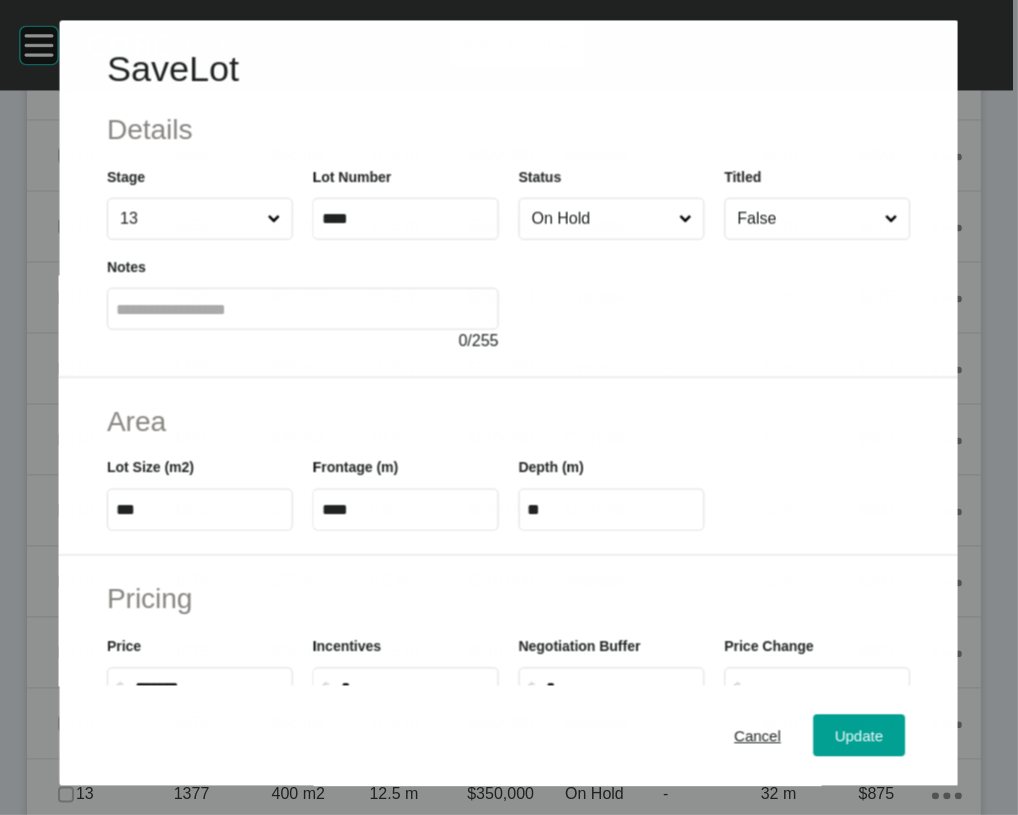 click on "On Hold" at bounding box center [601, 219] 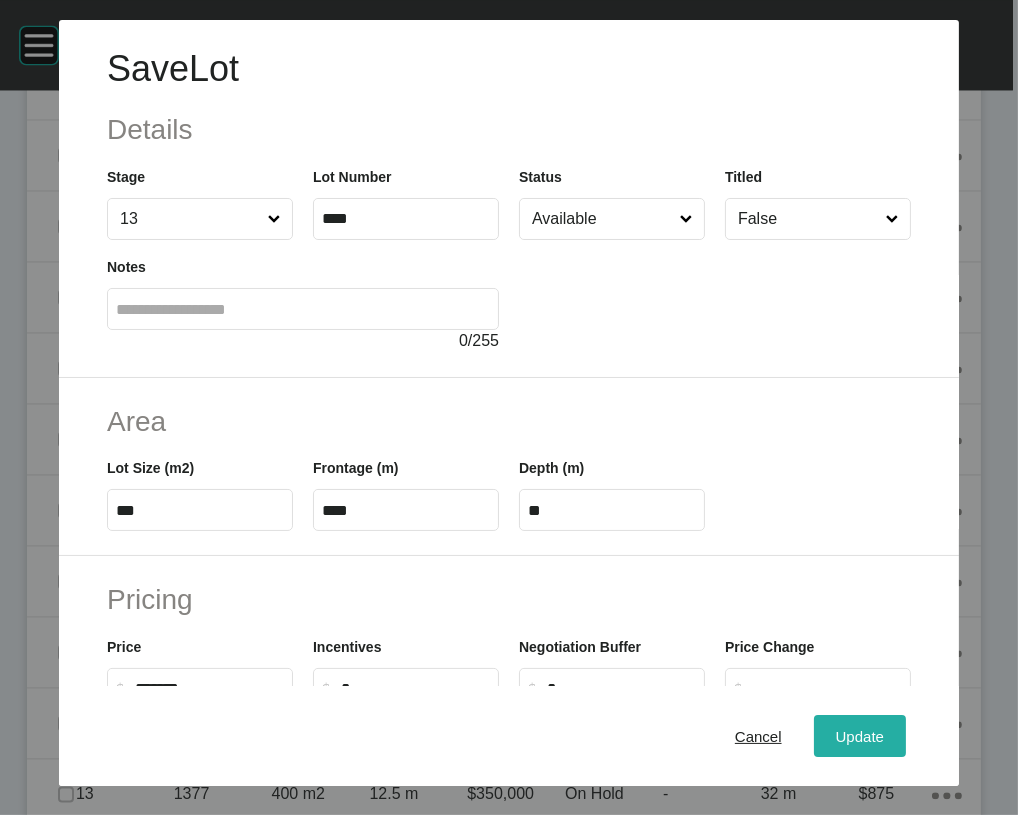 click on "Update" at bounding box center (860, 736) 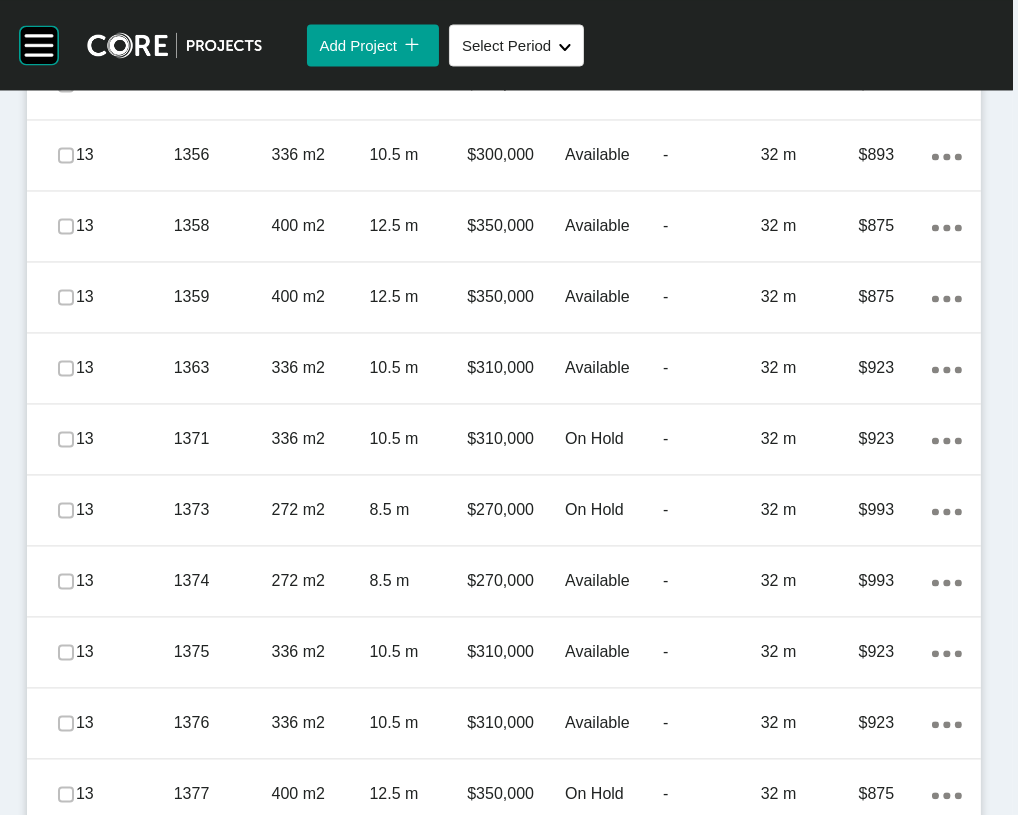 click on "-" at bounding box center [712, -200] 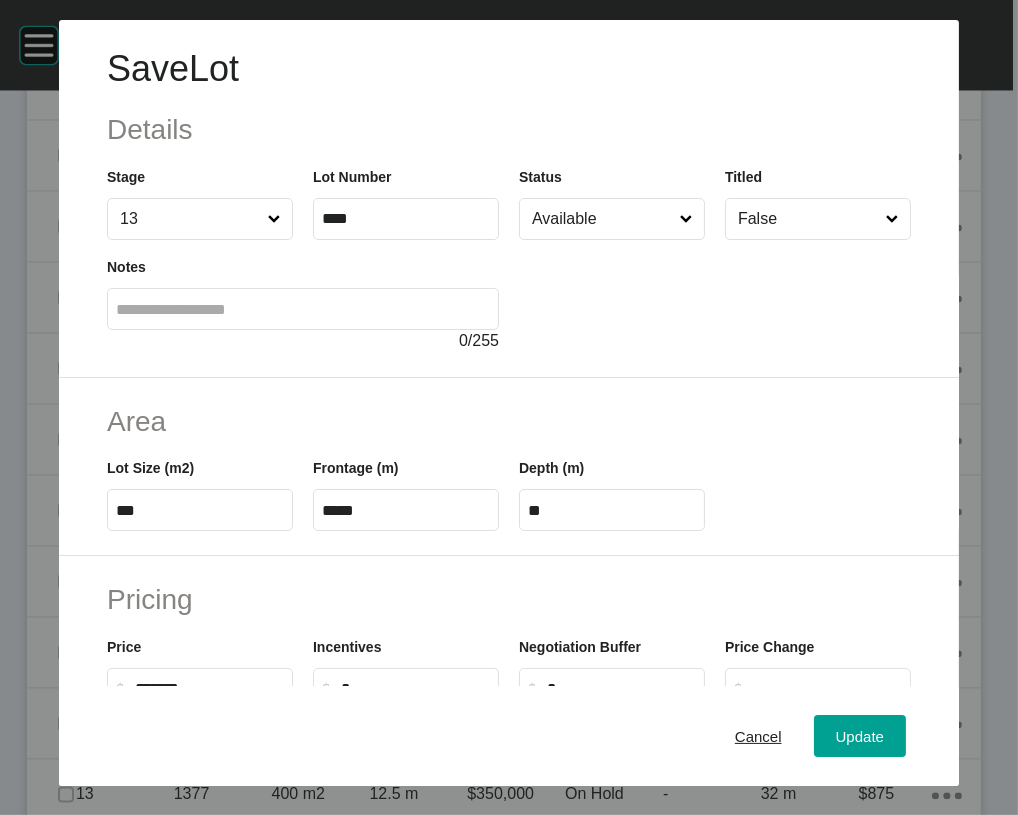 click on "Available" at bounding box center [602, 219] 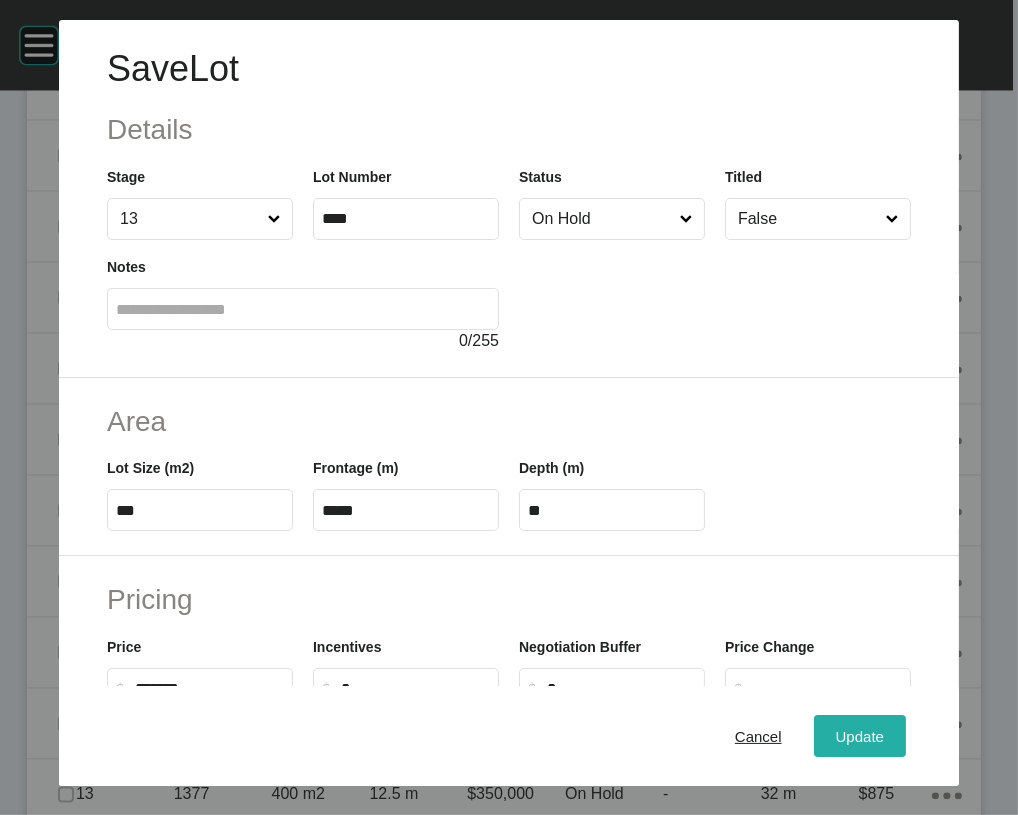 click on "Update" at bounding box center (860, 736) 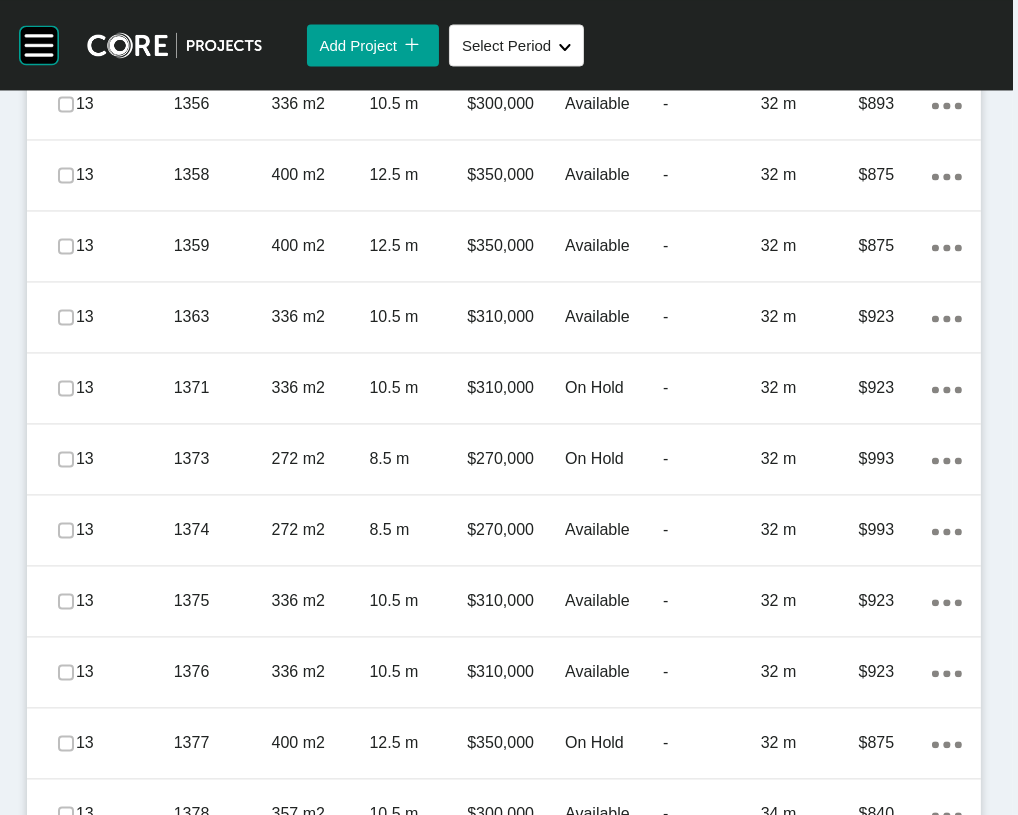 scroll, scrollTop: 4100, scrollLeft: 0, axis: vertical 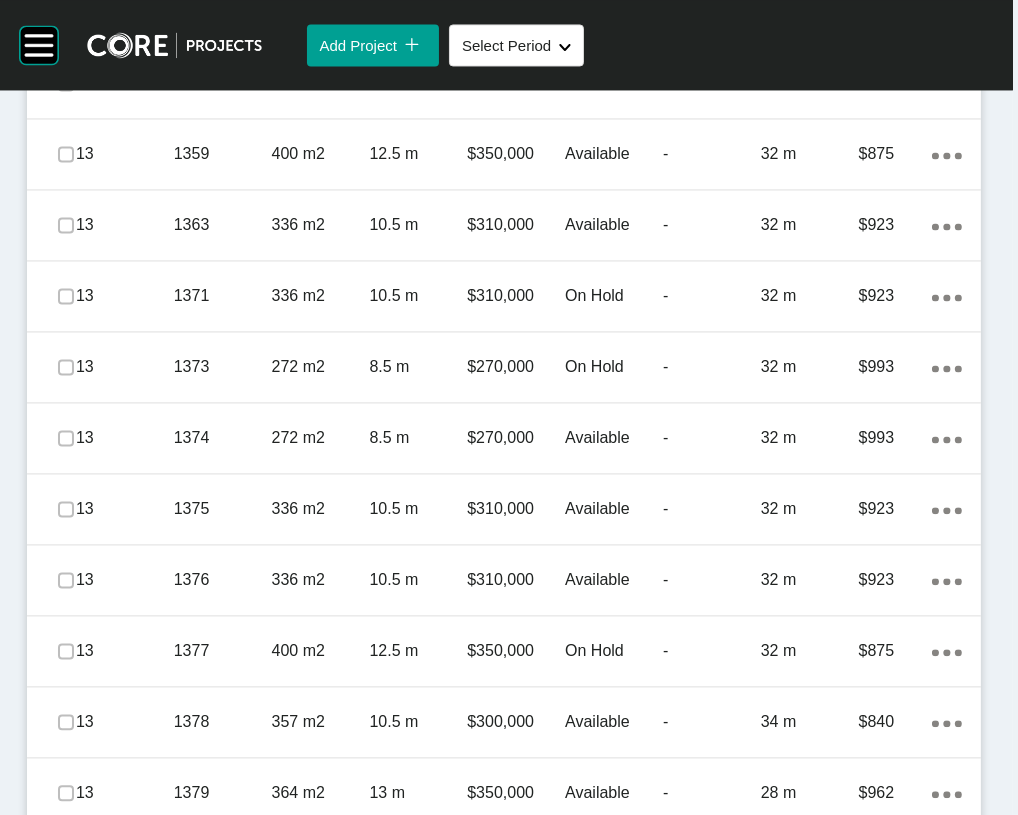 click on "-" at bounding box center [712, -343] 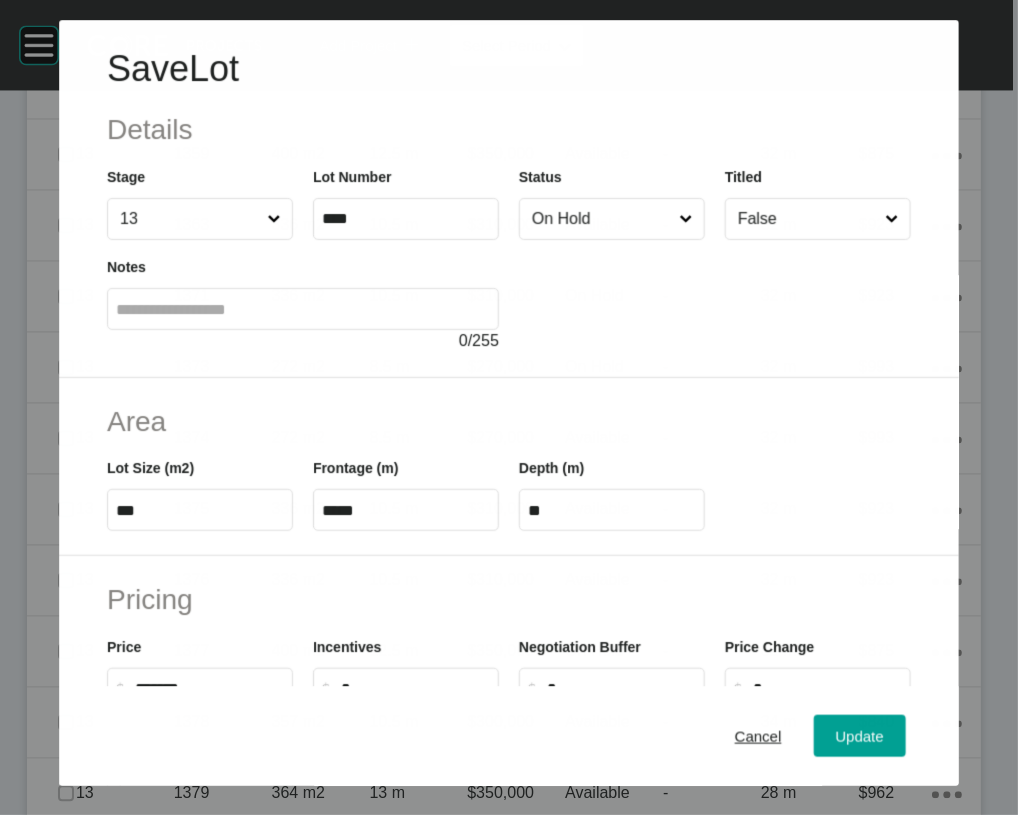 click on "On Hold" at bounding box center [612, 219] 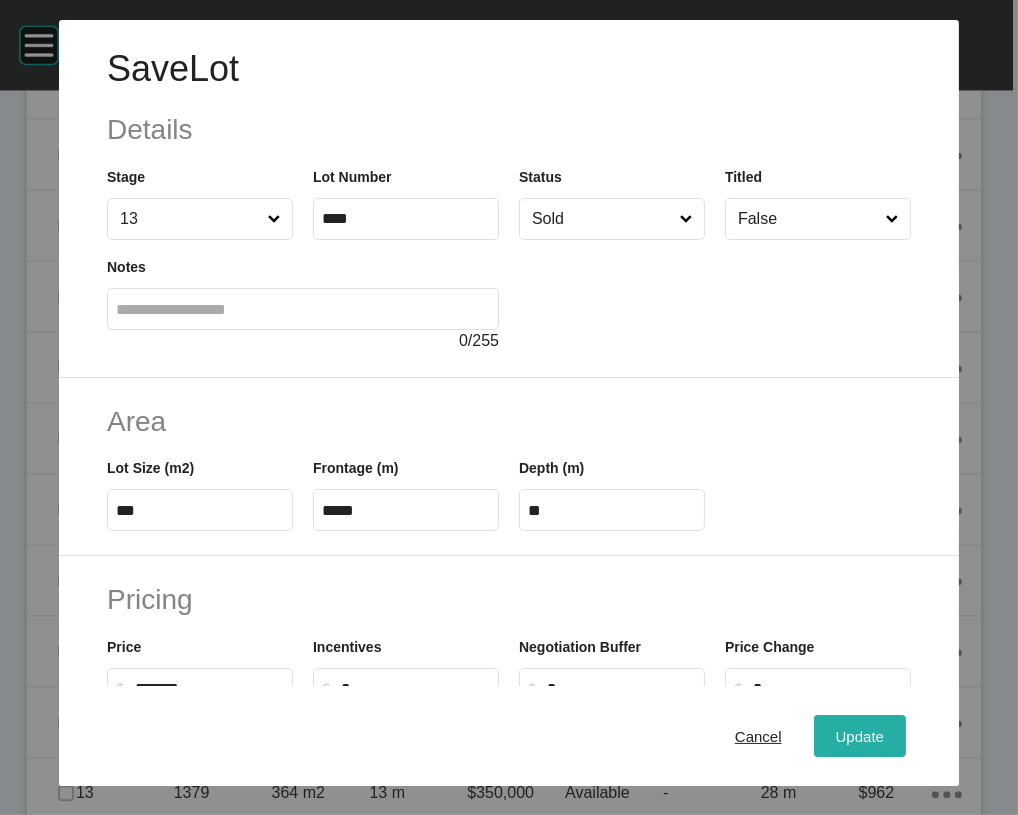 click on "Update" at bounding box center [860, 736] 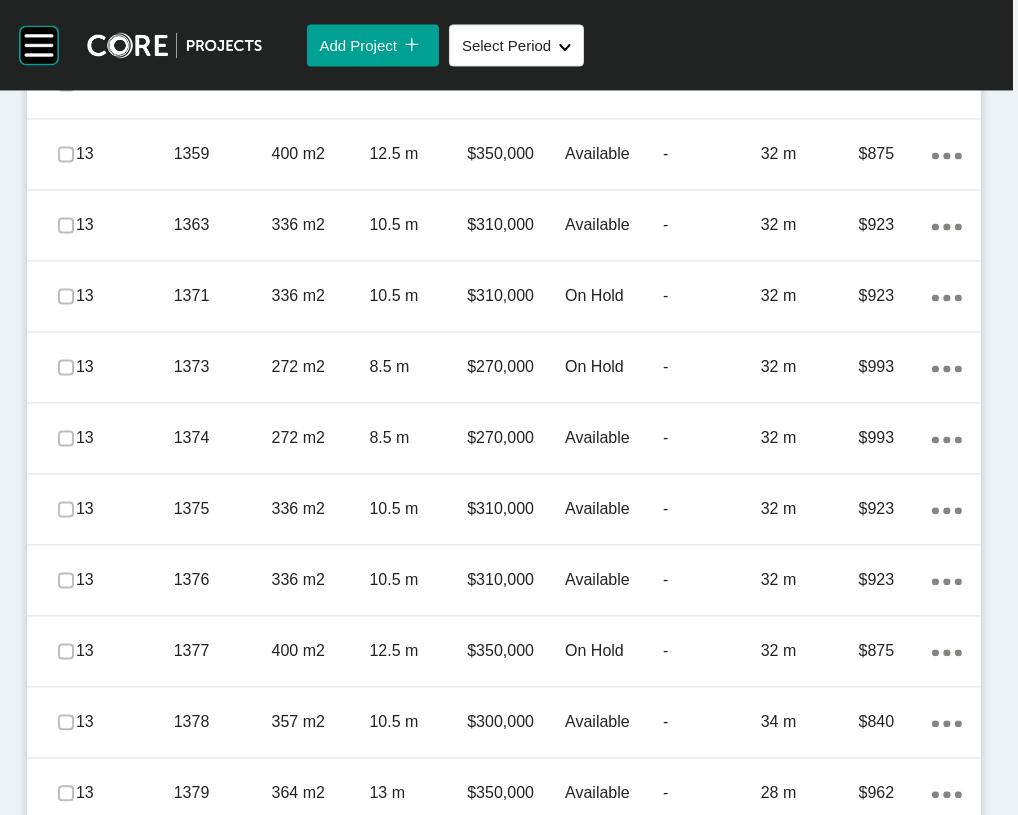 click on "32 m" at bounding box center [810, -272] 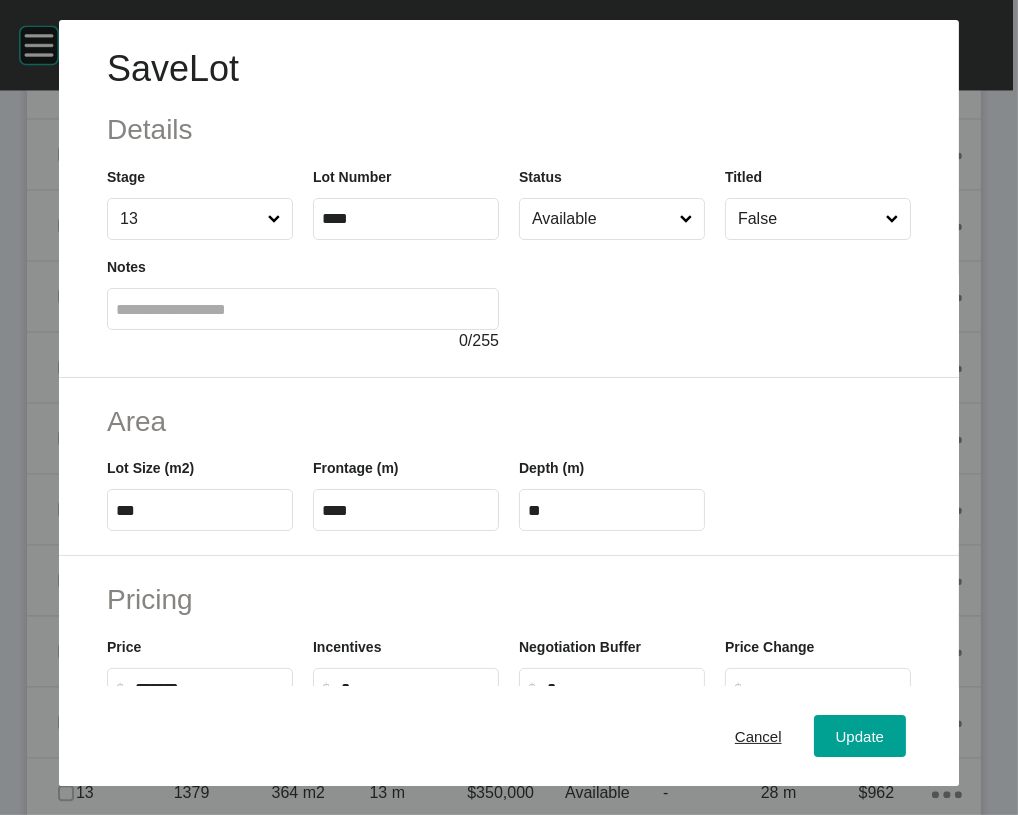 click on "Available" at bounding box center (612, 219) 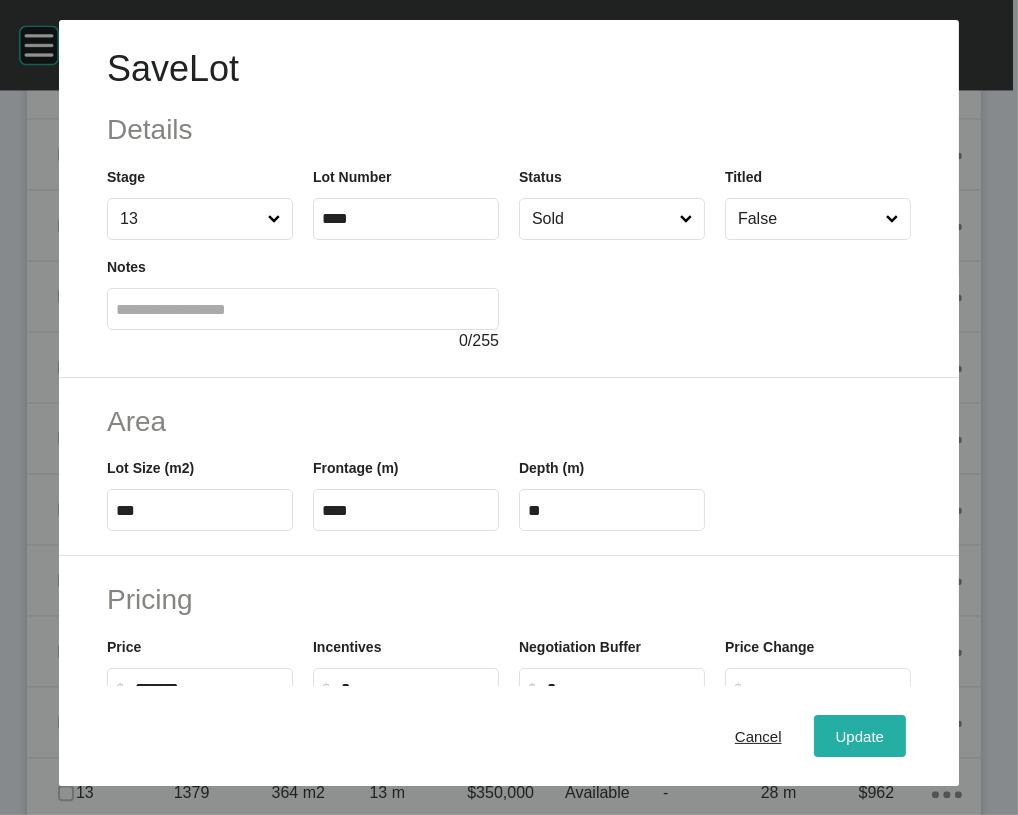 click on "Update" at bounding box center (860, 736) 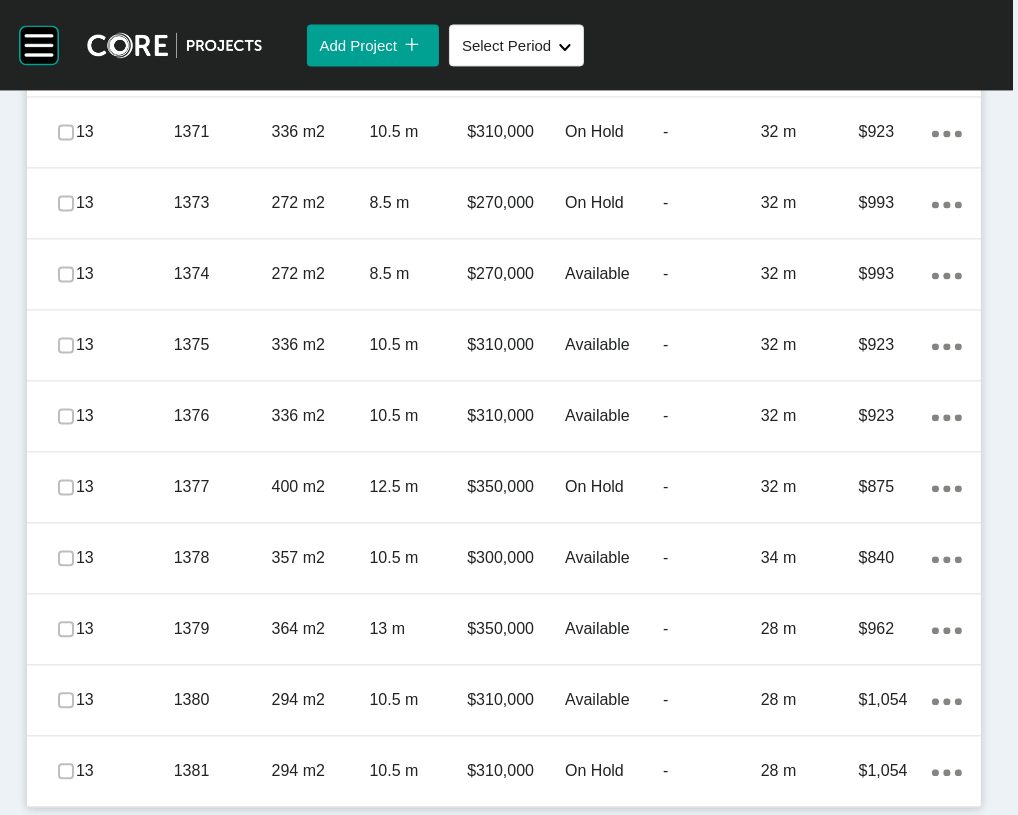 scroll, scrollTop: 4793, scrollLeft: 0, axis: vertical 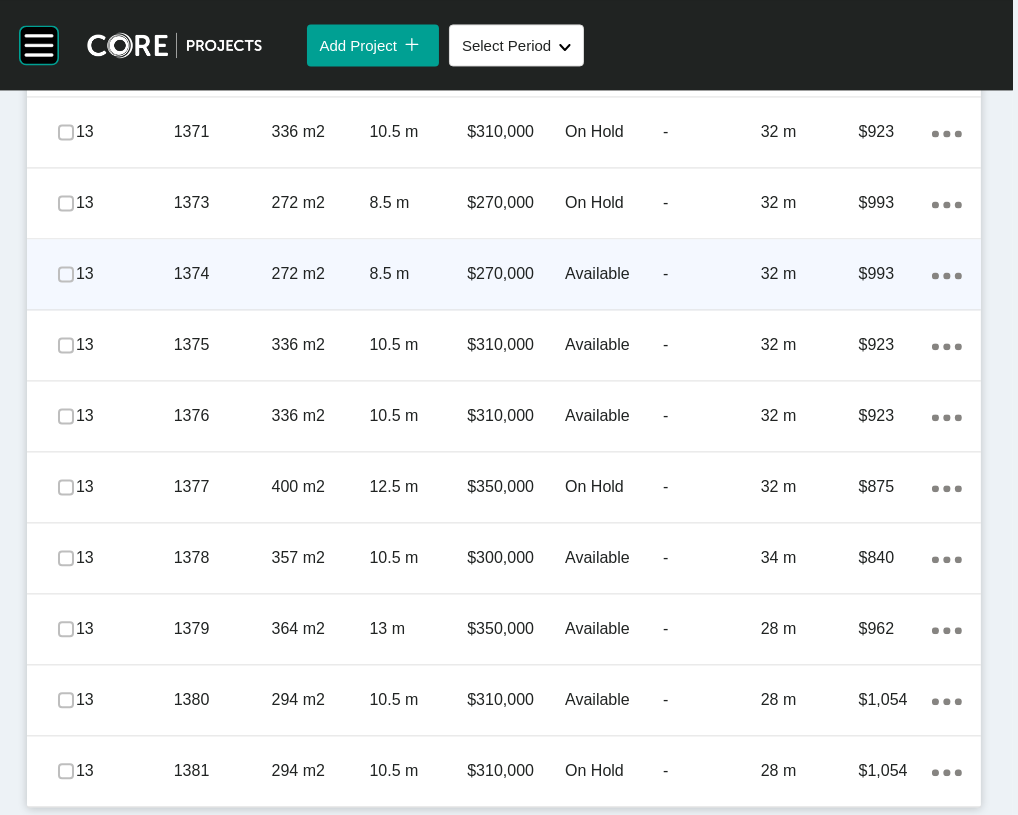 click on "-" at bounding box center (712, 274) 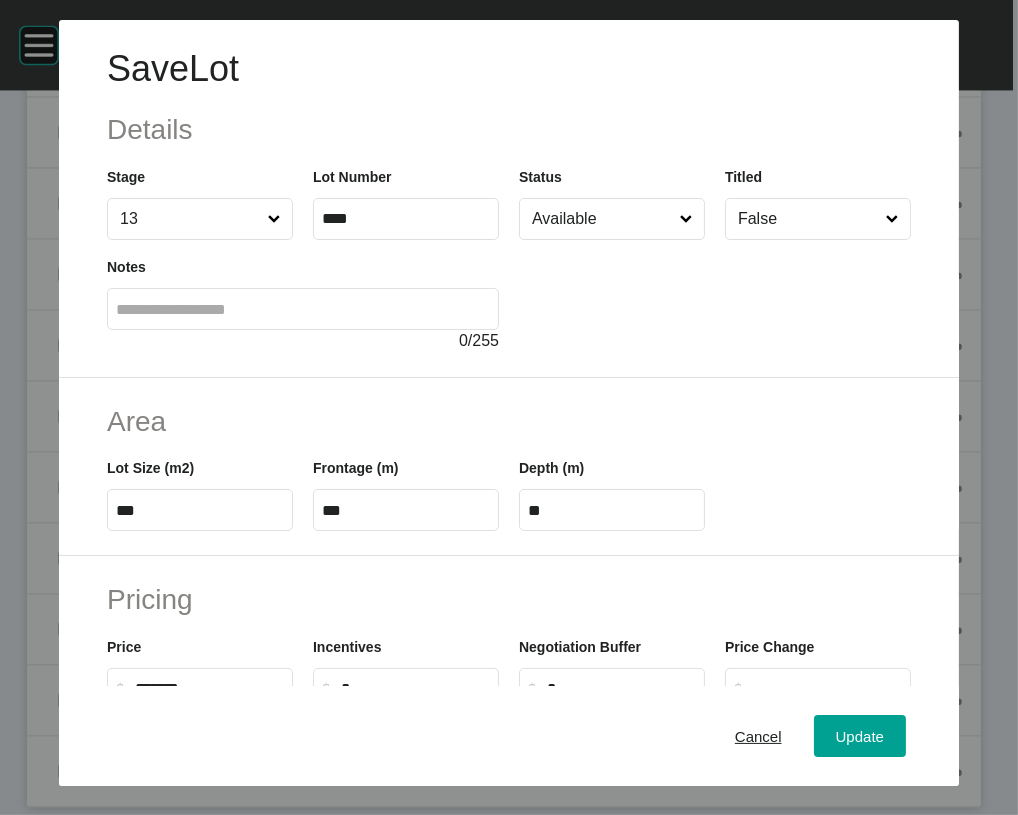 click on "Available" at bounding box center [602, 219] 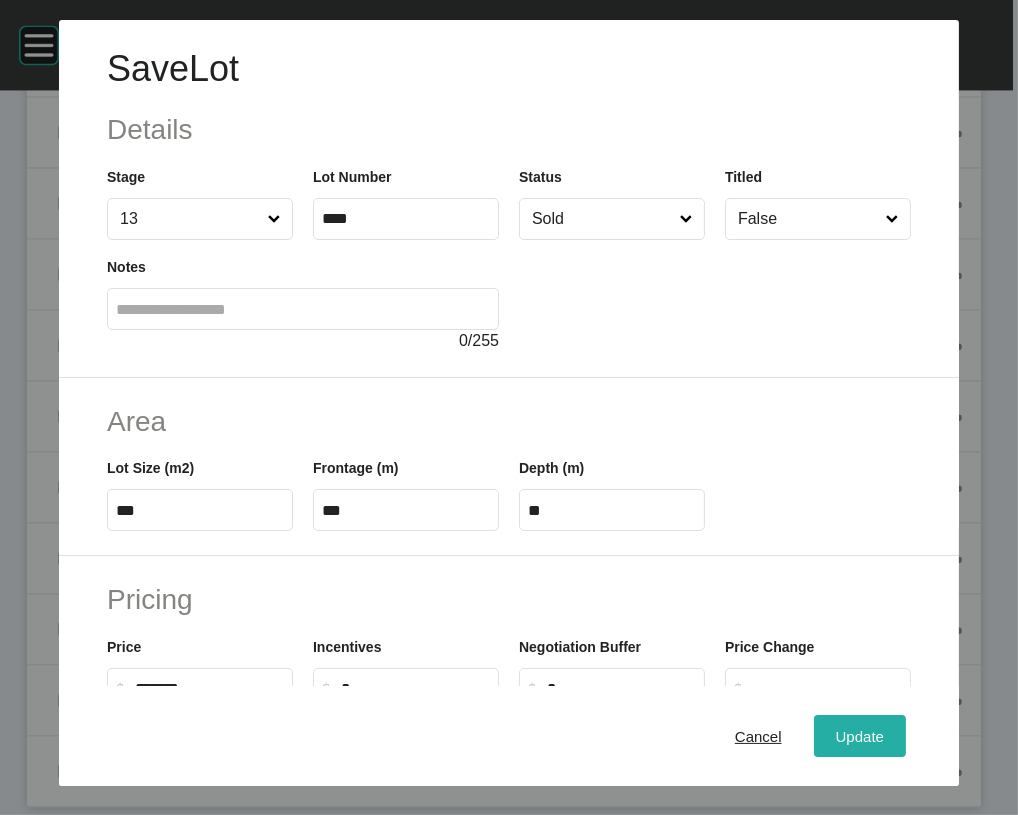 click on "Update" at bounding box center [860, 736] 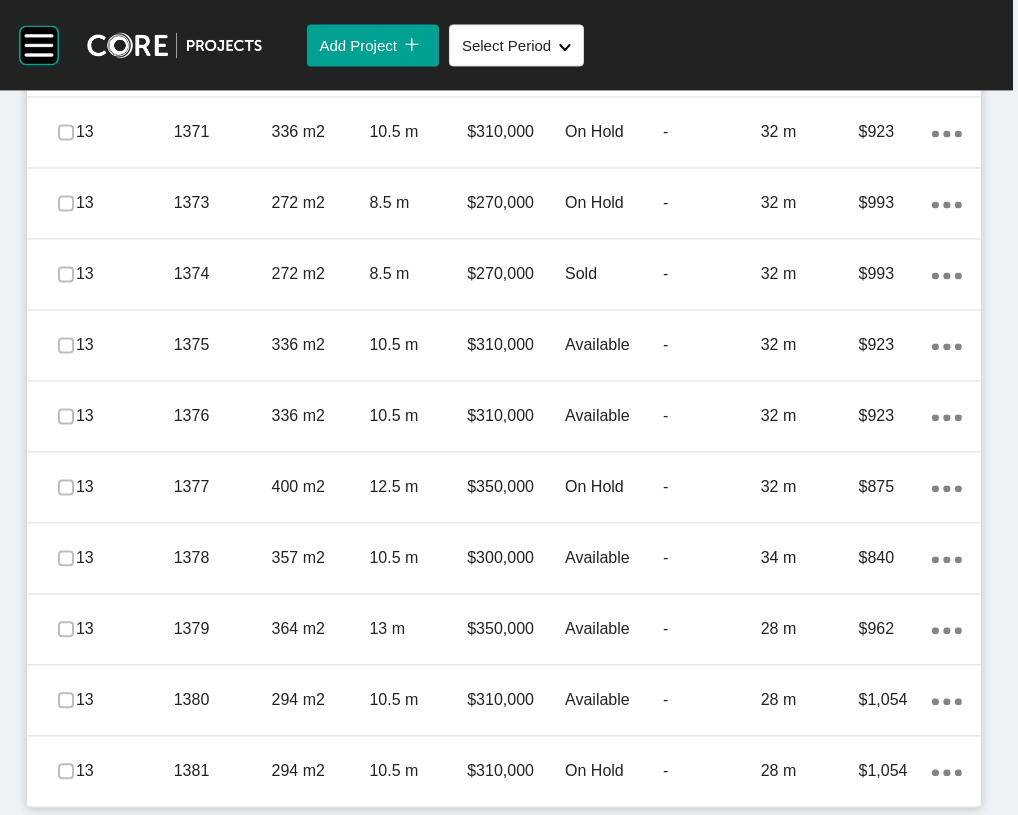 scroll, scrollTop: 5201, scrollLeft: 0, axis: vertical 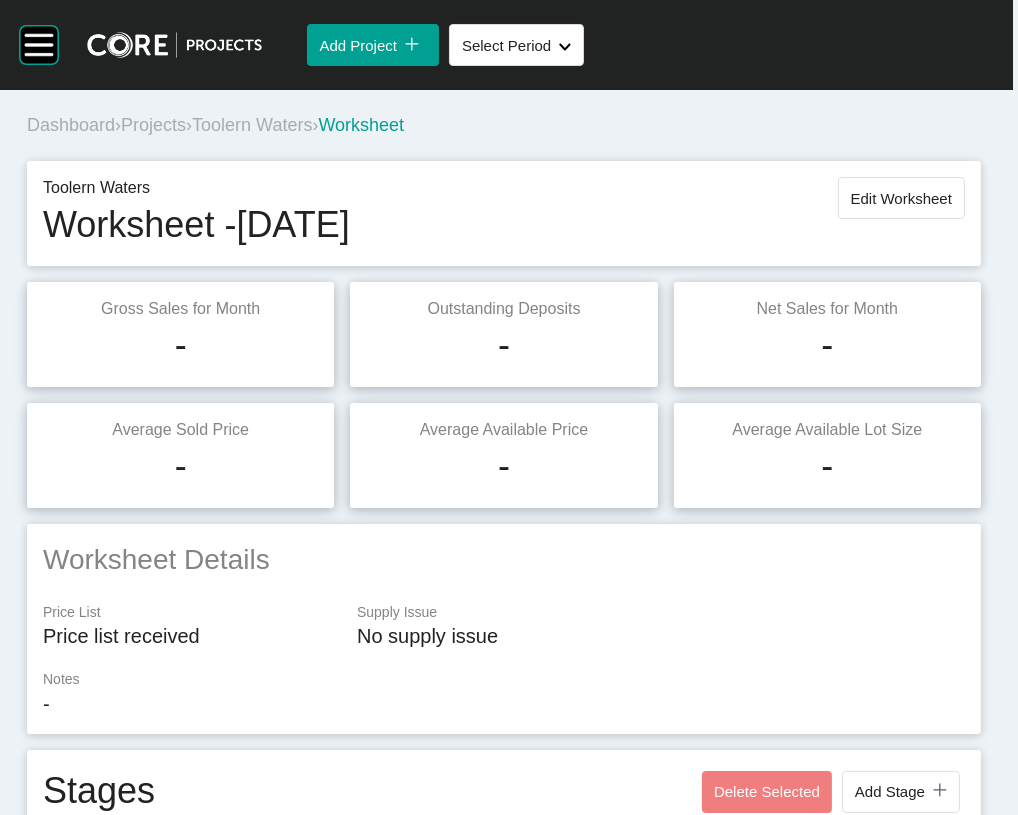 click on "Toolern Waters Worksheet -  [DATE] Edit Worksheet" at bounding box center (504, 213) 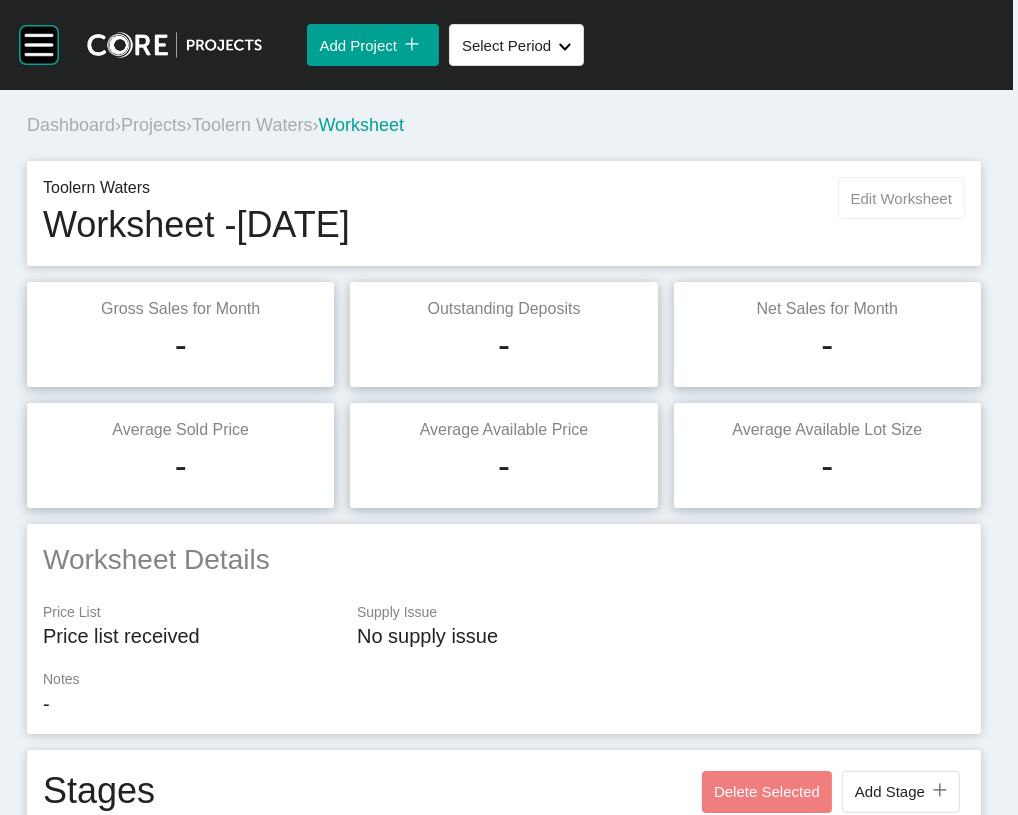 click on "Edit Worksheet" at bounding box center (901, 198) 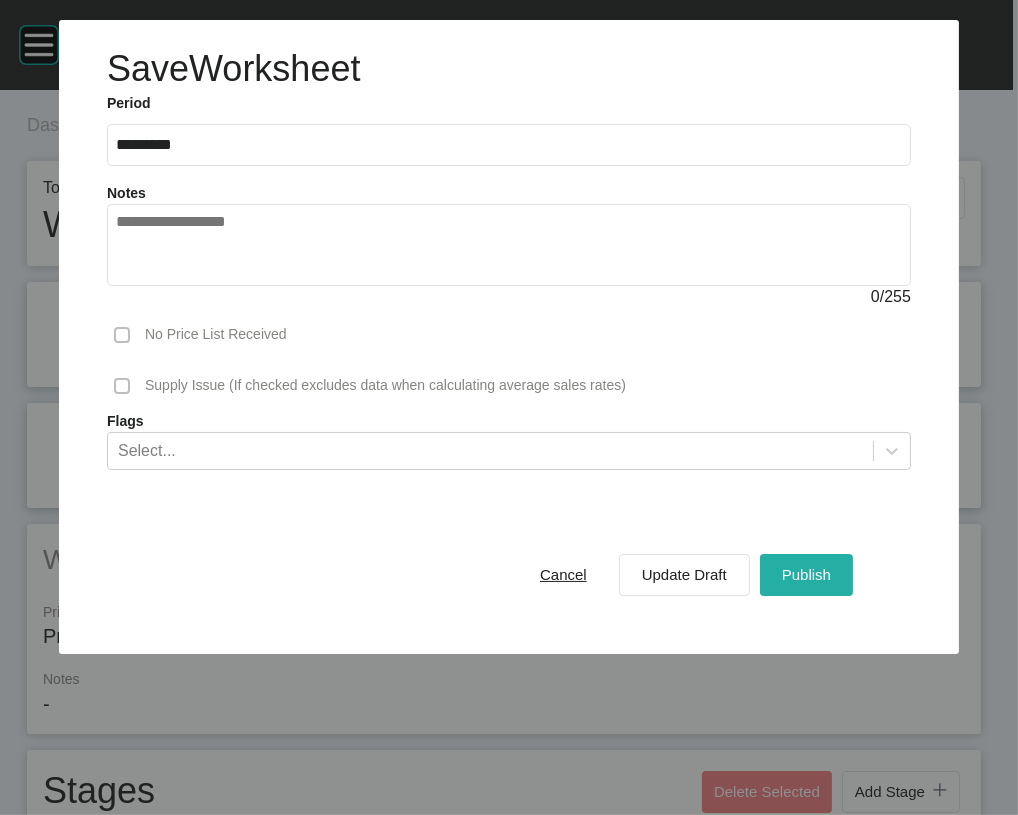 click on "Publish" at bounding box center [806, 575] 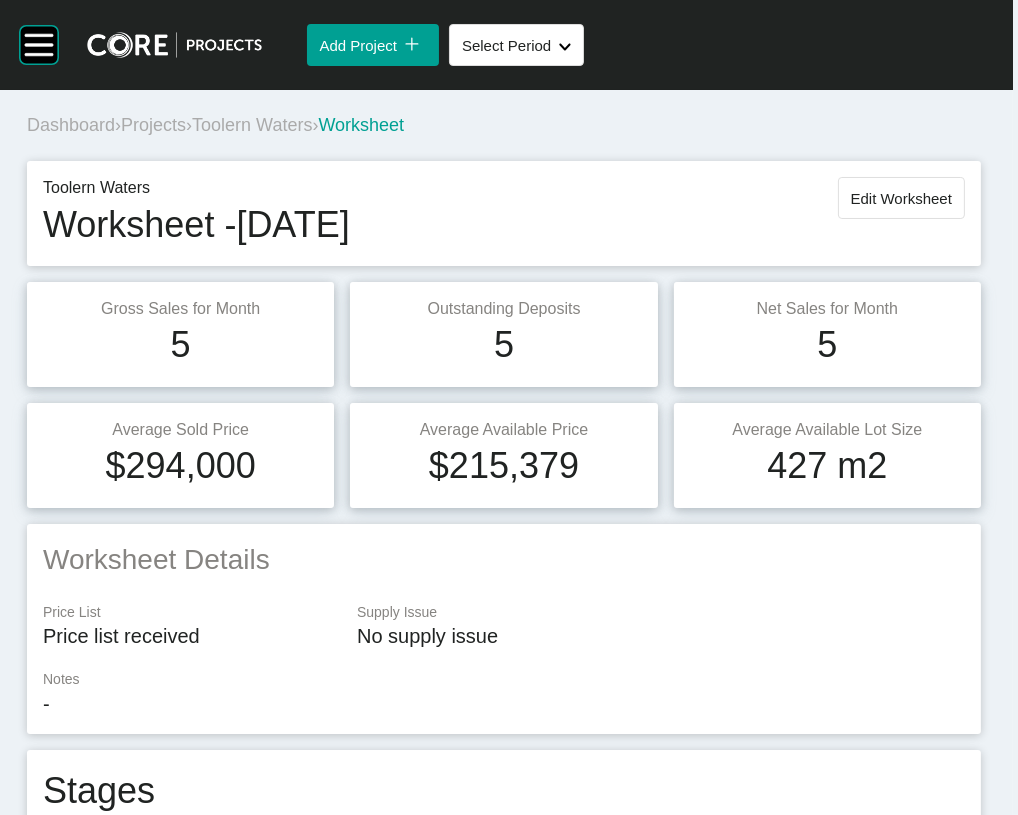 click on "Projects" at bounding box center [153, 125] 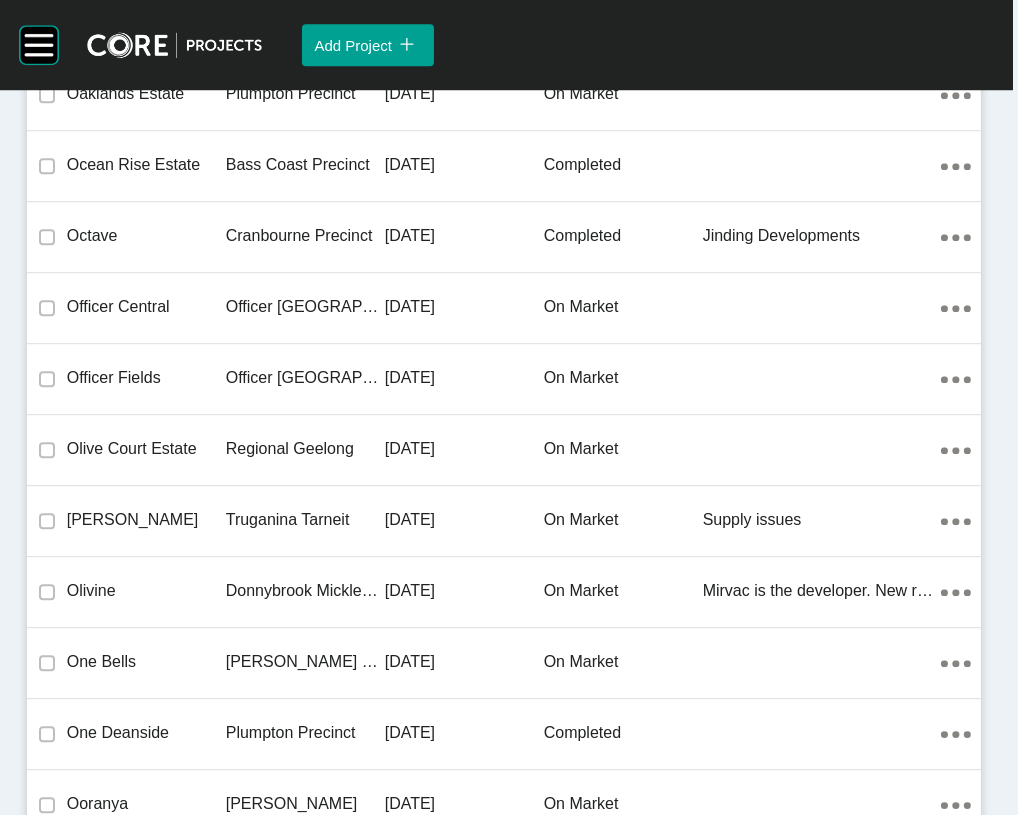 scroll, scrollTop: 43866, scrollLeft: 0, axis: vertical 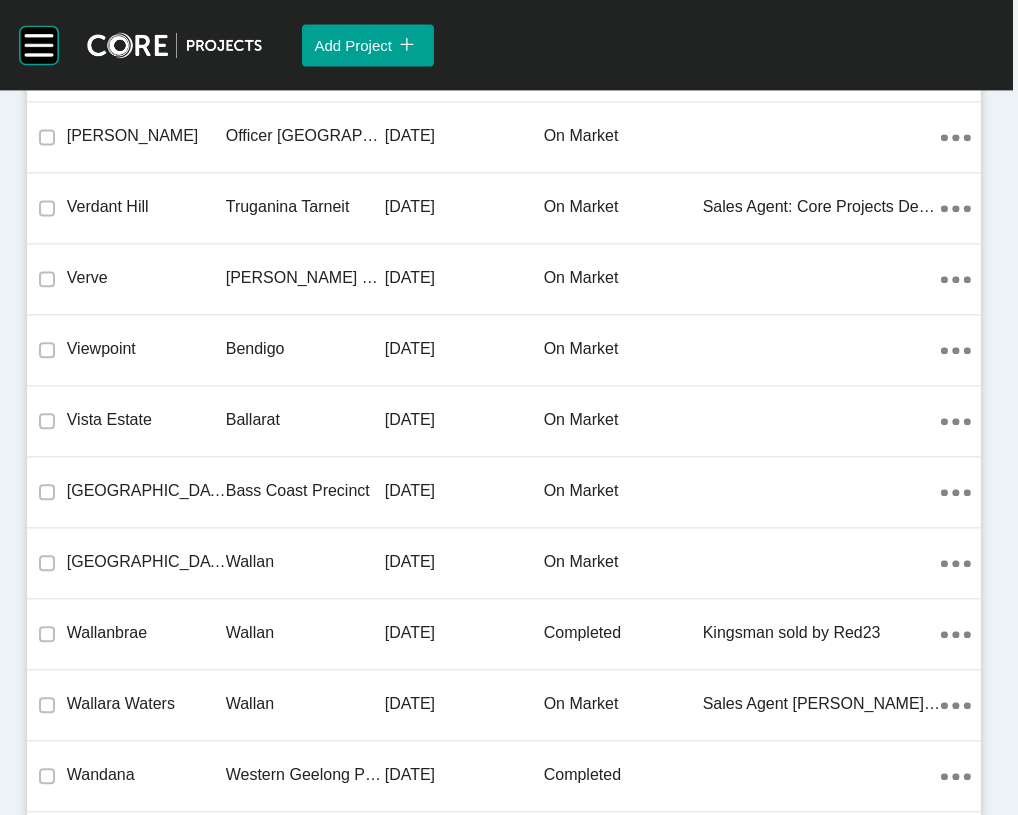 click on "[DATE]" at bounding box center [464, -9662] 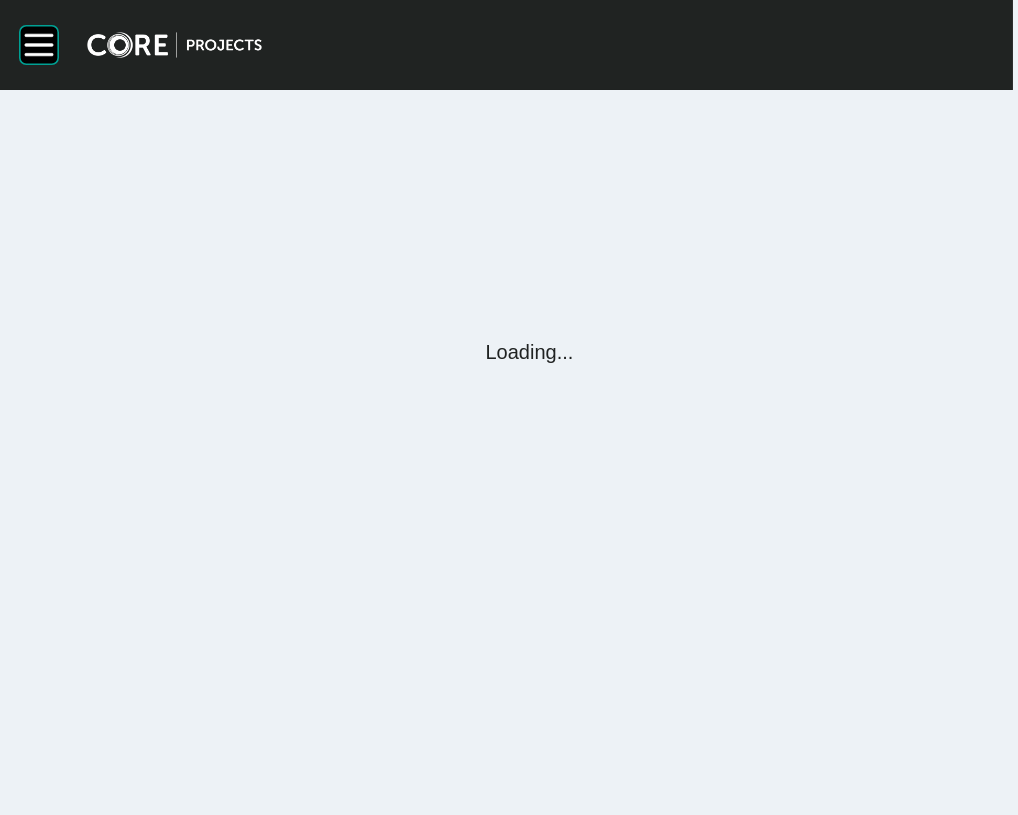 scroll, scrollTop: 0, scrollLeft: 0, axis: both 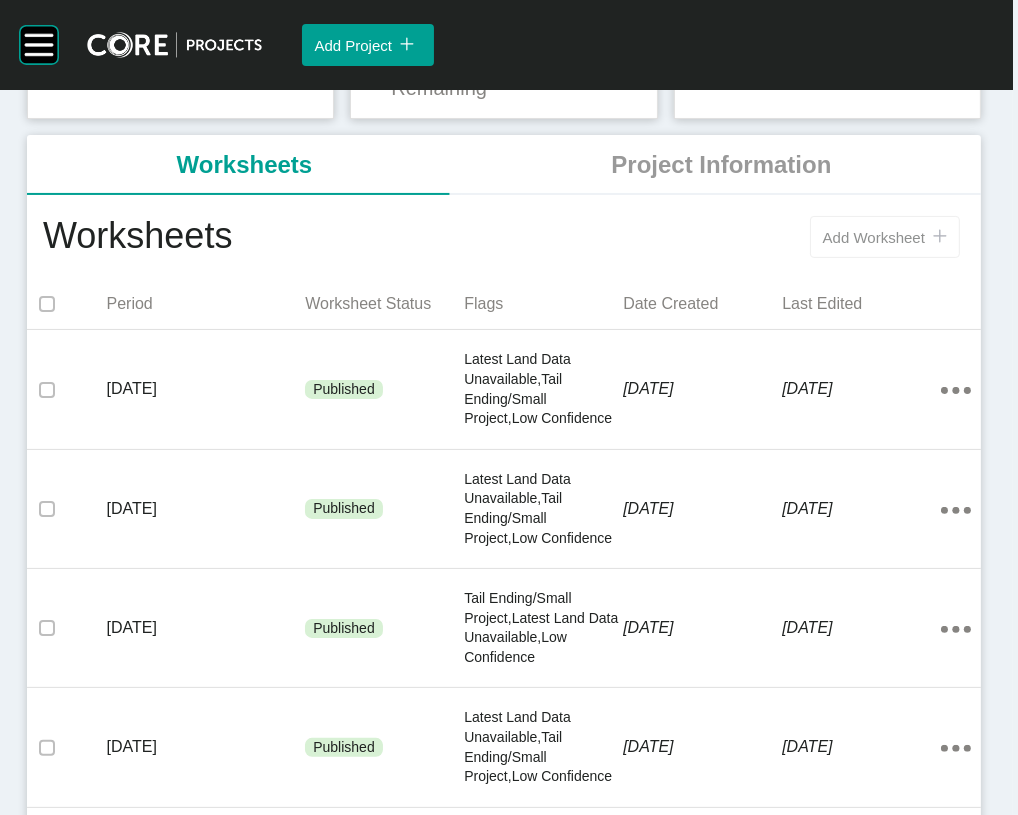 click on "Add Worksheet" at bounding box center (874, 237) 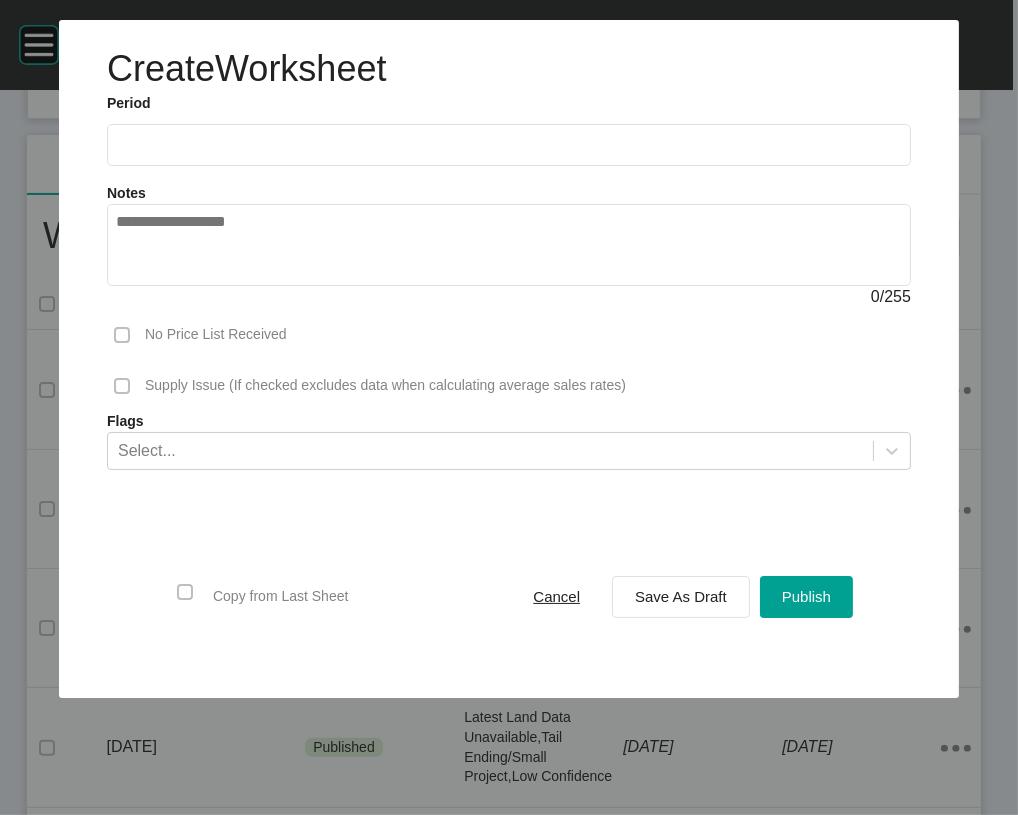 click at bounding box center [509, 144] 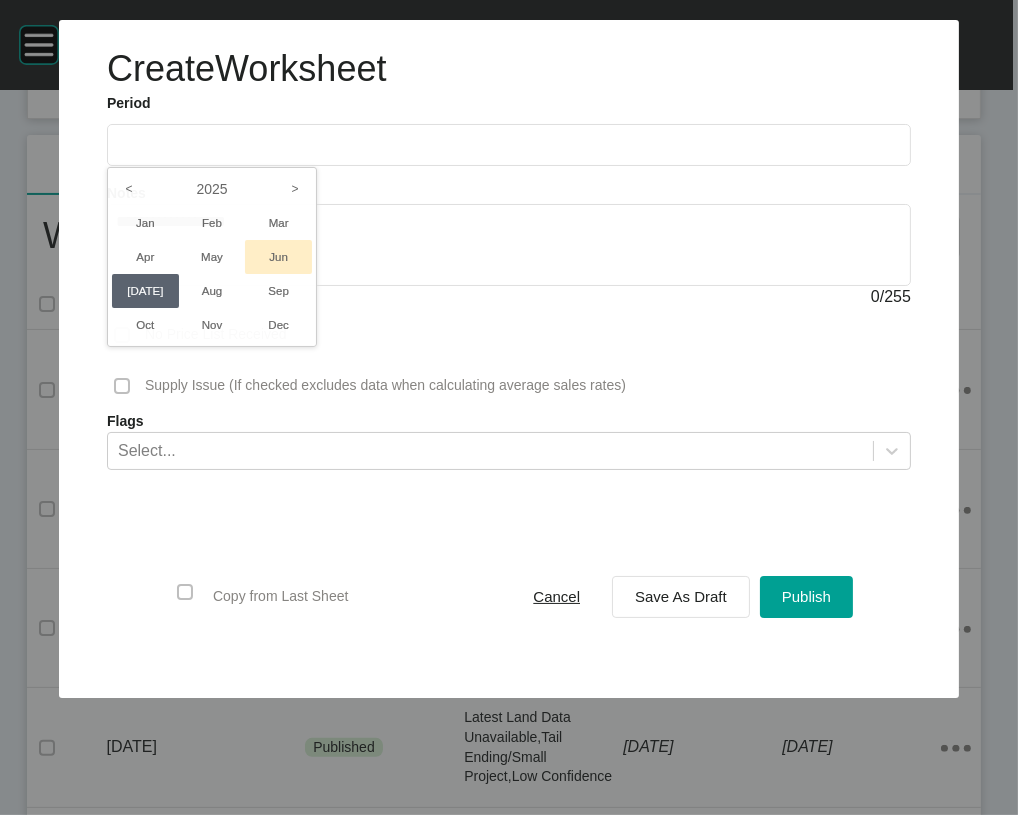 click on "Jun" at bounding box center (278, 257) 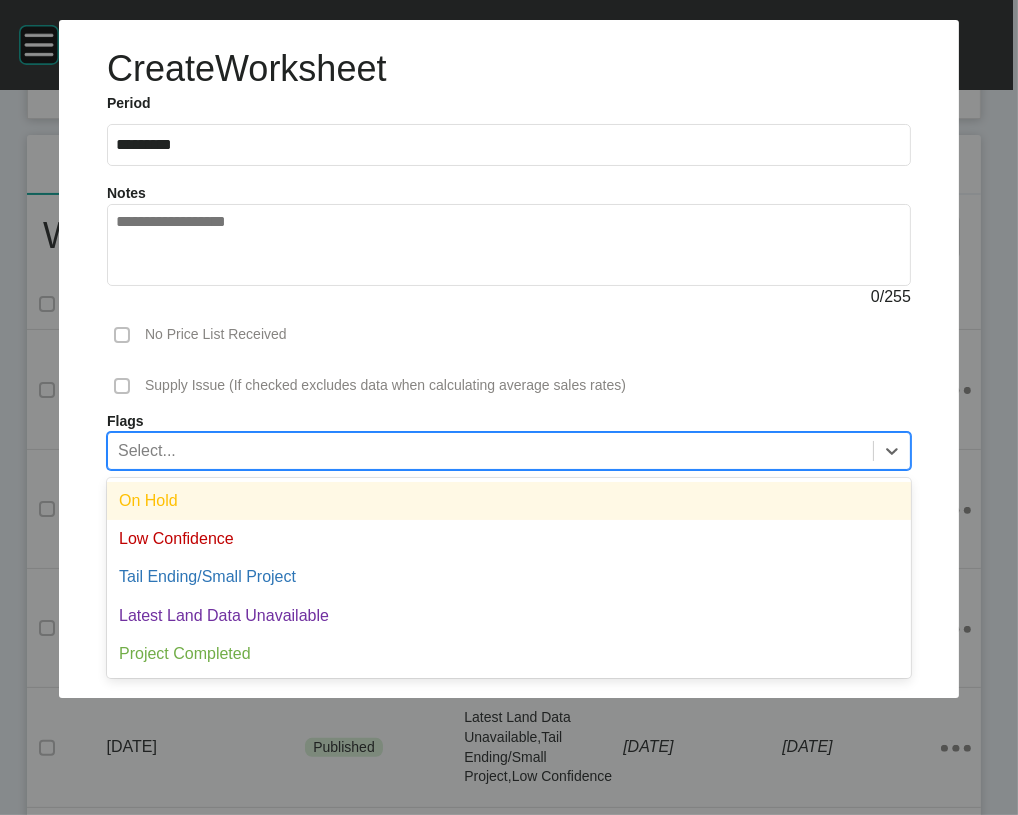click on "Select..." at bounding box center [490, 450] 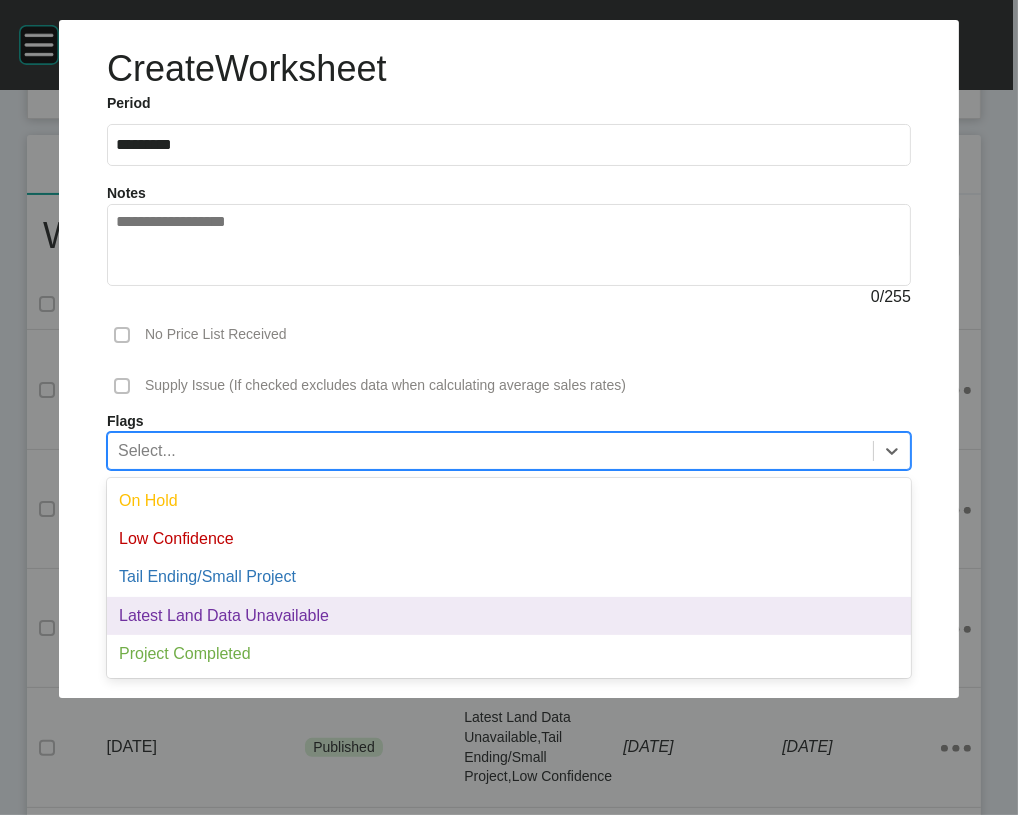 click on "Latest Land Data Unavailable" at bounding box center [509, 616] 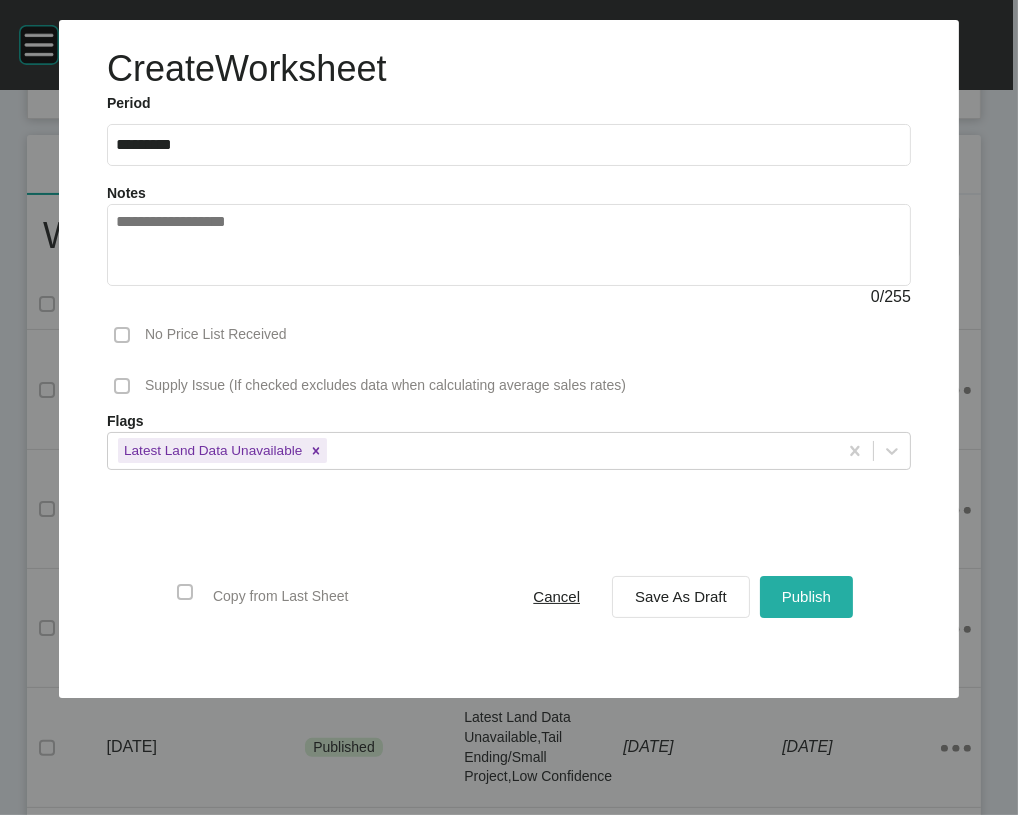 click on "Publish" at bounding box center [806, 596] 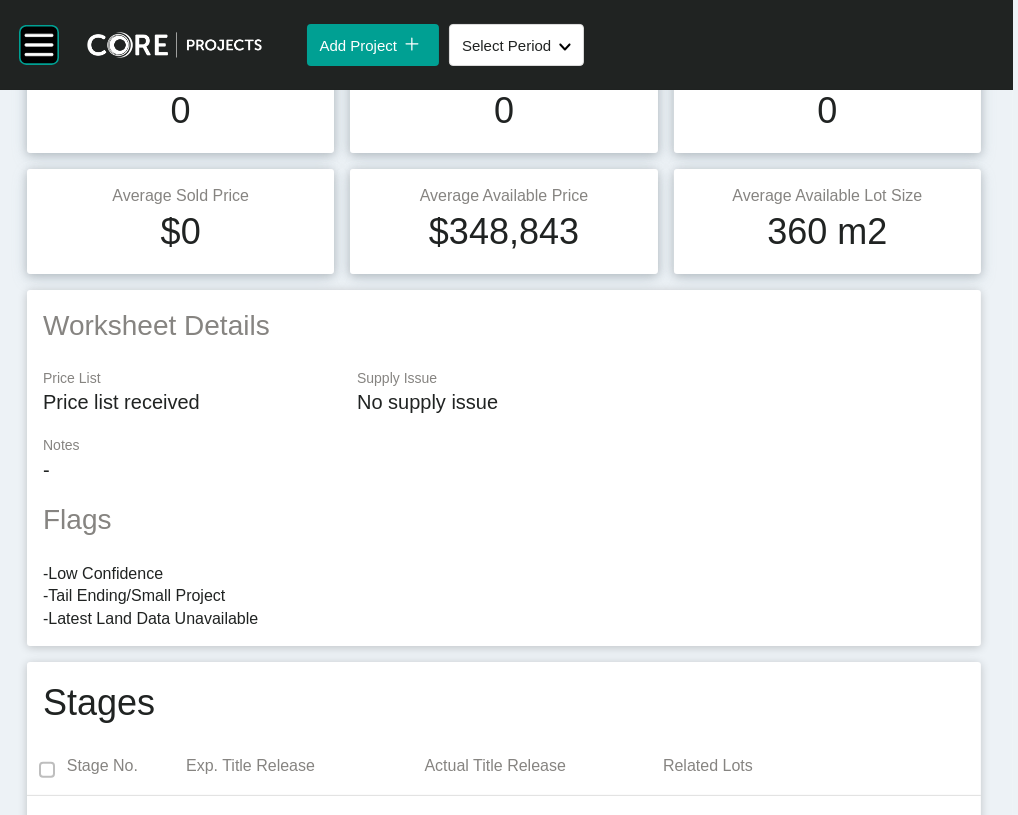scroll, scrollTop: 0, scrollLeft: 0, axis: both 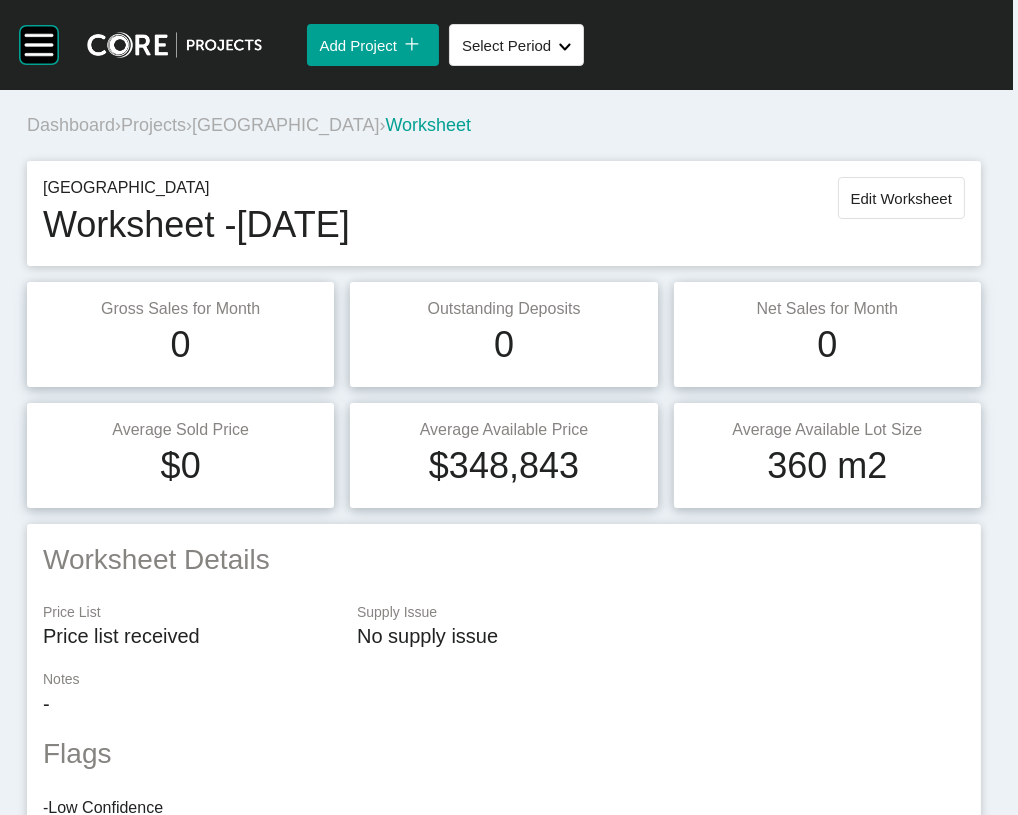 click on "Projects" at bounding box center (153, 125) 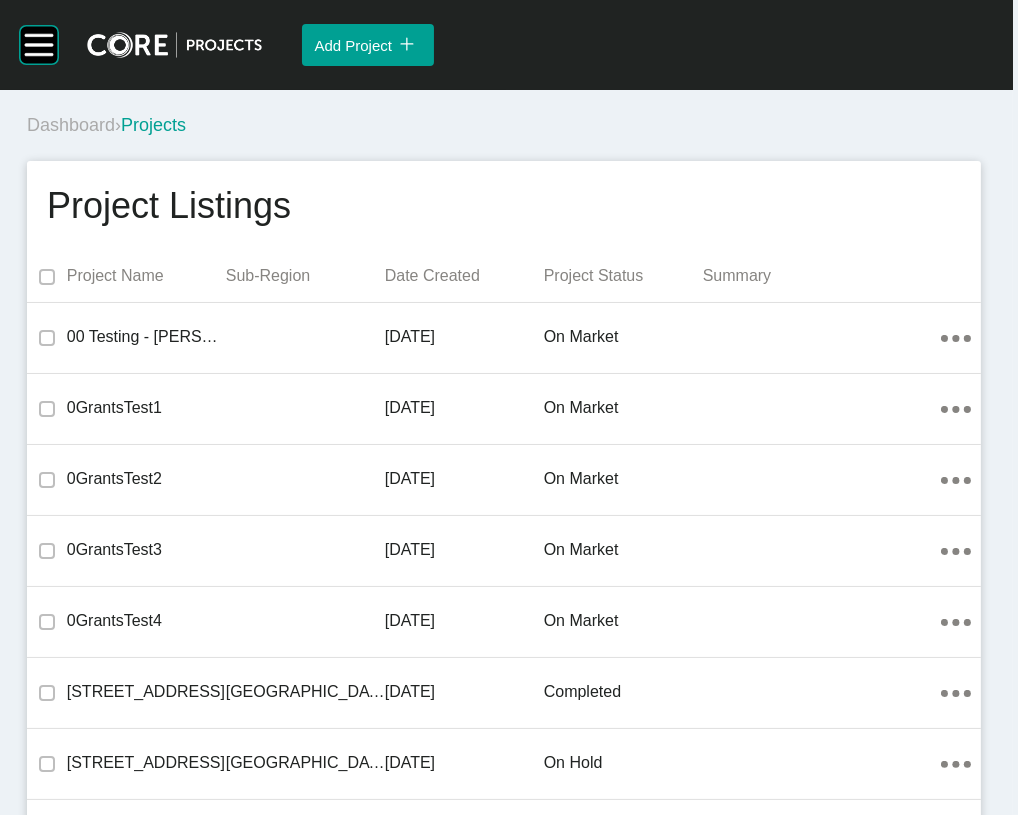 scroll, scrollTop: 50223, scrollLeft: 0, axis: vertical 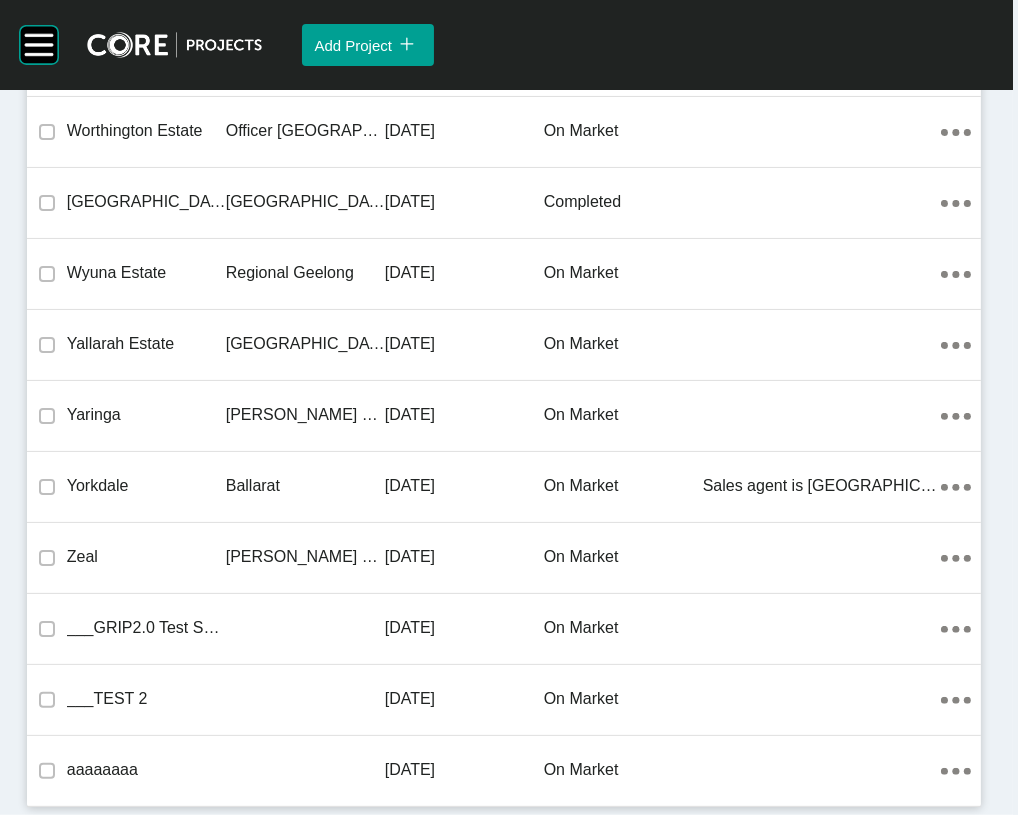 click on "[DATE]" at bounding box center (464, -8247) 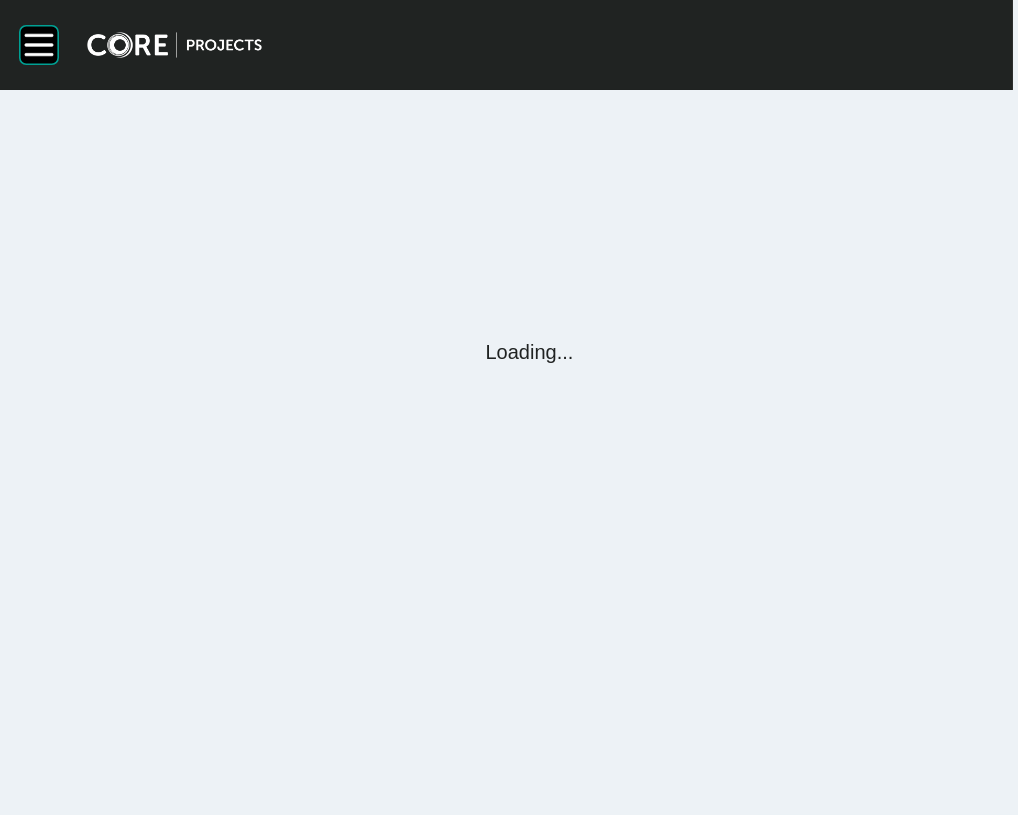 scroll, scrollTop: 0, scrollLeft: 0, axis: both 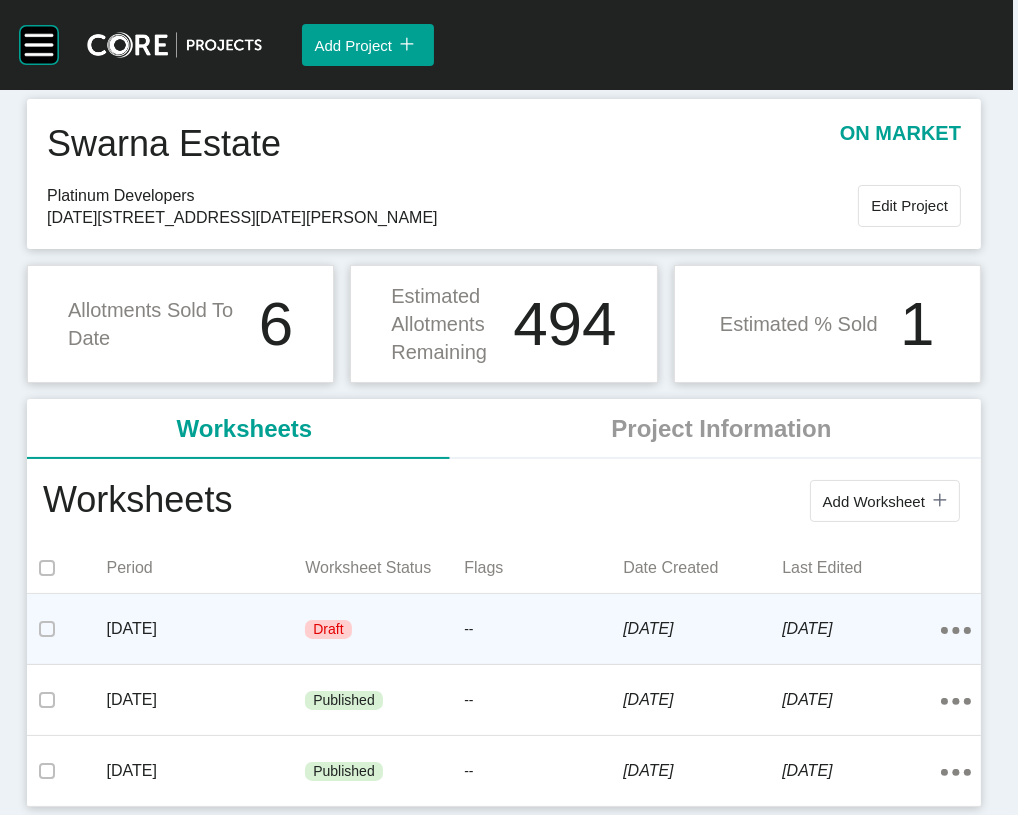 click on "--" at bounding box center (543, 630) 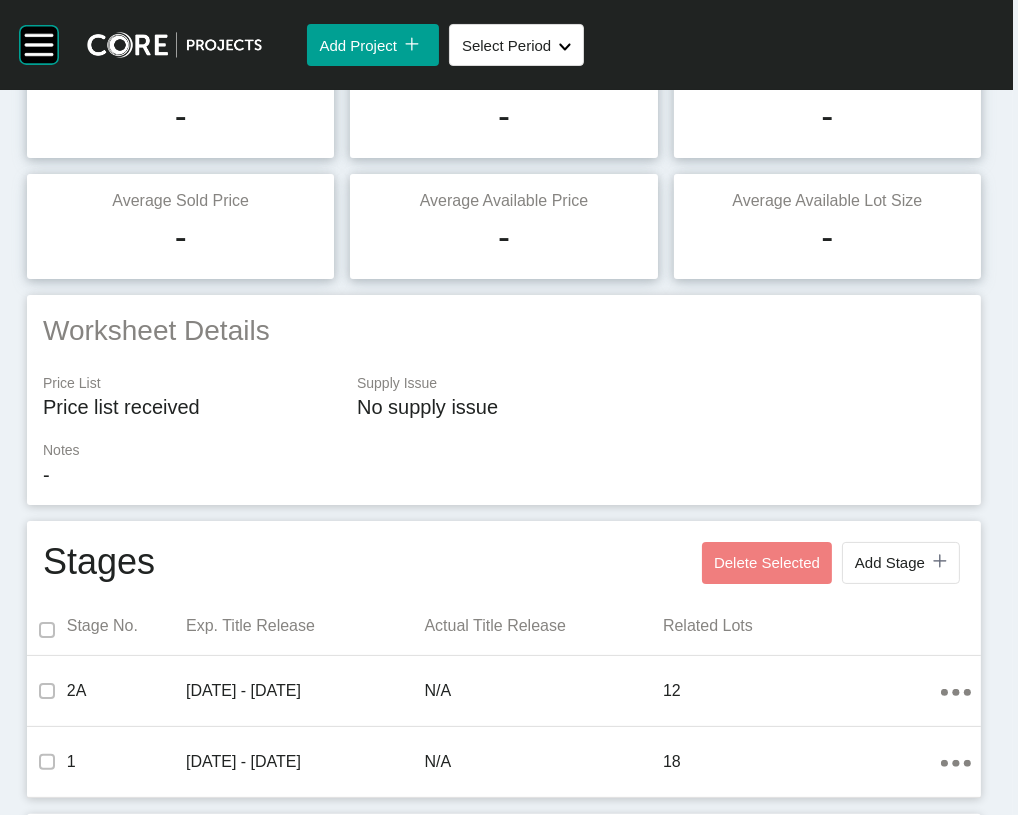 scroll, scrollTop: 0, scrollLeft: 0, axis: both 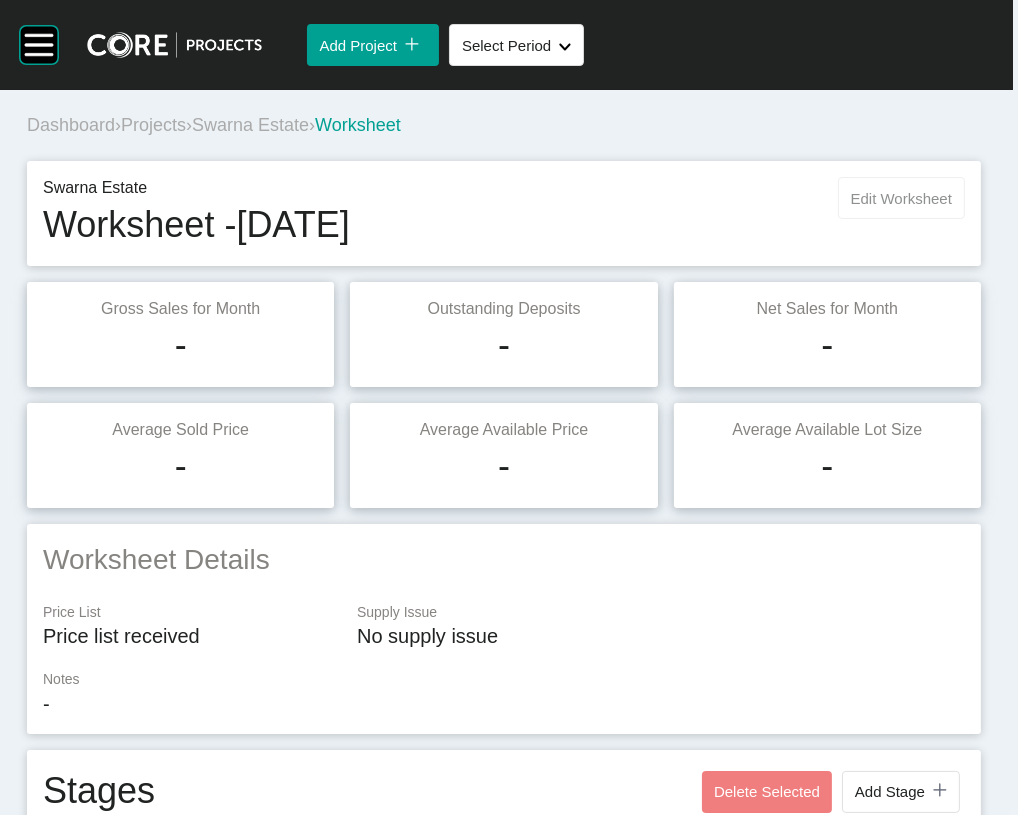 click on "Edit Worksheet" at bounding box center [901, 198] 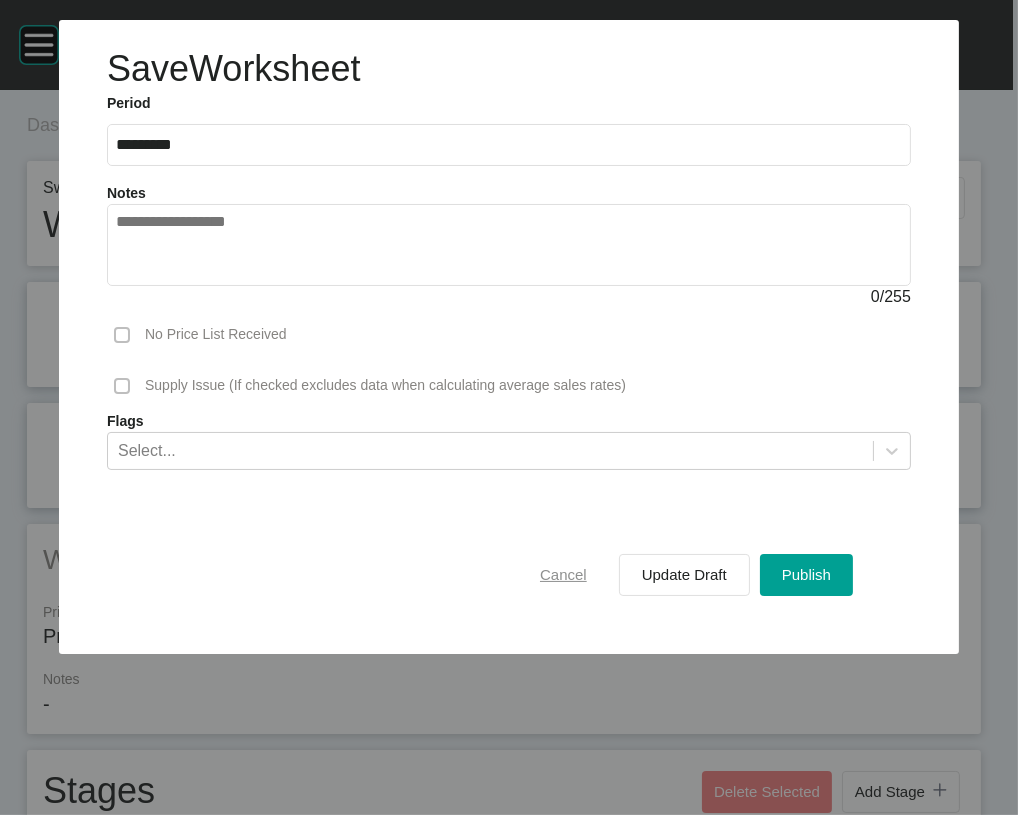 click on "Cancel" at bounding box center [563, 574] 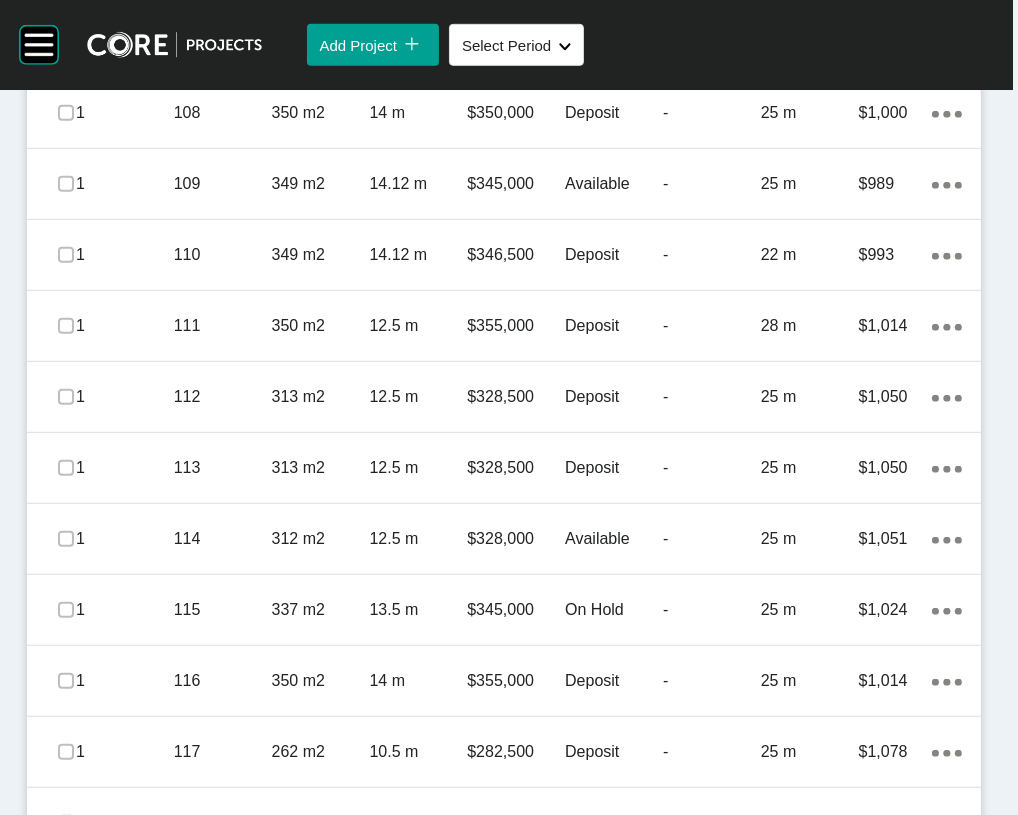 scroll, scrollTop: 1177, scrollLeft: 0, axis: vertical 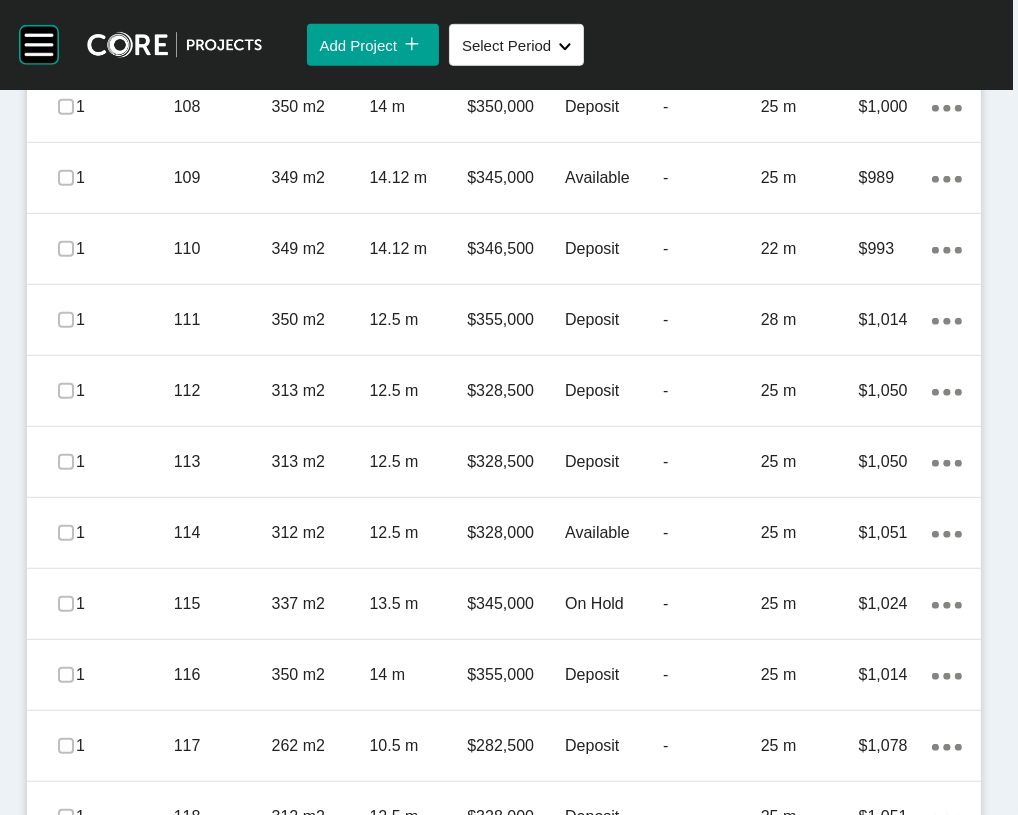 click on "12.5 m" at bounding box center [418, 36] 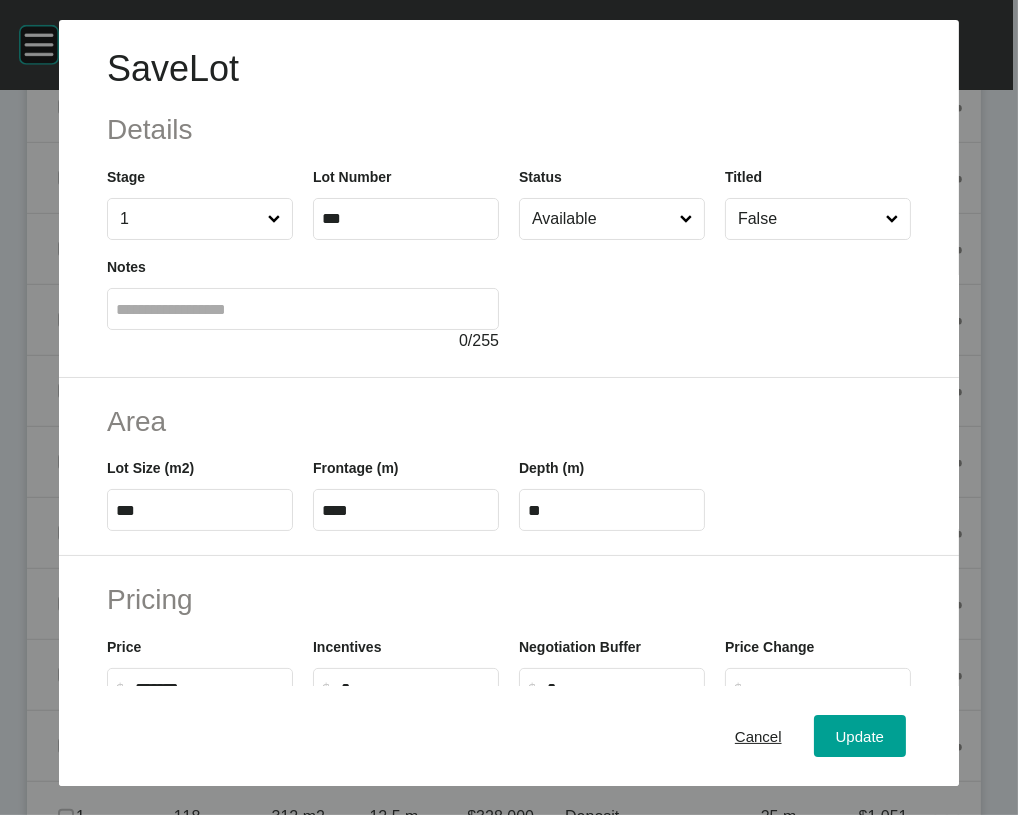 click on "Available" at bounding box center [602, 219] 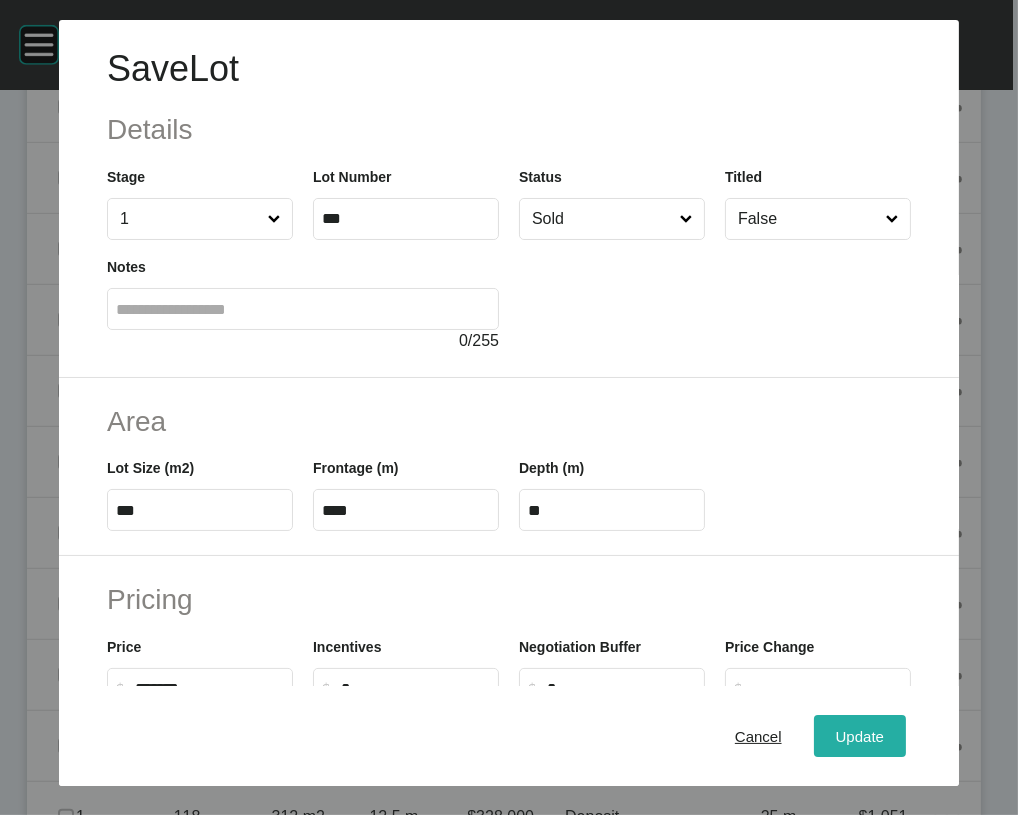 drag, startPoint x: 889, startPoint y: 752, endPoint x: 886, endPoint y: 741, distance: 11.401754 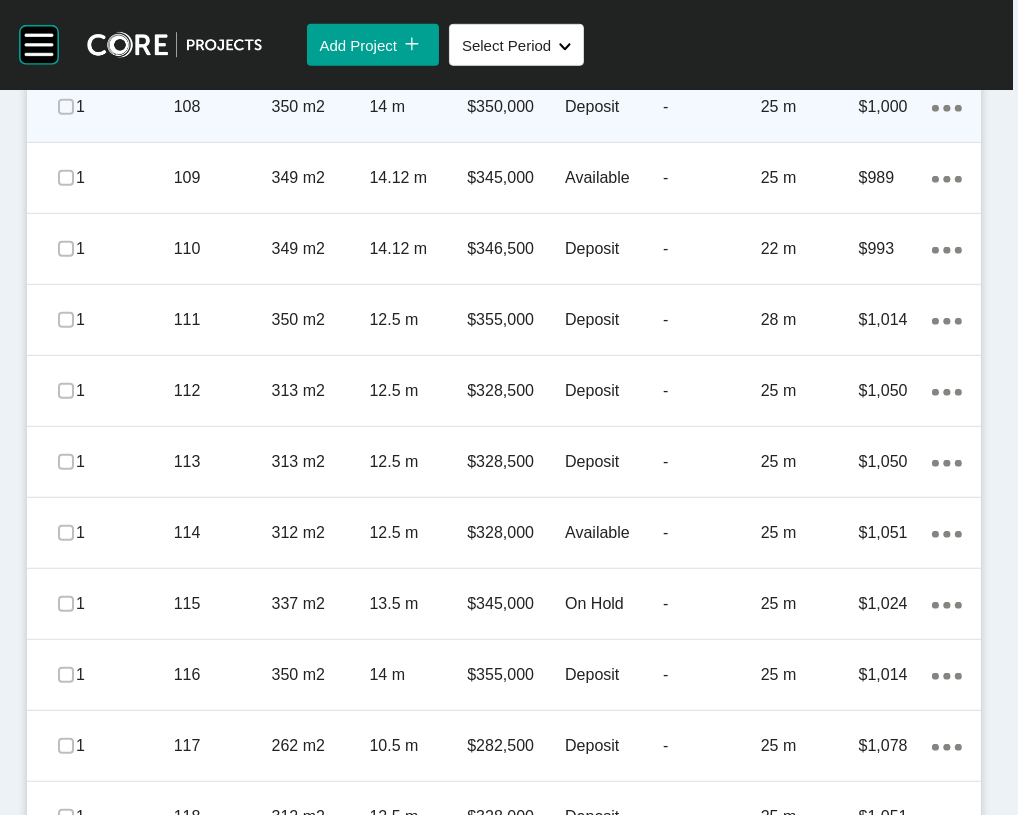click on "Deposit" at bounding box center [614, 107] 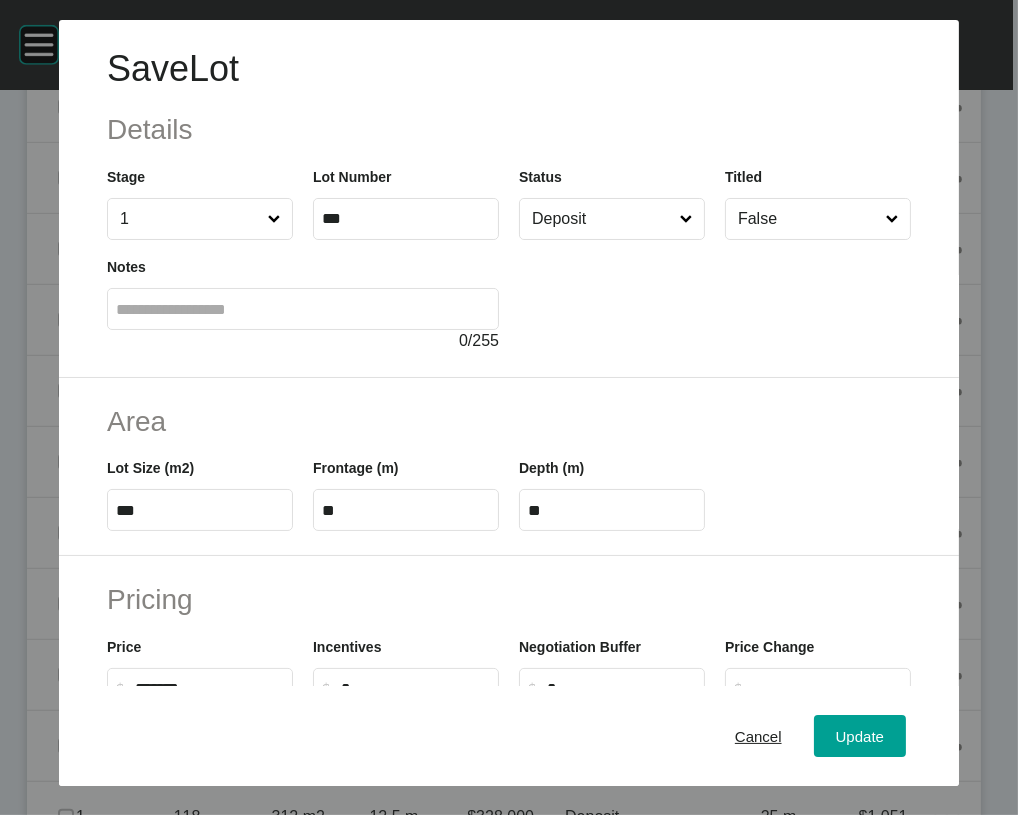 click on "Deposit" at bounding box center (602, 219) 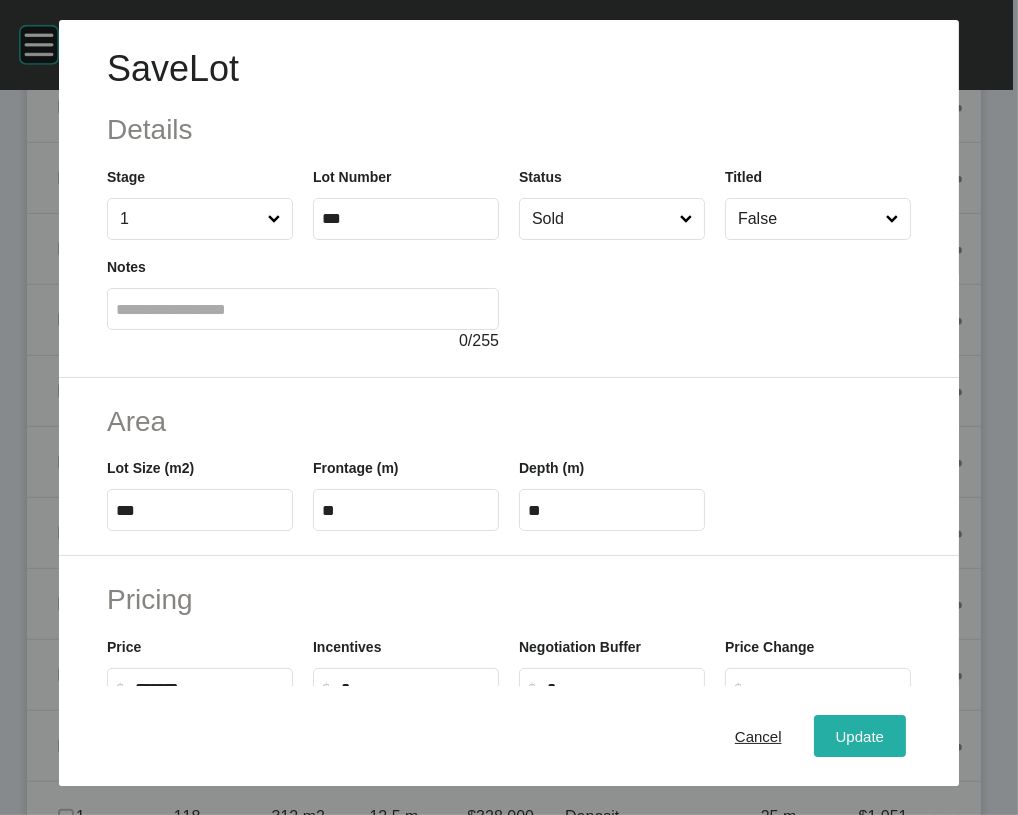 click on "Update" at bounding box center [860, 736] 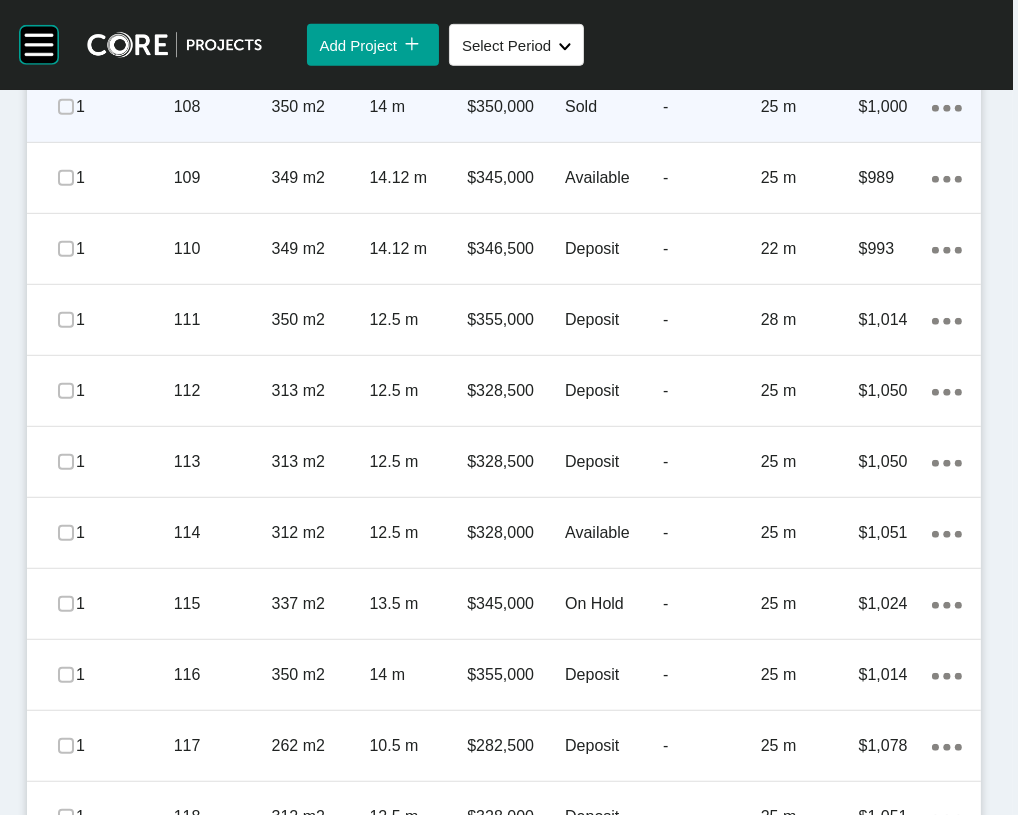 click on "$350,000" at bounding box center (516, 107) 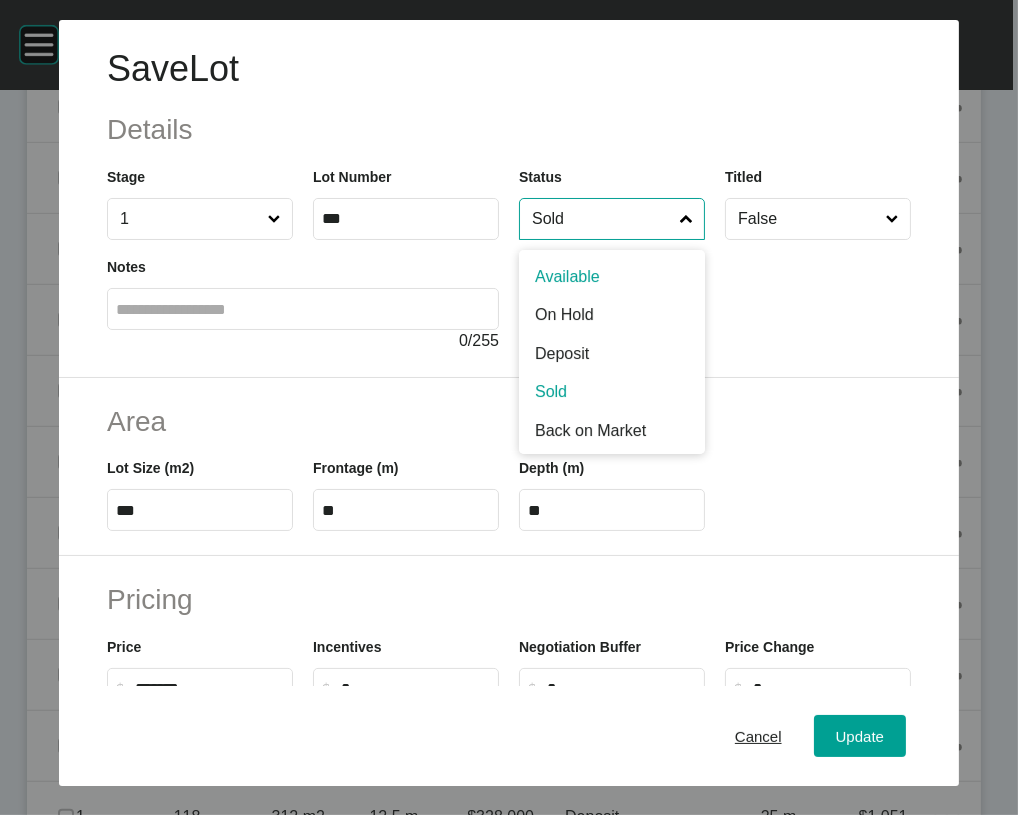 drag, startPoint x: 603, startPoint y: 284, endPoint x: 565, endPoint y: 366, distance: 90.37699 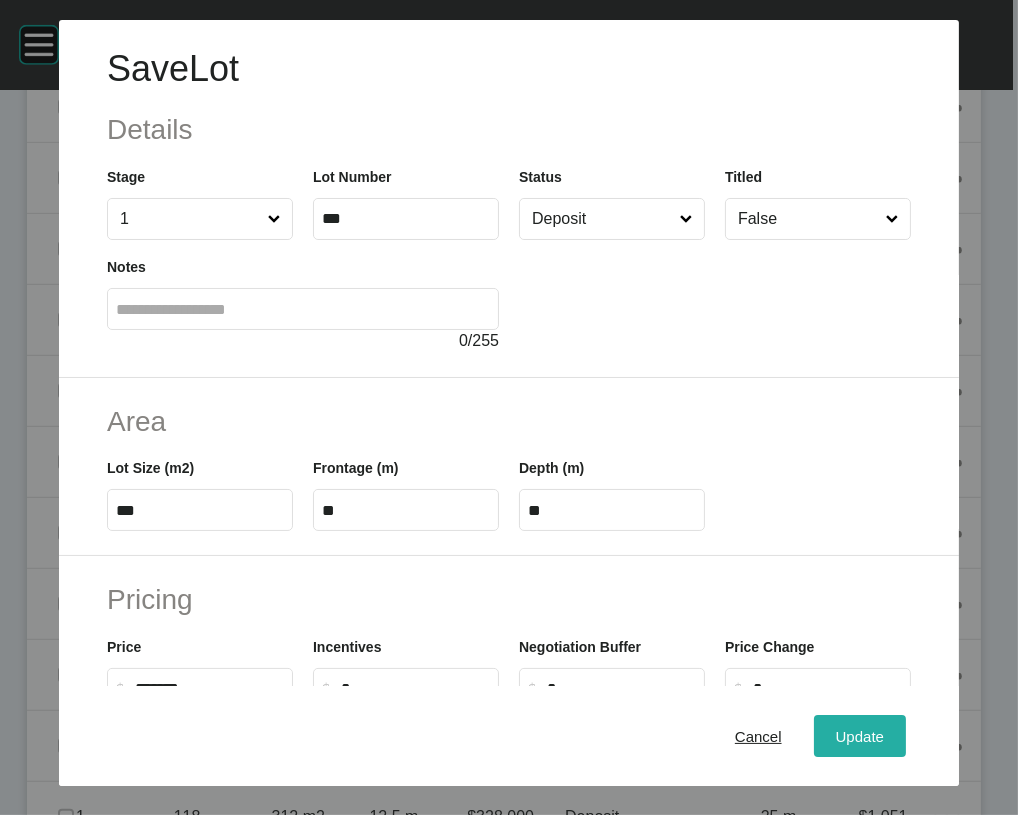 click on "Update" at bounding box center (860, 736) 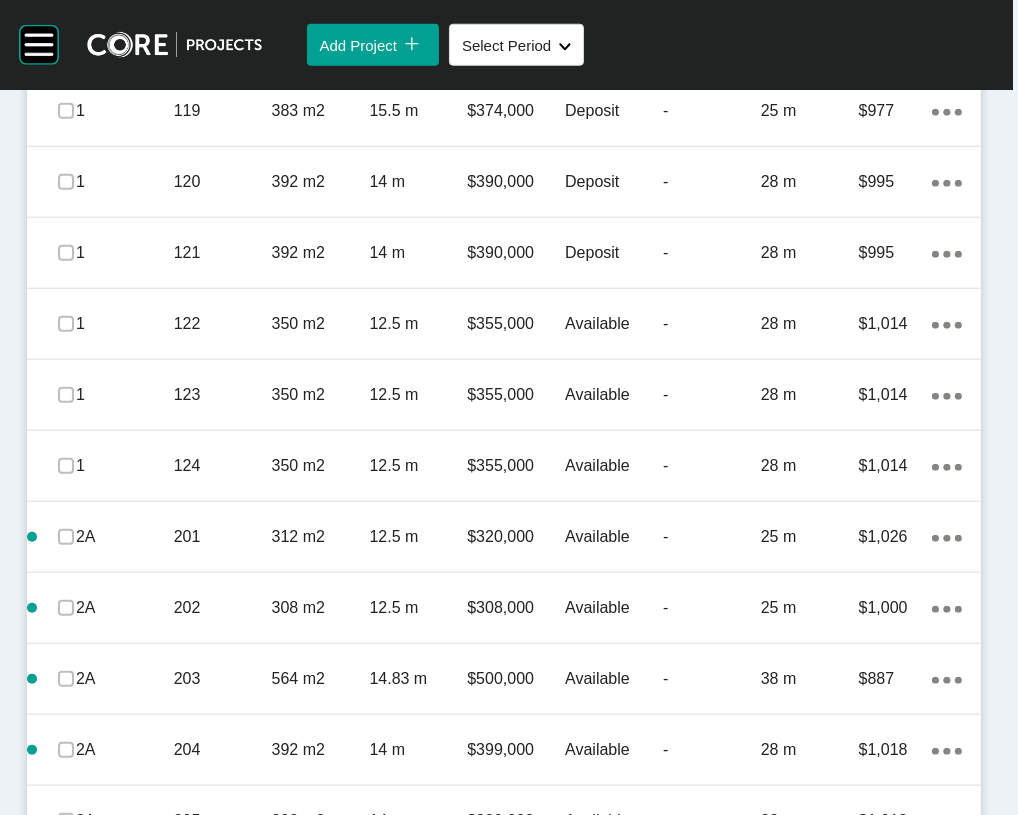 scroll, scrollTop: 2000, scrollLeft: 0, axis: vertical 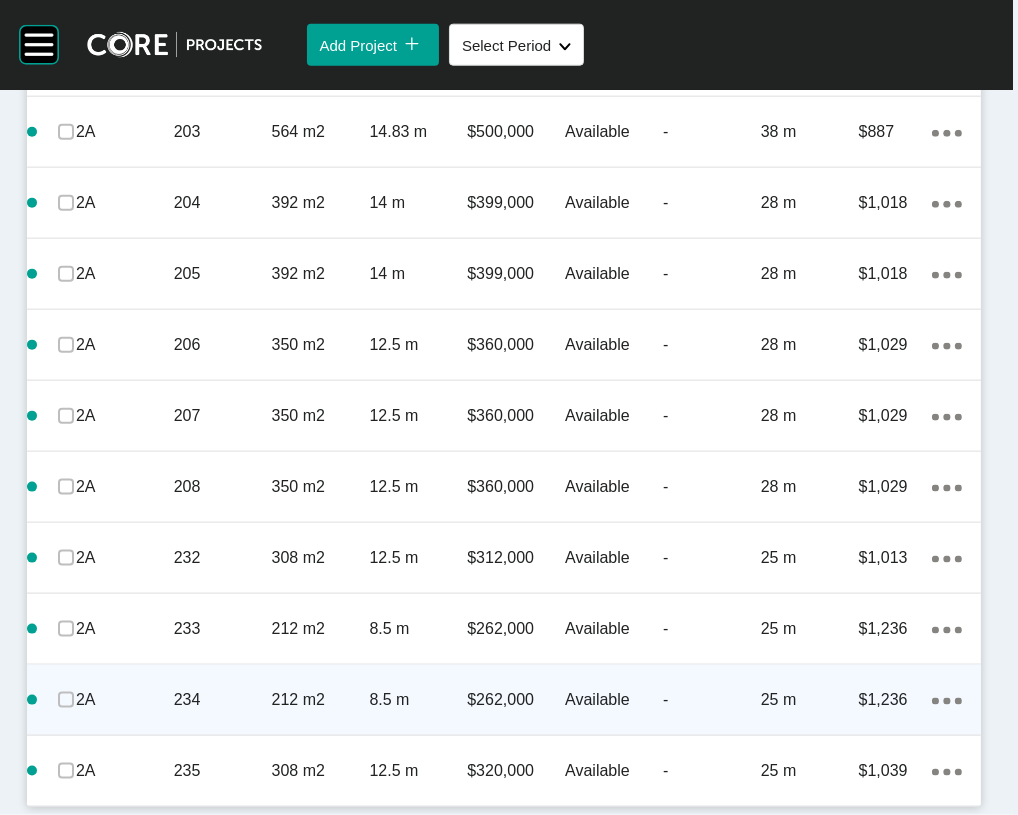 click on "$262,000" at bounding box center [516, 700] 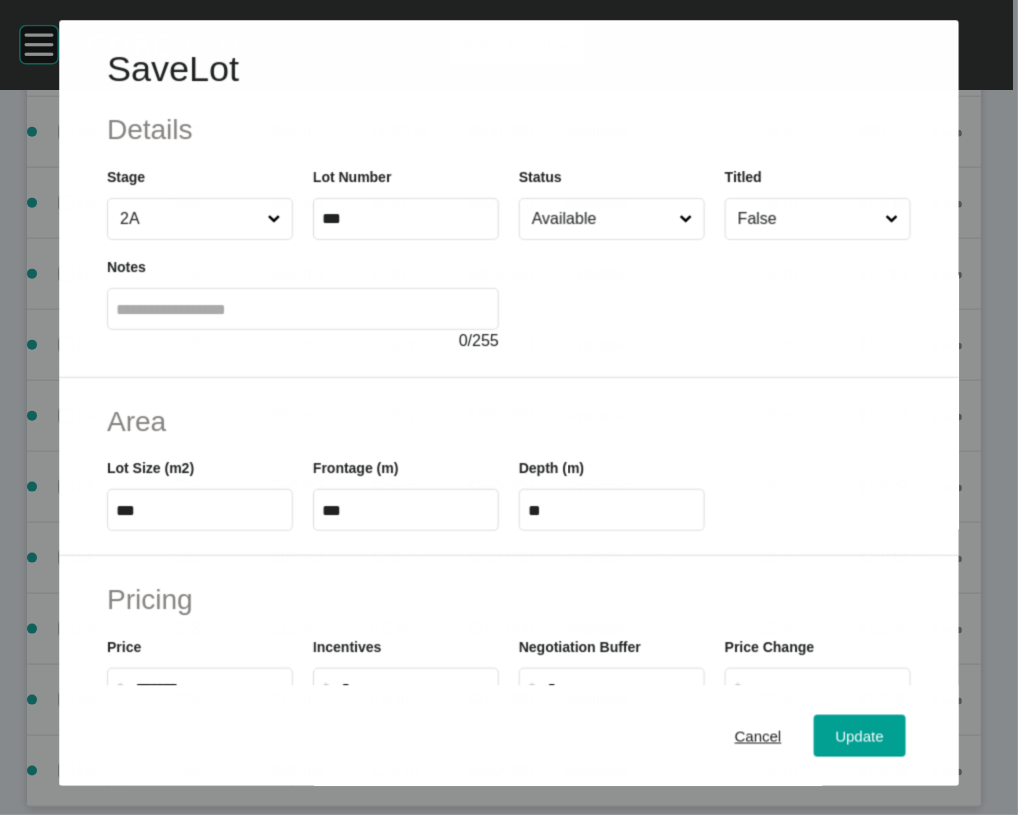scroll, scrollTop: 3195, scrollLeft: 0, axis: vertical 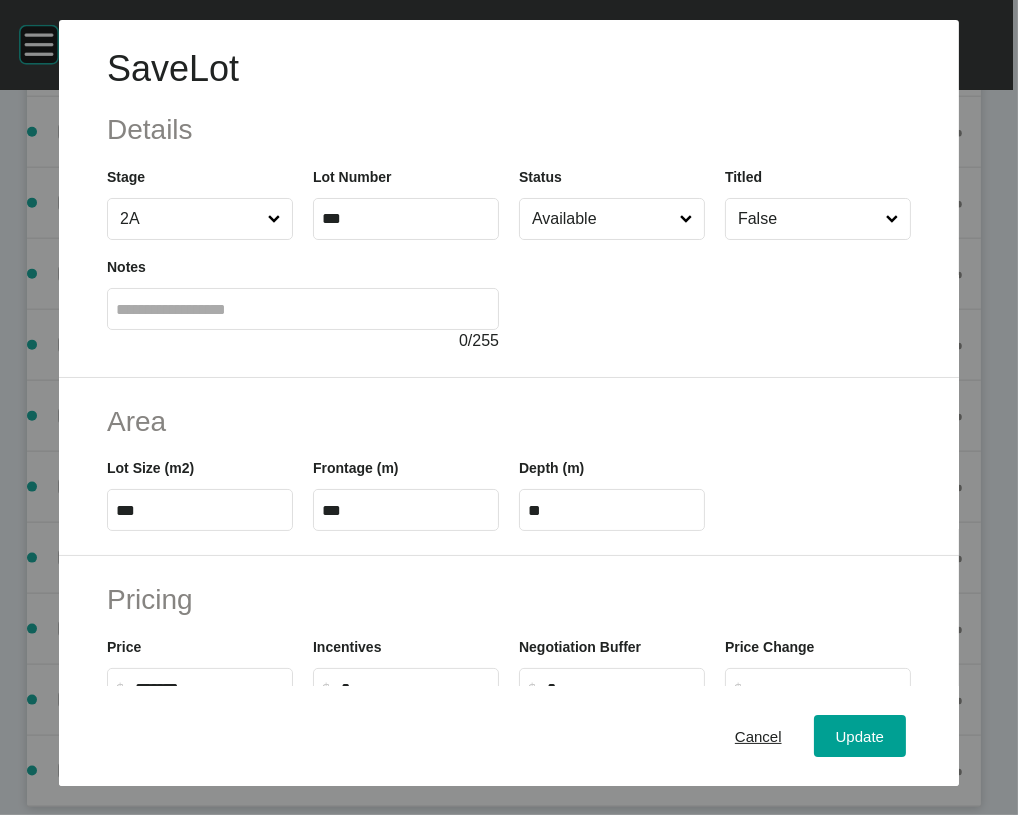 click on "Available" at bounding box center [602, 219] 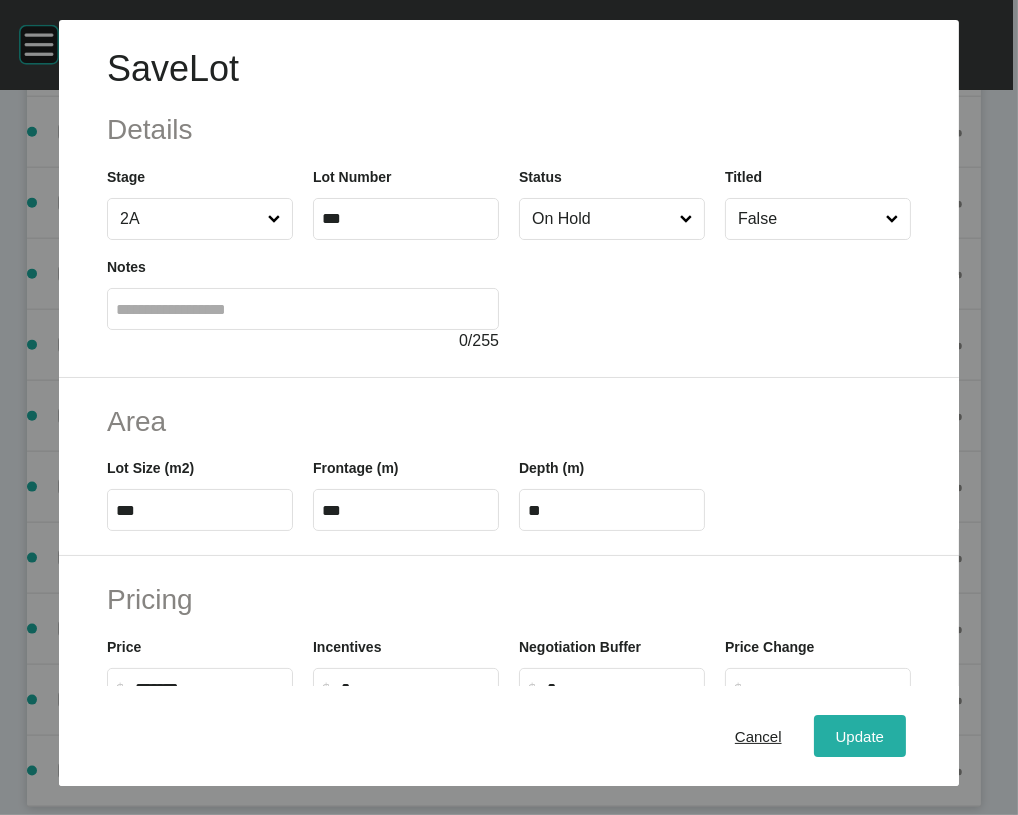 click on "Update" at bounding box center [860, 736] 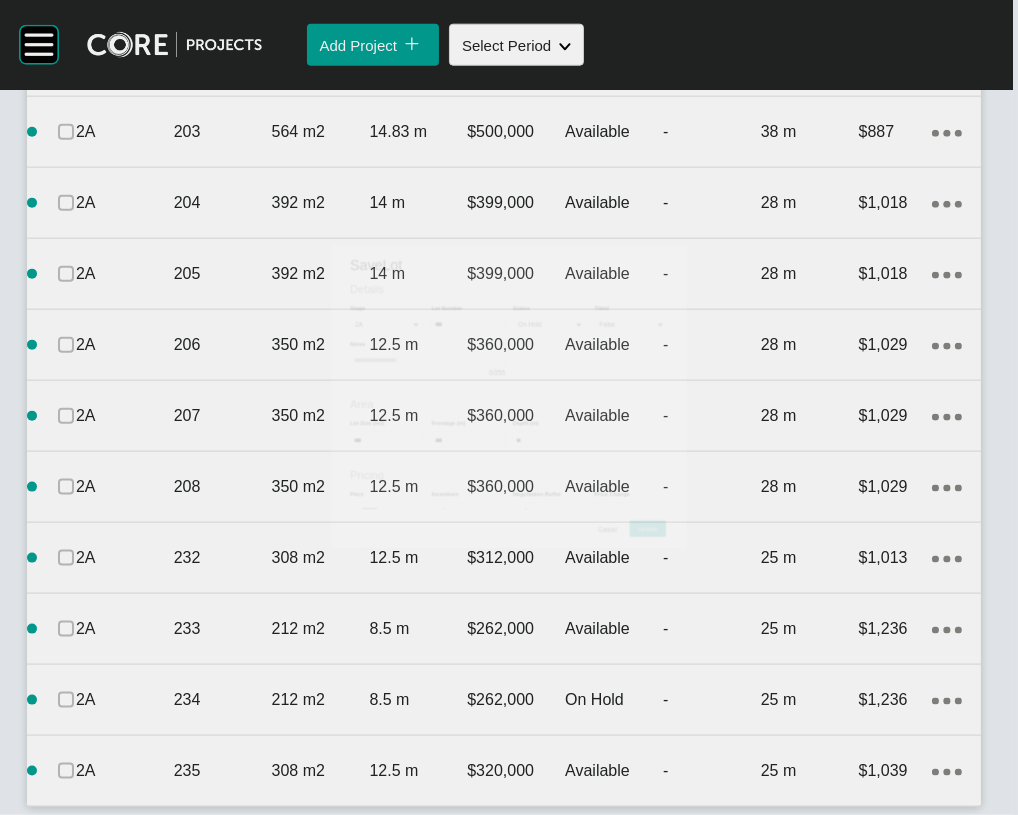 scroll, scrollTop: 3195, scrollLeft: 0, axis: vertical 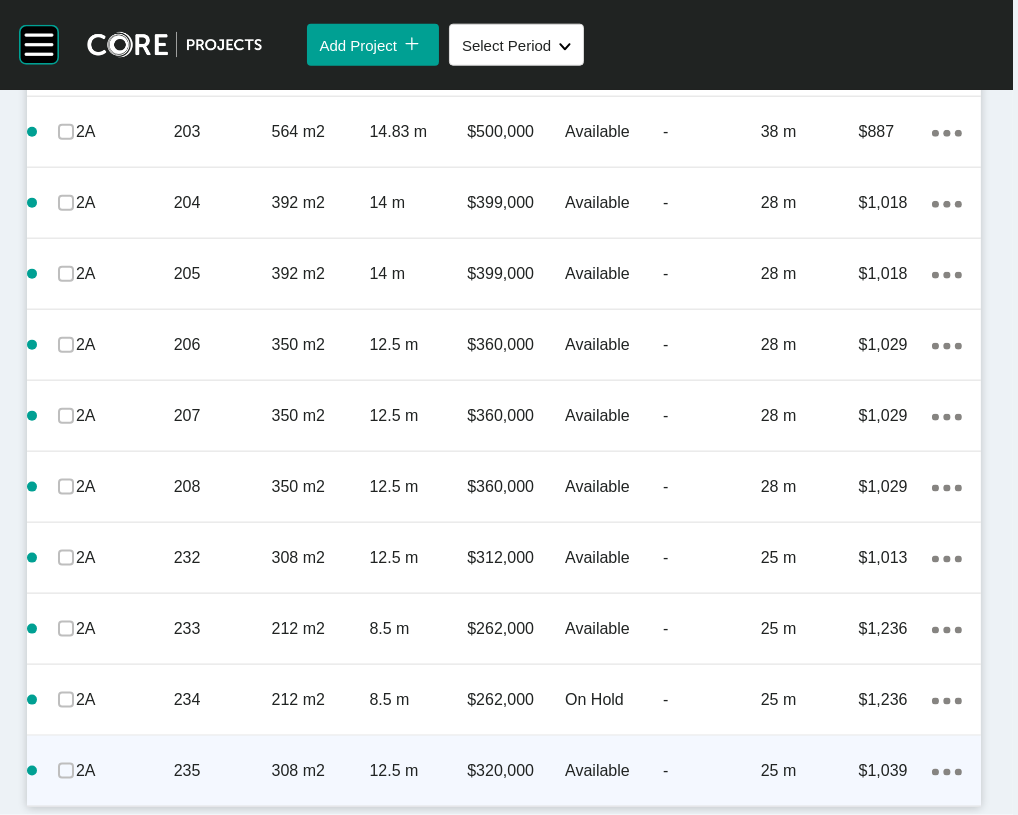 click on "$1,039" at bounding box center (895, 771) 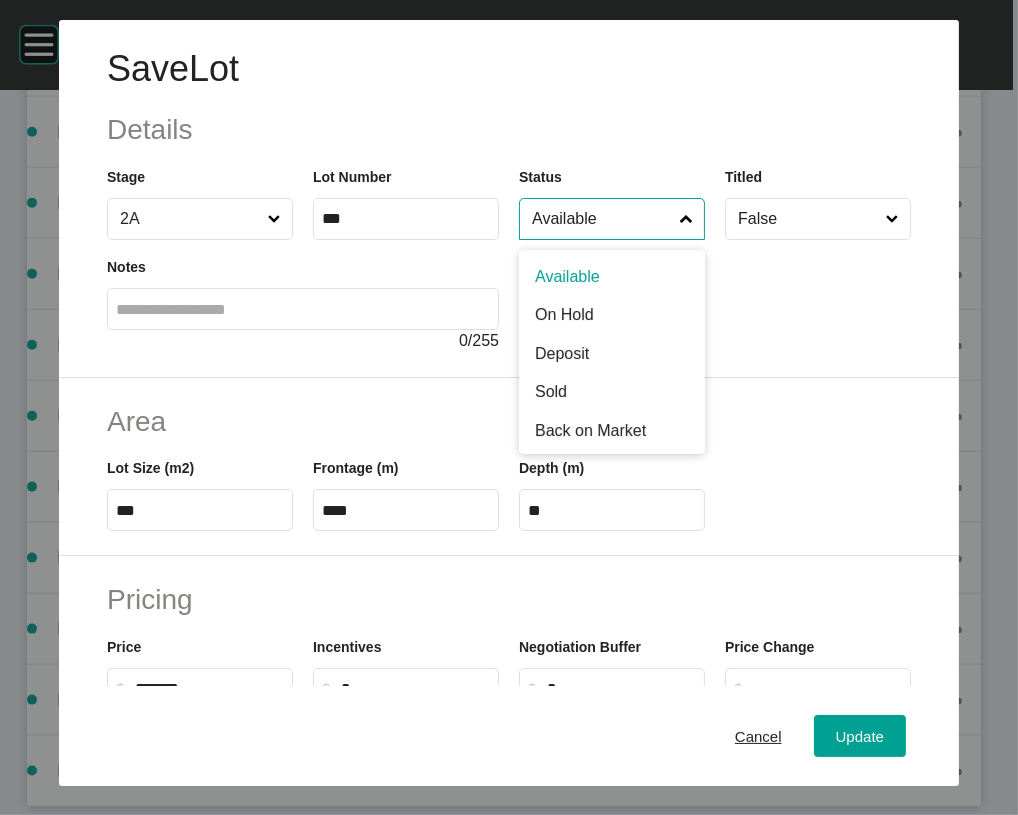 drag, startPoint x: 602, startPoint y: 275, endPoint x: 603, endPoint y: 313, distance: 38.013157 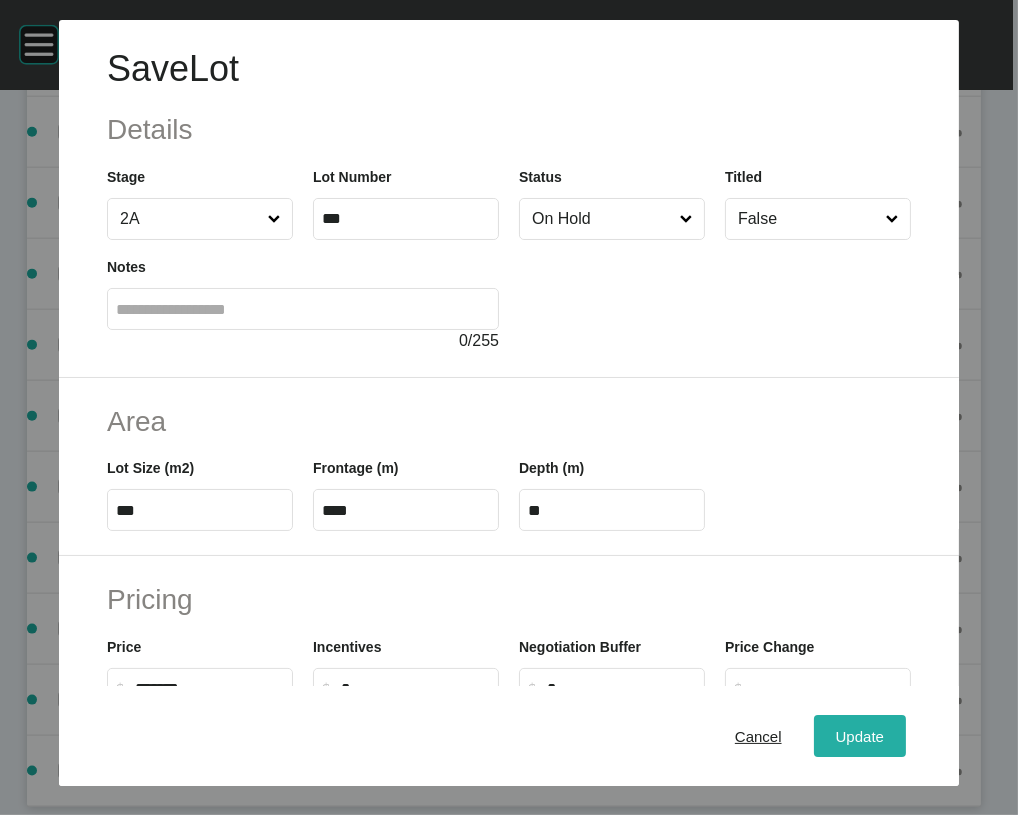 click on "Update" at bounding box center [860, 736] 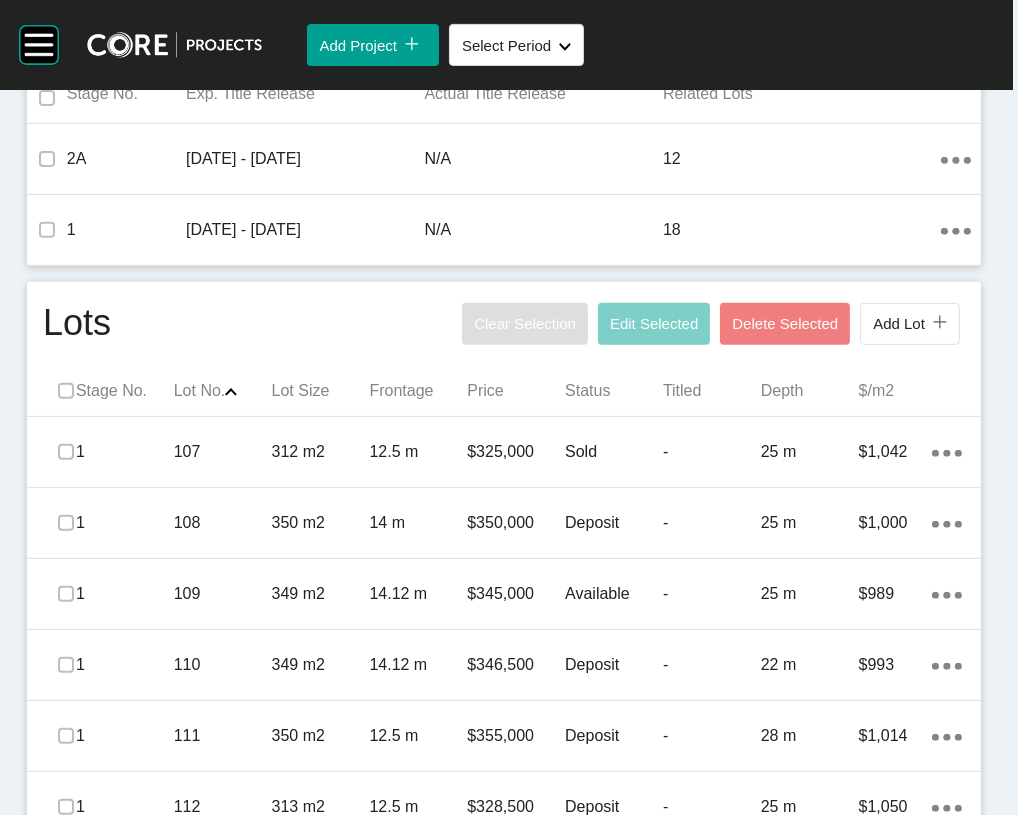 scroll, scrollTop: 0, scrollLeft: 0, axis: both 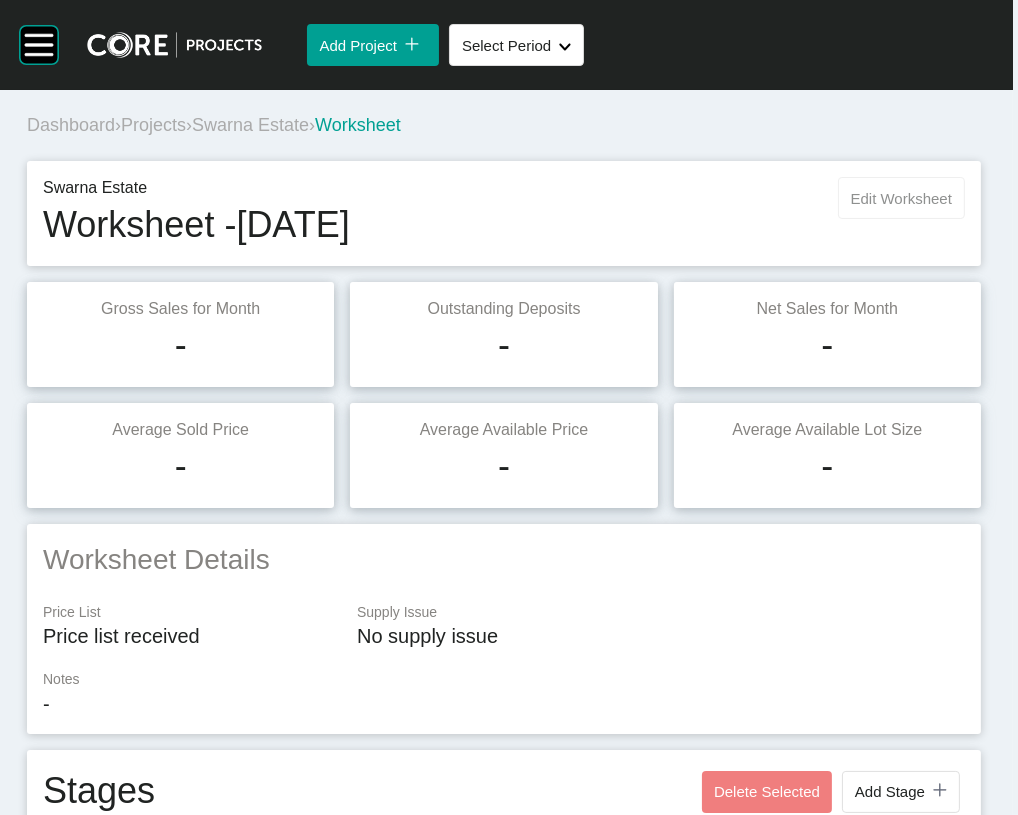 click on "Edit Worksheet" at bounding box center (901, 198) 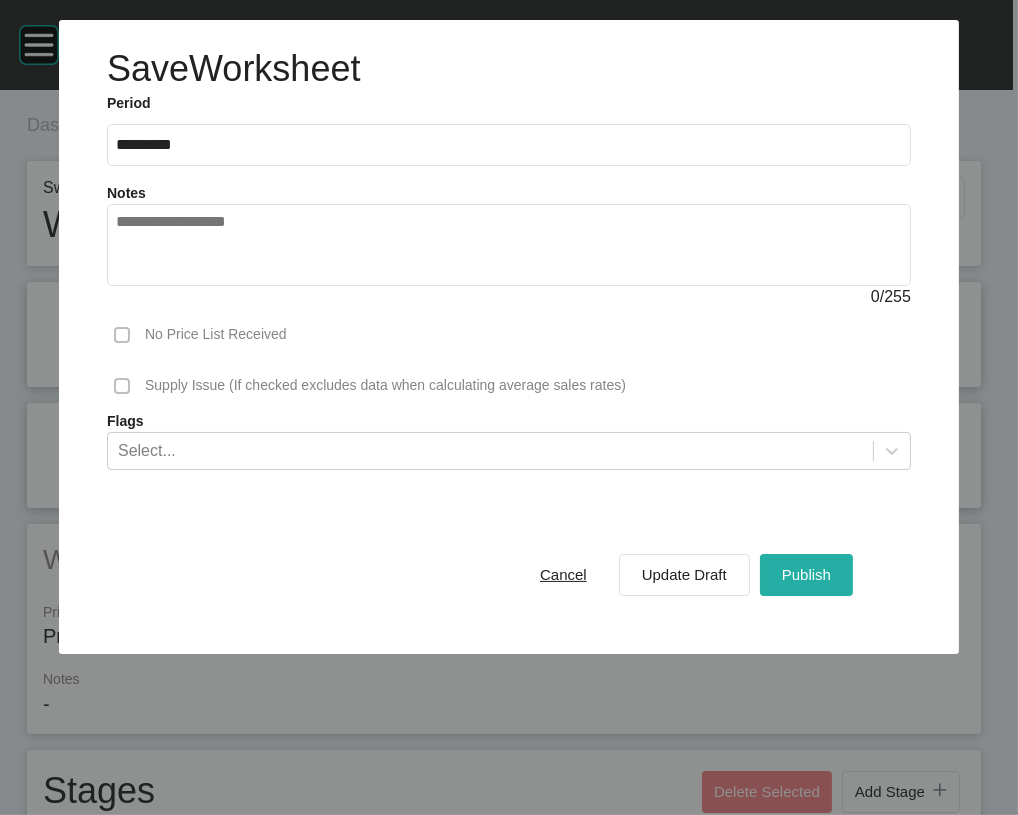 click on "Publish" at bounding box center [806, 574] 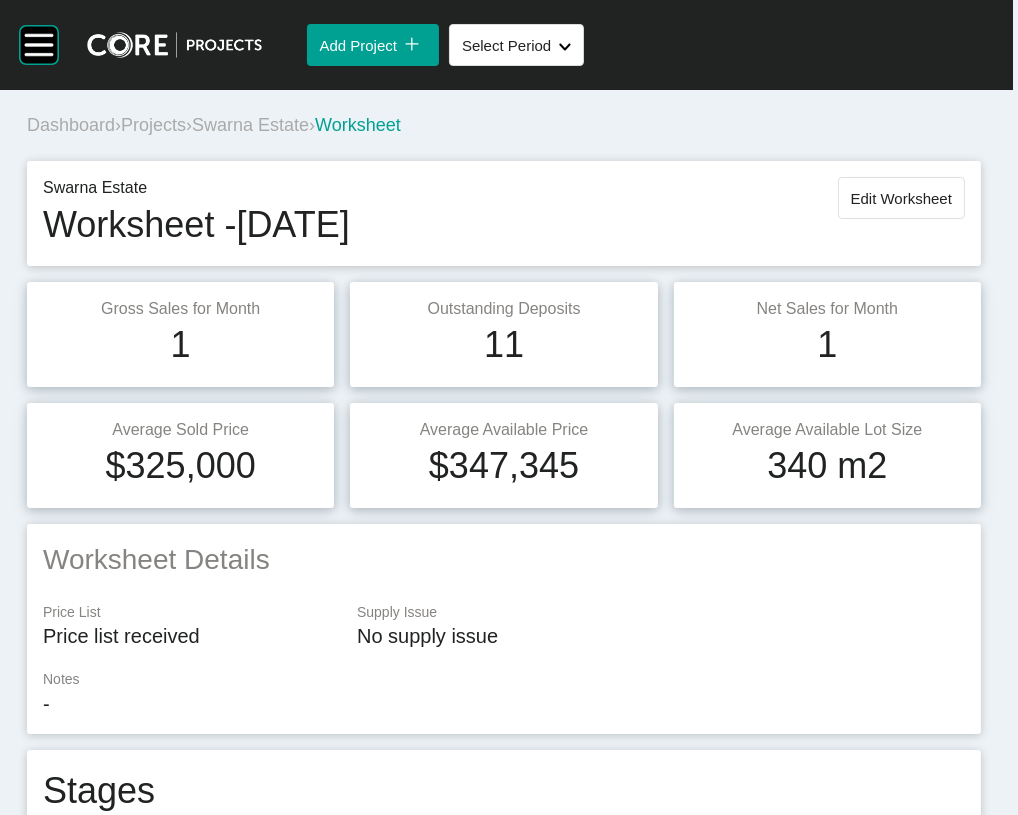 click on "Projects" at bounding box center [153, 125] 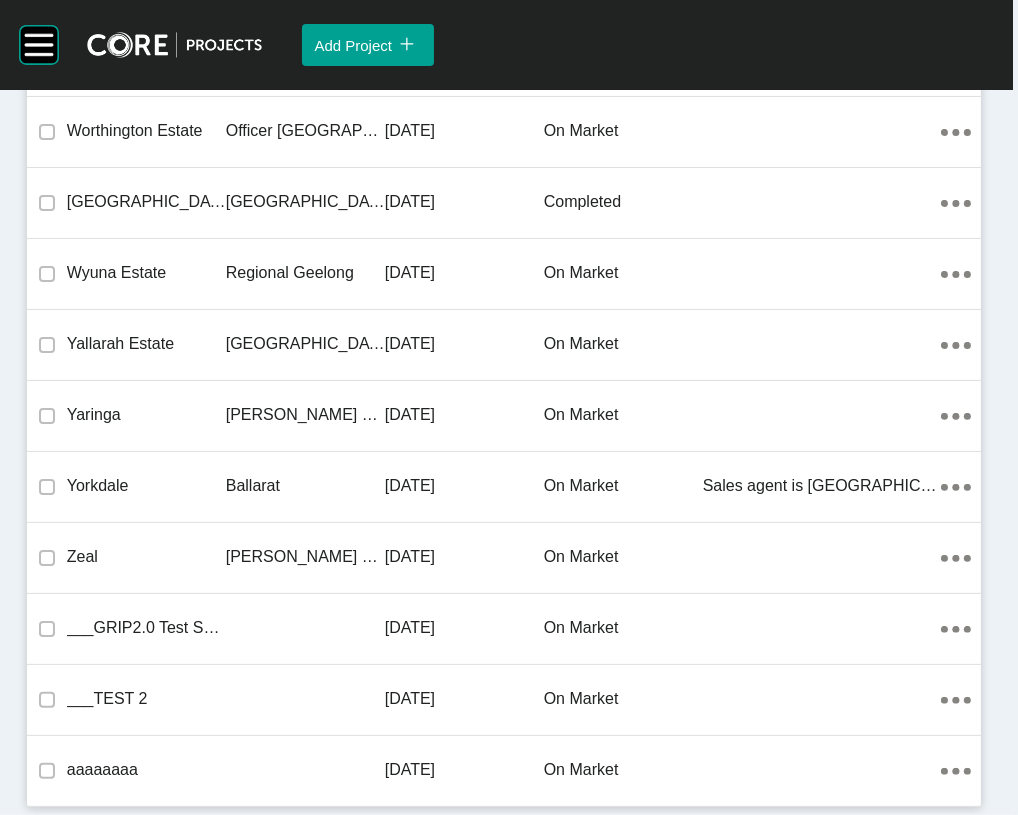 scroll, scrollTop: 59813, scrollLeft: 0, axis: vertical 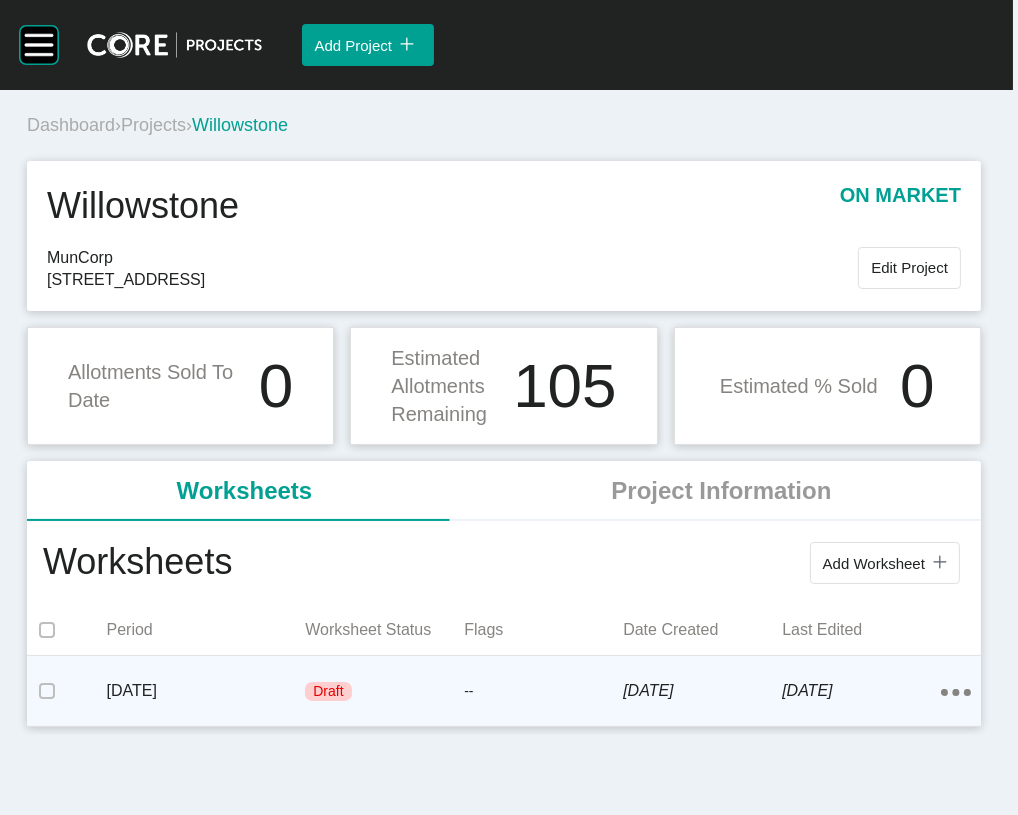 click on "Draft" at bounding box center [384, 692] 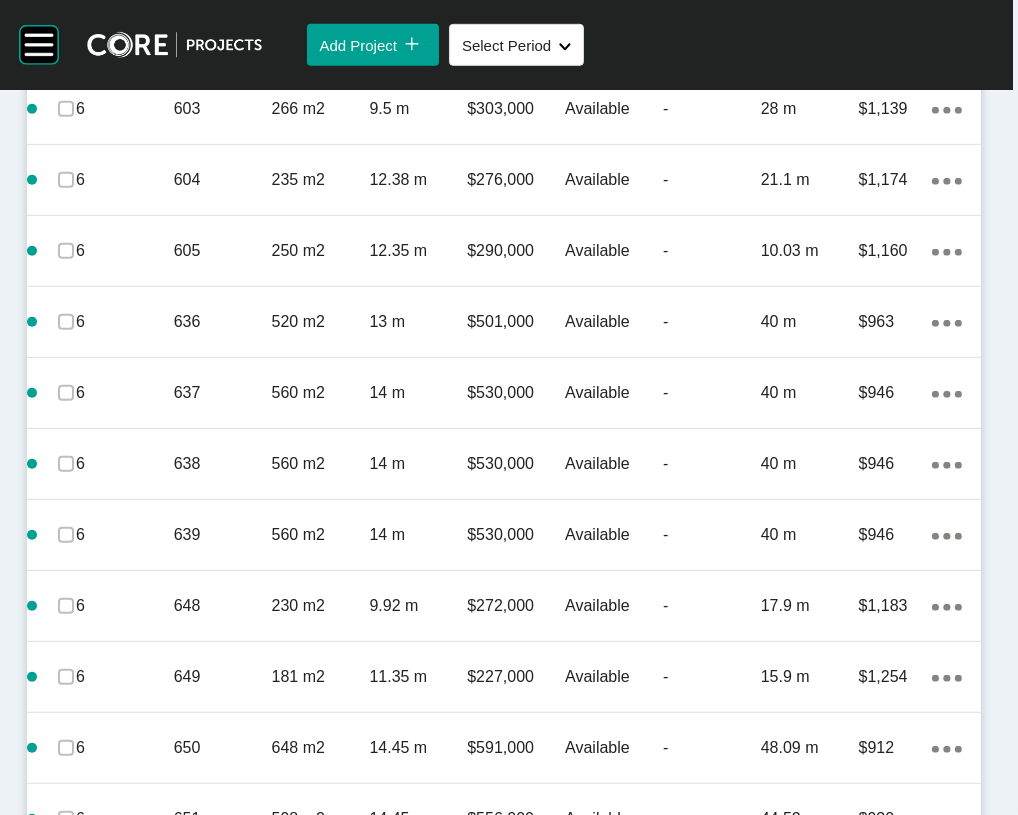 scroll, scrollTop: 1179, scrollLeft: 0, axis: vertical 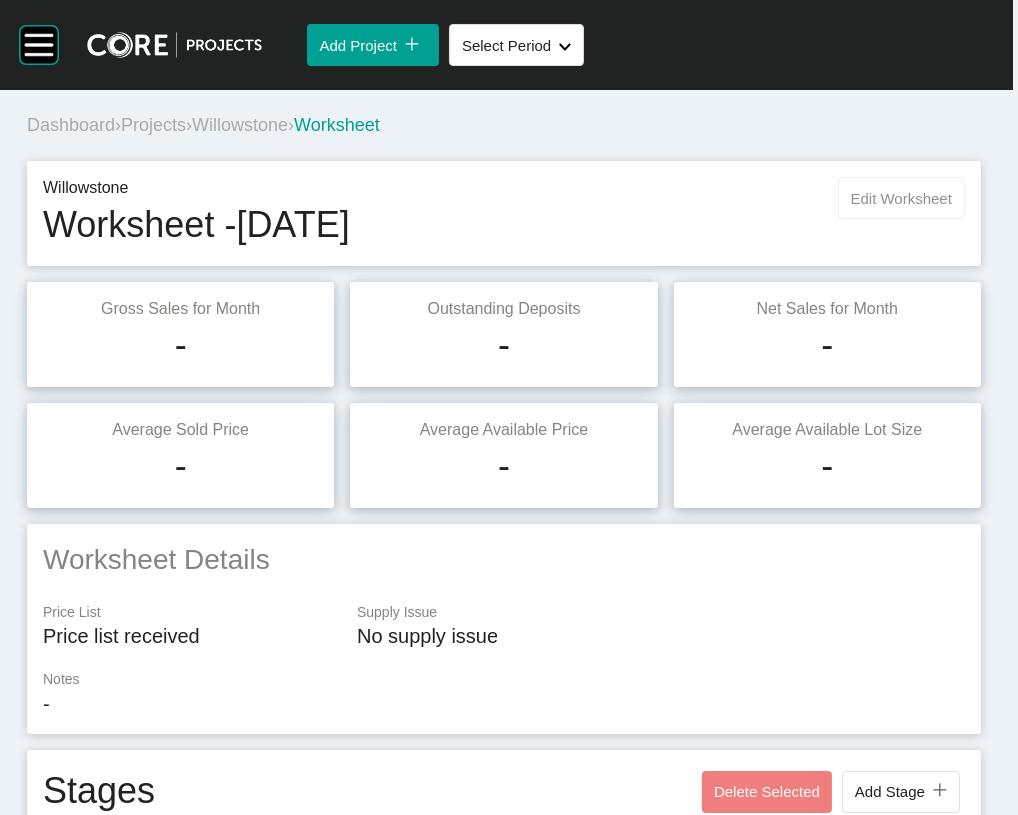 click on "Edit Worksheet" at bounding box center (901, 198) 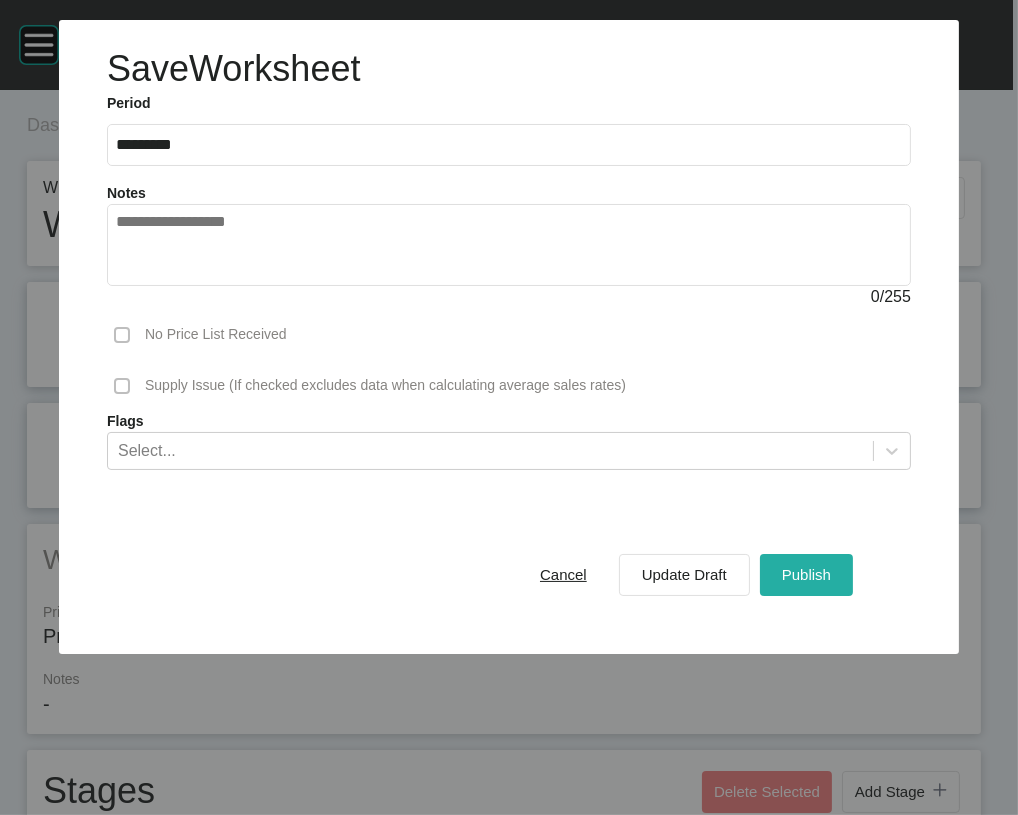 click on "Publish" at bounding box center [806, 574] 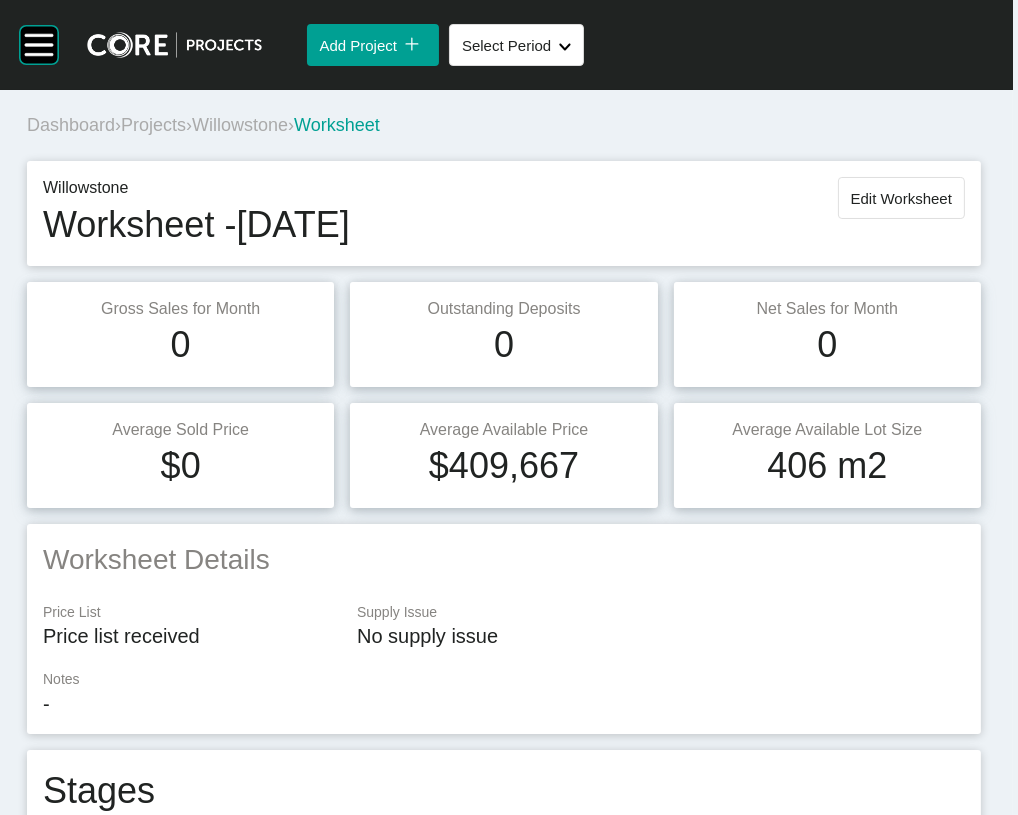click on "Projects" at bounding box center [153, 125] 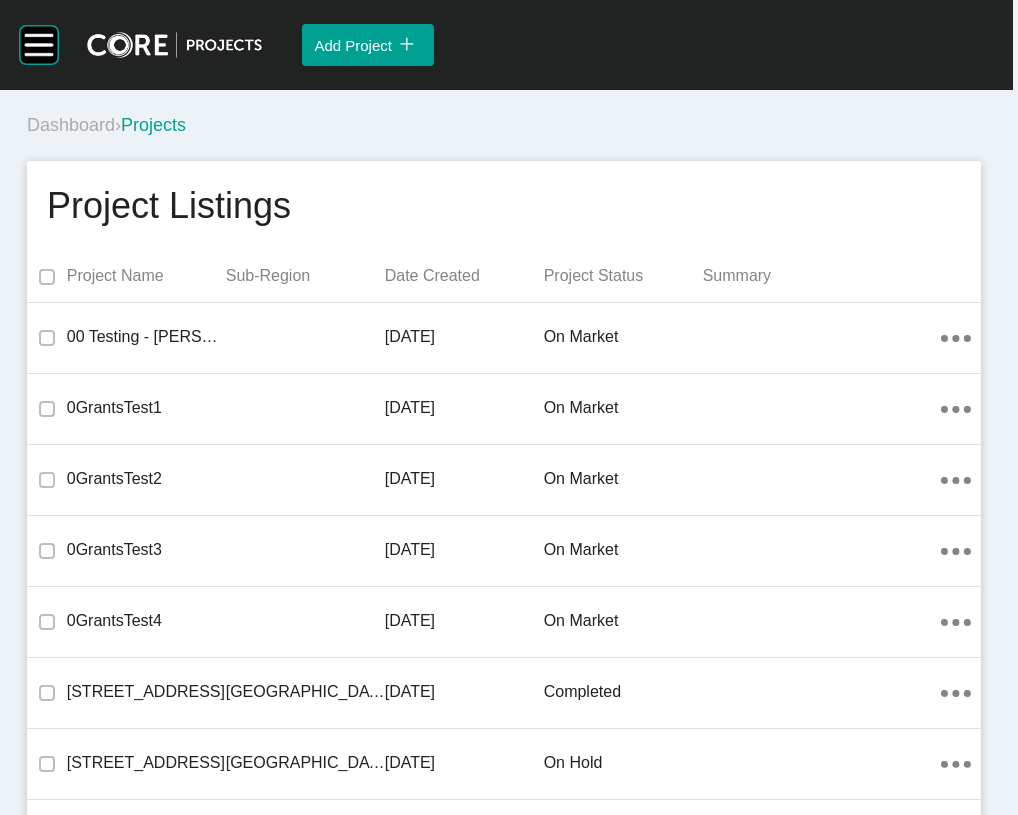 scroll, scrollTop: 32366, scrollLeft: 0, axis: vertical 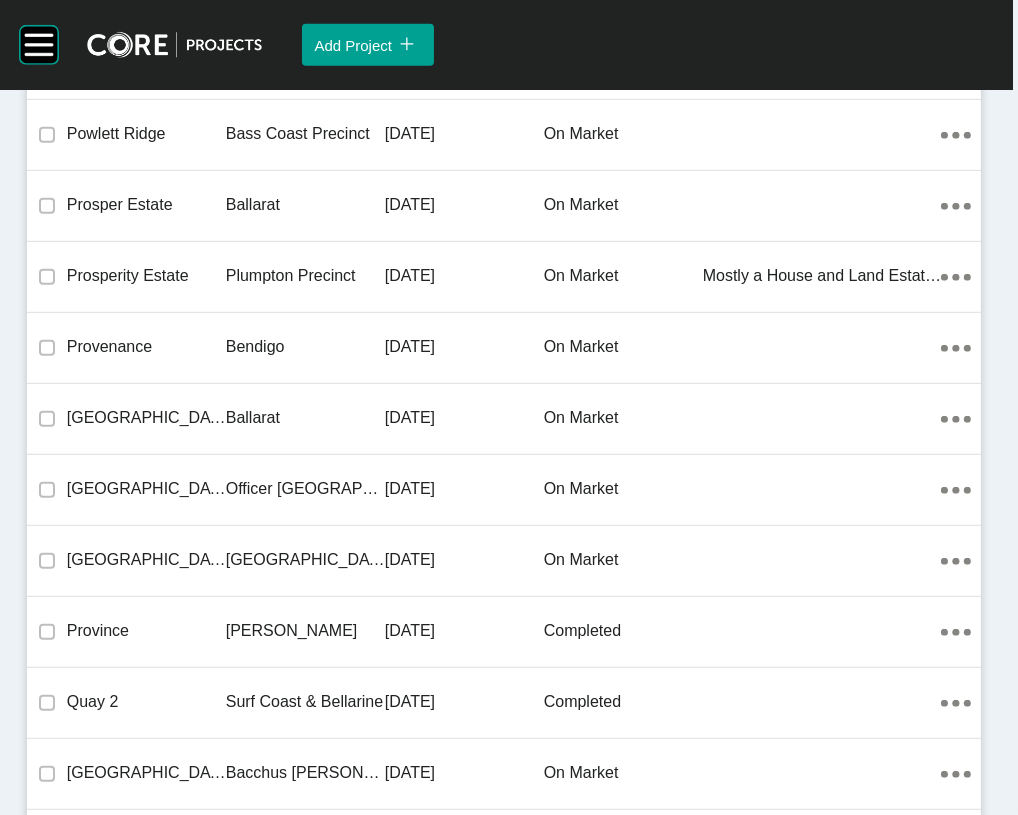 click on "[GEOGRAPHIC_DATA]" at bounding box center (305, -7037) 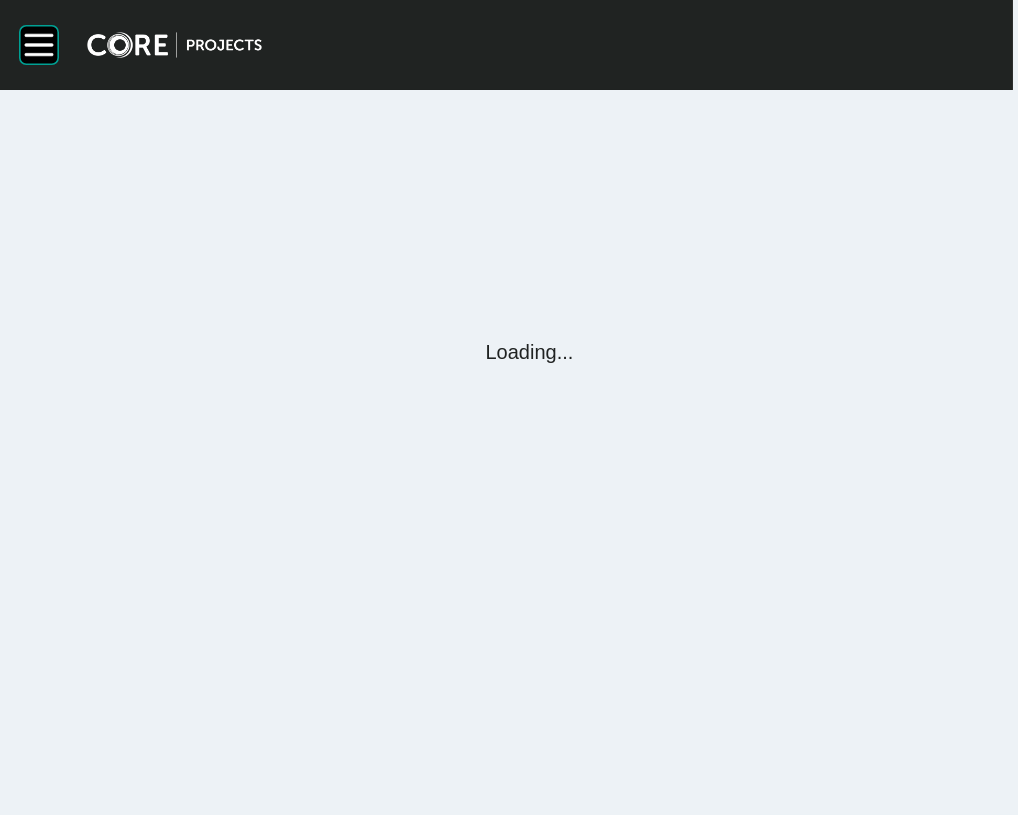 scroll, scrollTop: 0, scrollLeft: 0, axis: both 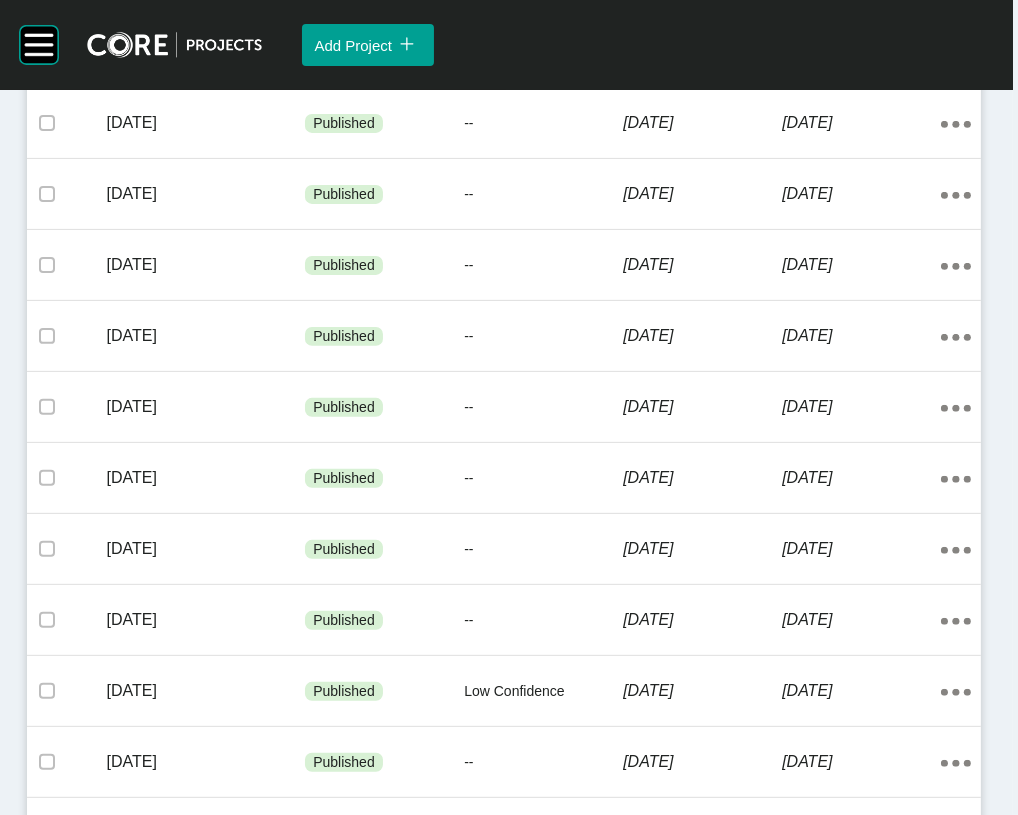 click on "[DATE]" at bounding box center (702, 52) 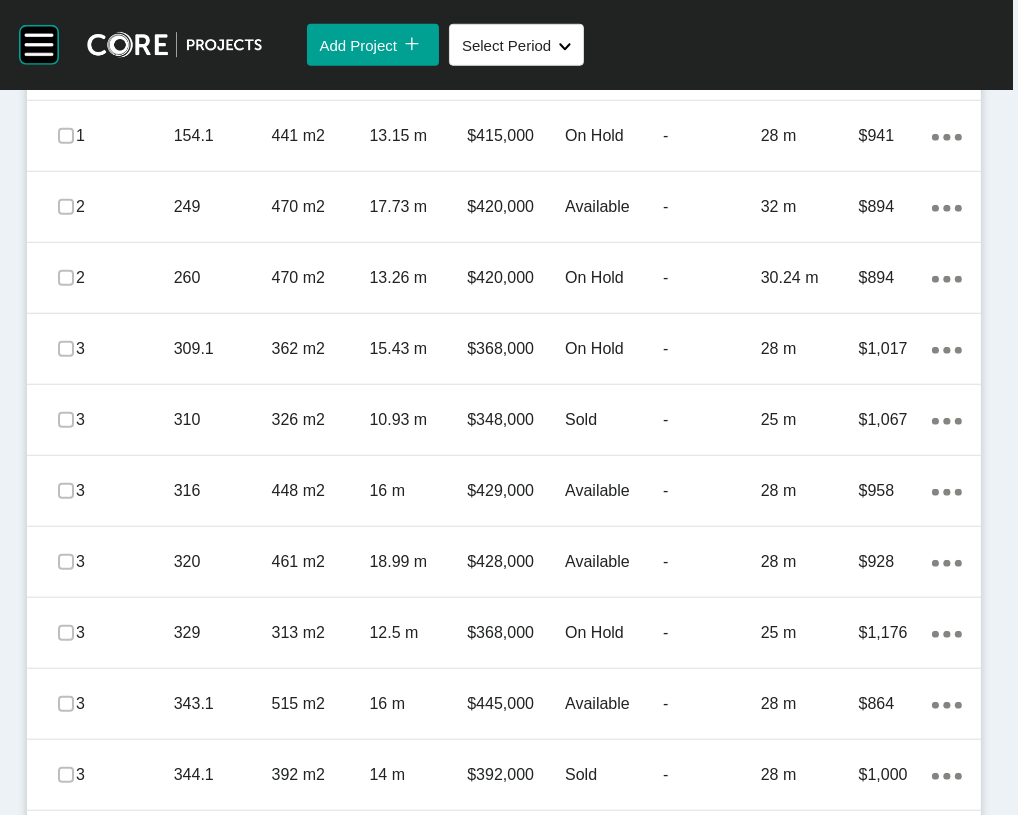 scroll, scrollTop: 1598, scrollLeft: 0, axis: vertical 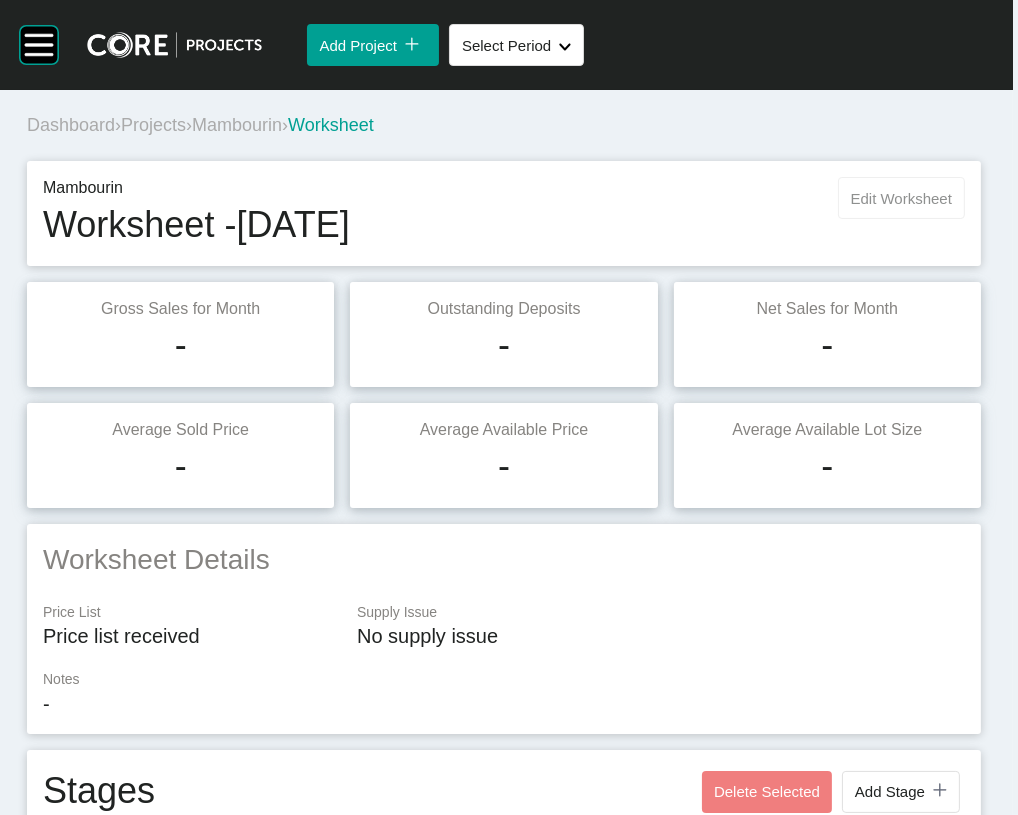 click on "Edit Worksheet" at bounding box center [901, 198] 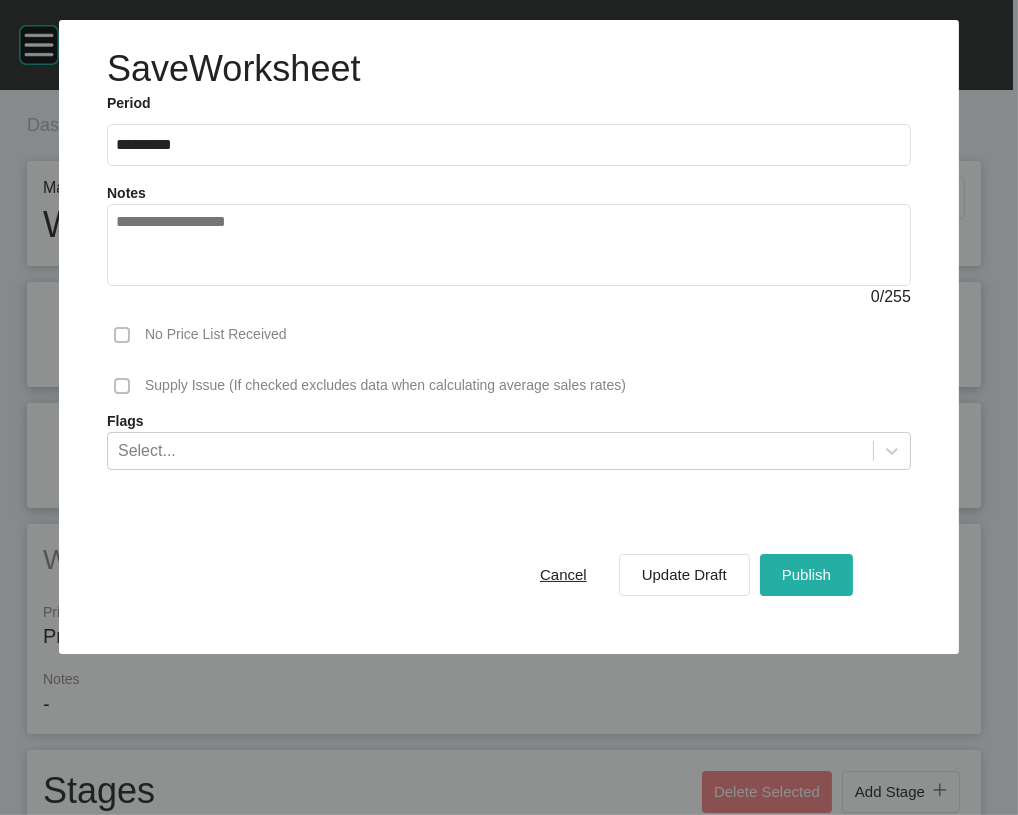 click on "Publish" at bounding box center [806, 574] 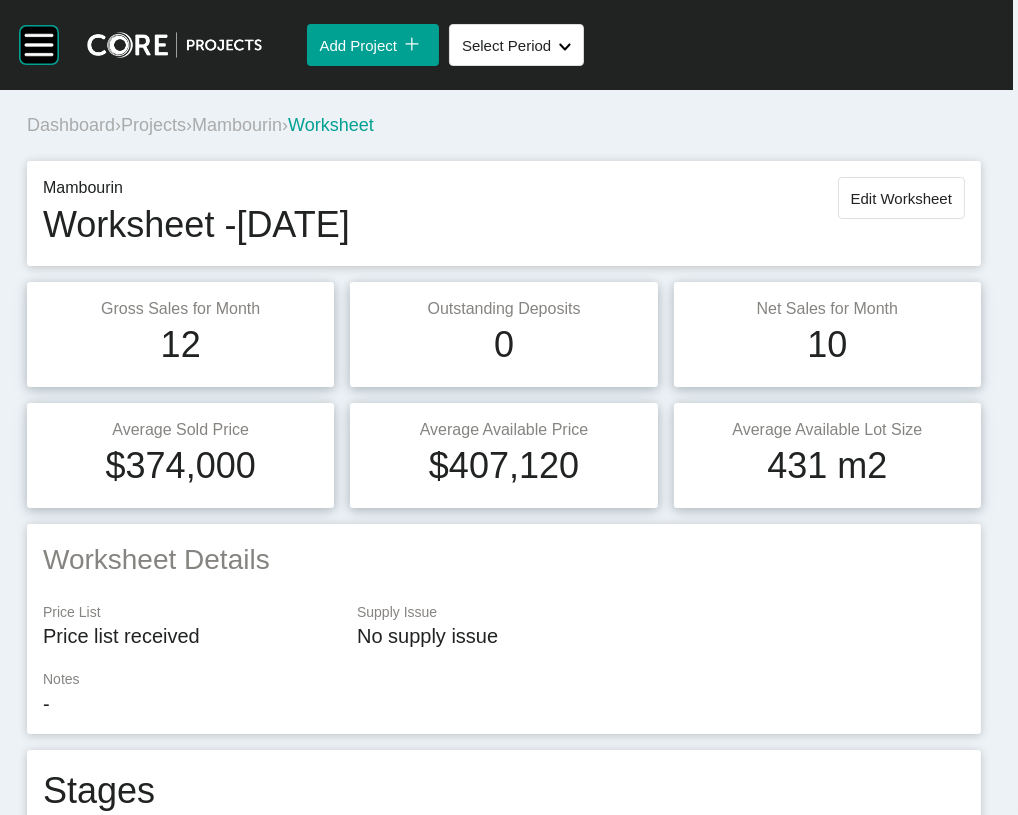 click on "Projects" at bounding box center [153, 125] 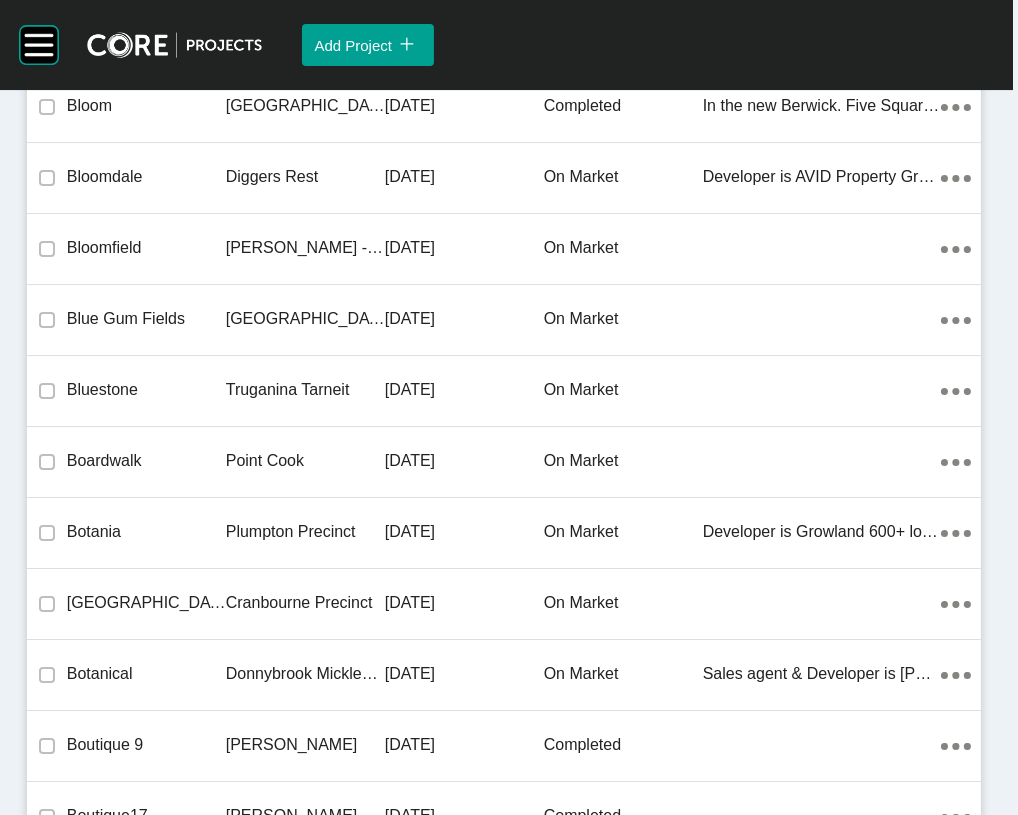 scroll, scrollTop: 32650, scrollLeft: 0, axis: vertical 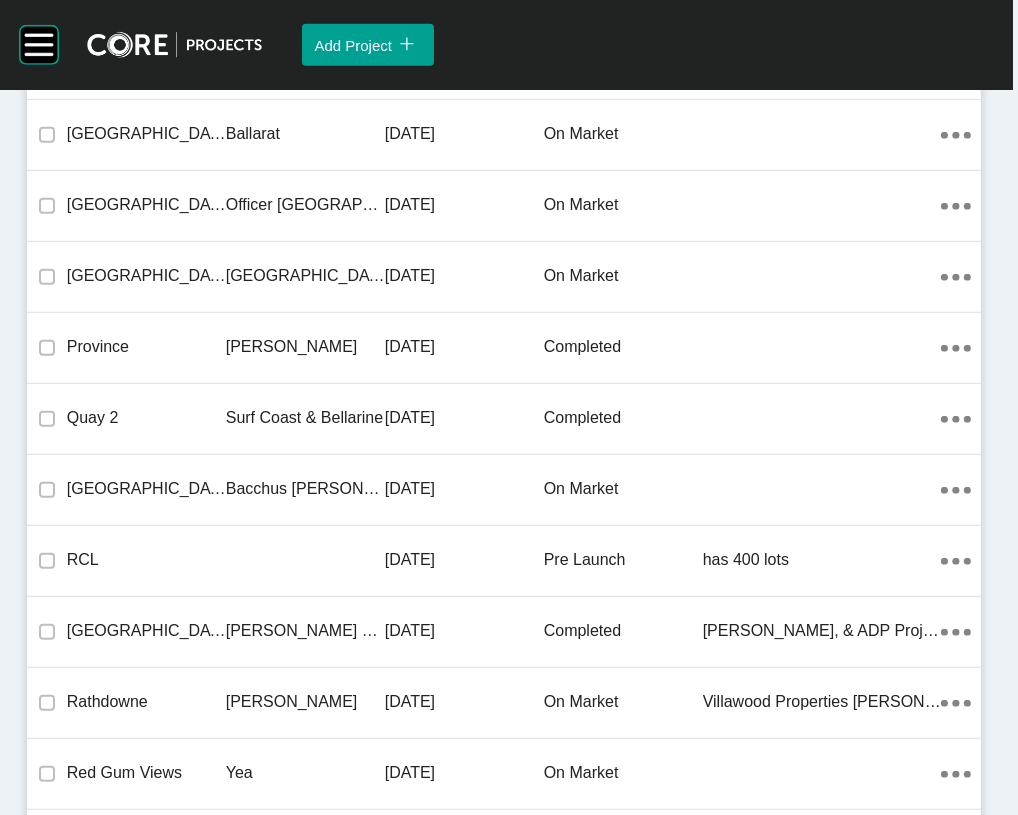 click on "[GEOGRAPHIC_DATA]" at bounding box center [305, -7108] 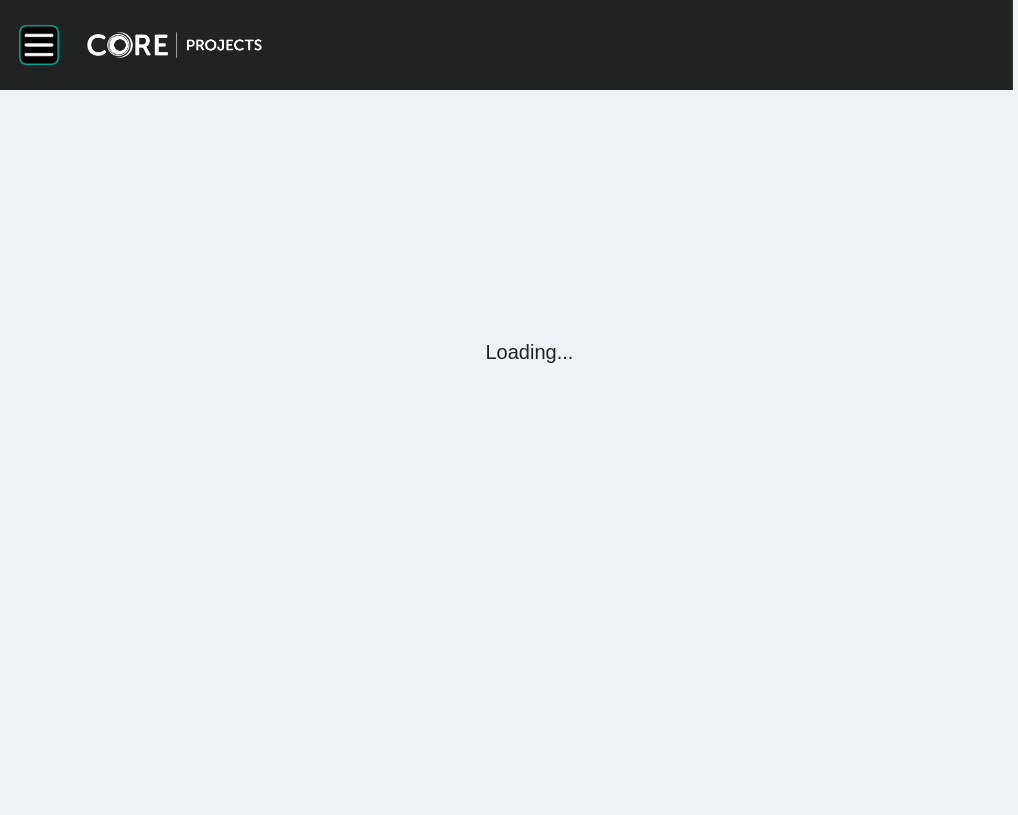 scroll, scrollTop: 0, scrollLeft: 0, axis: both 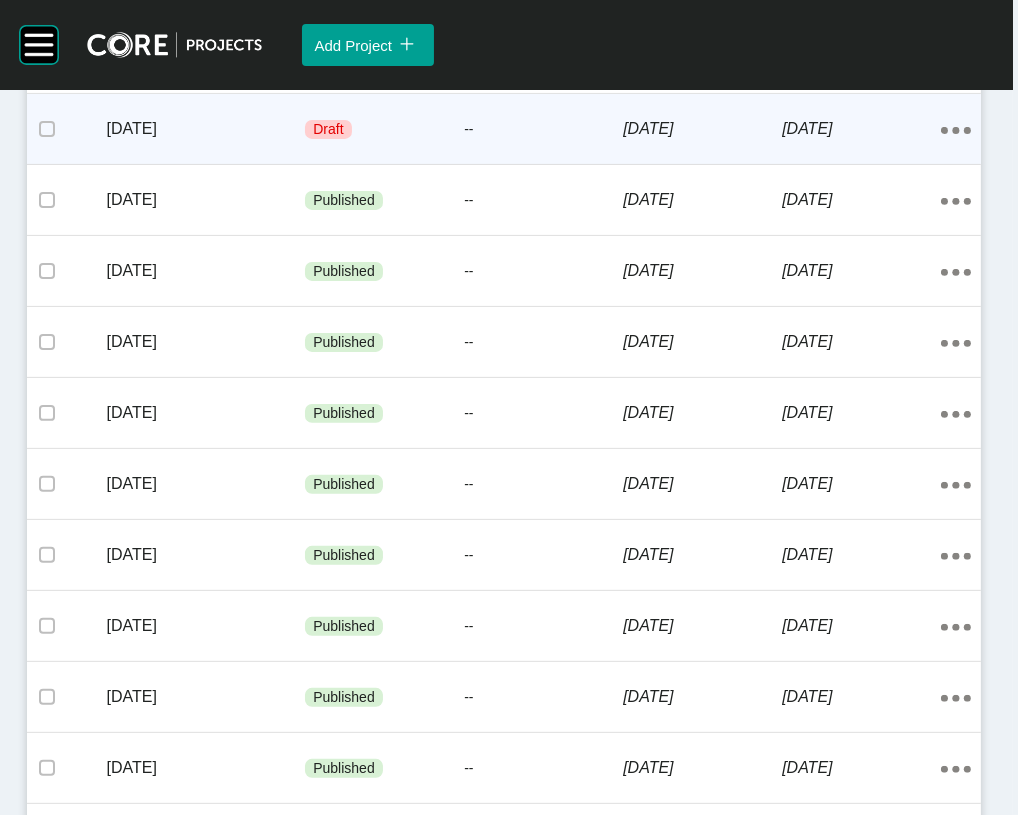 click on "[DATE]" at bounding box center (861, 129) 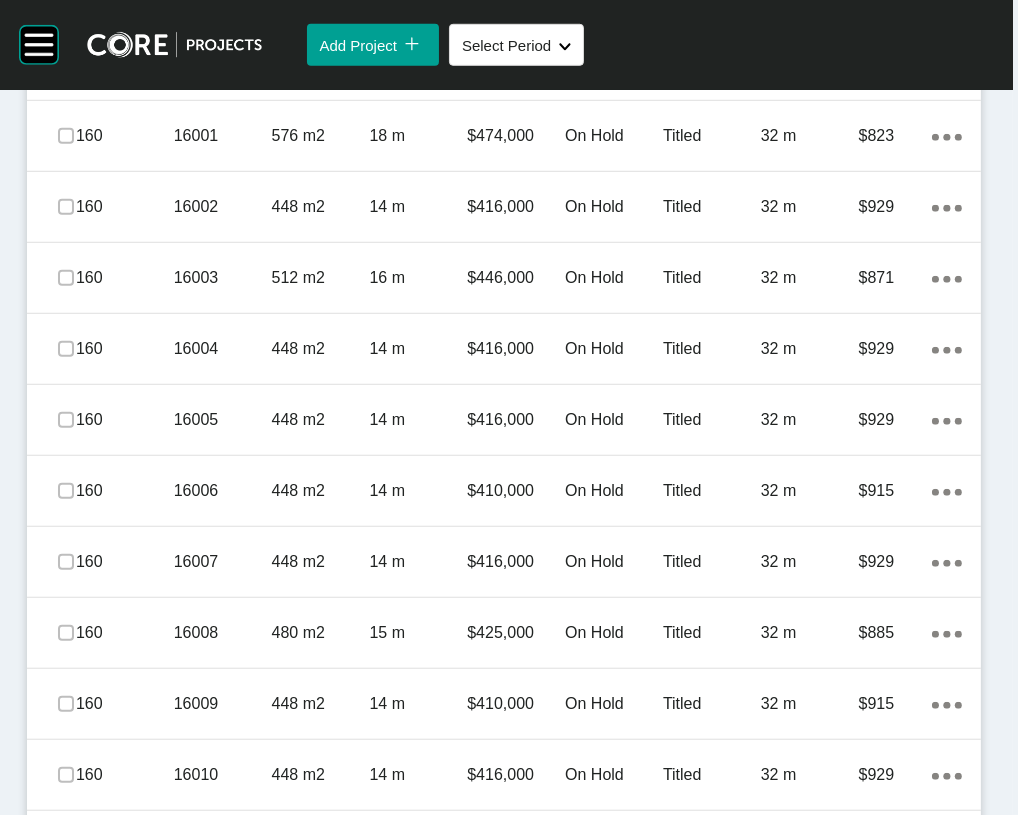 scroll, scrollTop: 1483, scrollLeft: 0, axis: vertical 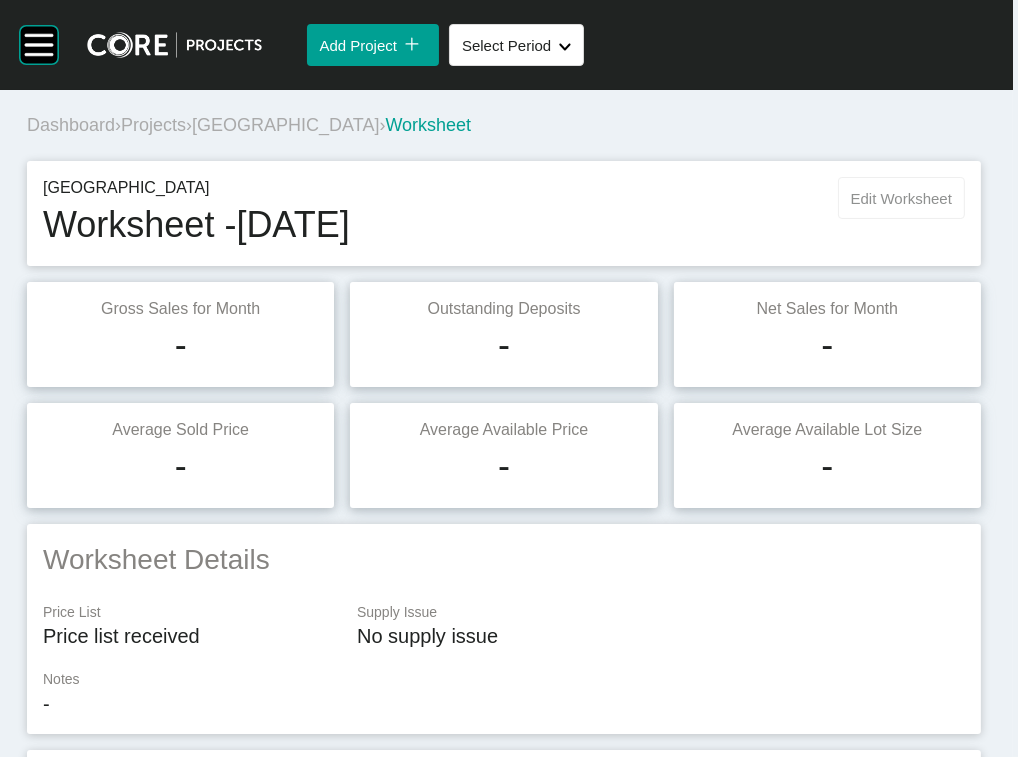 click on "Edit Worksheet" at bounding box center (901, 198) 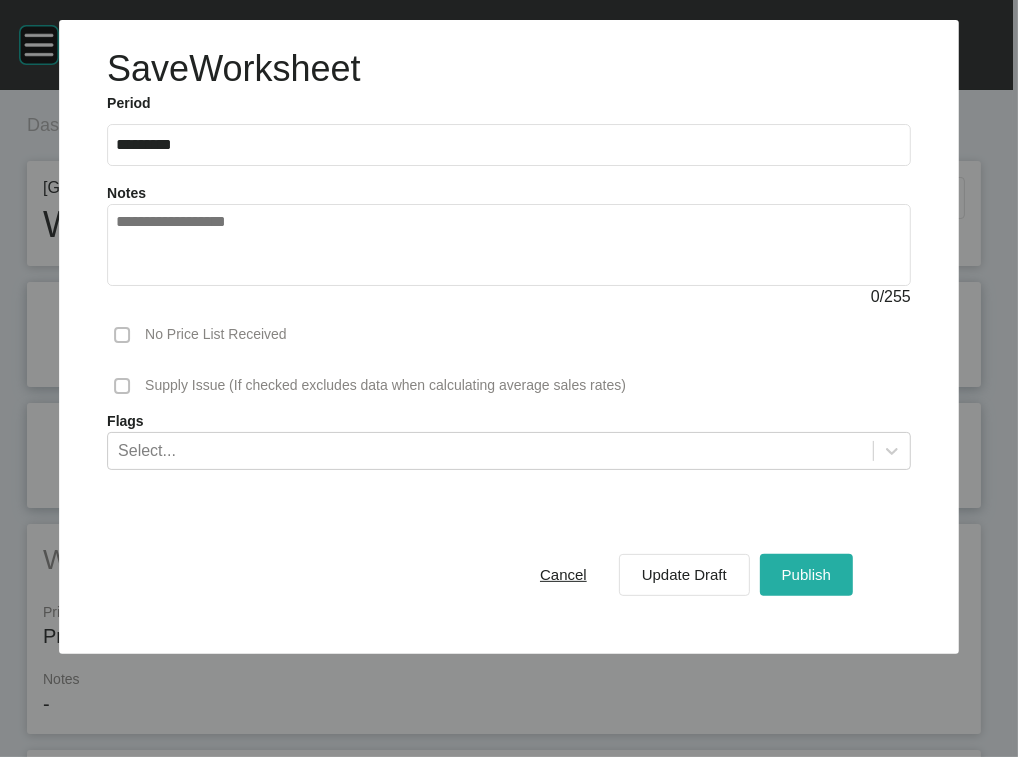 click on "Publish" at bounding box center (806, 574) 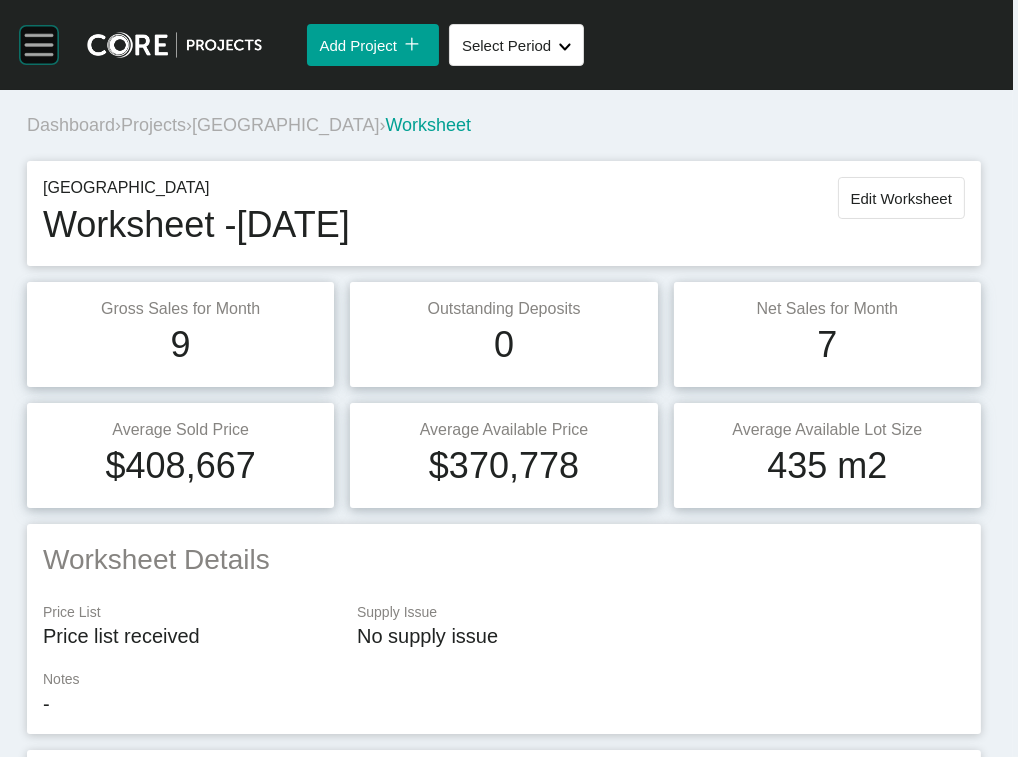 click 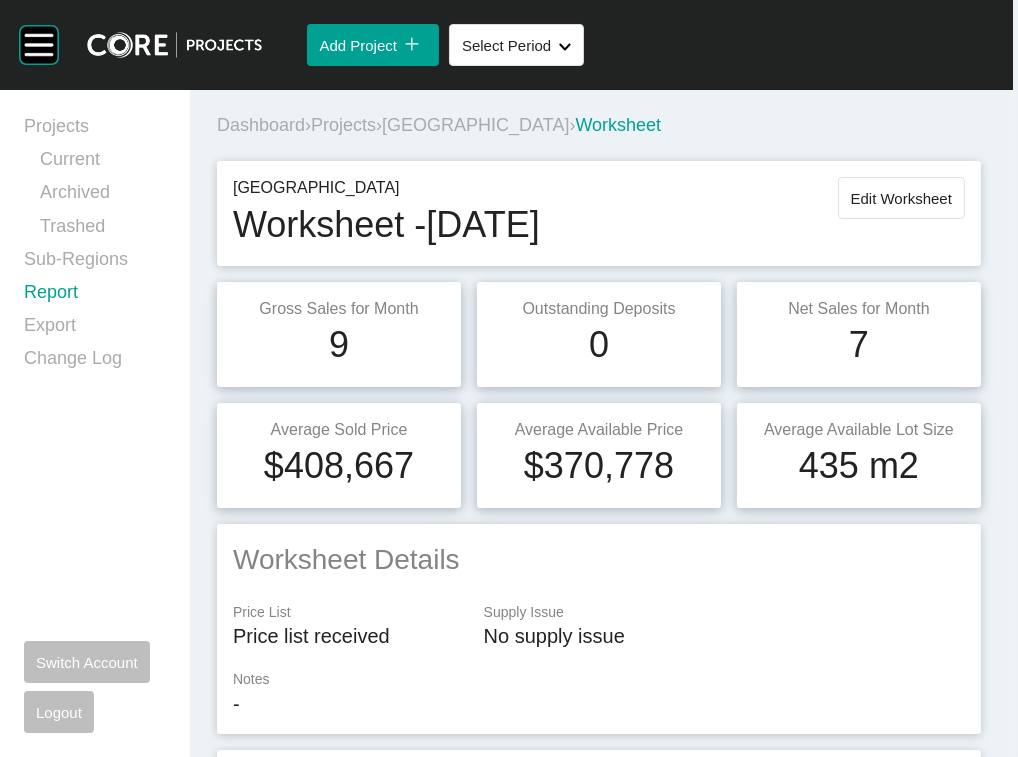 click on "Report" at bounding box center [95, 296] 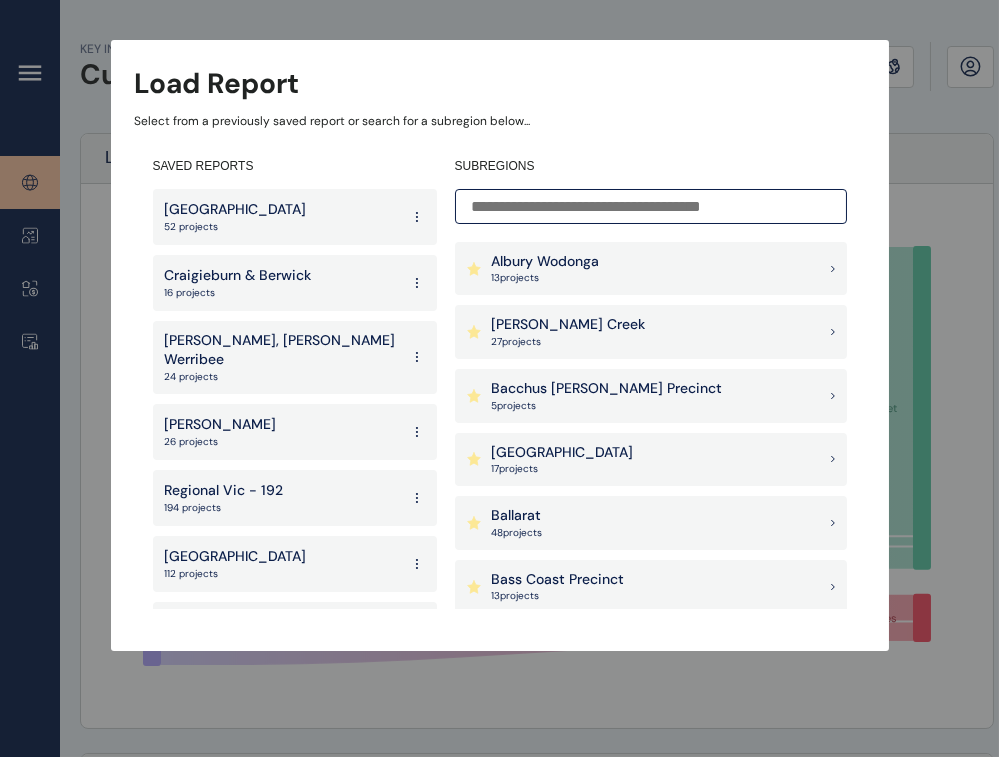 click at bounding box center [651, 206] 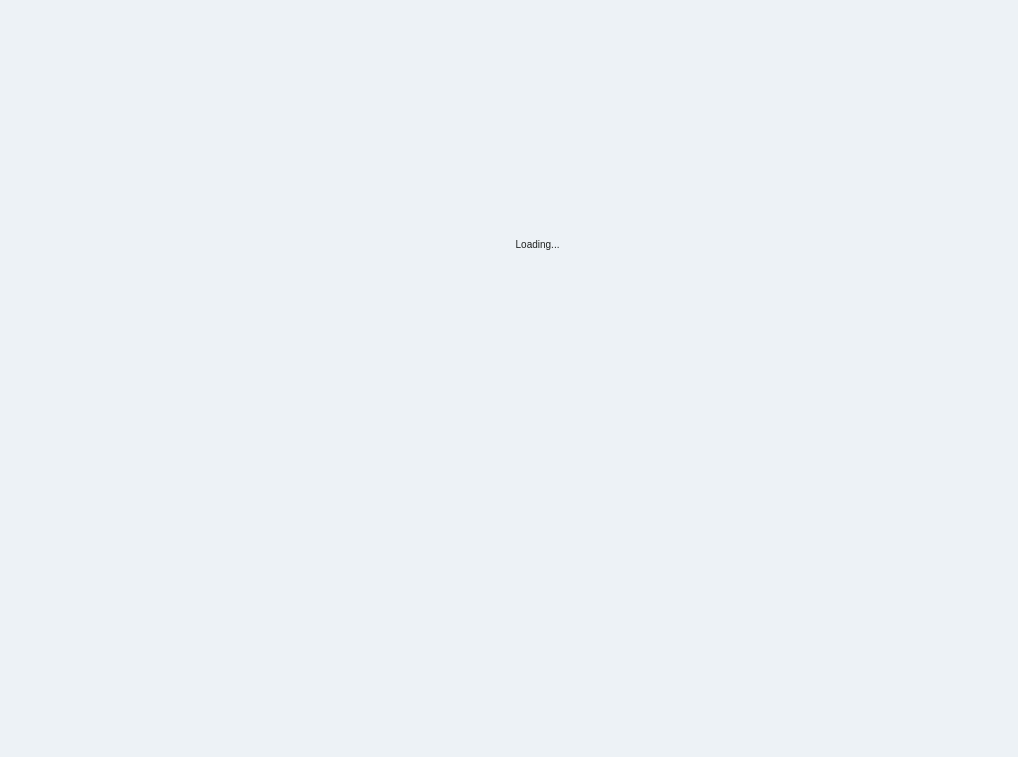scroll, scrollTop: 0, scrollLeft: 0, axis: both 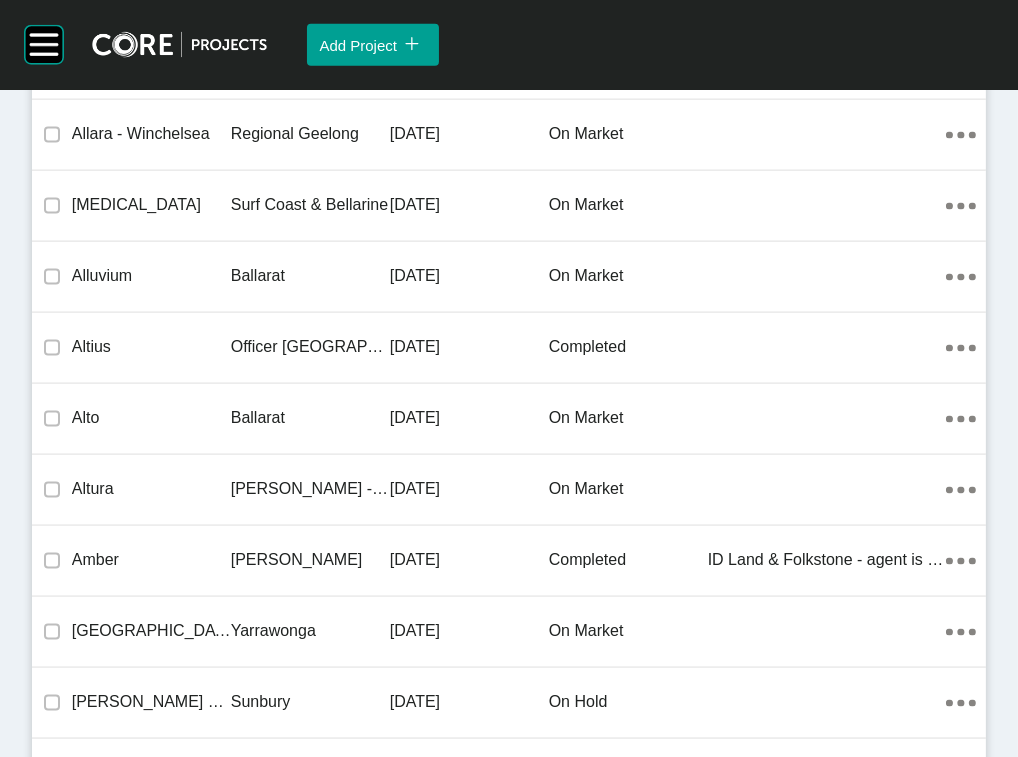 click on "[DATE]" at bounding box center (469, -434) 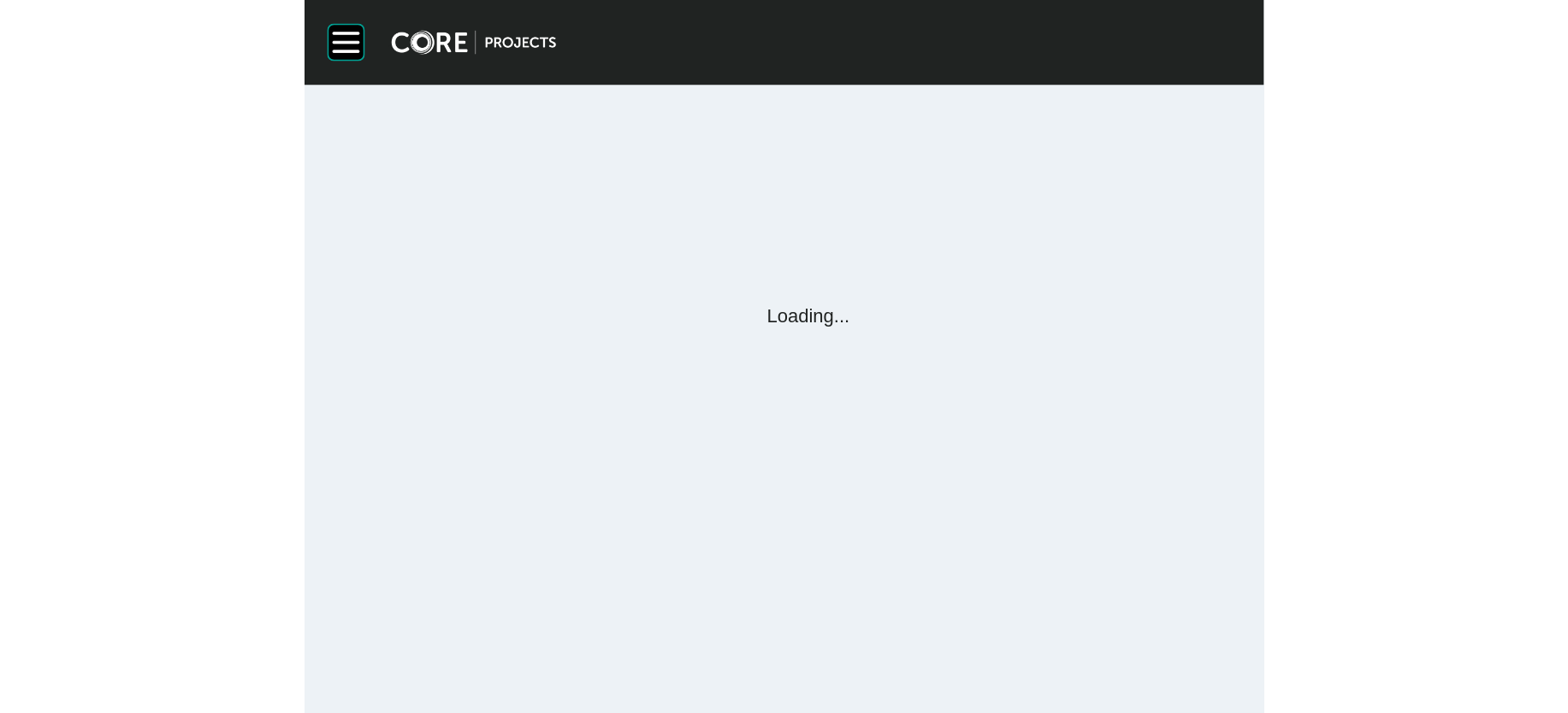 scroll, scrollTop: 0, scrollLeft: 0, axis: both 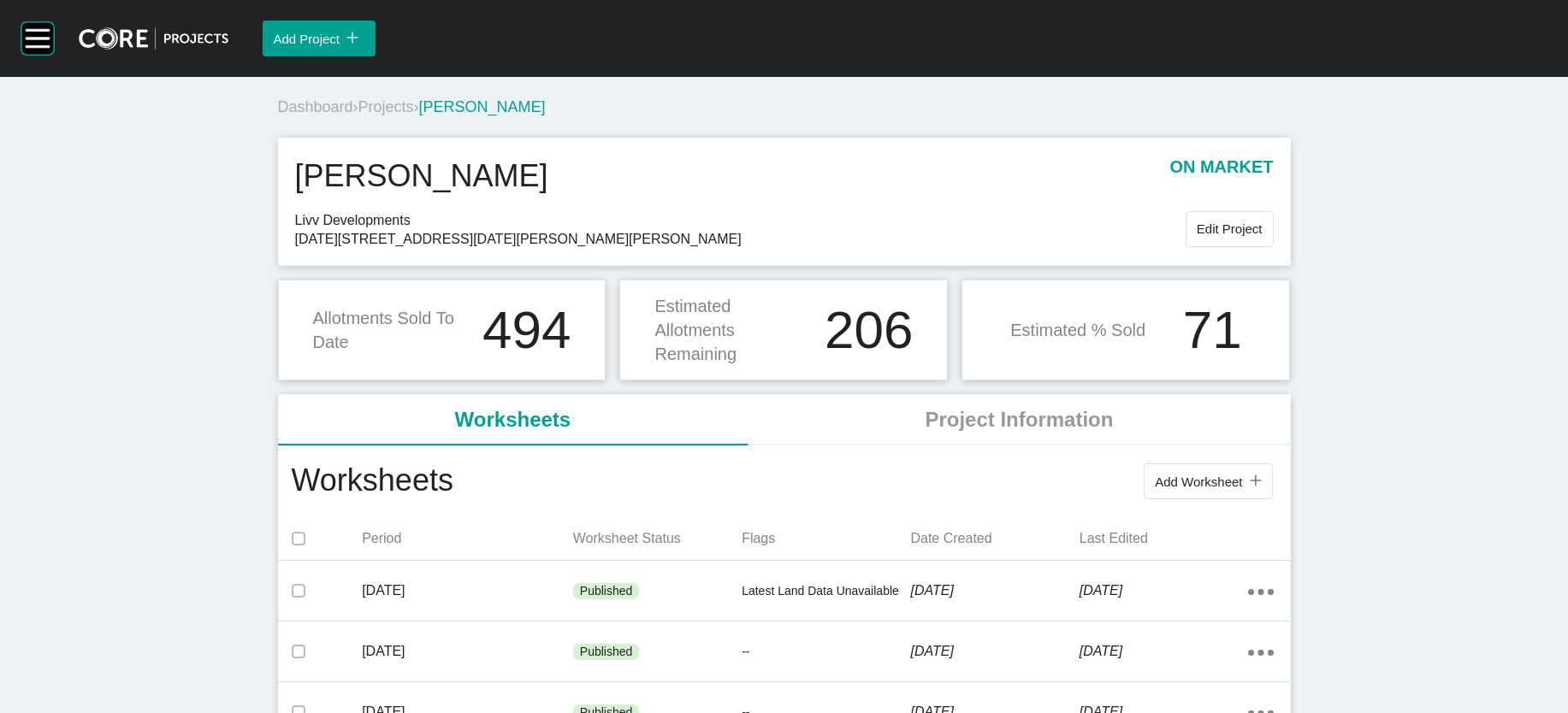 click on "Projects" at bounding box center (386, 107) 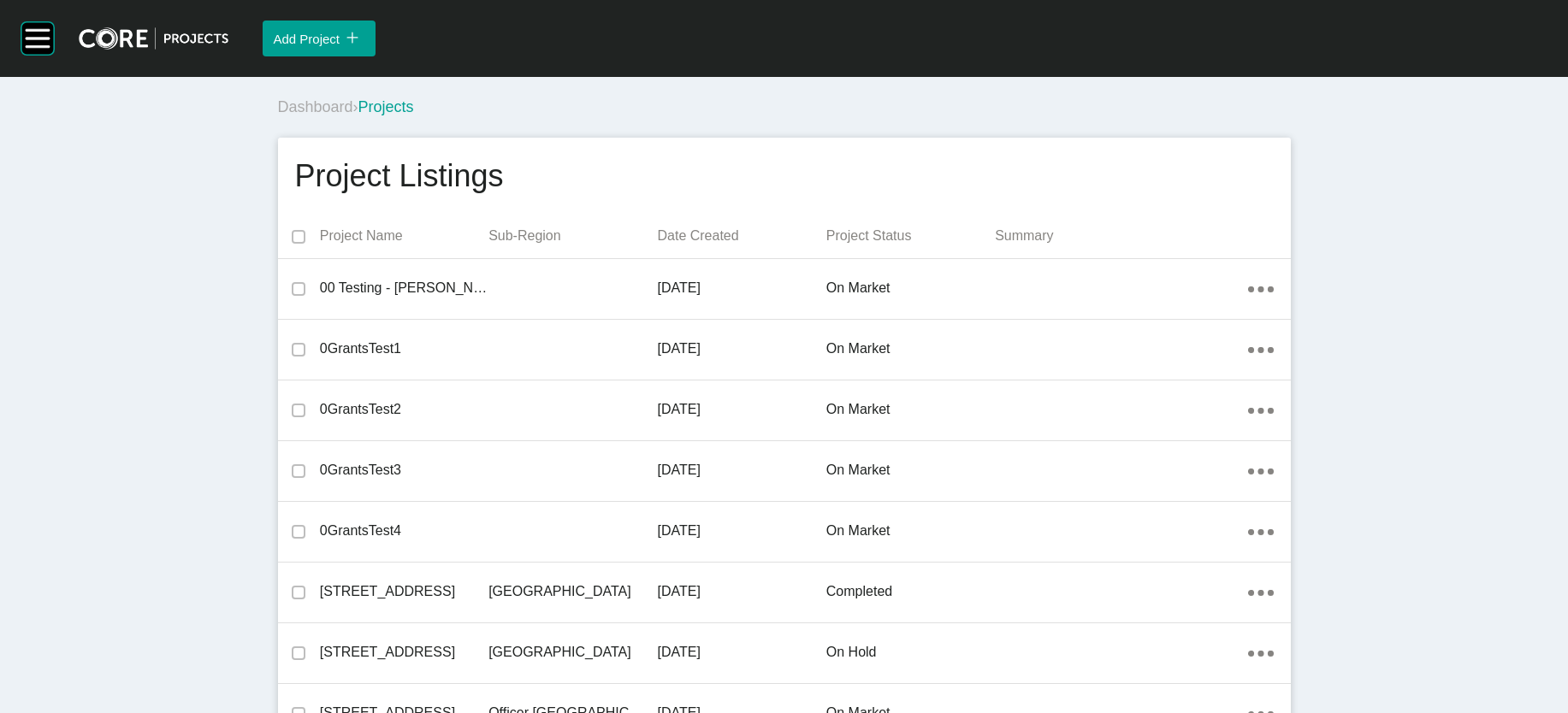 scroll, scrollTop: 4917, scrollLeft: 0, axis: vertical 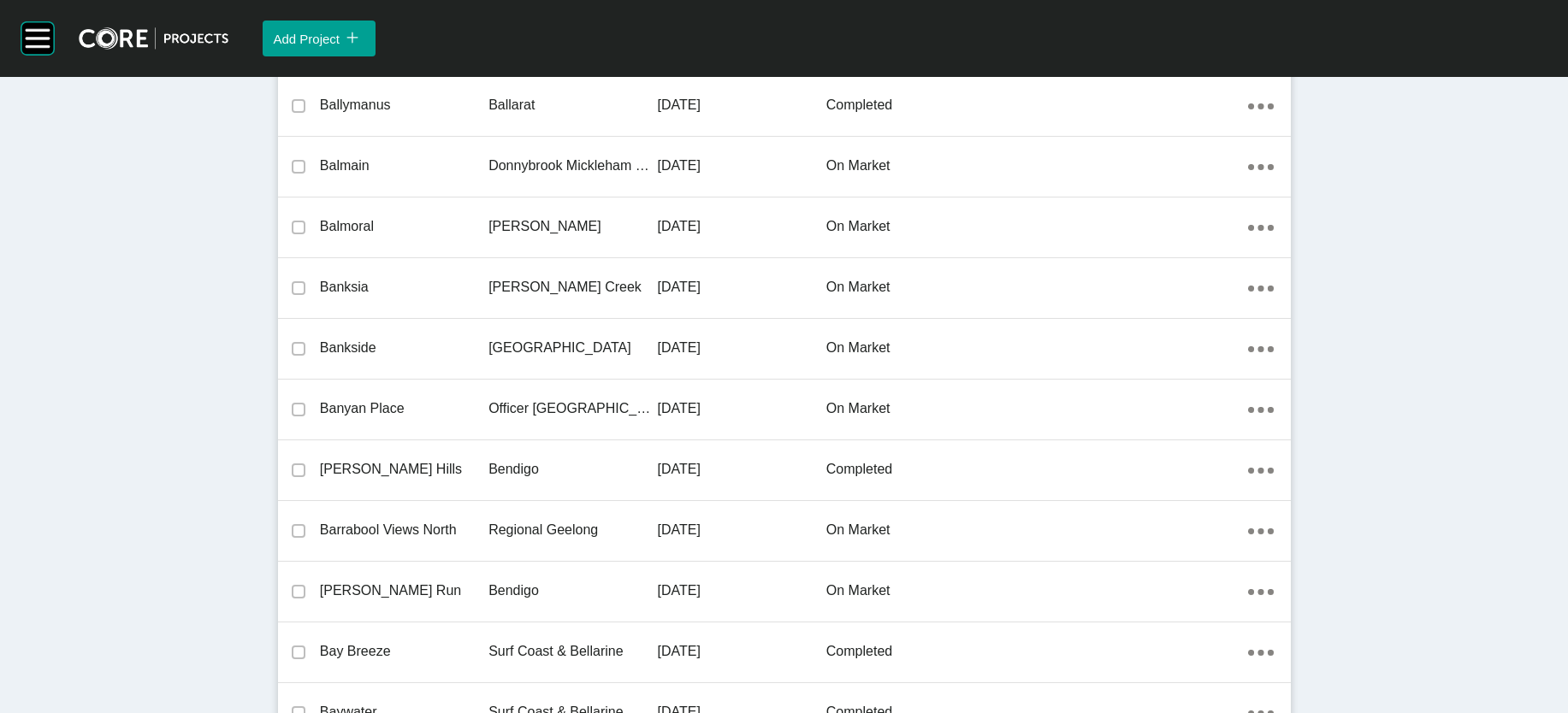 click on "on market" at bounding box center (910, -684) 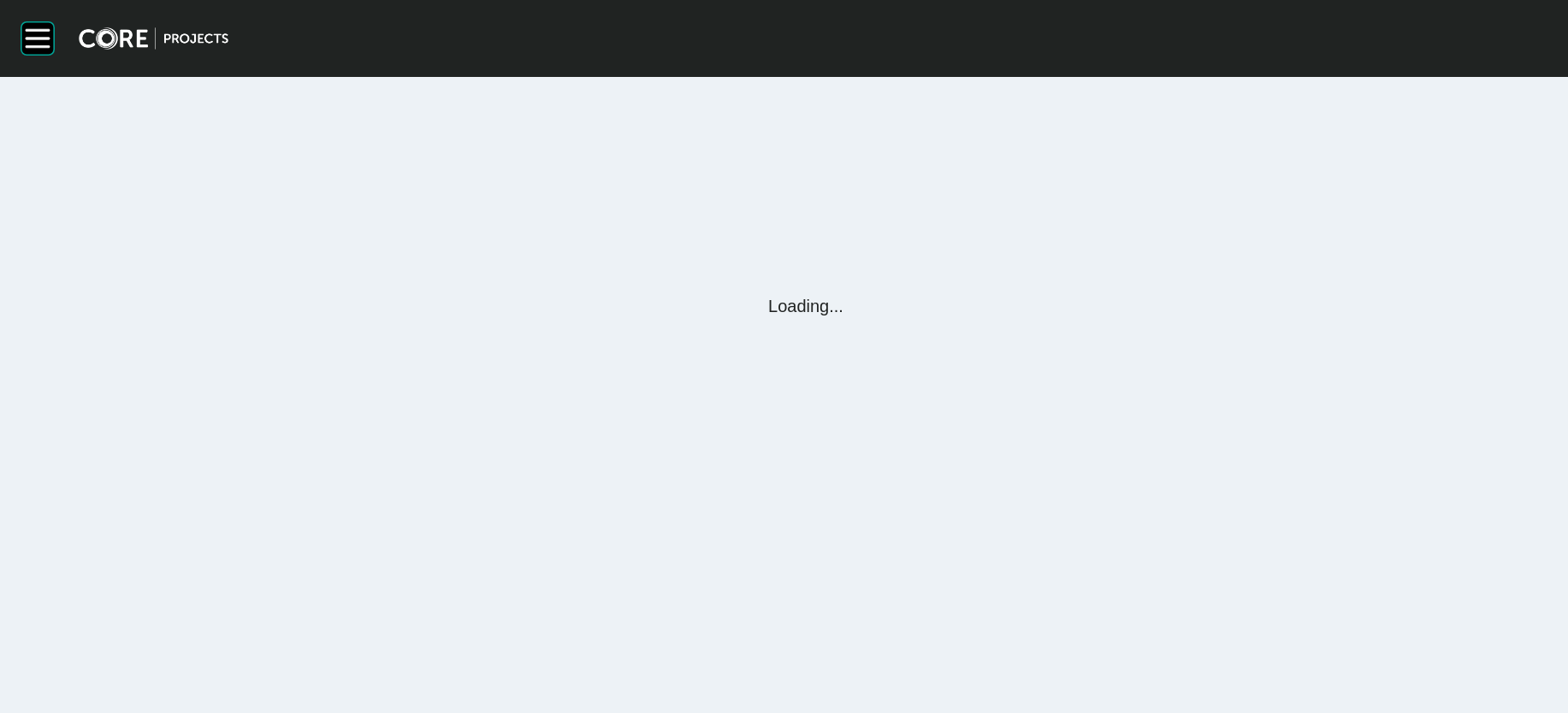 scroll, scrollTop: 0, scrollLeft: 0, axis: both 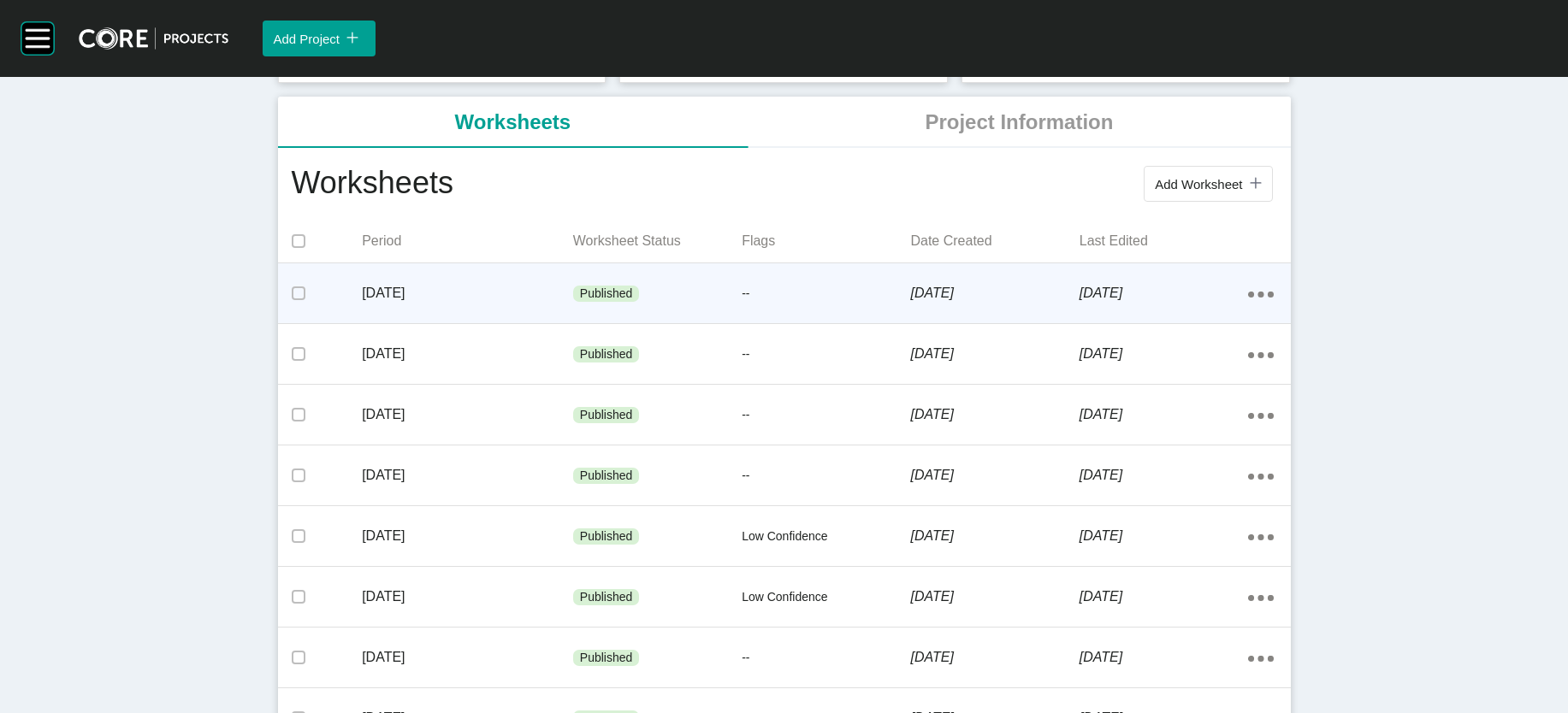 click on "--" at bounding box center (825, 294) 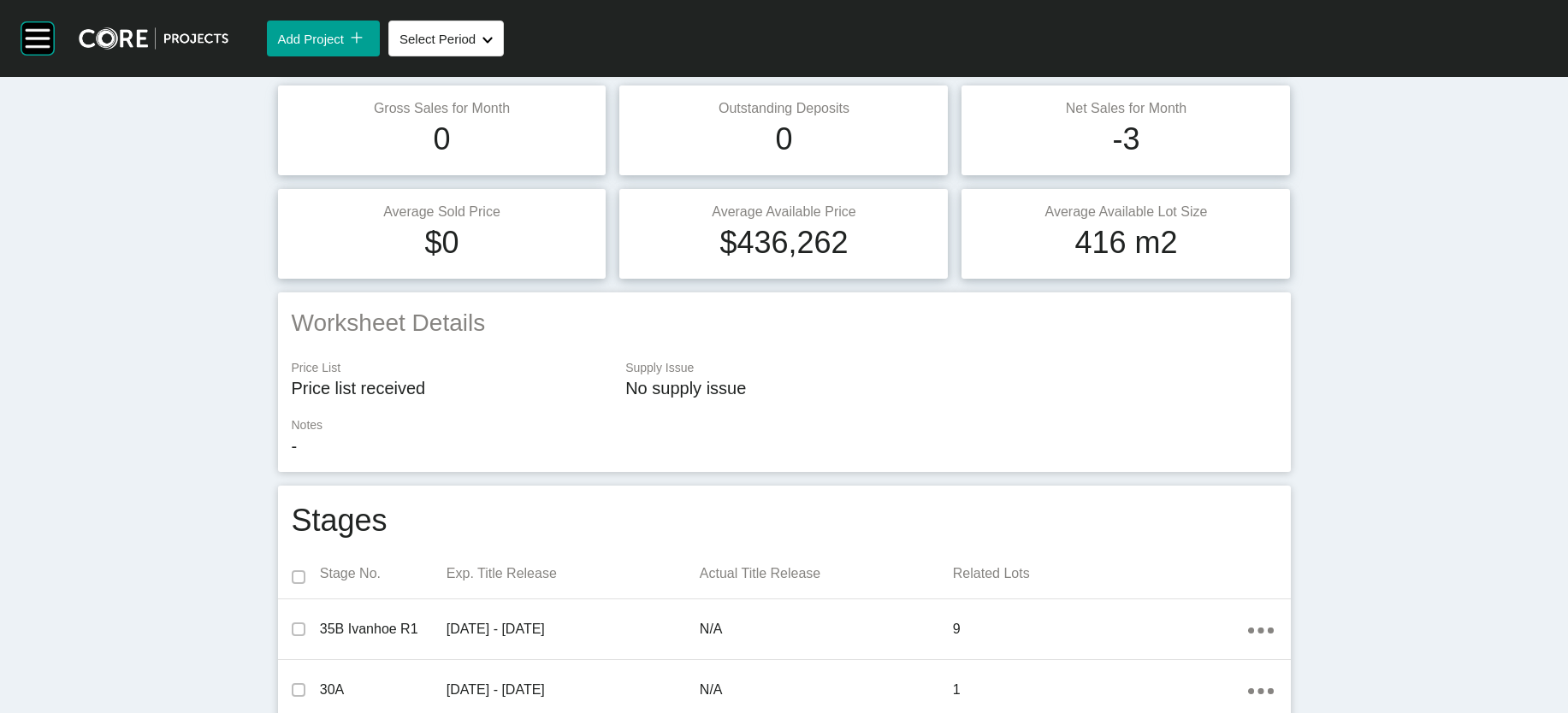 scroll, scrollTop: 0, scrollLeft: 0, axis: both 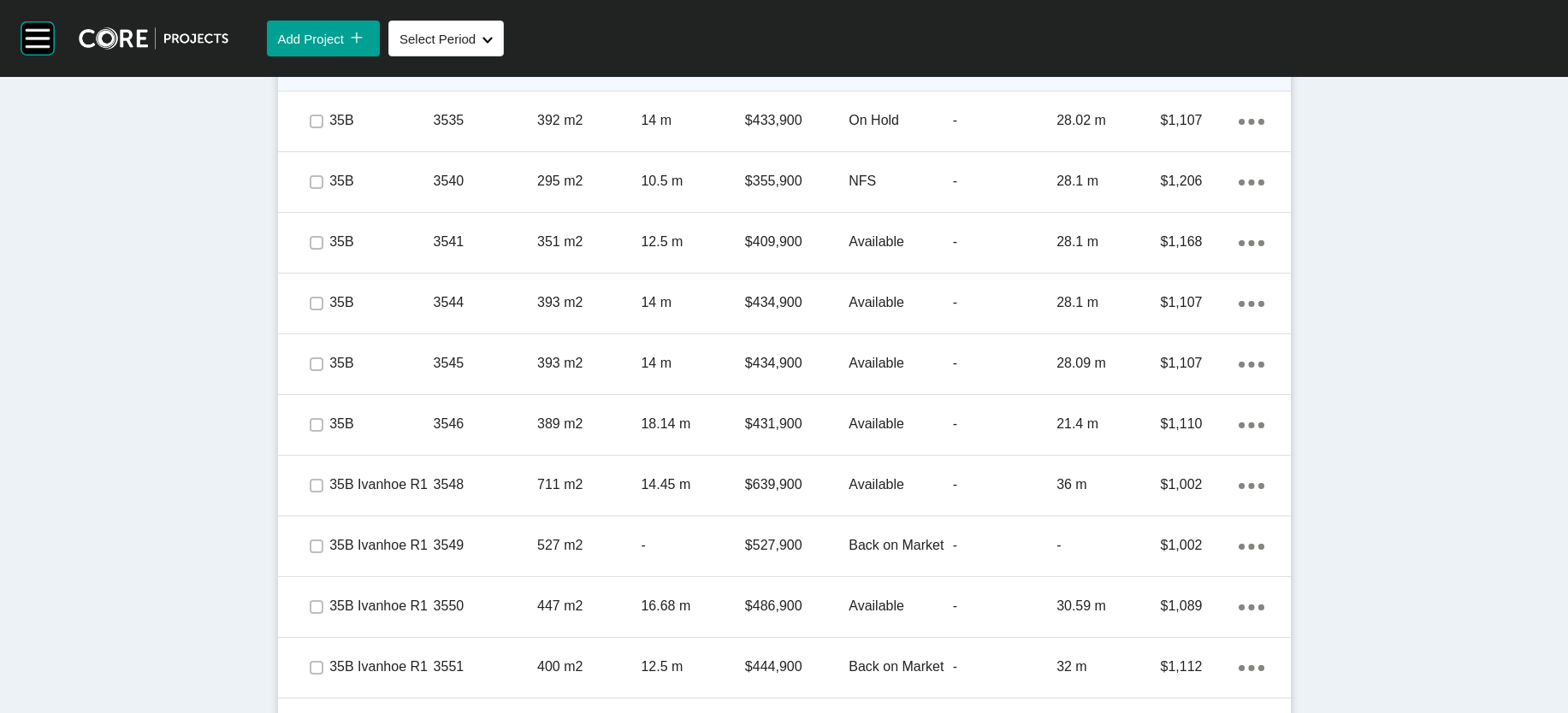 click on "-" at bounding box center (1004, 60) 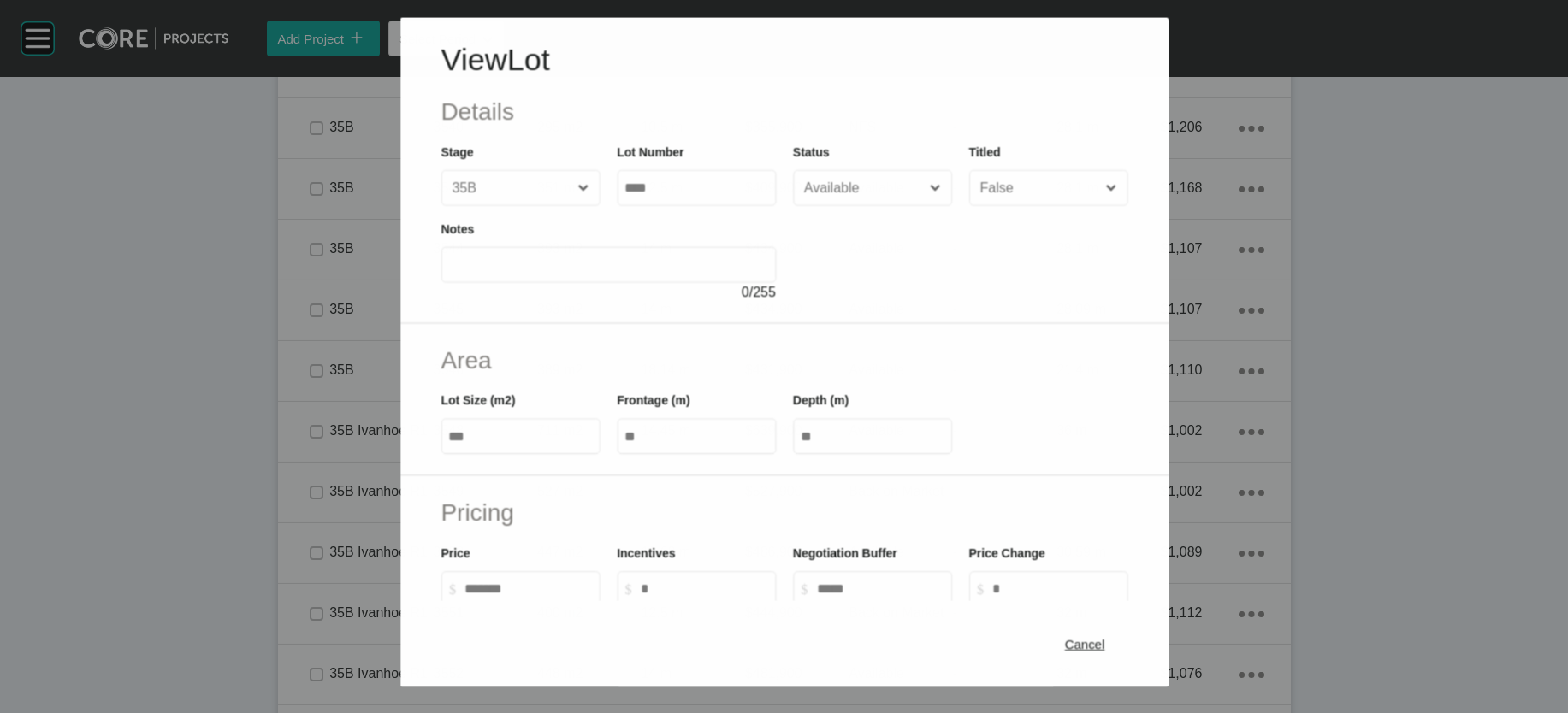 scroll, scrollTop: 2296, scrollLeft: 0, axis: vertical 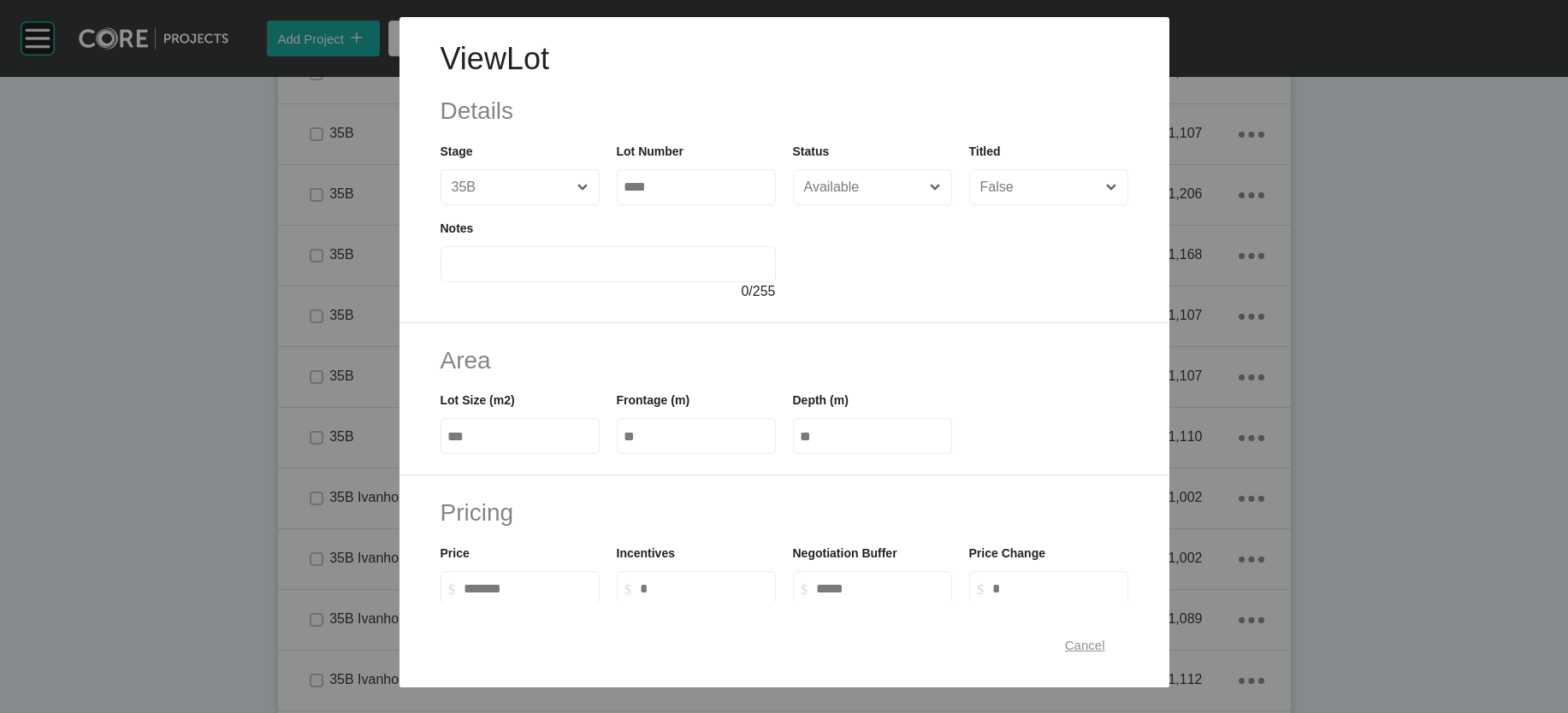 click on "Cancel" at bounding box center [1085, 644] 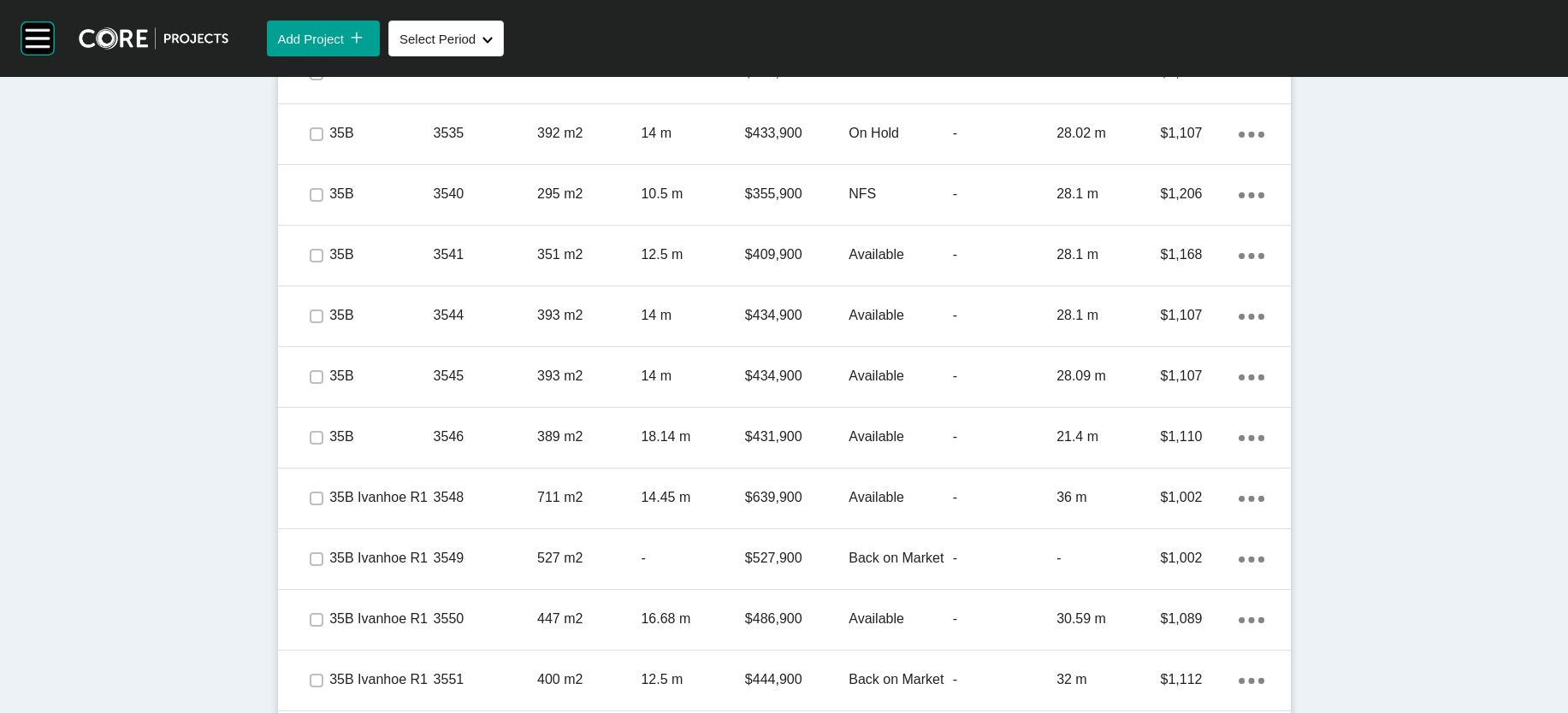 click on "Projects Current Archived Trashed Sub-Regions Report Export Change Log Switch Account Logout" at bounding box center (-81, 395) 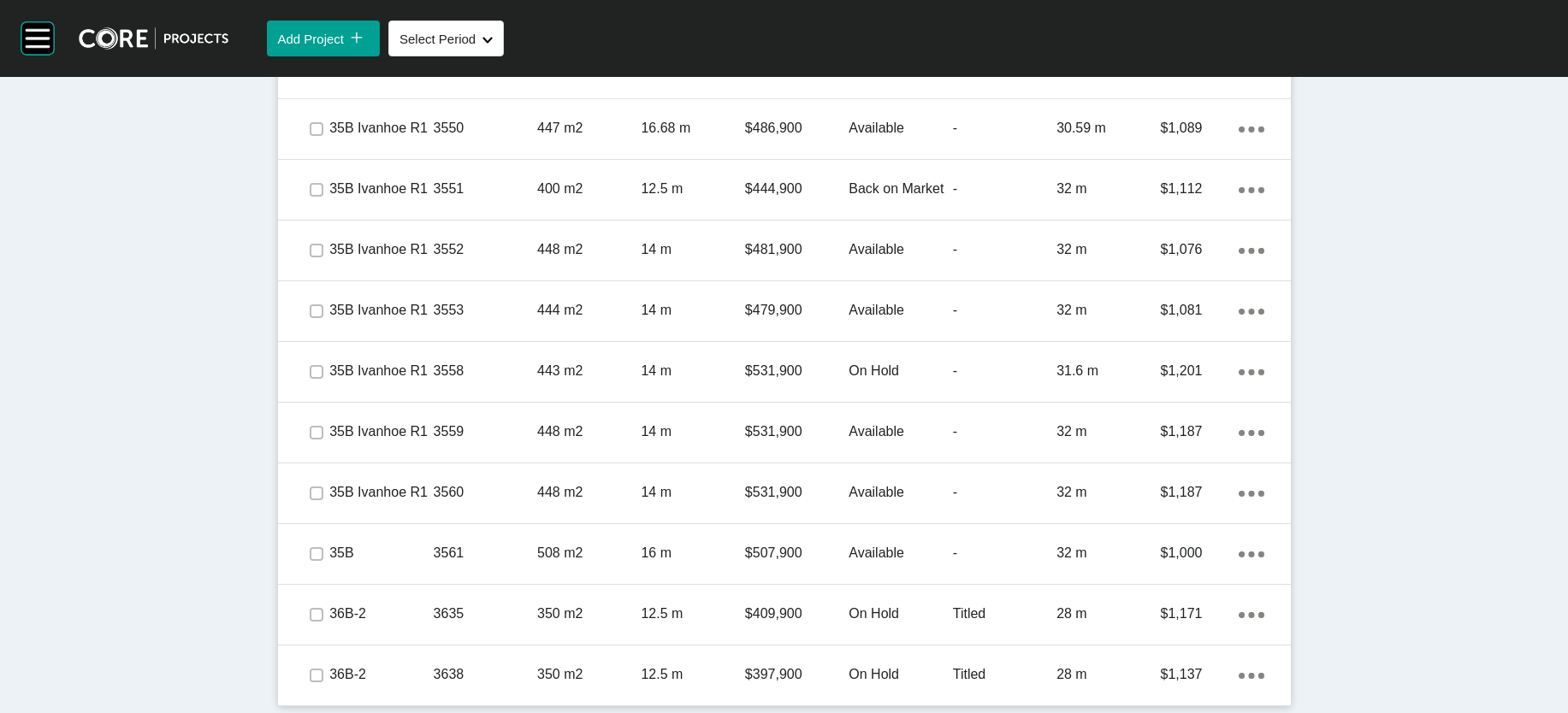 scroll, scrollTop: 2811, scrollLeft: 0, axis: vertical 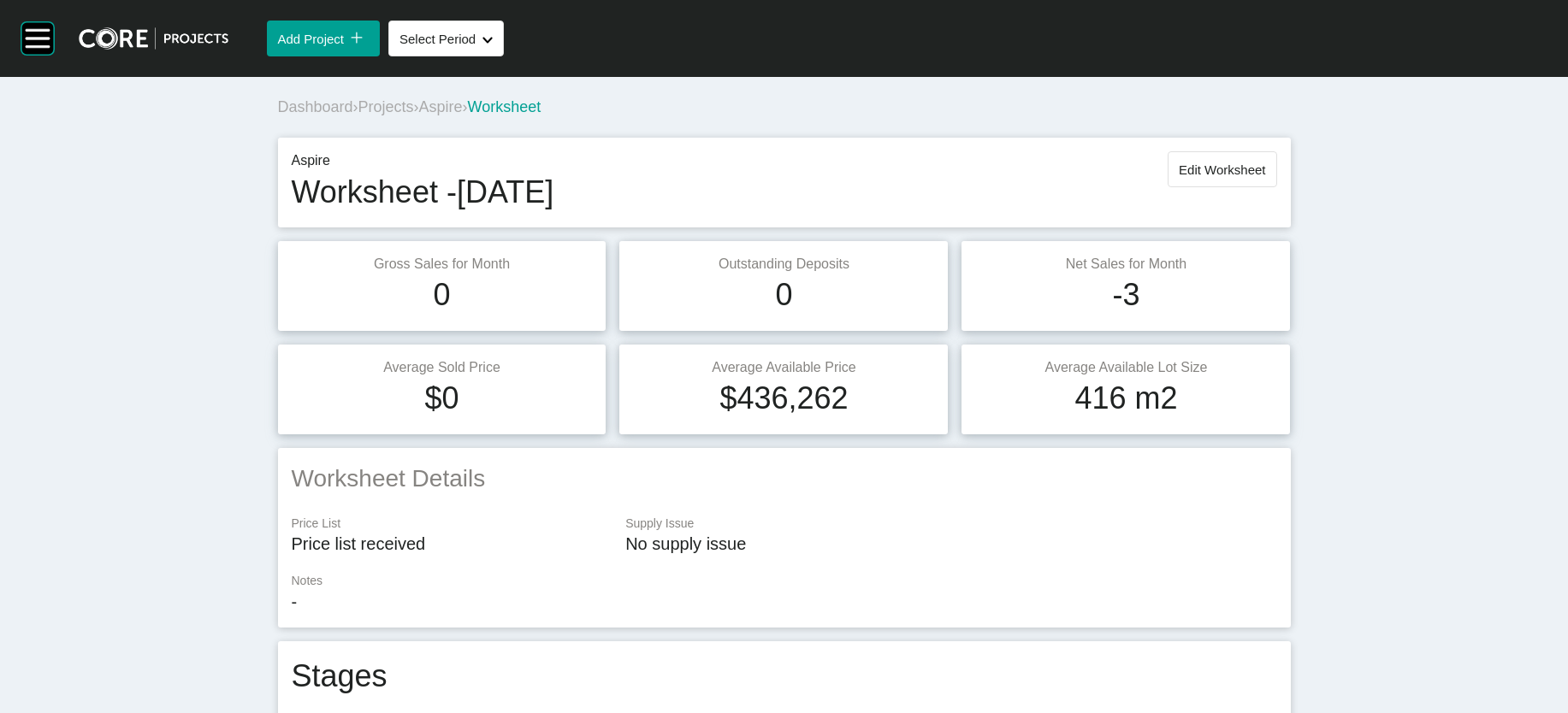 click on "Projects" at bounding box center [386, 107] 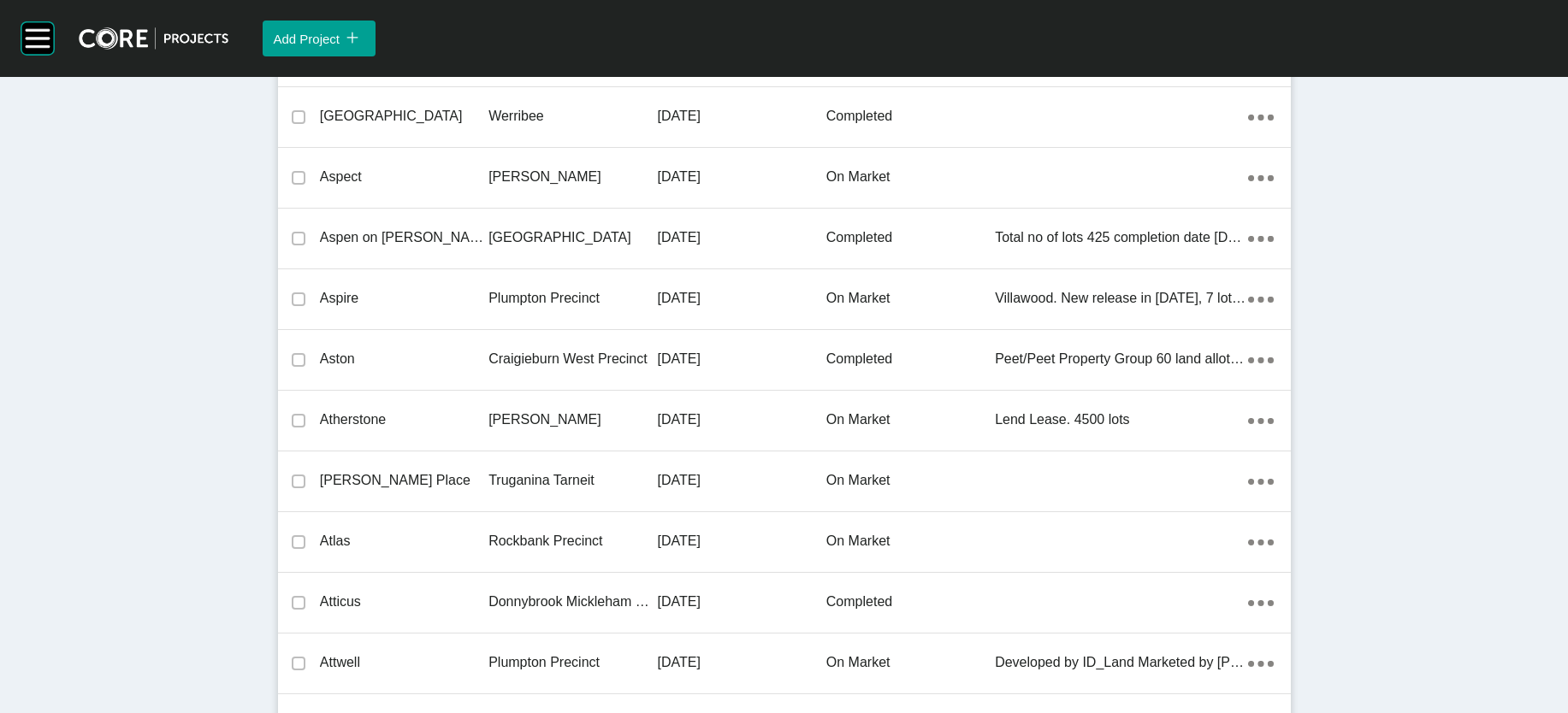 scroll, scrollTop: 5371, scrollLeft: 0, axis: vertical 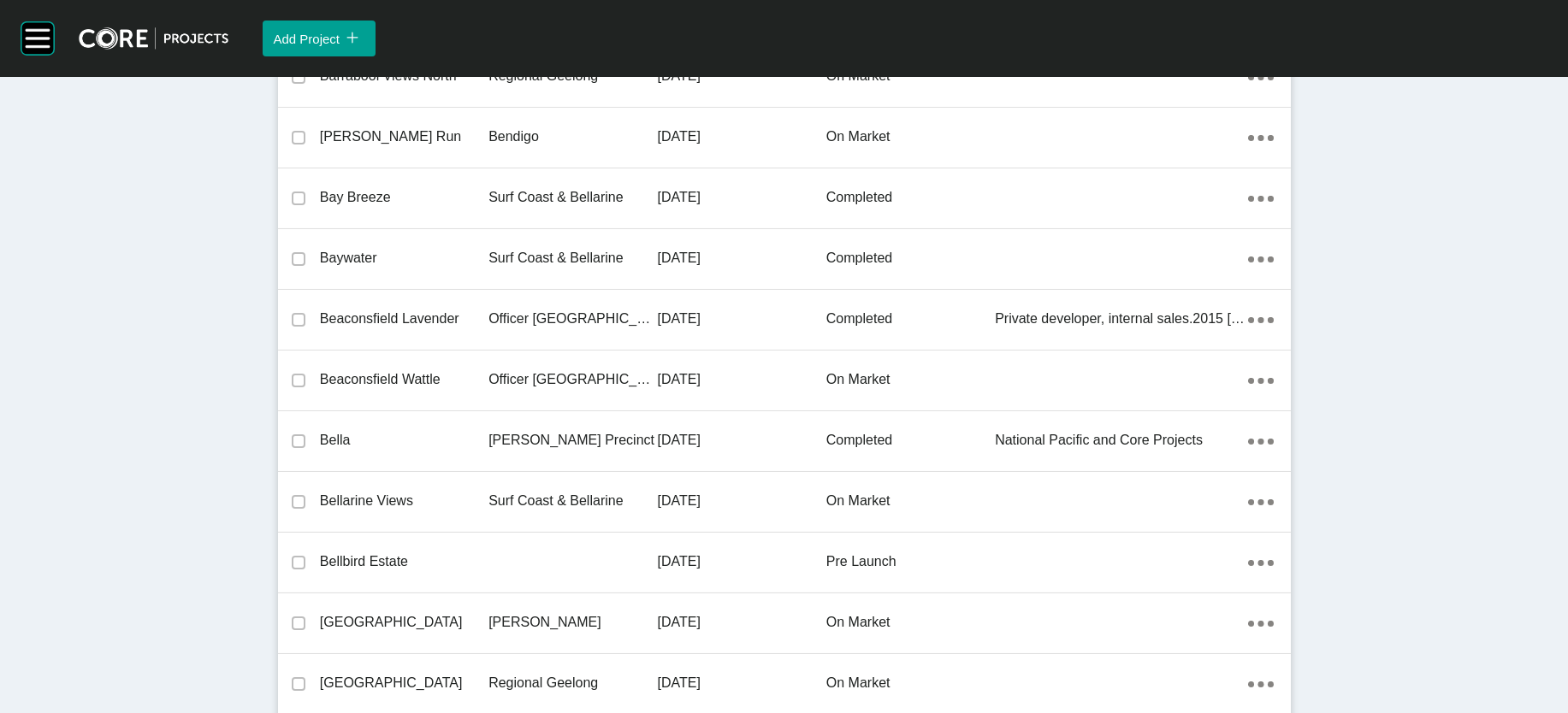 click on "[DATE]" at bounding box center (741, -774) 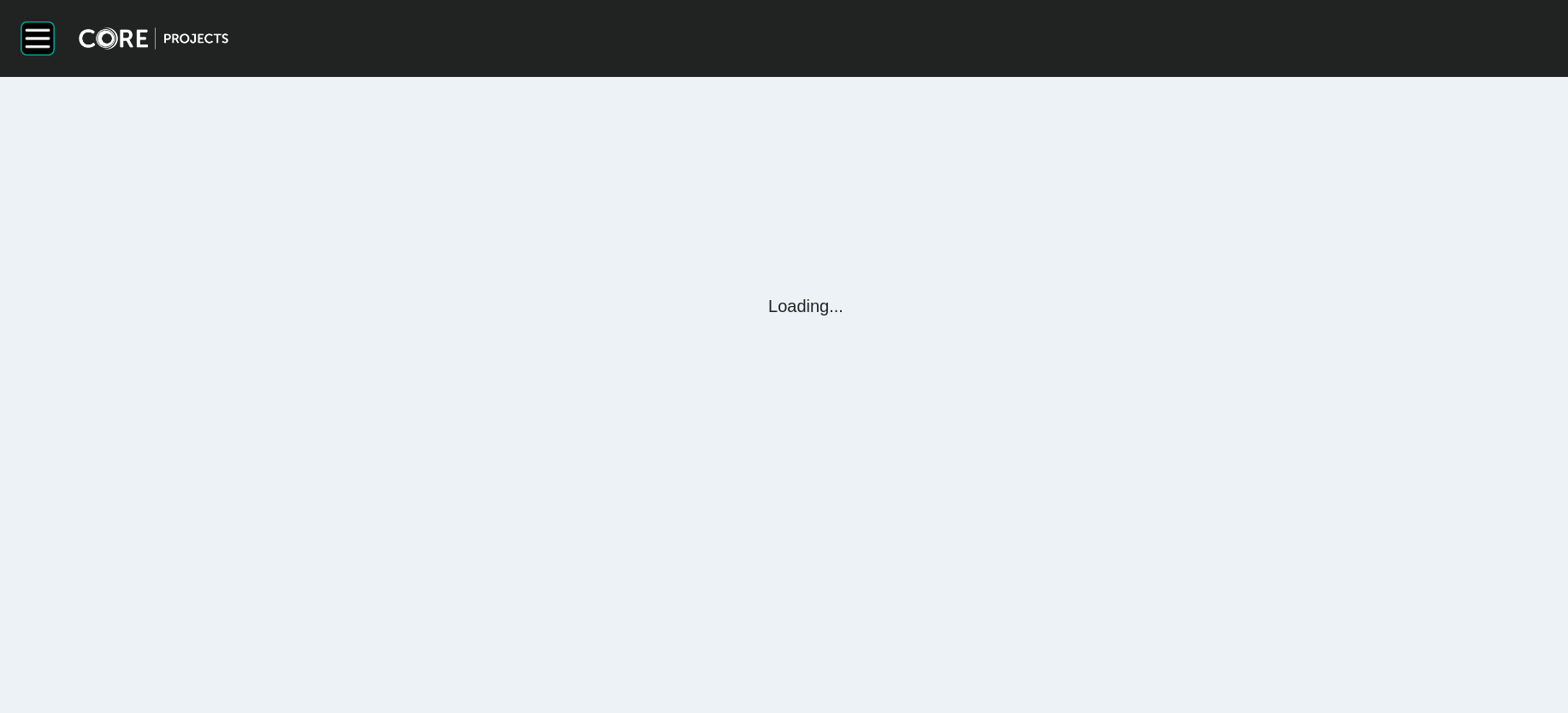 scroll, scrollTop: 0, scrollLeft: 0, axis: both 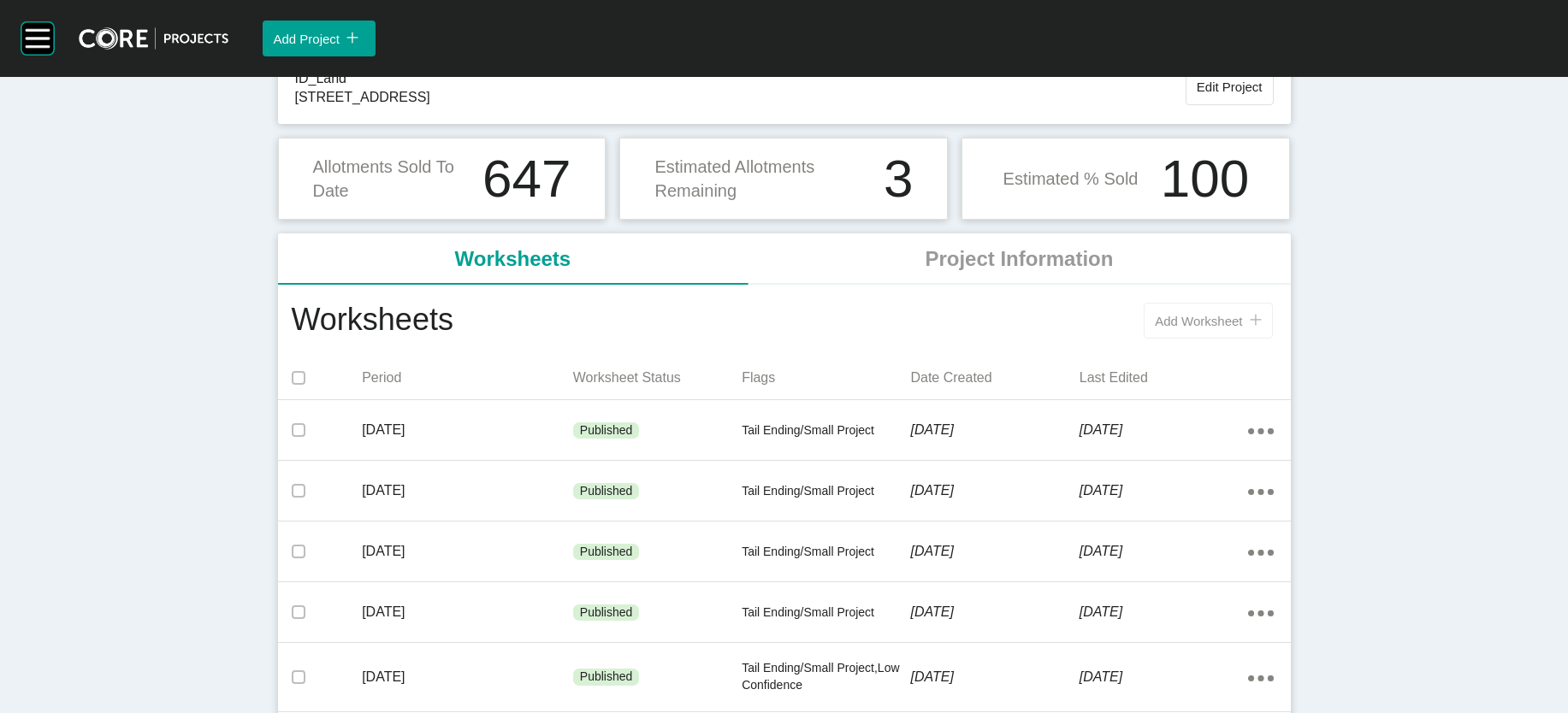click on "Add Worksheet" at bounding box center (1198, 321) 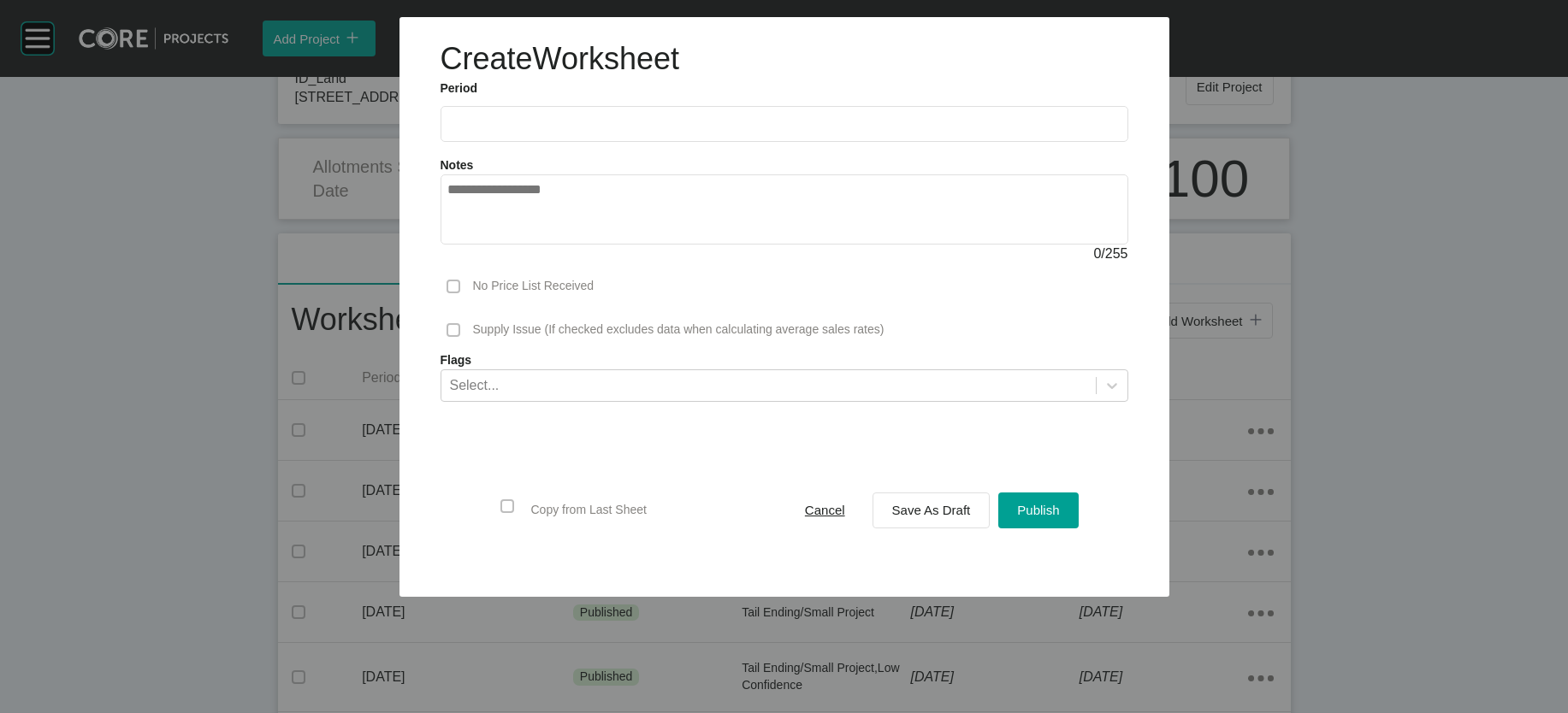 click at bounding box center (784, 123) 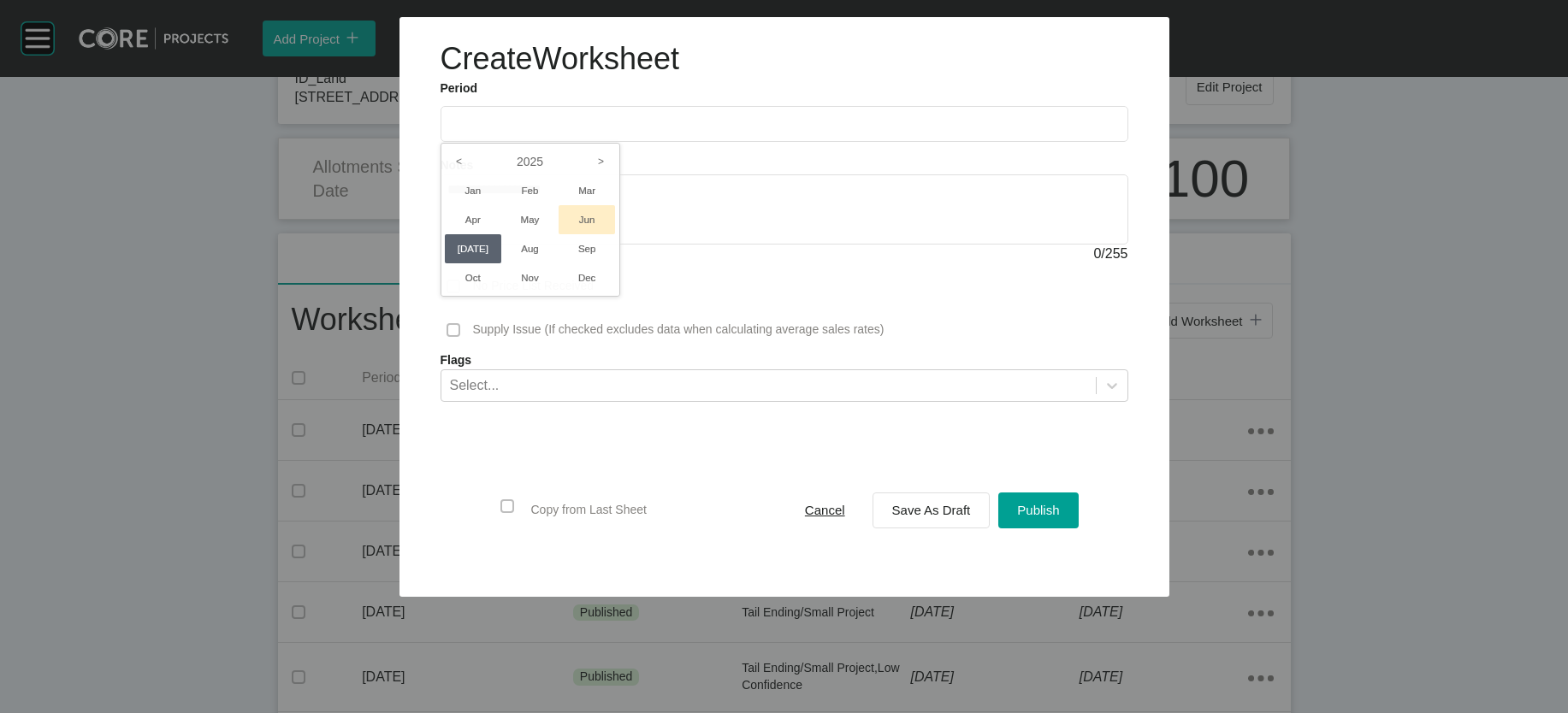 click on "Jun" at bounding box center (587, 220) 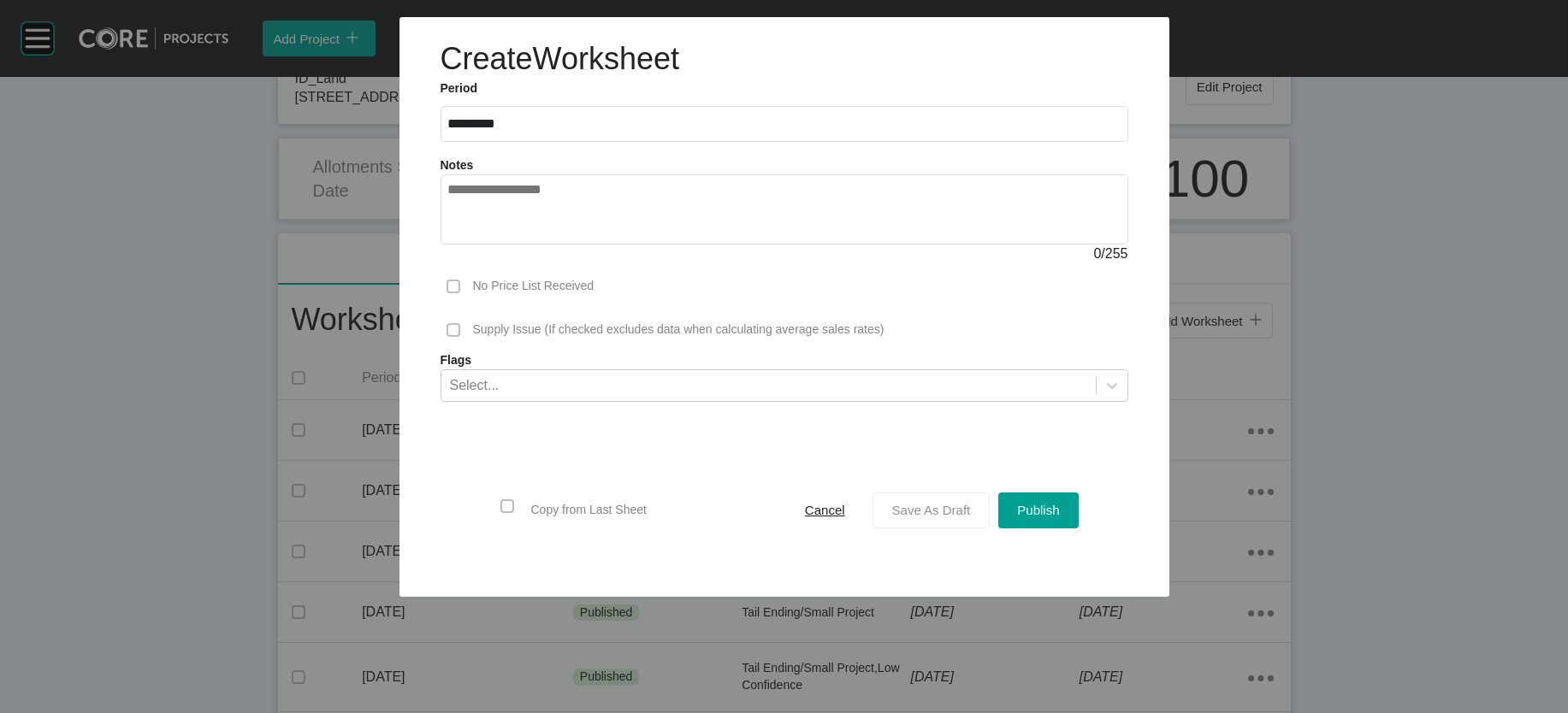 click on "Save As Draft" at bounding box center (932, 510) 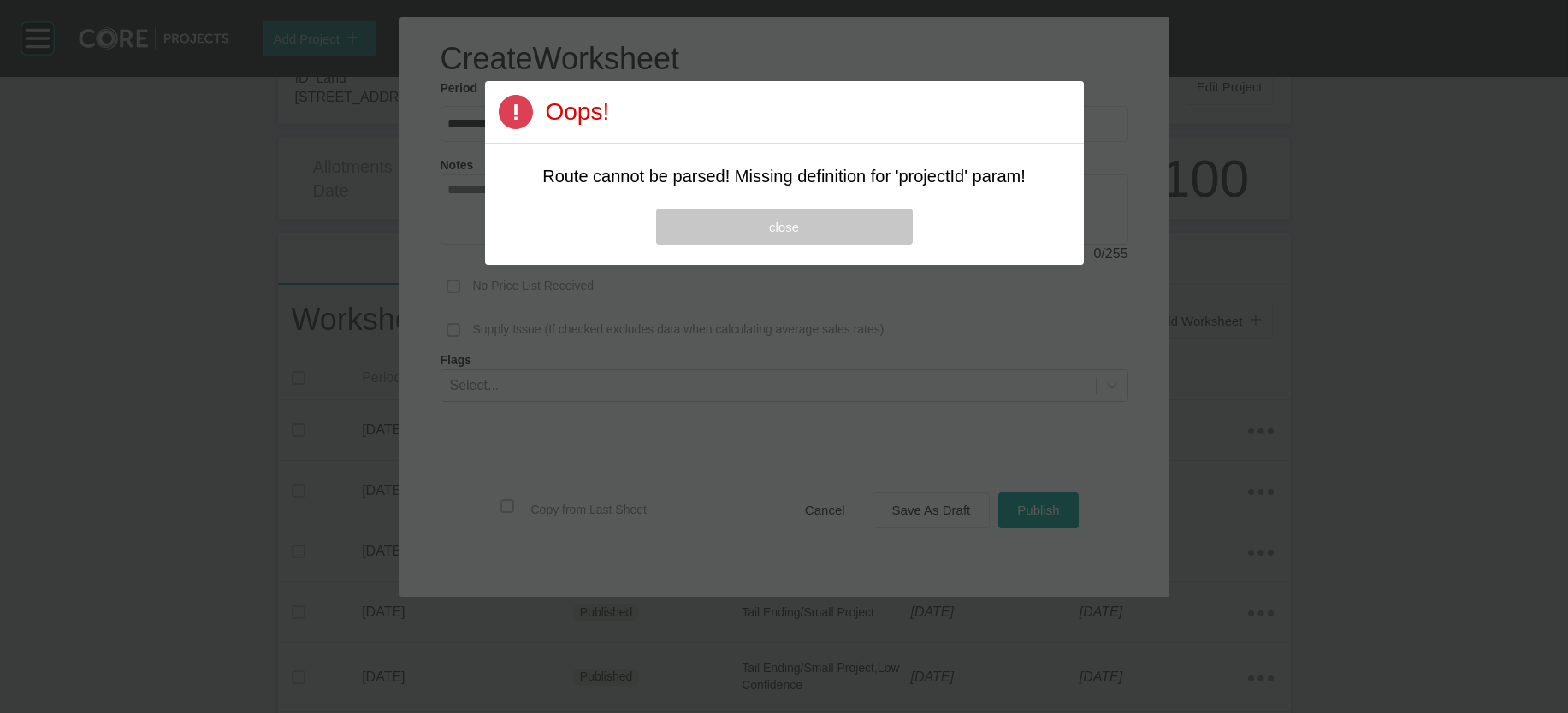 click on "close" at bounding box center (784, 227) 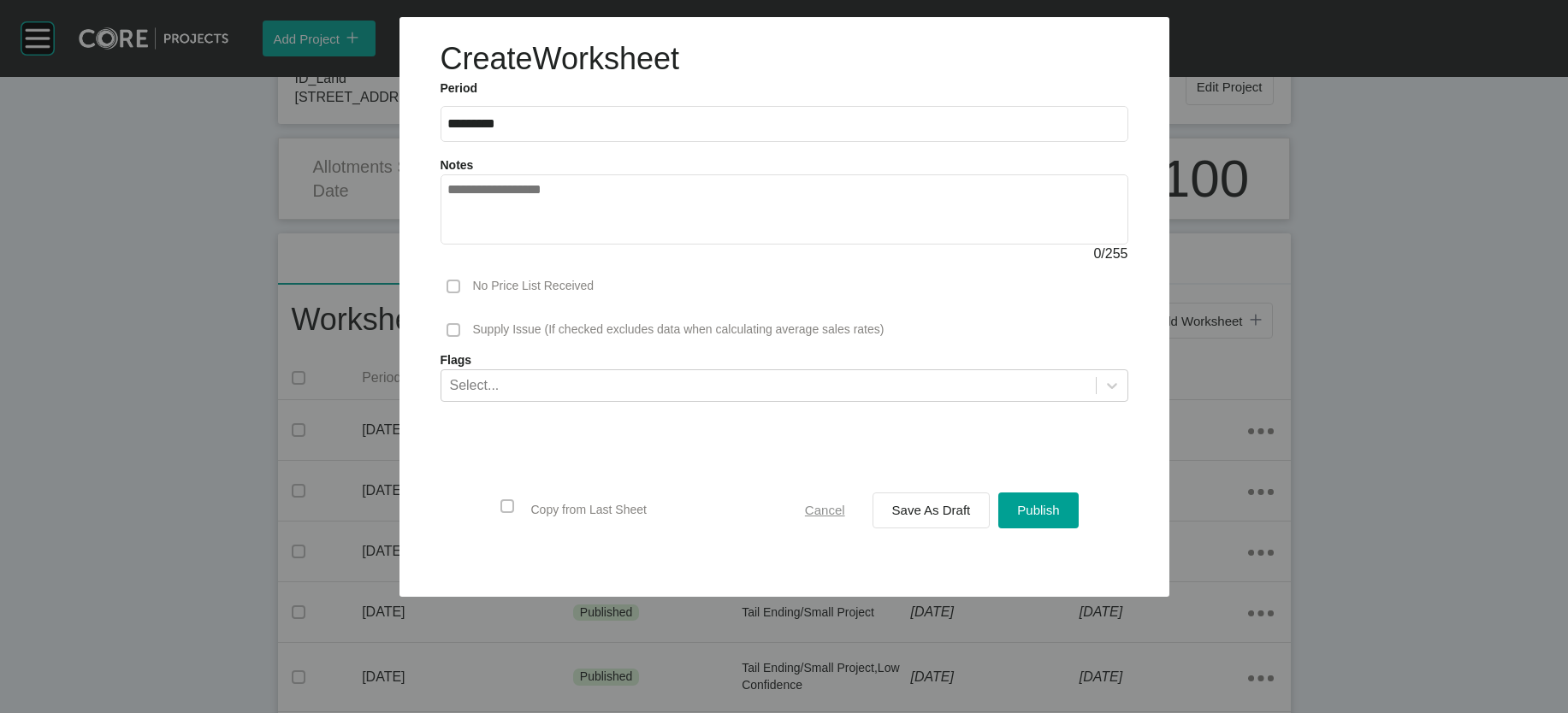 click on "Cancel" at bounding box center [825, 510] 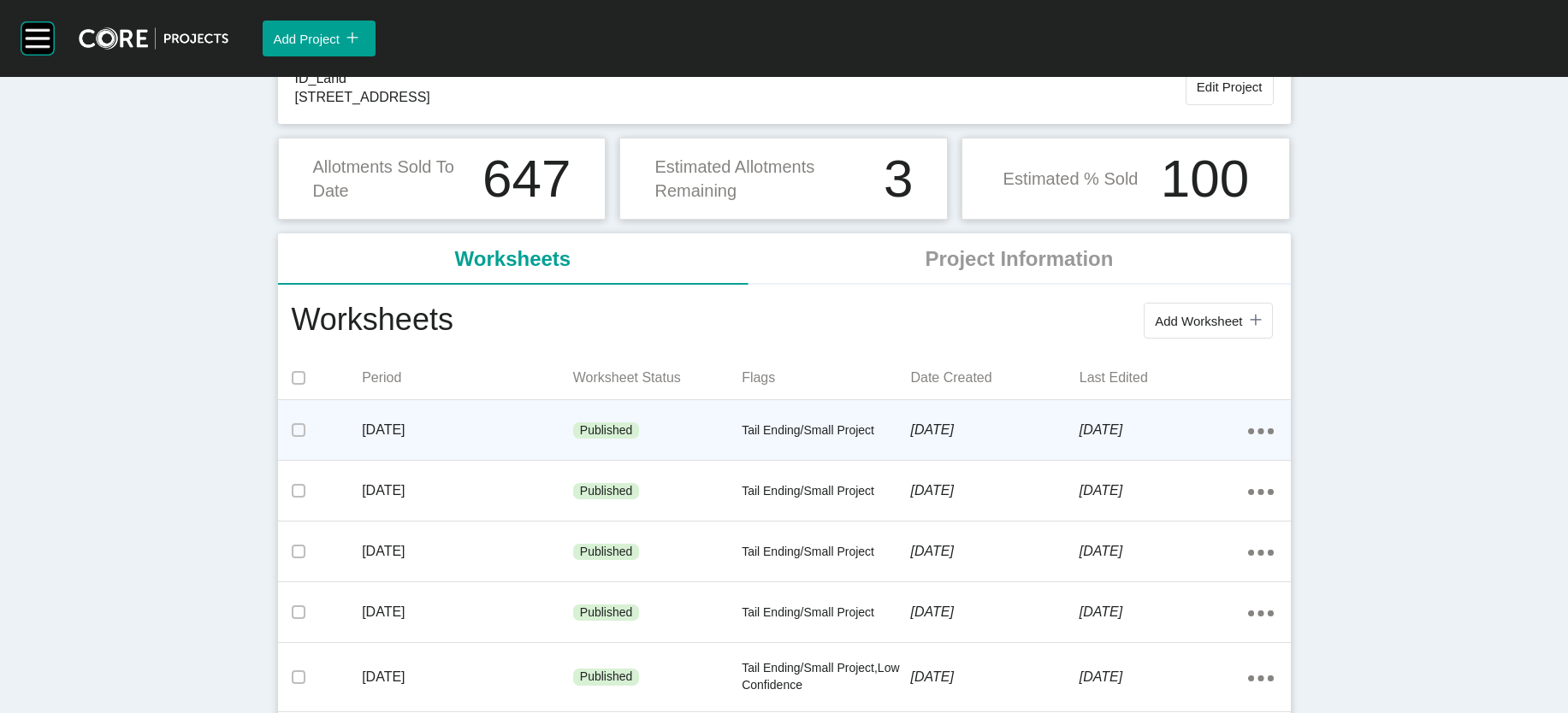 click on "Tail Ending/Small Project" at bounding box center [825, 431] 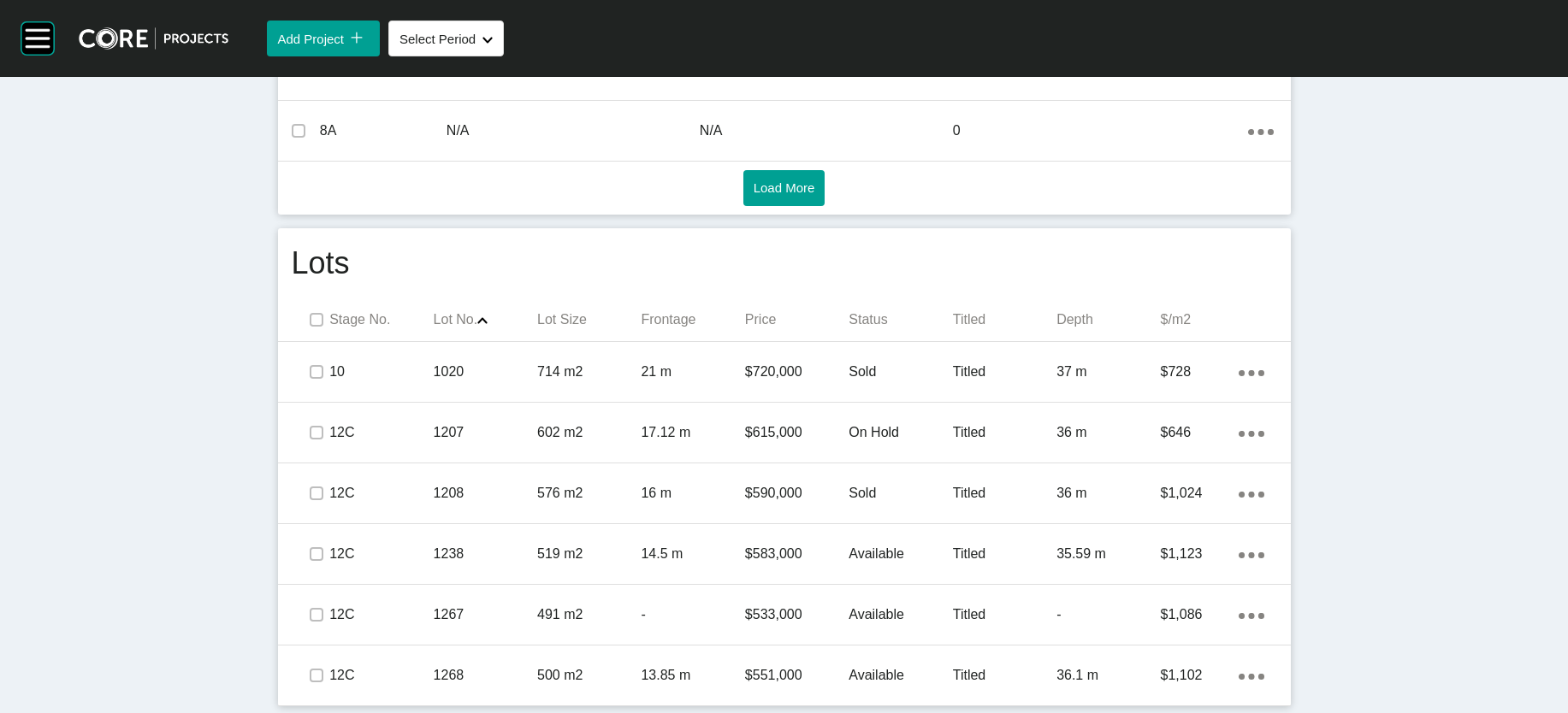 scroll, scrollTop: 1353, scrollLeft: 0, axis: vertical 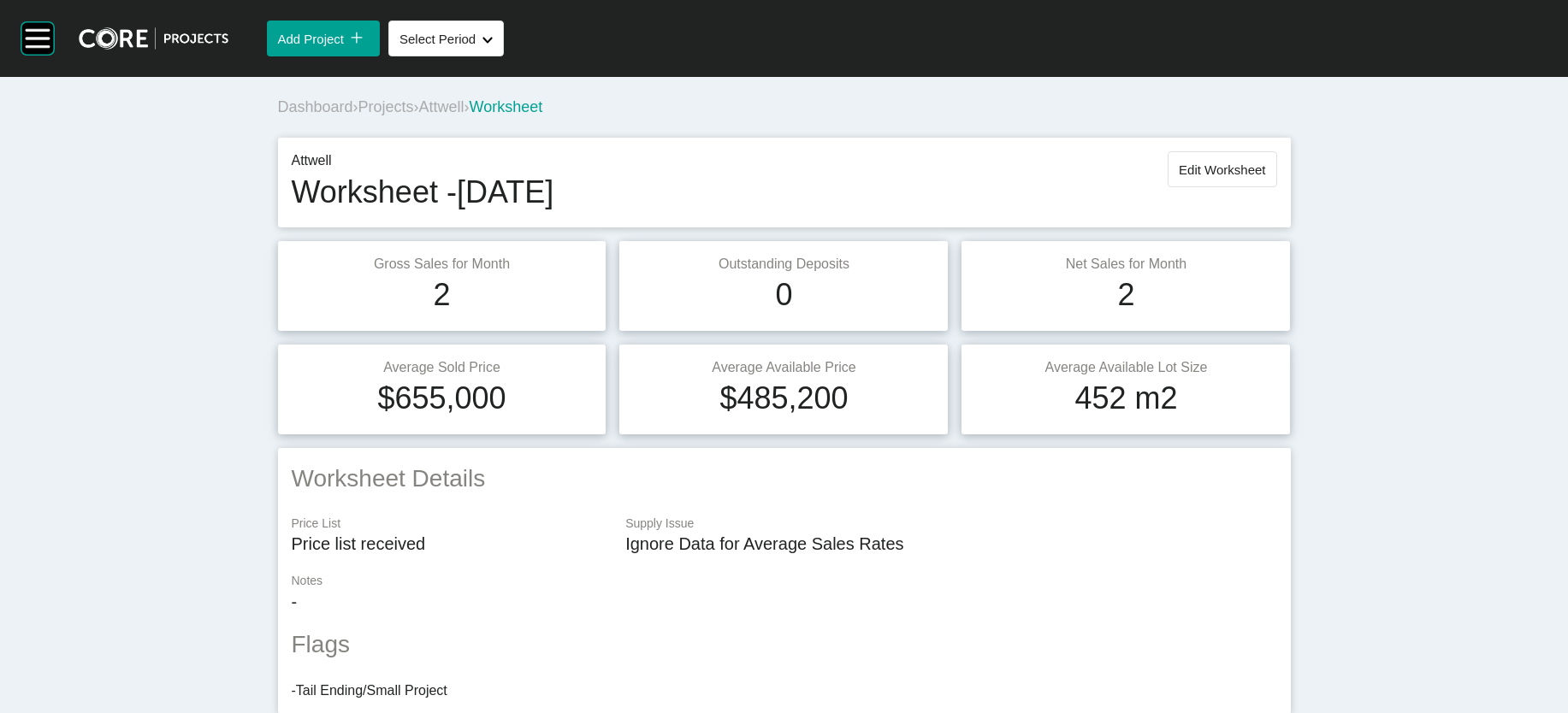 click on "Projects" at bounding box center (386, 107) 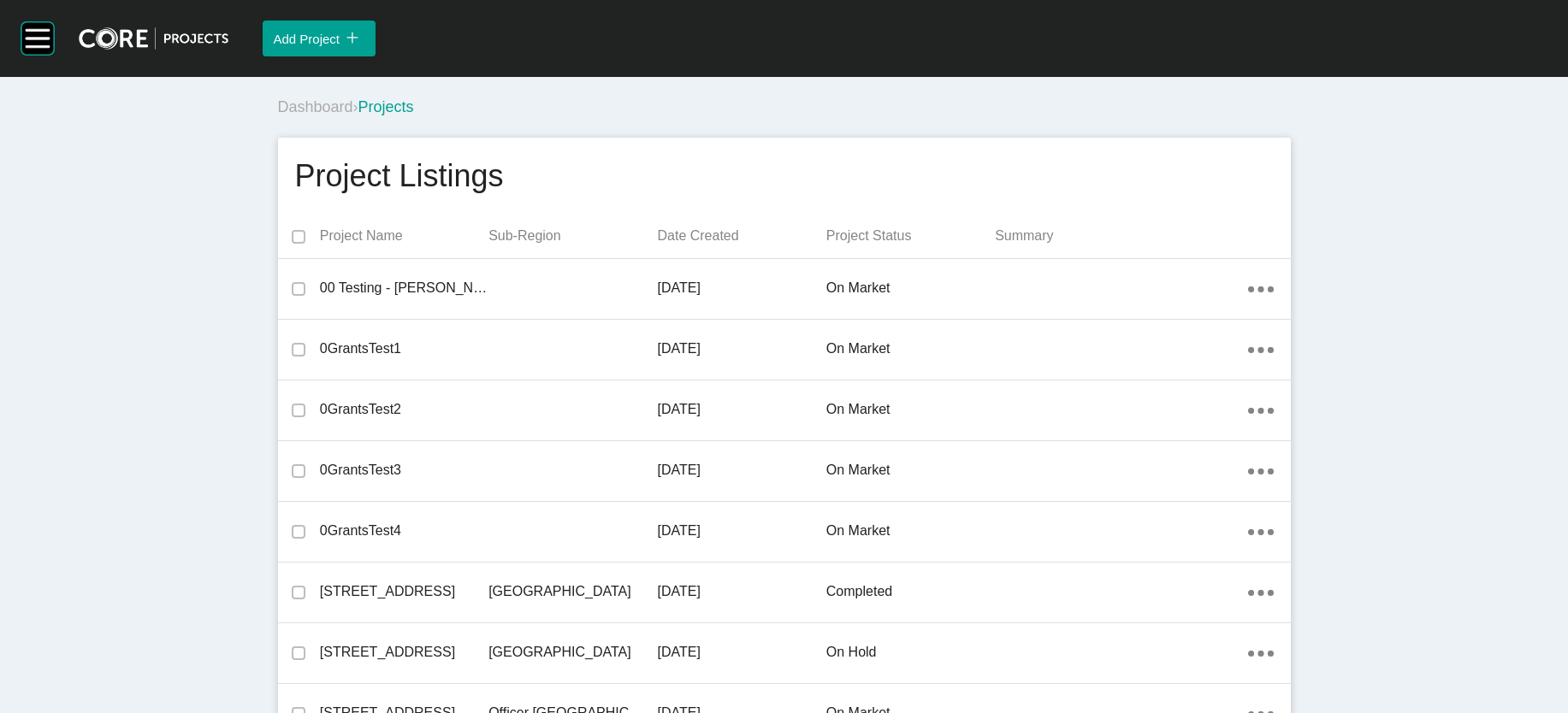 scroll, scrollTop: 7867, scrollLeft: 0, axis: vertical 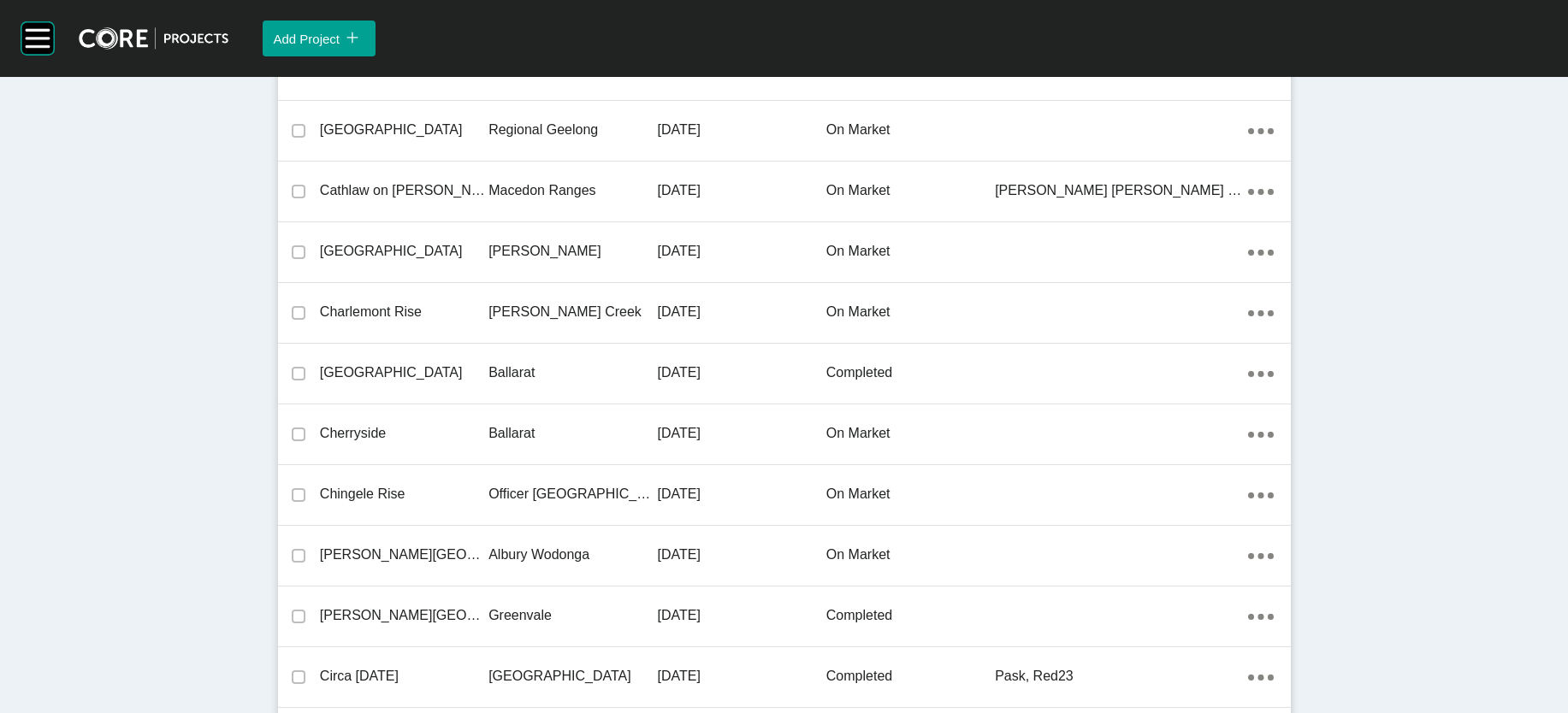 click on "on market" at bounding box center [910, -1266] 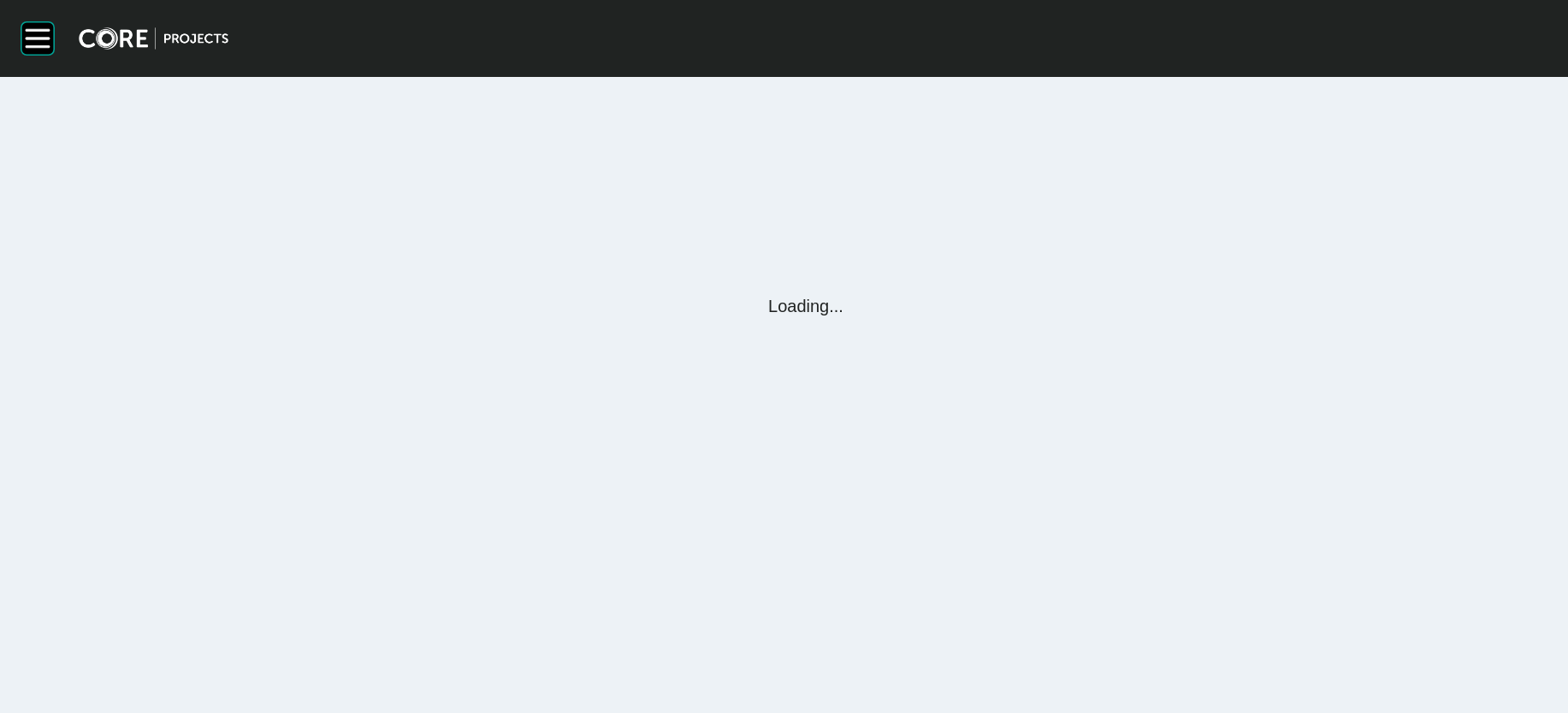 scroll, scrollTop: 0, scrollLeft: 0, axis: both 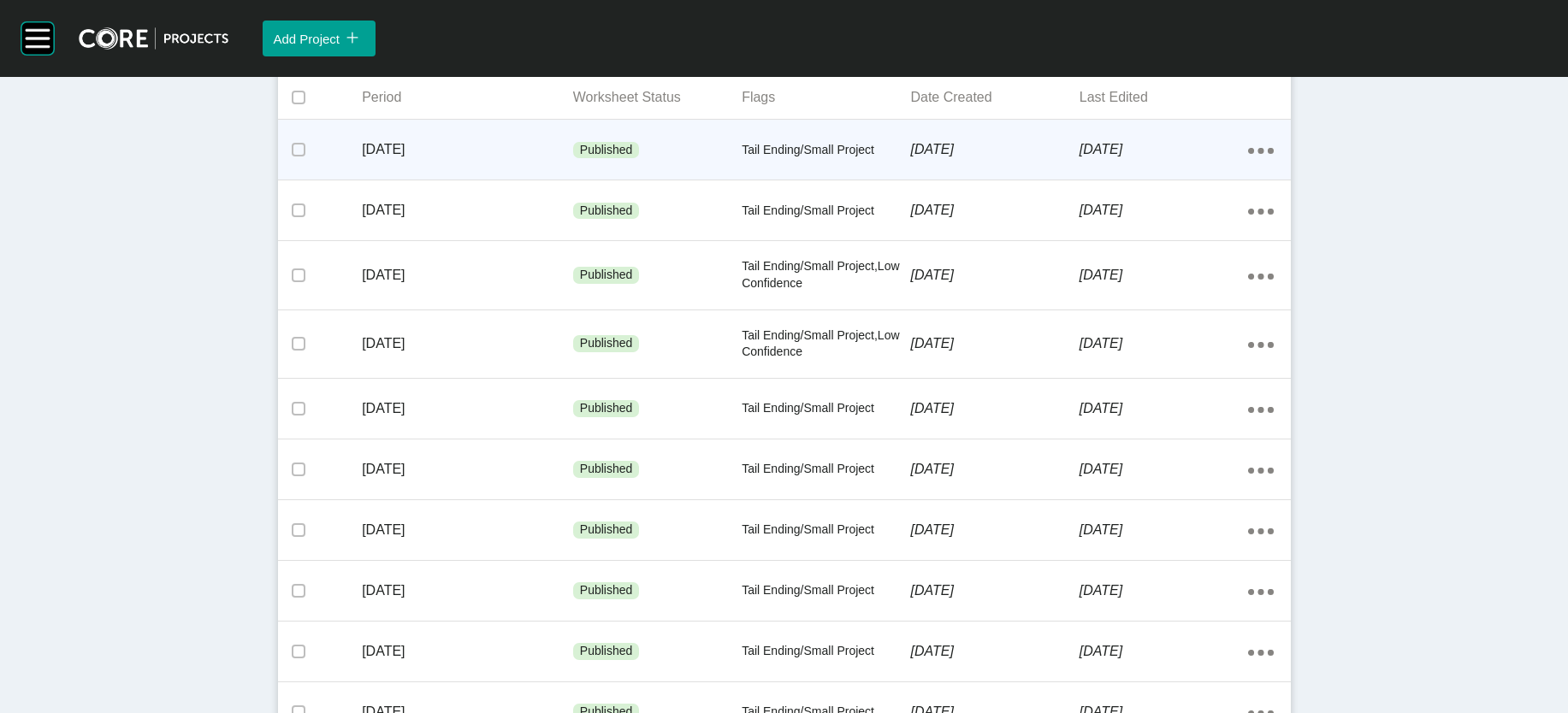 click on "Tail Ending/Small Project" at bounding box center [825, 150] 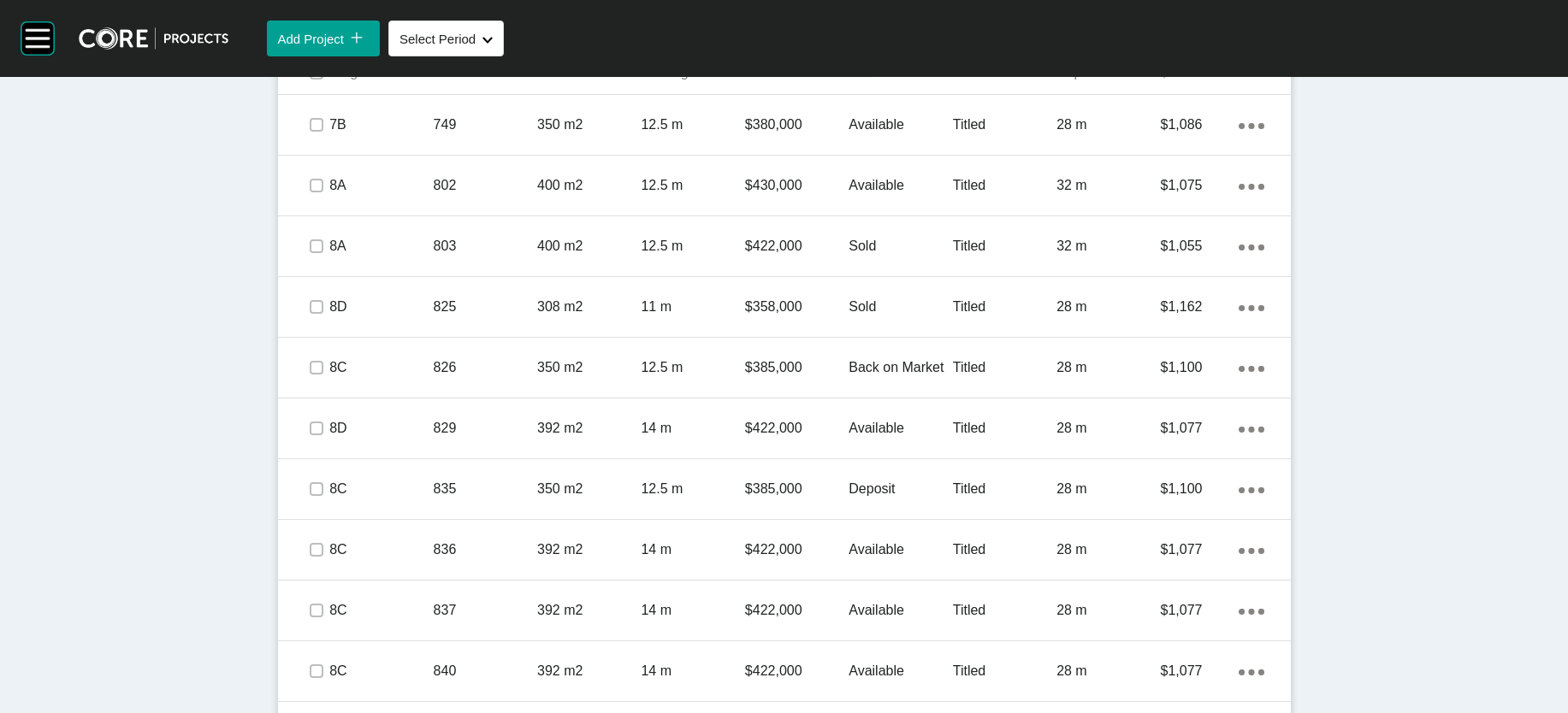 scroll, scrollTop: 1314, scrollLeft: 0, axis: vertical 